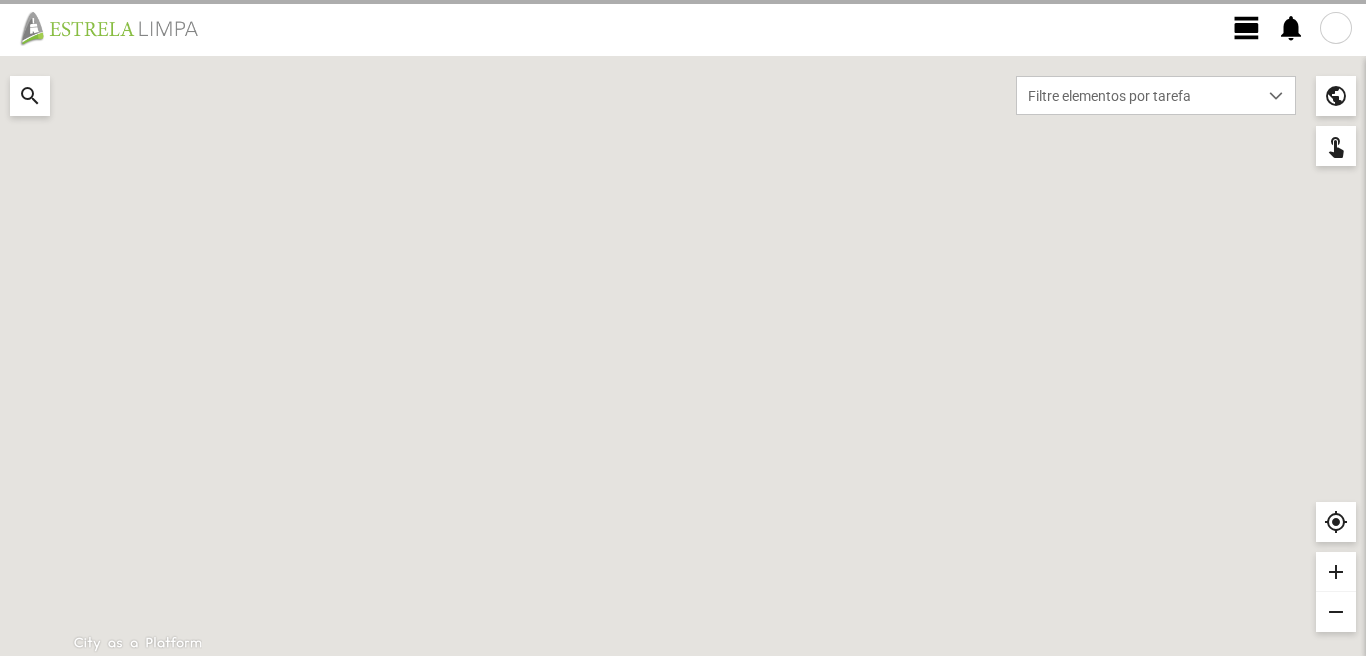 scroll, scrollTop: 0, scrollLeft: 0, axis: both 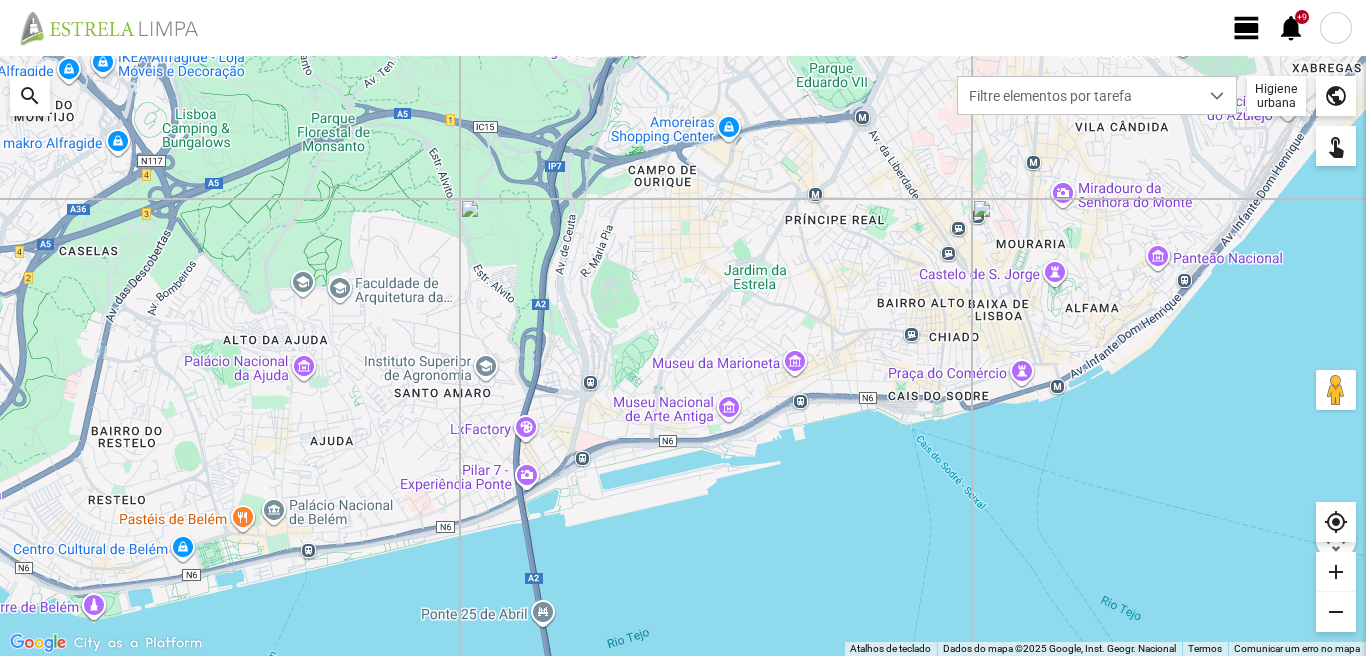 click on "view_day" 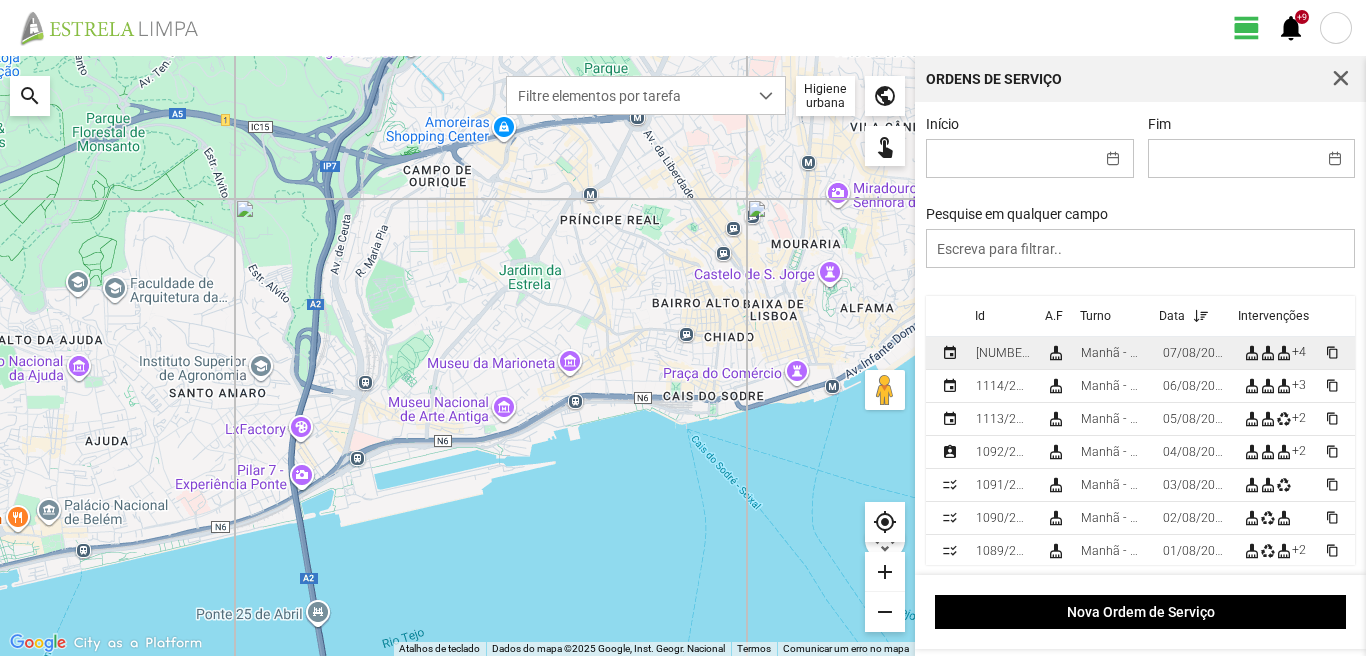 click on "07/08/2025" at bounding box center [1195, 353] 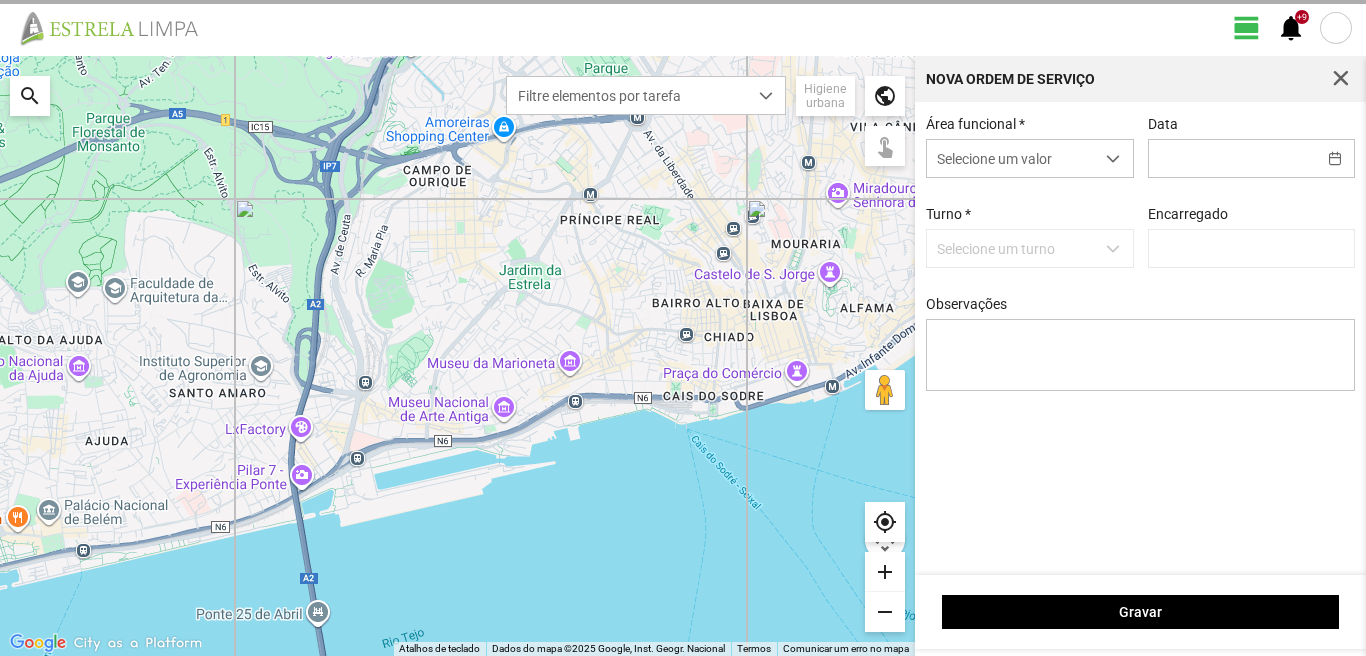 type on "[NAME] [LAST]" 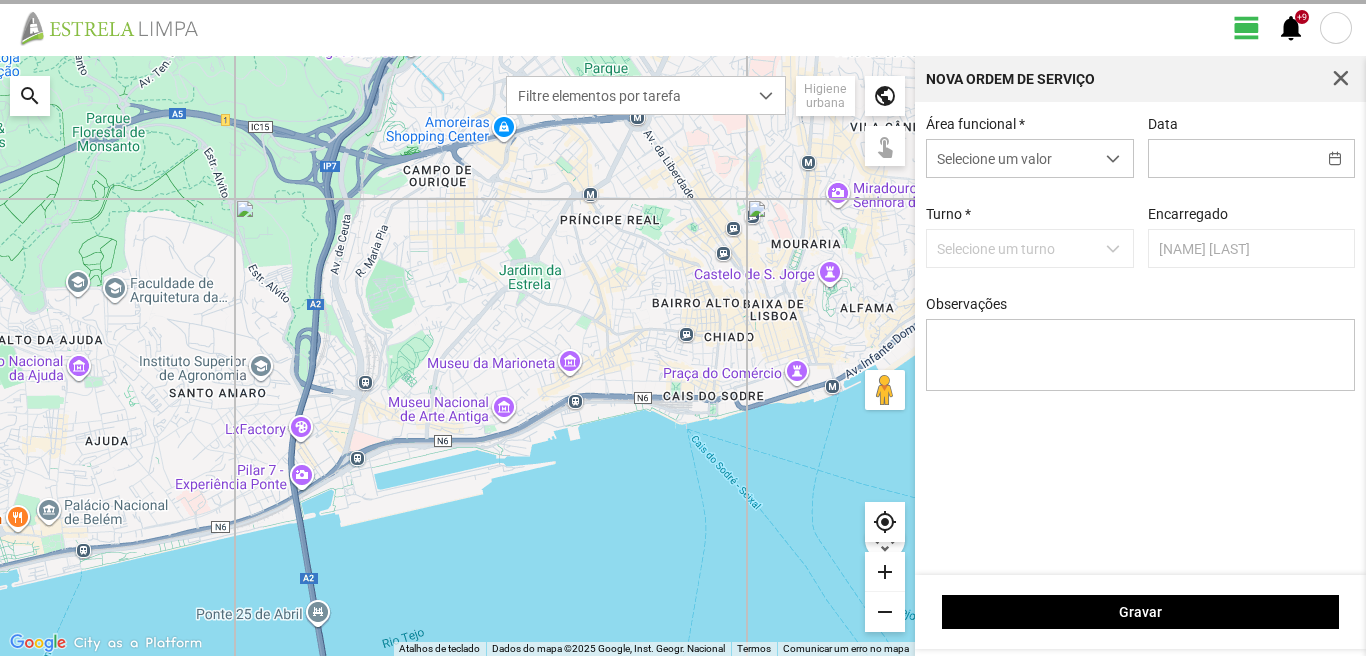 type on "07/08/2025" 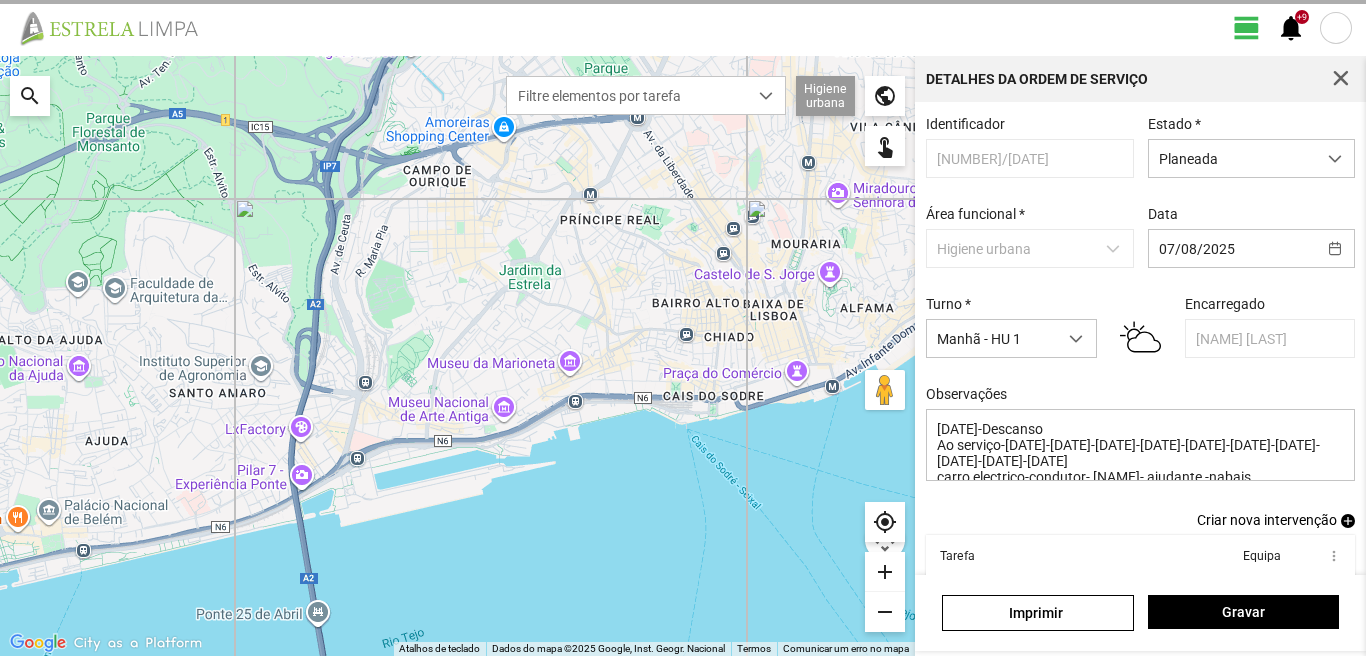 scroll, scrollTop: 143, scrollLeft: 0, axis: vertical 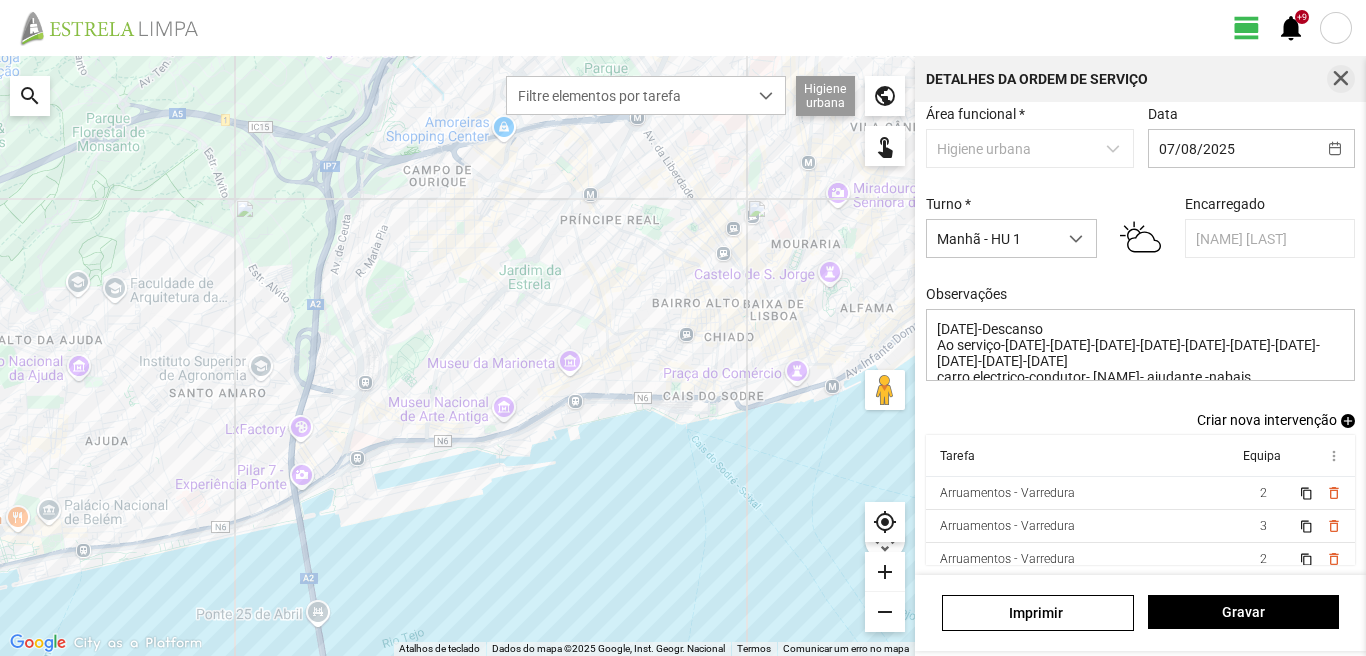 click at bounding box center [1341, 79] 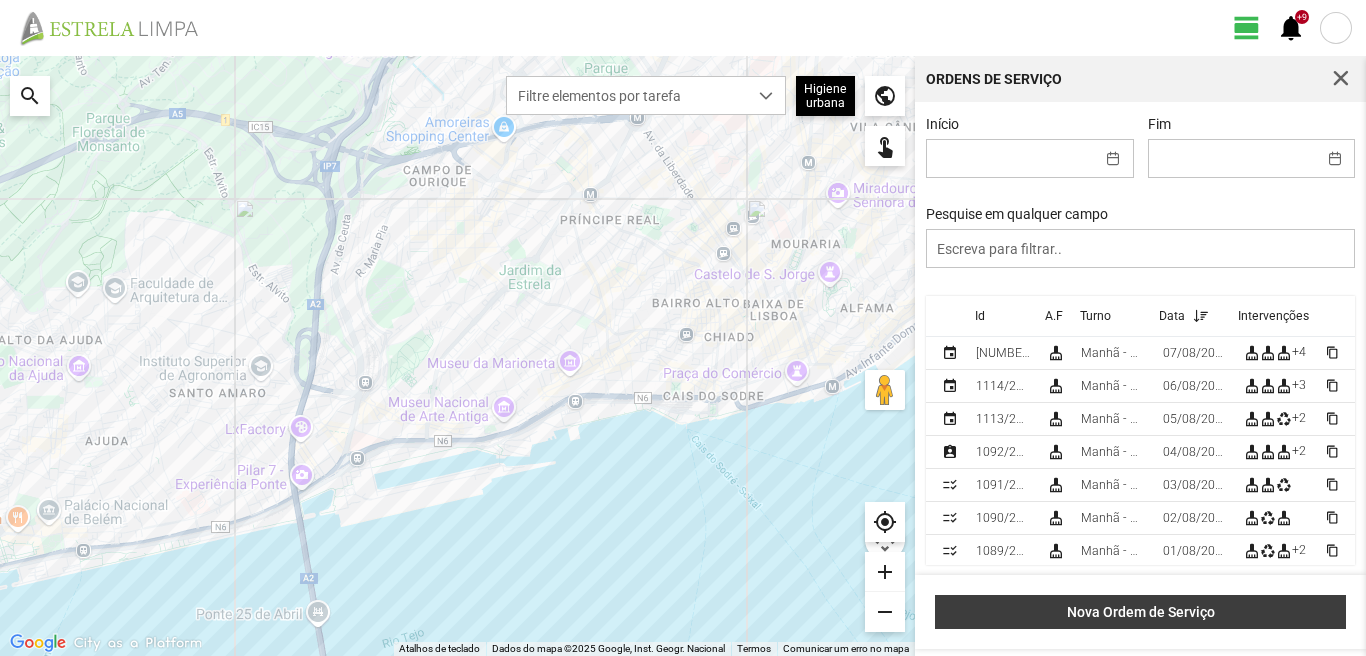 click on "Nova Ordem de Serviço" at bounding box center (1141, 612) 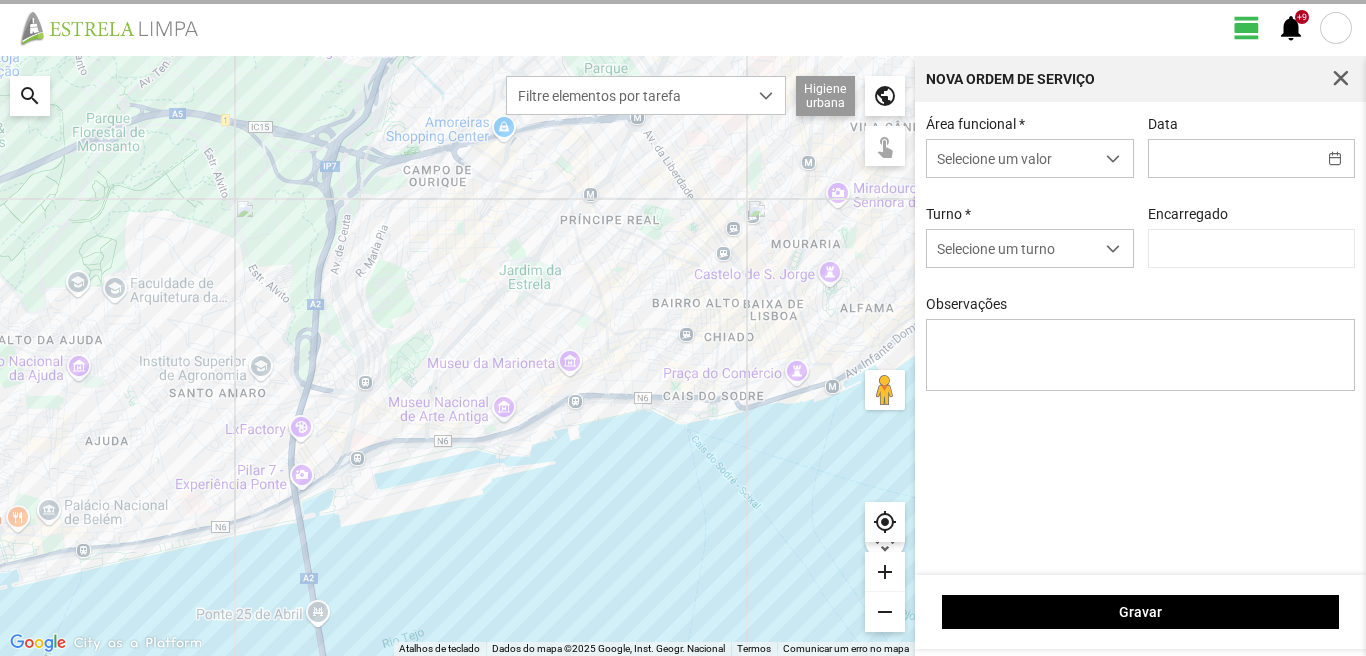 type on "[NAME] [LAST]" 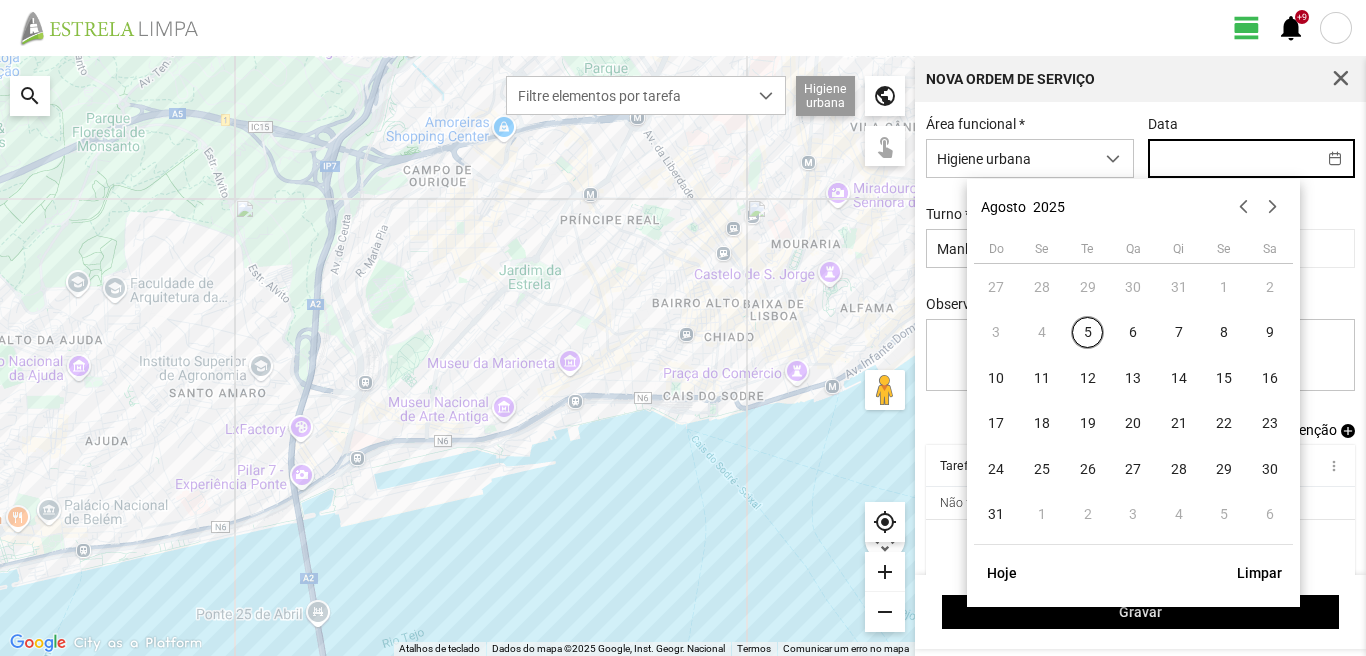 click at bounding box center [1232, 158] 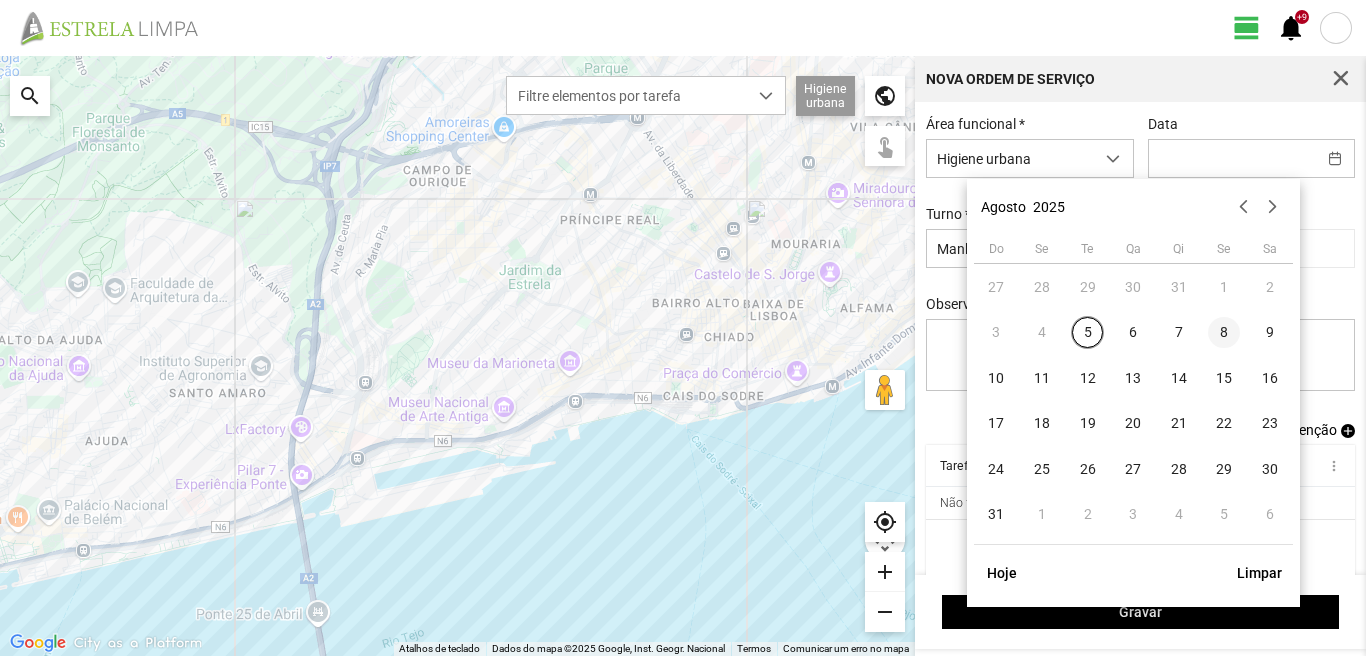 click on "8" at bounding box center (1224, 333) 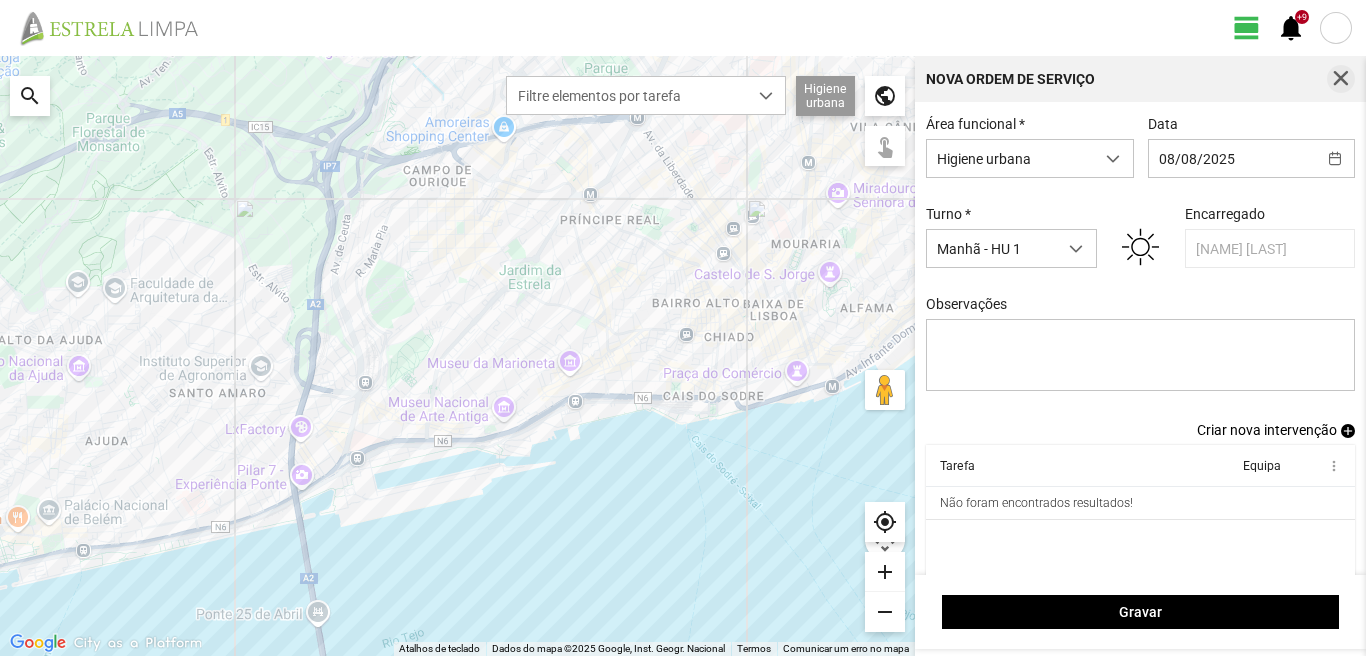 click at bounding box center (1341, 79) 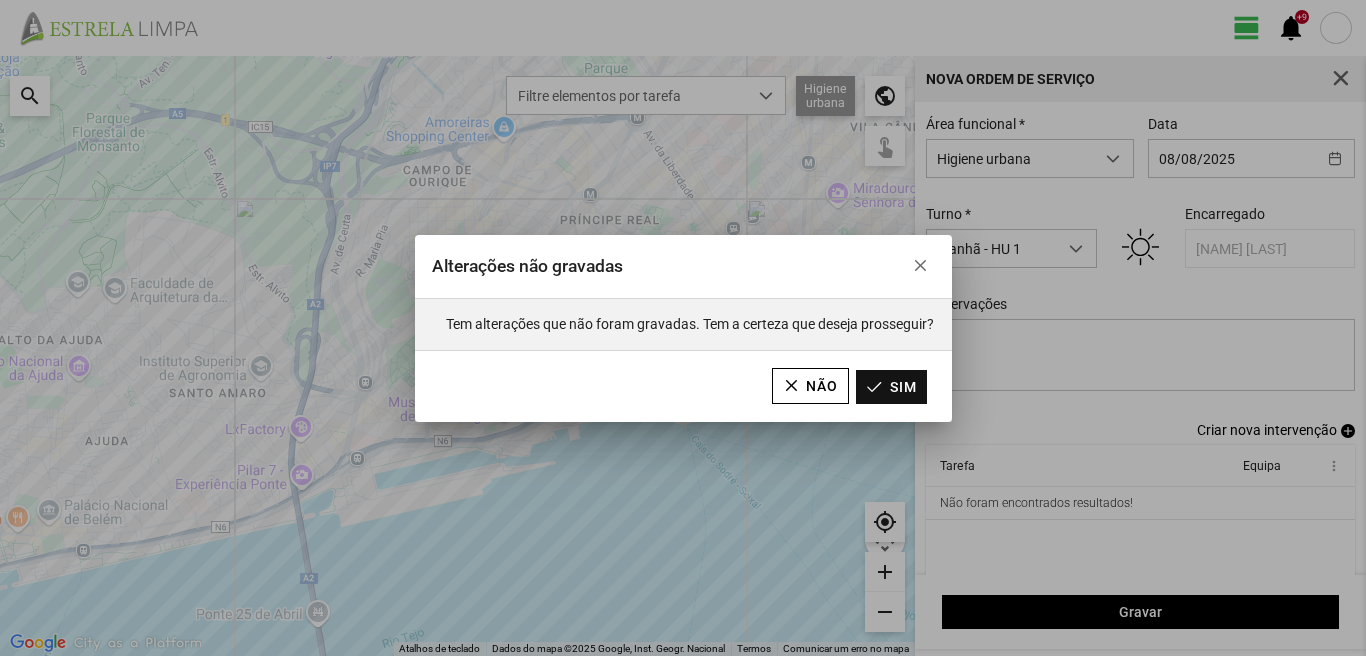 click on "Sim" 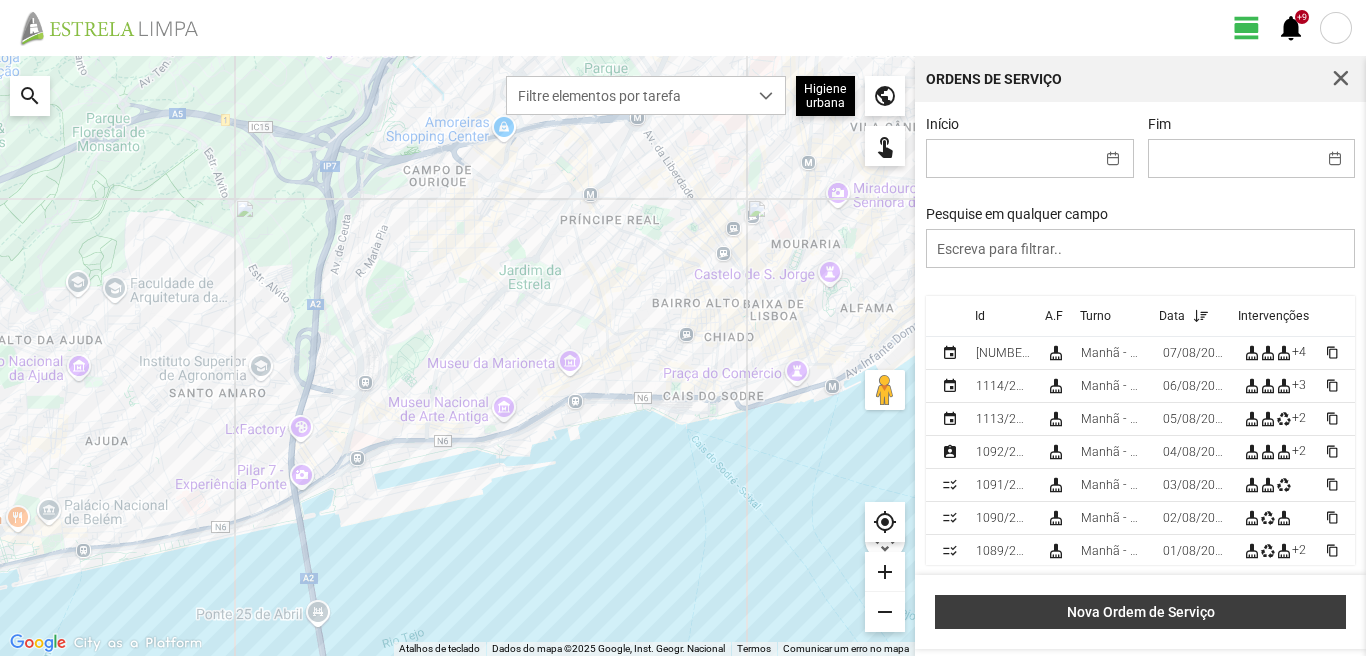 click on "Nova Ordem de Serviço" at bounding box center [1141, 612] 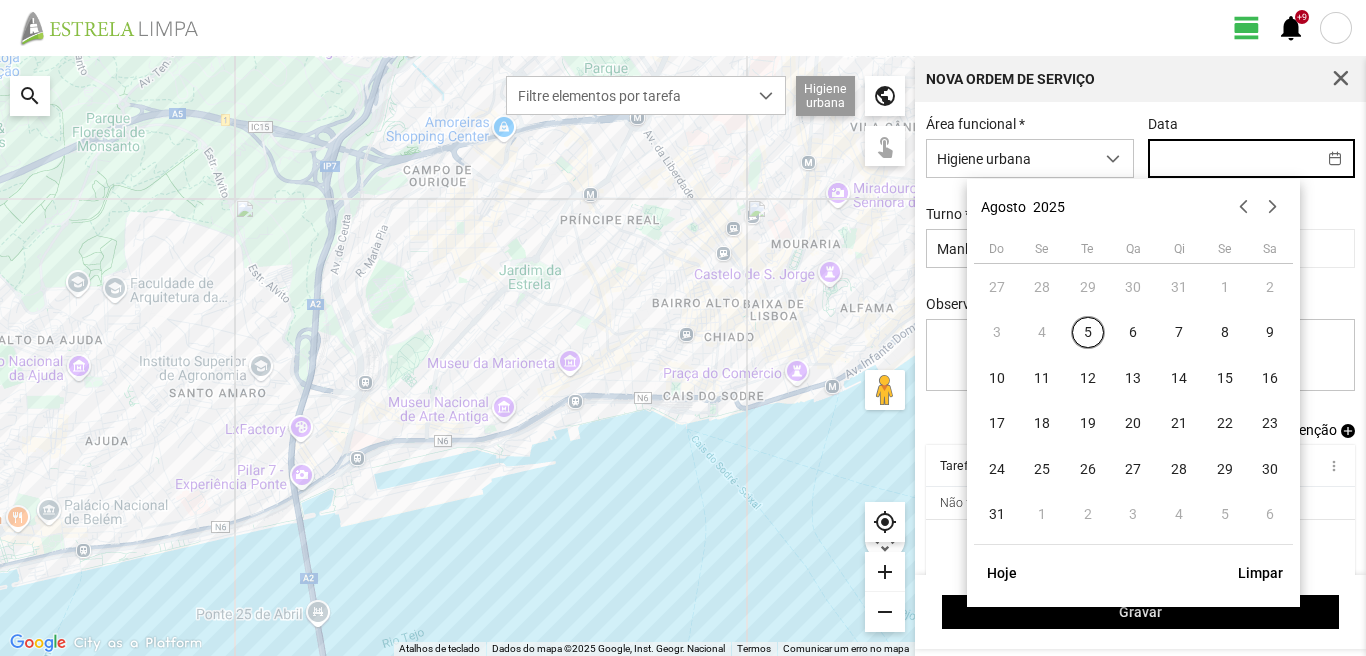 click at bounding box center [1232, 158] 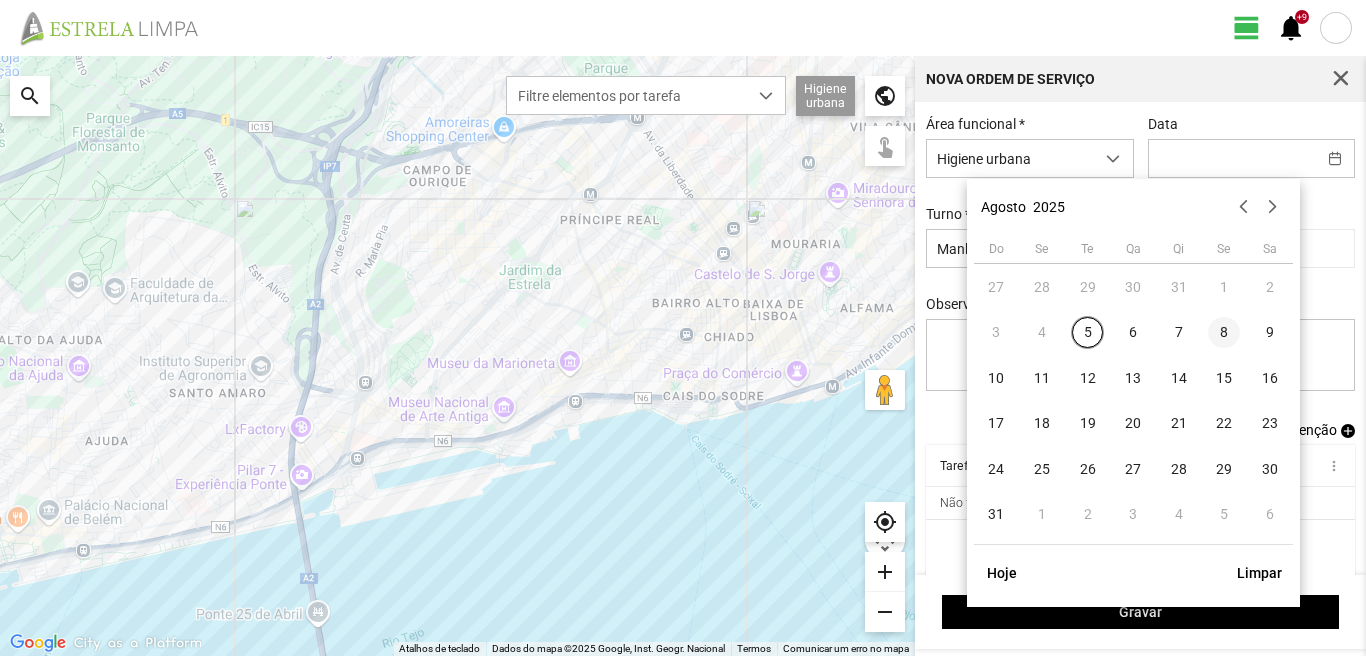 click on "8" at bounding box center (1224, 333) 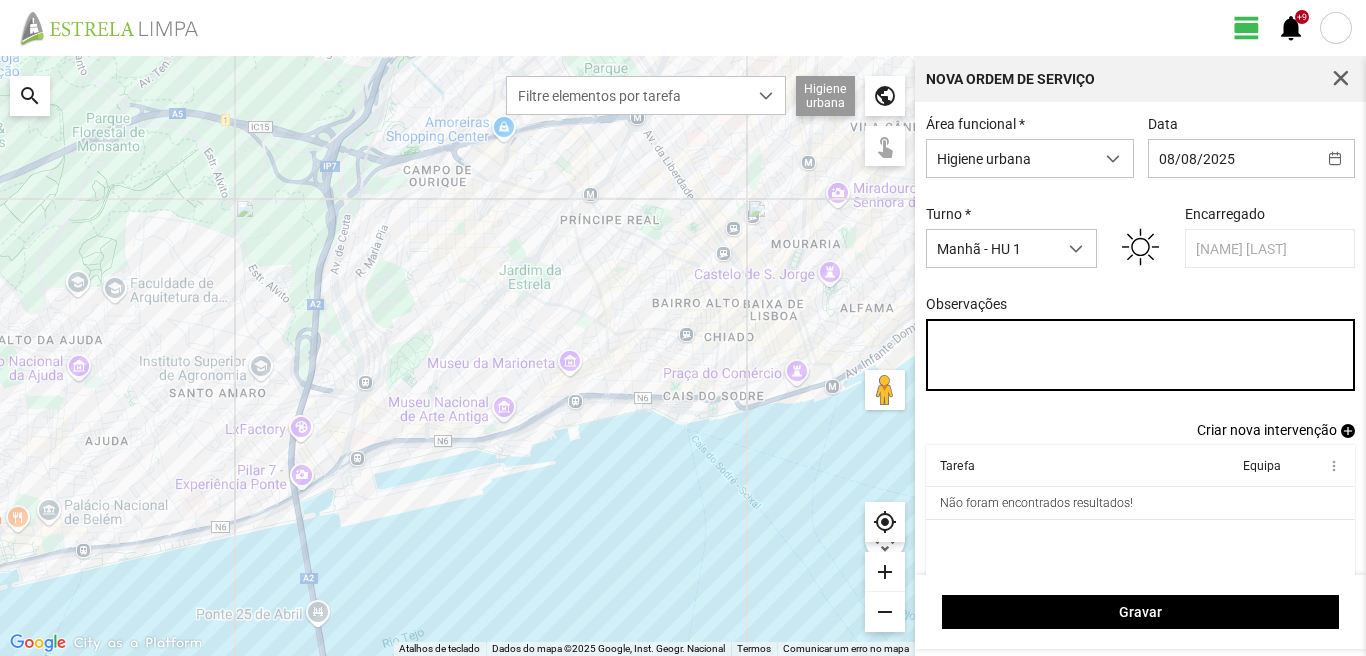 click on "Observações" at bounding box center (1141, 355) 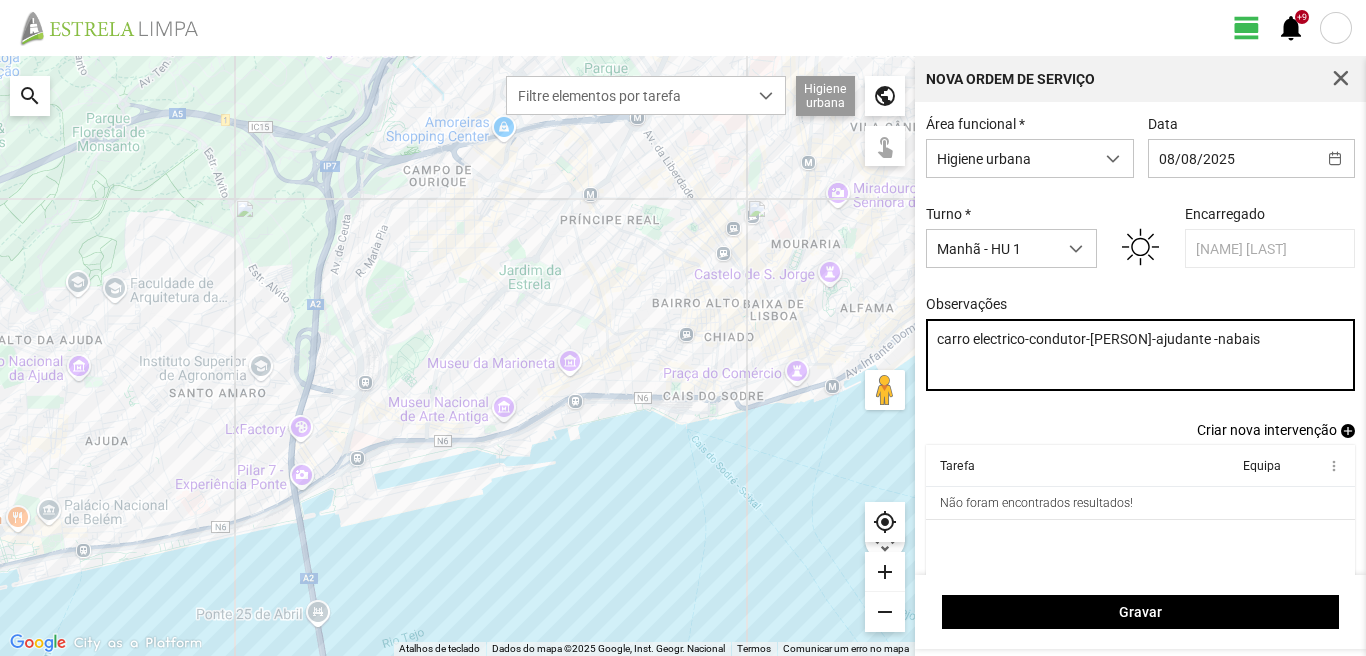 type on "carro electrico-condutor-[PERSON]-ajudante -nabais" 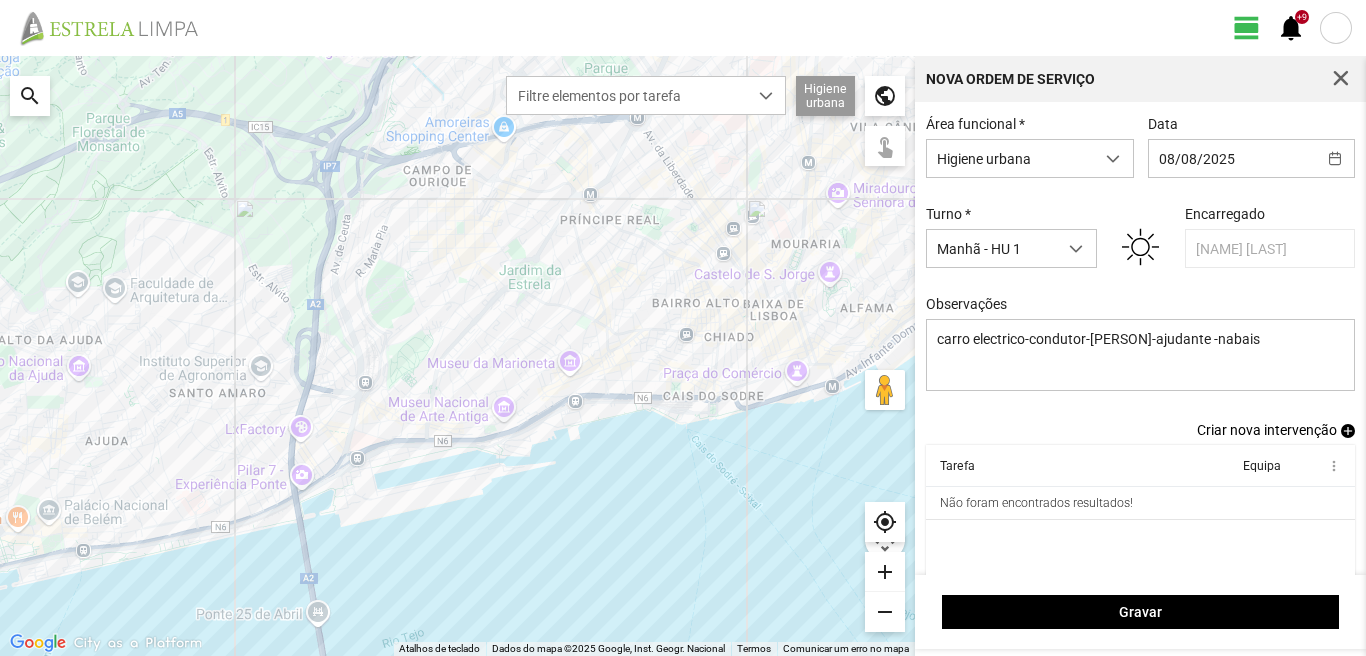 click on "Criar nova intervenção add" at bounding box center (1276, 430) 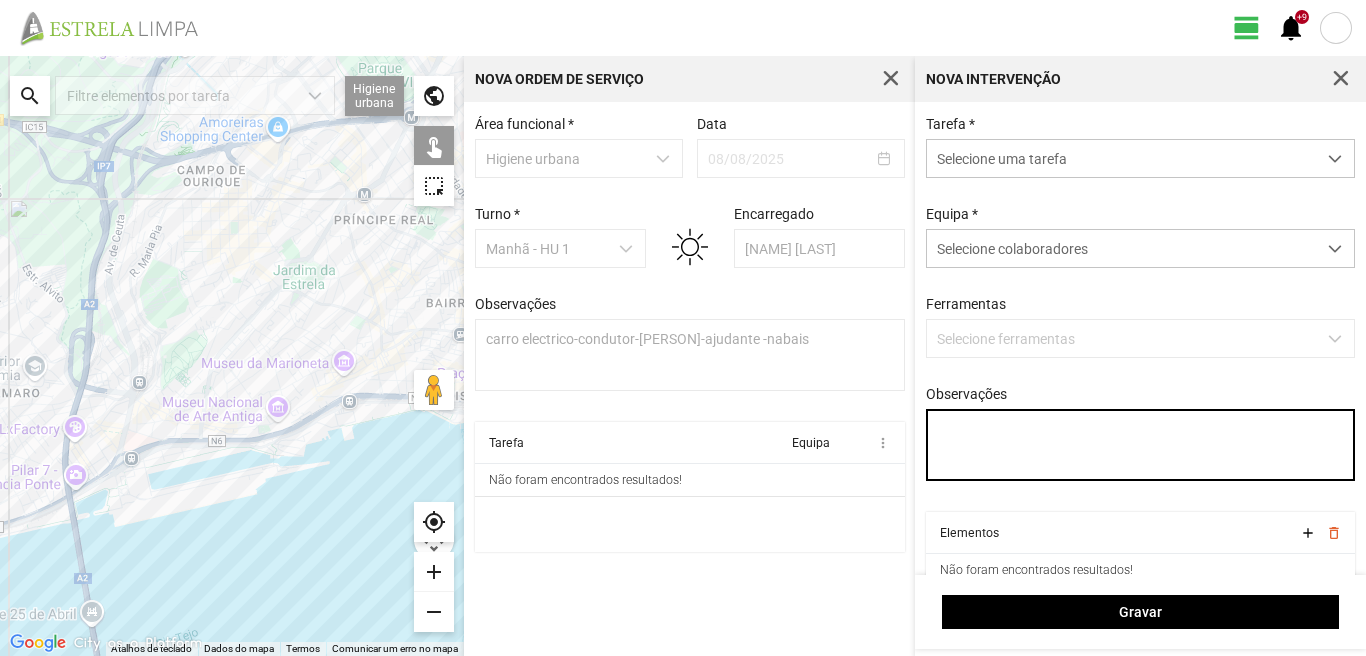 click on "Observações" at bounding box center (1141, 445) 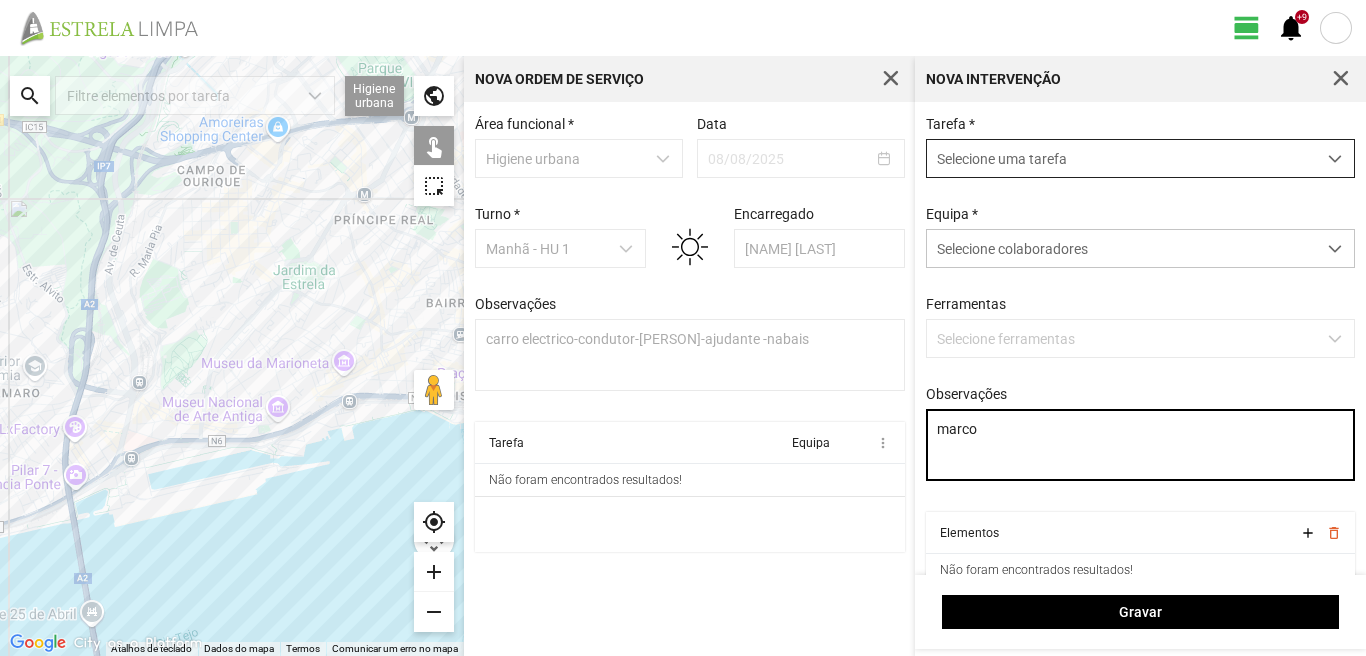 type on "marco" 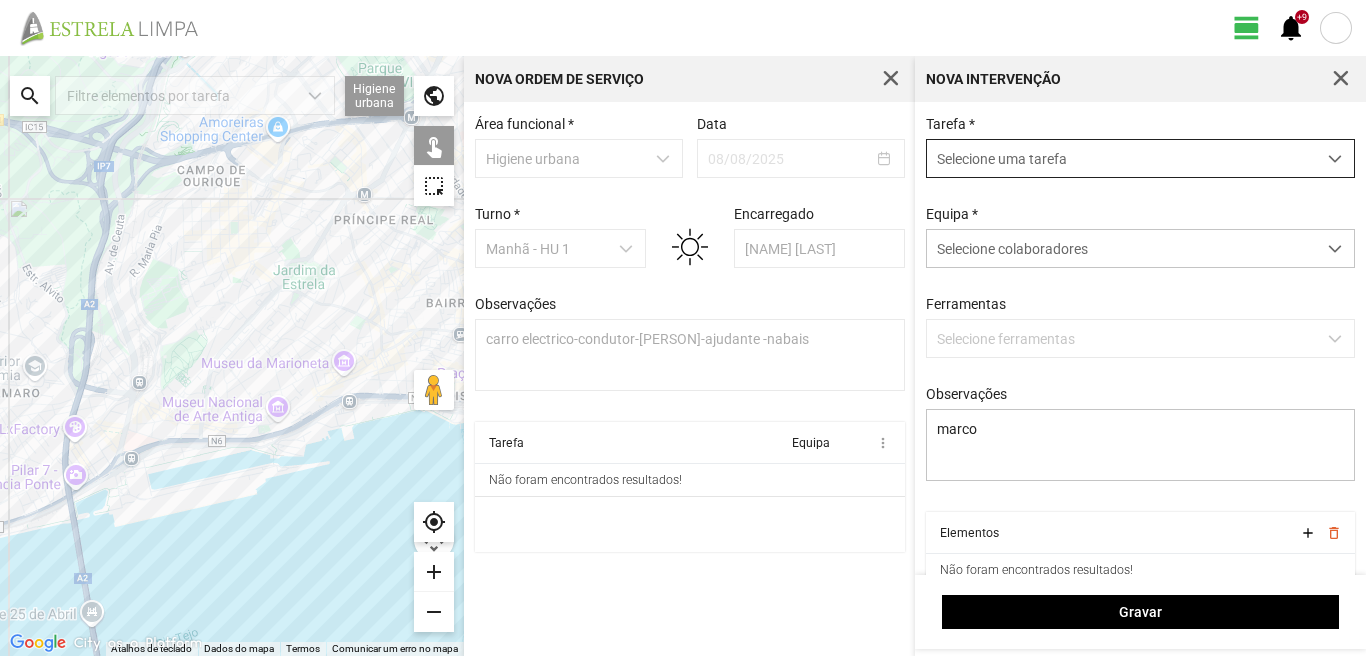 click on "Selecione uma tarefa" at bounding box center (1121, 158) 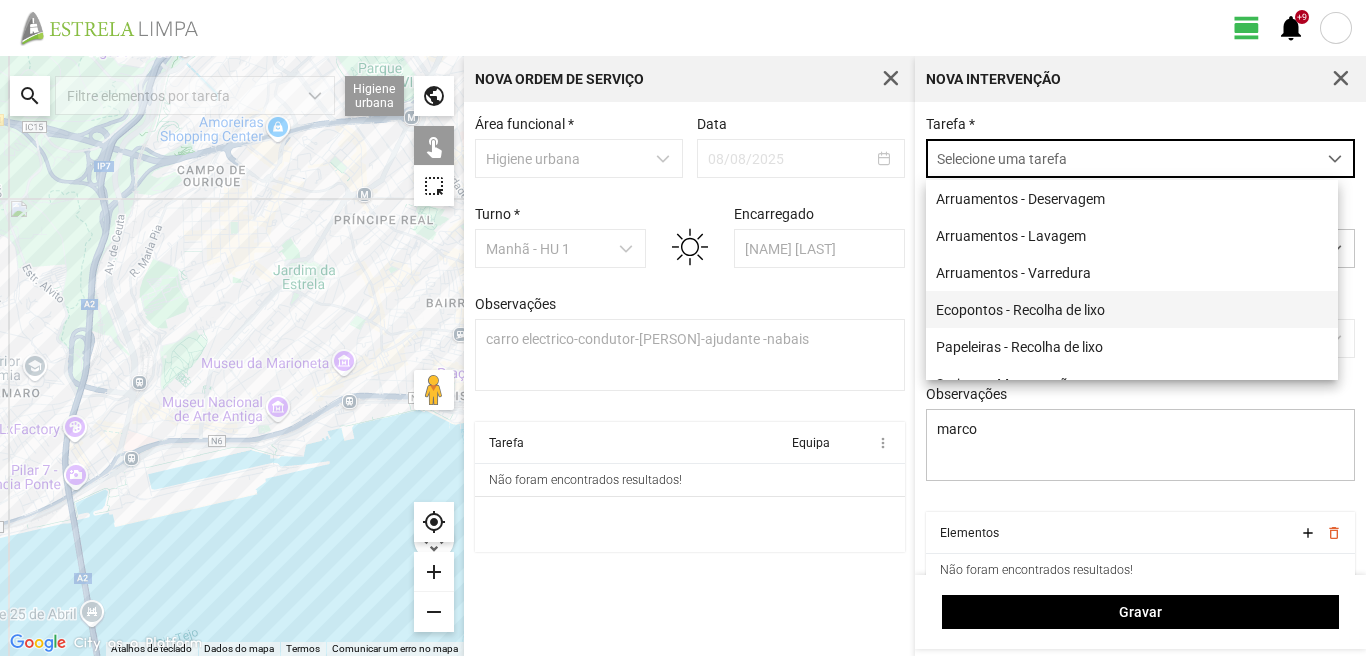 click on "Ecopontos - Recolha de lixo" at bounding box center (1132, 309) 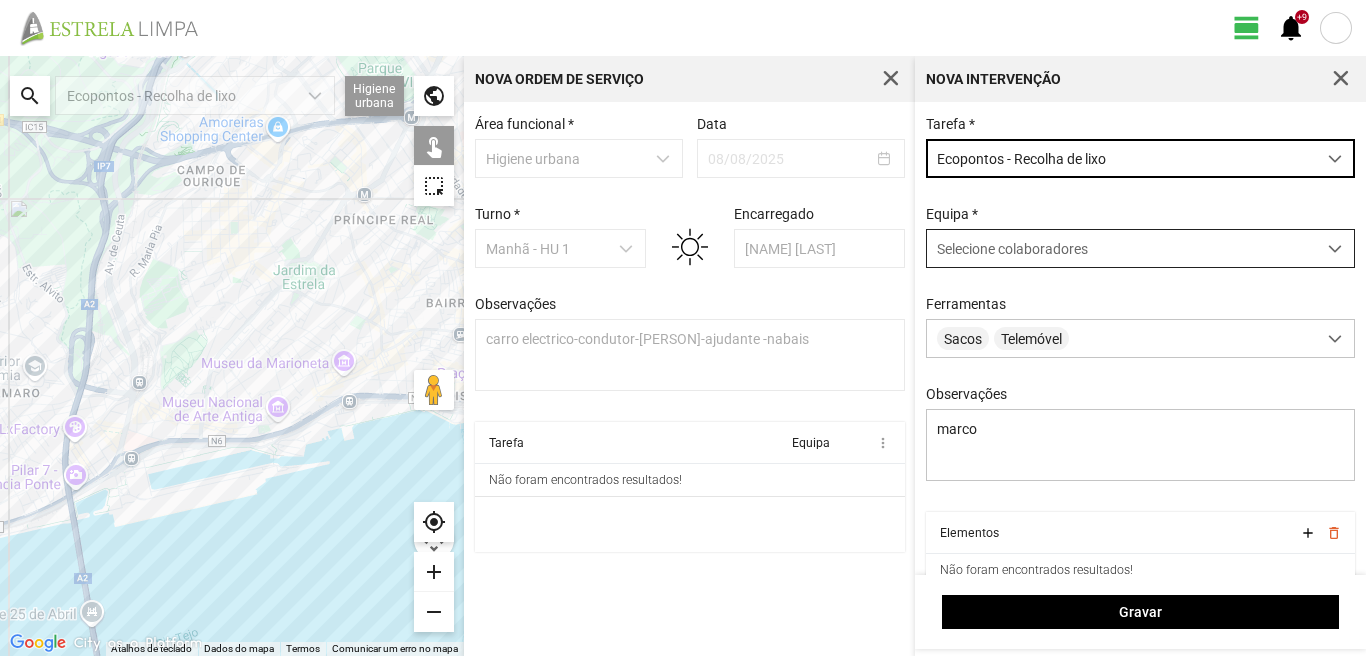 click on "Selecione colaboradores" at bounding box center [1121, 248] 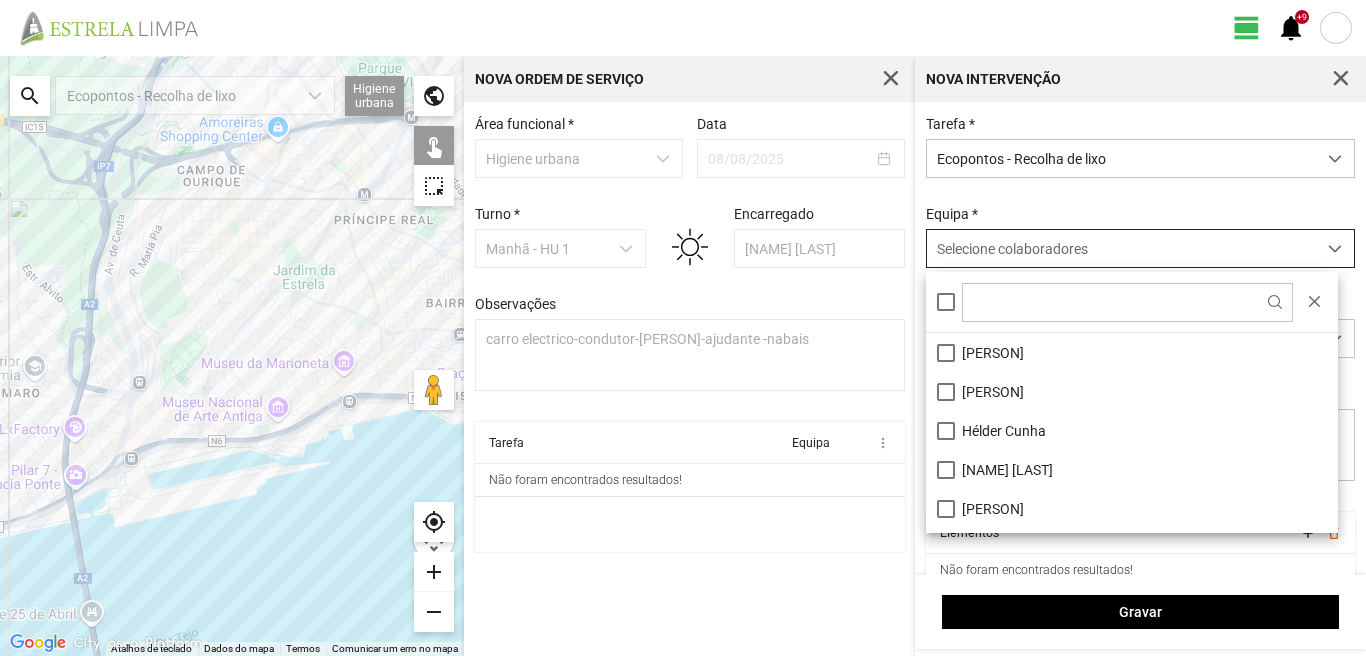scroll, scrollTop: 11, scrollLeft: 89, axis: both 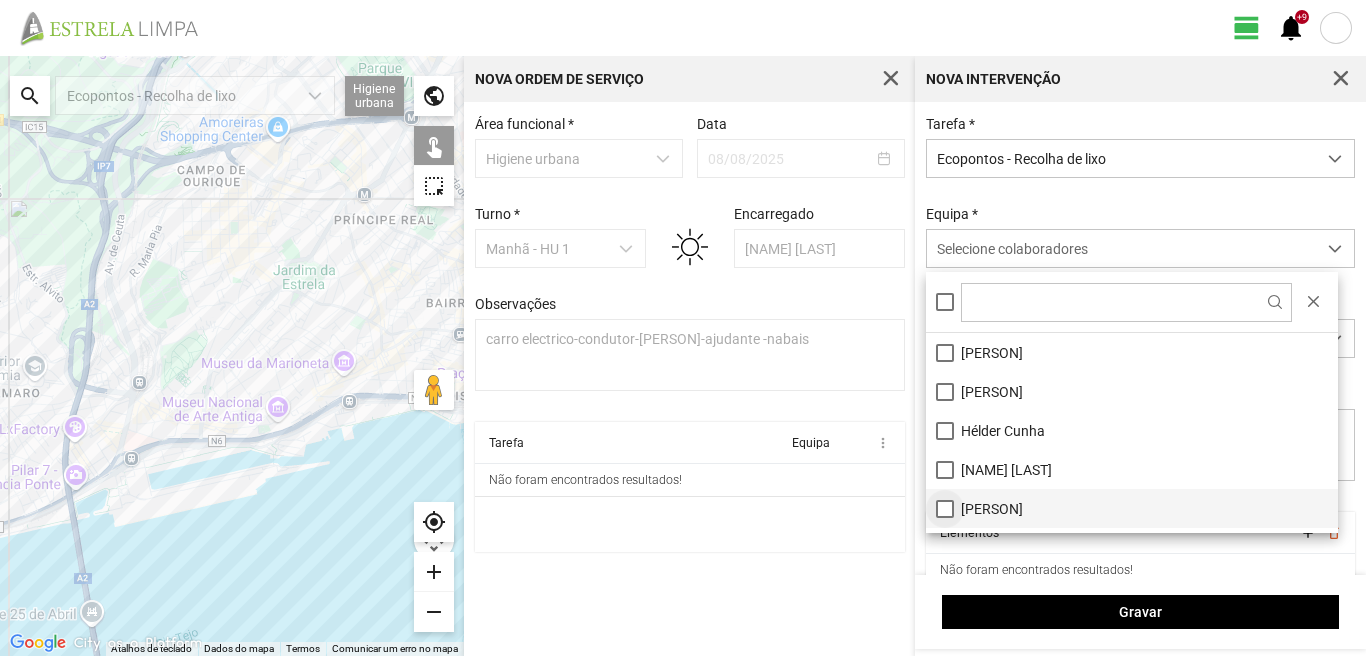 click on "[PERSON]" at bounding box center (1132, 508) 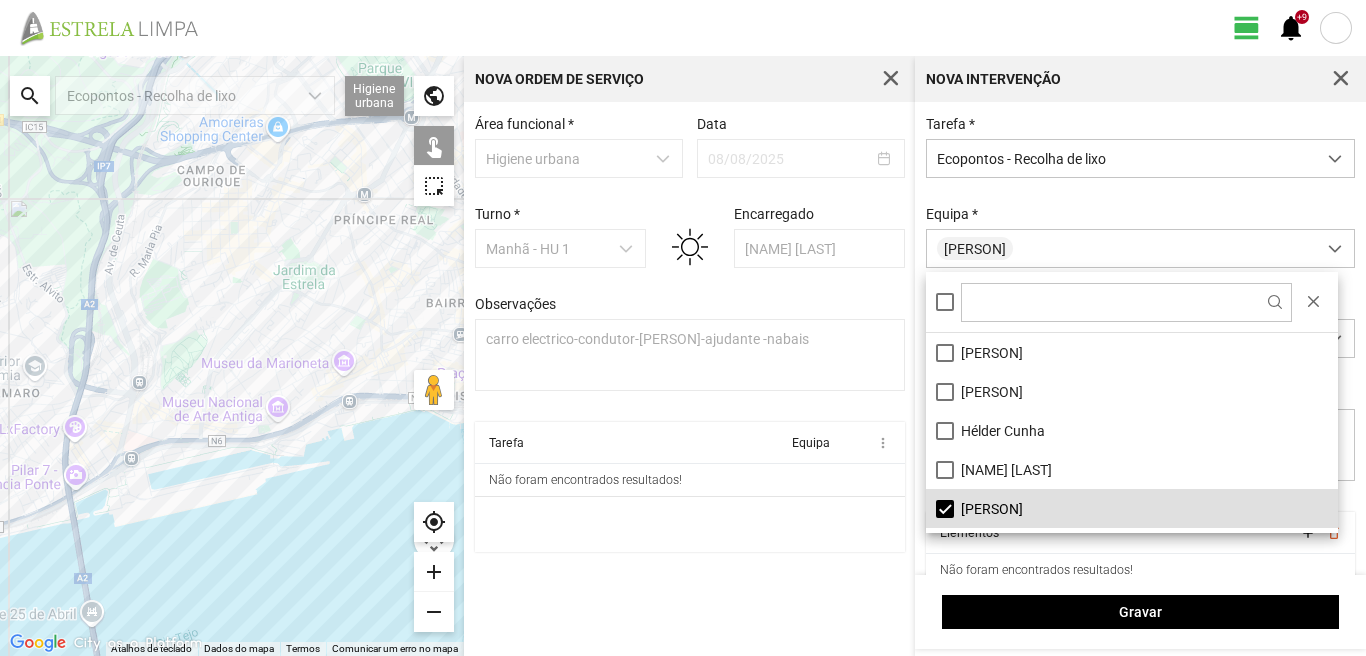 click 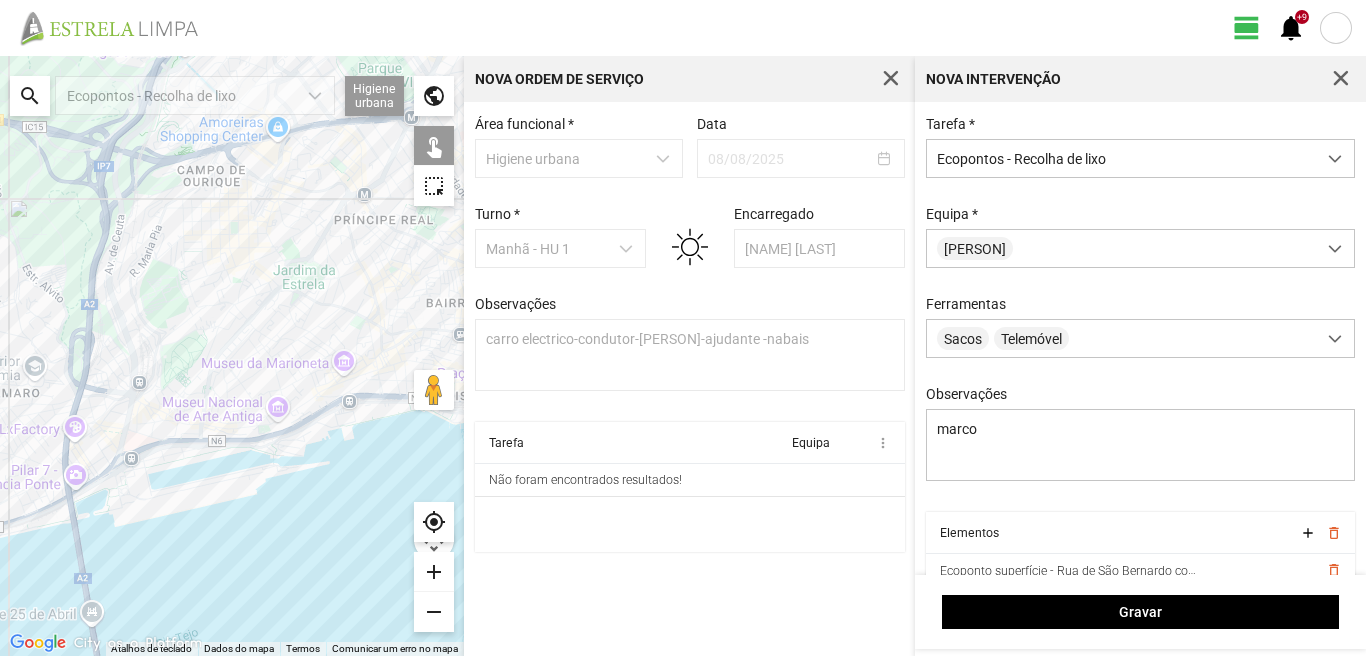 click 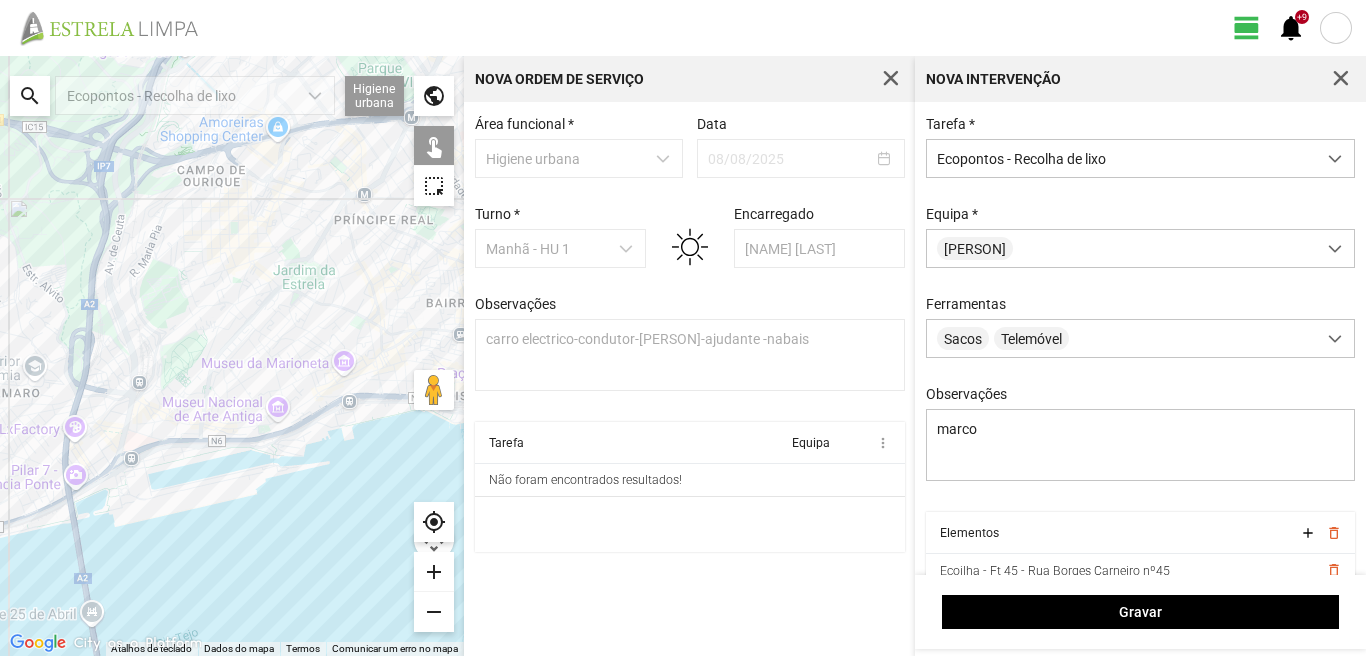 click 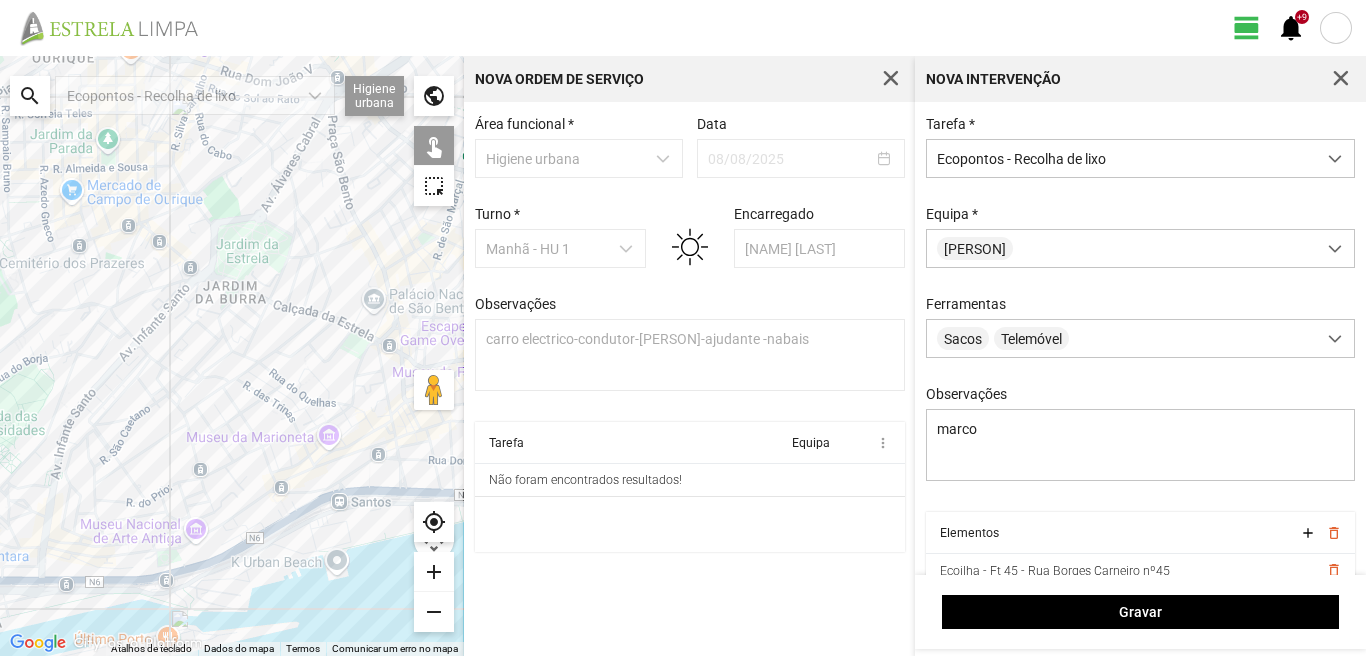 click 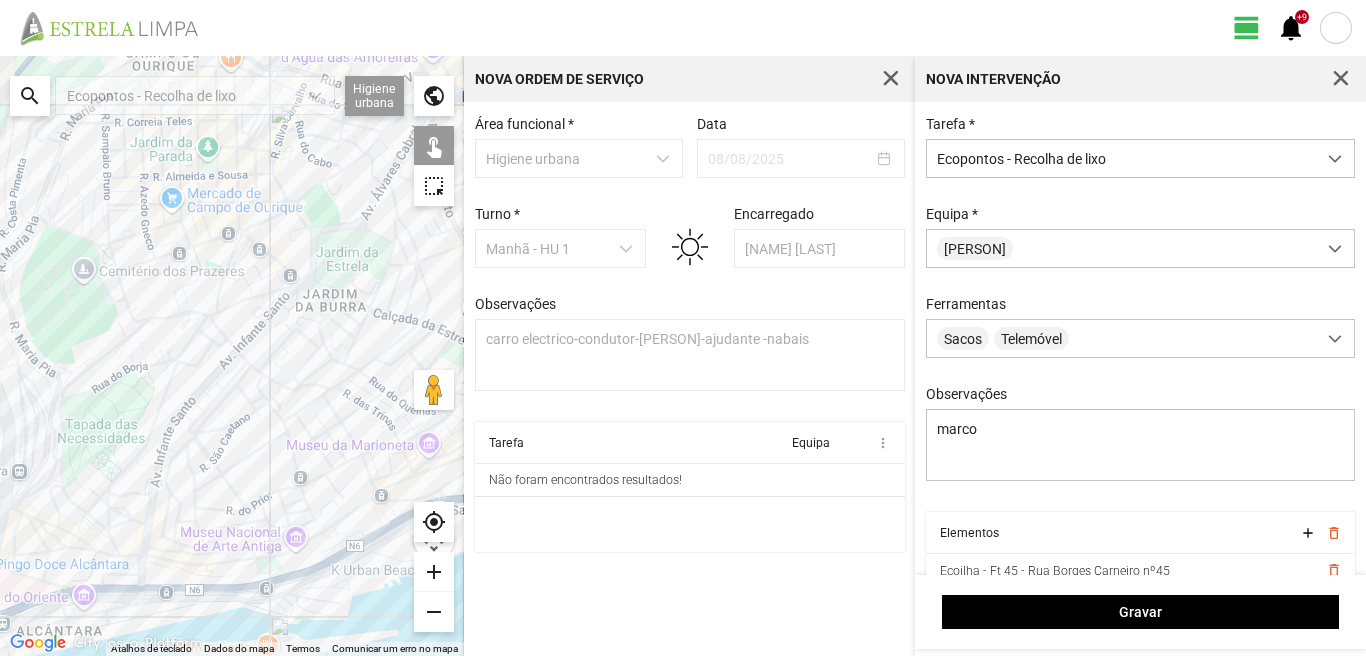 drag, startPoint x: 95, startPoint y: 404, endPoint x: 205, endPoint y: 413, distance: 110.36757 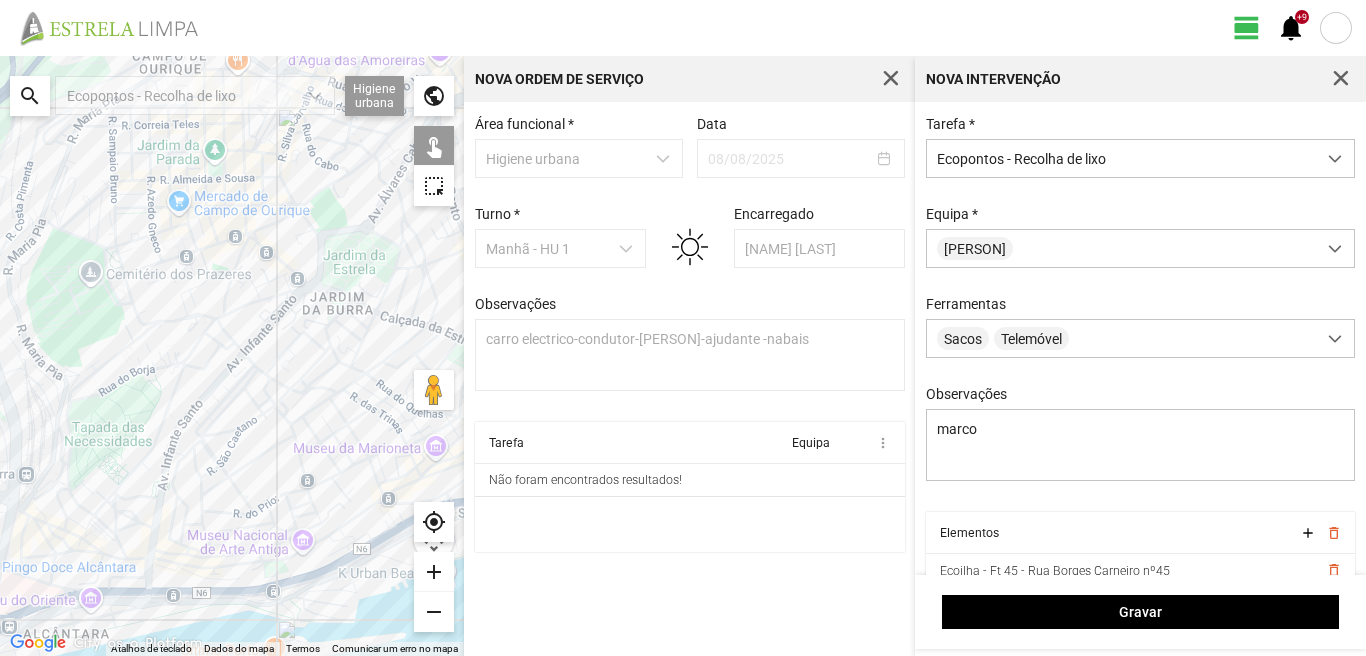 drag, startPoint x: 86, startPoint y: 388, endPoint x: 86, endPoint y: 347, distance: 41 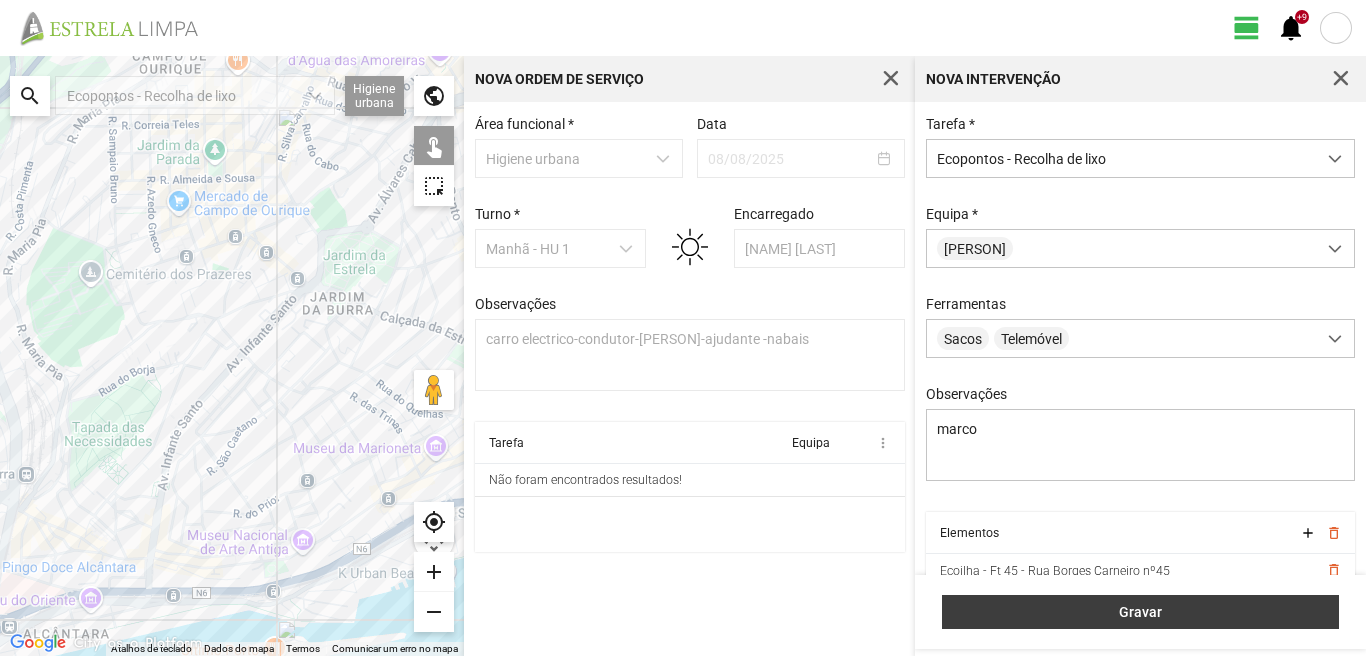 click on "Gravar" at bounding box center (1140, 612) 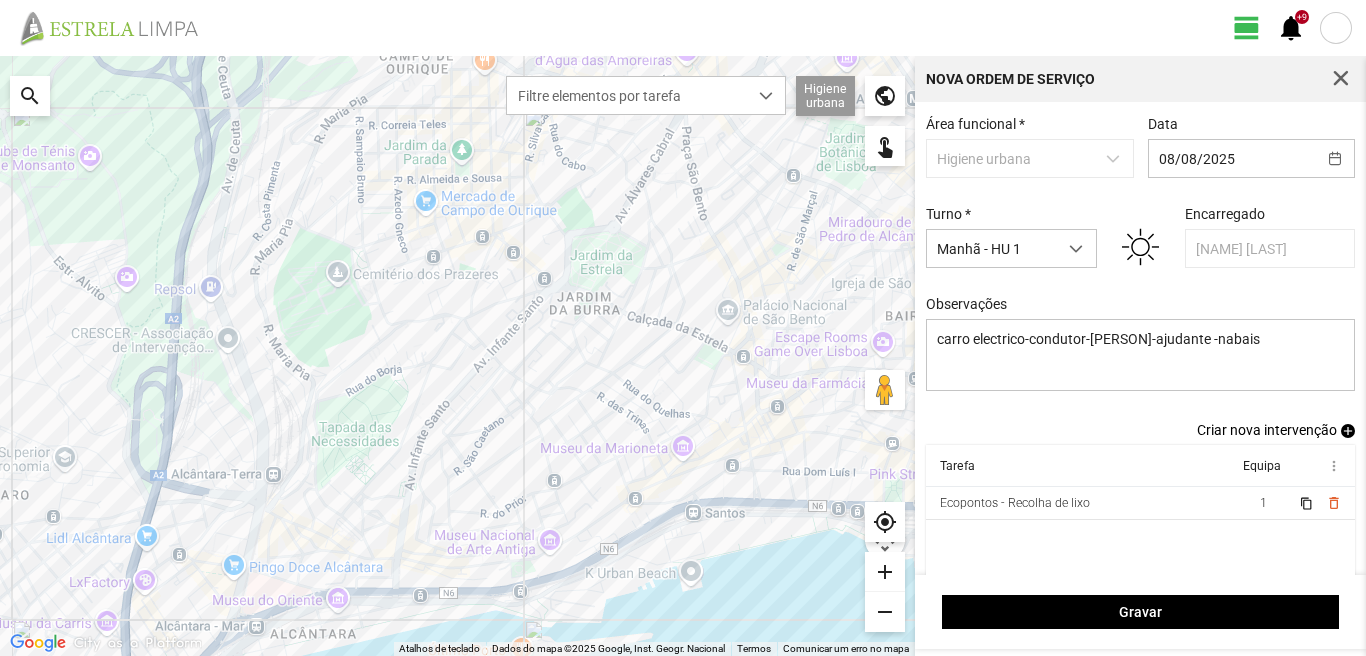 click on "add" at bounding box center (1348, 431) 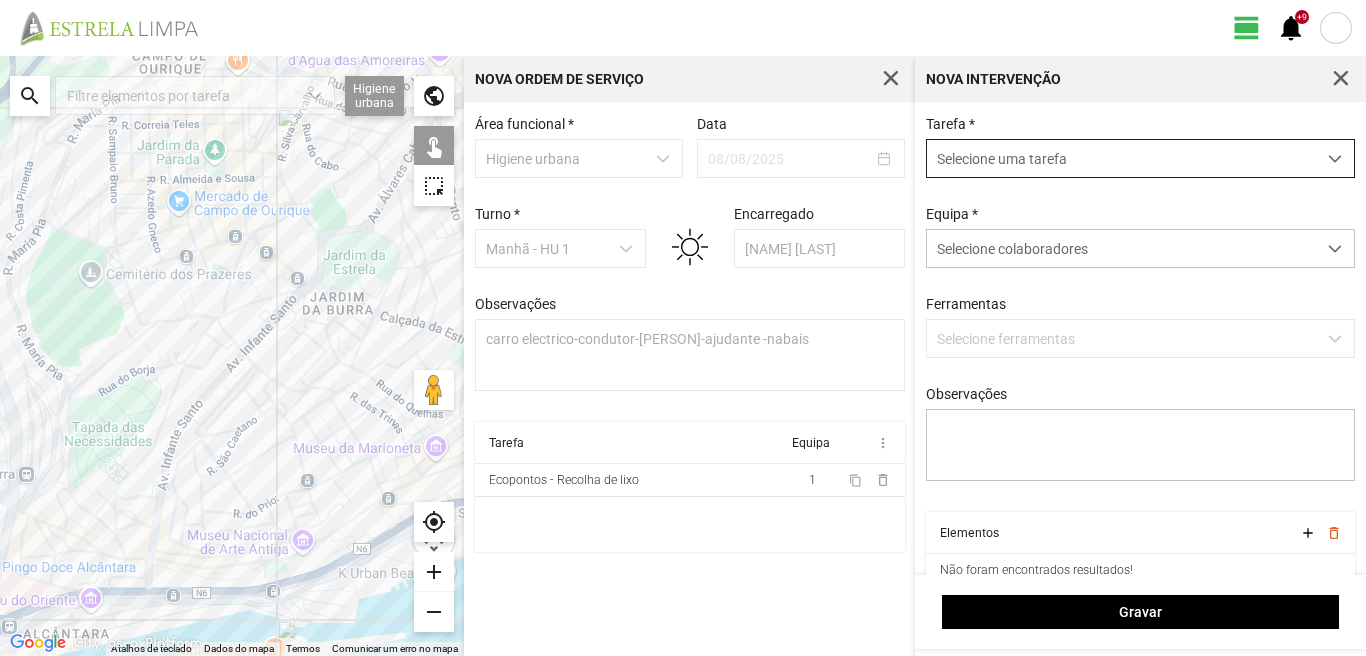 click on "Selecione uma tarefa" at bounding box center (1121, 158) 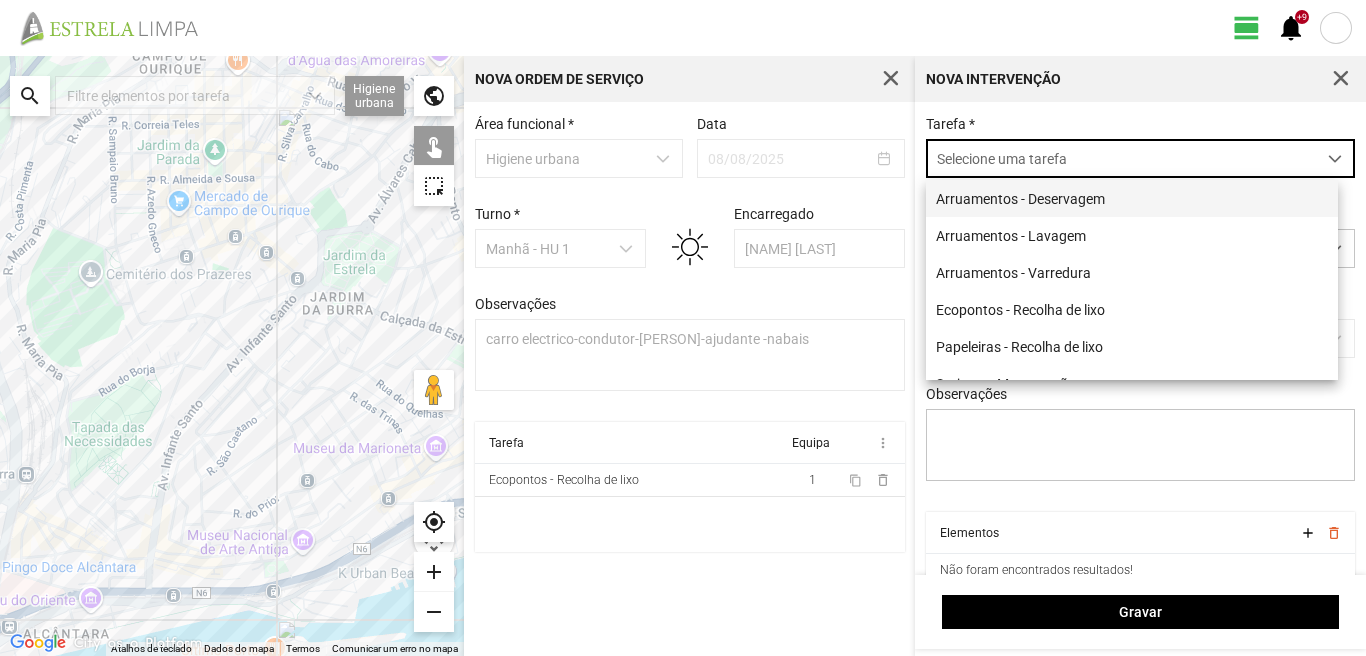 scroll, scrollTop: 11, scrollLeft: 89, axis: both 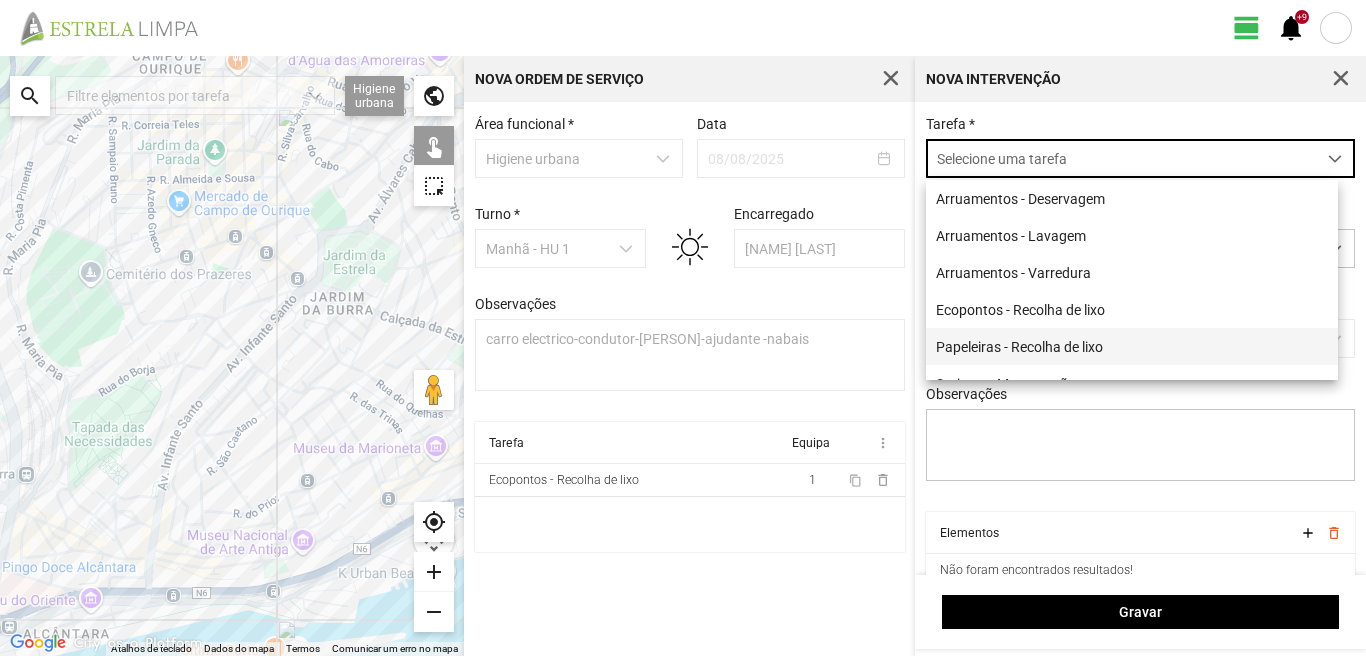 click on "Papeleiras - Recolha de lixo" at bounding box center [1132, 346] 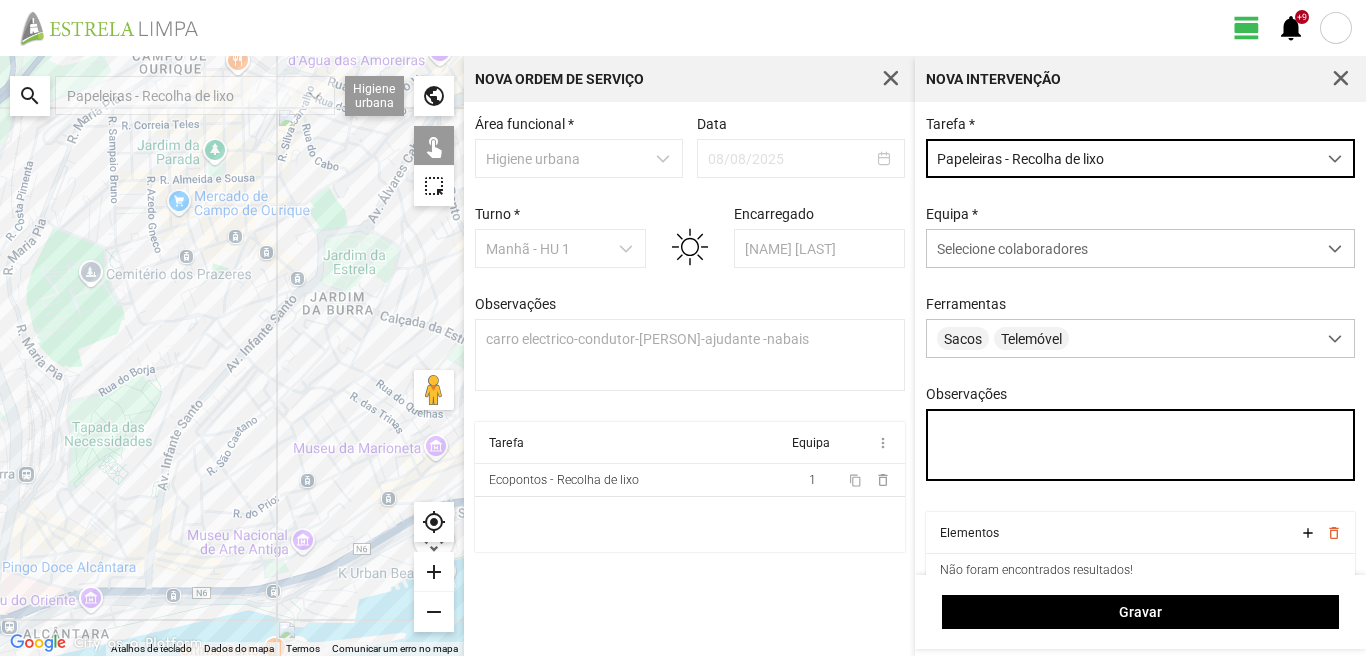 click on "Observações" at bounding box center (1141, 445) 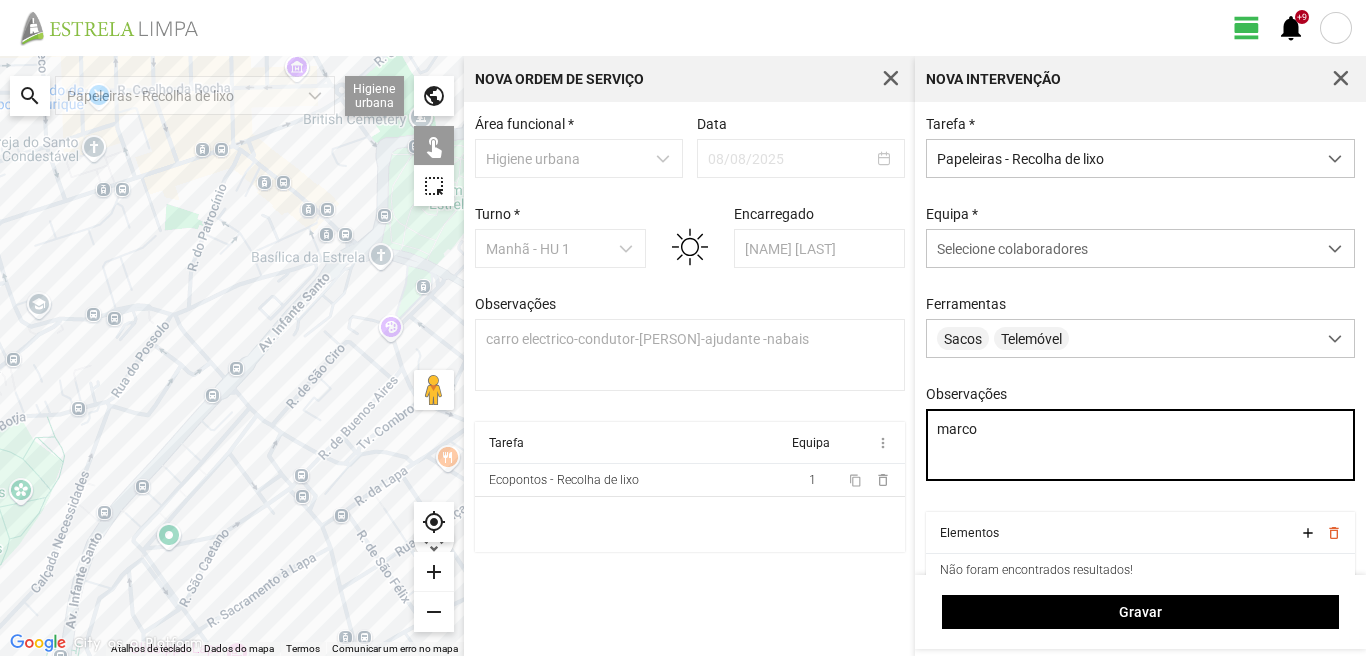 type on "marco" 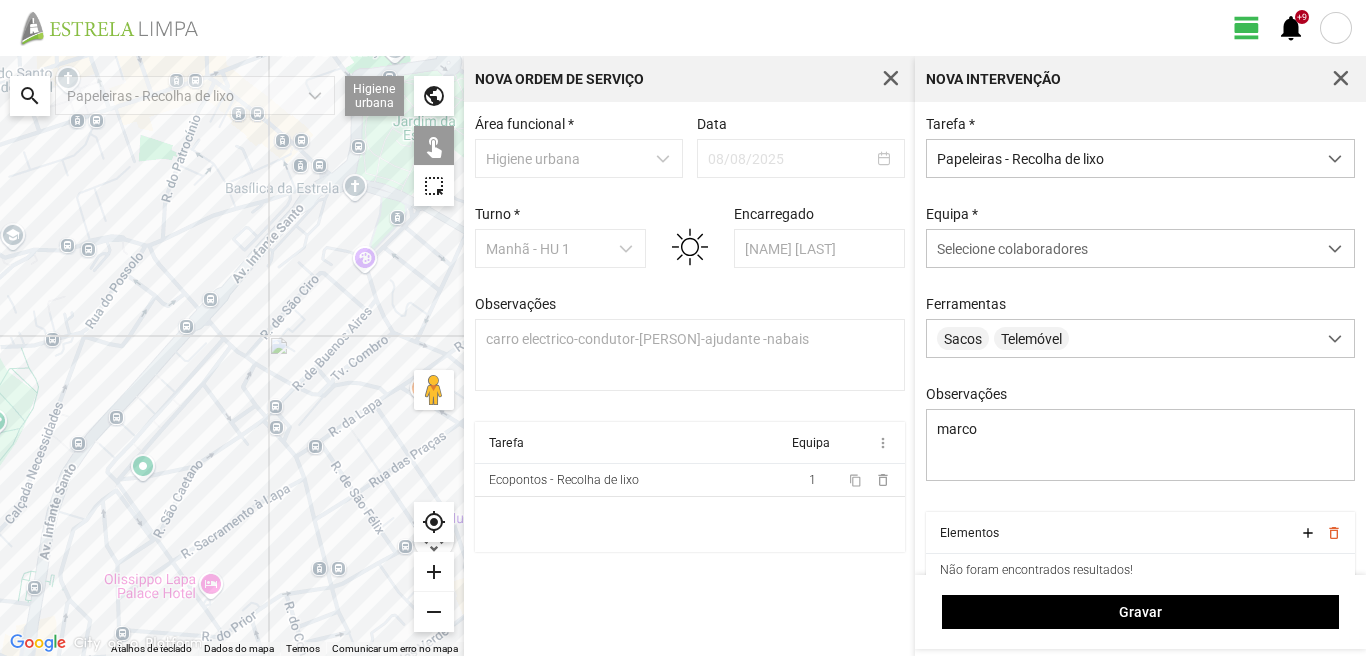 drag, startPoint x: 251, startPoint y: 461, endPoint x: 210, endPoint y: 337, distance: 130.60245 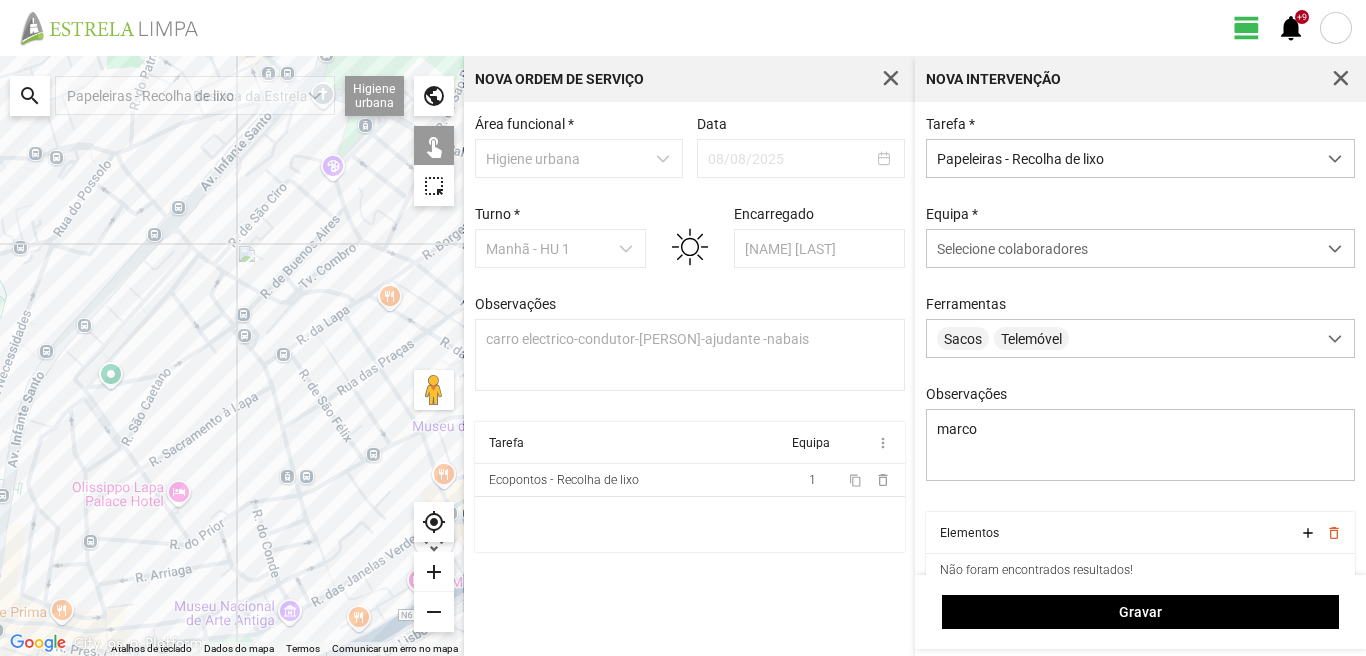 click 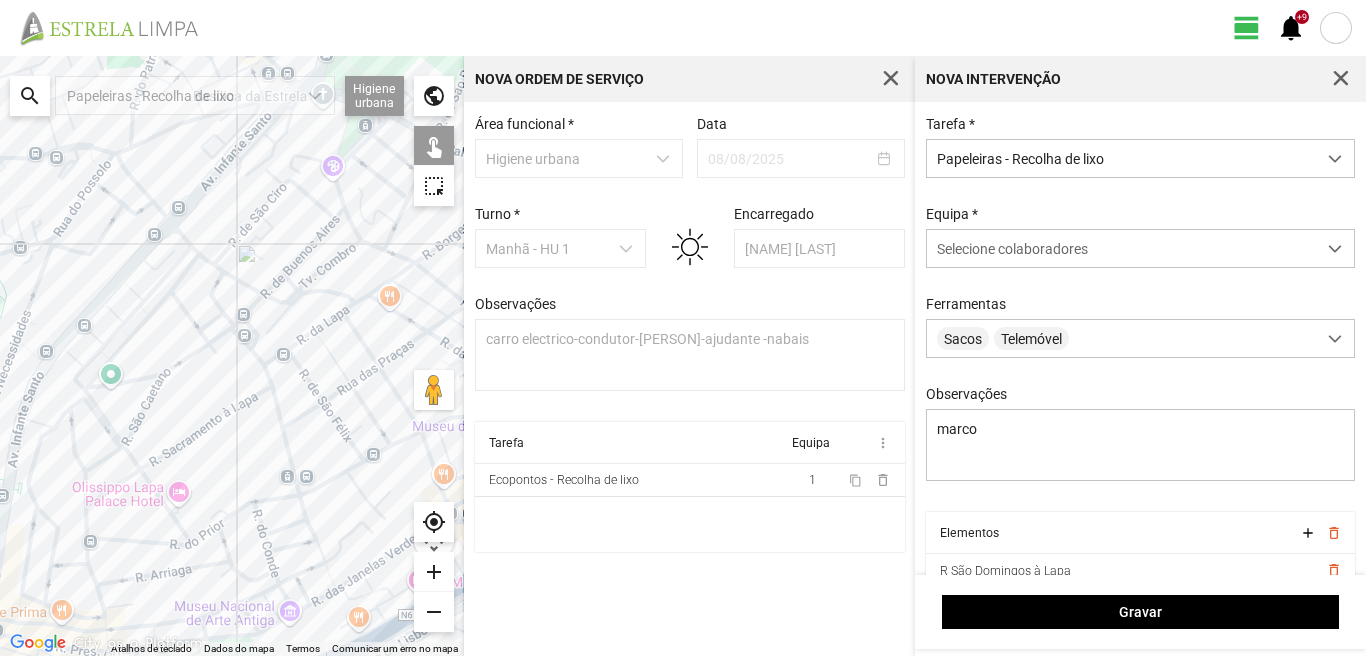 click 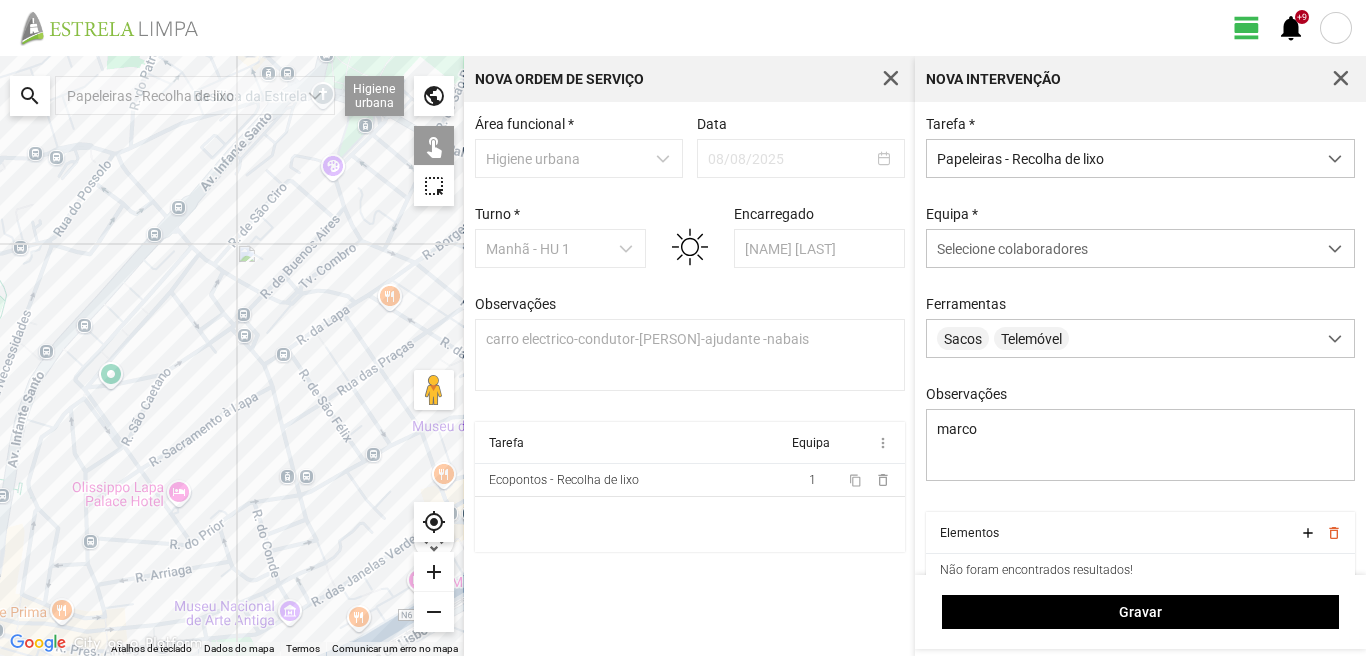 click 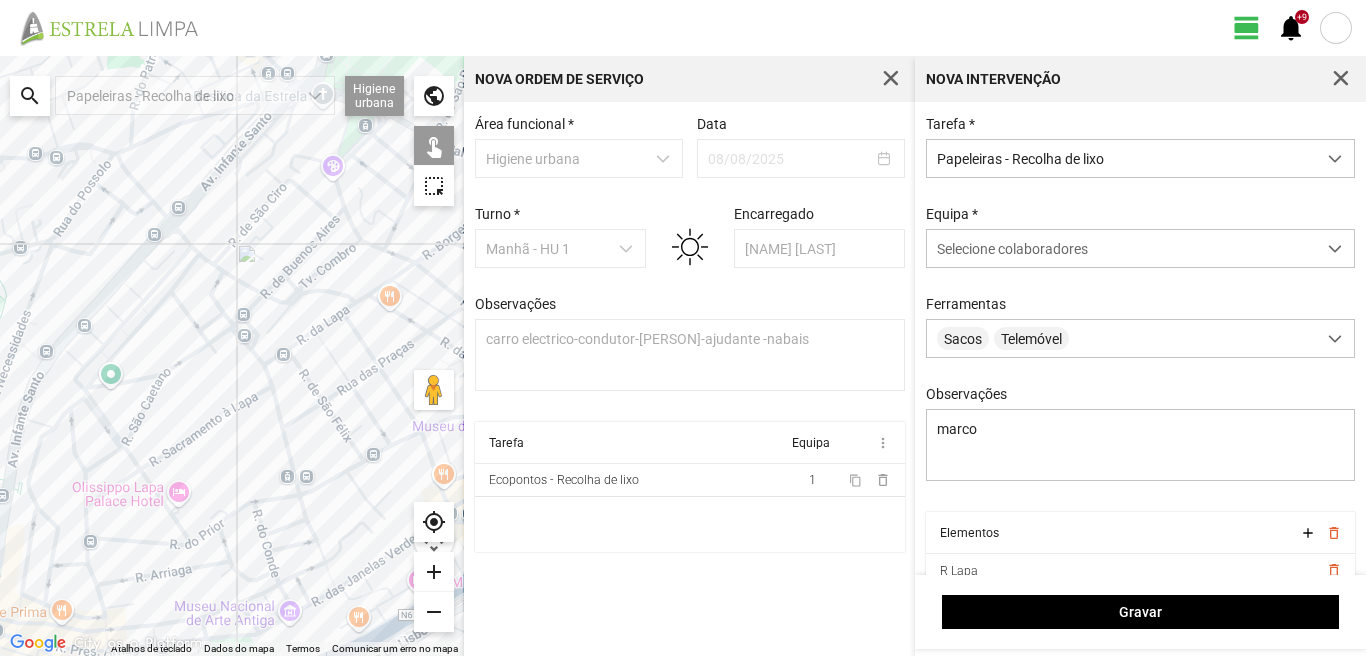 click 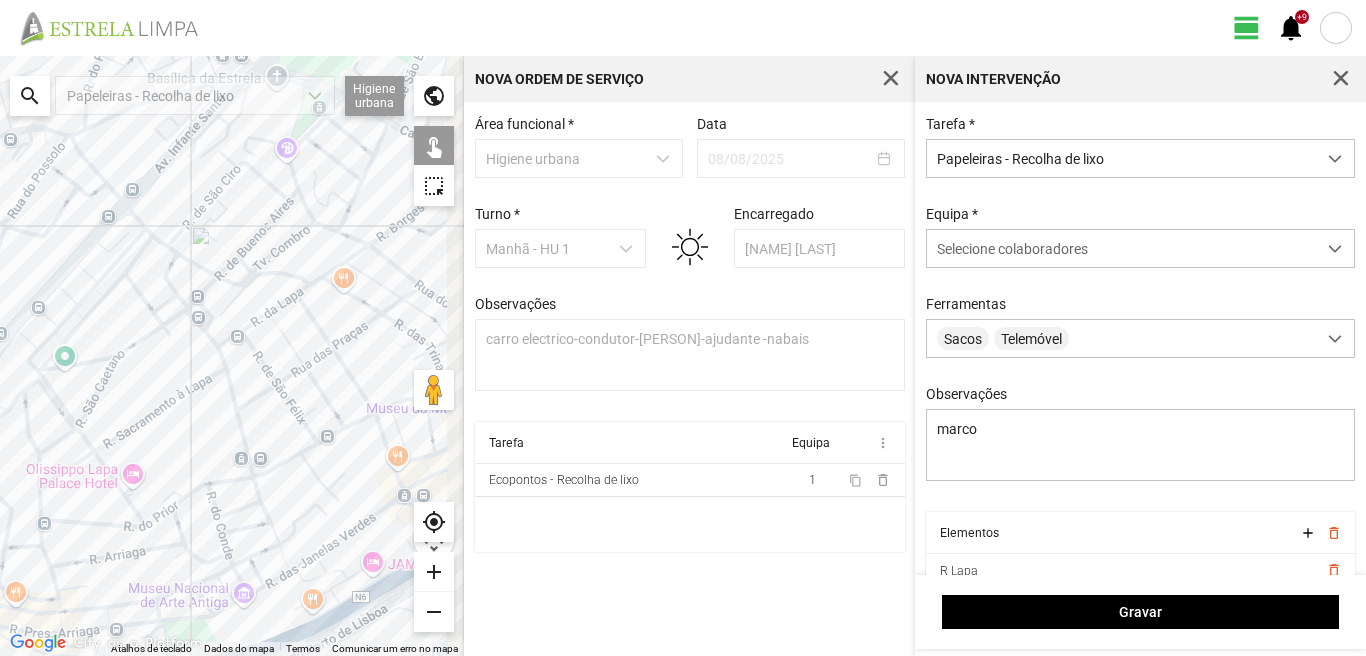 drag, startPoint x: 370, startPoint y: 387, endPoint x: 300, endPoint y: 370, distance: 72.03471 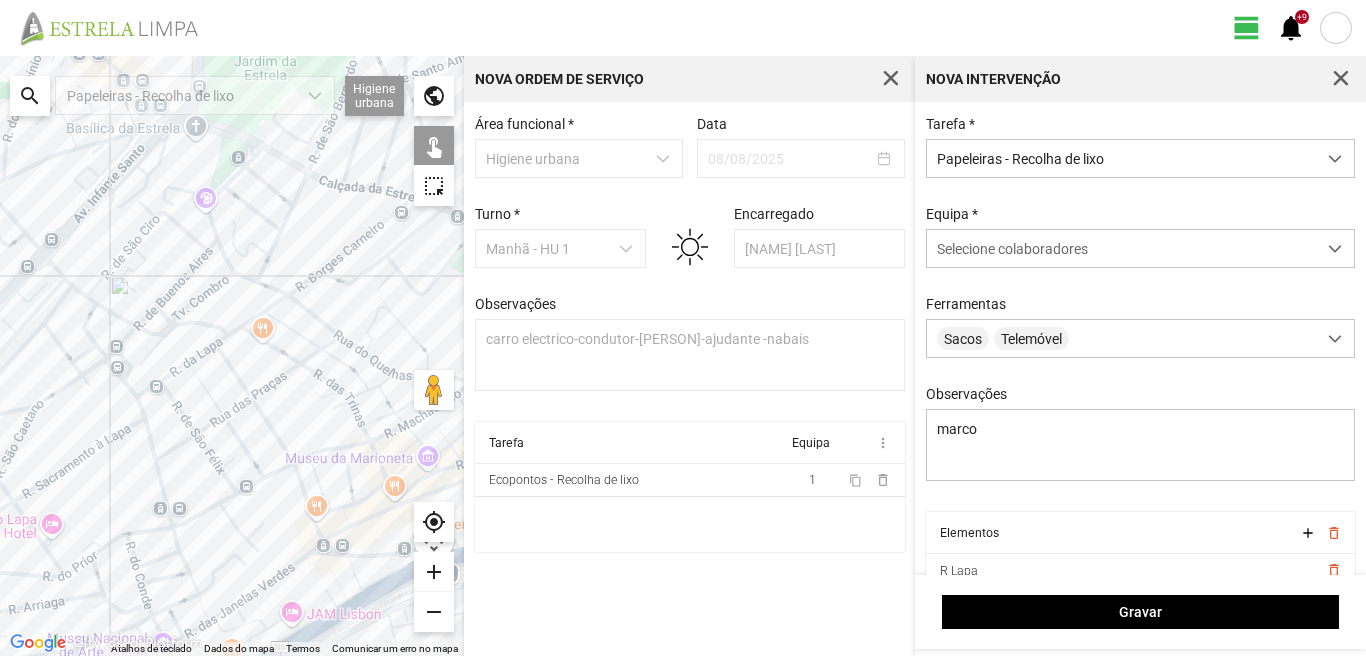 drag, startPoint x: 360, startPoint y: 306, endPoint x: 301, endPoint y: 361, distance: 80.65978 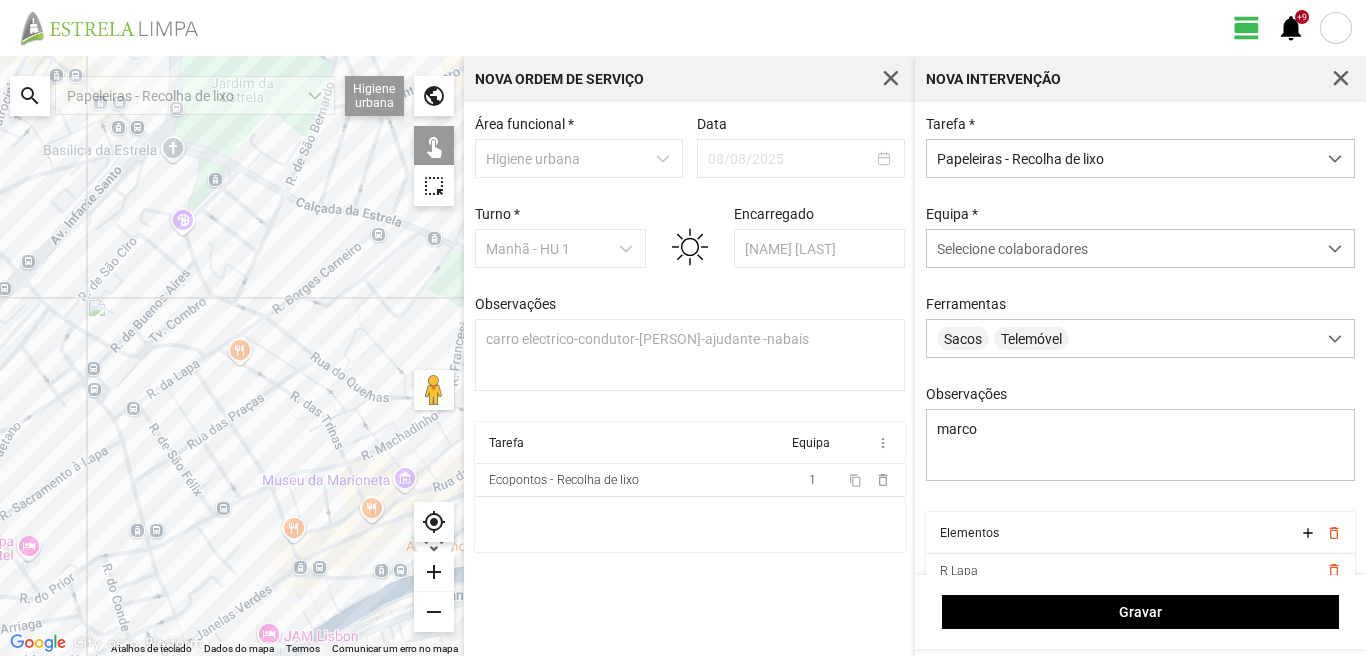 click 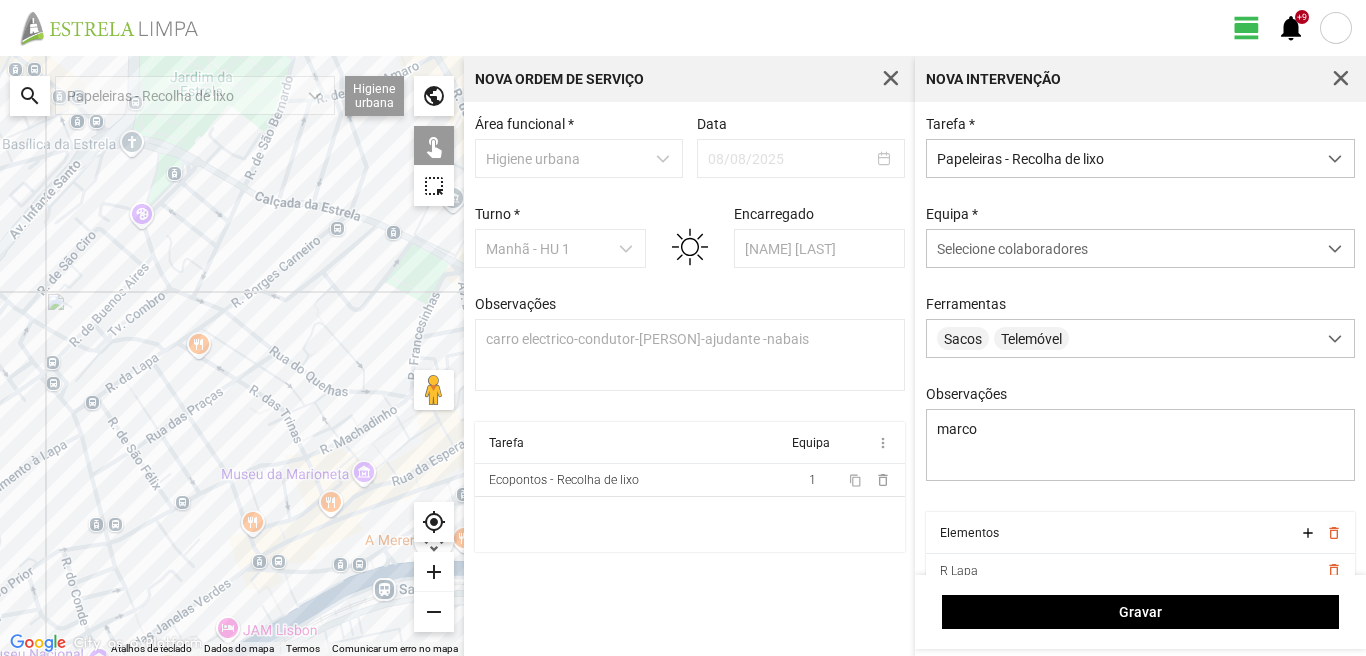 drag, startPoint x: 388, startPoint y: 382, endPoint x: 309, endPoint y: 375, distance: 79.30952 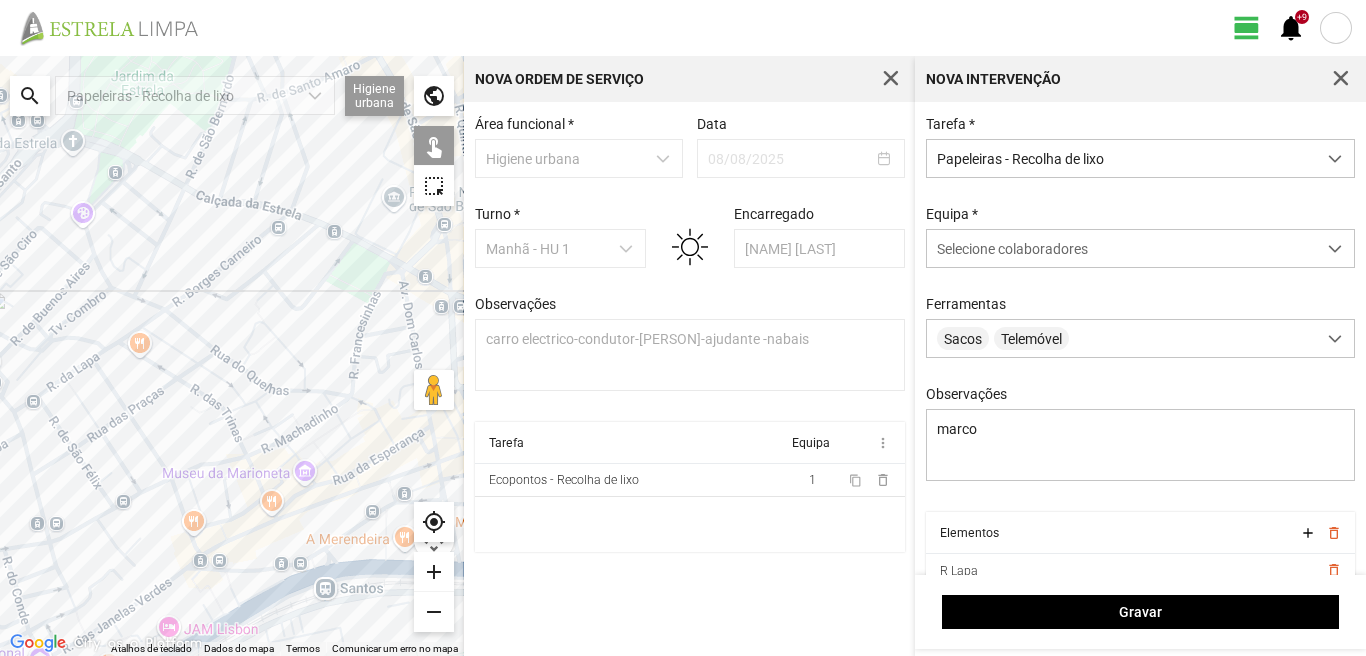click 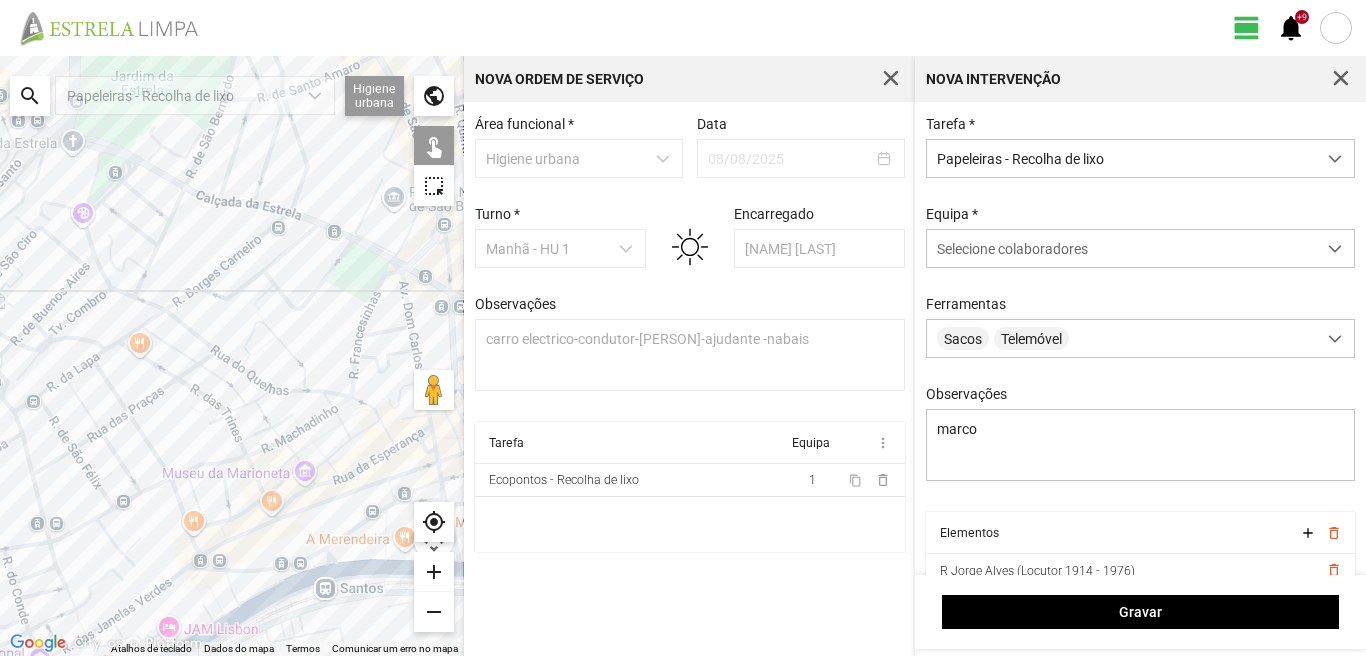 click 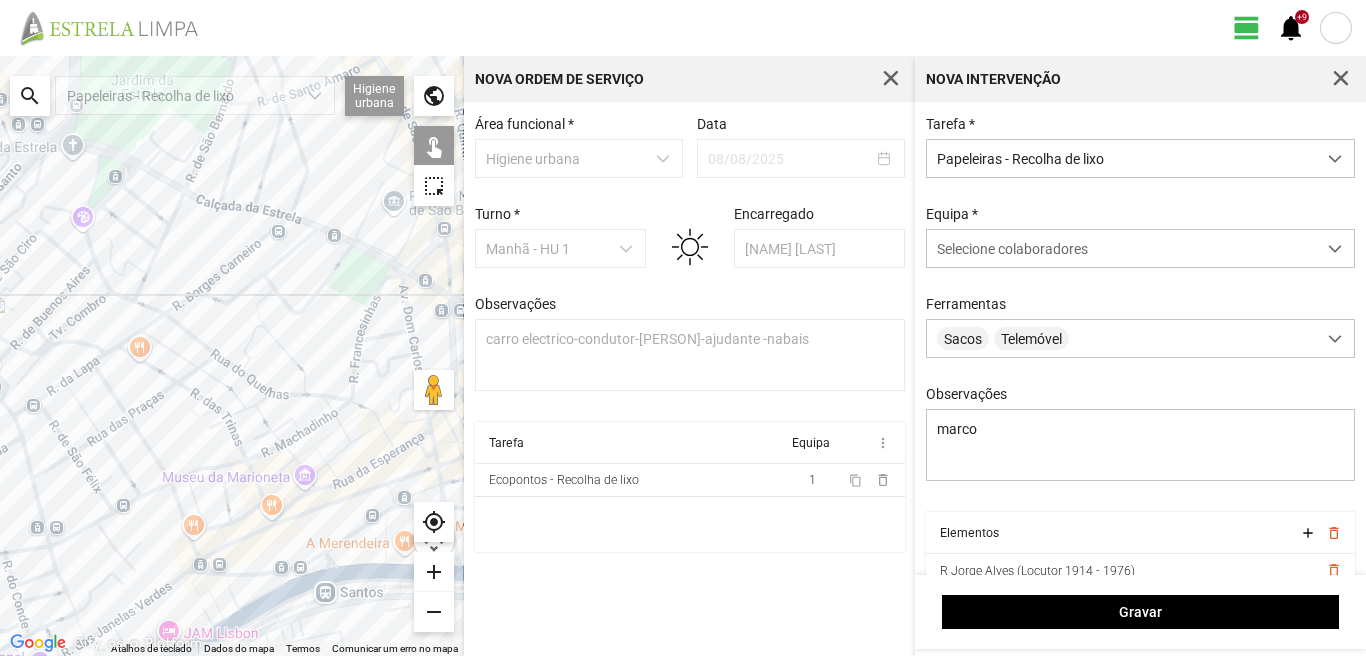 click 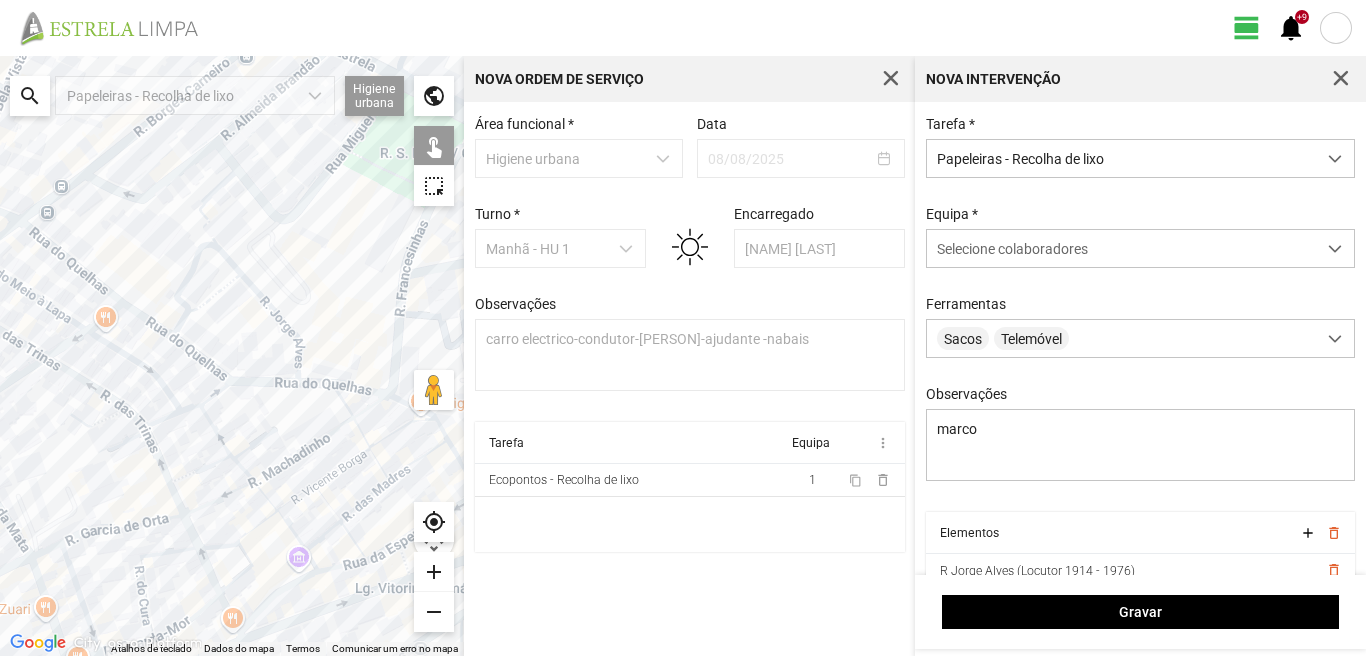 click 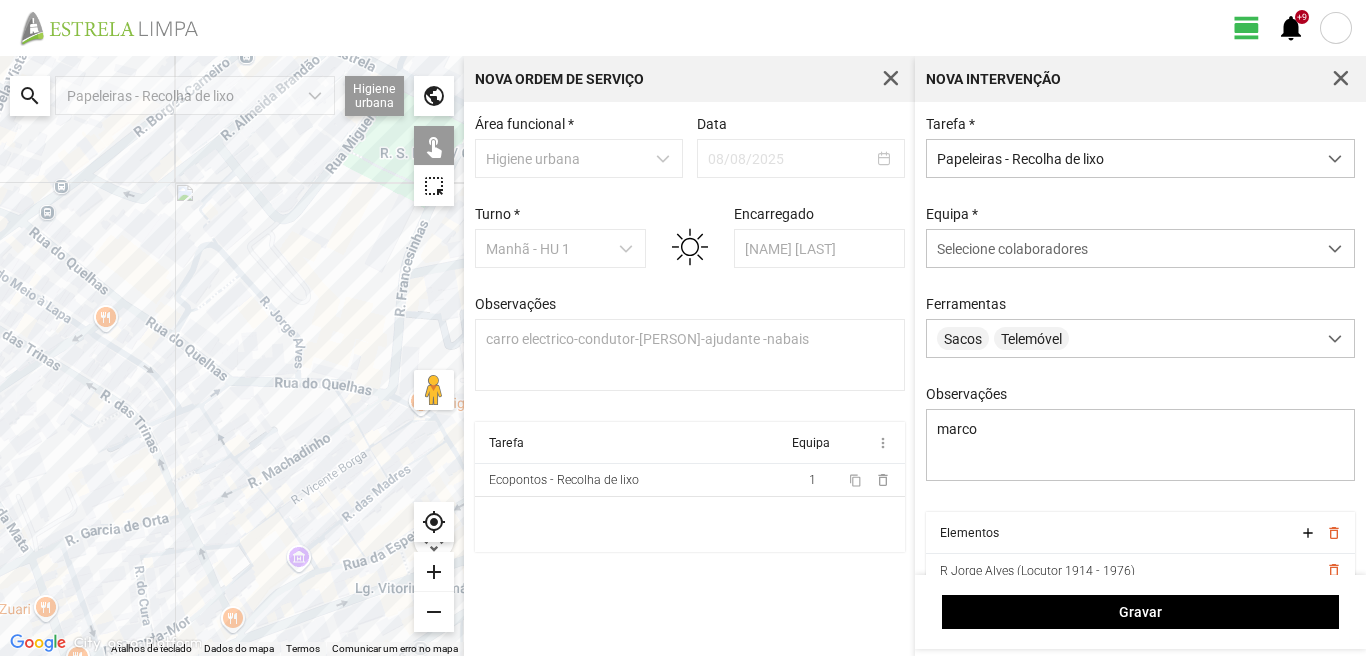 click 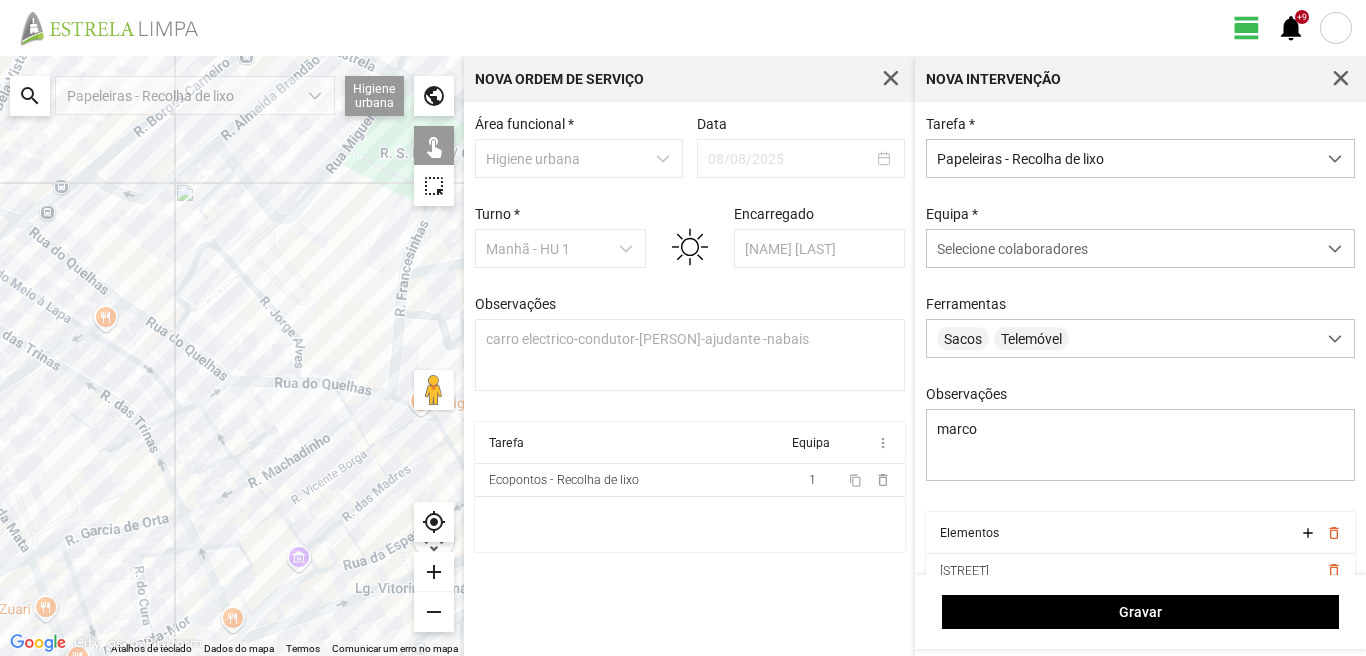 click 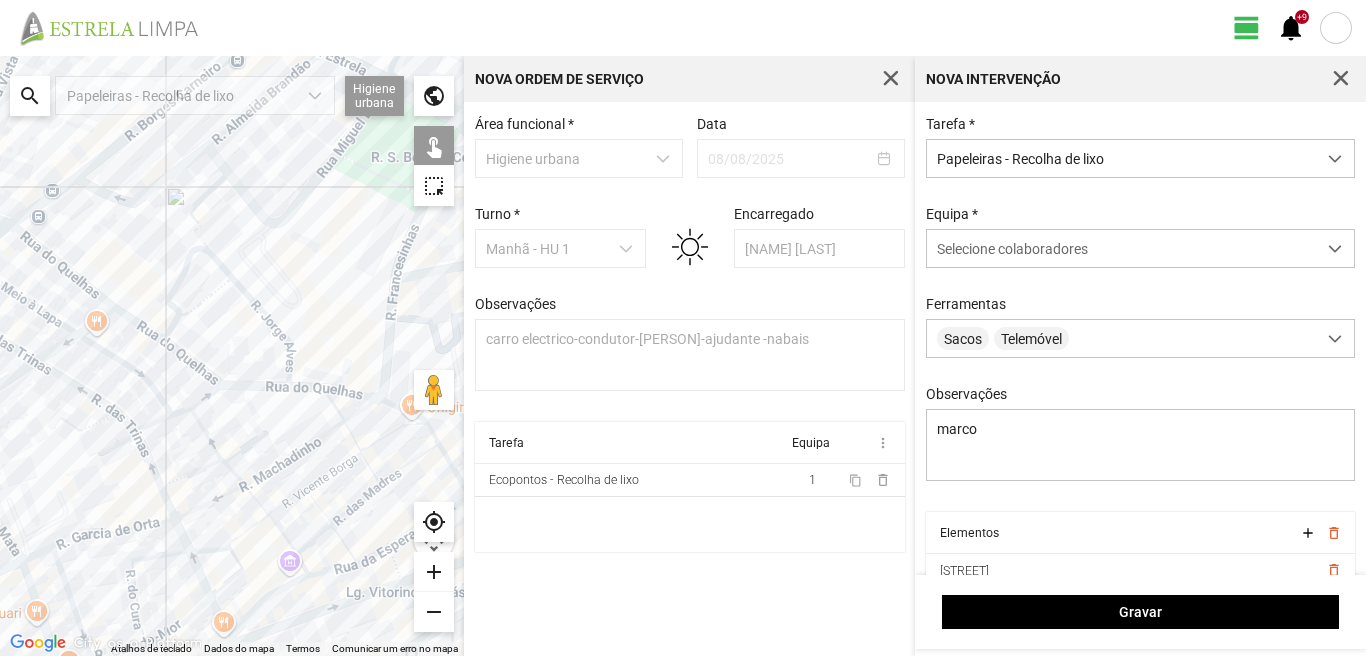 drag, startPoint x: 397, startPoint y: 287, endPoint x: 384, endPoint y: 301, distance: 19.104973 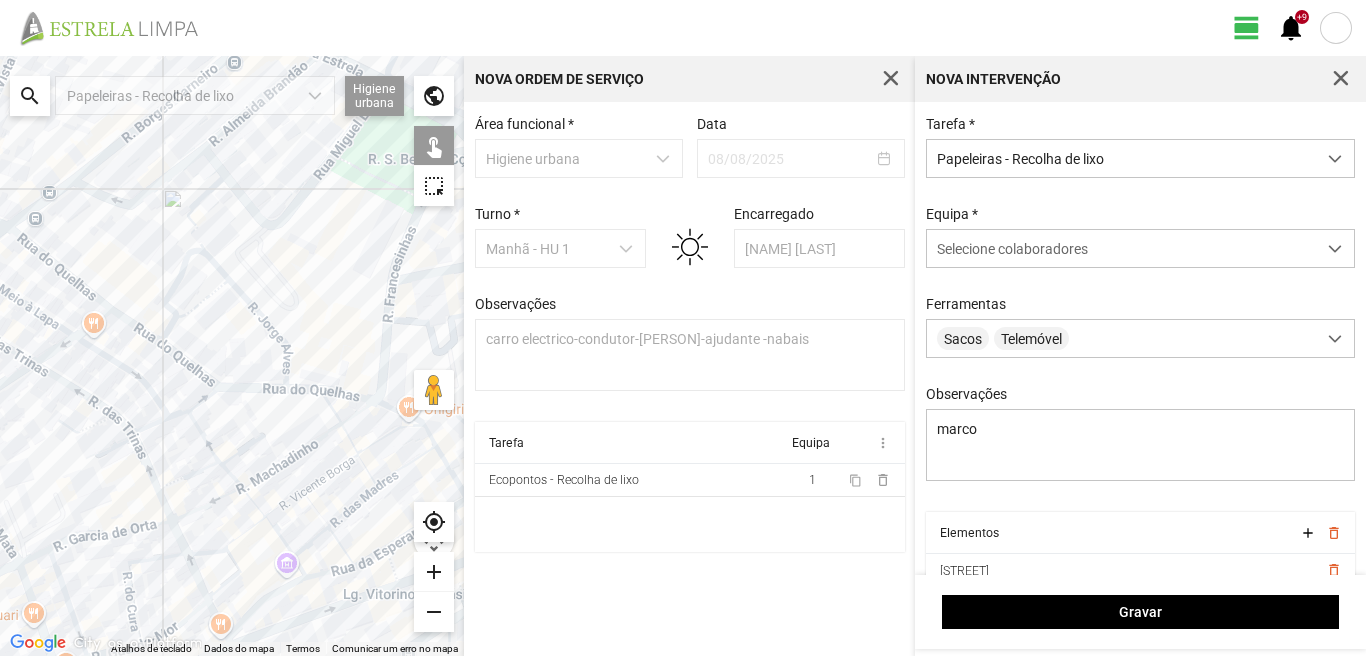 click 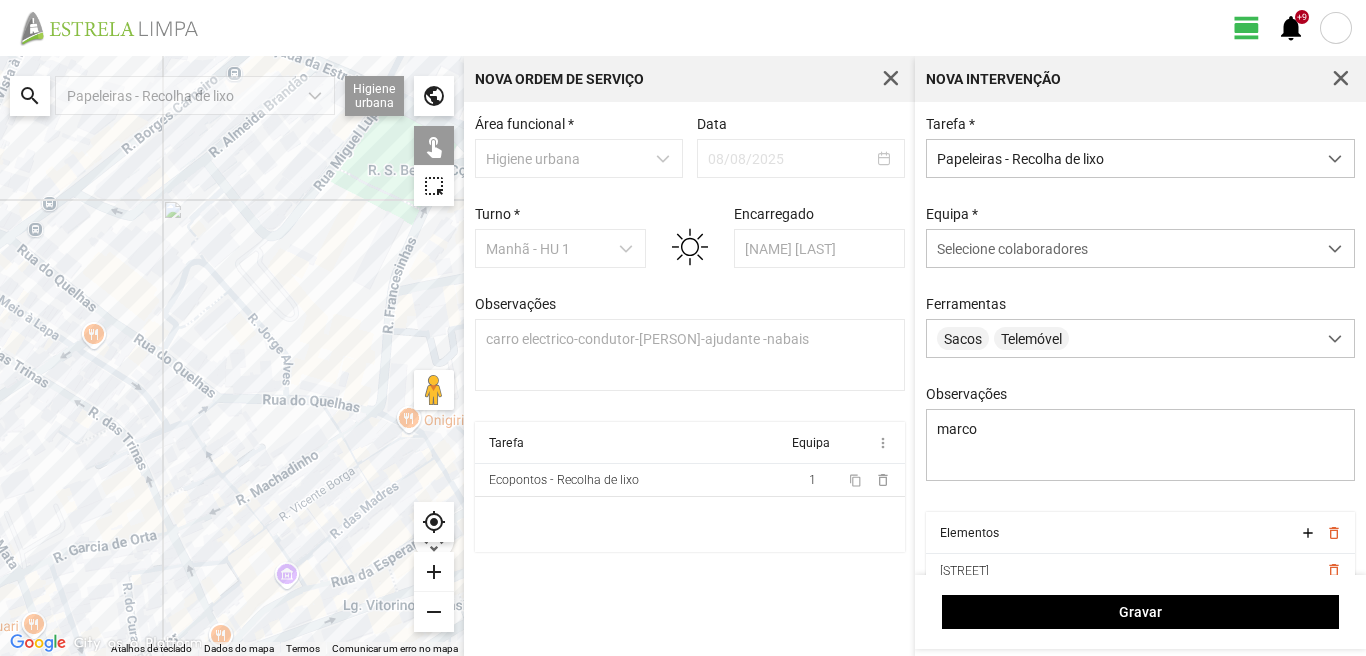 click 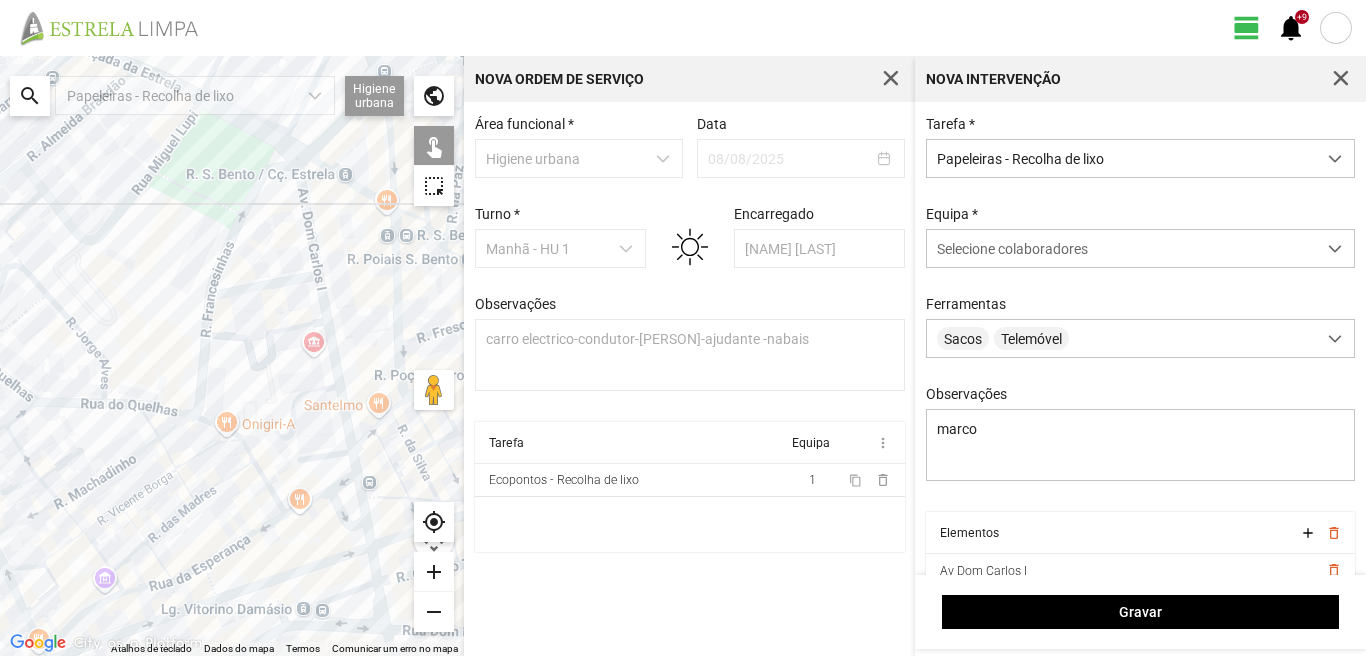 drag, startPoint x: 386, startPoint y: 331, endPoint x: 208, endPoint y: 335, distance: 178.04494 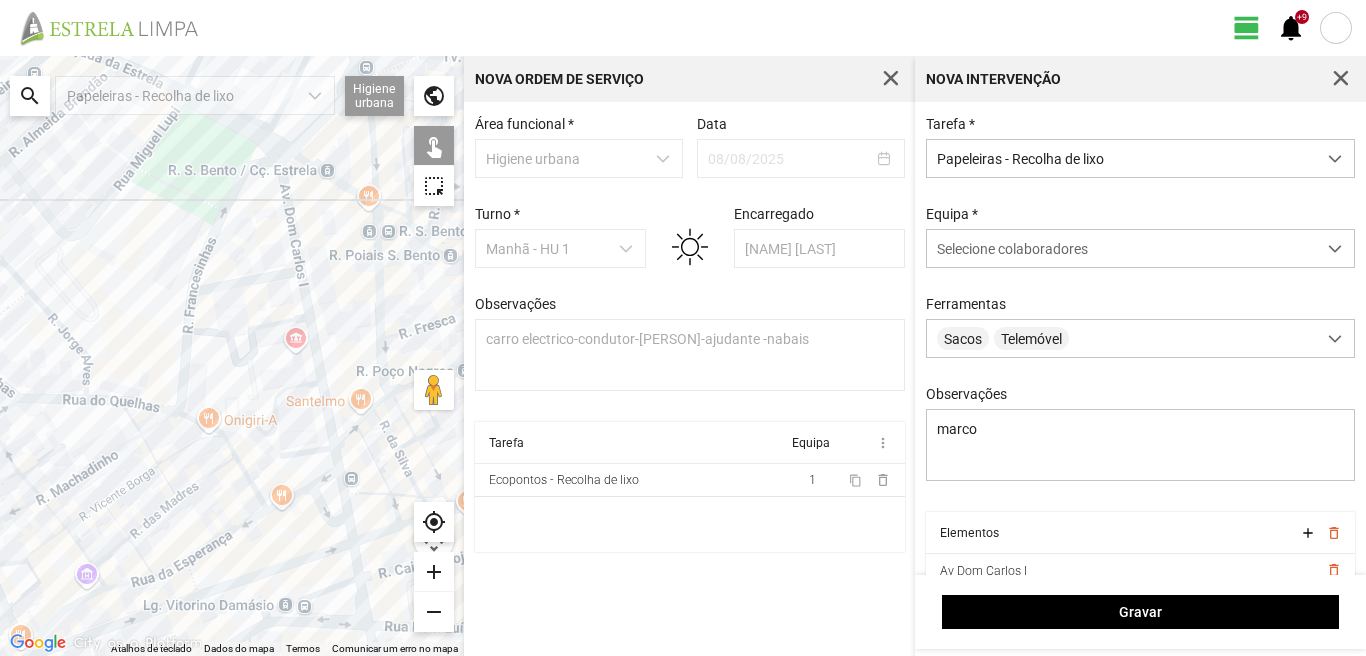 drag, startPoint x: 246, startPoint y: 278, endPoint x: 258, endPoint y: 320, distance: 43.68066 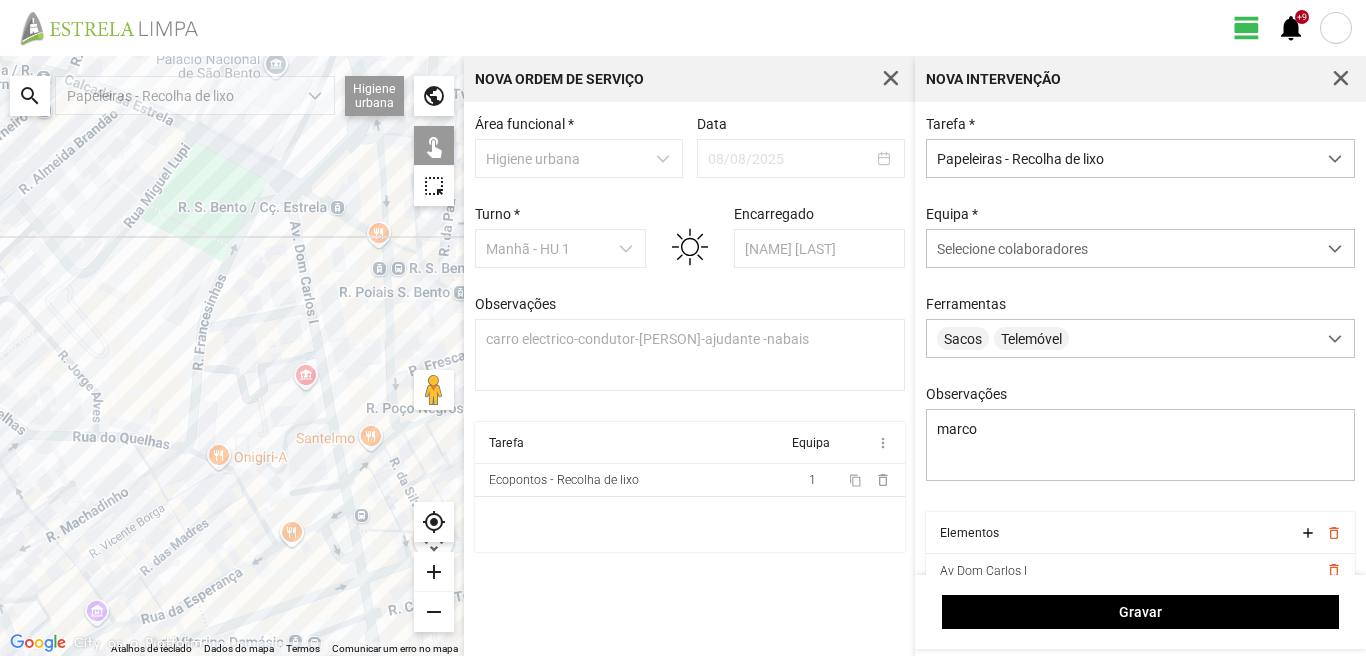 click 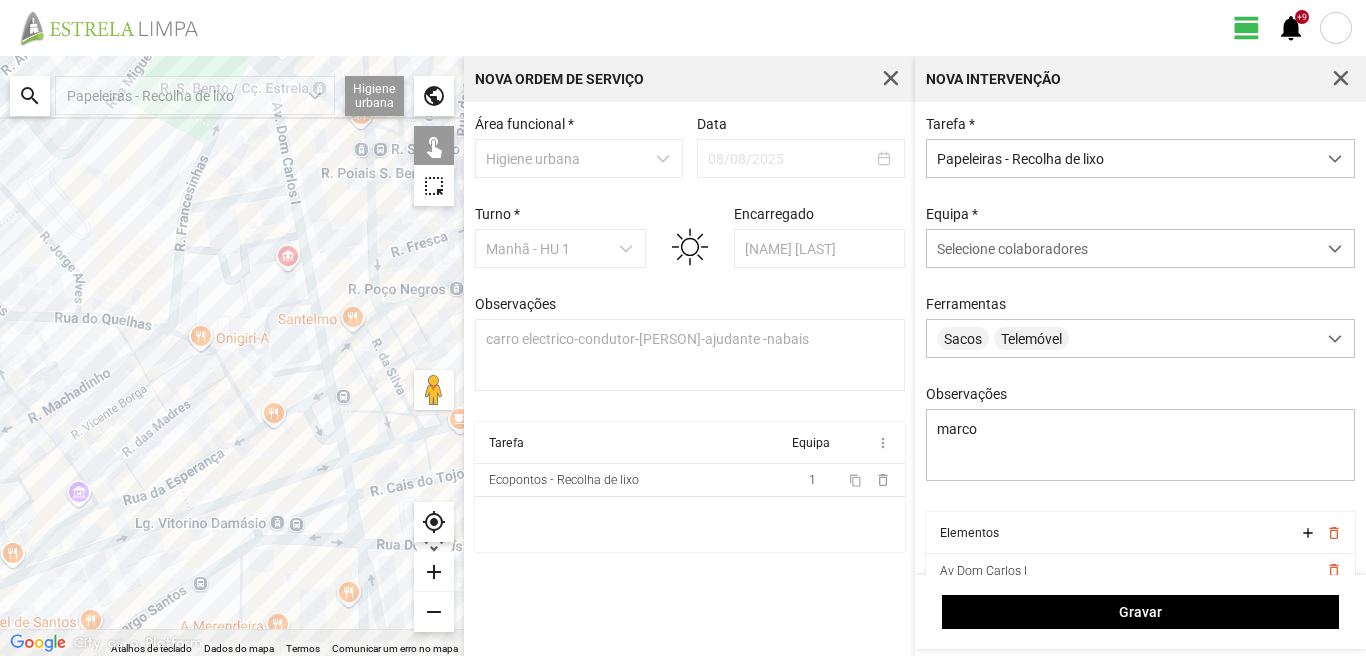 drag, startPoint x: 284, startPoint y: 424, endPoint x: 258, endPoint y: 299, distance: 127.67537 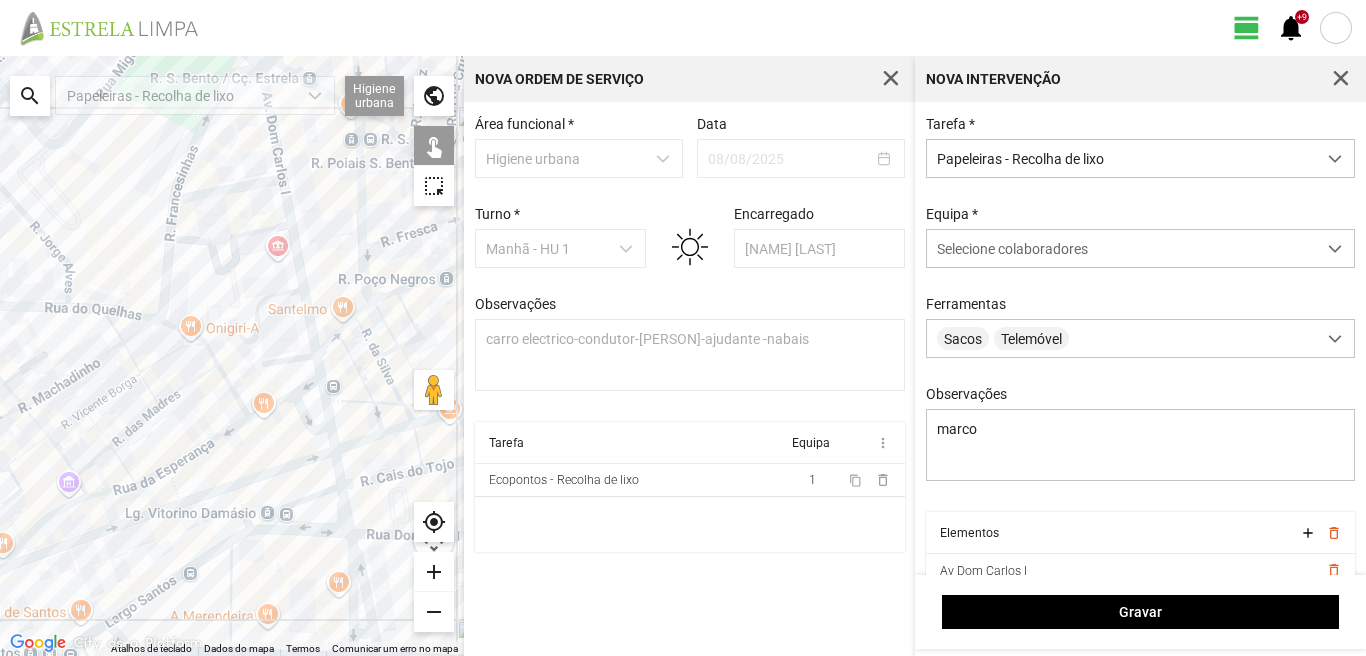 click 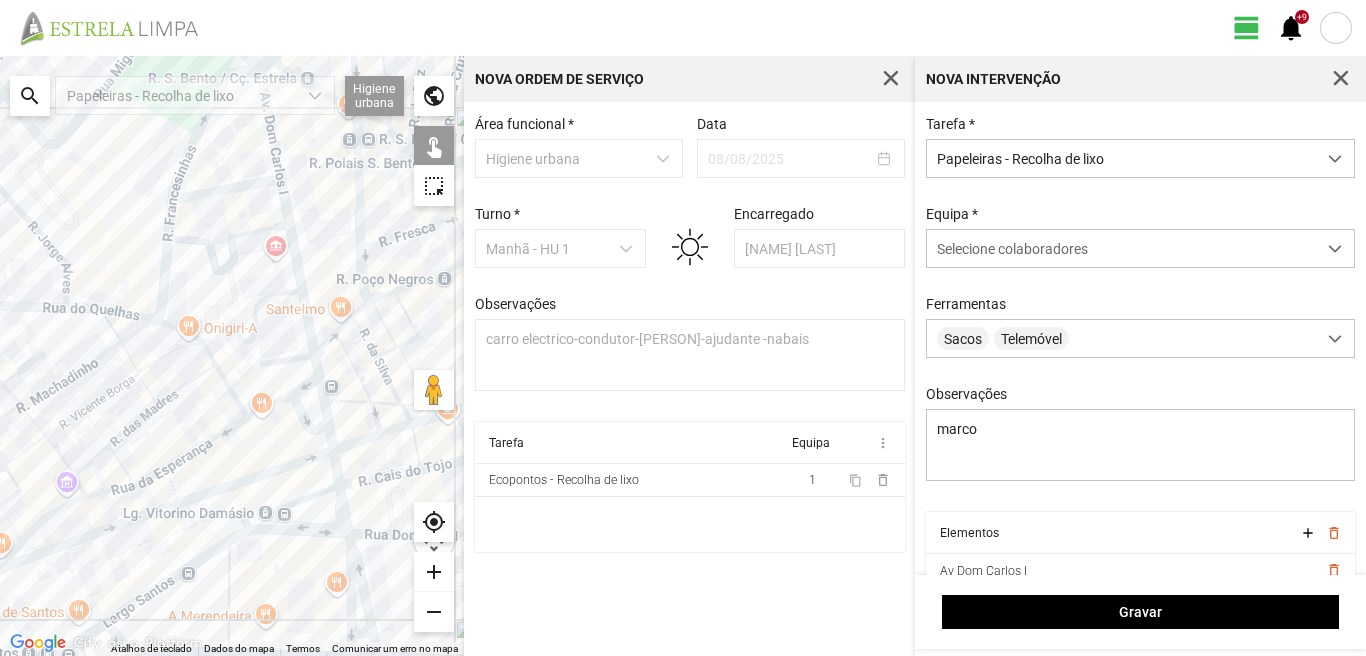 click 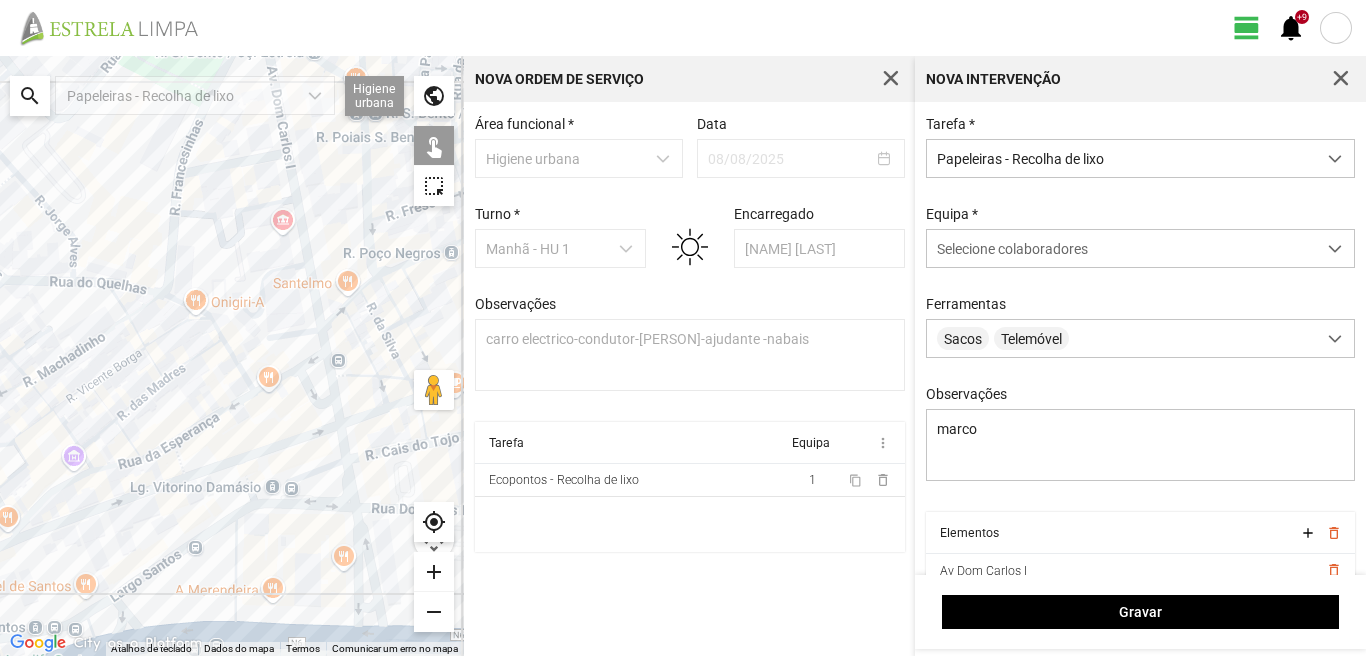 drag, startPoint x: 268, startPoint y: 554, endPoint x: 280, endPoint y: 435, distance: 119.60351 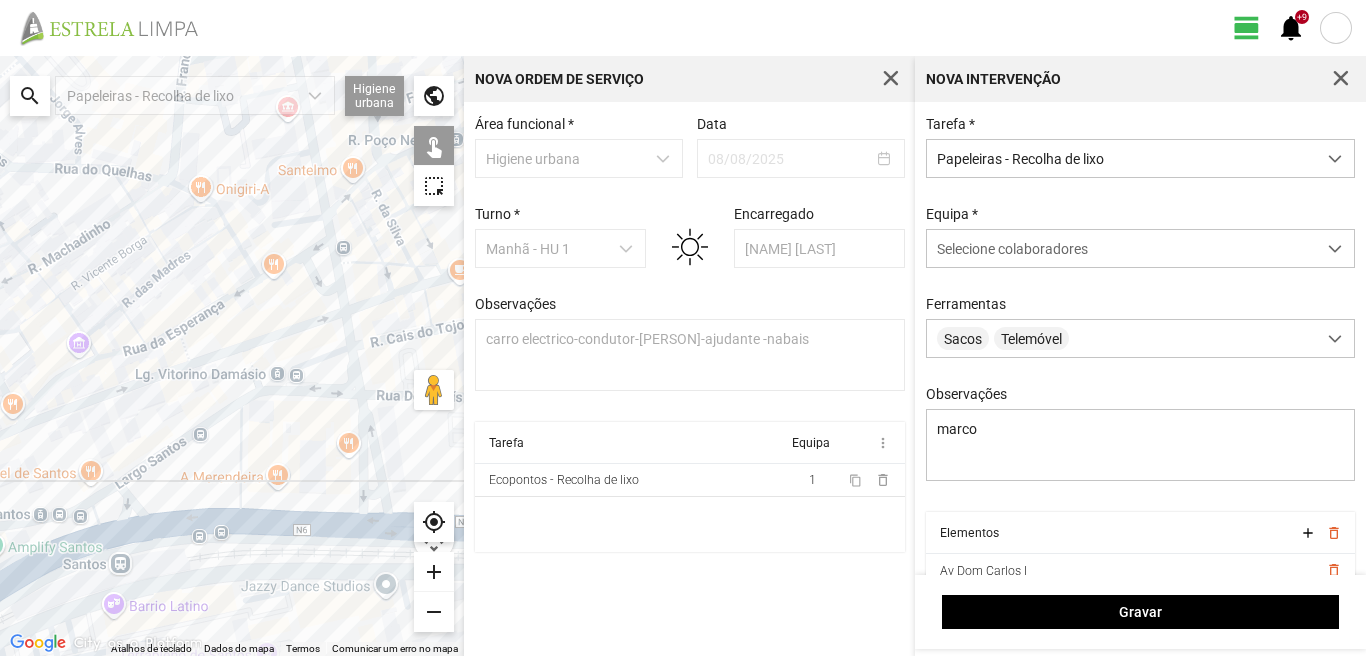 click 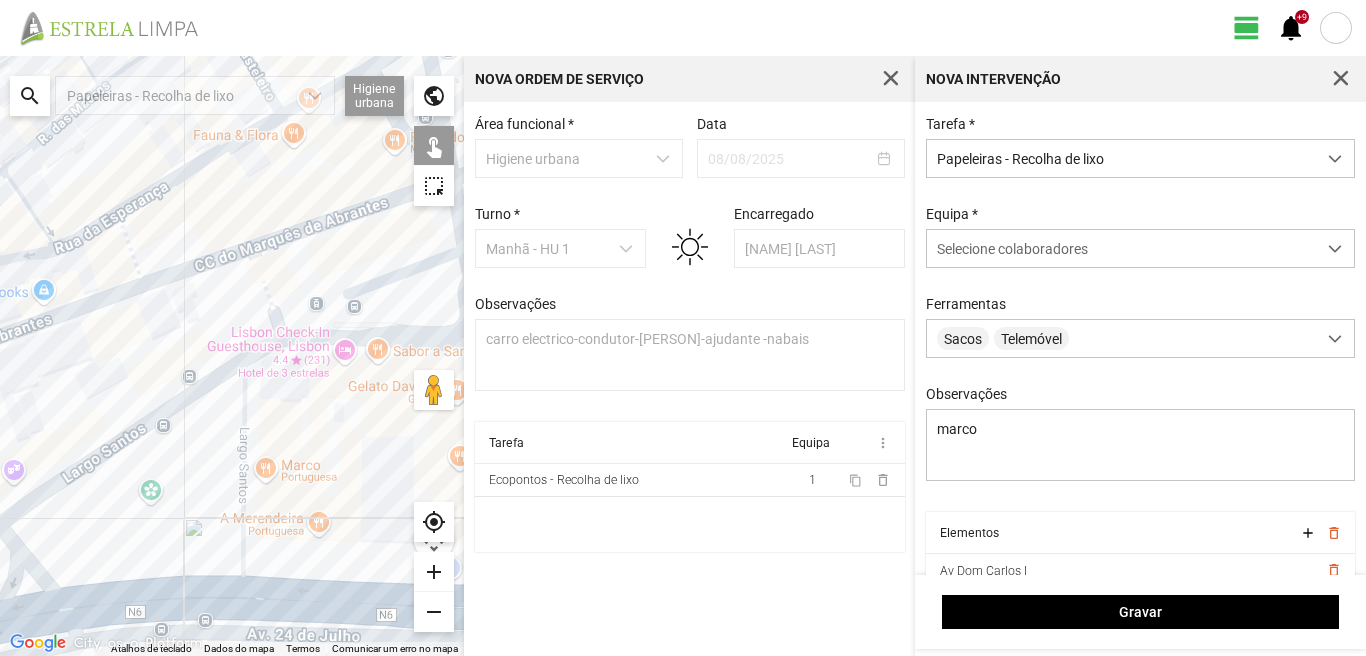 click 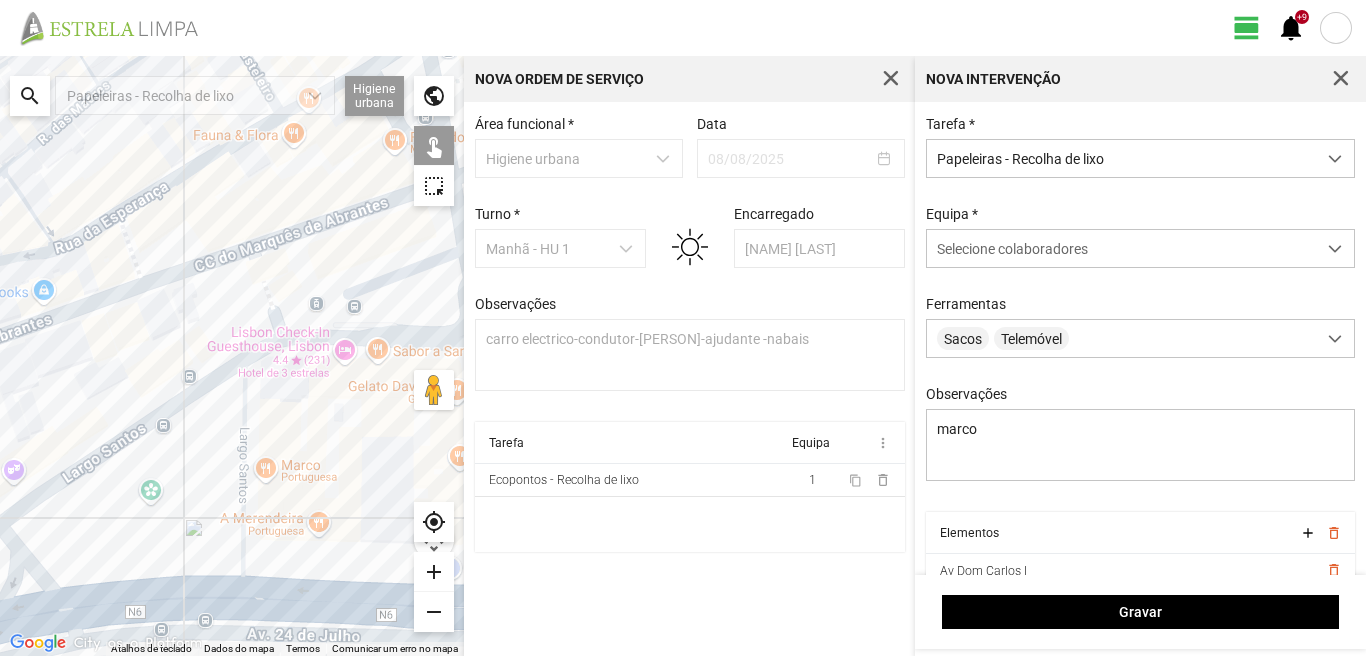 click 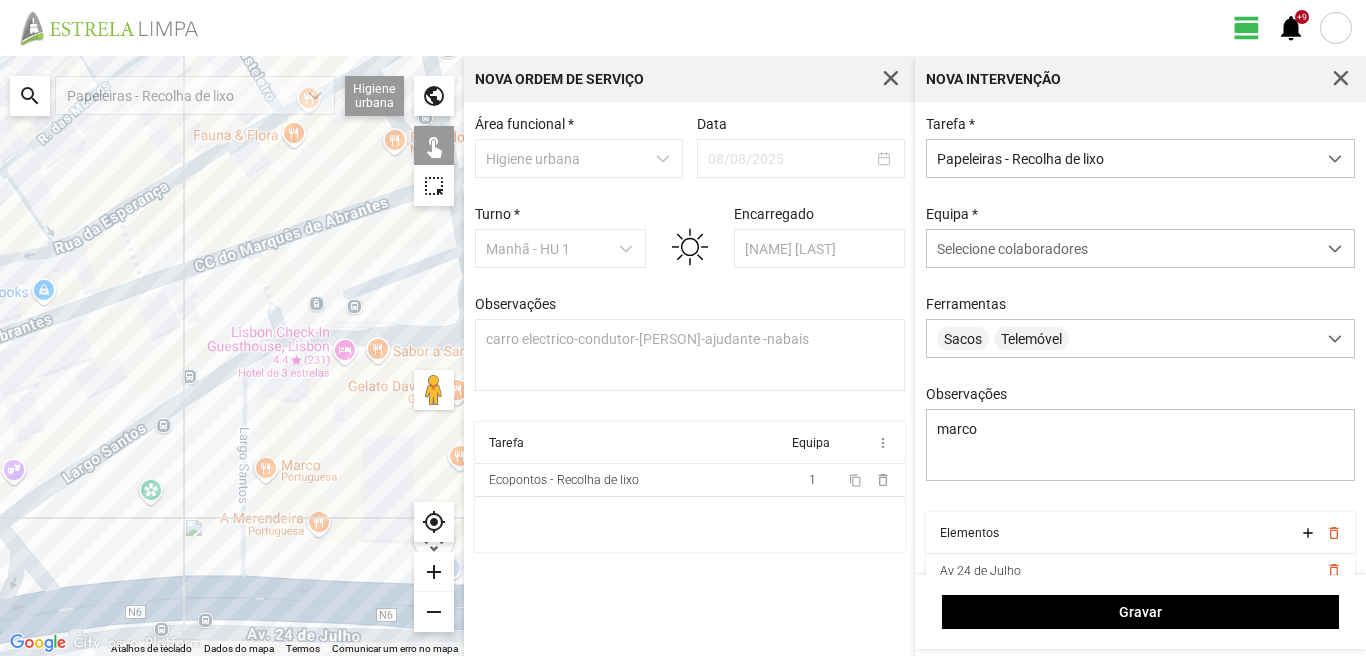 click 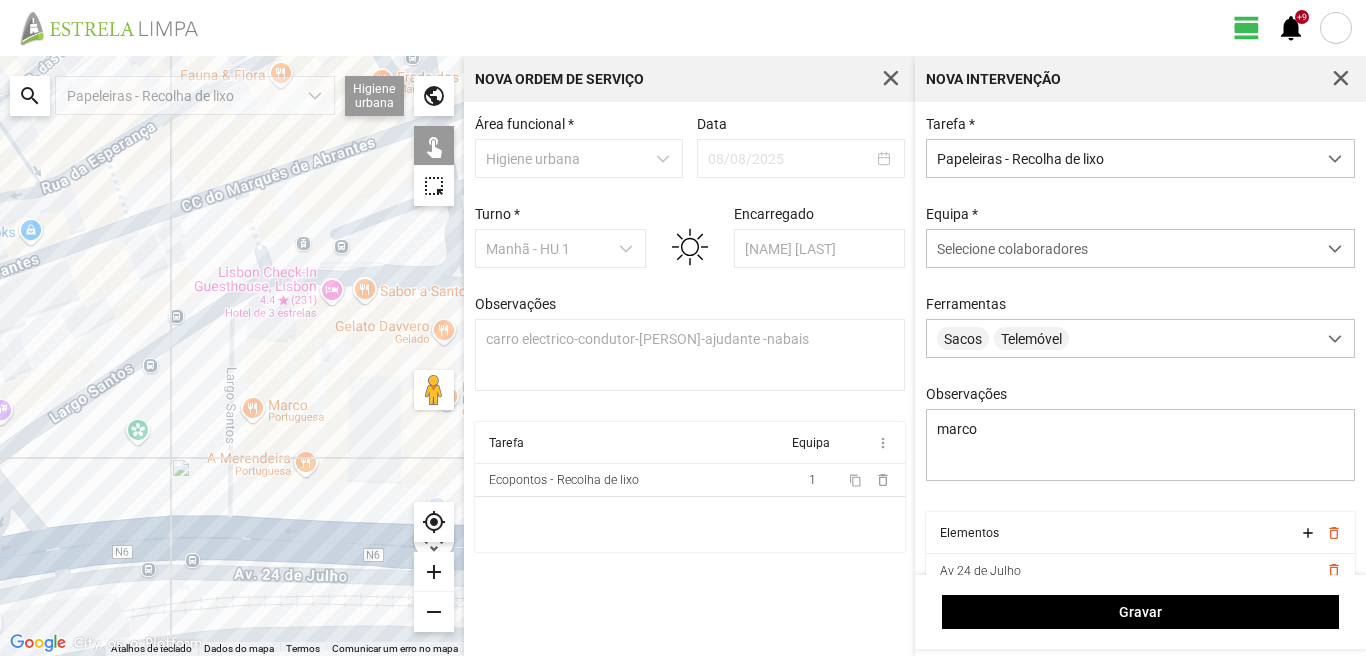 drag, startPoint x: 299, startPoint y: 475, endPoint x: 193, endPoint y: 350, distance: 163.89326 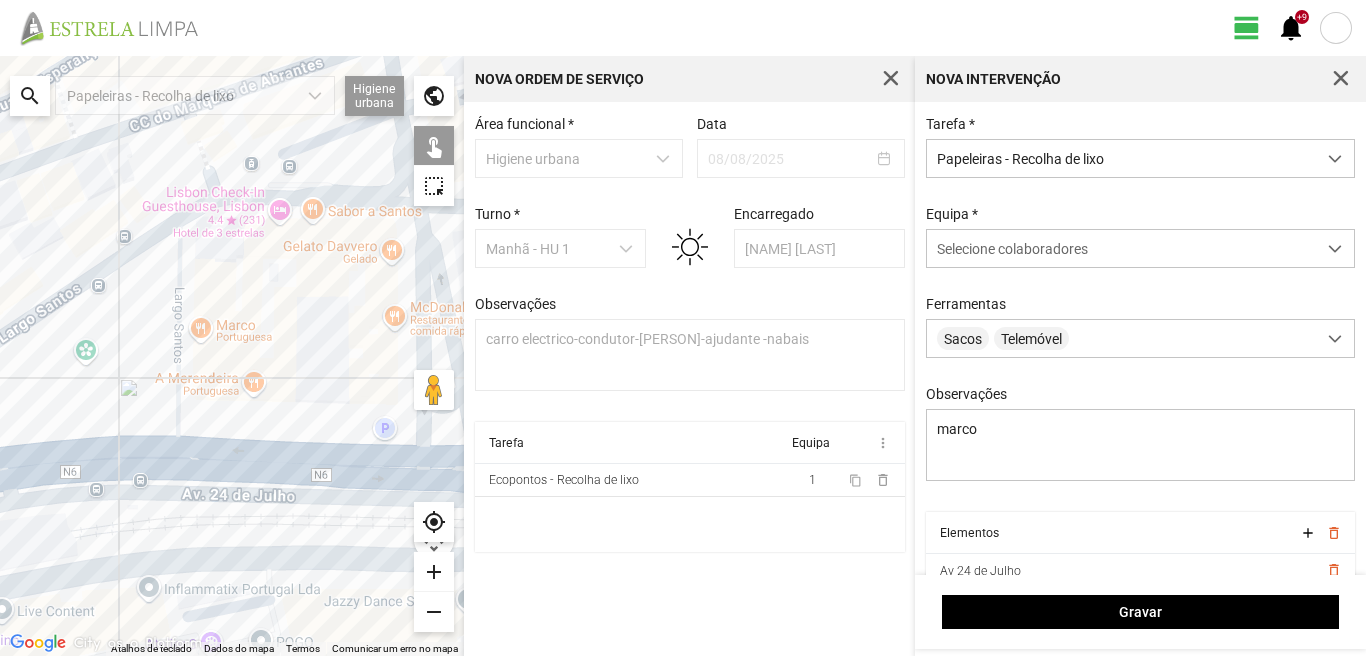 drag, startPoint x: 294, startPoint y: 400, endPoint x: 364, endPoint y: 420, distance: 72.8011 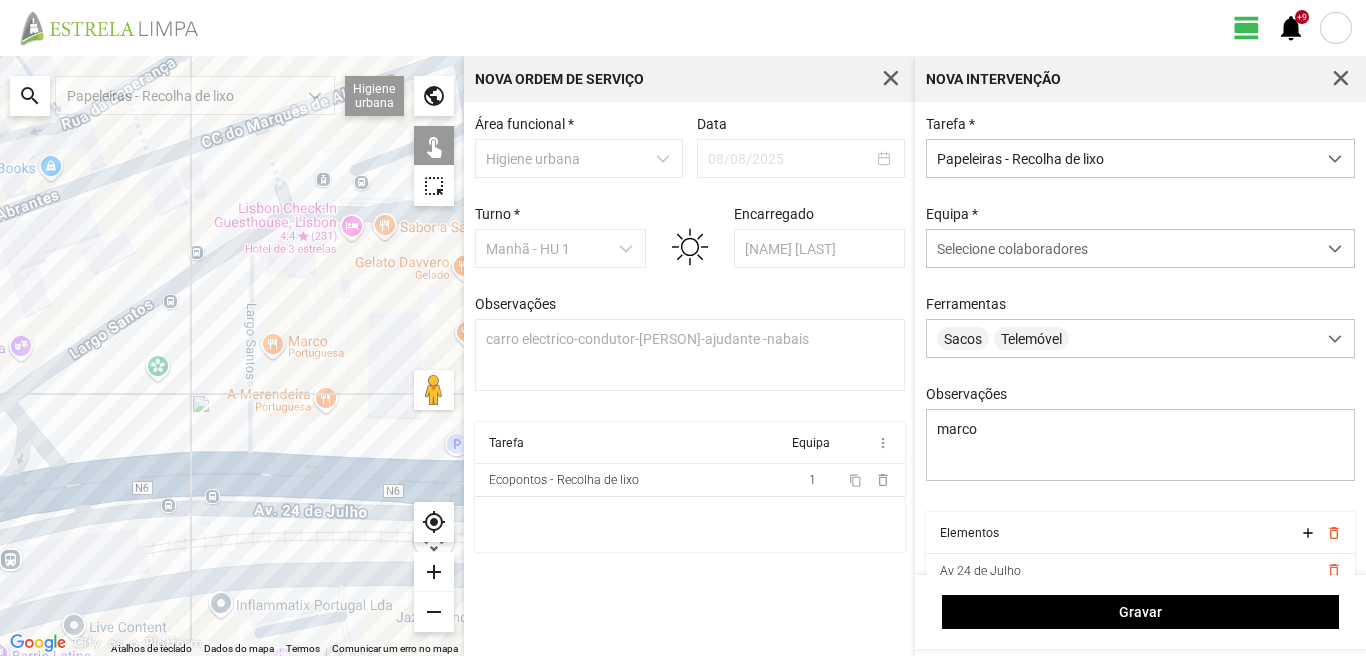 click 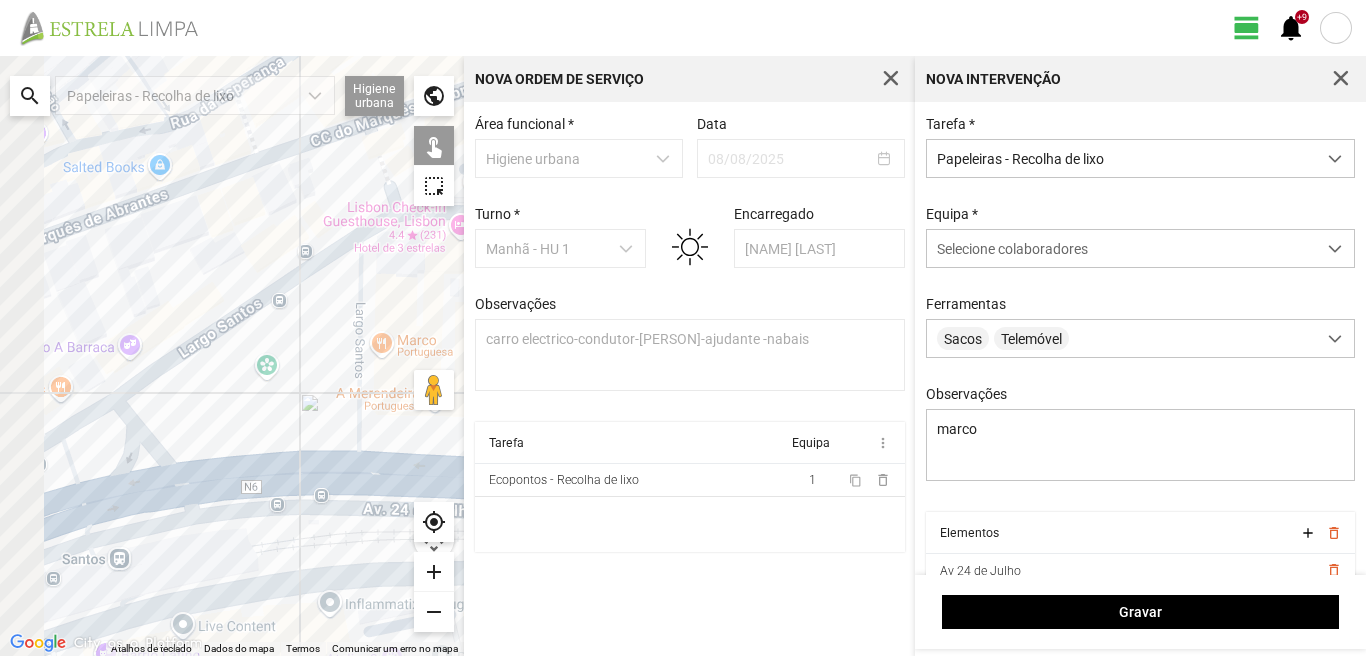 drag, startPoint x: 264, startPoint y: 549, endPoint x: 317, endPoint y: 540, distance: 53.75872 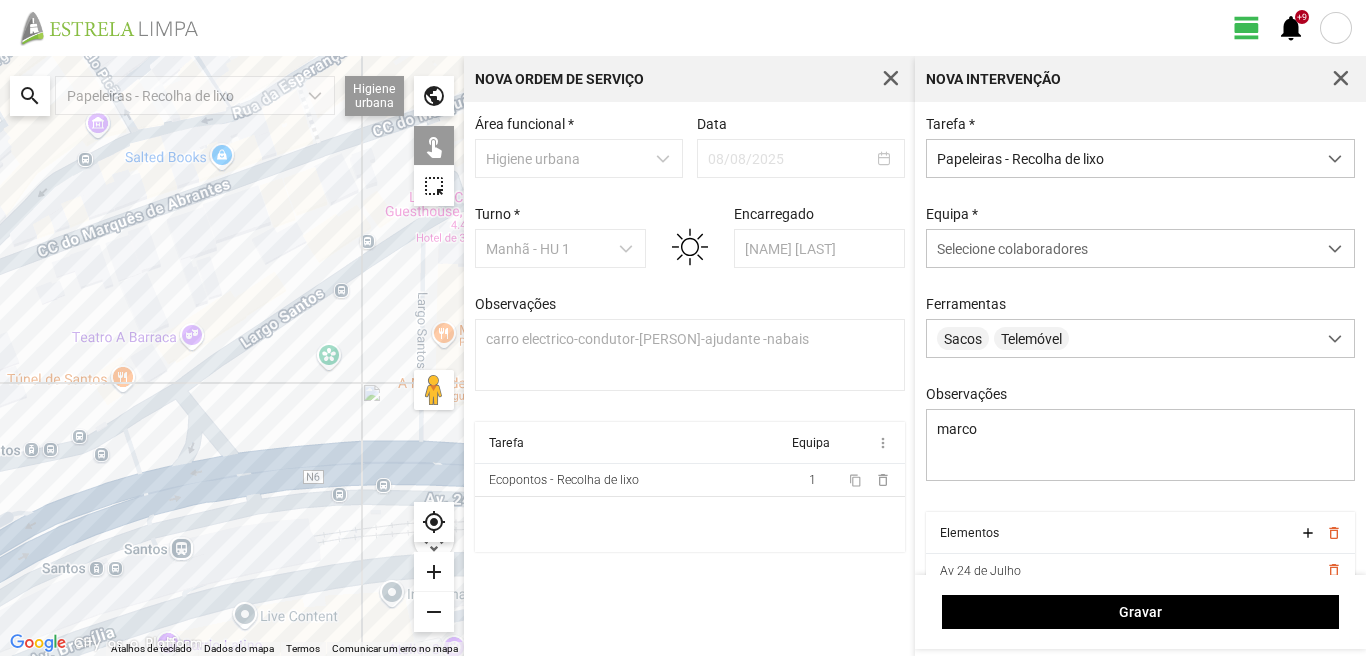 click 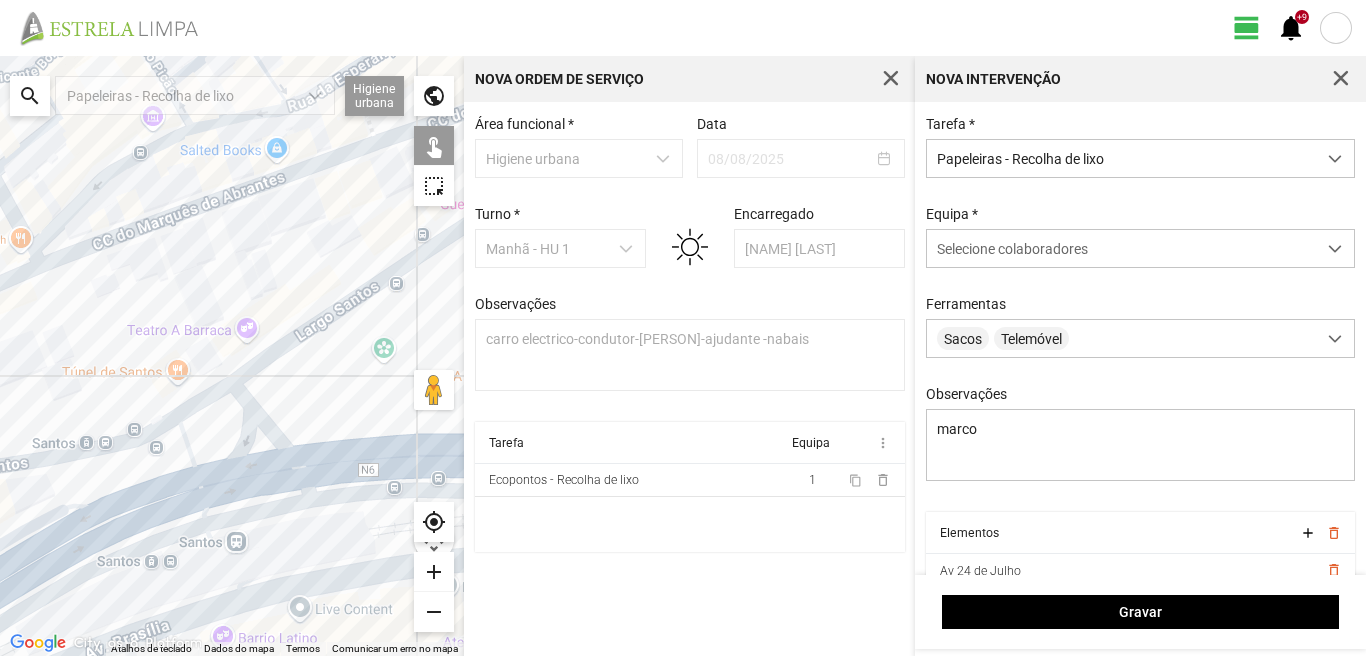 drag, startPoint x: 208, startPoint y: 469, endPoint x: 311, endPoint y: 432, distance: 109.444046 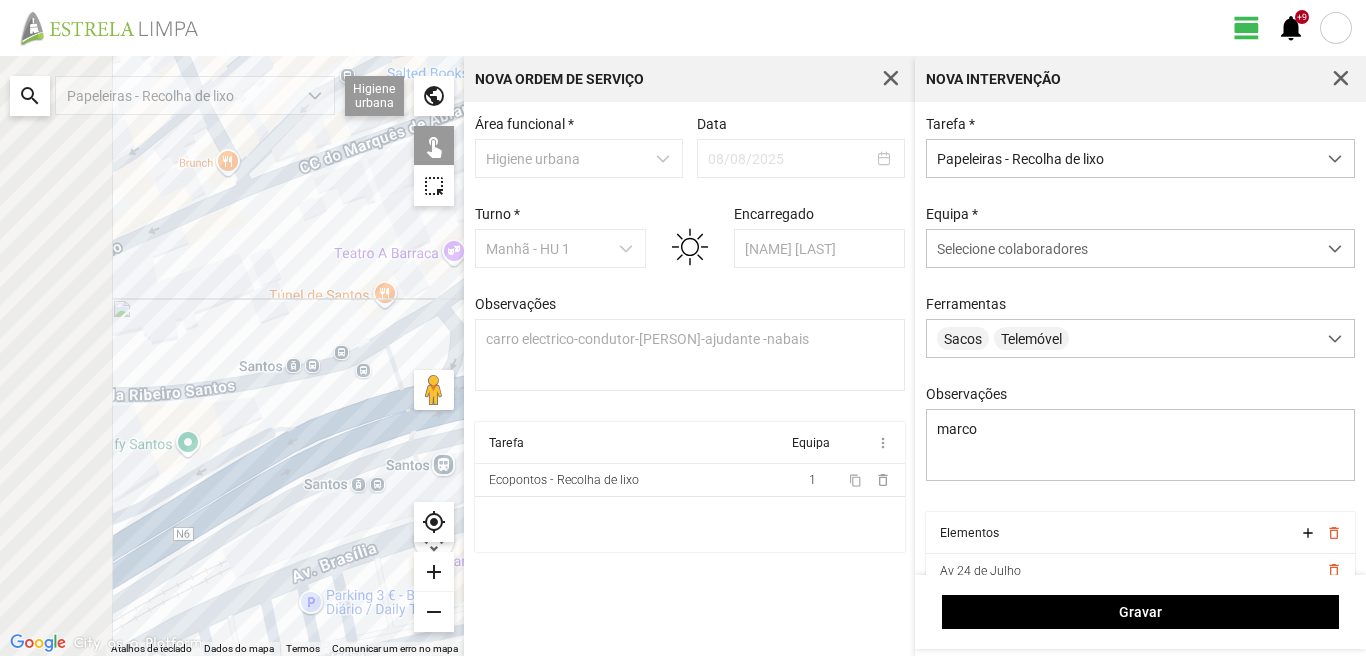 drag, startPoint x: 334, startPoint y: 517, endPoint x: 390, endPoint y: 508, distance: 56.718605 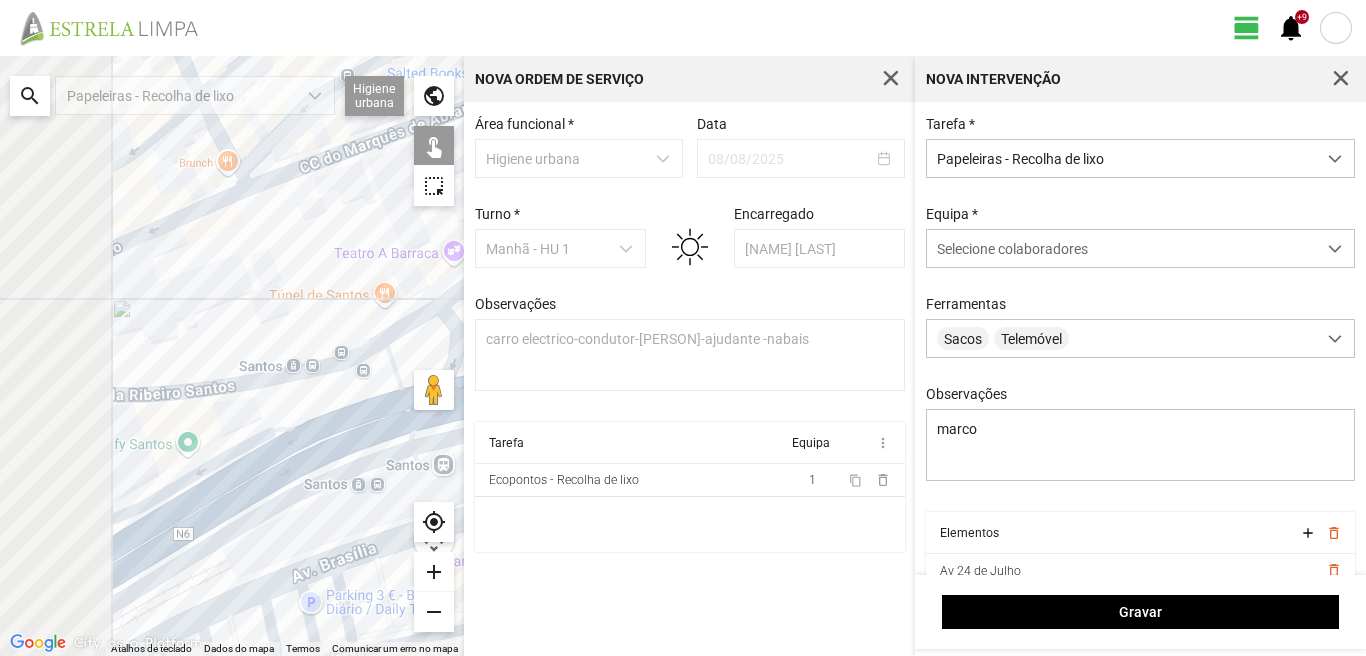 click 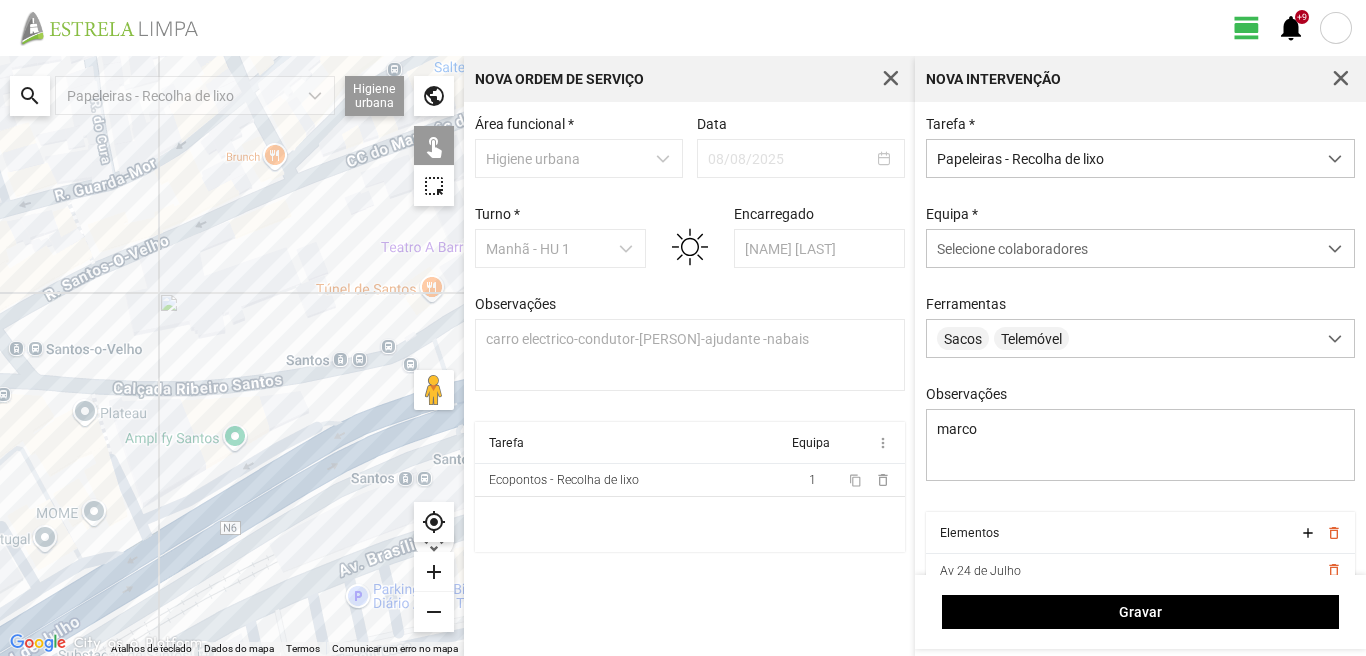 click 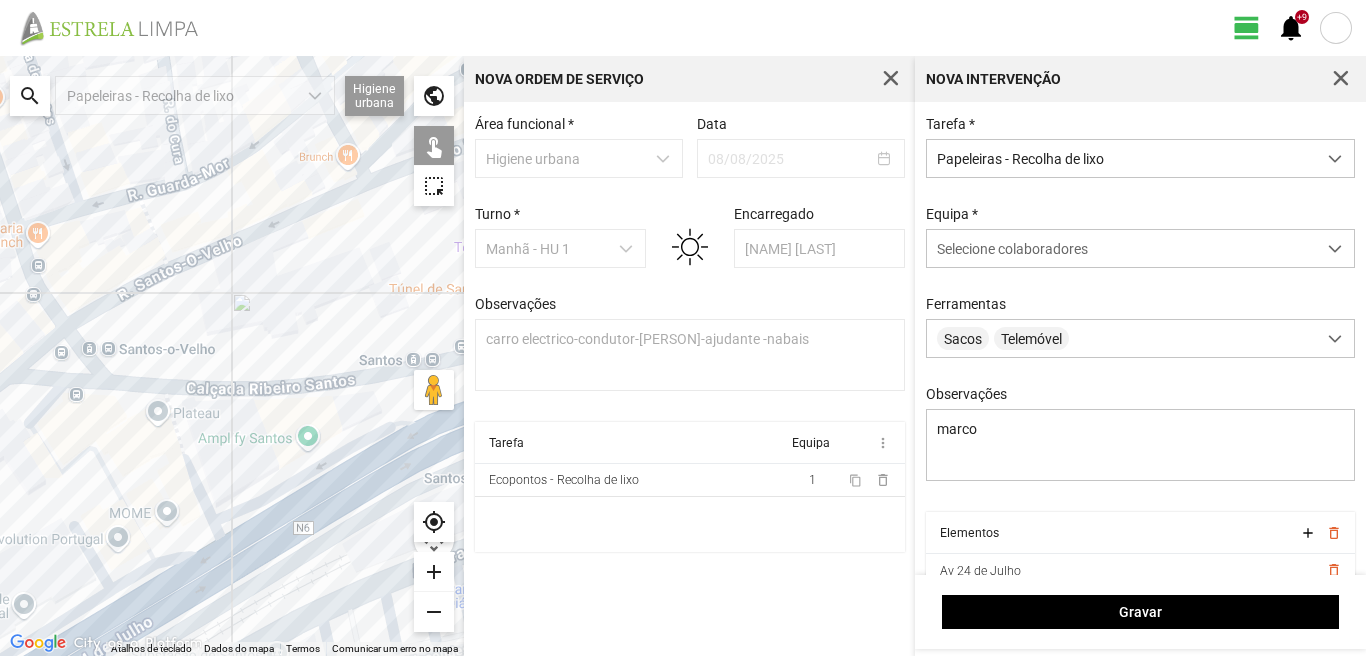 drag, startPoint x: 105, startPoint y: 406, endPoint x: 168, endPoint y: 408, distance: 63.03174 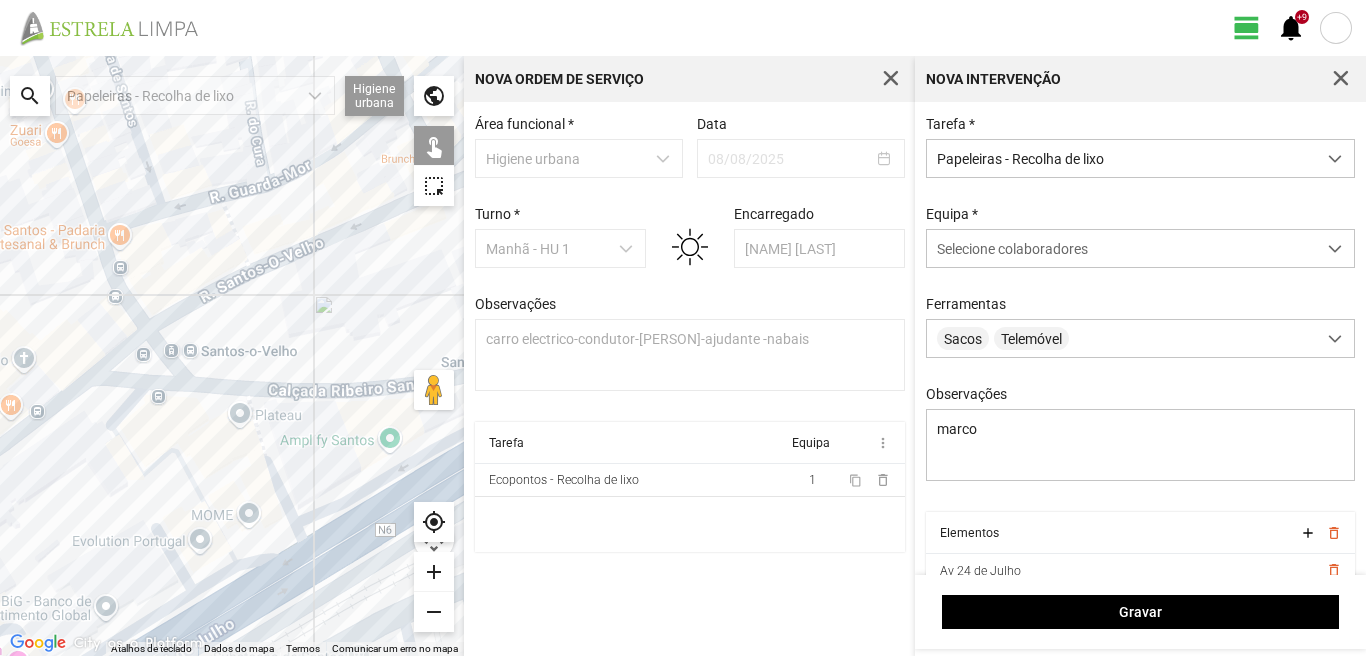 click 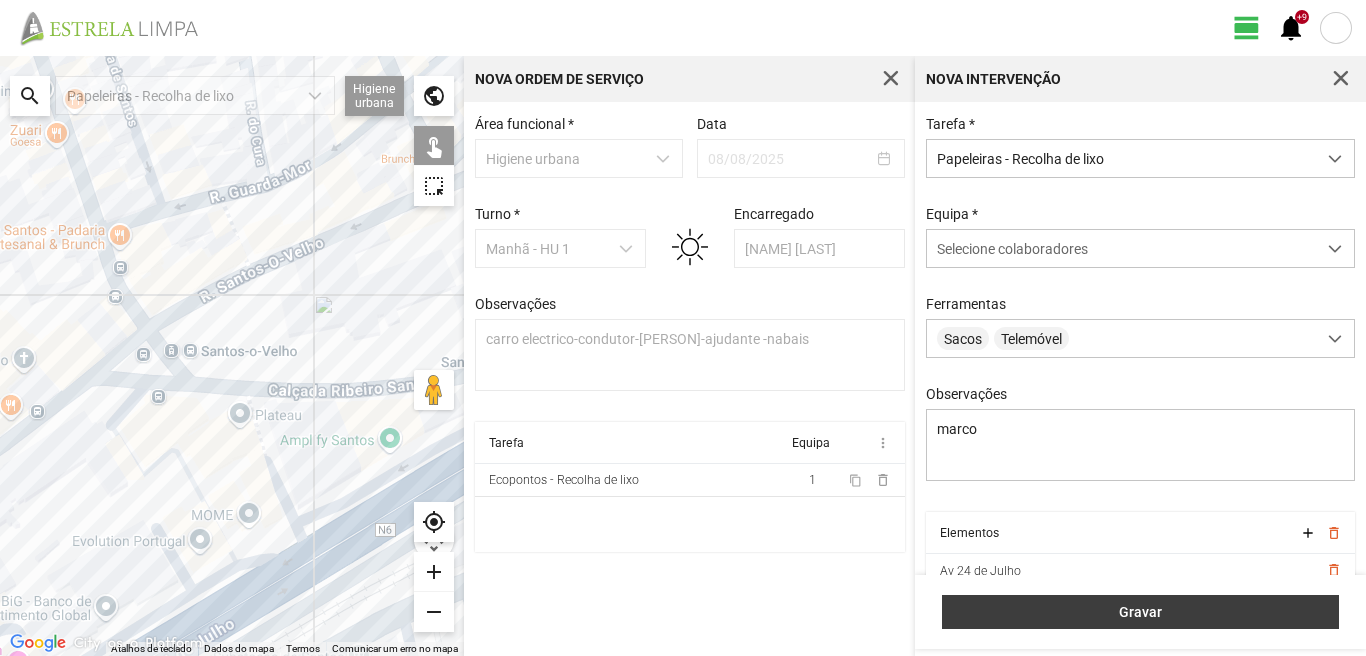 click on "Gravar" at bounding box center (1140, 612) 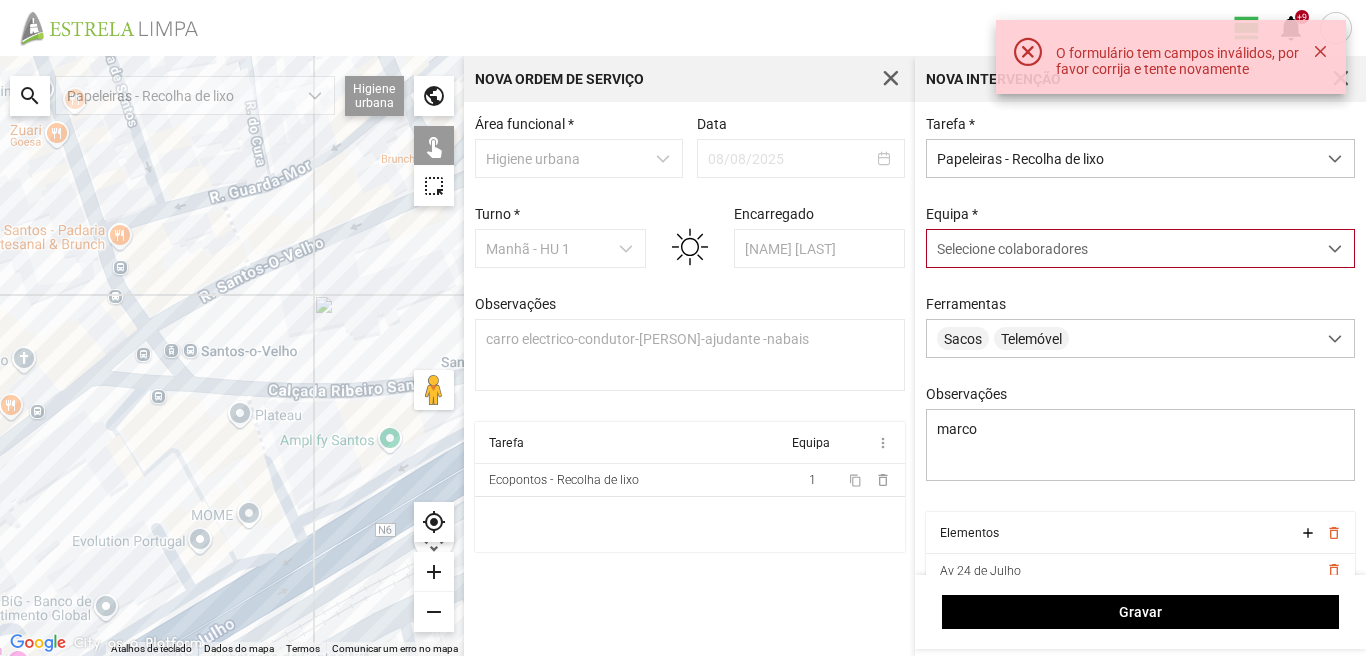 click on "Selecione colaboradores" at bounding box center (1012, 249) 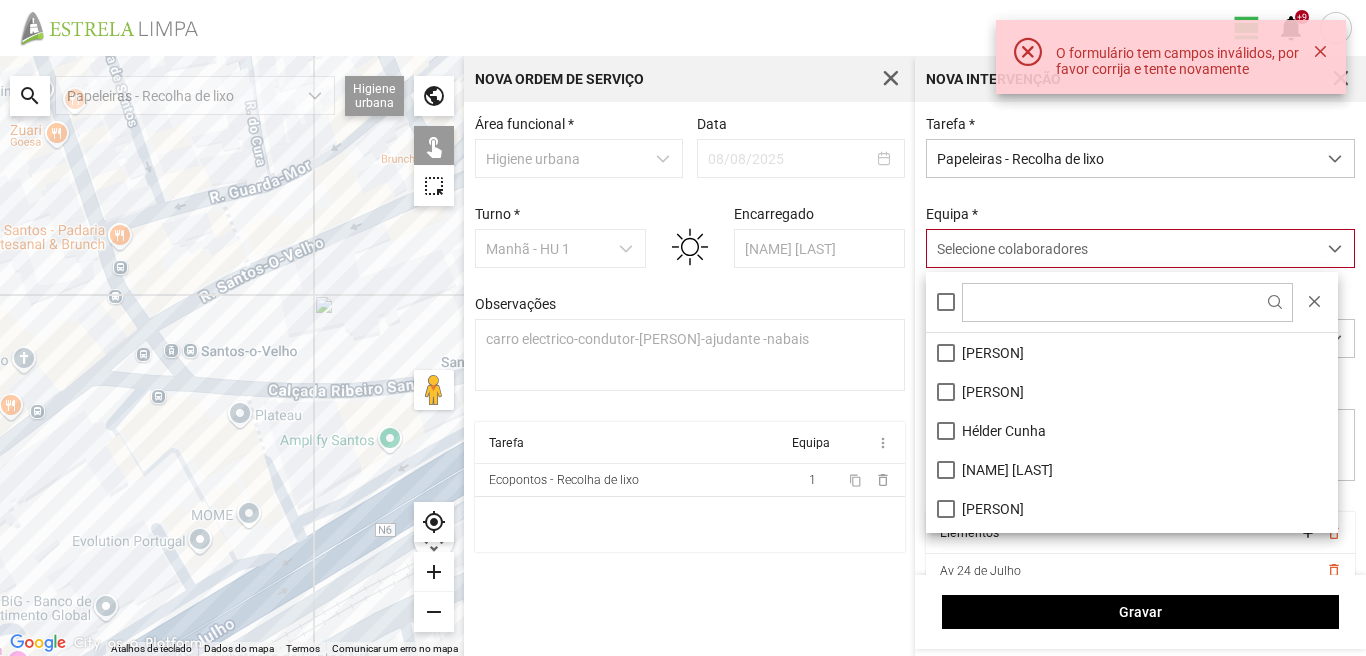 scroll, scrollTop: 11, scrollLeft: 89, axis: both 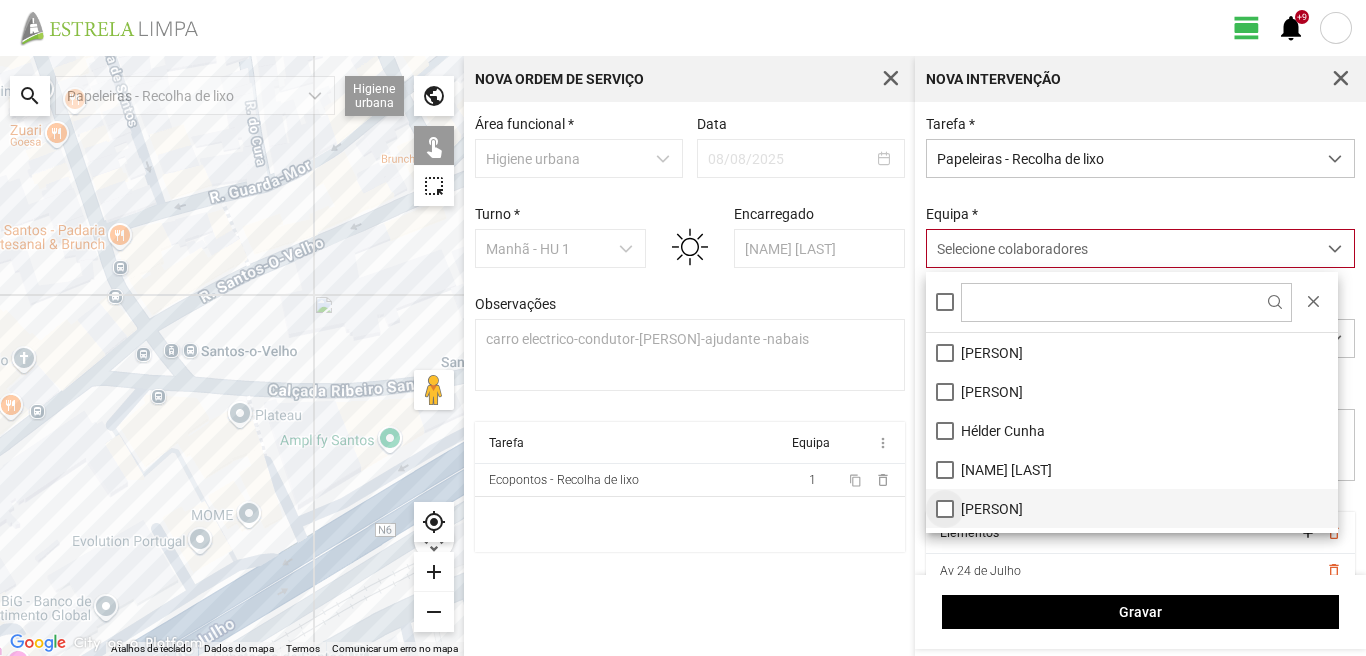 click on "[PERSON]" at bounding box center (1132, 508) 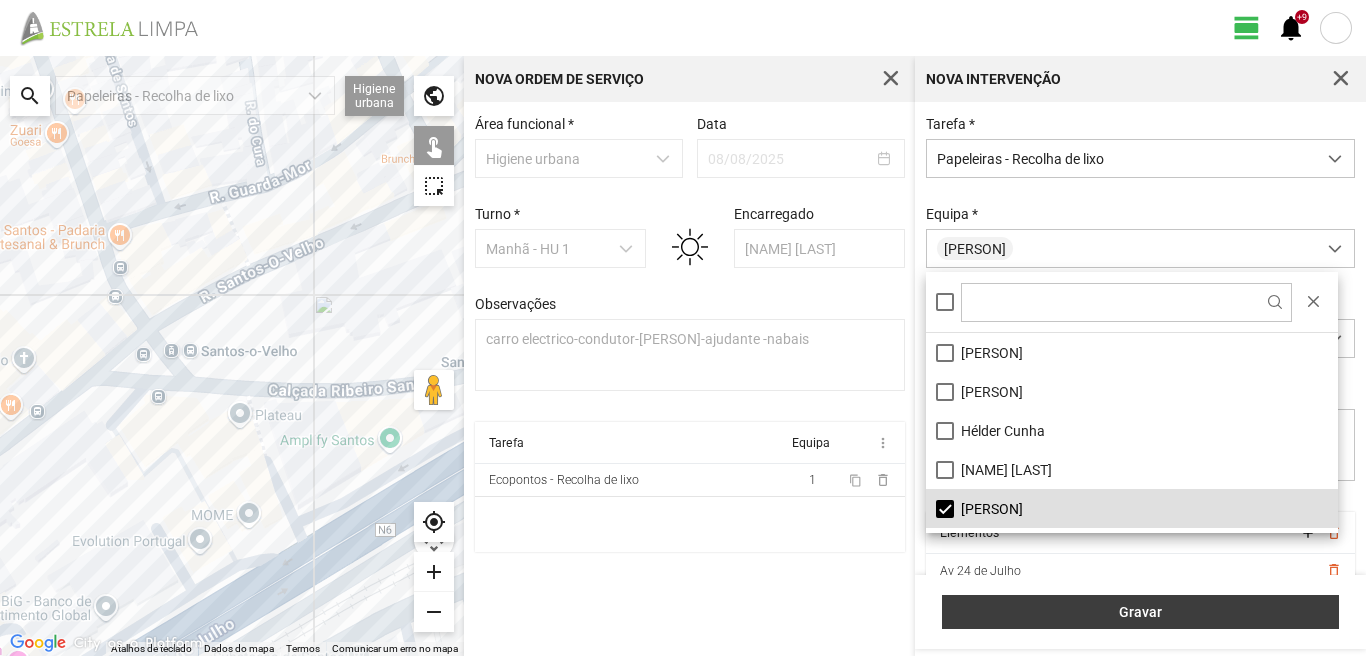 click on "Gravar" at bounding box center (1141, 612) 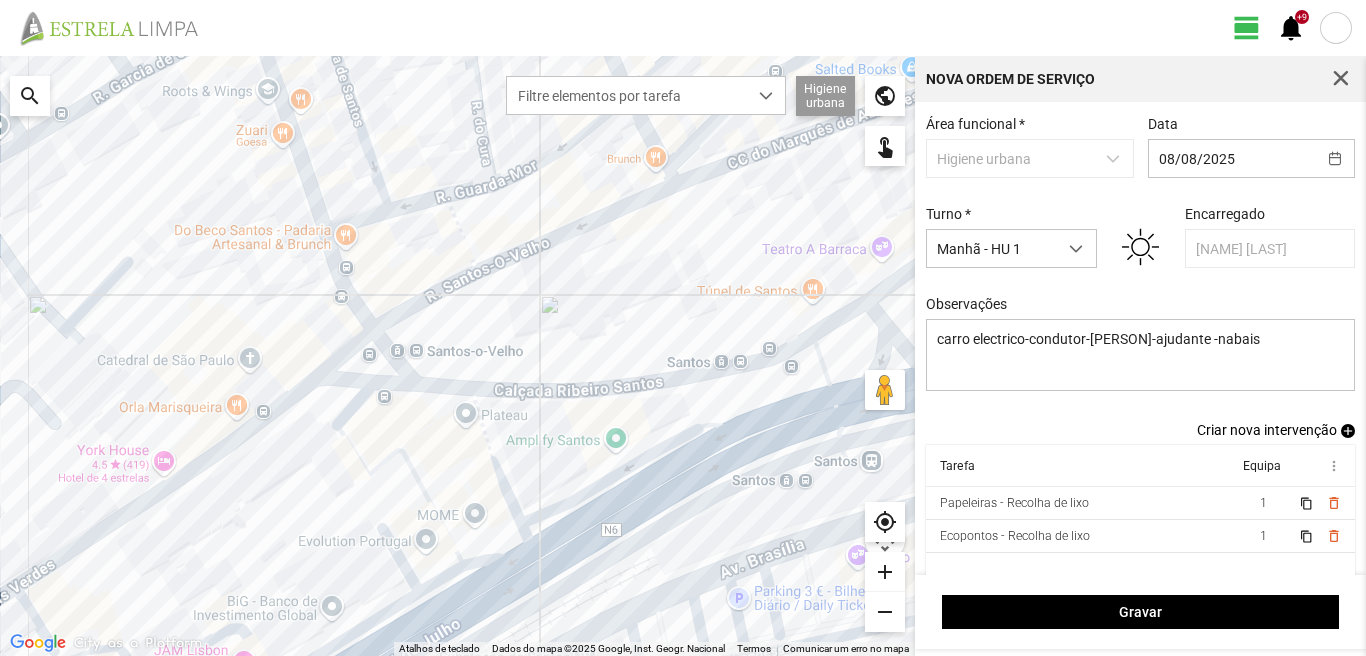 click on "add" at bounding box center [1348, 431] 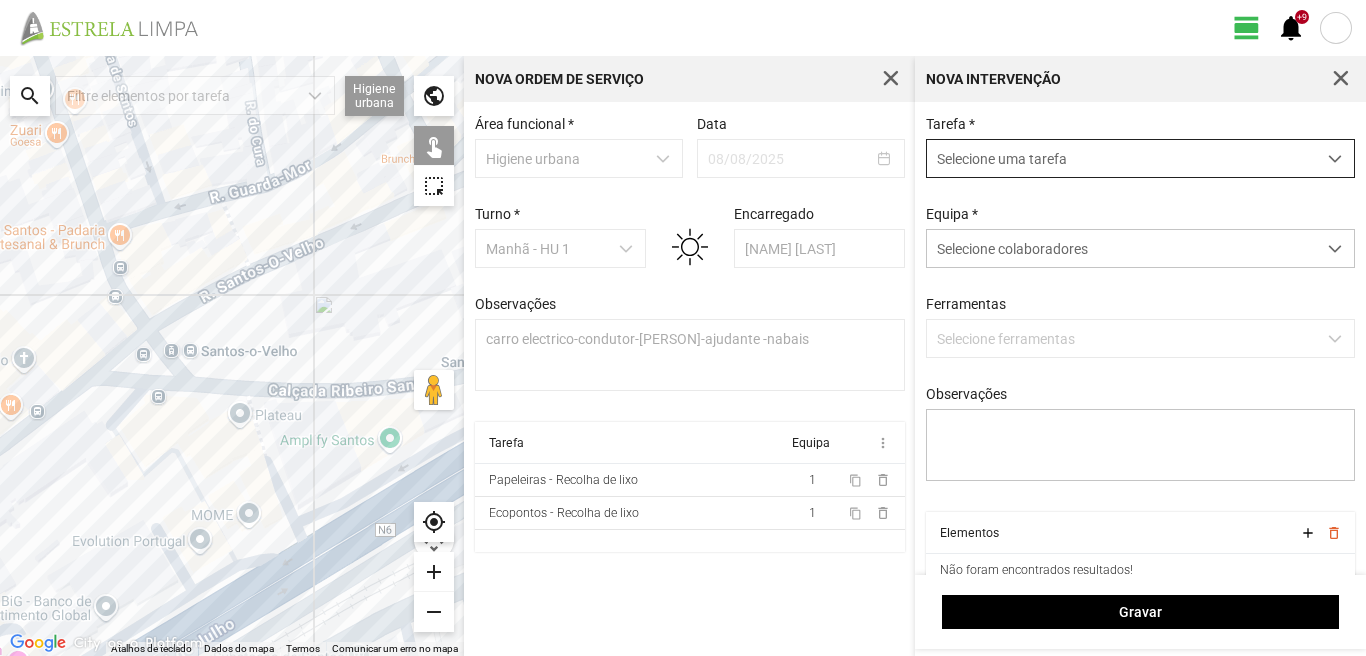 click on "Selecione uma tarefa" at bounding box center (1121, 158) 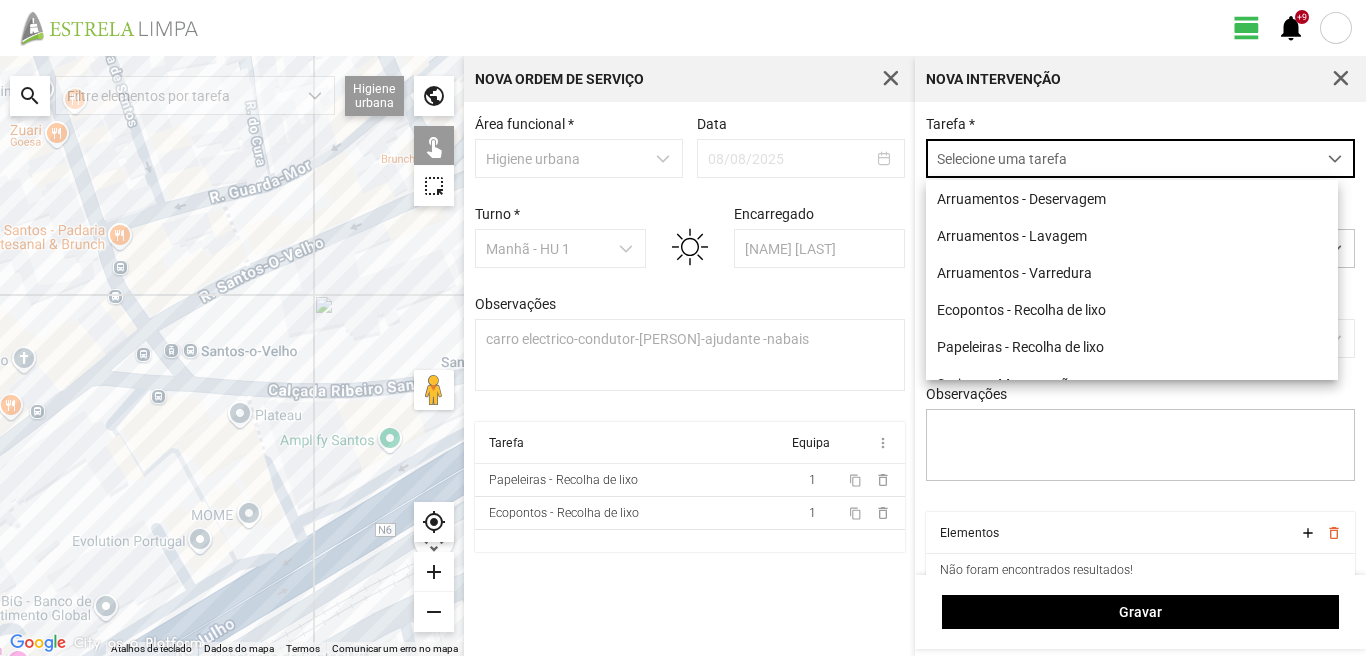 scroll, scrollTop: 11, scrollLeft: 89, axis: both 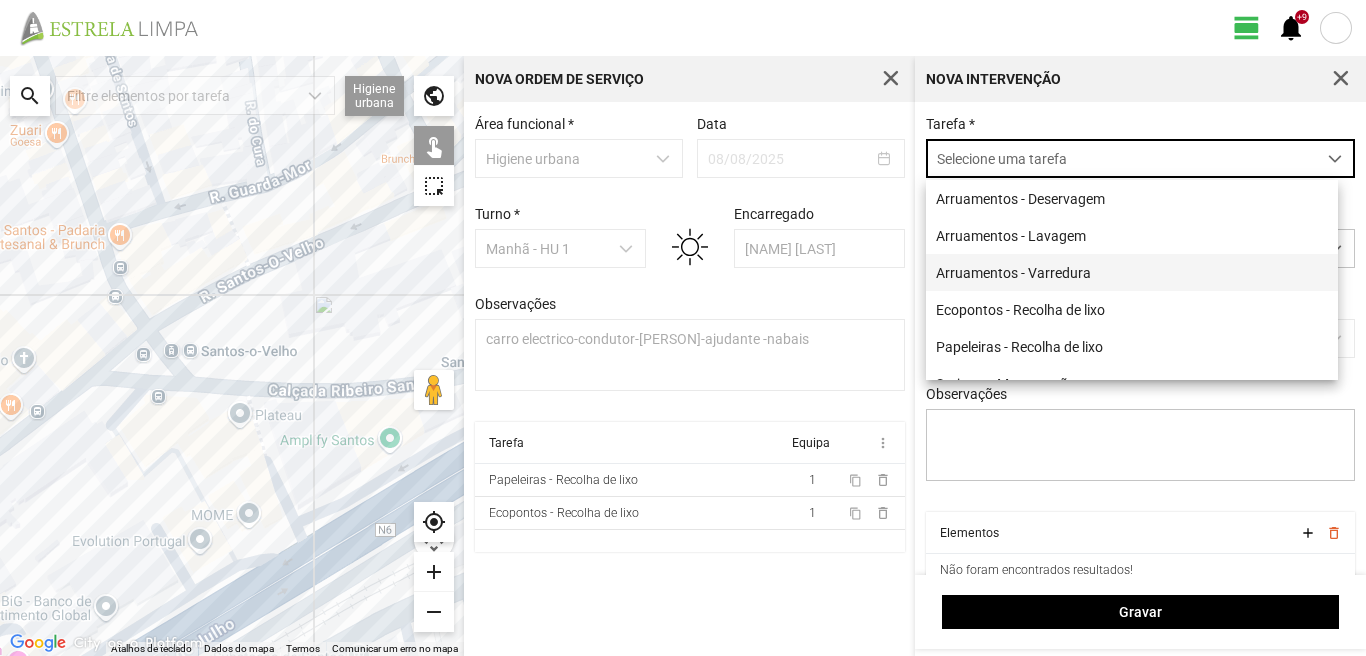 click on "Arruamentos - Varredura" at bounding box center (1132, 272) 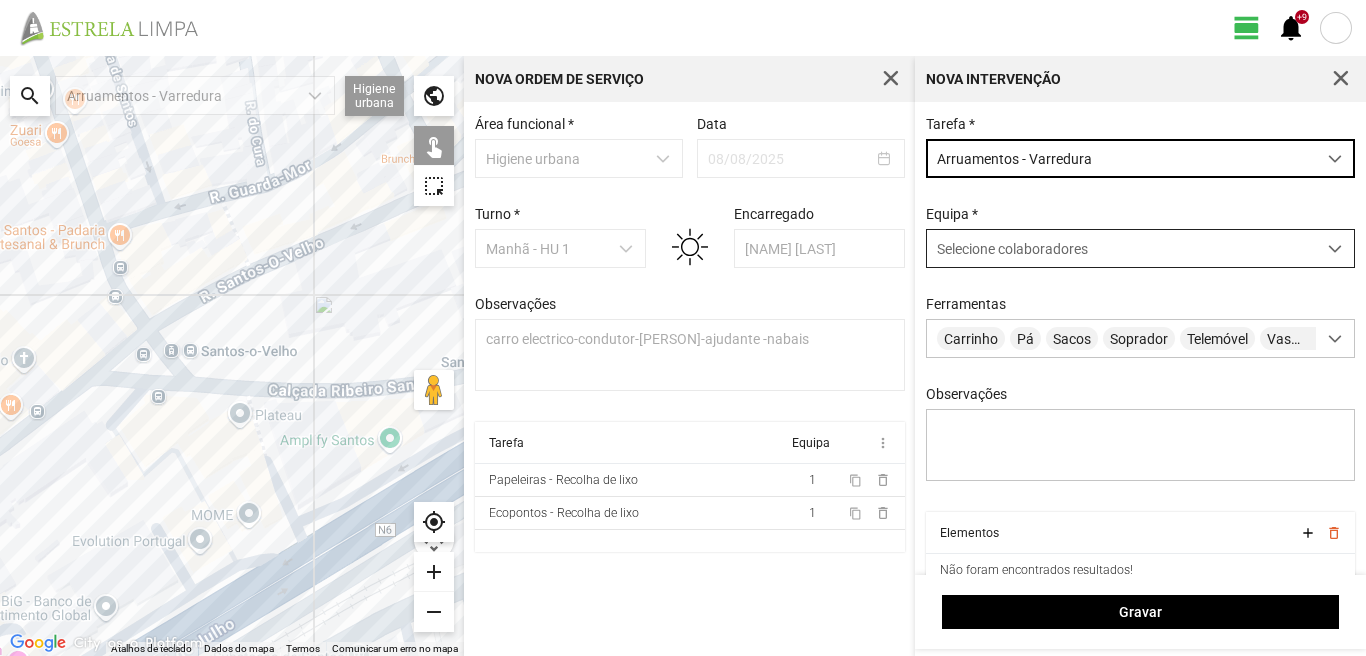 click on "Selecione colaboradores" at bounding box center [1012, 249] 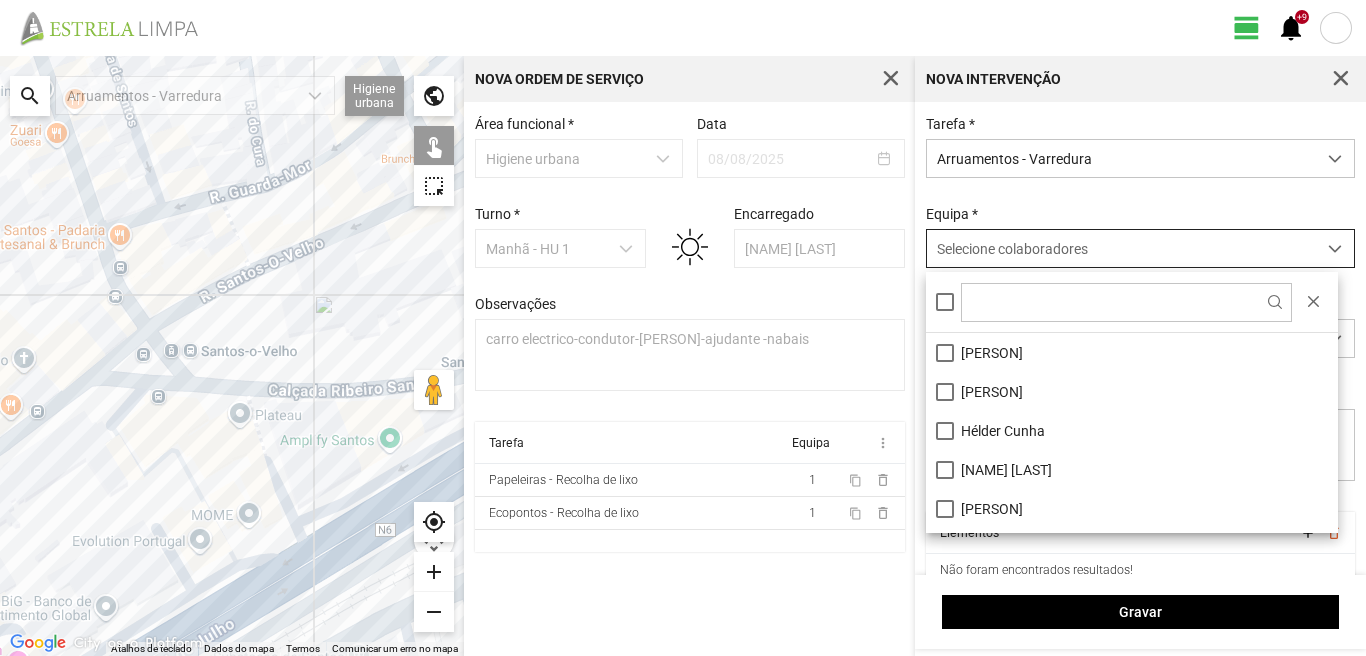 scroll, scrollTop: 11, scrollLeft: 89, axis: both 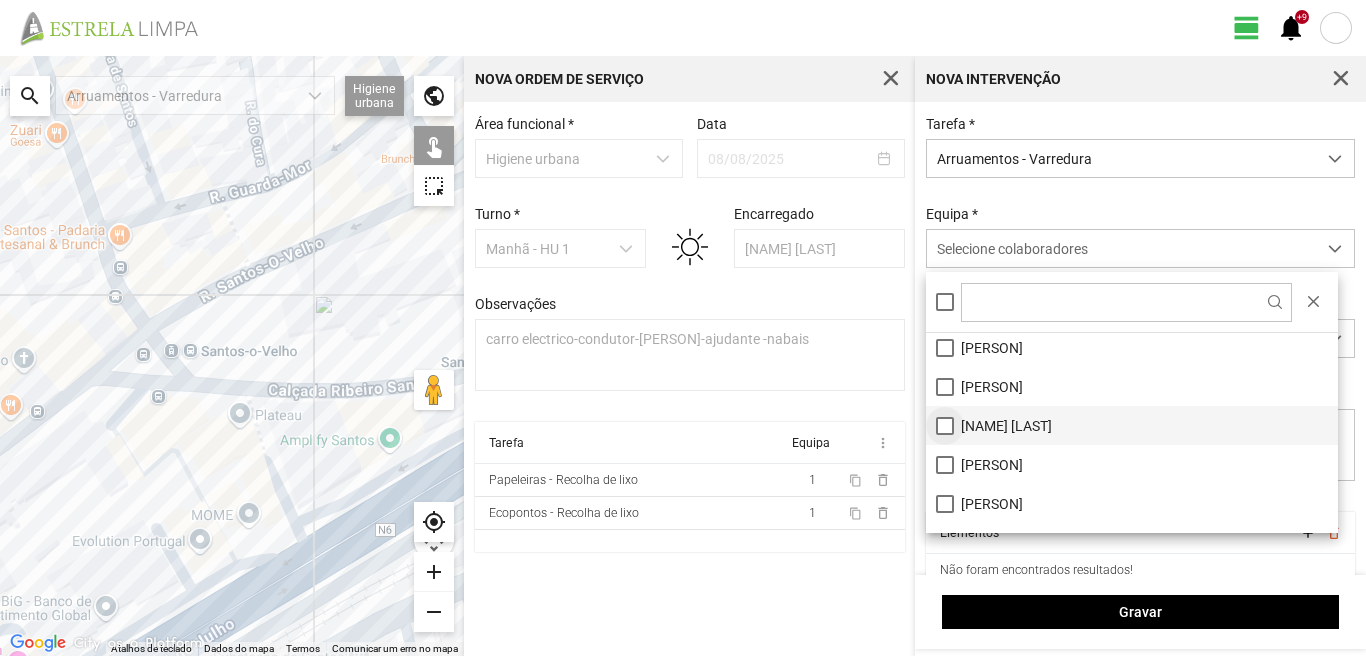 click on "[NAME] [LAST]" at bounding box center (1132, 425) 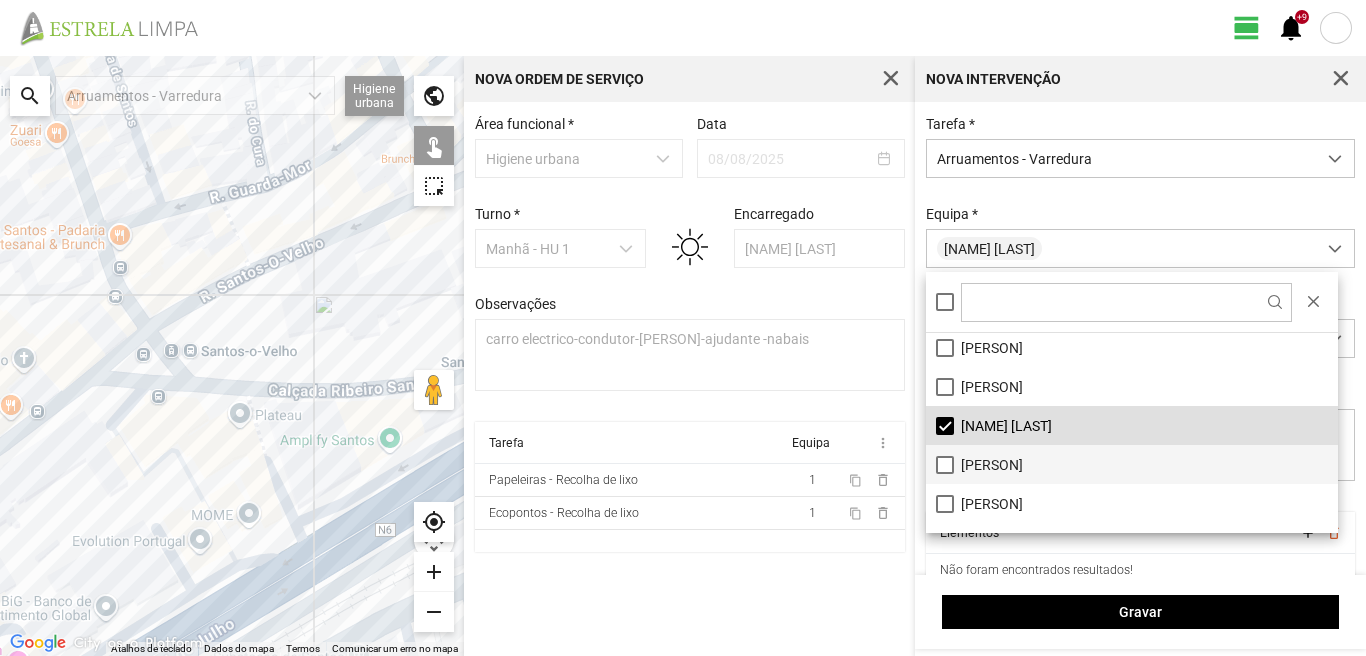 scroll, scrollTop: 268, scrollLeft: 0, axis: vertical 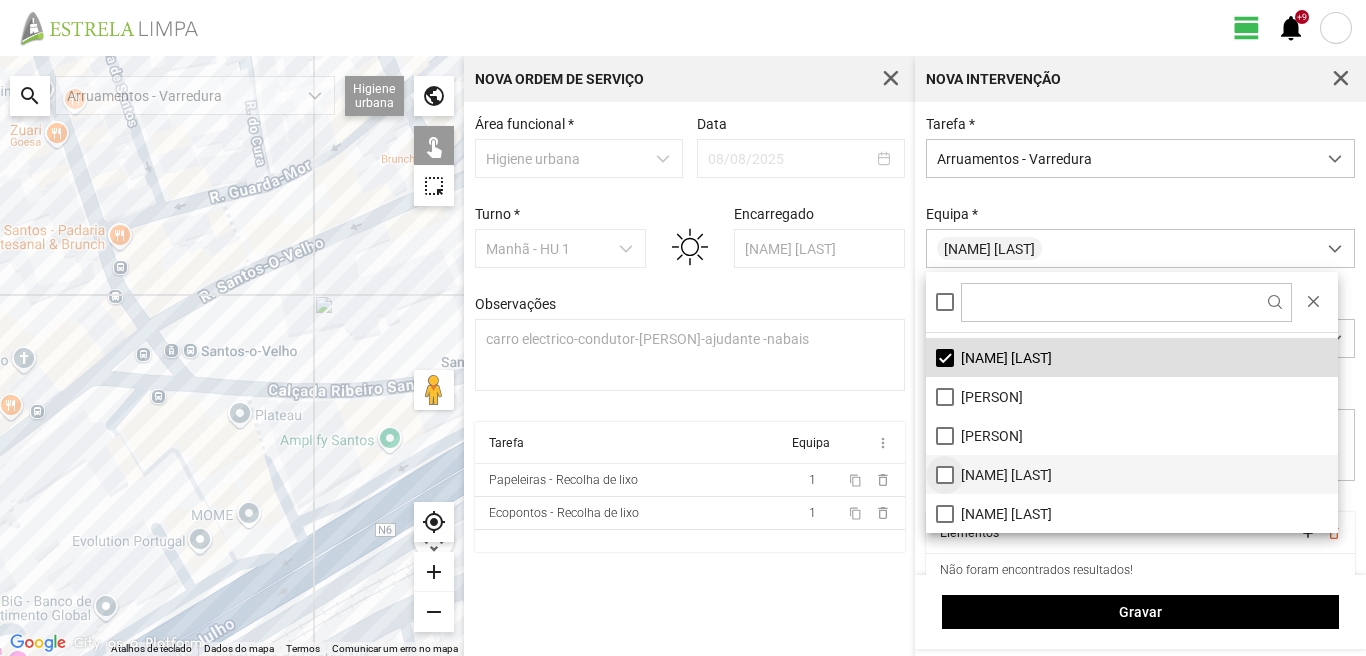 click on "[NAME] [LAST]" at bounding box center [1132, 474] 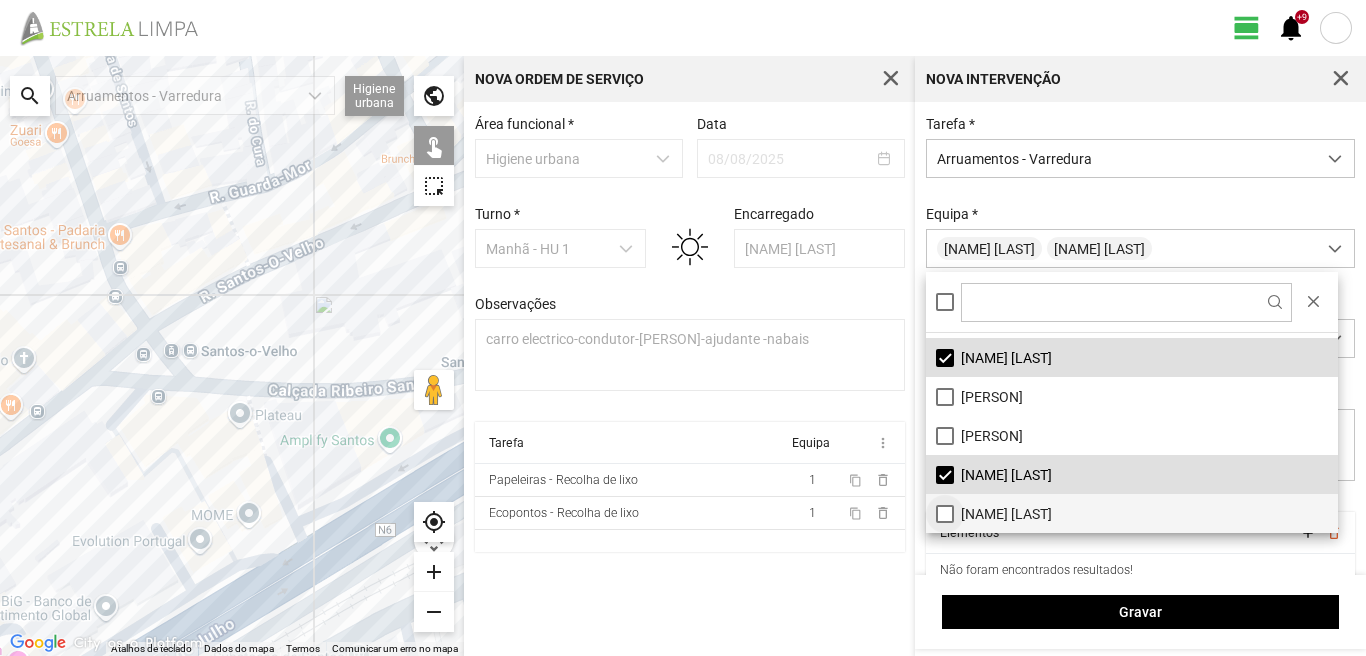 click on "[NAME] [LAST]" at bounding box center [1132, 513] 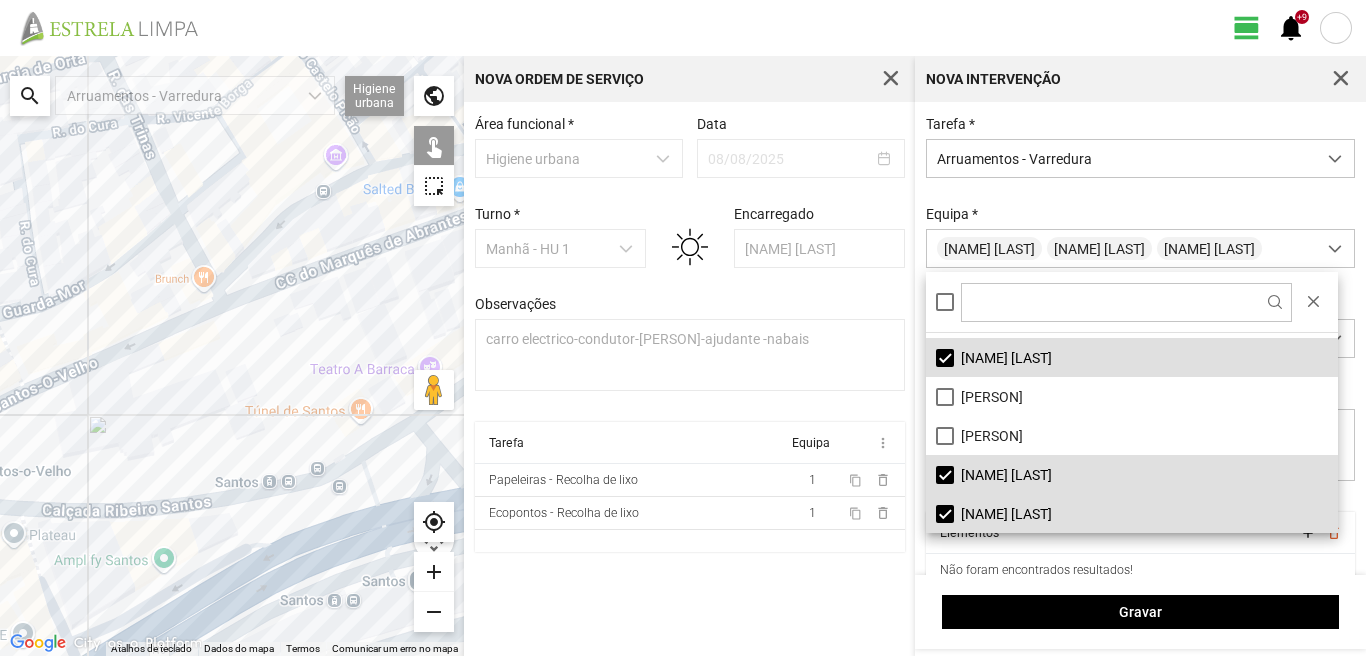 drag, startPoint x: 231, startPoint y: 415, endPoint x: 0, endPoint y: 538, distance: 261.70593 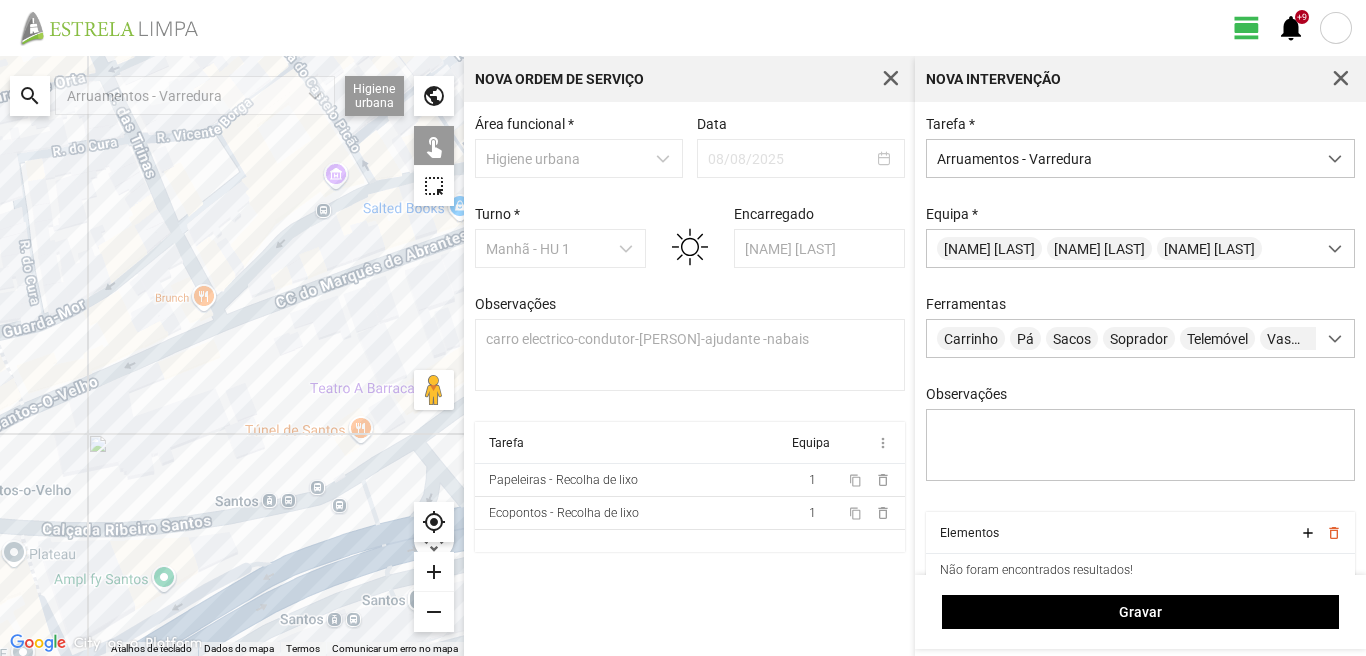drag, startPoint x: 407, startPoint y: 389, endPoint x: 0, endPoint y: 466, distance: 414.21976 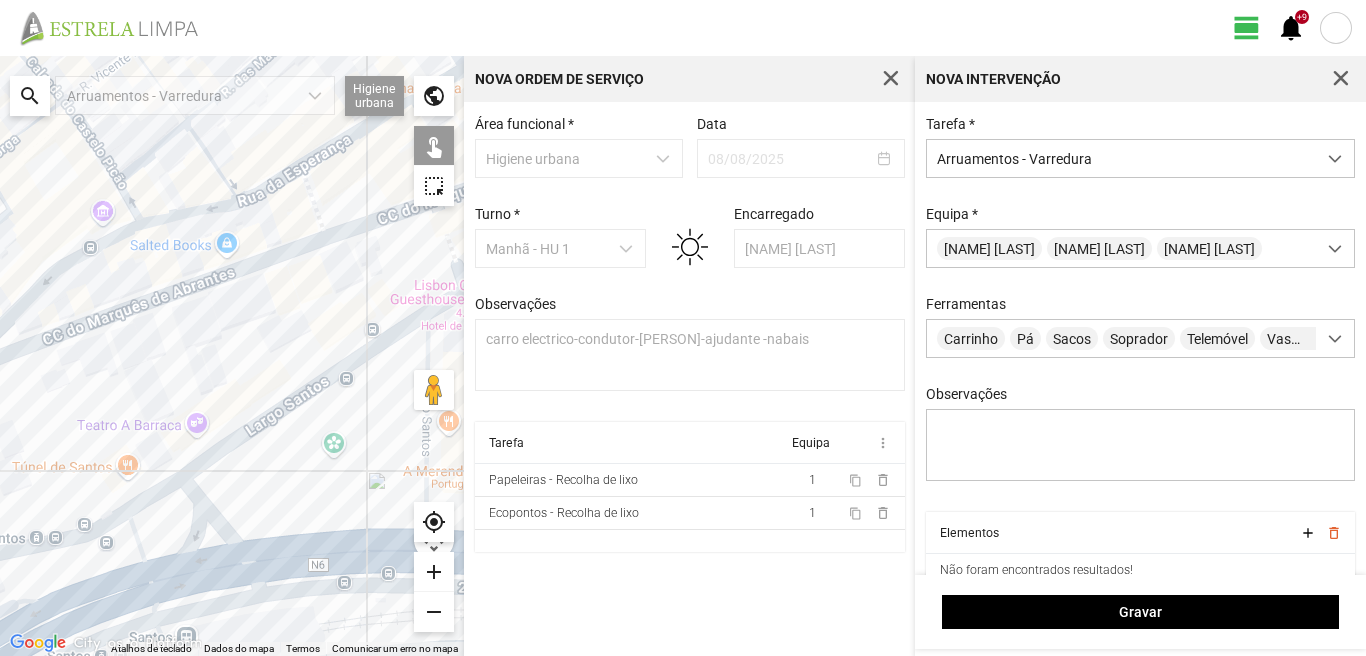 drag, startPoint x: 236, startPoint y: 399, endPoint x: 0, endPoint y: 436, distance: 238.88281 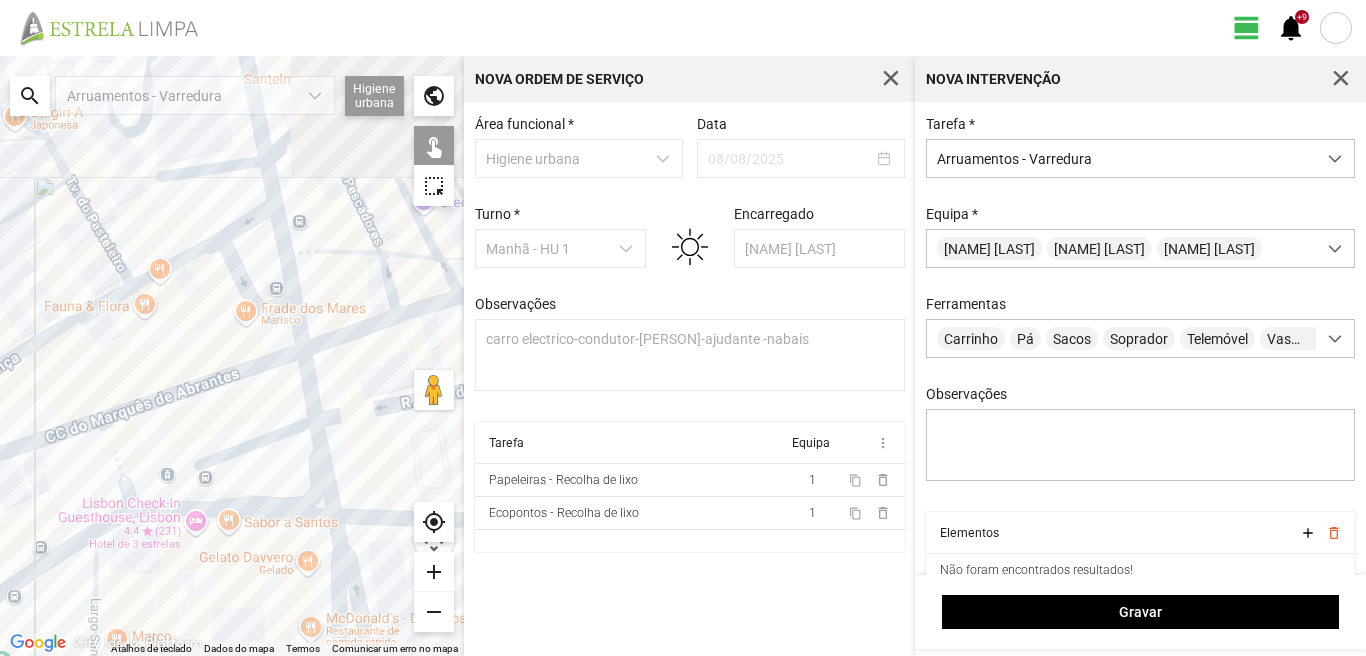 drag, startPoint x: 251, startPoint y: 345, endPoint x: 206, endPoint y: 551, distance: 210.85777 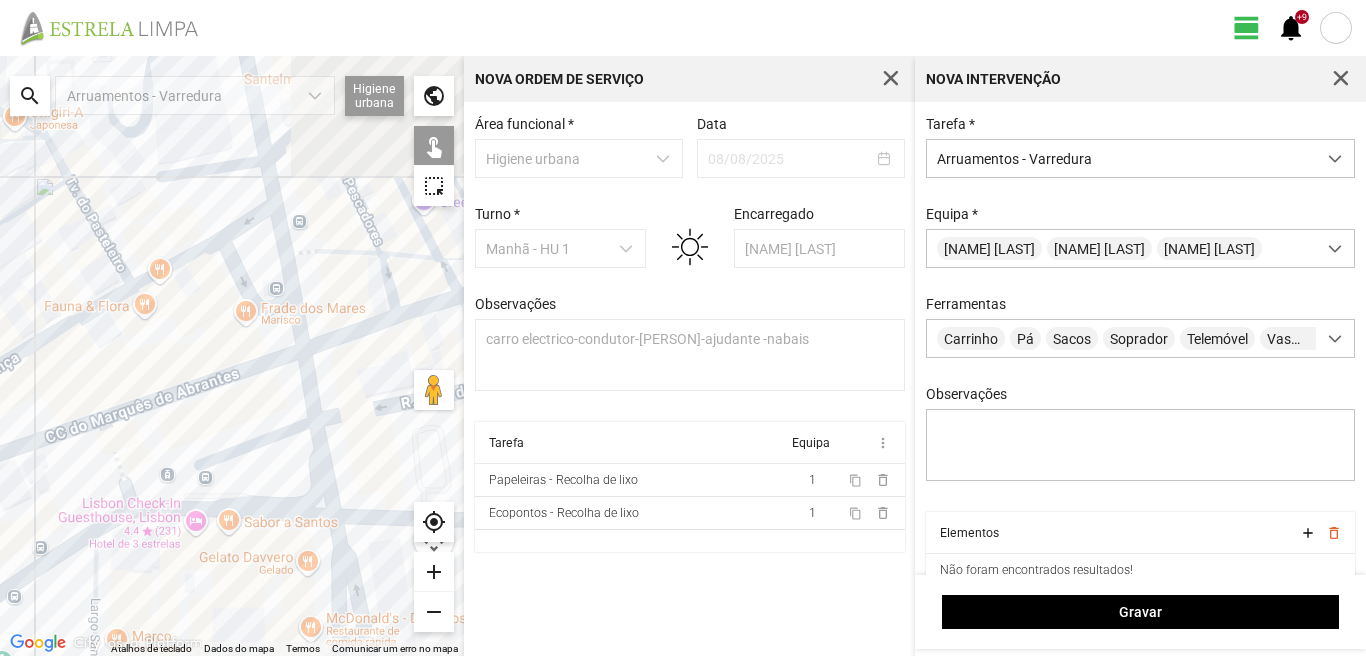 click 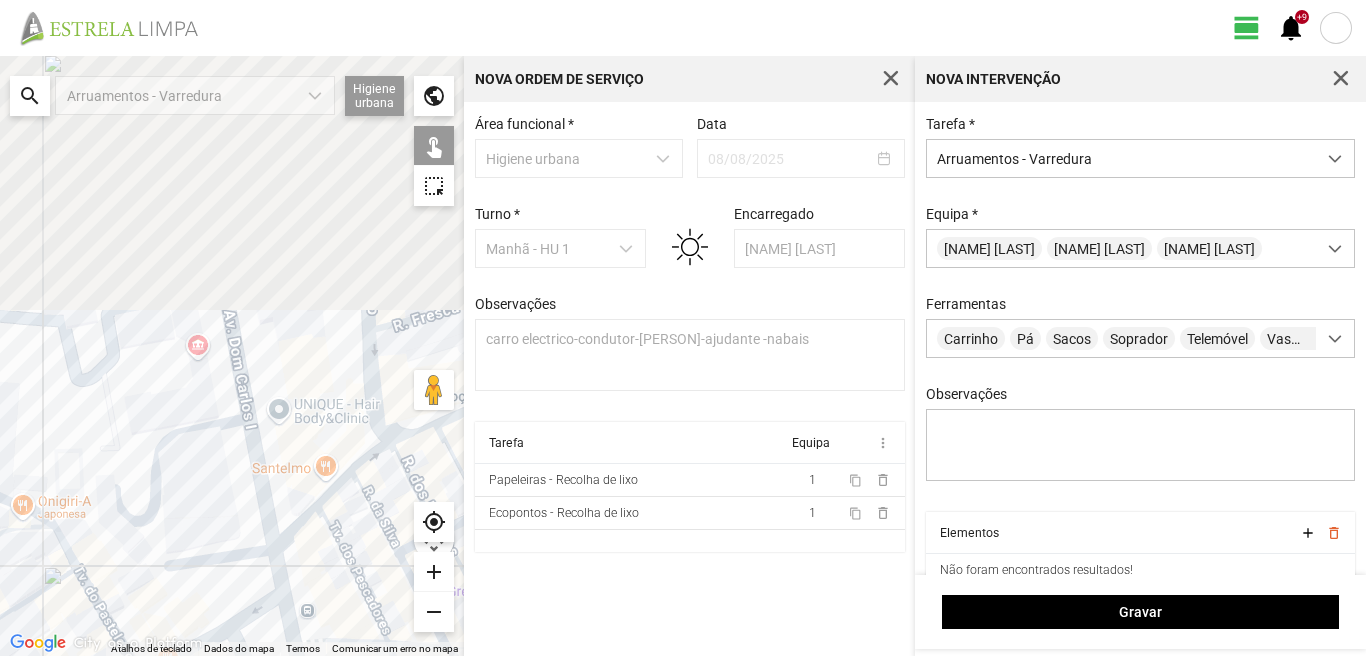 drag, startPoint x: 255, startPoint y: 207, endPoint x: 264, endPoint y: 508, distance: 301.13452 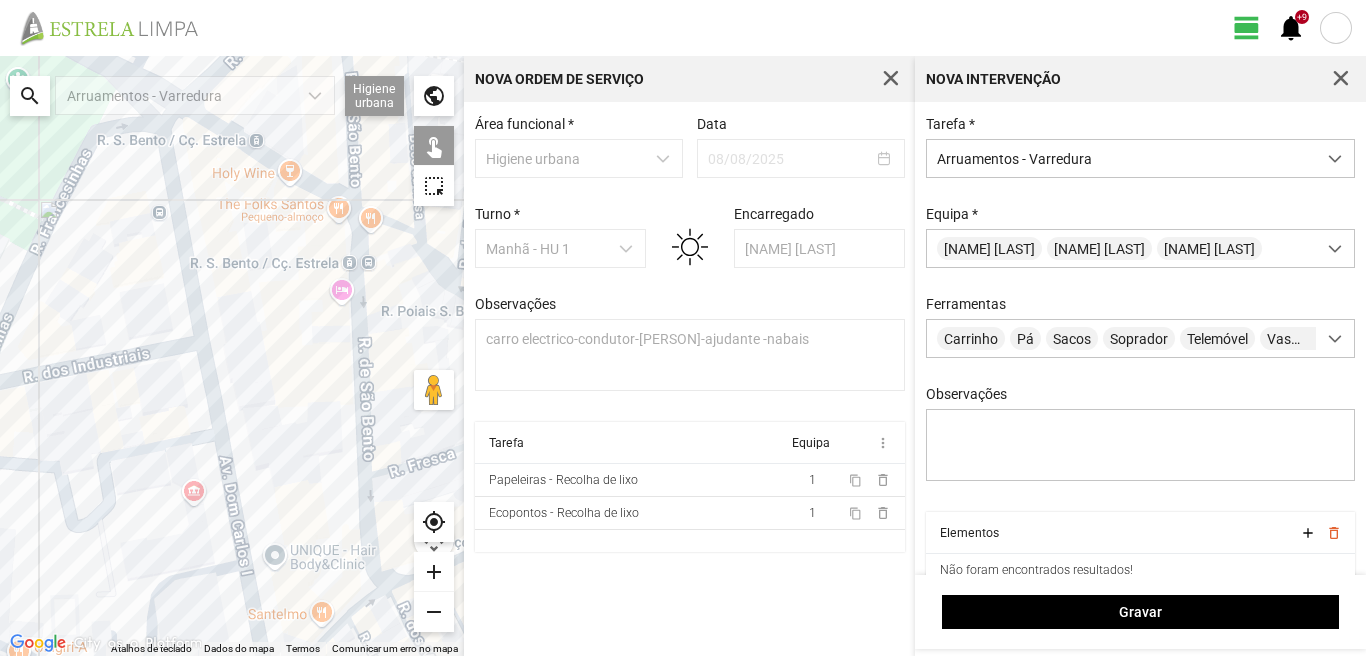 drag, startPoint x: 223, startPoint y: 222, endPoint x: 223, endPoint y: 481, distance: 259 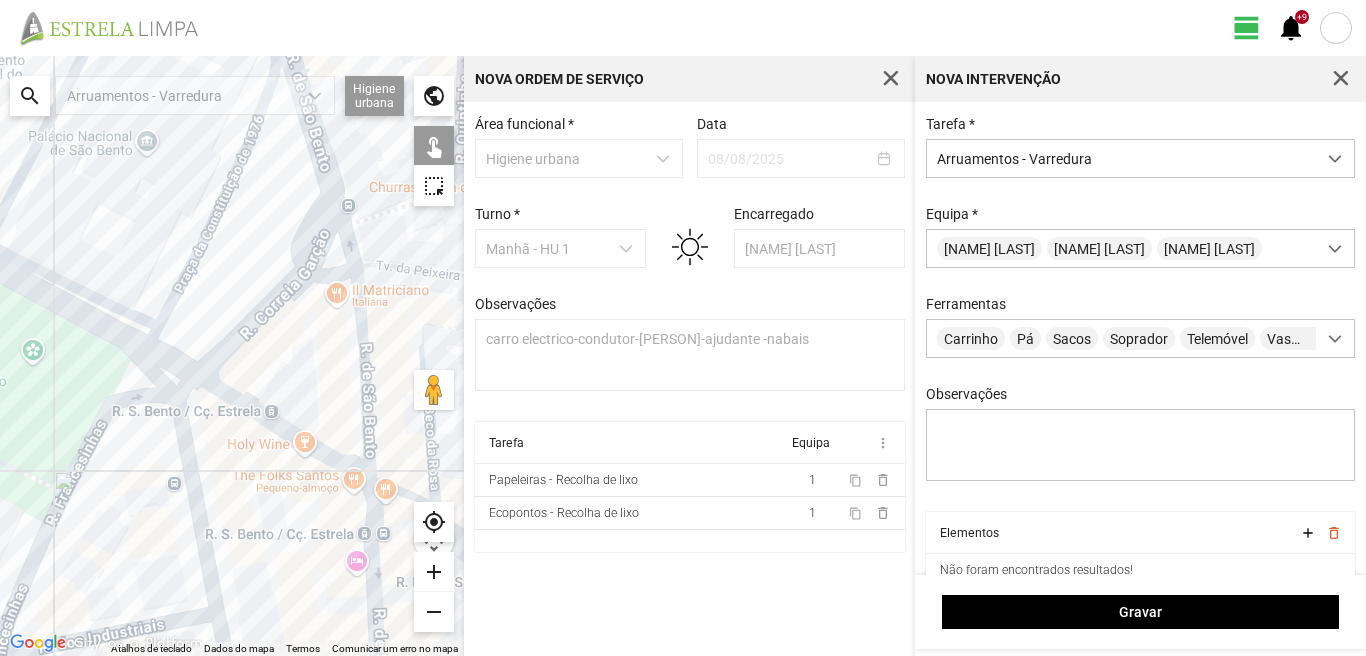 click 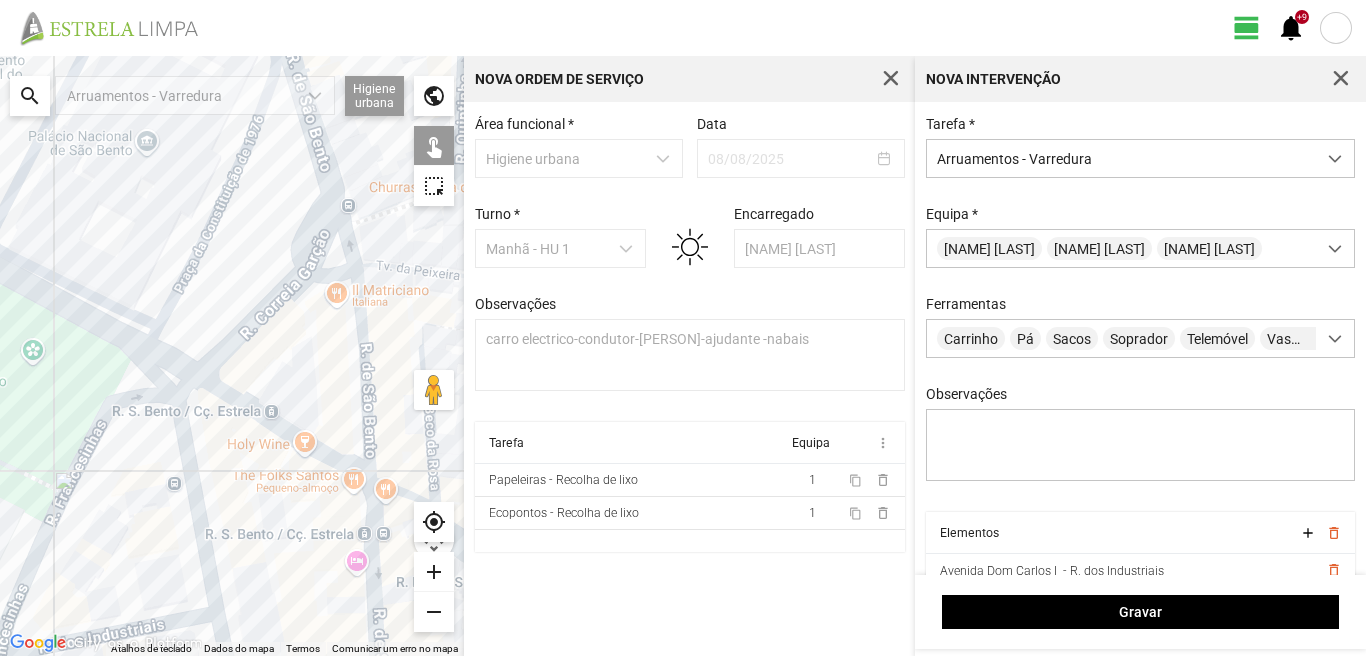 click 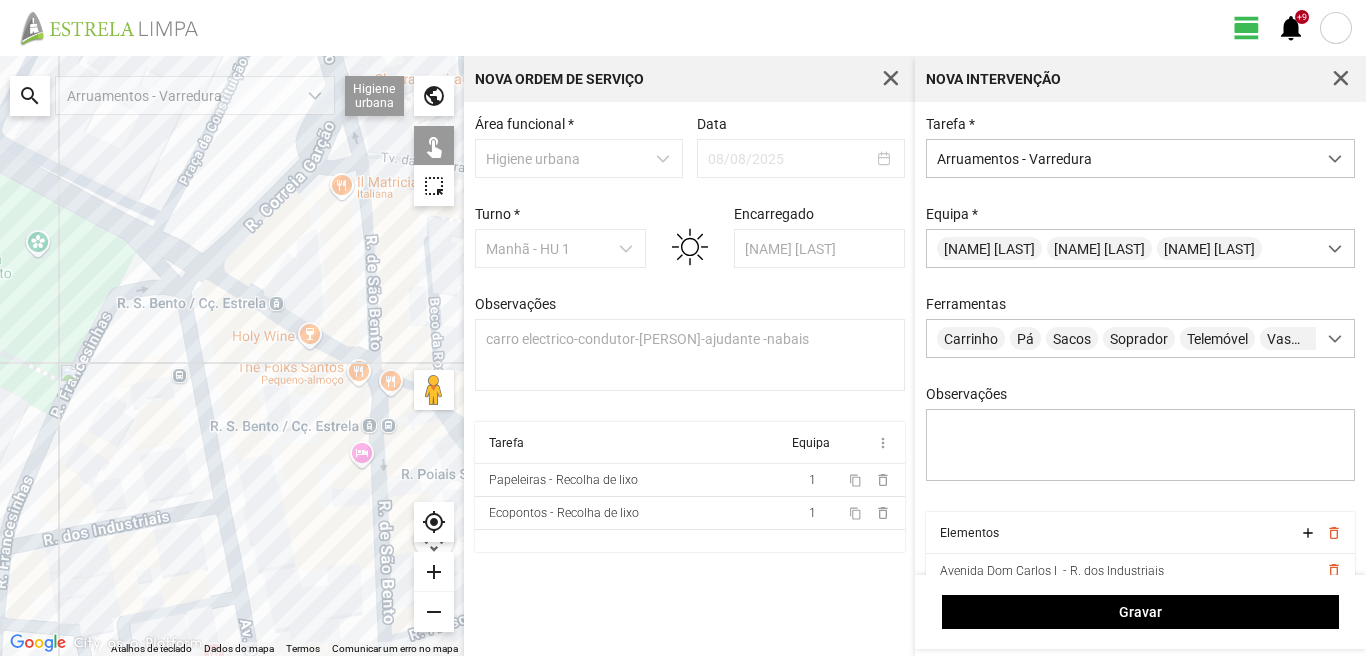drag, startPoint x: 171, startPoint y: 595, endPoint x: 178, endPoint y: 371, distance: 224.10934 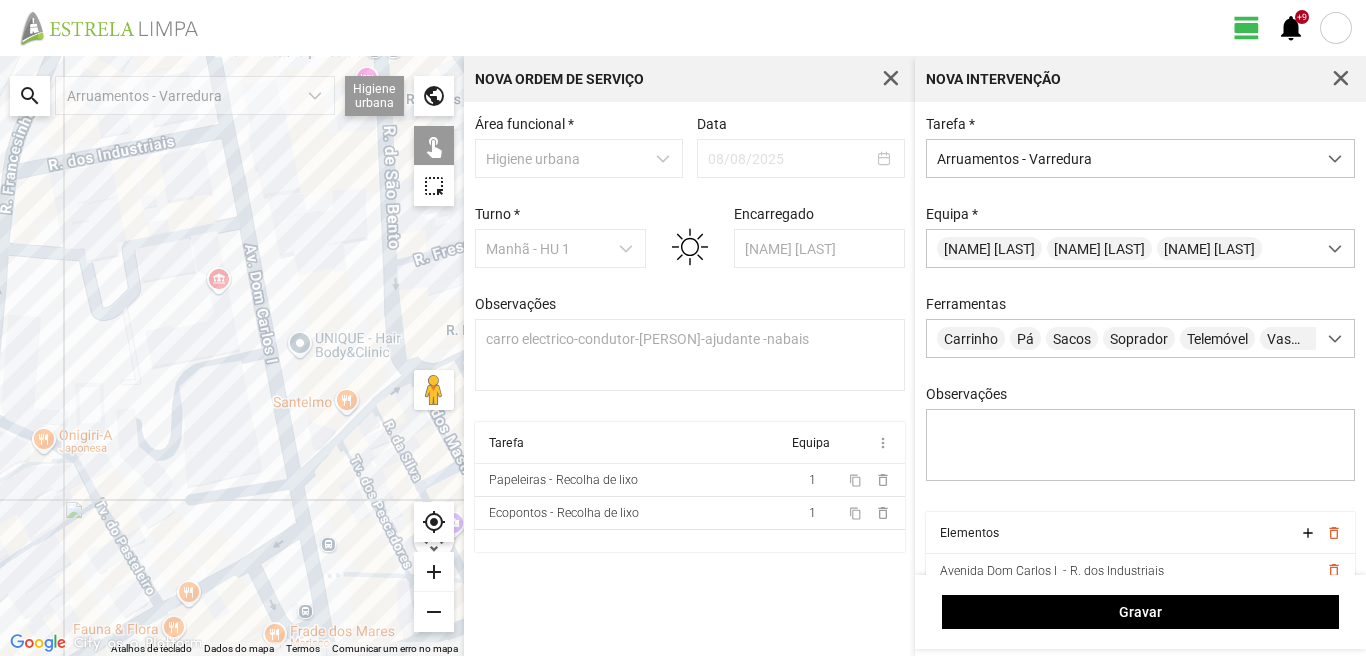click 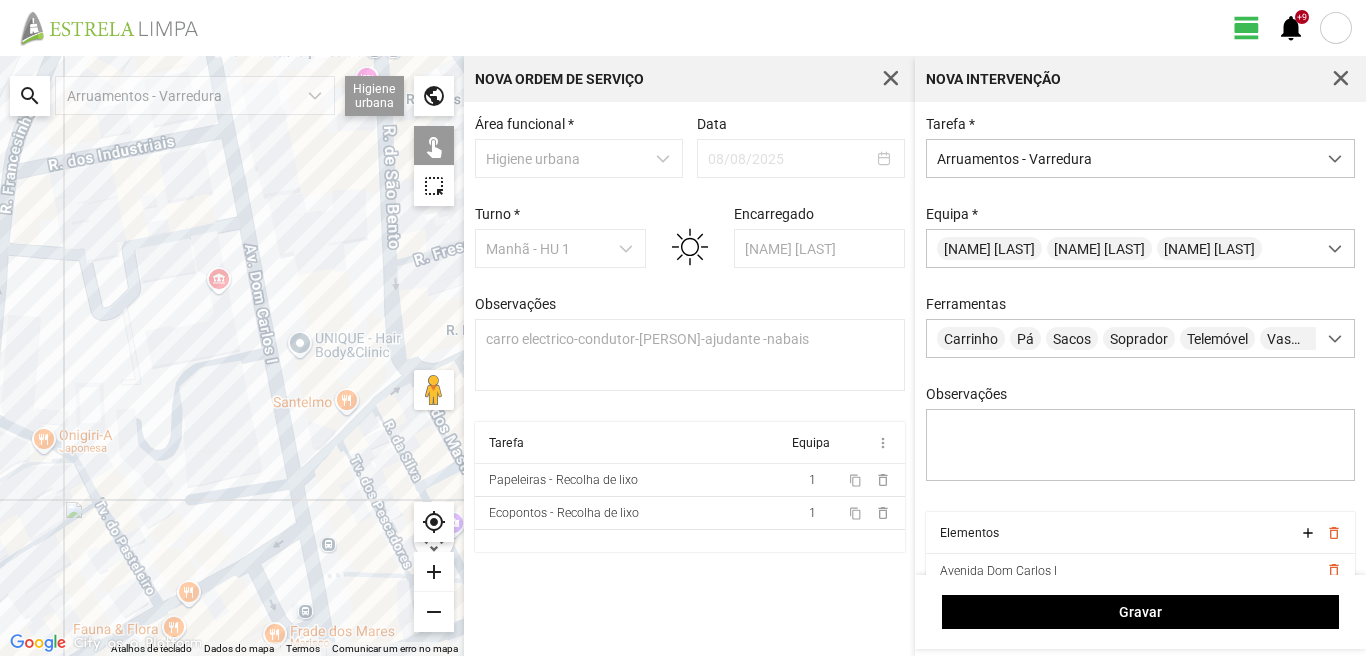 click 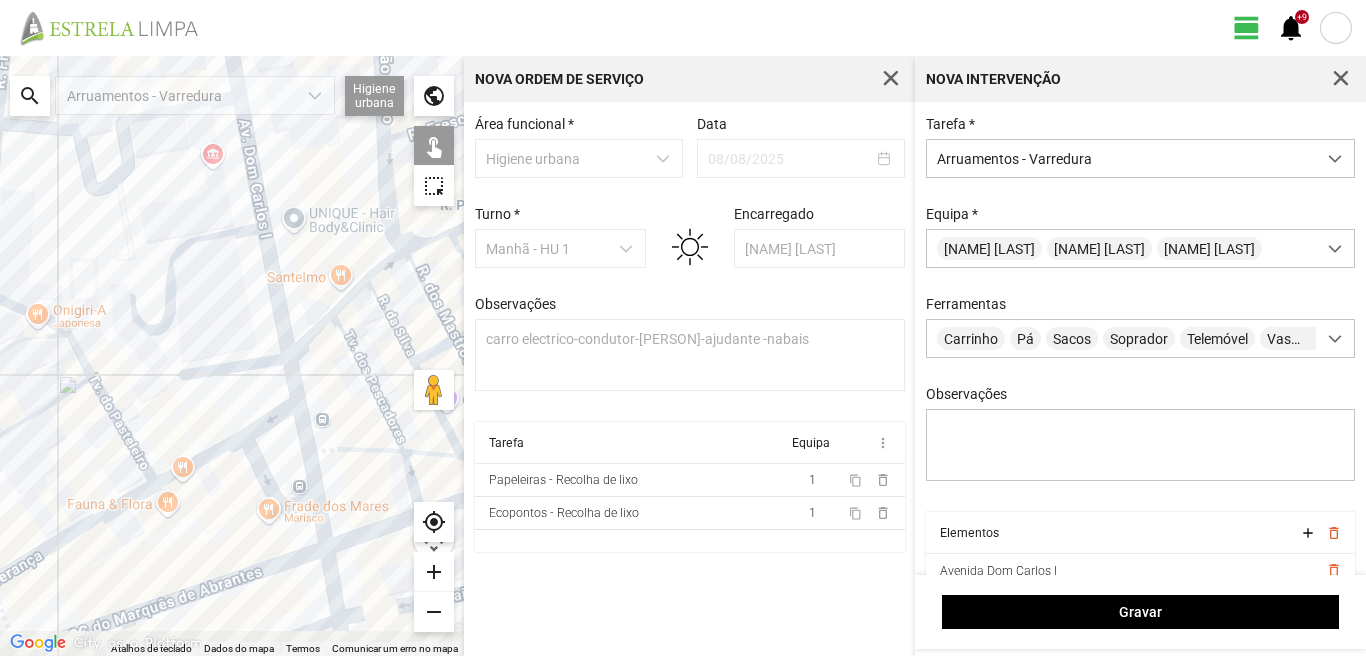 drag, startPoint x: 295, startPoint y: 576, endPoint x: 279, endPoint y: 404, distance: 172.74258 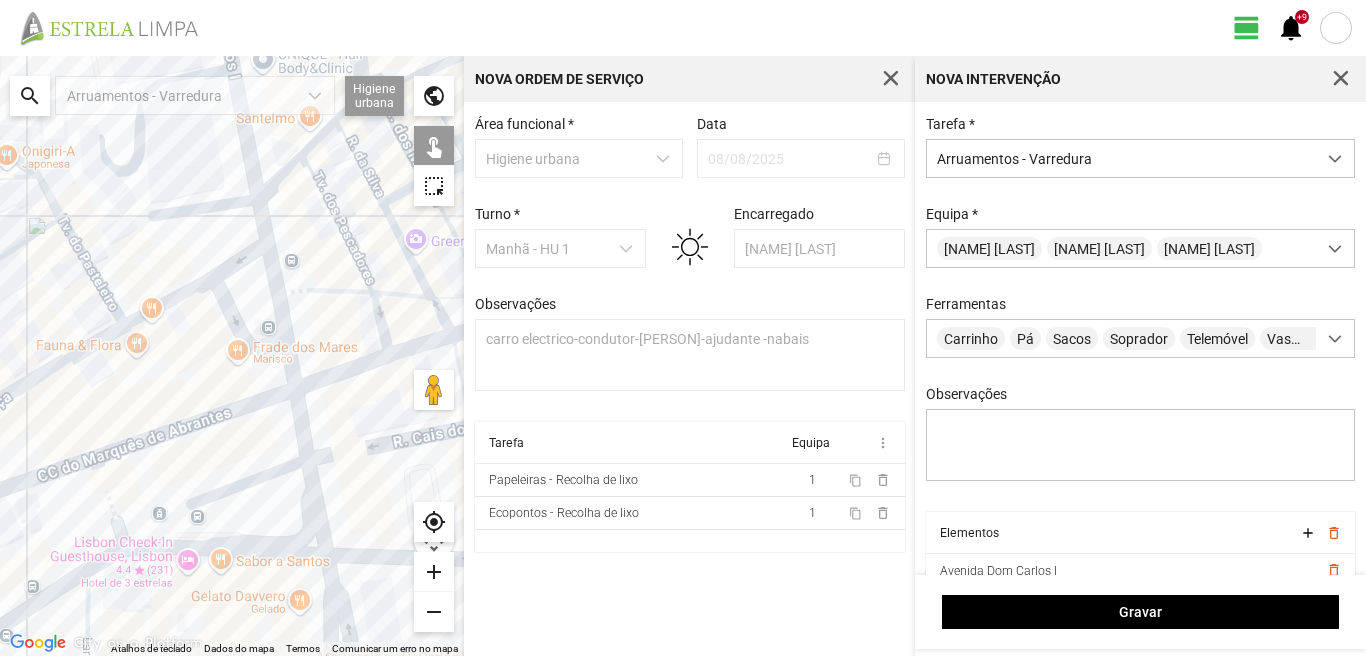 click 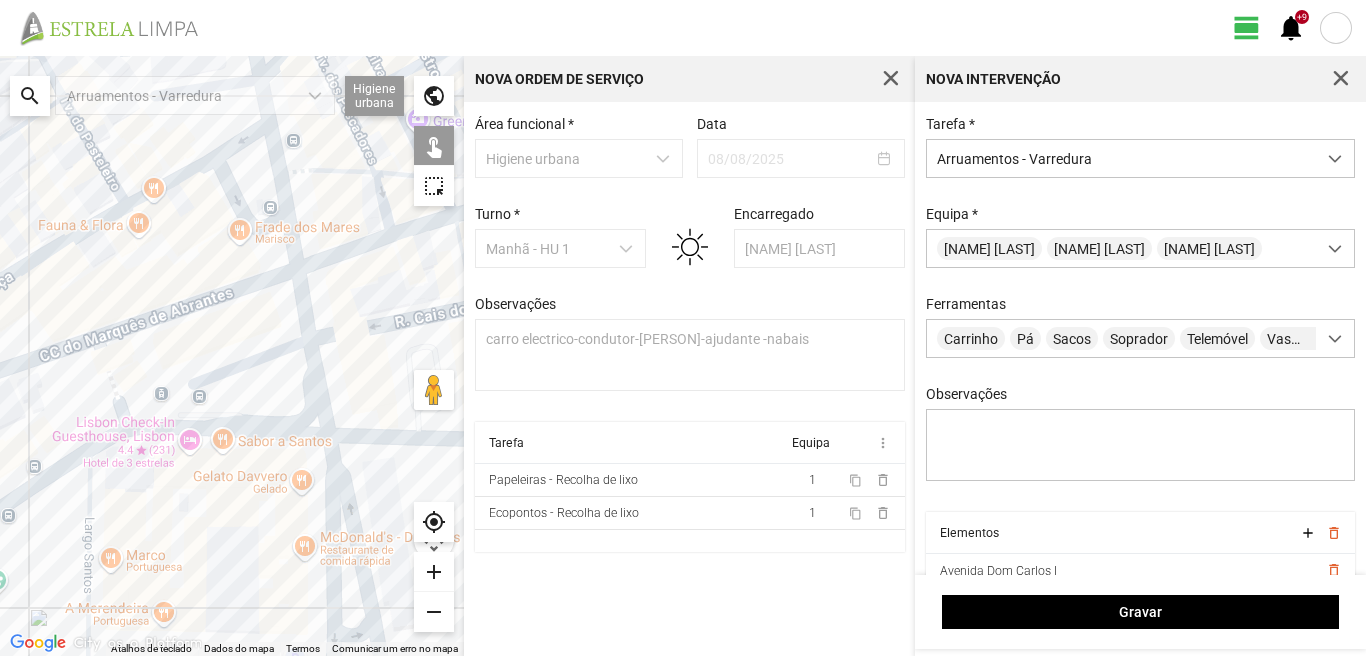 drag, startPoint x: 241, startPoint y: 578, endPoint x: 243, endPoint y: 452, distance: 126.01587 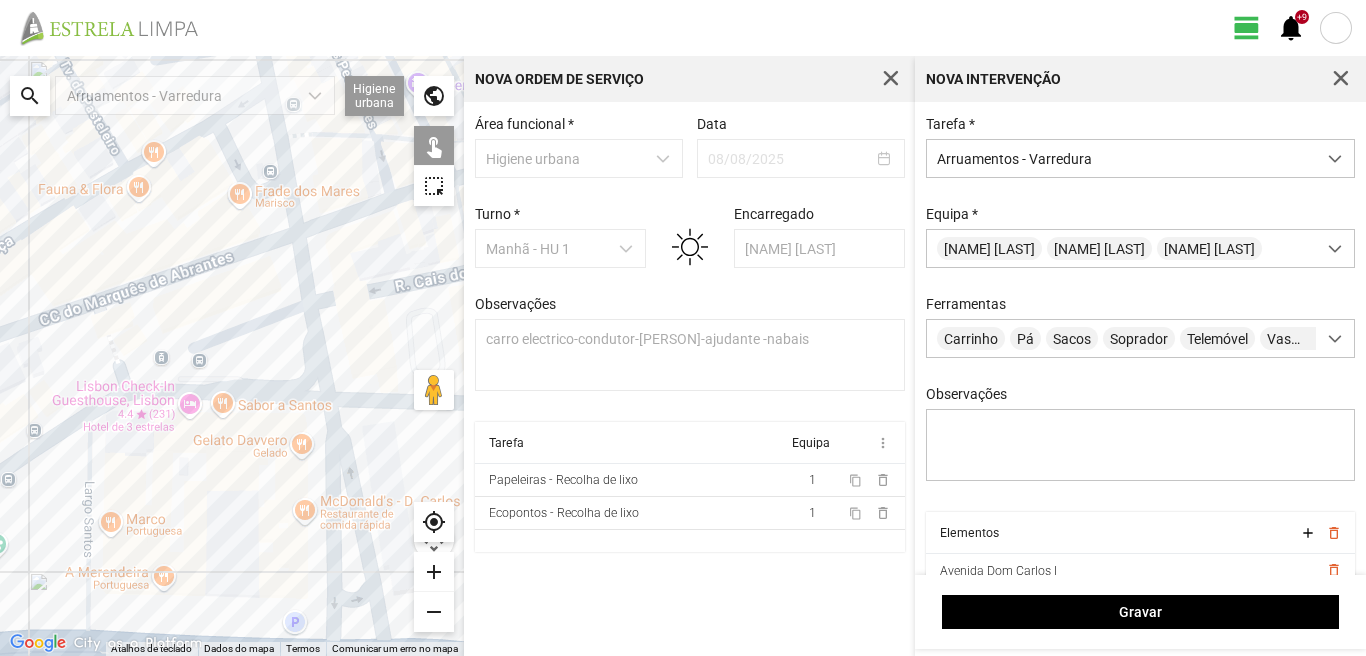 click 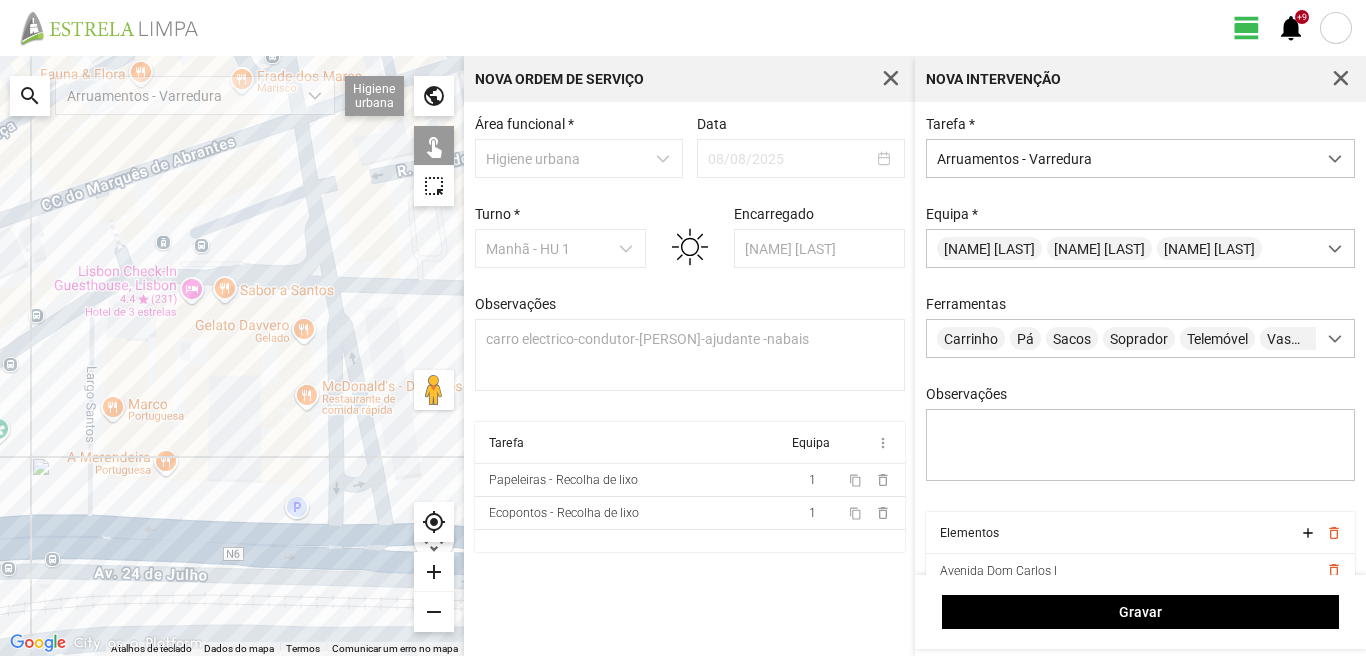 drag, startPoint x: 256, startPoint y: 480, endPoint x: 258, endPoint y: 369, distance: 111.01801 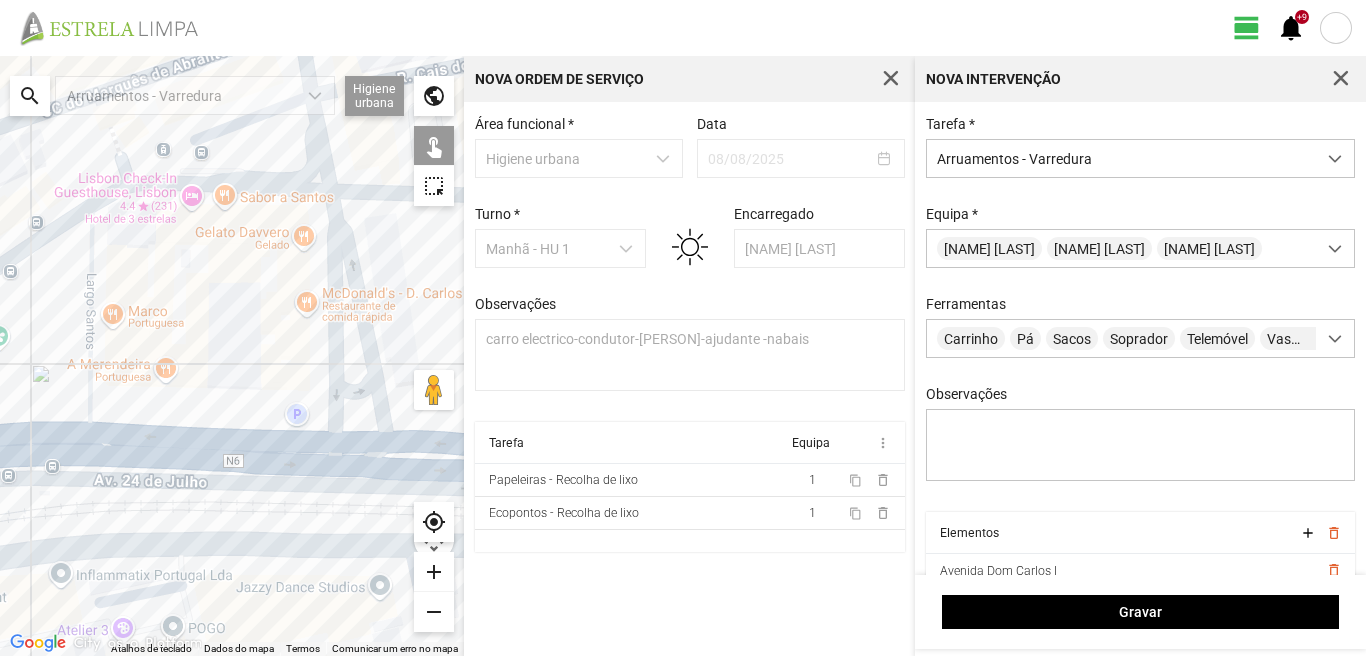 click 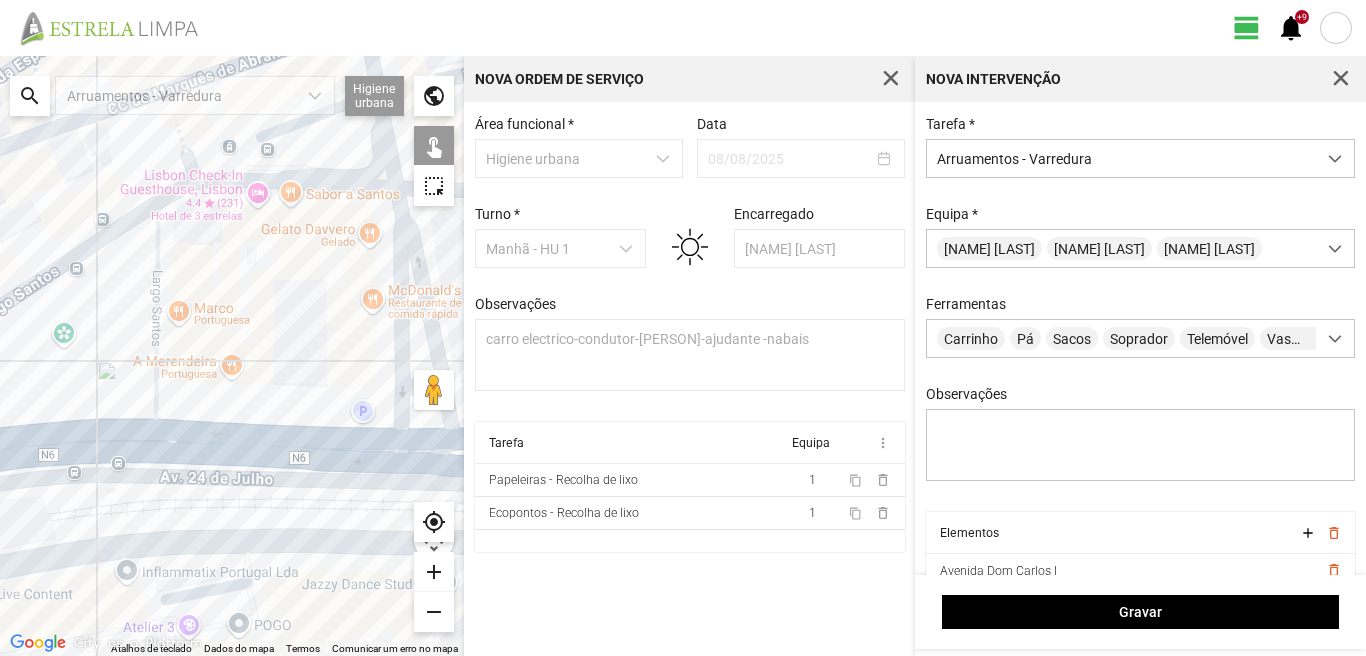 drag, startPoint x: 142, startPoint y: 336, endPoint x: 237, endPoint y: 356, distance: 97.082436 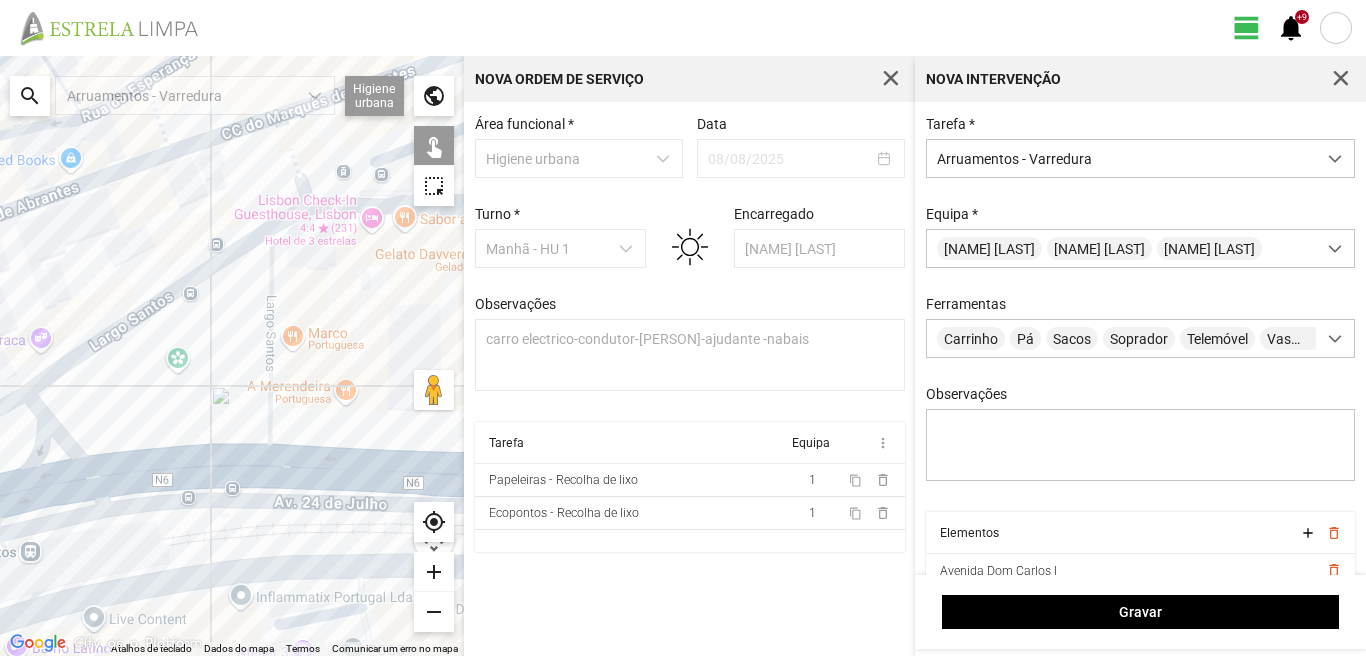 click 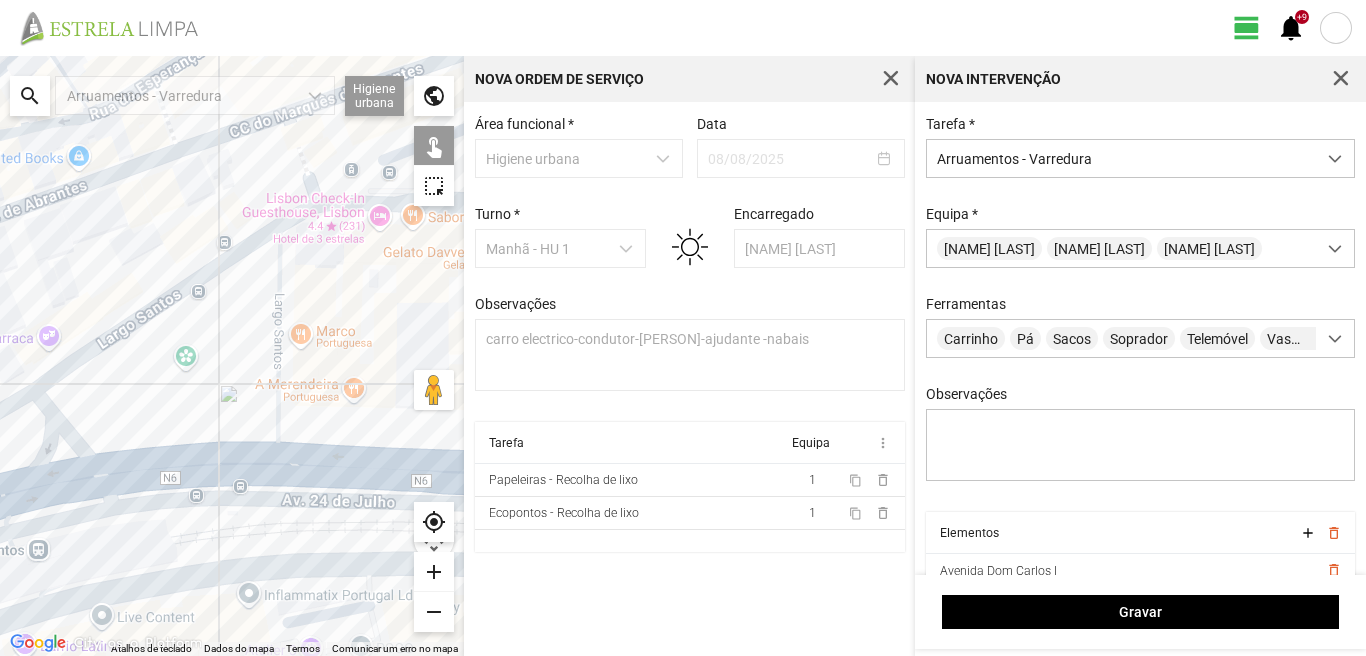 drag, startPoint x: 105, startPoint y: 425, endPoint x: 259, endPoint y: 401, distance: 155.85892 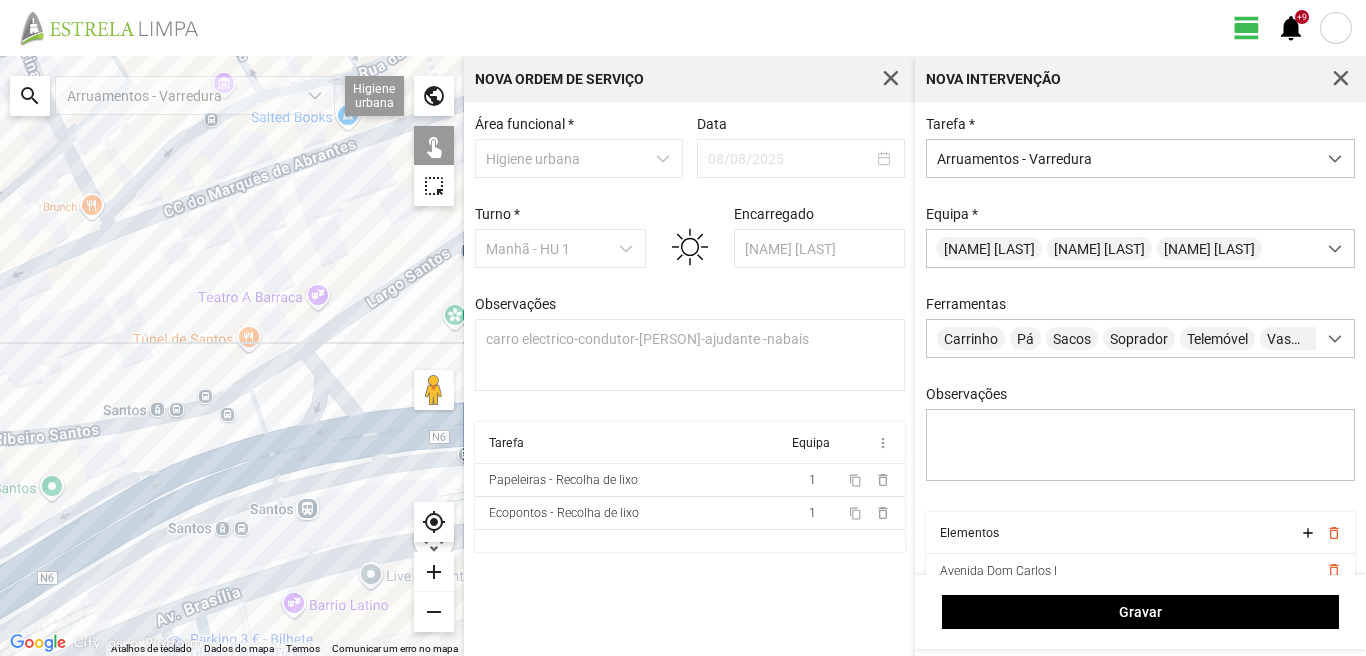 click 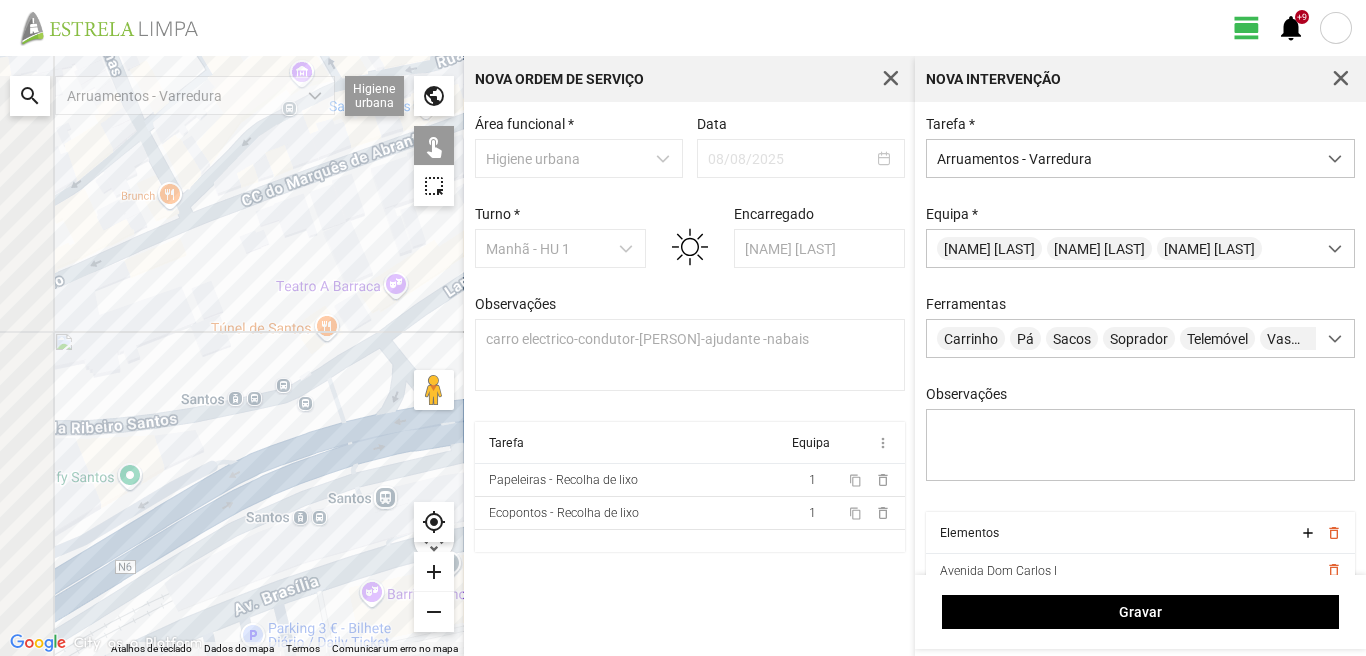drag, startPoint x: 259, startPoint y: 442, endPoint x: 342, endPoint y: 414, distance: 87.595665 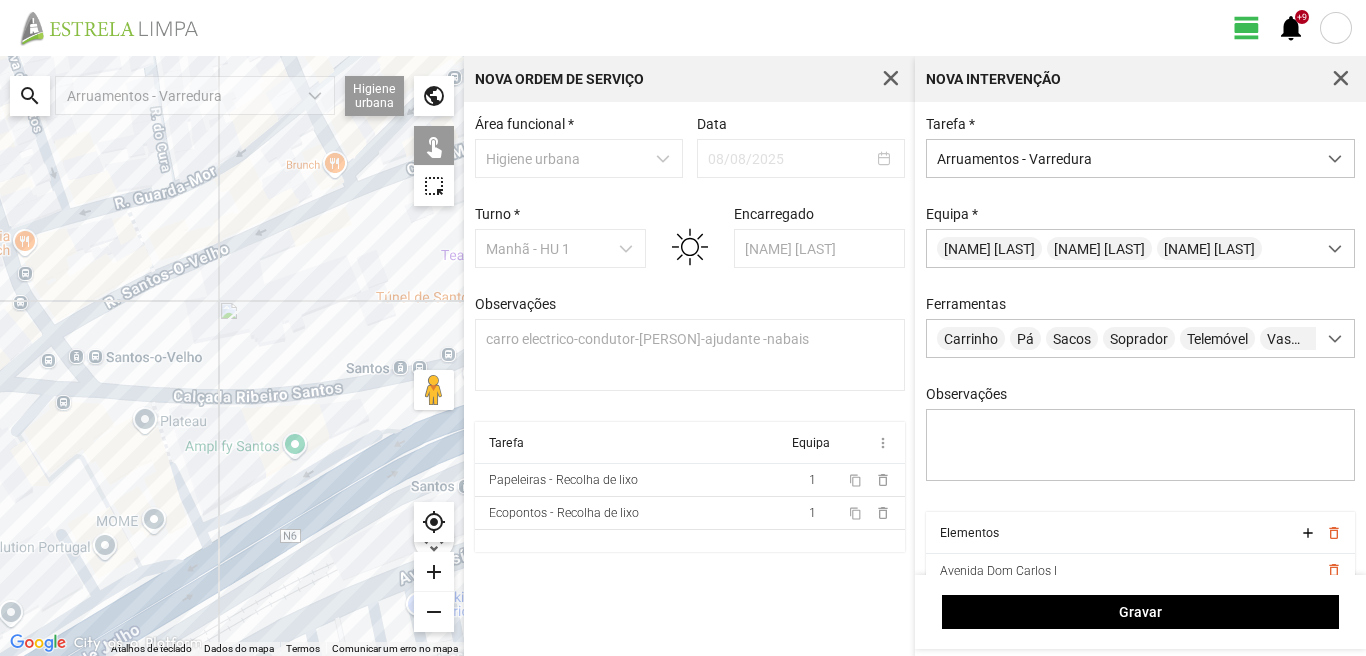 drag, startPoint x: 206, startPoint y: 460, endPoint x: 295, endPoint y: 440, distance: 91.21951 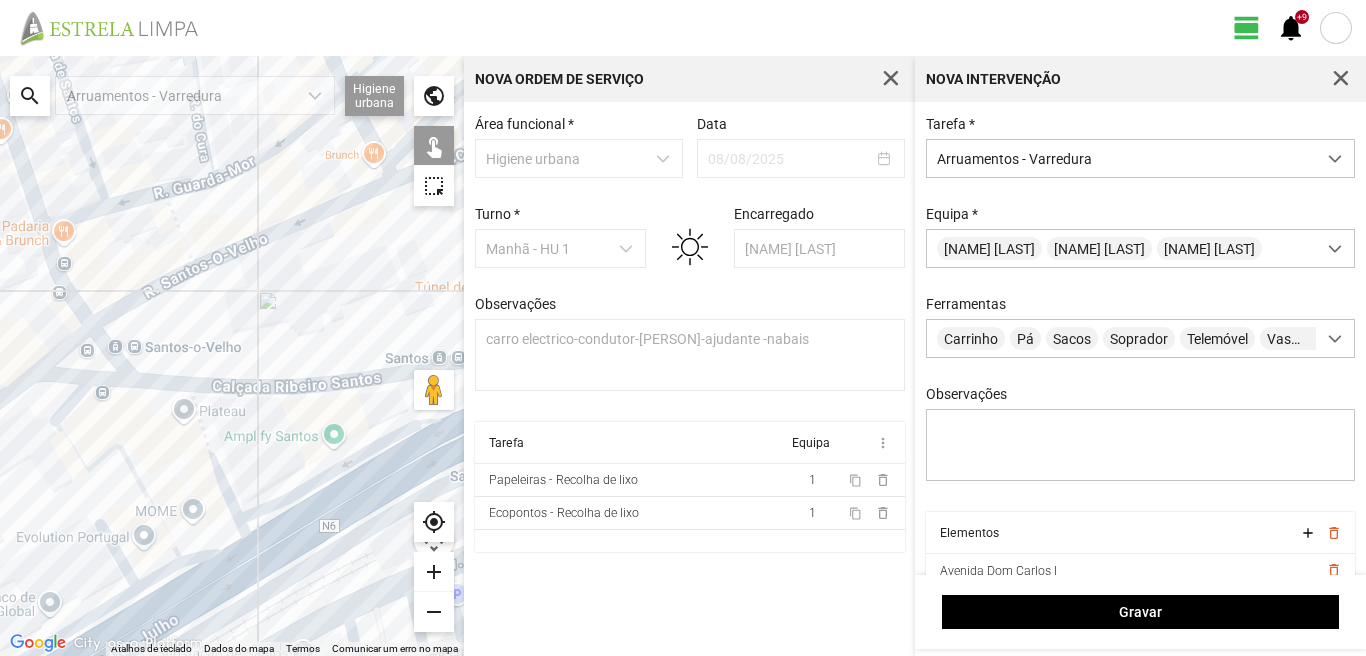 click 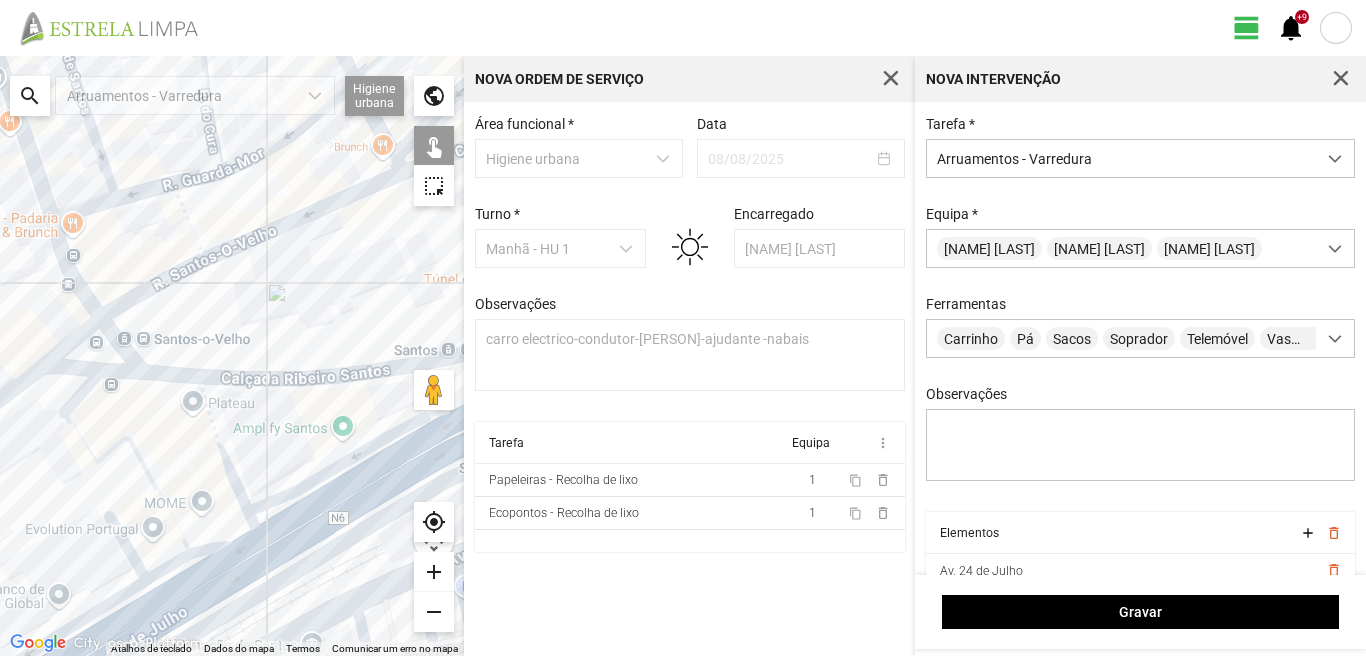 drag, startPoint x: 191, startPoint y: 570, endPoint x: 317, endPoint y: 451, distance: 173.31186 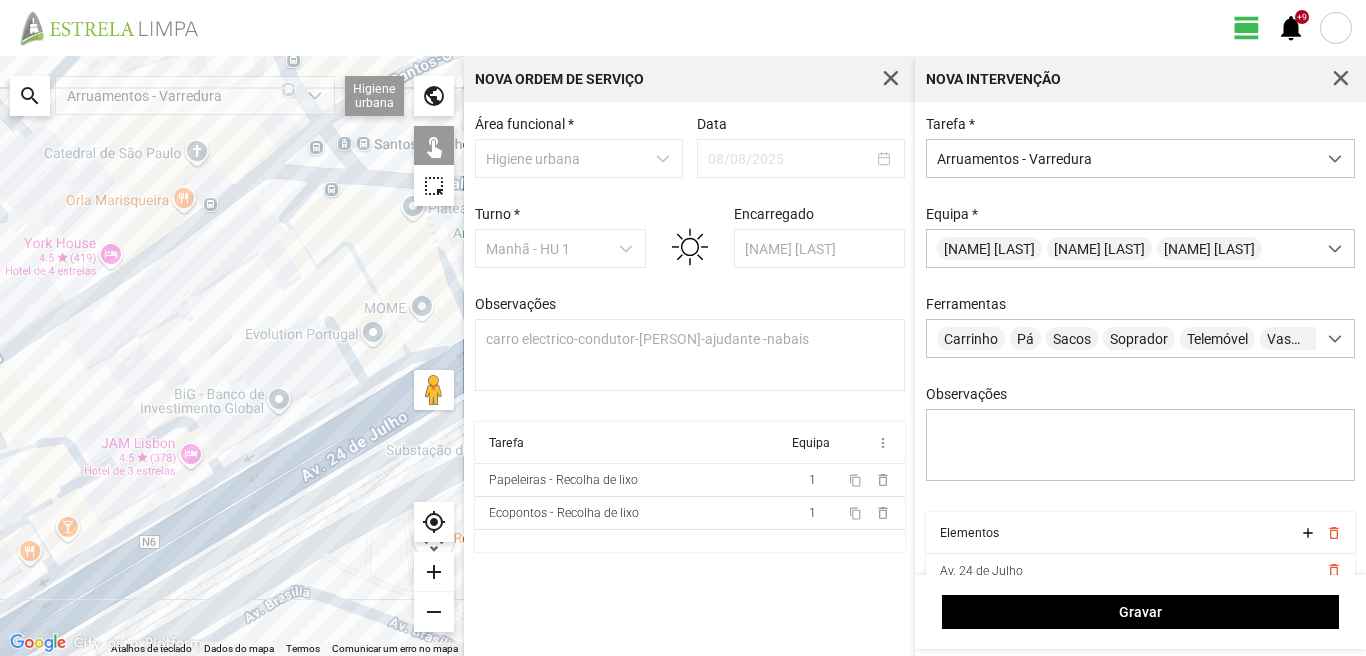 click 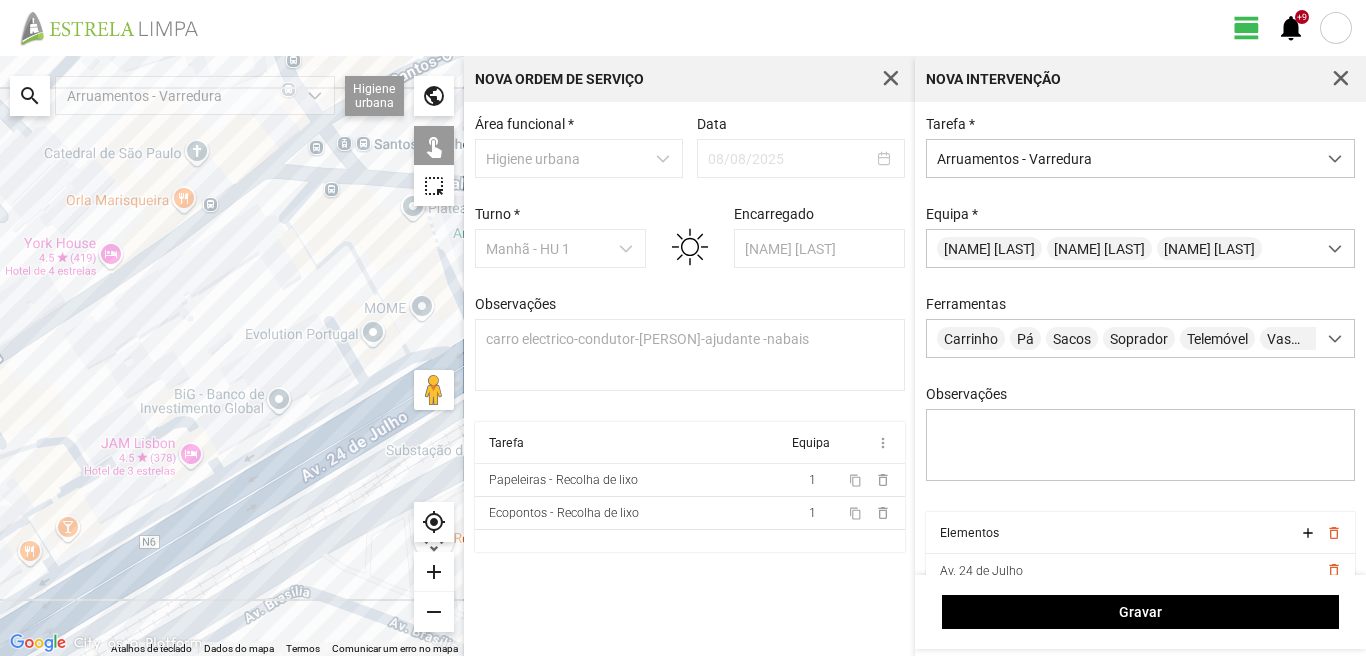 click 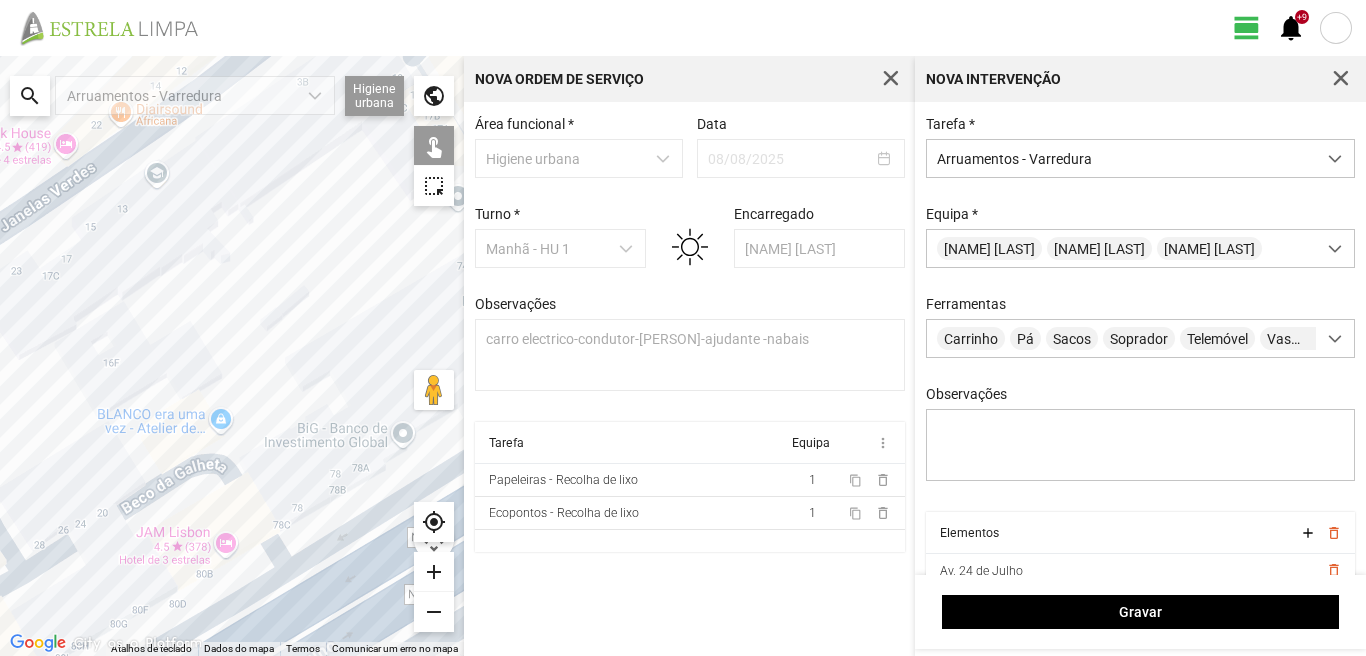click 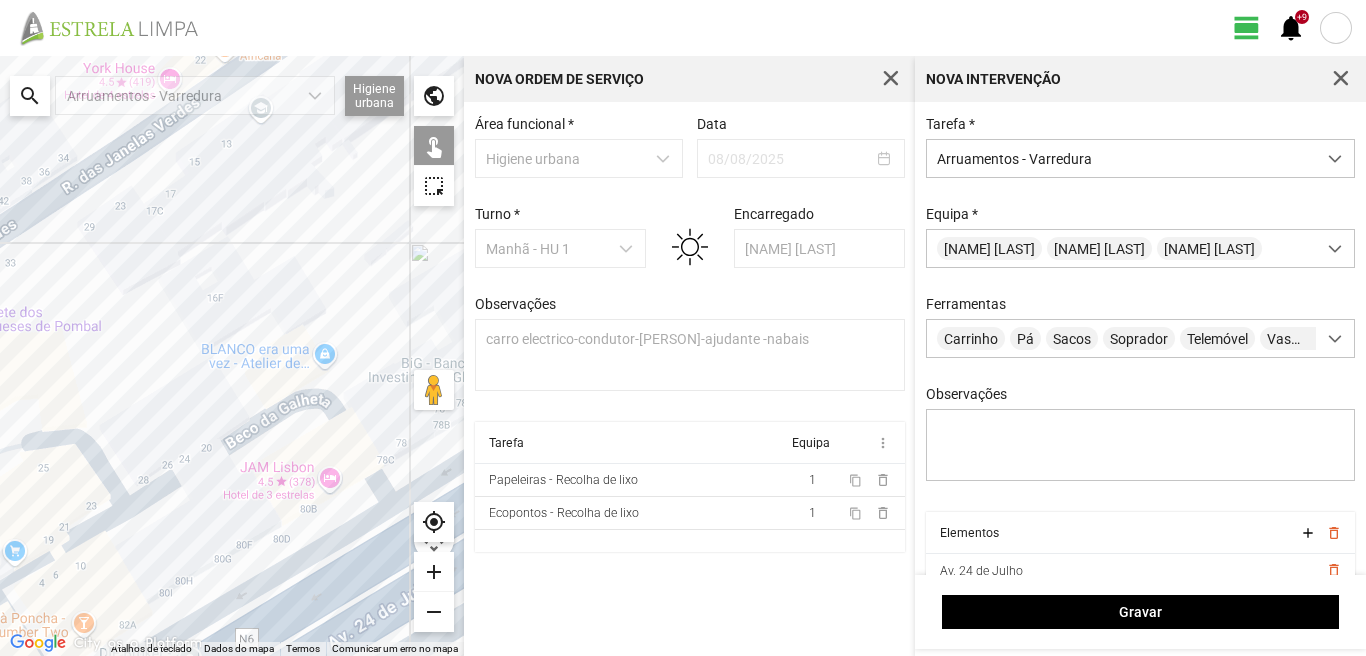 drag, startPoint x: 161, startPoint y: 356, endPoint x: 276, endPoint y: 291, distance: 132.09845 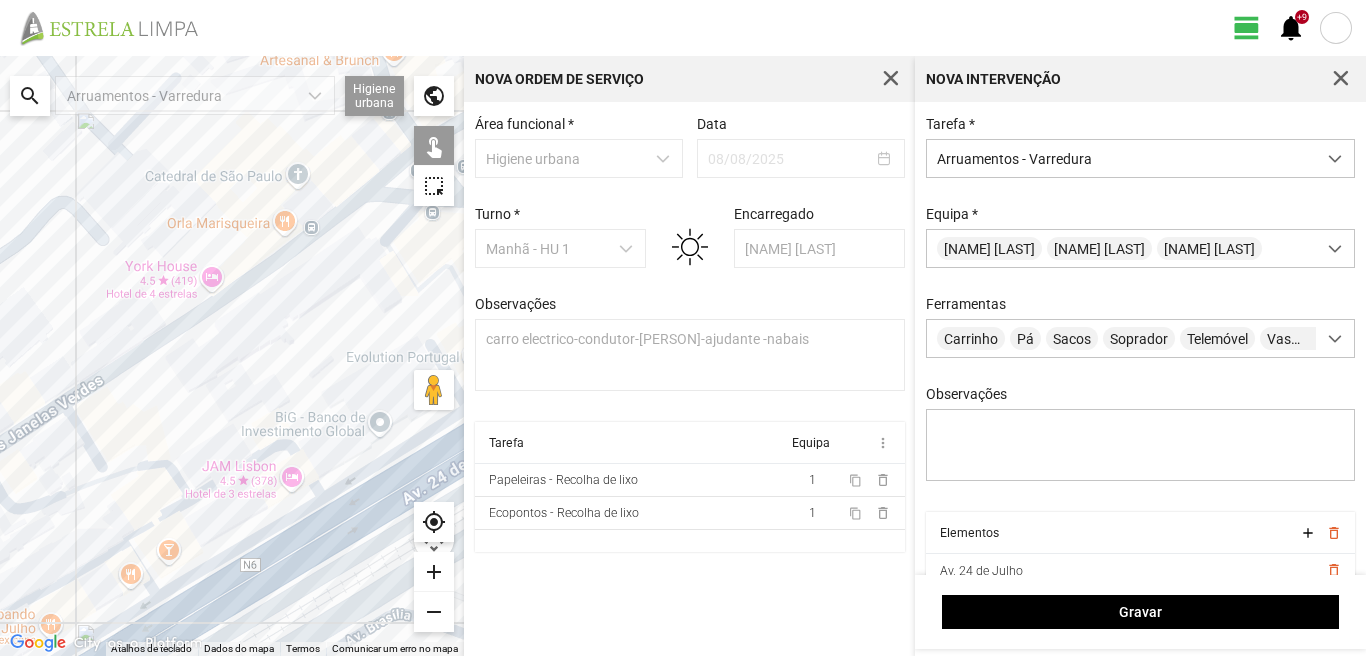 drag, startPoint x: 298, startPoint y: 563, endPoint x: 297, endPoint y: 552, distance: 11.045361 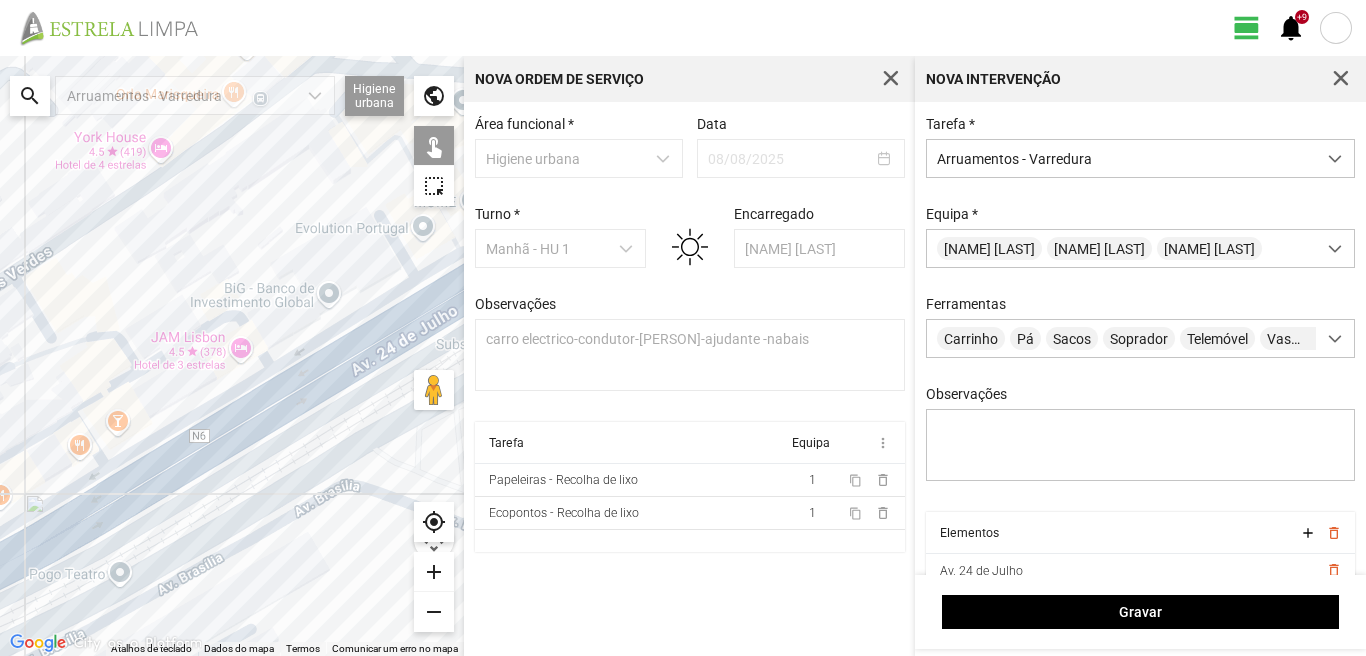 drag, startPoint x: 257, startPoint y: 531, endPoint x: 279, endPoint y: 393, distance: 139.74261 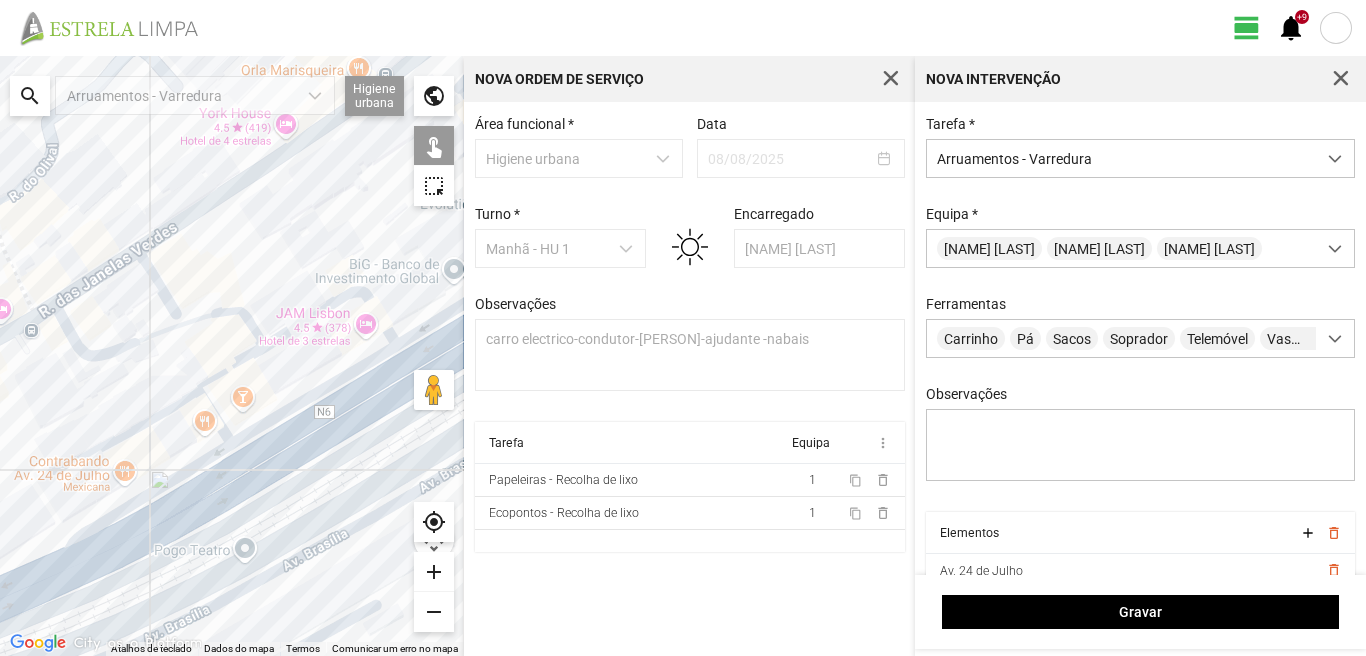 click 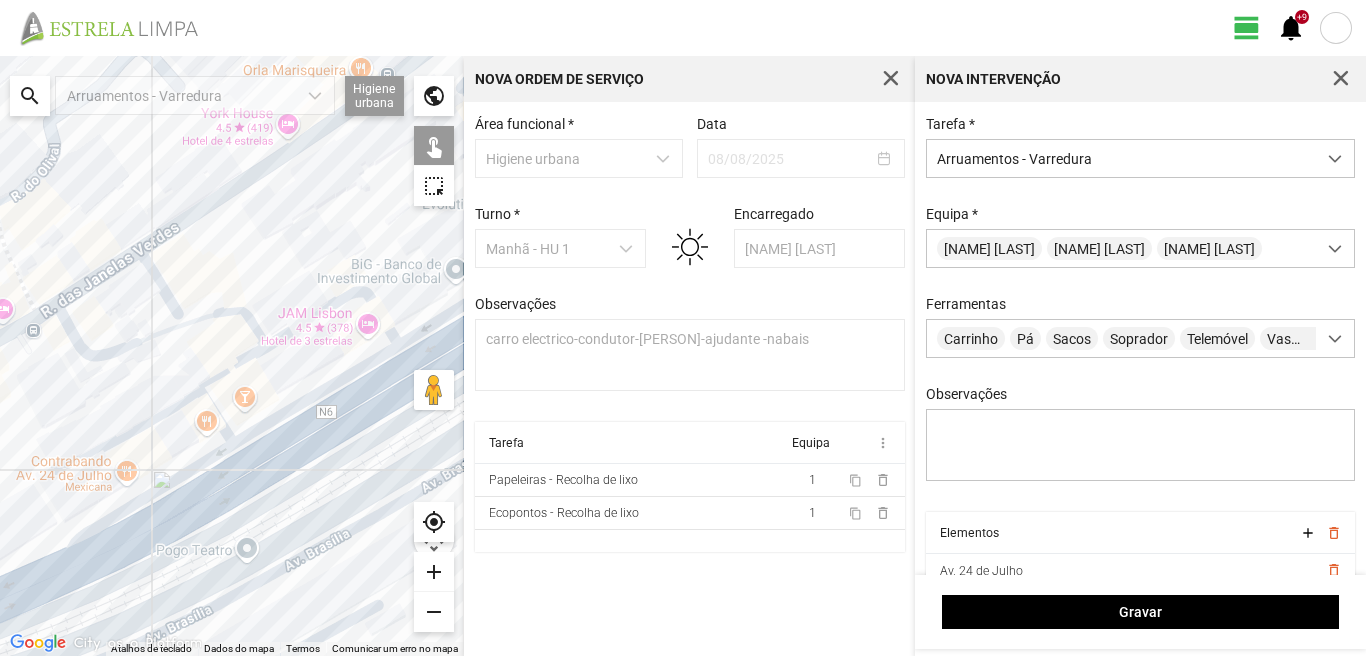 click 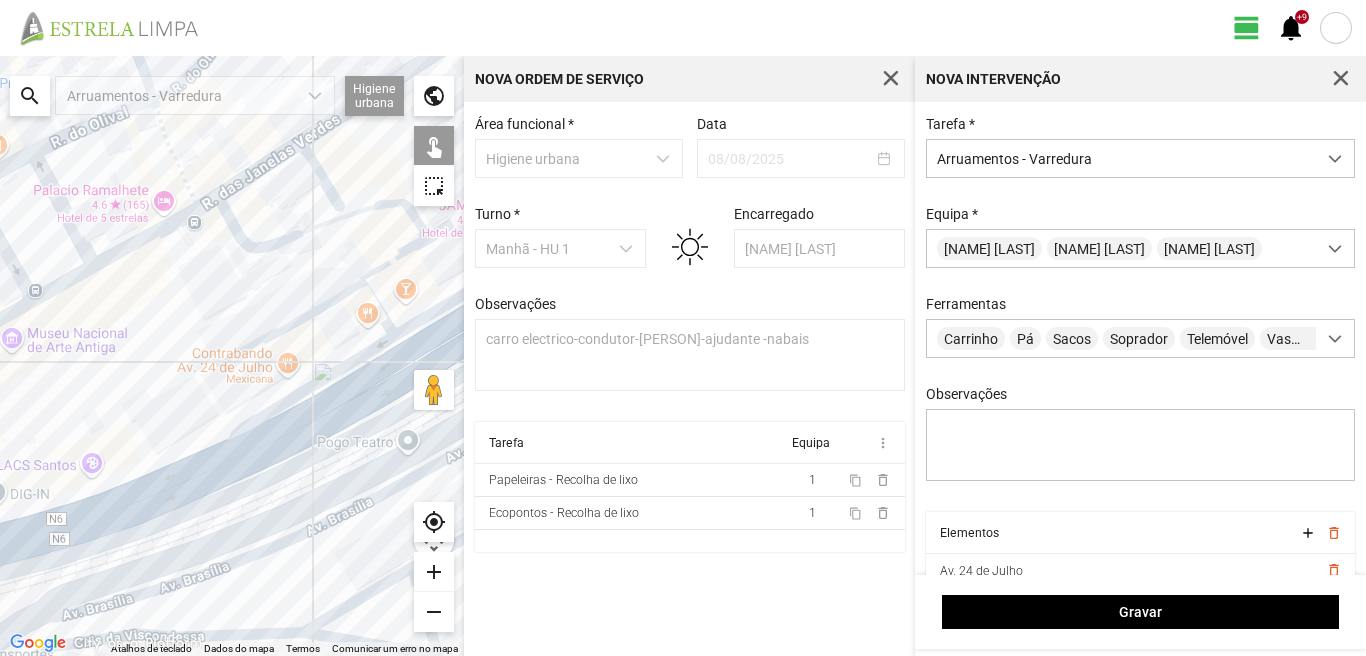 click 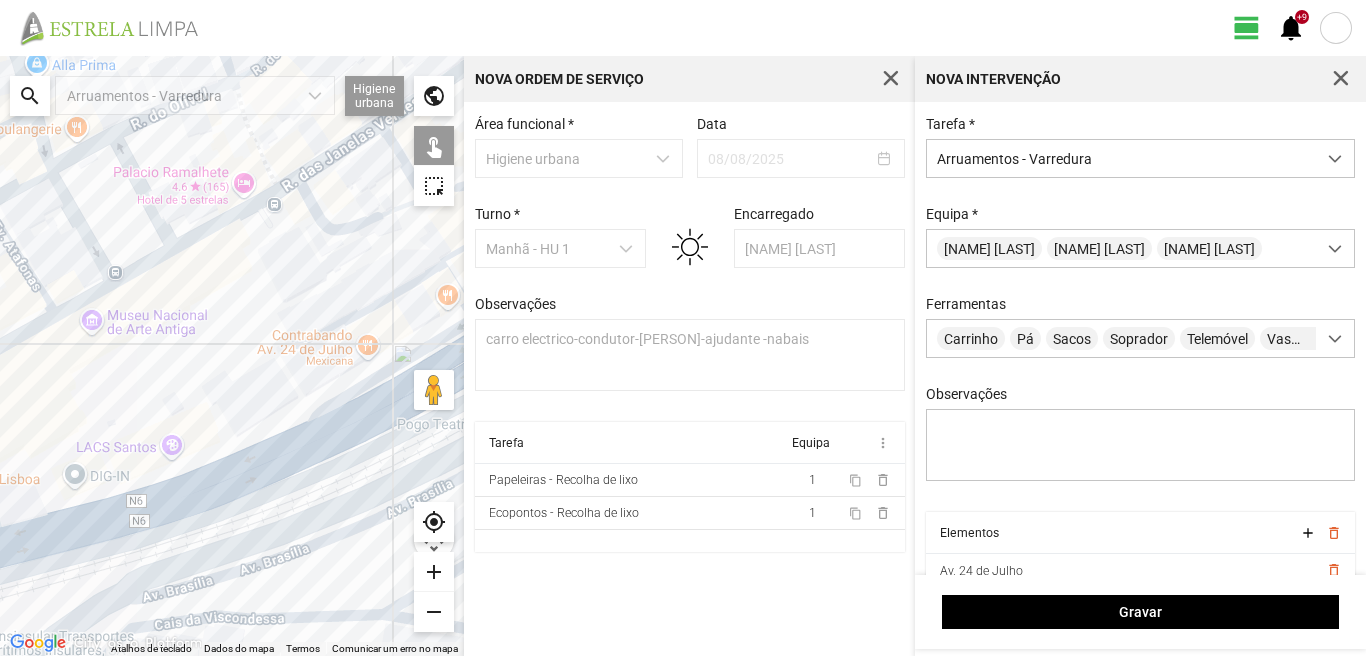 drag, startPoint x: 131, startPoint y: 498, endPoint x: 352, endPoint y: 433, distance: 230.36058 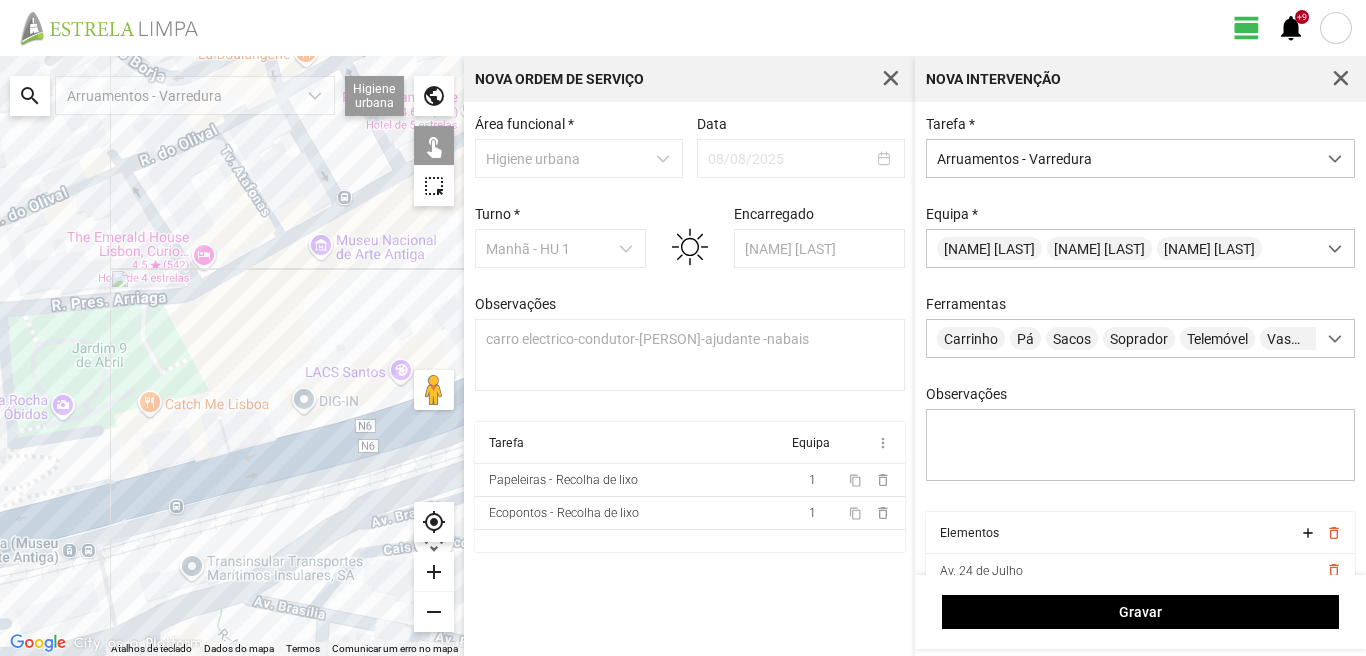 click 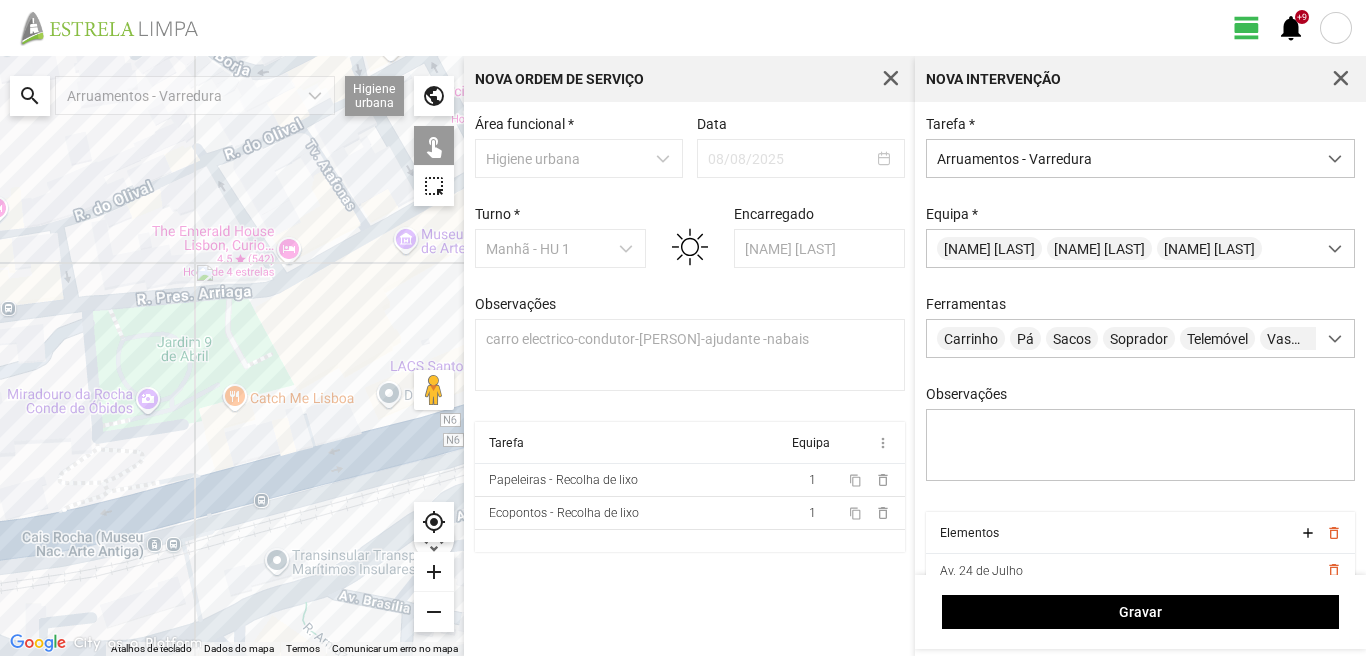 drag, startPoint x: 225, startPoint y: 481, endPoint x: 251, endPoint y: 465, distance: 30.528675 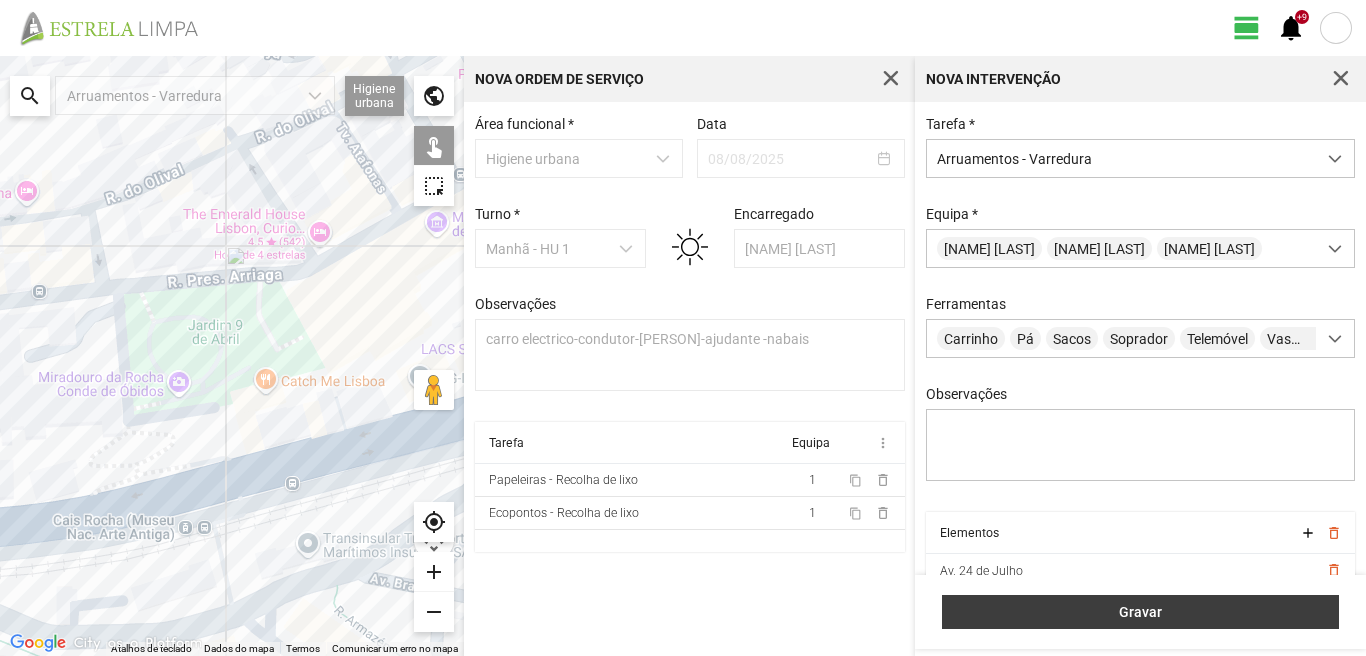 click on "Gravar" at bounding box center [1141, 612] 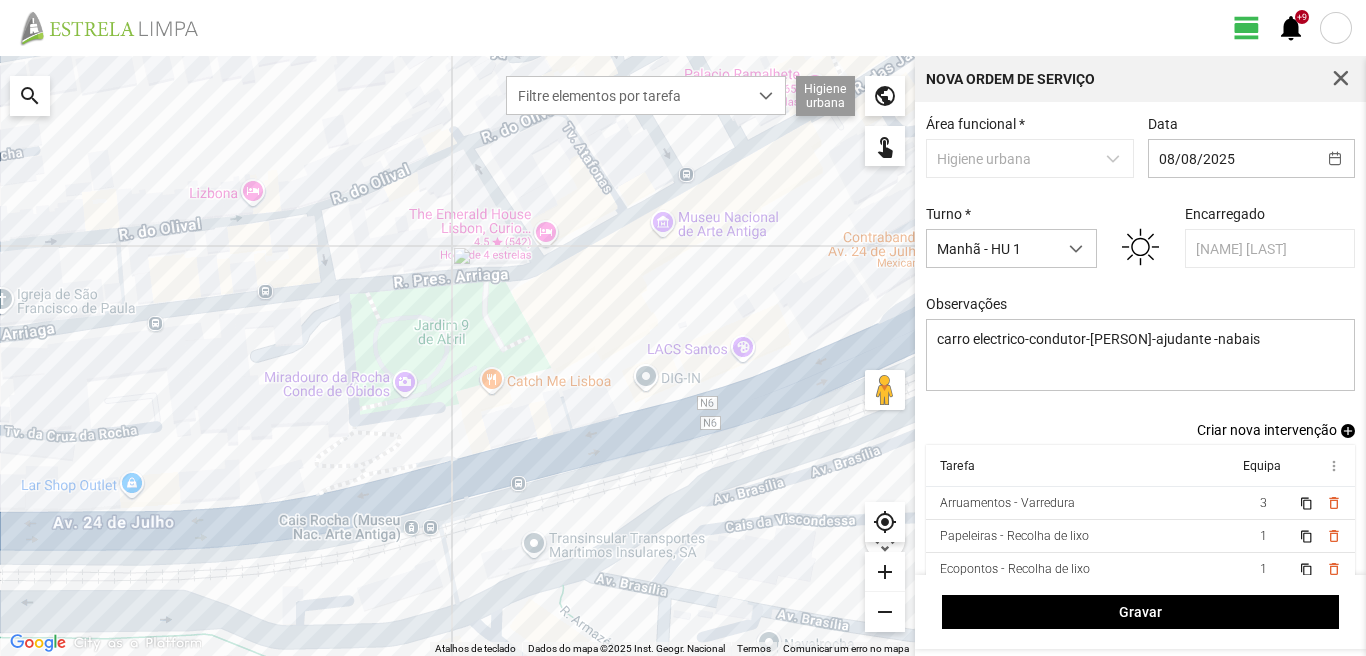click on "add" at bounding box center (1348, 431) 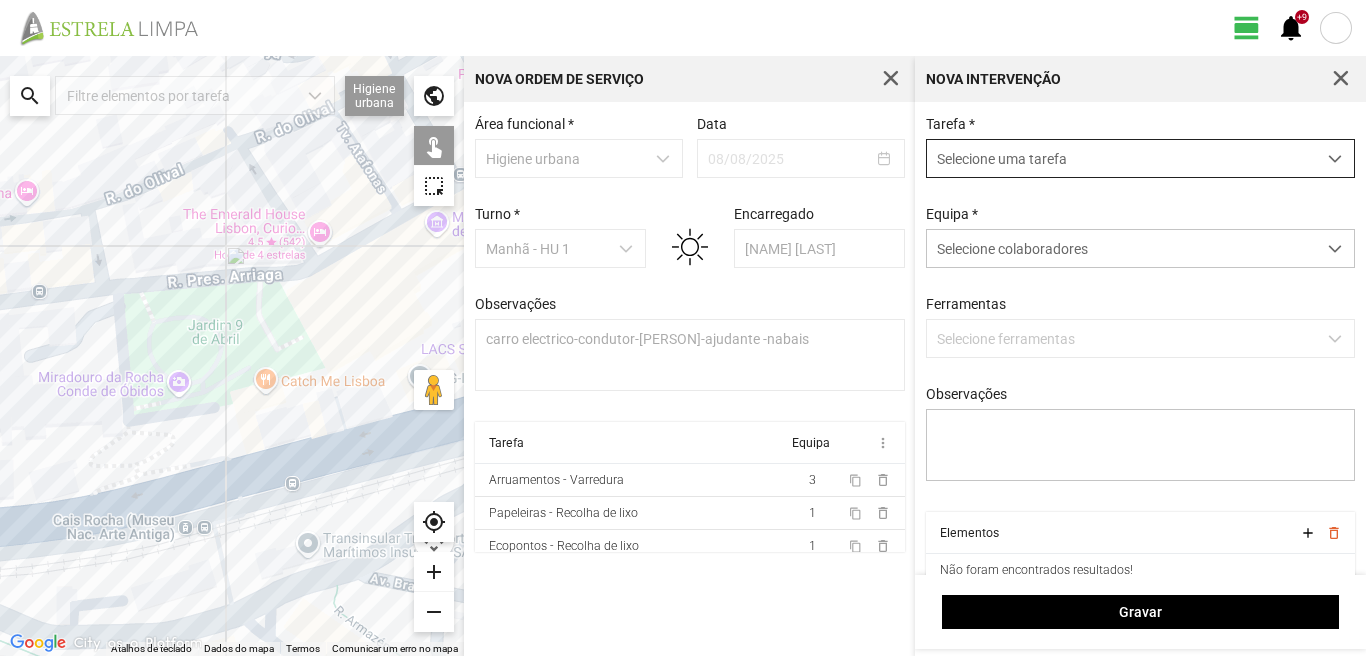 click on "Selecione uma tarefa" at bounding box center (1121, 158) 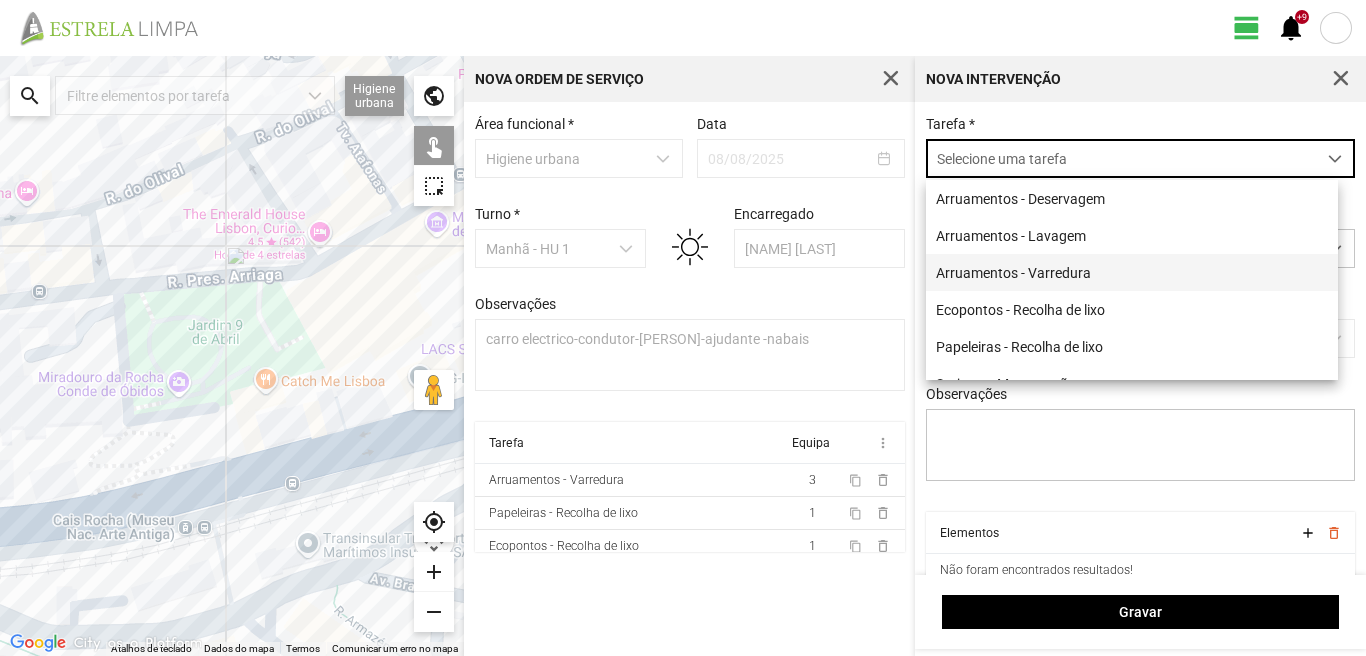 click on "Arruamentos - Varredura" at bounding box center [1132, 272] 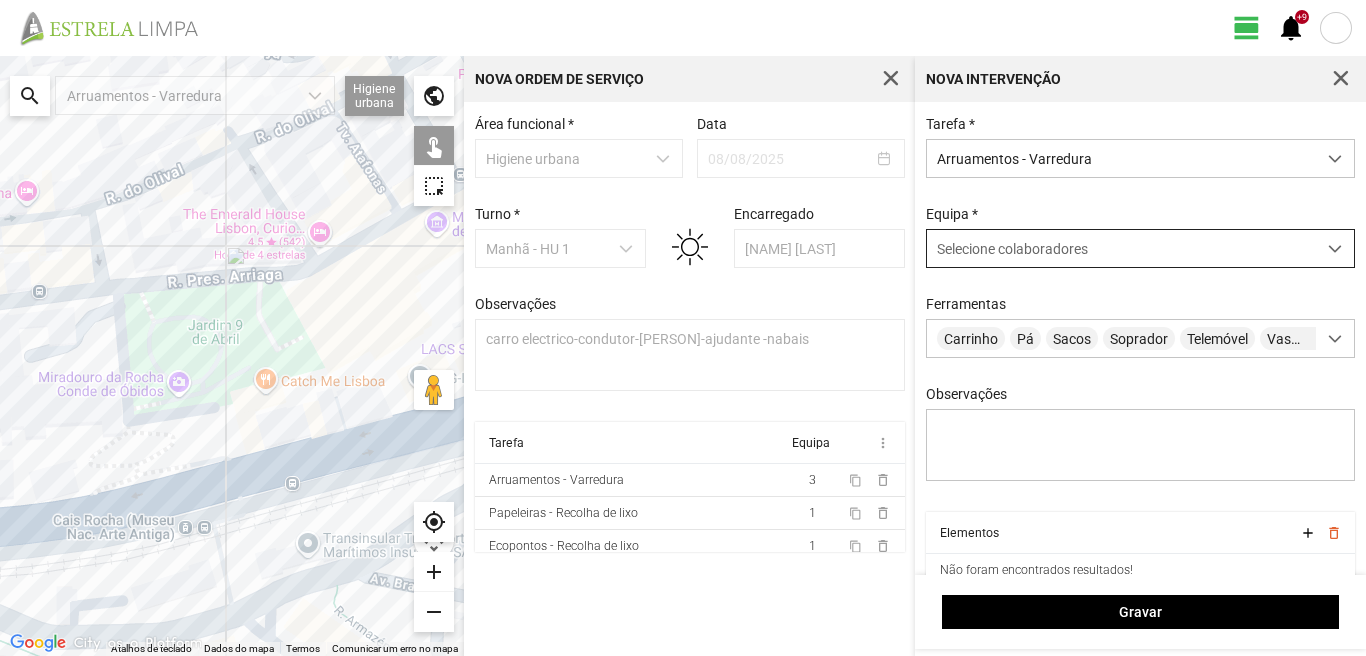click on "Selecione colaboradores" at bounding box center (1012, 249) 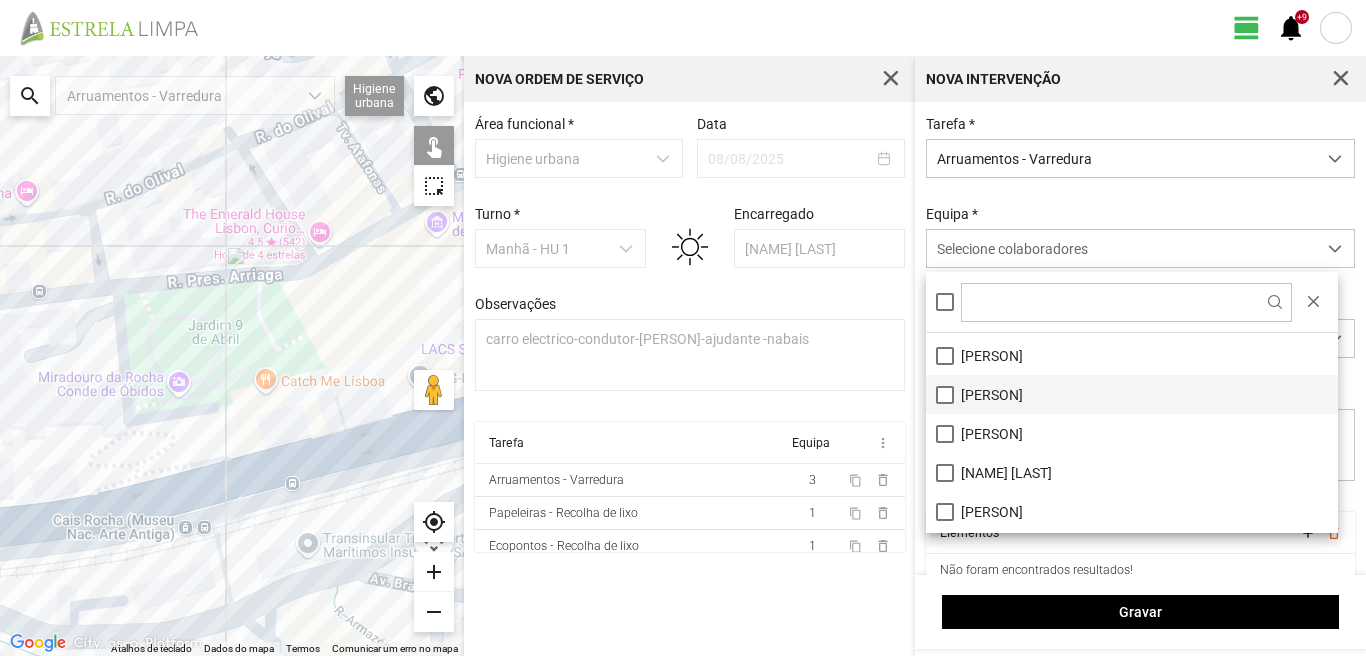 scroll, scrollTop: 200, scrollLeft: 0, axis: vertical 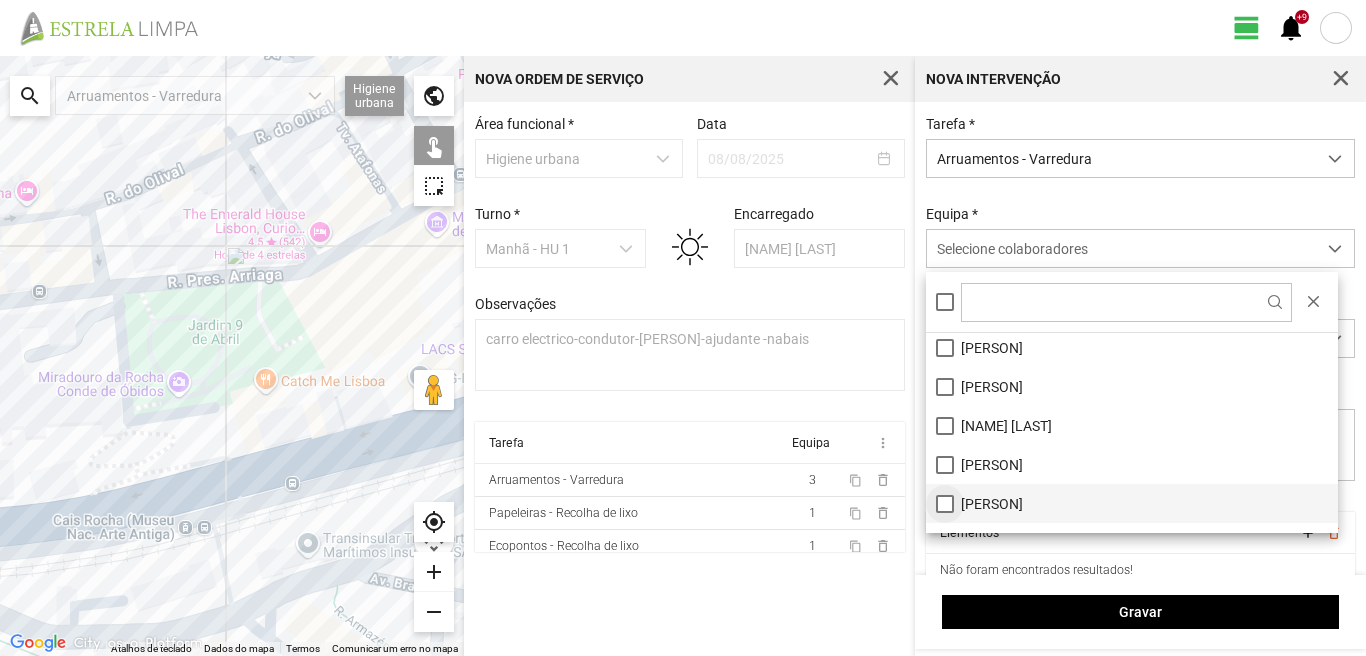 click on "[PERSON]" at bounding box center [1132, 503] 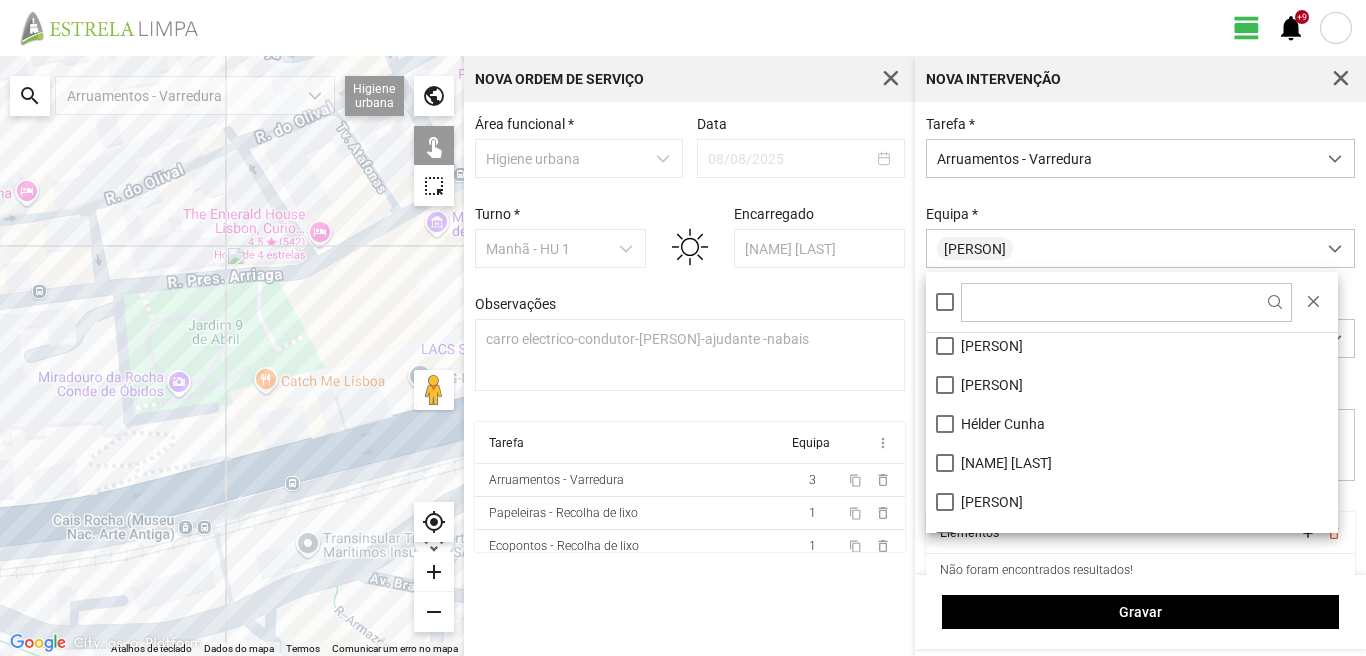 scroll, scrollTop: 0, scrollLeft: 0, axis: both 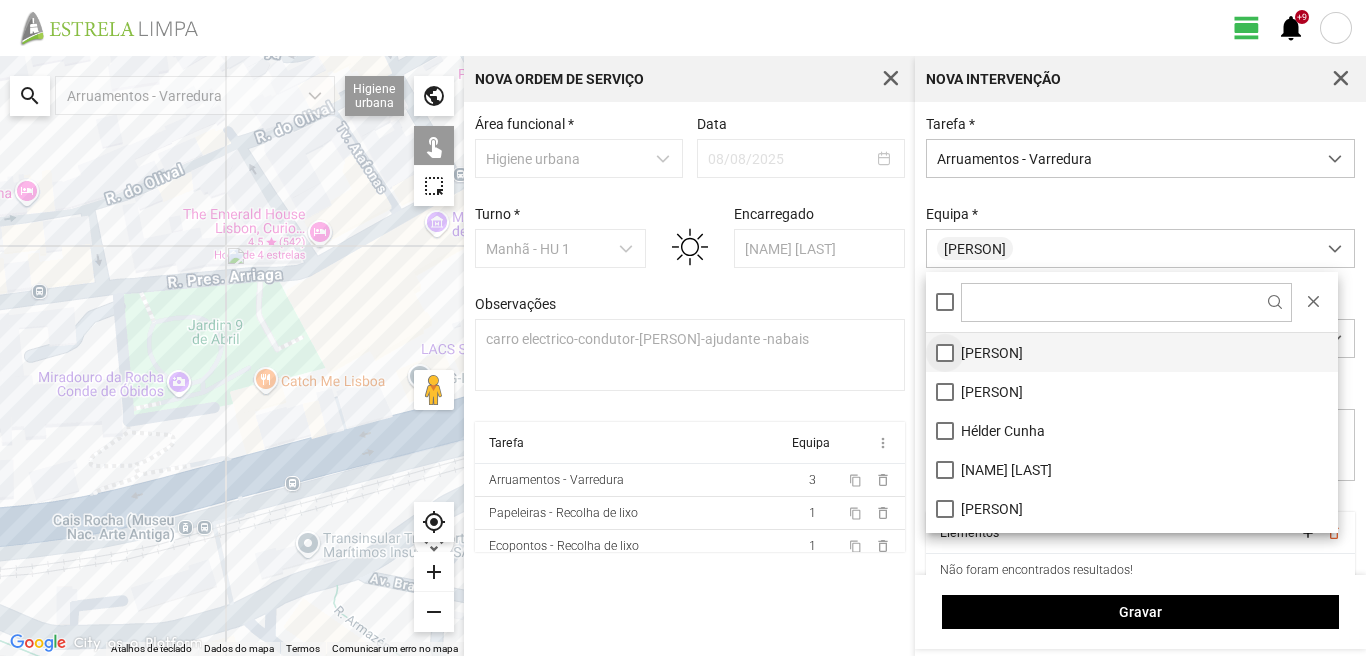click on "[PERSON]" at bounding box center [1132, 352] 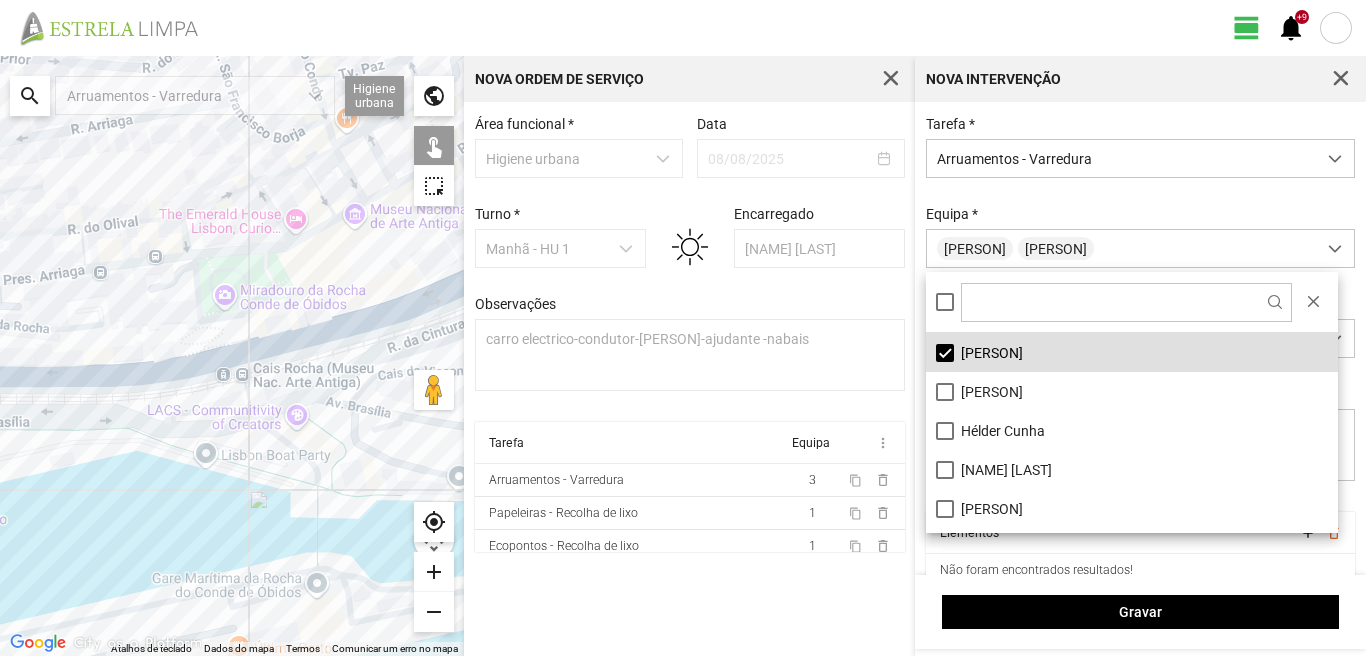 drag, startPoint x: 159, startPoint y: 136, endPoint x: 120, endPoint y: 414, distance: 280.7223 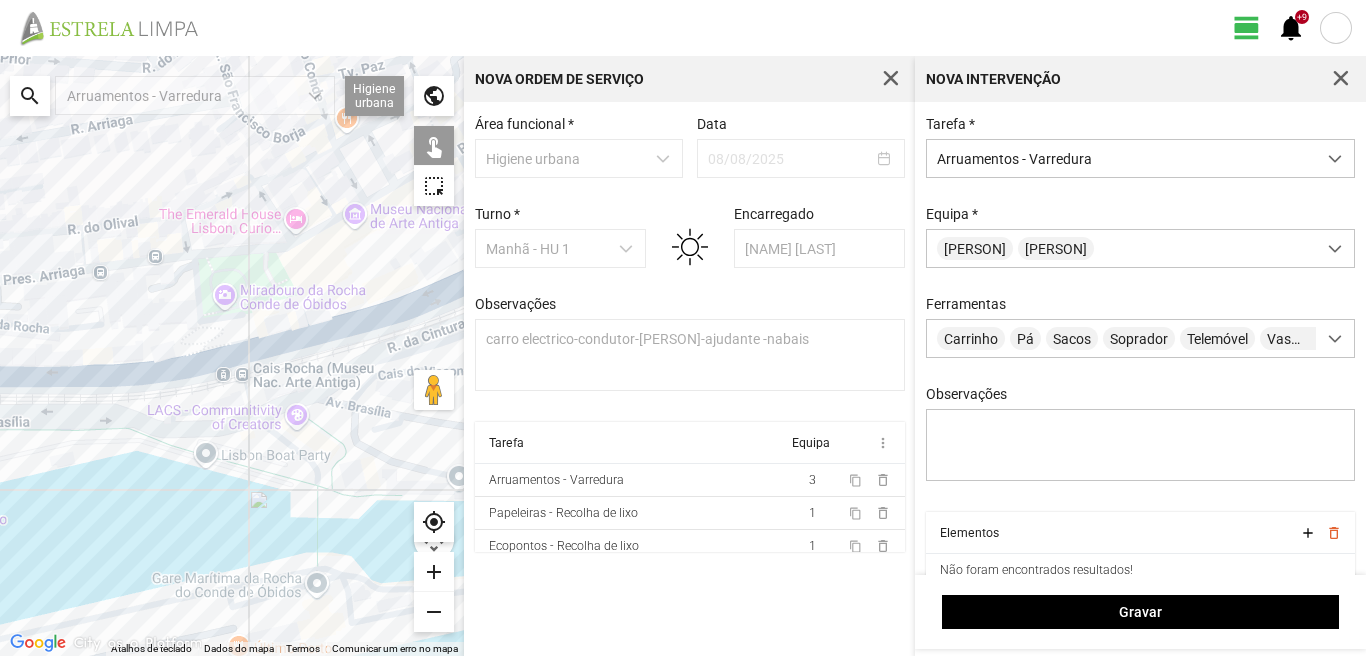 click 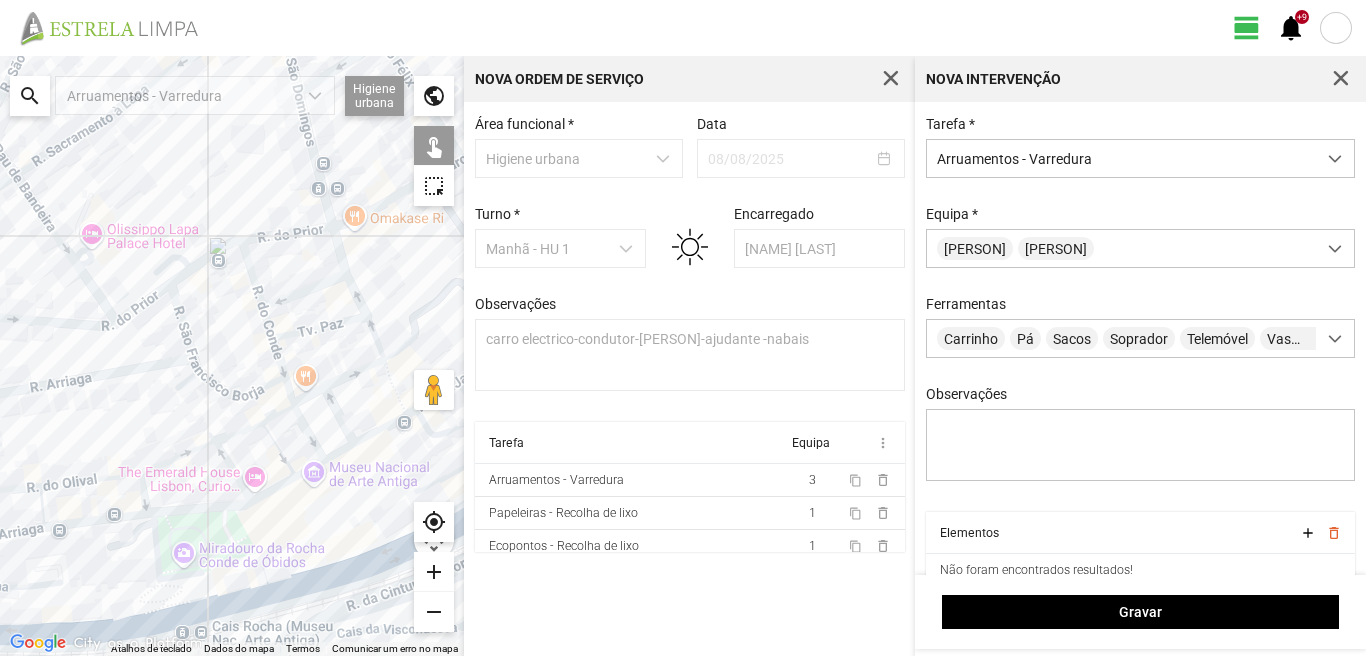 drag, startPoint x: 124, startPoint y: 216, endPoint x: 228, endPoint y: 392, distance: 204.43092 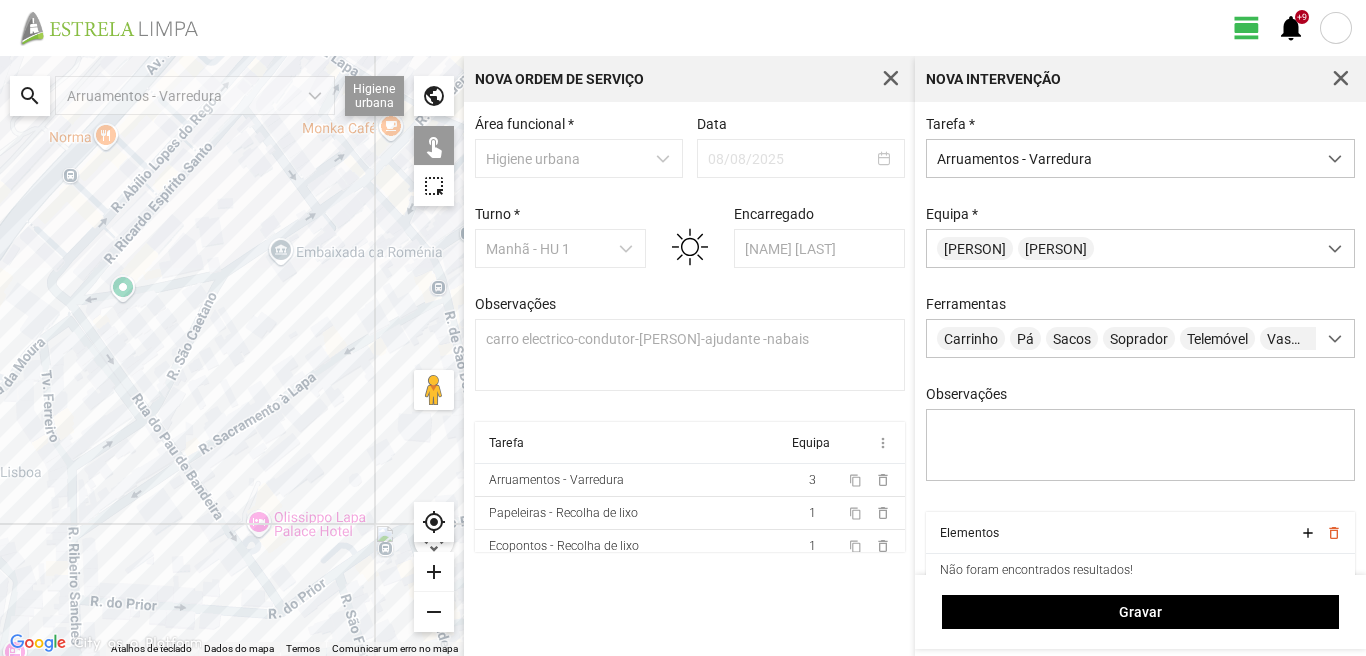 drag, startPoint x: 166, startPoint y: 335, endPoint x: 211, endPoint y: 400, distance: 79.05694 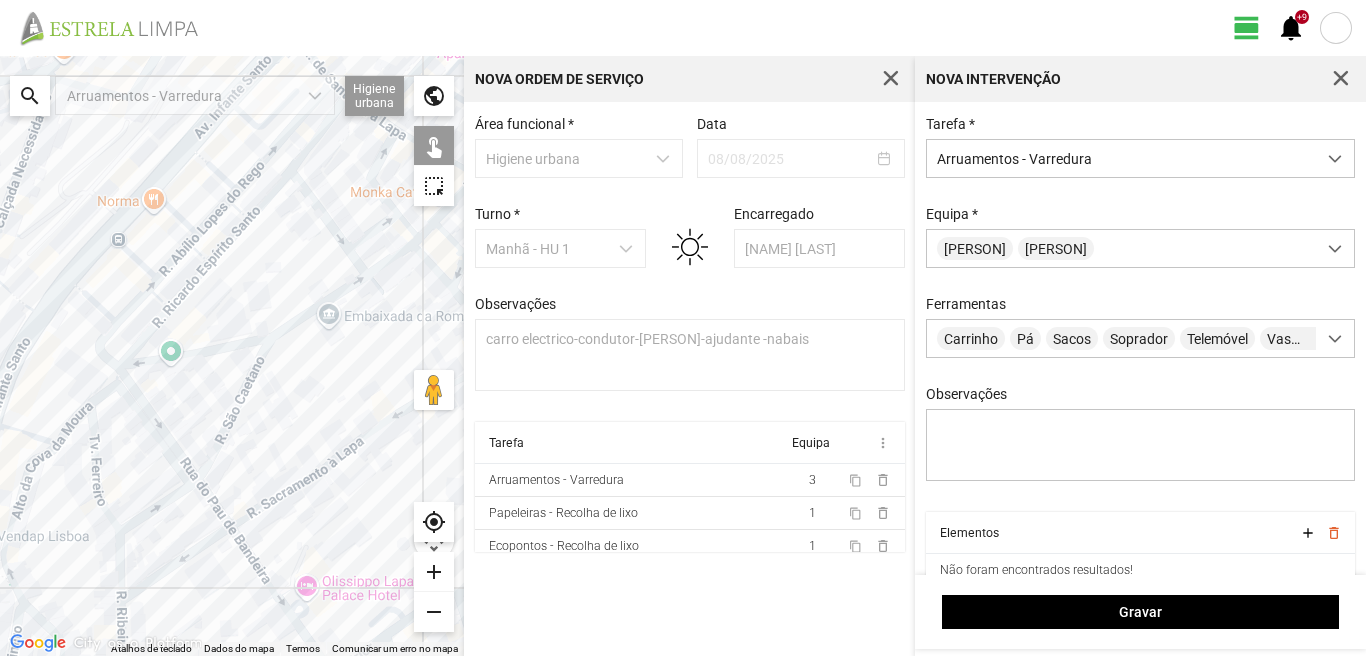 click 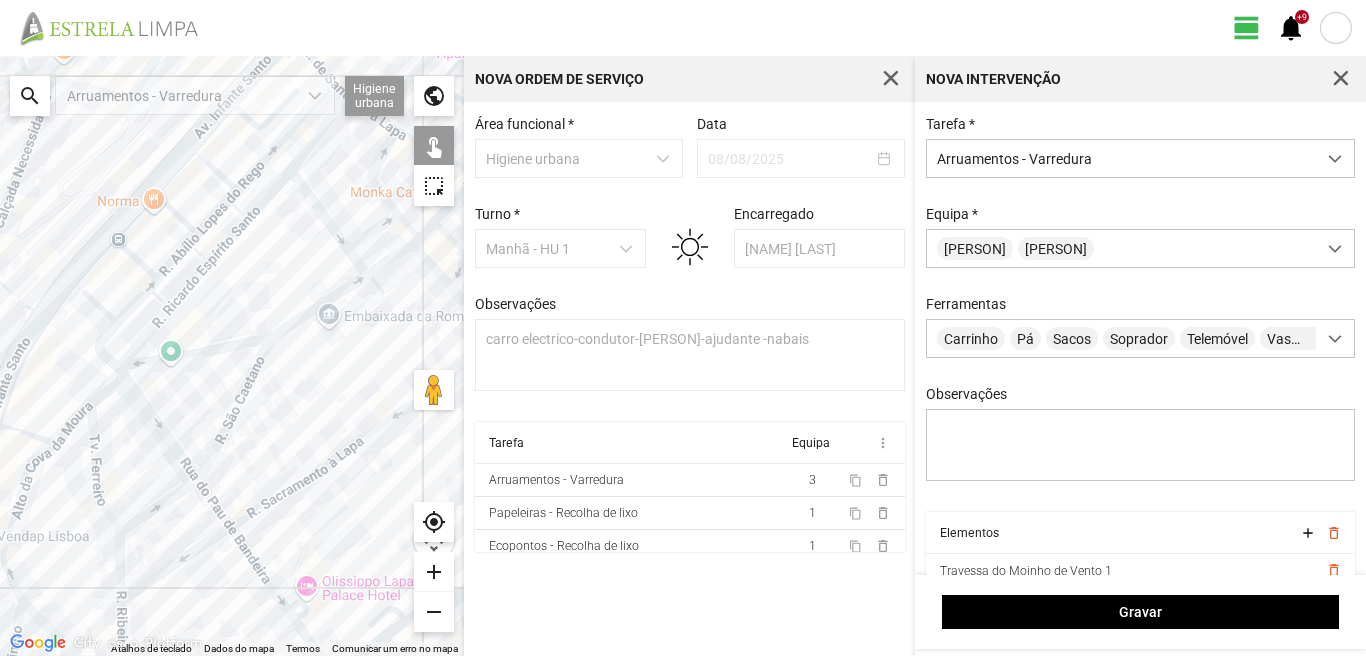 click 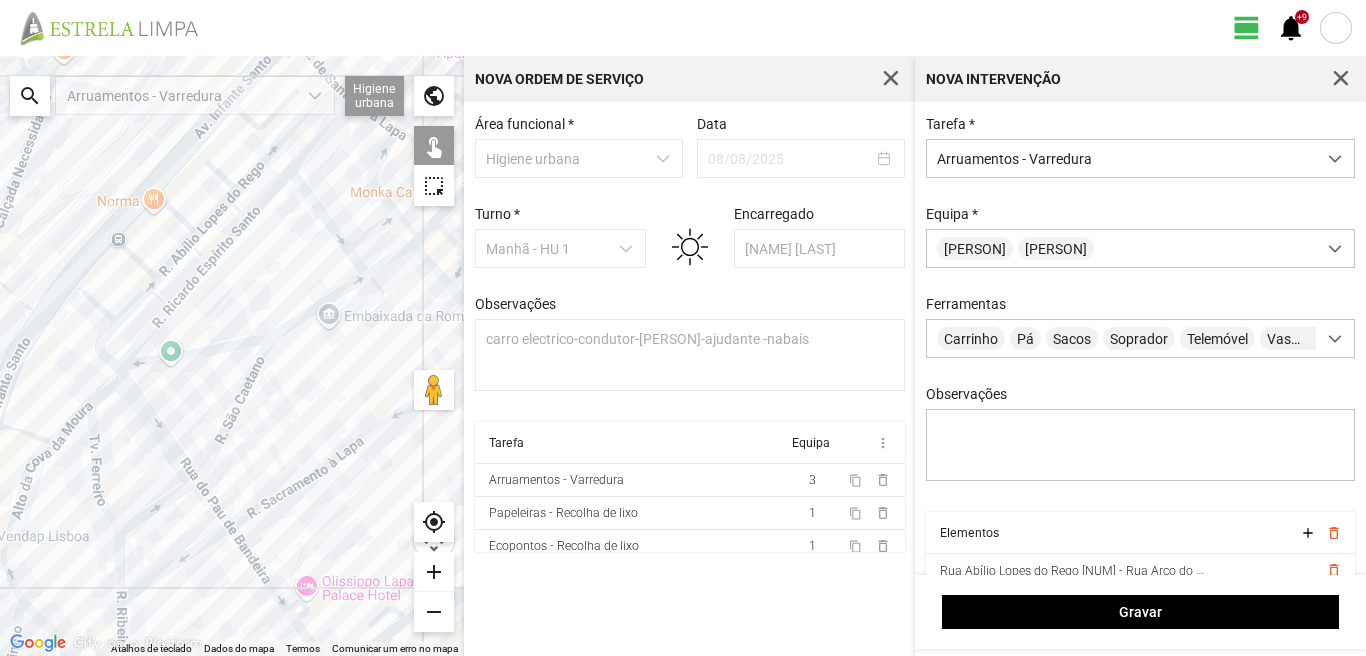 click 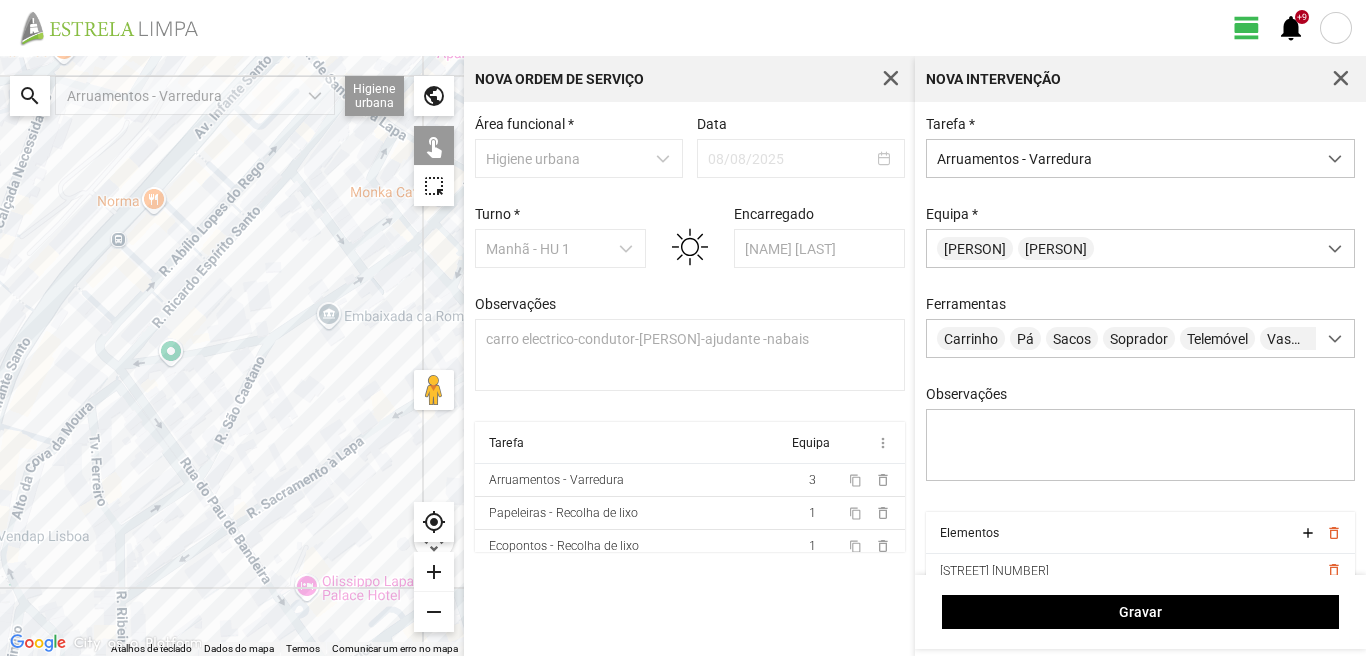 click 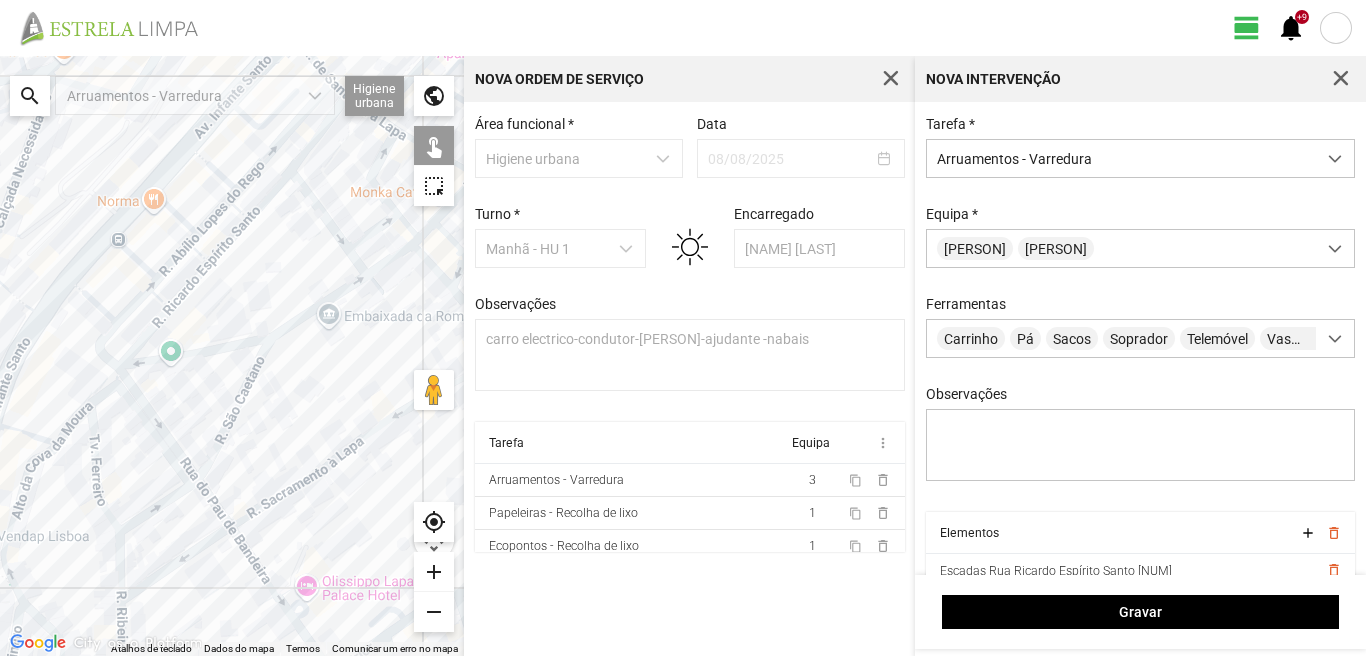 click 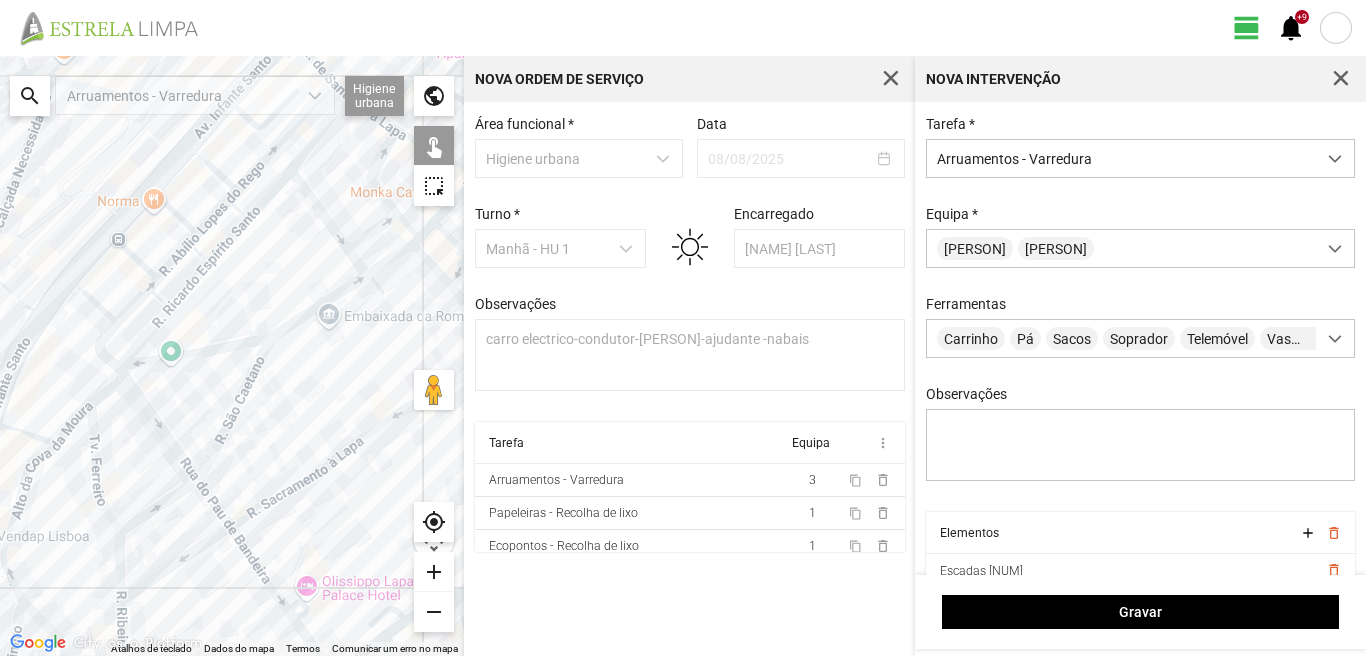 click 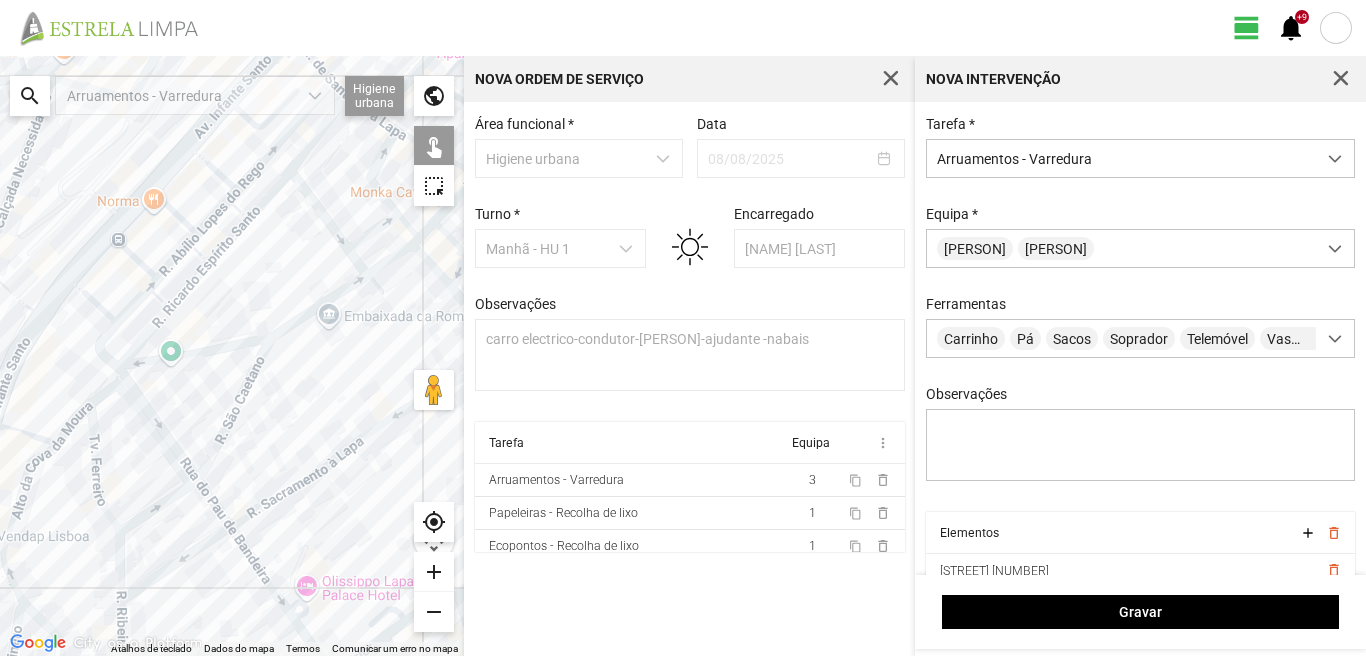 drag, startPoint x: 106, startPoint y: 313, endPoint x: 136, endPoint y: 273, distance: 50 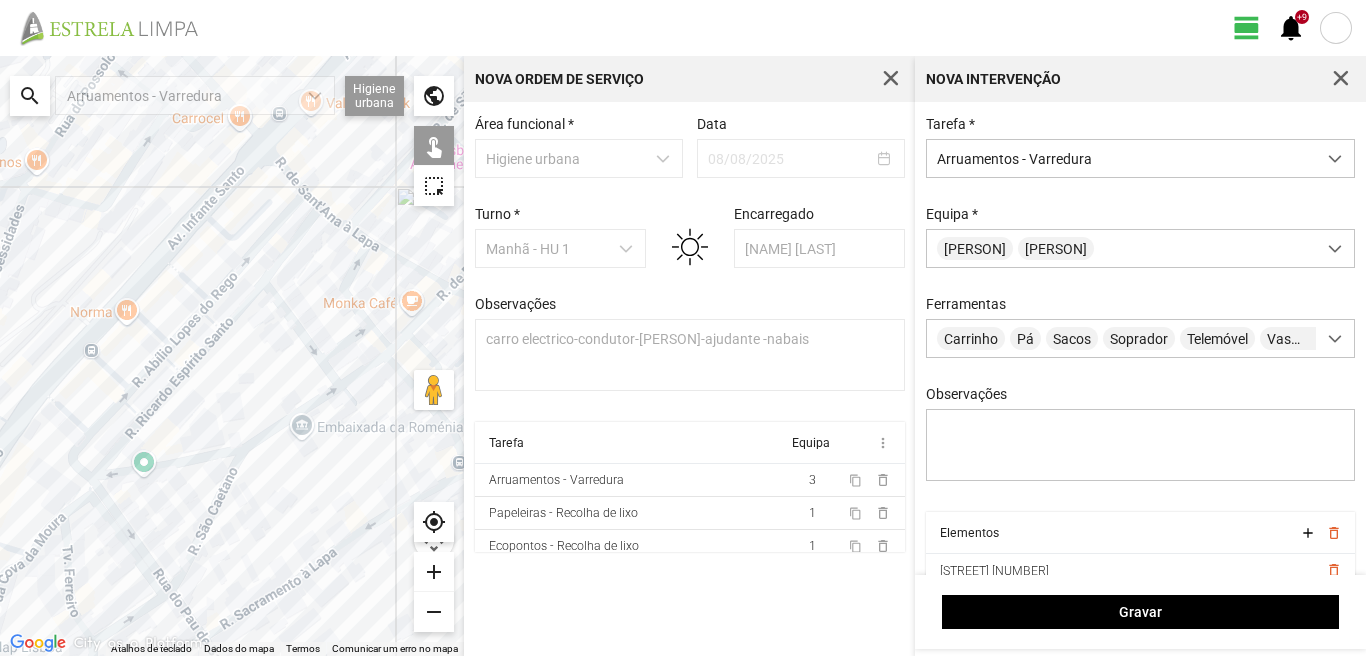 drag, startPoint x: 264, startPoint y: 243, endPoint x: 236, endPoint y: 358, distance: 118.35962 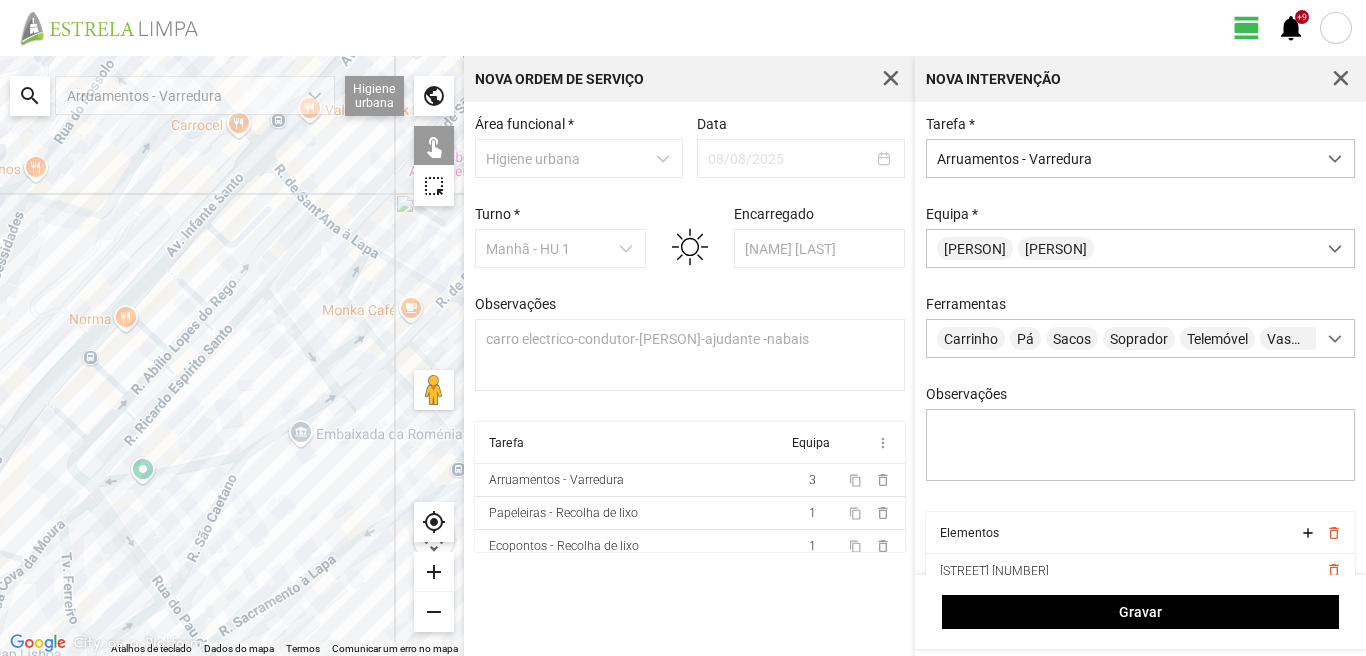 click 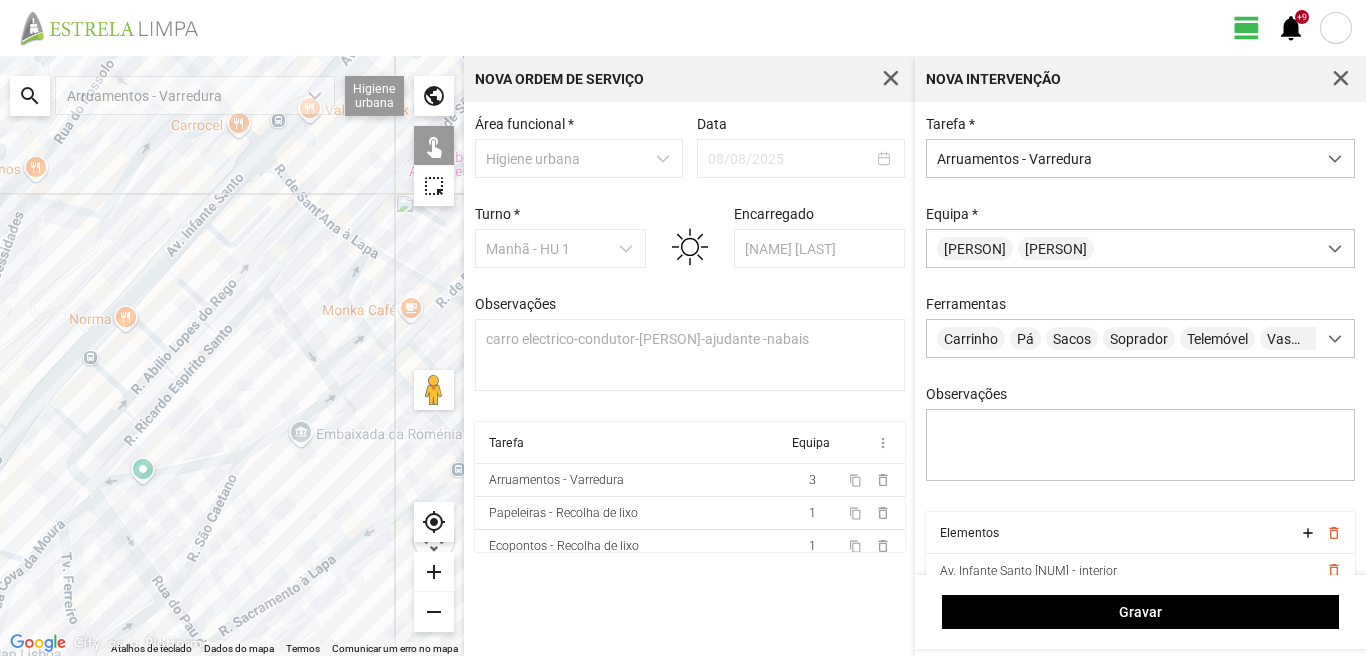click 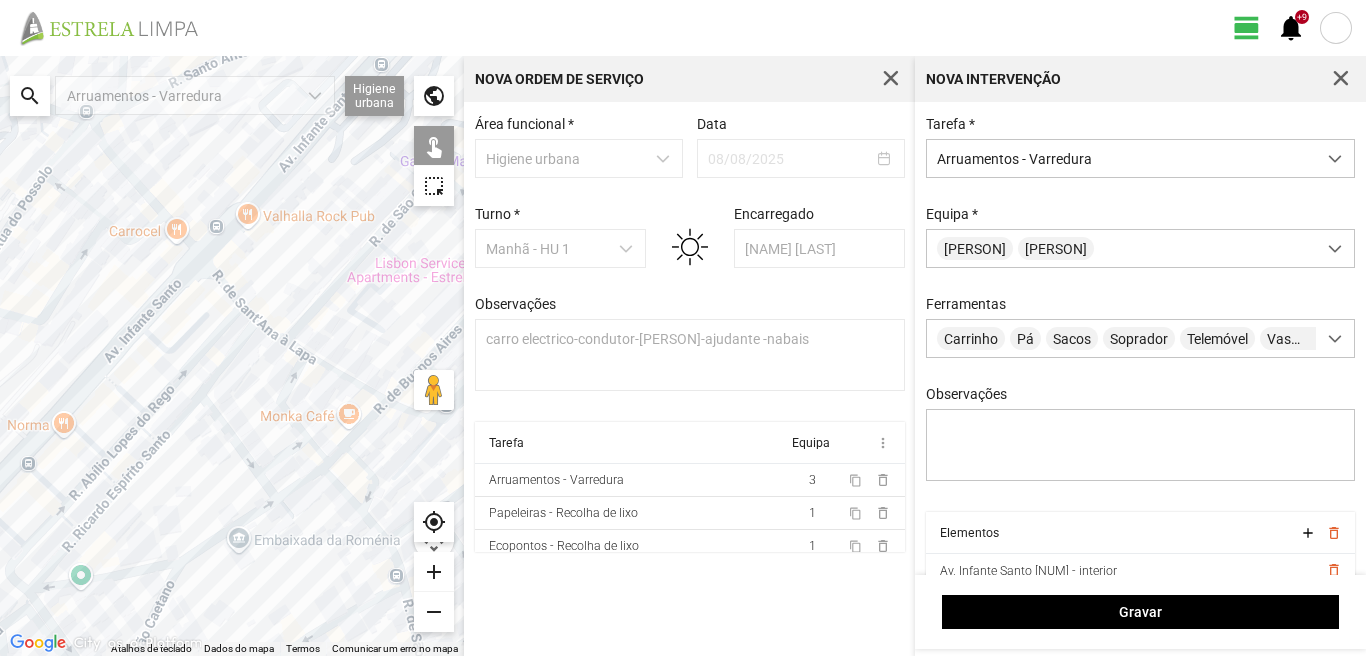 drag, startPoint x: 357, startPoint y: 338, endPoint x: 240, endPoint y: 481, distance: 184.76471 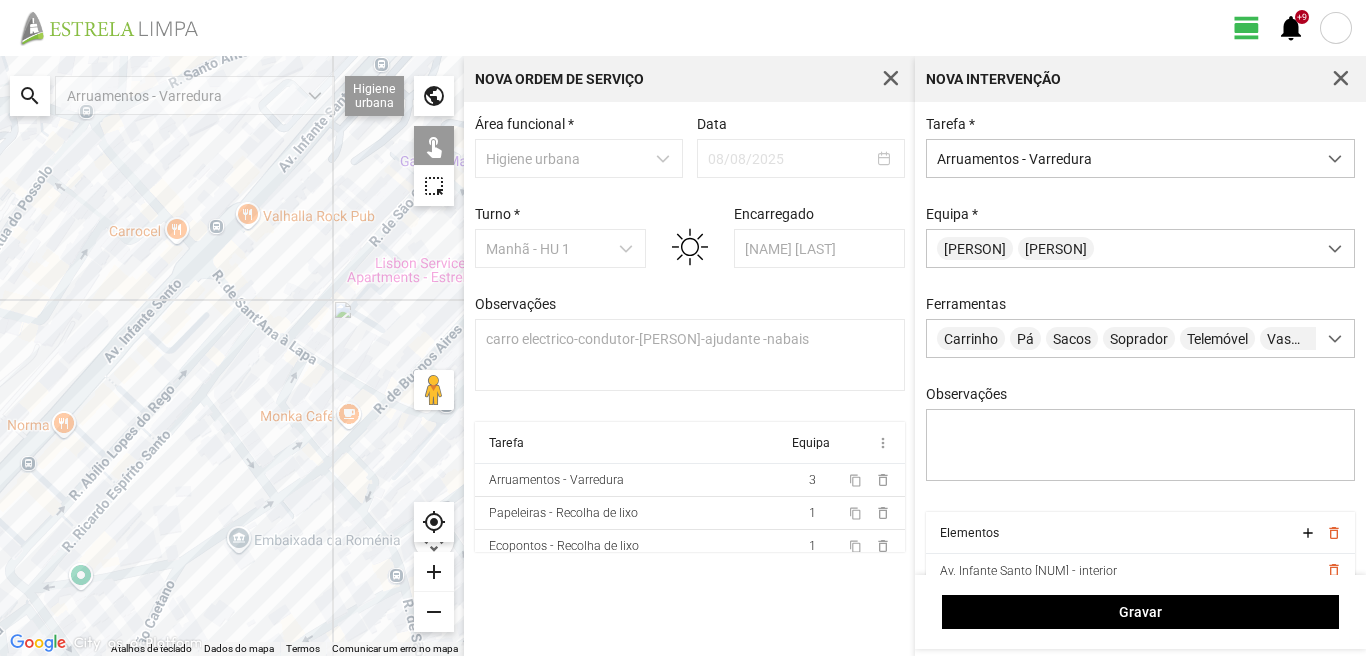 click 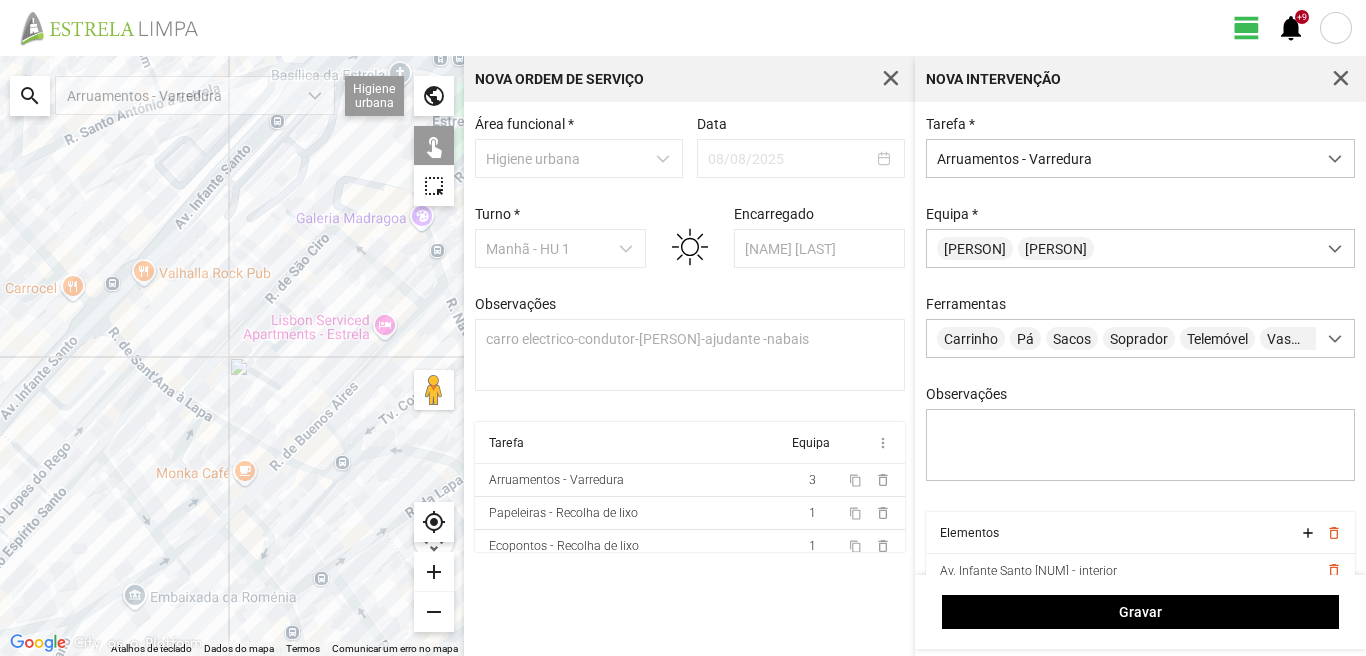 click 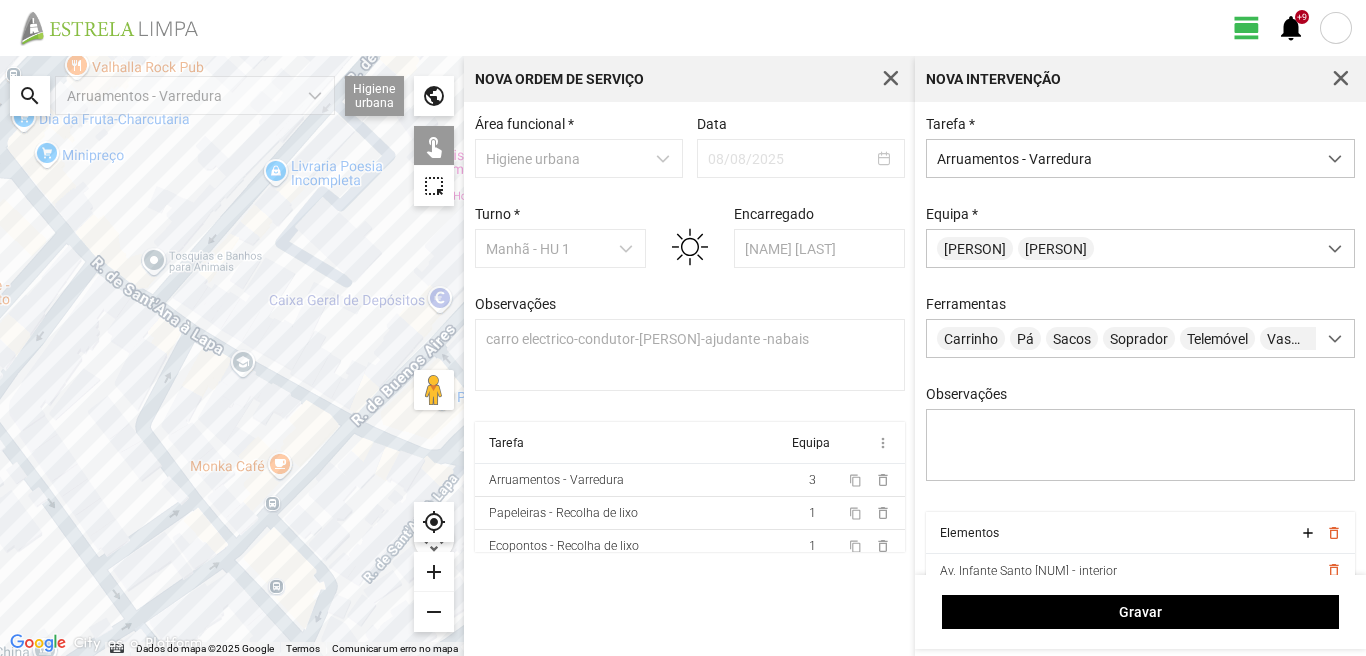 drag, startPoint x: 165, startPoint y: 317, endPoint x: 153, endPoint y: 308, distance: 15 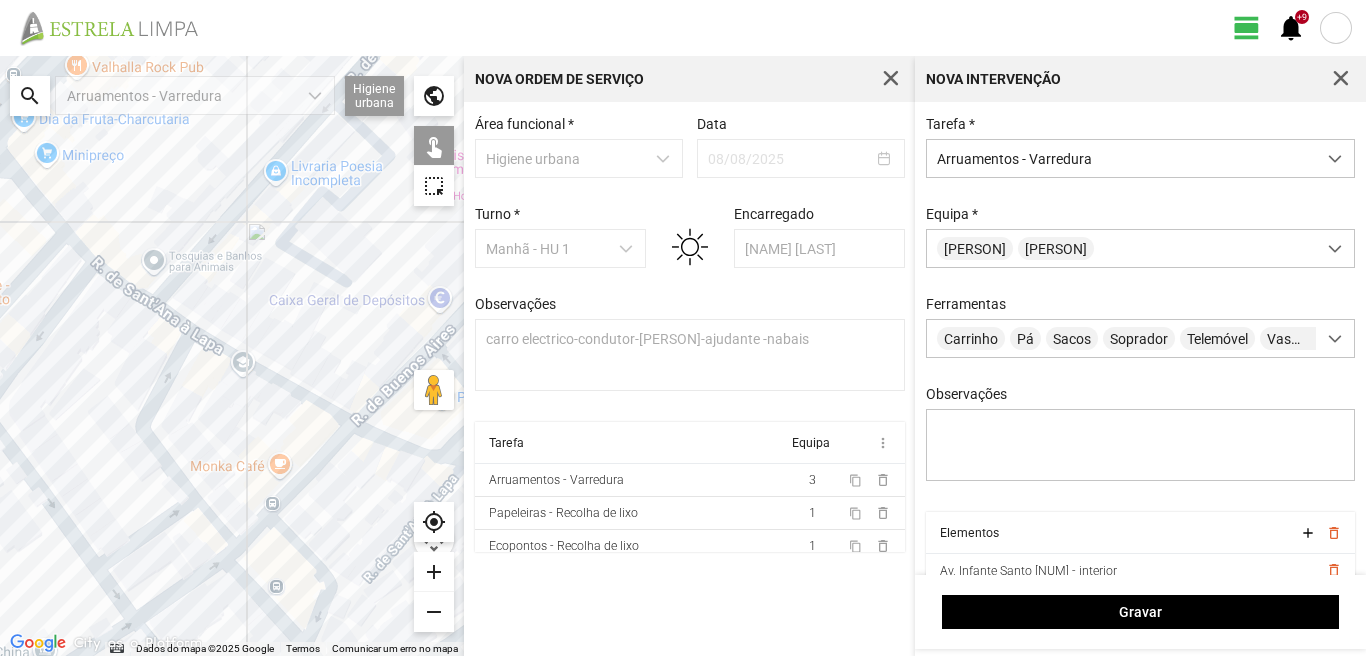 click 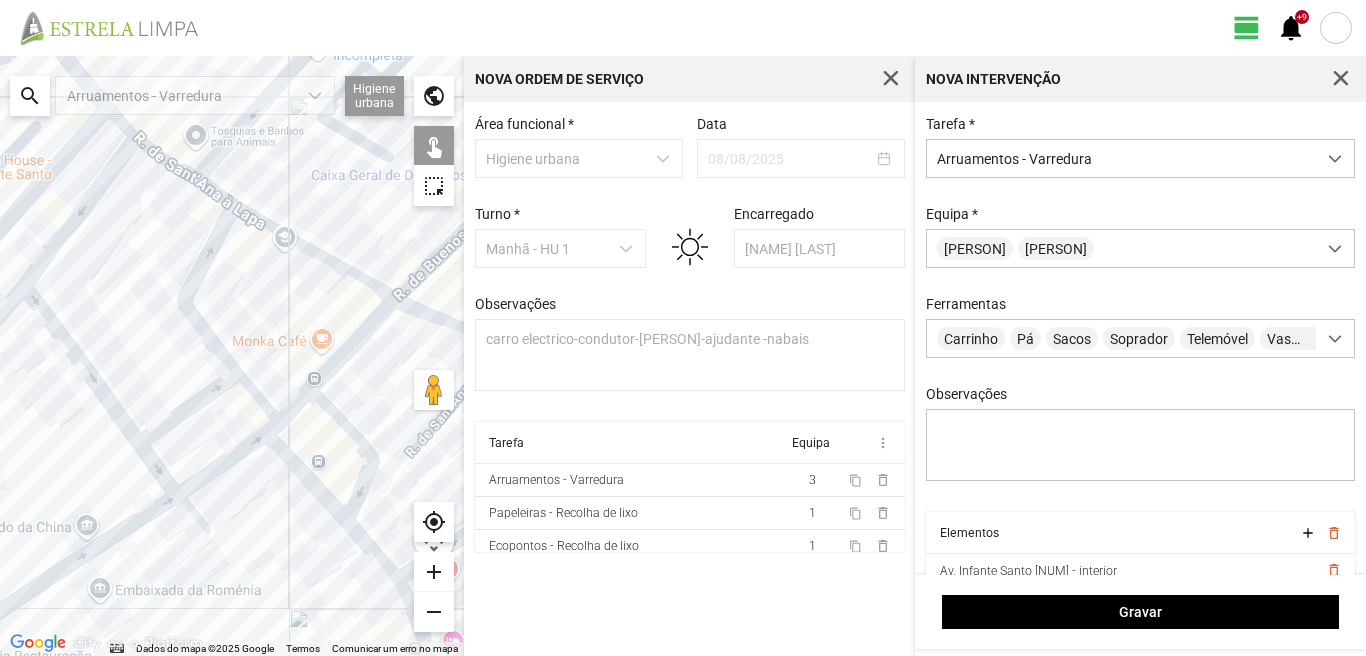 drag, startPoint x: 115, startPoint y: 469, endPoint x: 160, endPoint y: 343, distance: 133.79462 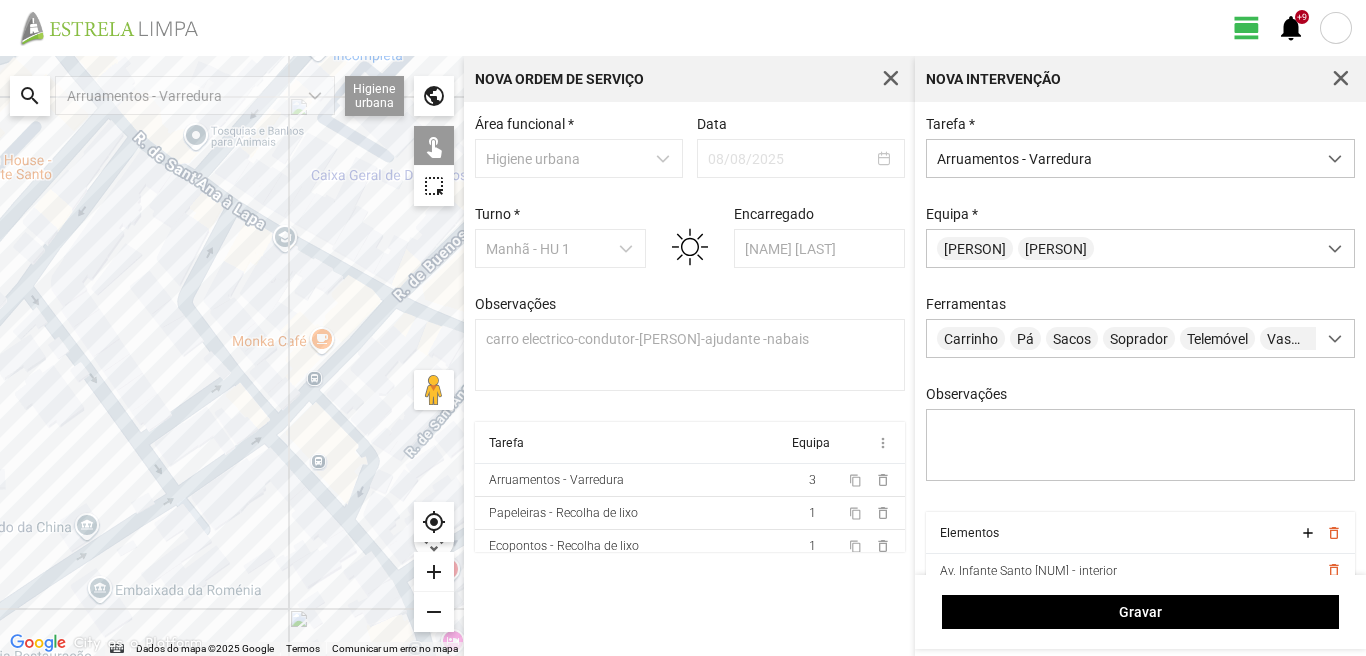 click 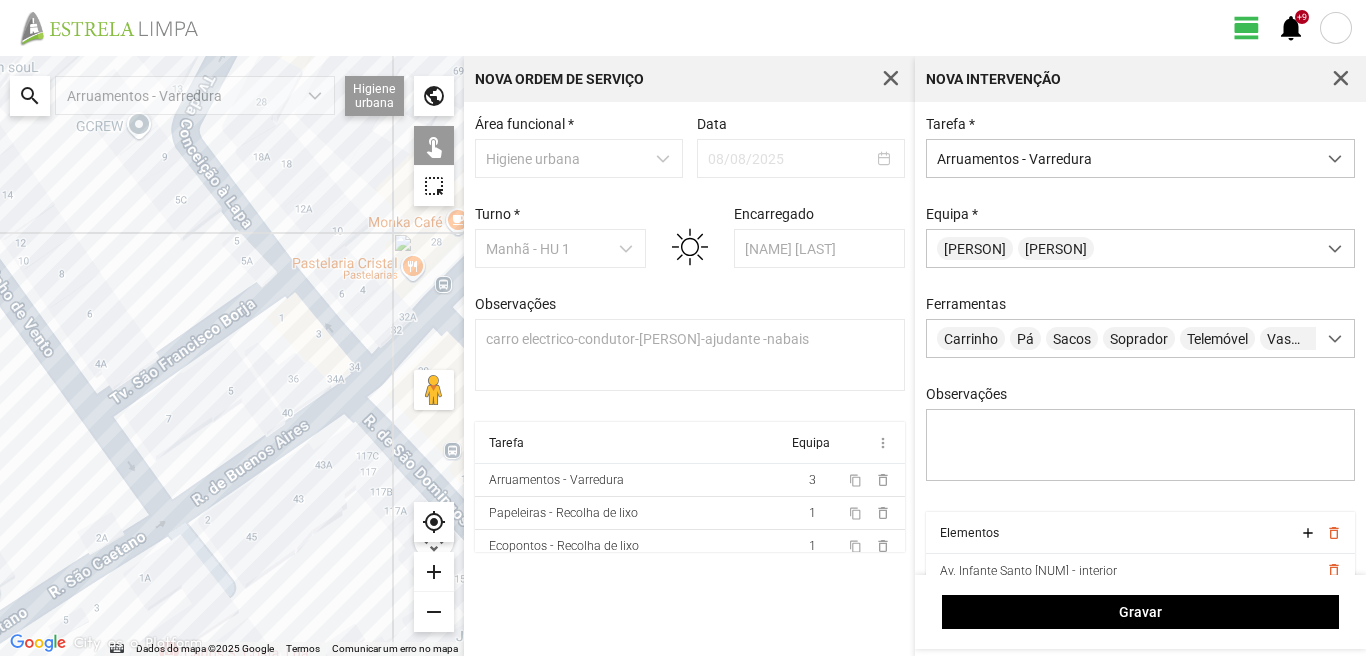 click 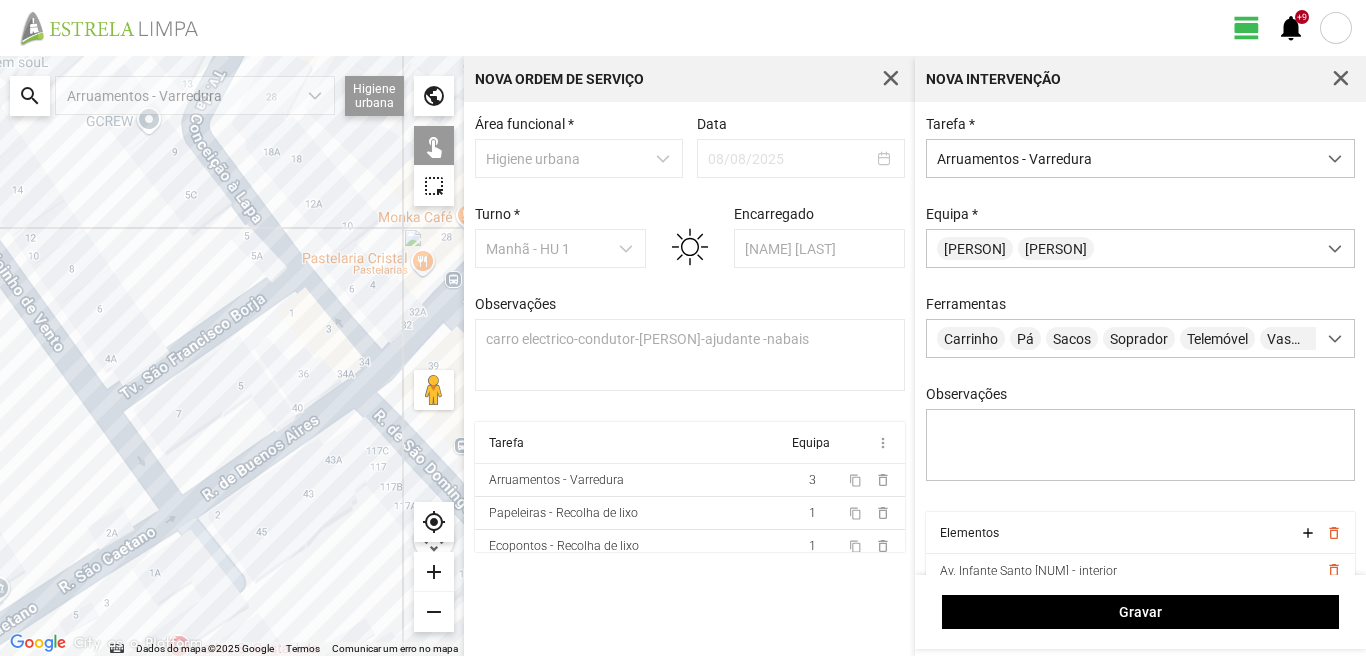 drag, startPoint x: 56, startPoint y: 495, endPoint x: 171, endPoint y: 435, distance: 129.71121 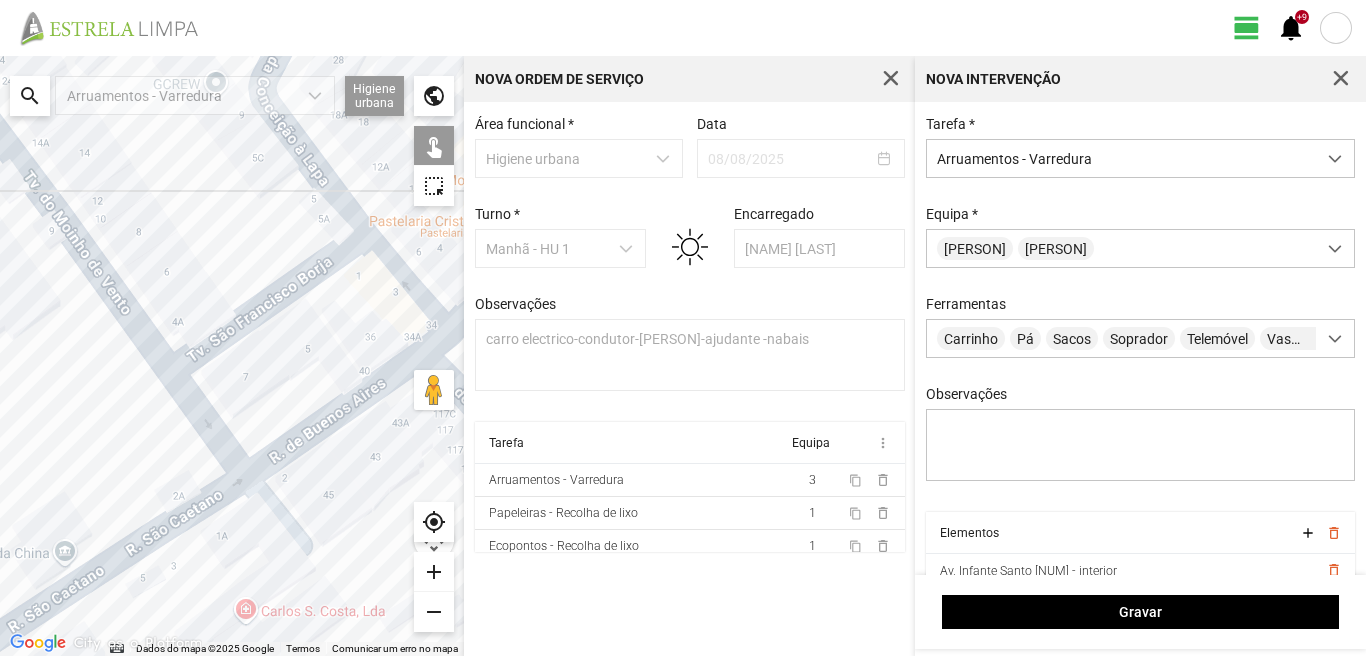click 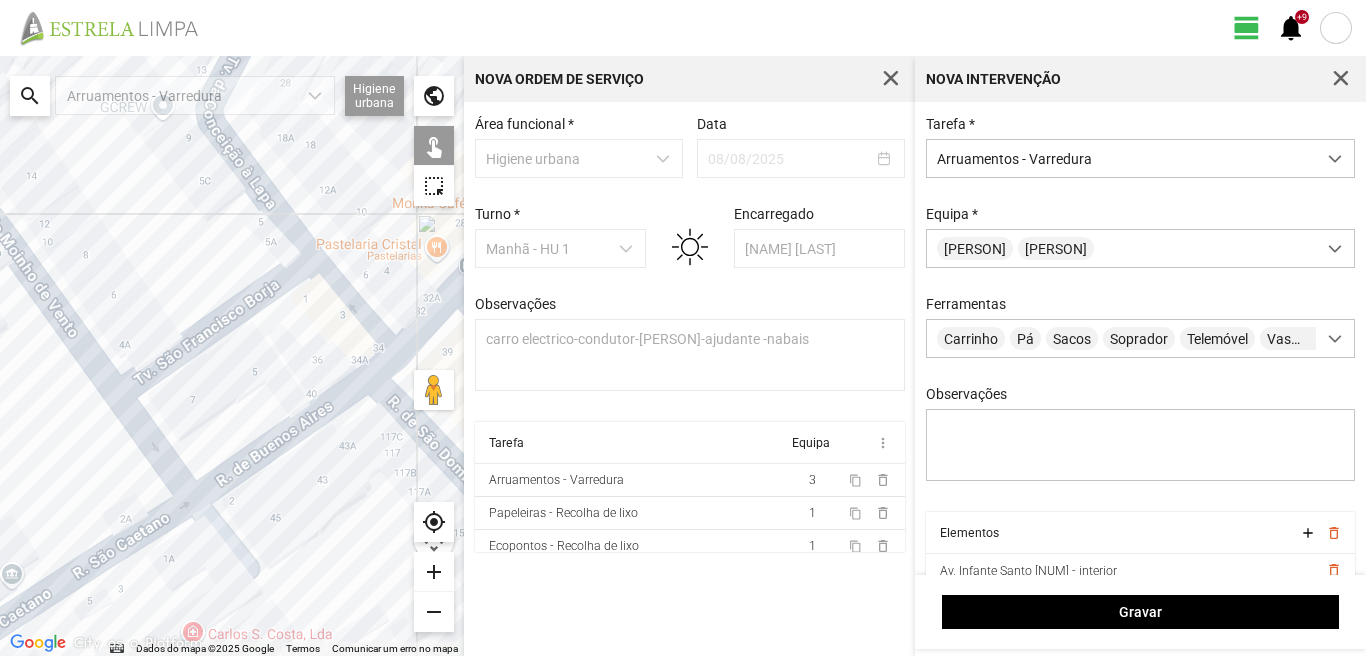 drag, startPoint x: 192, startPoint y: 428, endPoint x: 23, endPoint y: 570, distance: 220.7374 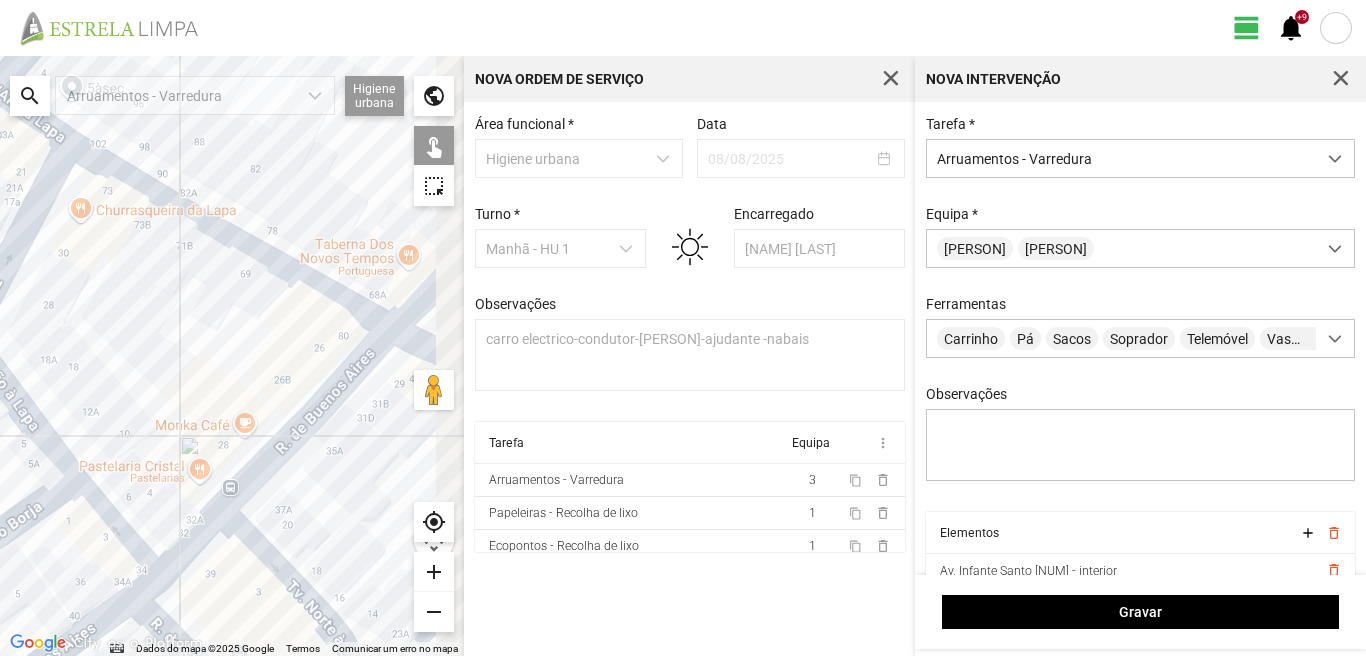 drag, startPoint x: 237, startPoint y: 379, endPoint x: 70, endPoint y: 483, distance: 196.73587 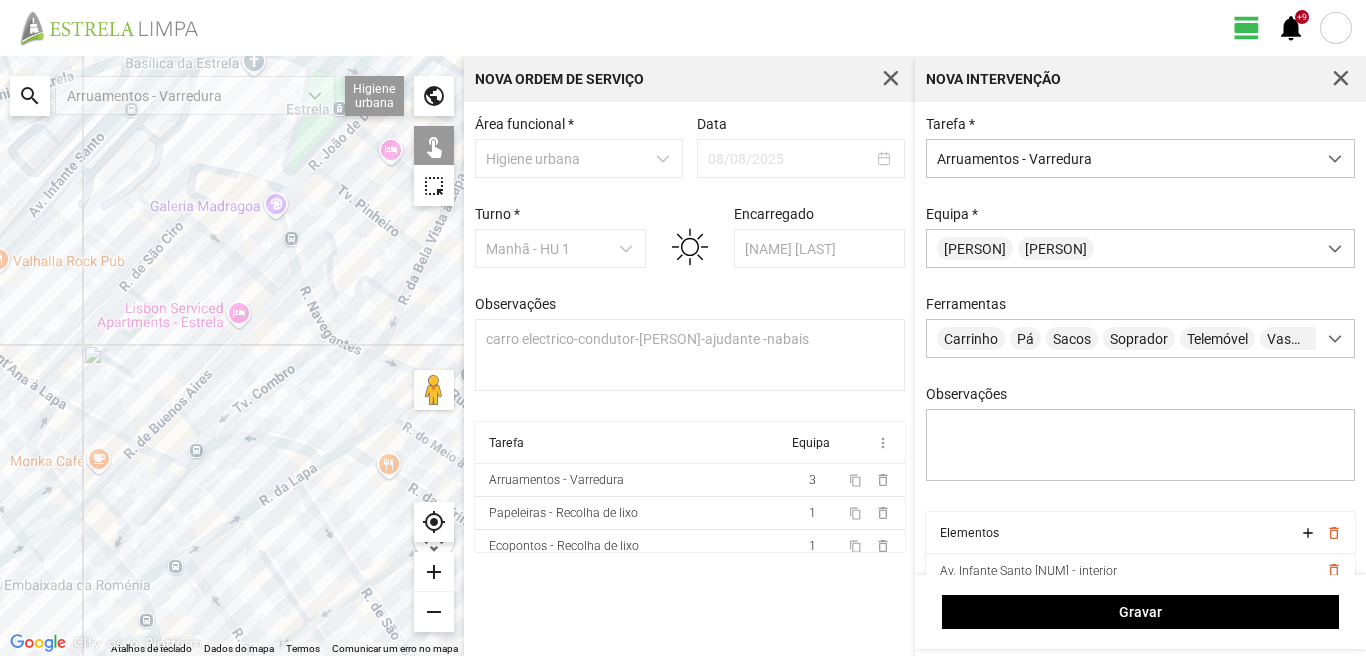 click 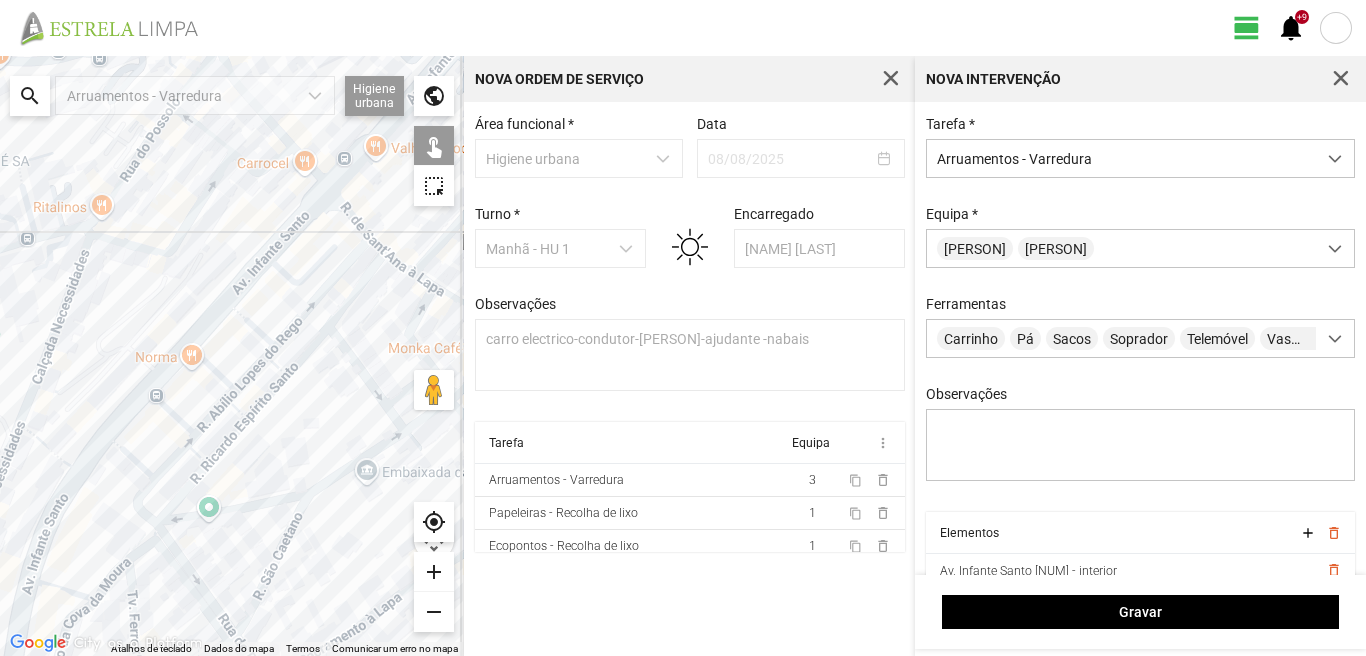 click 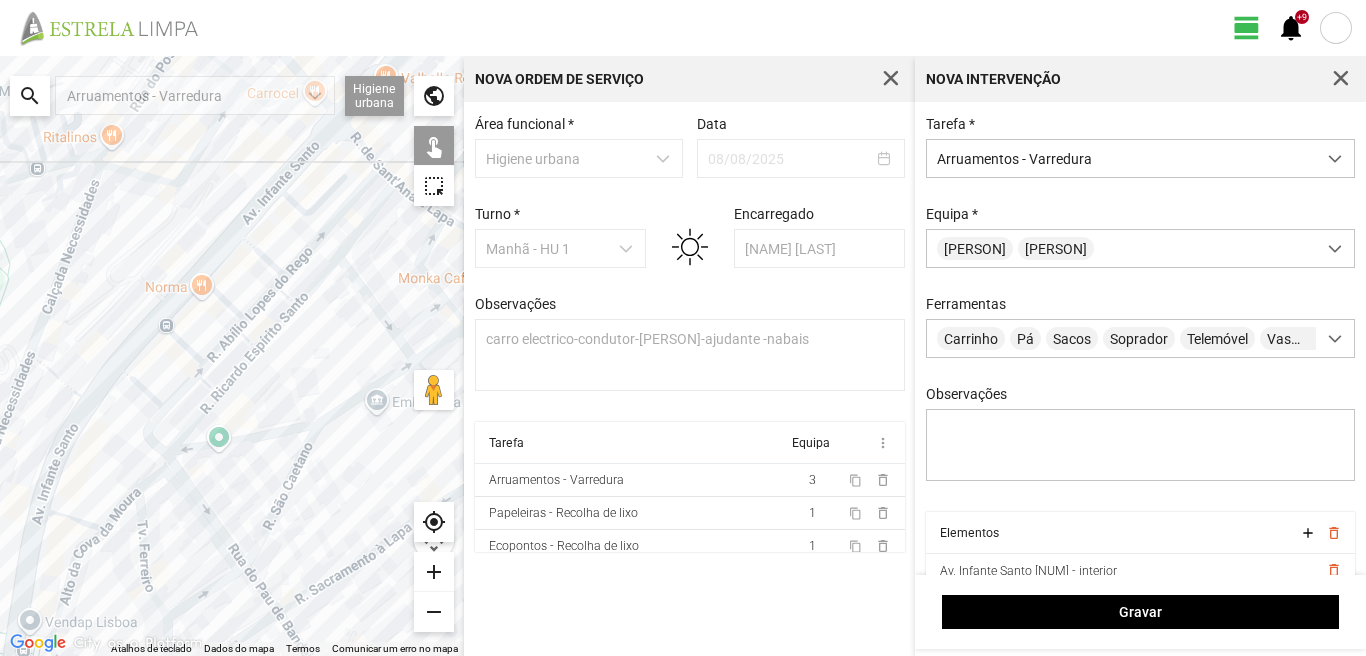 drag, startPoint x: 210, startPoint y: 516, endPoint x: 214, endPoint y: 404, distance: 112.0714 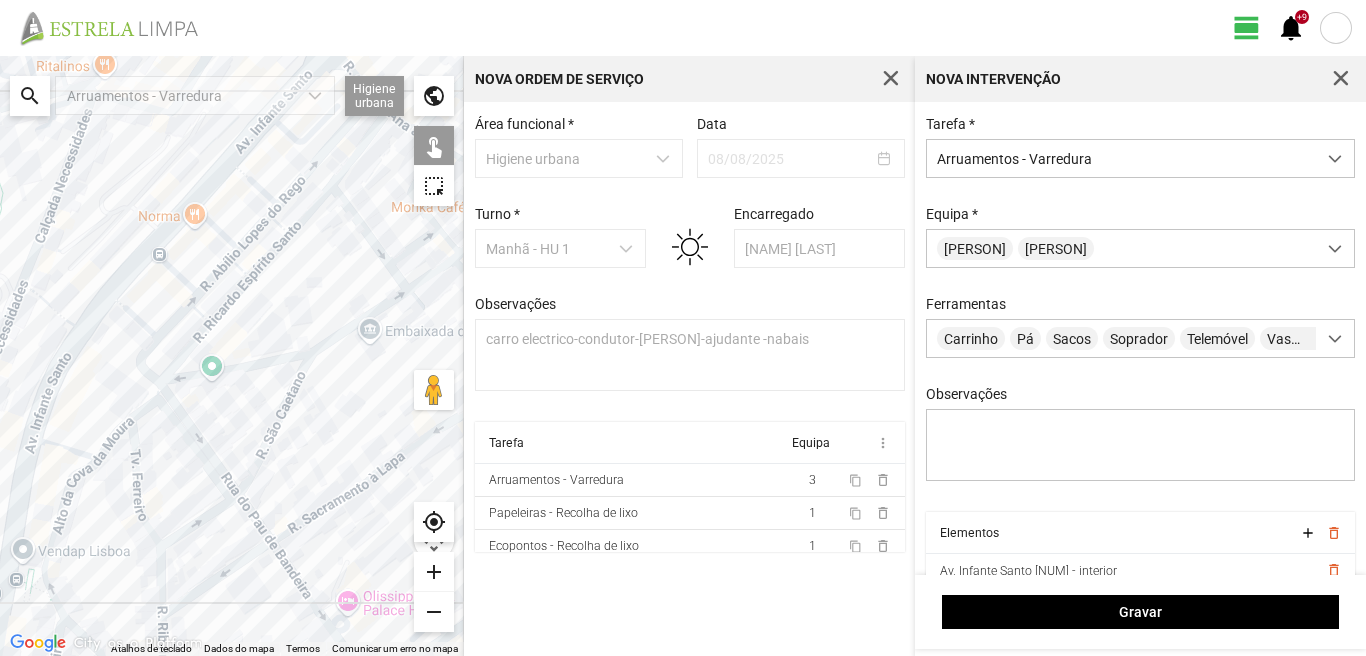 click 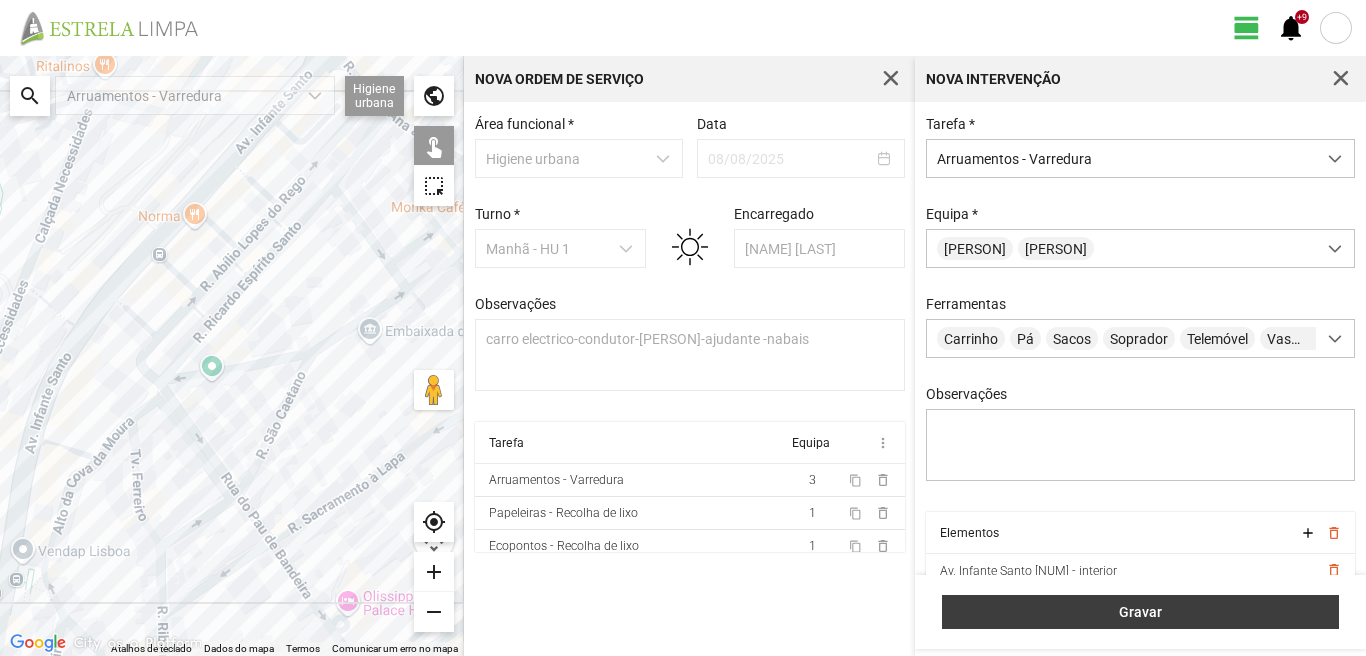 click on "Gravar" at bounding box center [1140, 612] 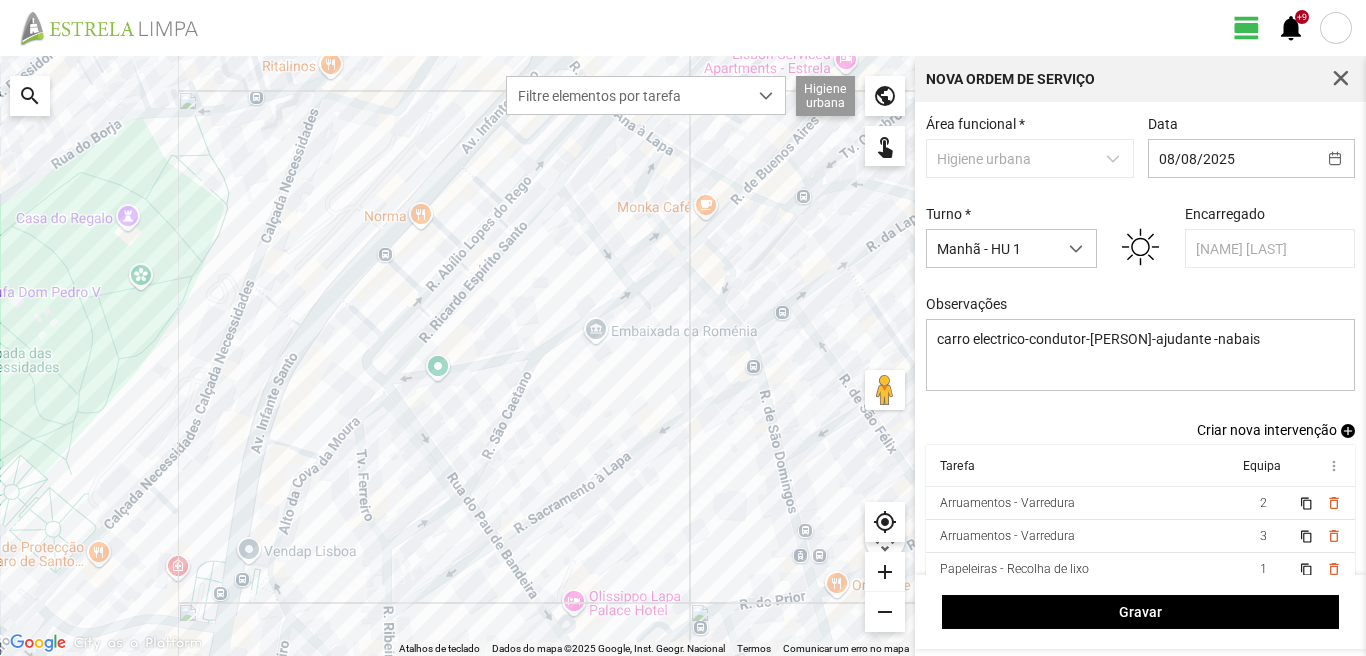 click on "add" at bounding box center [1348, 431] 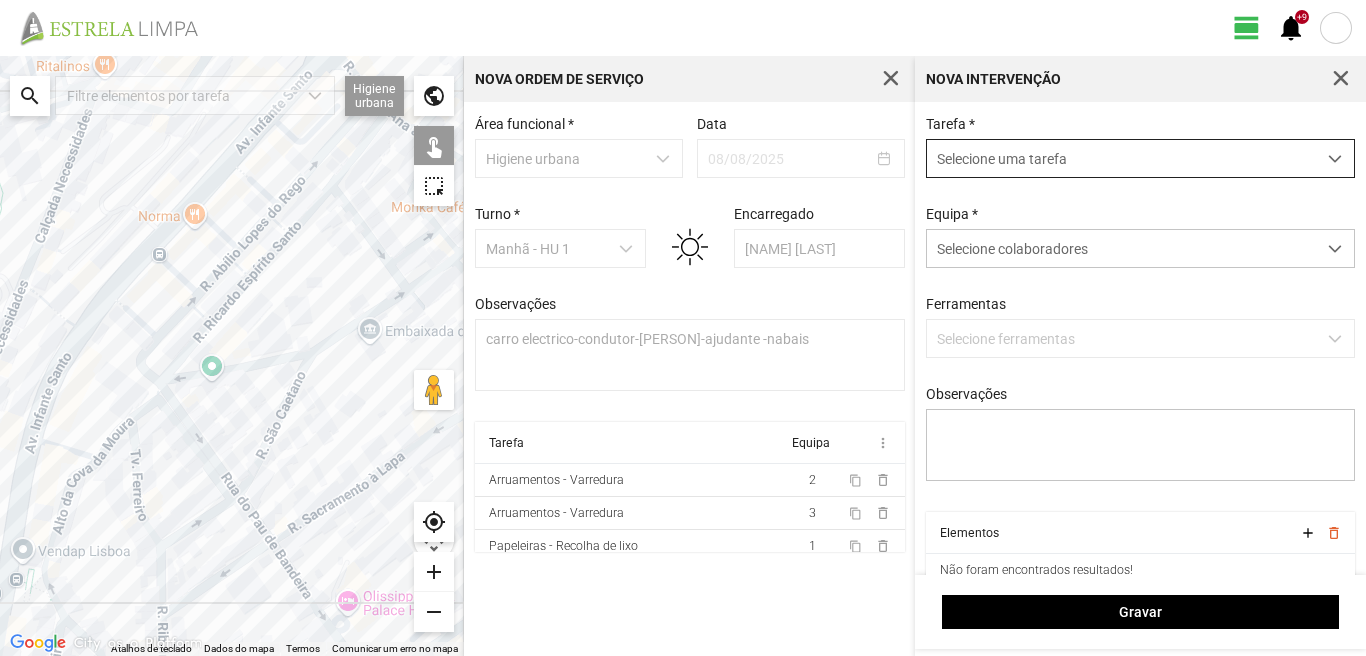 click on "Selecione uma tarefa" at bounding box center (1121, 158) 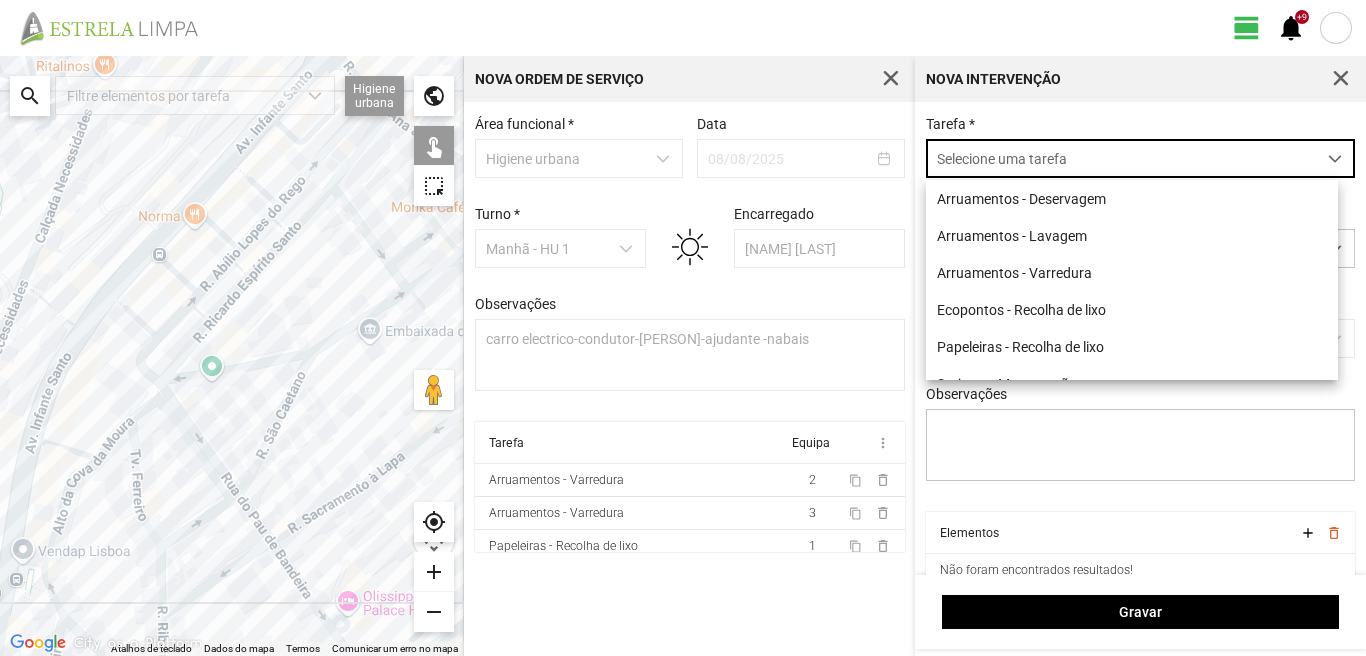 scroll, scrollTop: 11, scrollLeft: 89, axis: both 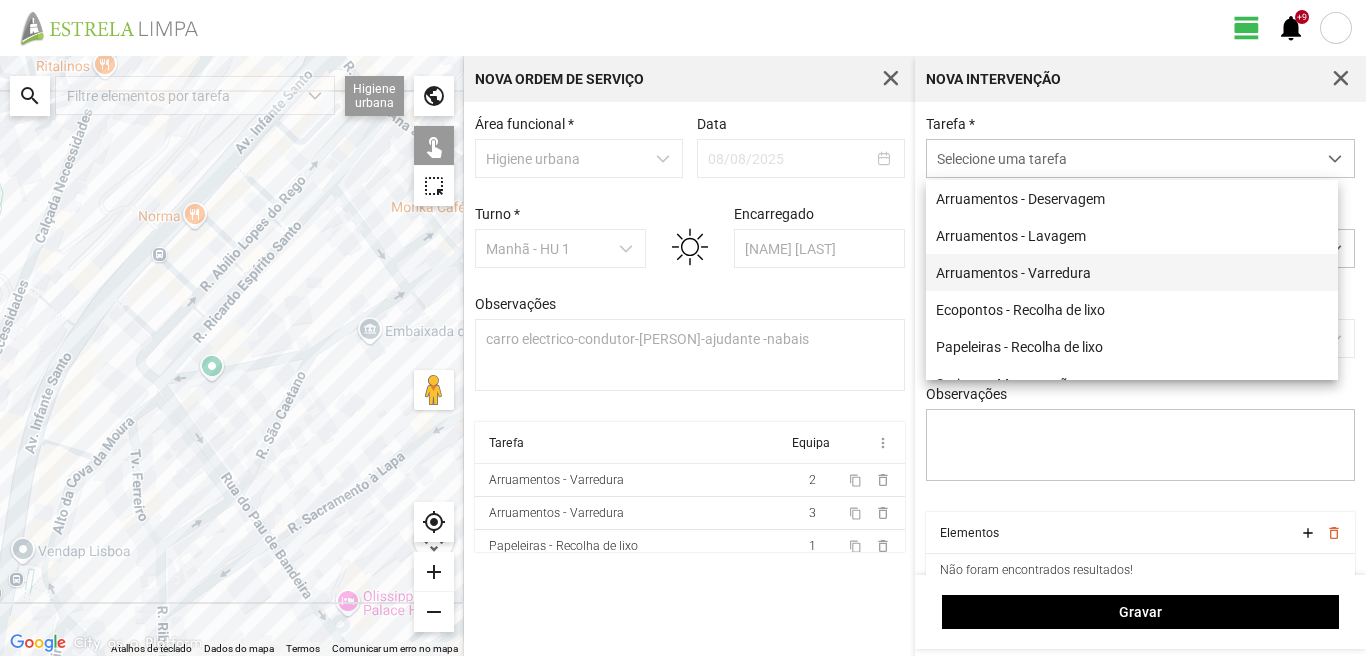 click on "Arruamentos - Varredura" at bounding box center [1132, 272] 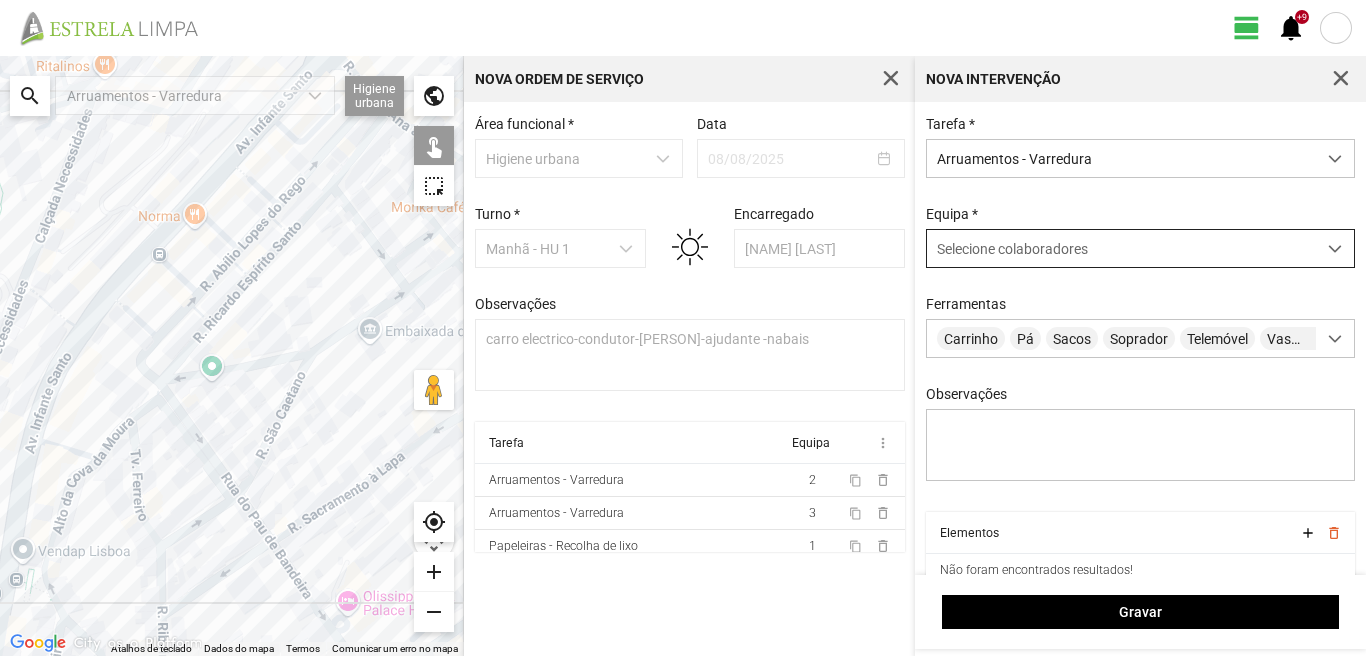 click on "Selecione colaboradores" at bounding box center (1121, 248) 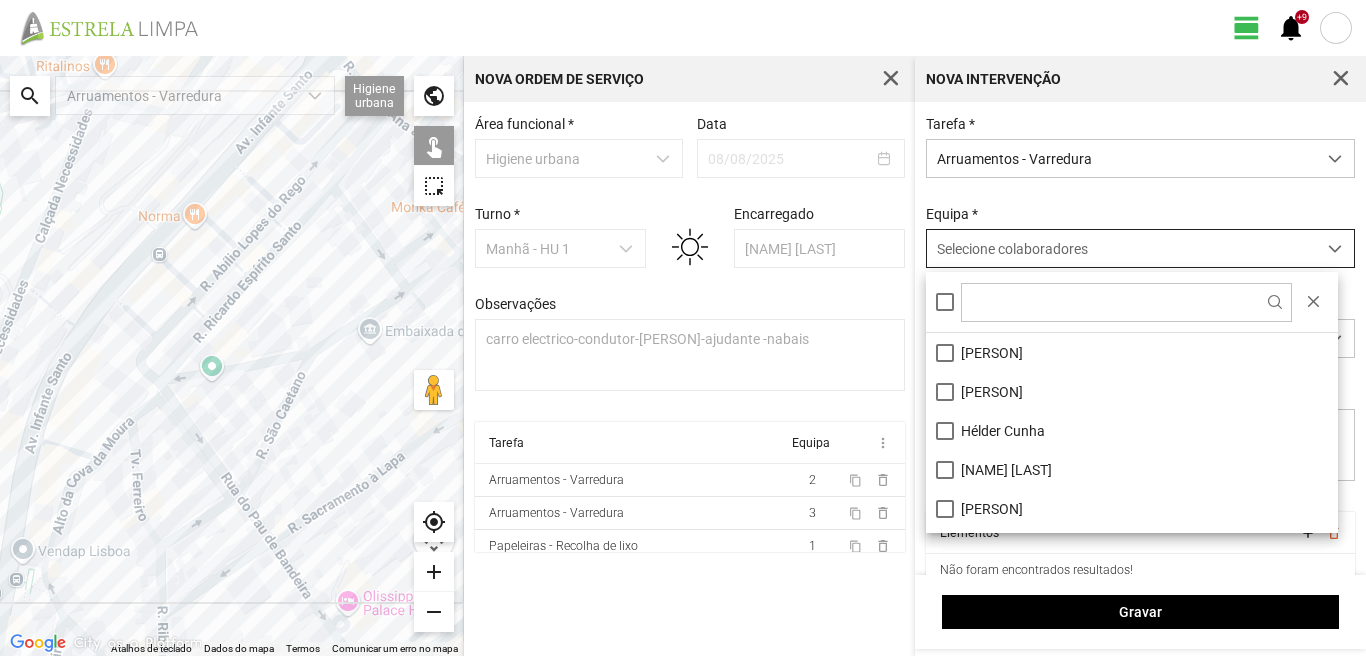 scroll, scrollTop: 11, scrollLeft: 89, axis: both 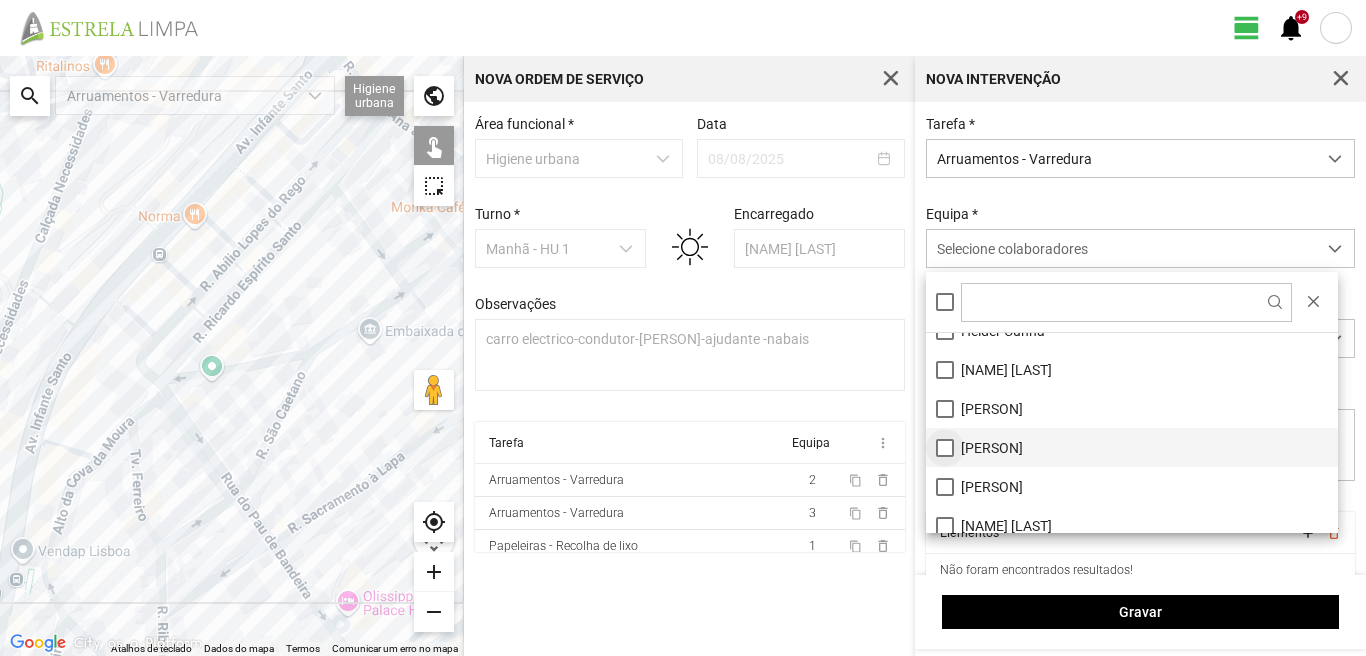 click on "[PERSON]" at bounding box center (1132, 447) 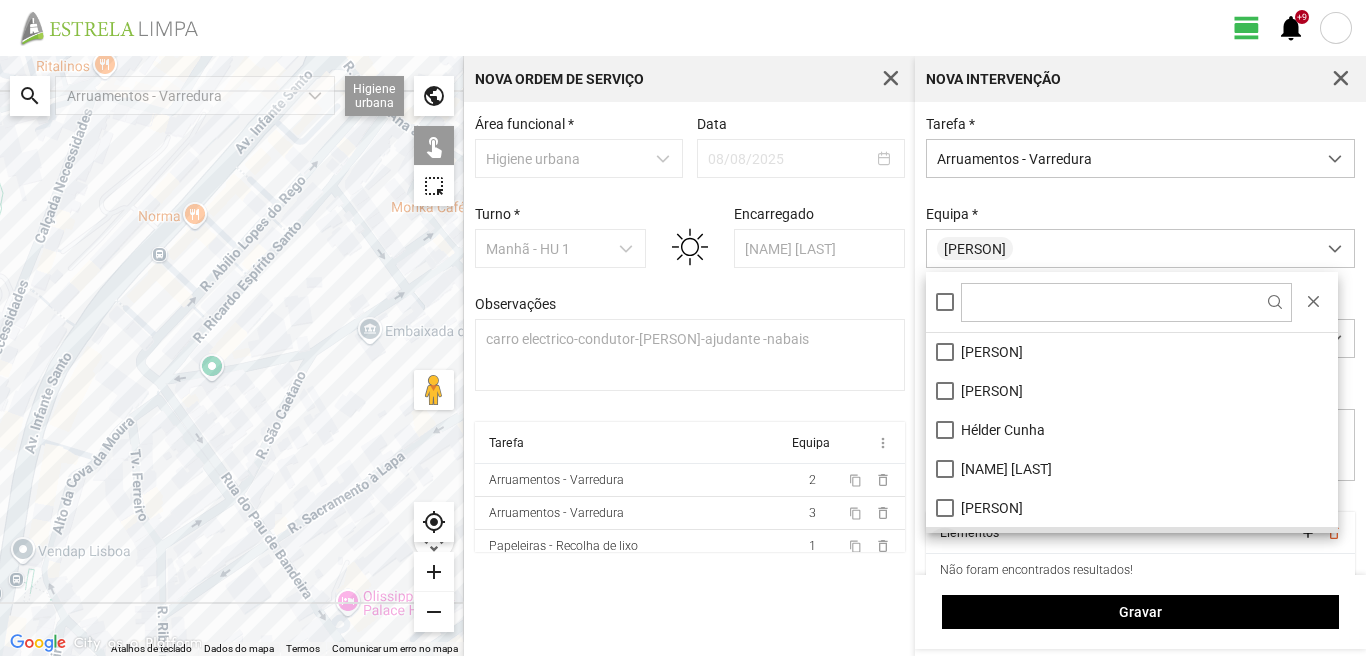 scroll, scrollTop: 0, scrollLeft: 0, axis: both 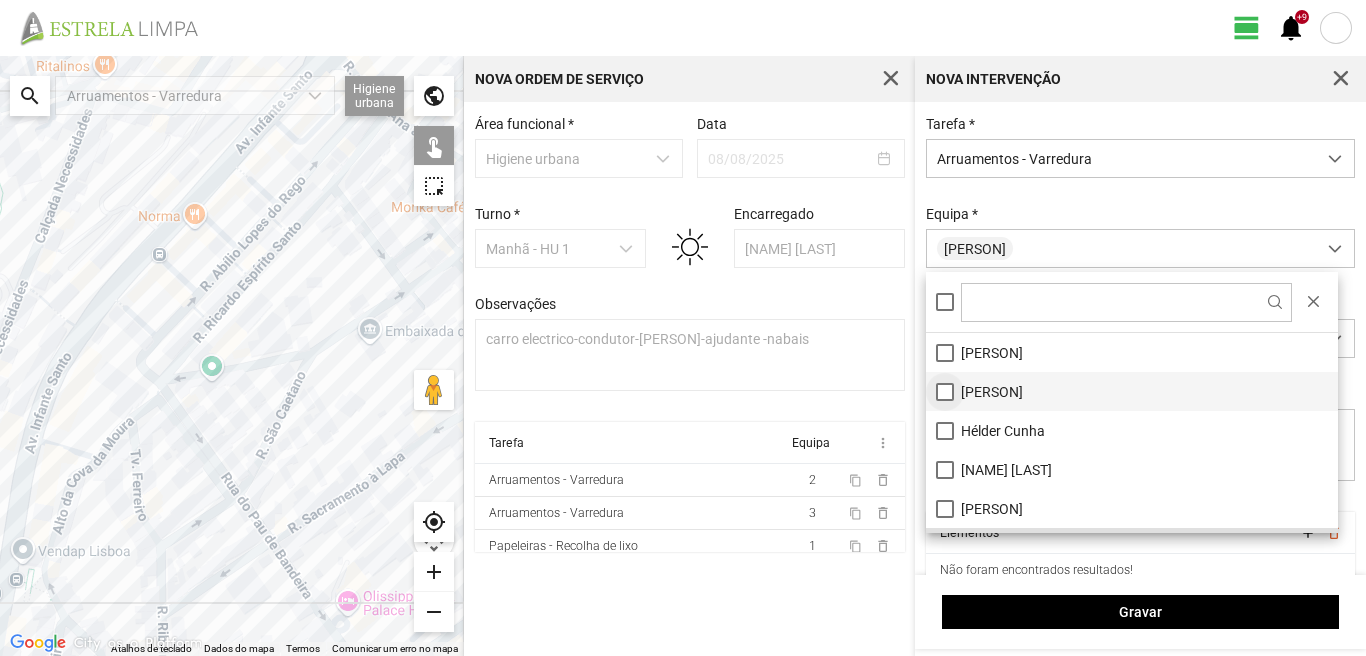 click on "[PERSON]" at bounding box center [1132, 391] 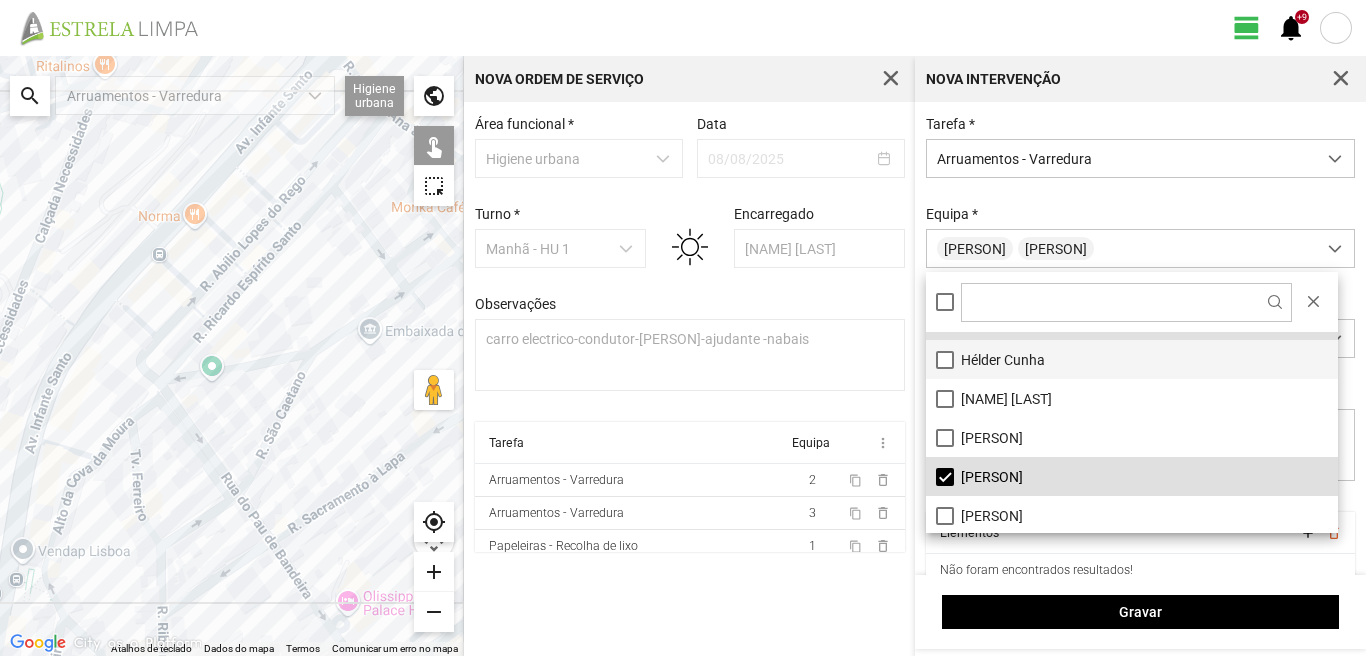scroll, scrollTop: 0, scrollLeft: 0, axis: both 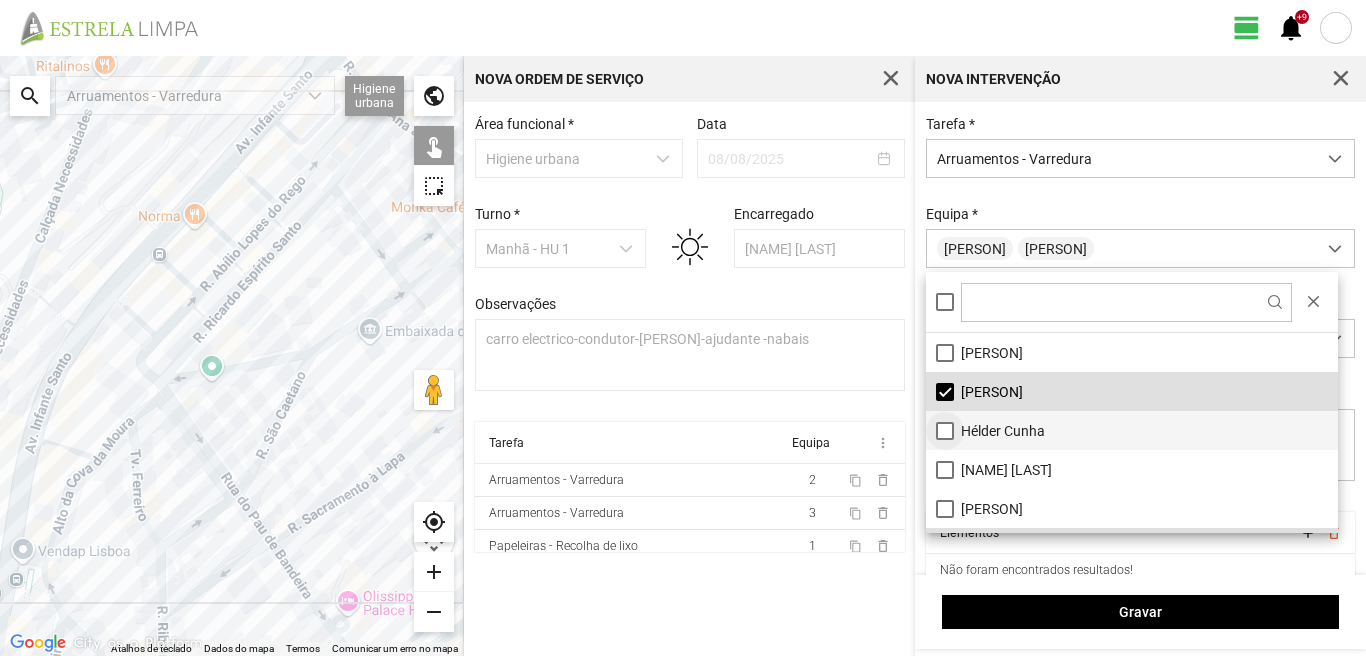 click on "Hélder Cunha" at bounding box center (1132, 430) 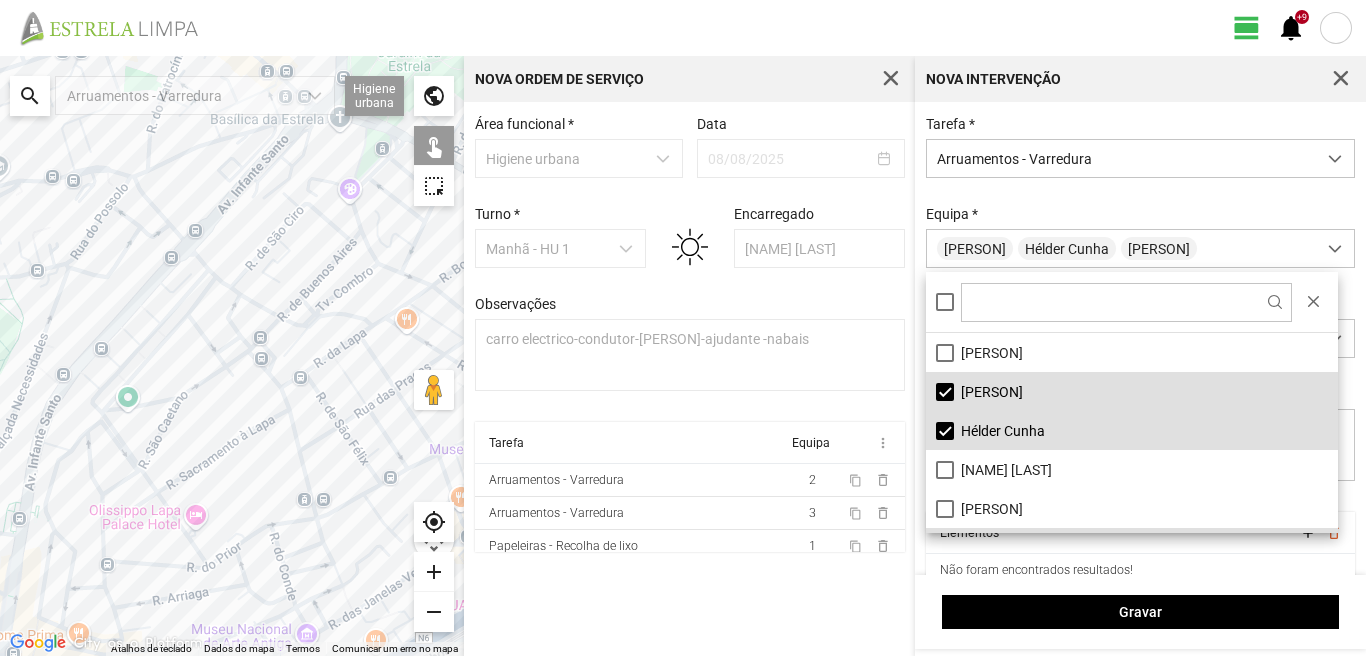 drag, startPoint x: 345, startPoint y: 421, endPoint x: 170, endPoint y: 436, distance: 175.64168 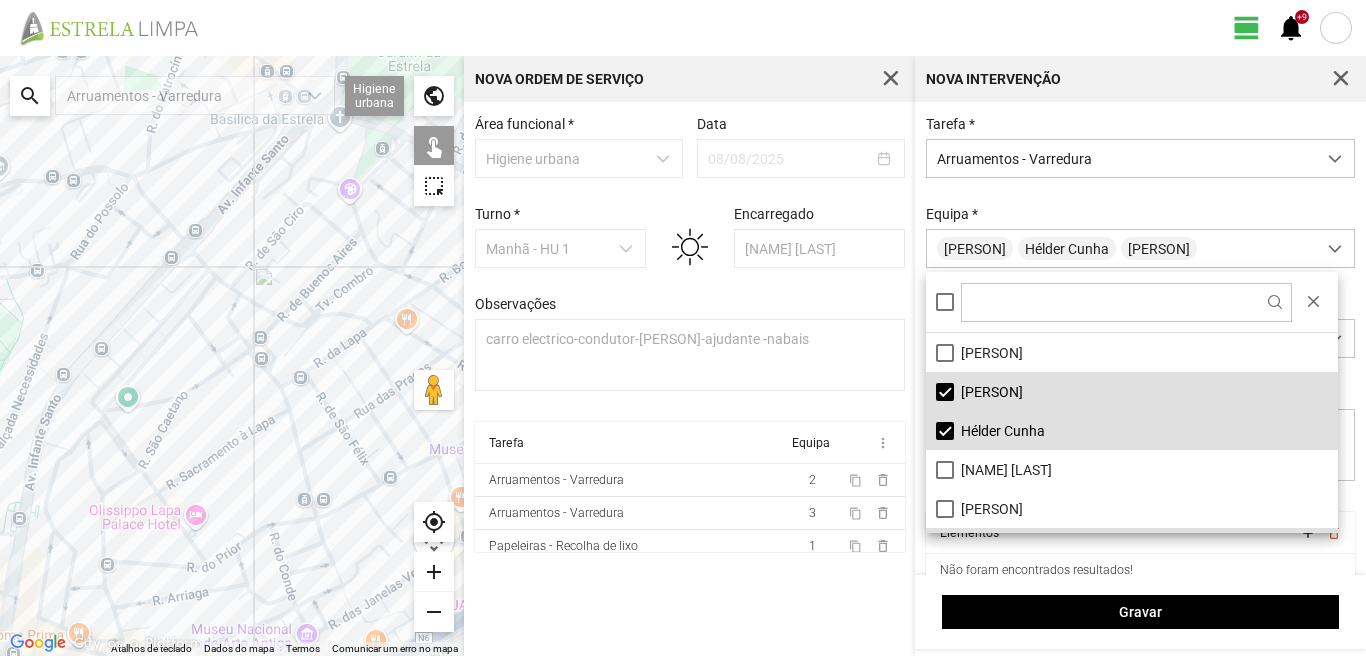 click 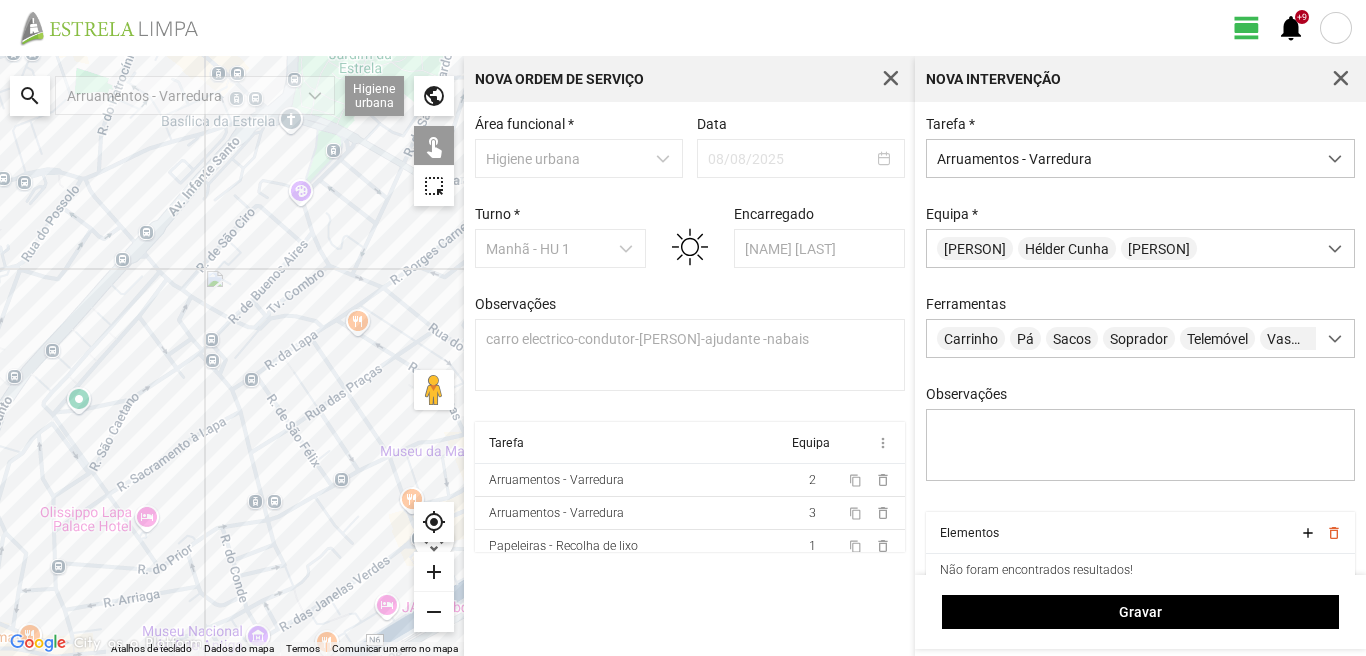 click 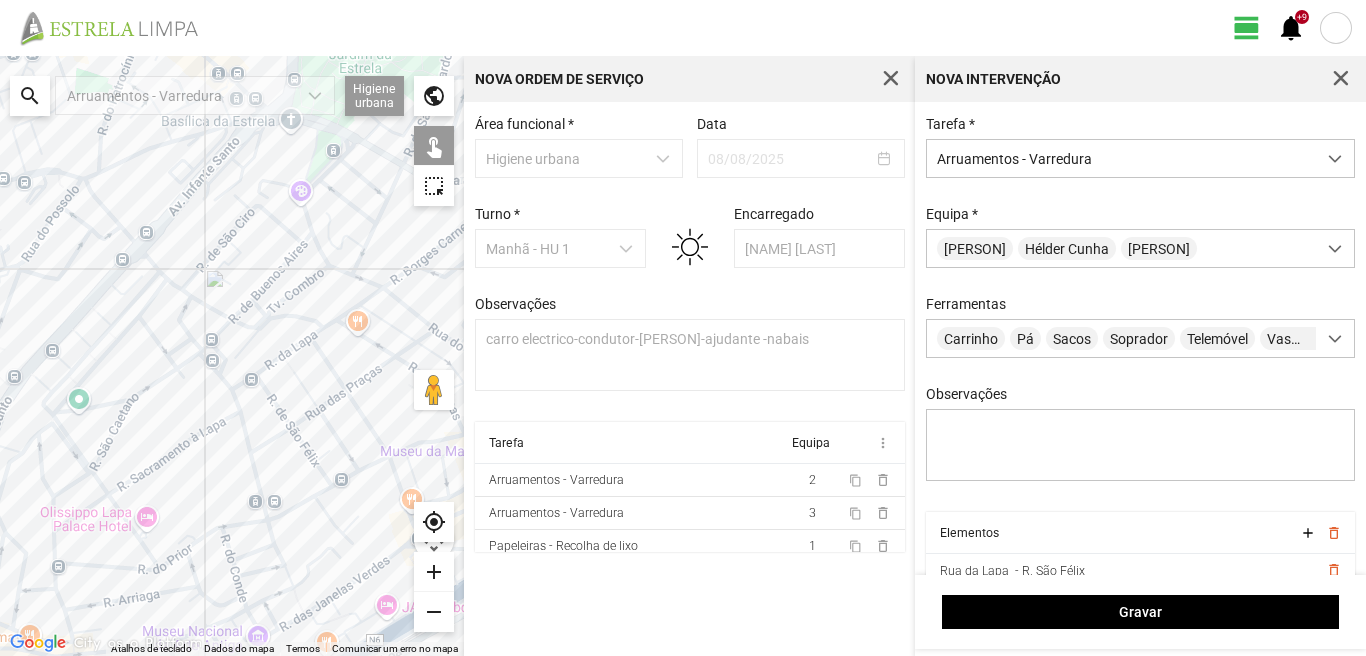 click 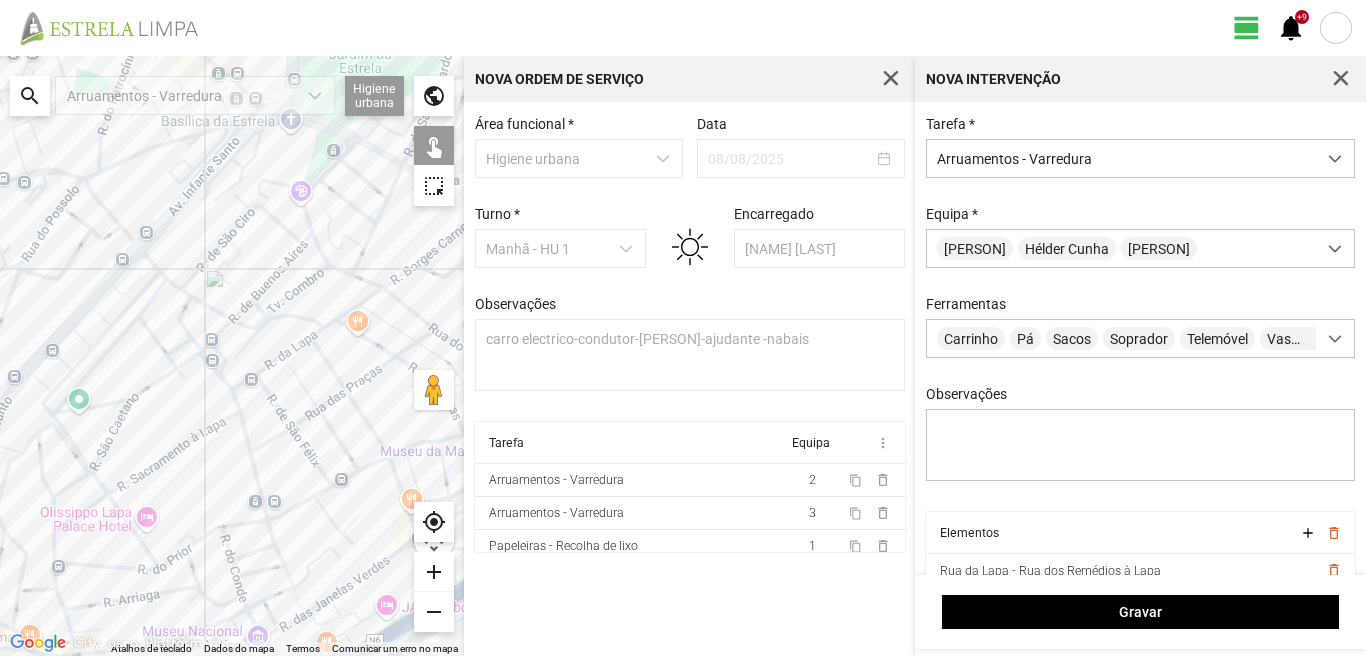 click 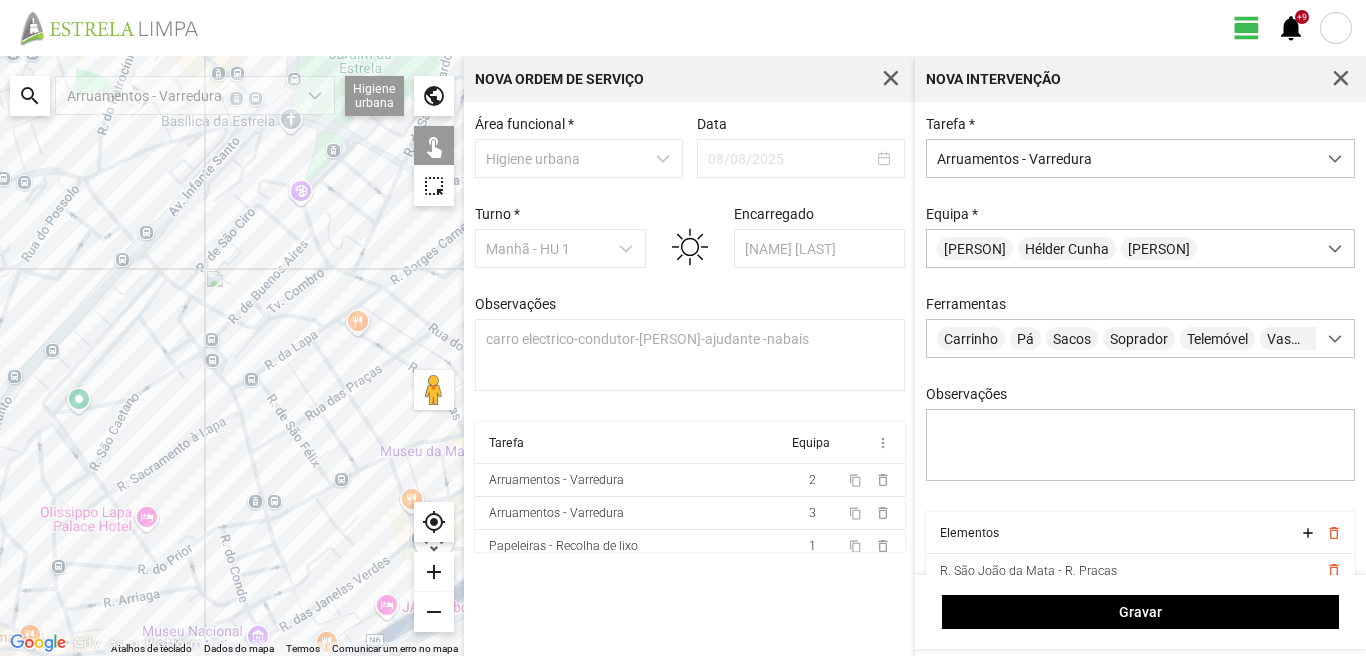 click 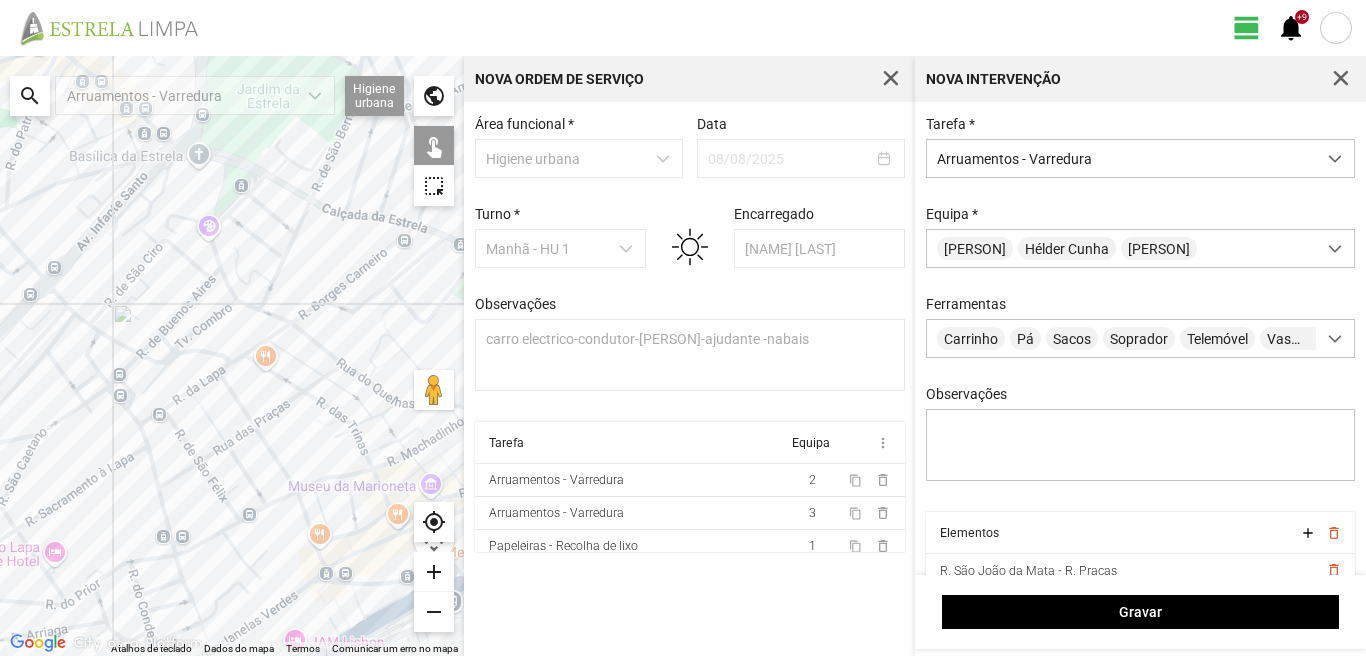 drag, startPoint x: 381, startPoint y: 371, endPoint x: 247, endPoint y: 420, distance: 142.67796 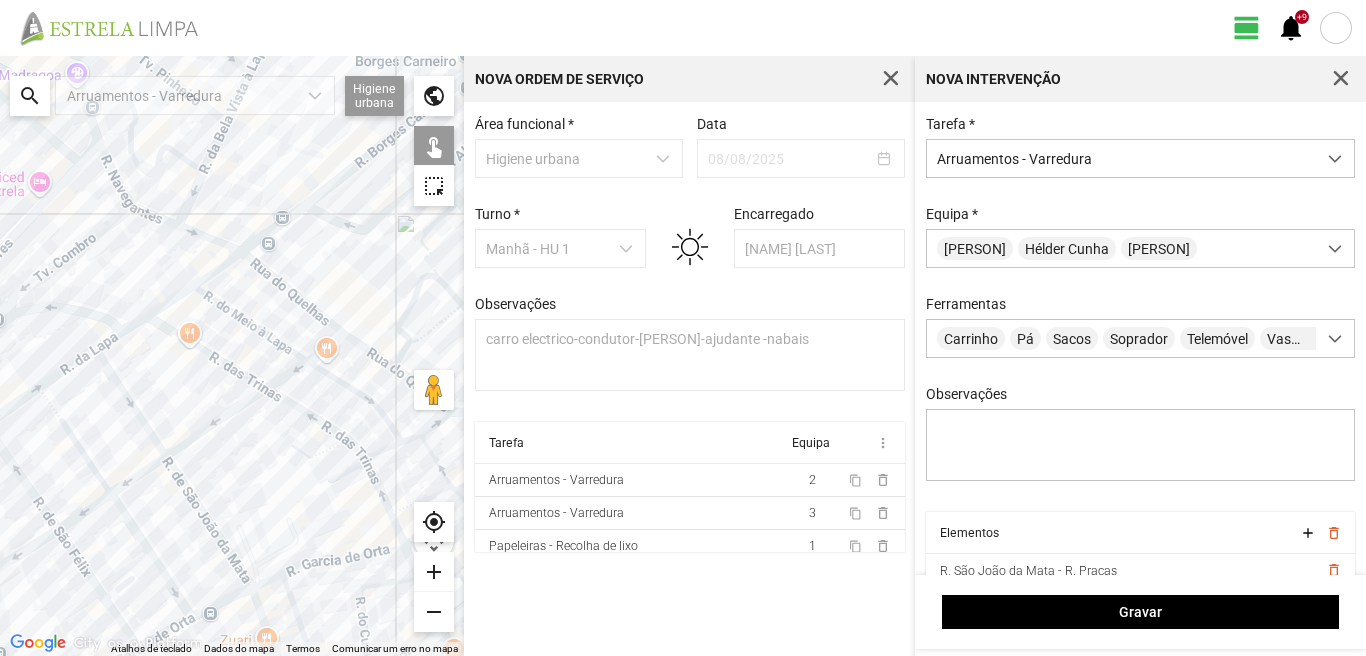 click 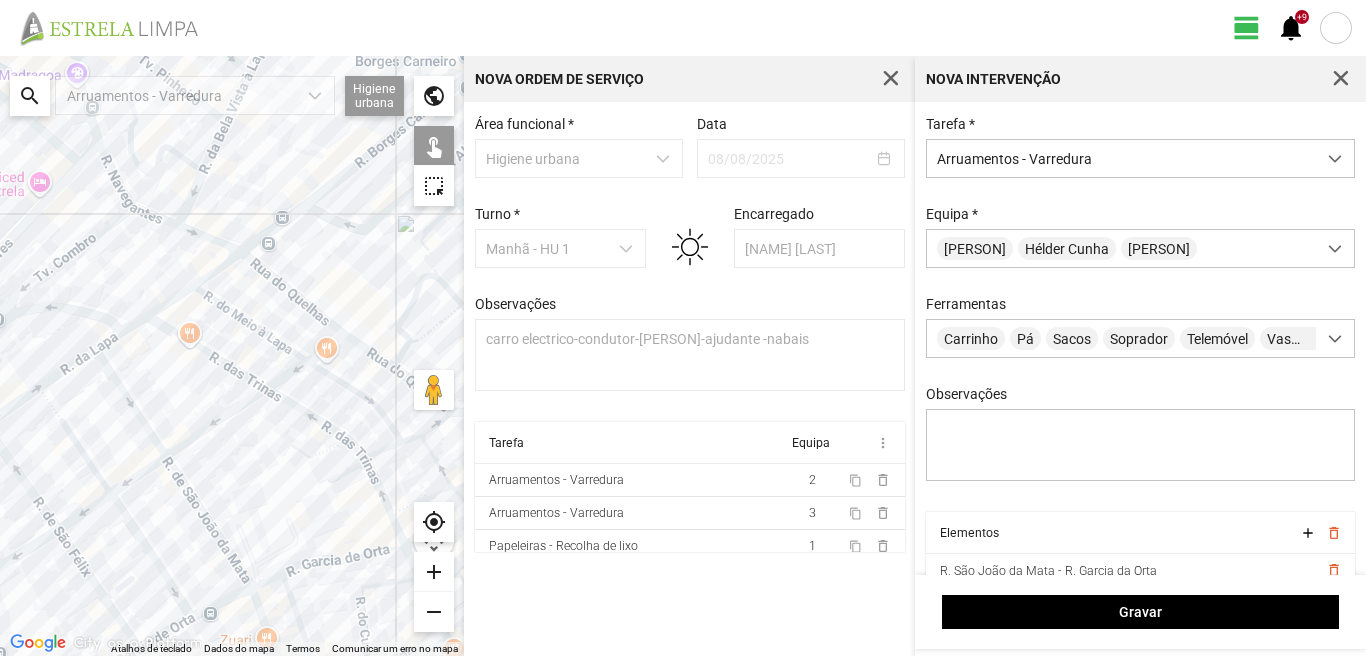 click 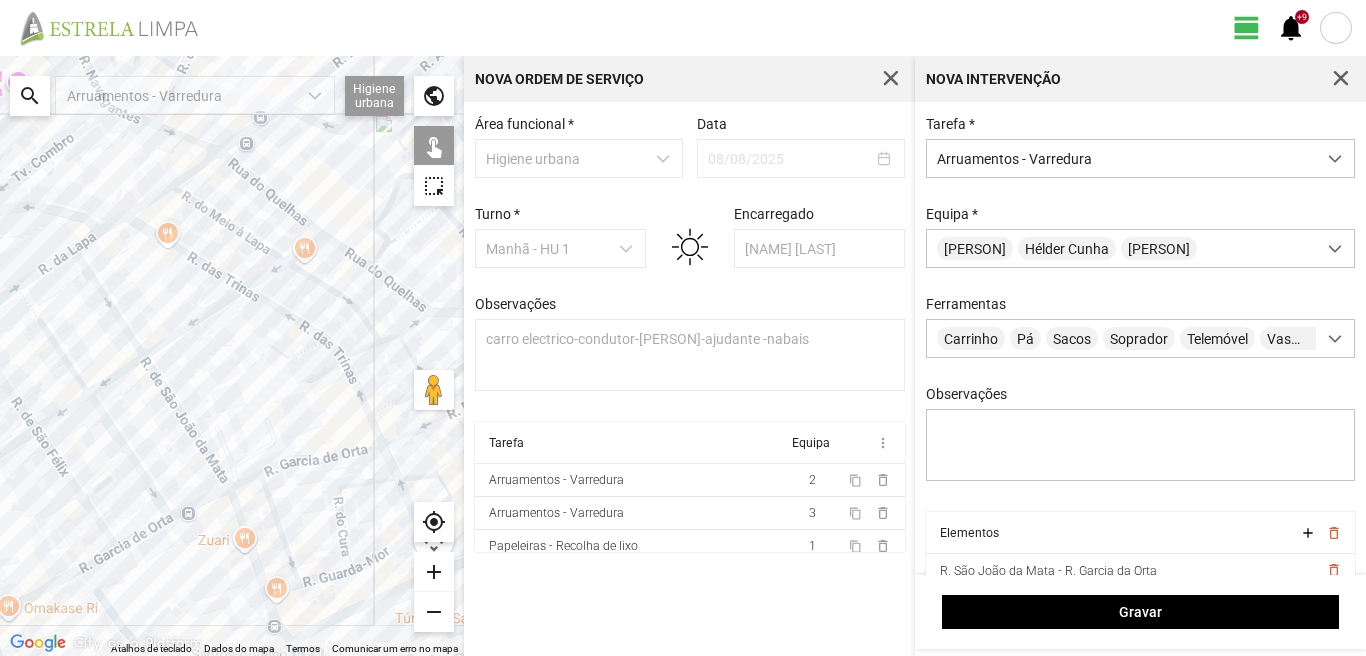 drag, startPoint x: 138, startPoint y: 572, endPoint x: 81, endPoint y: 444, distance: 140.11781 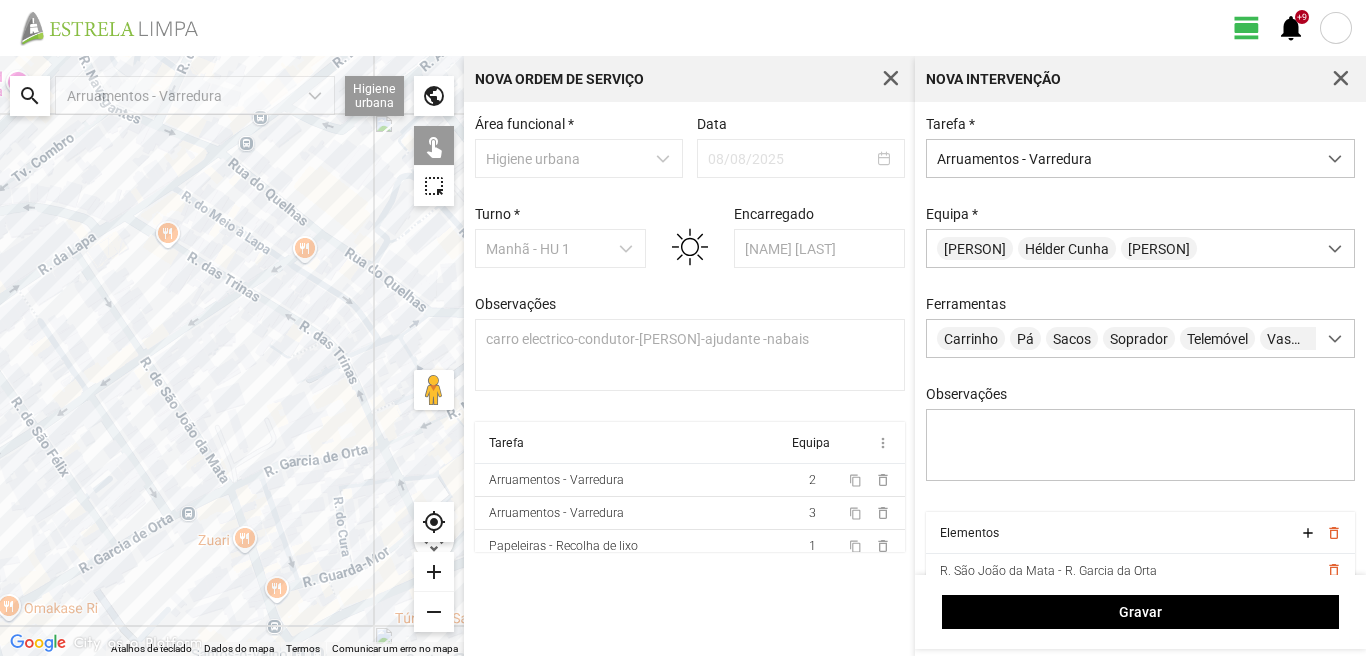 click 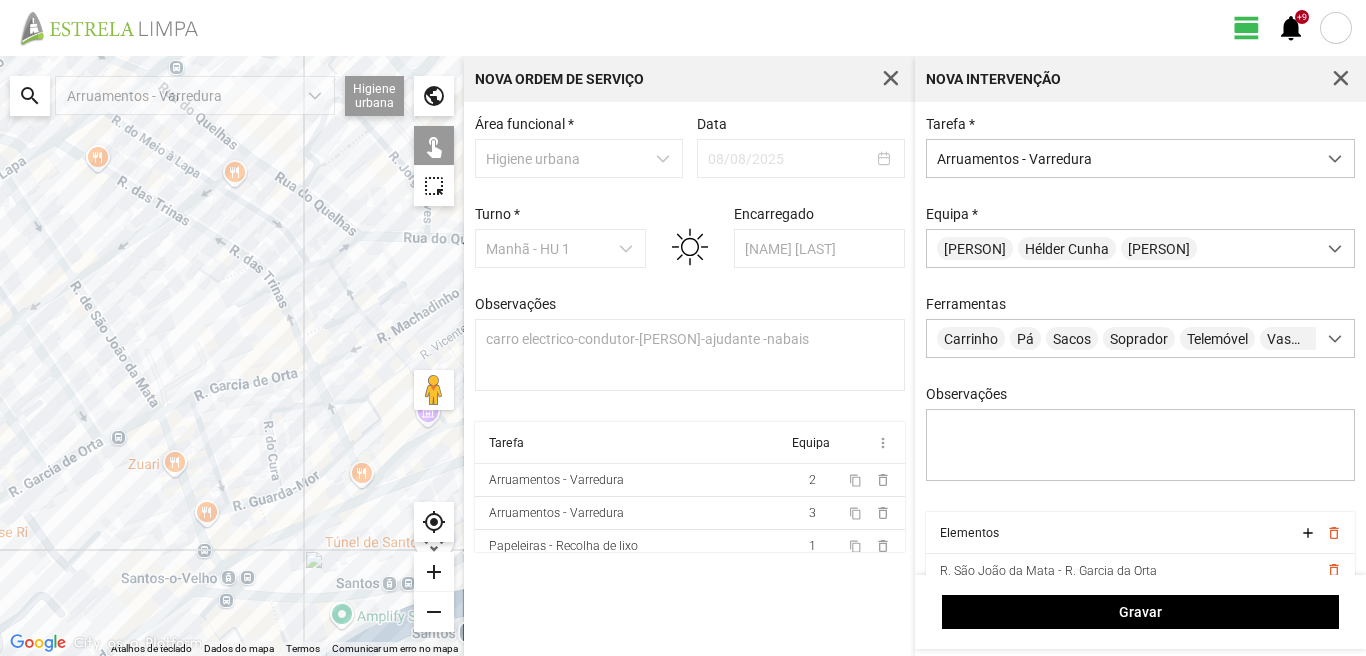 click 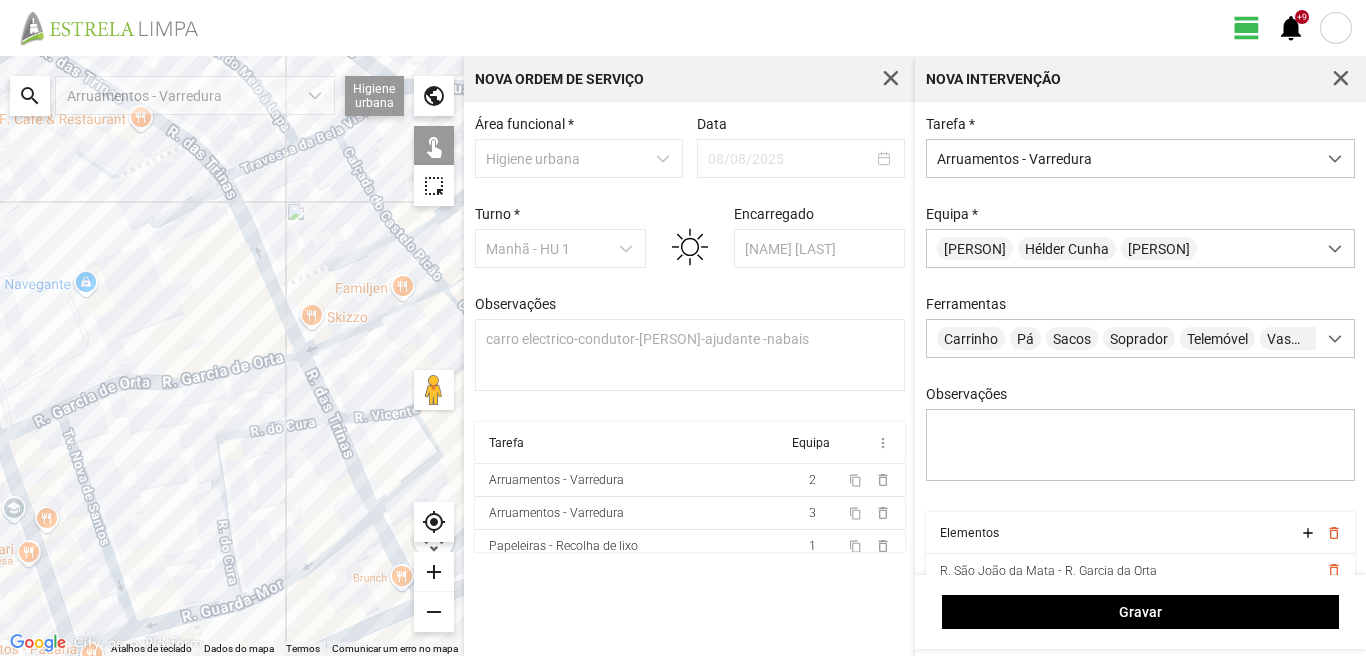 click 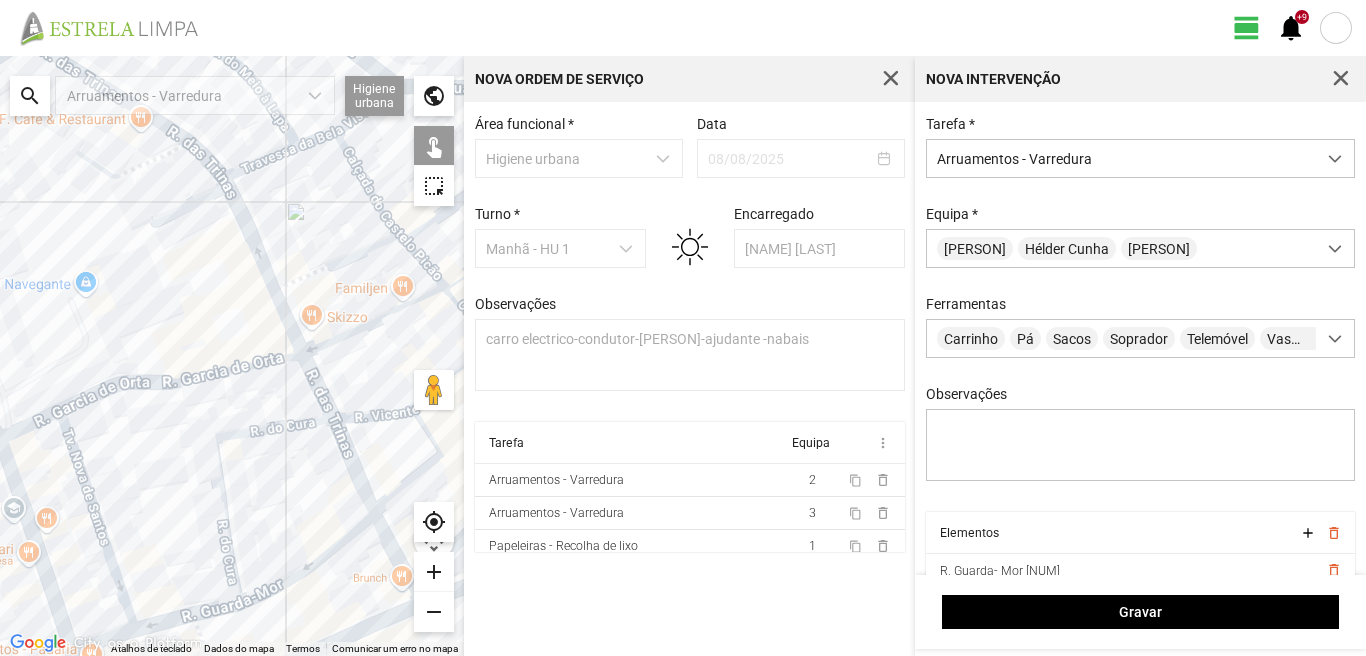 click 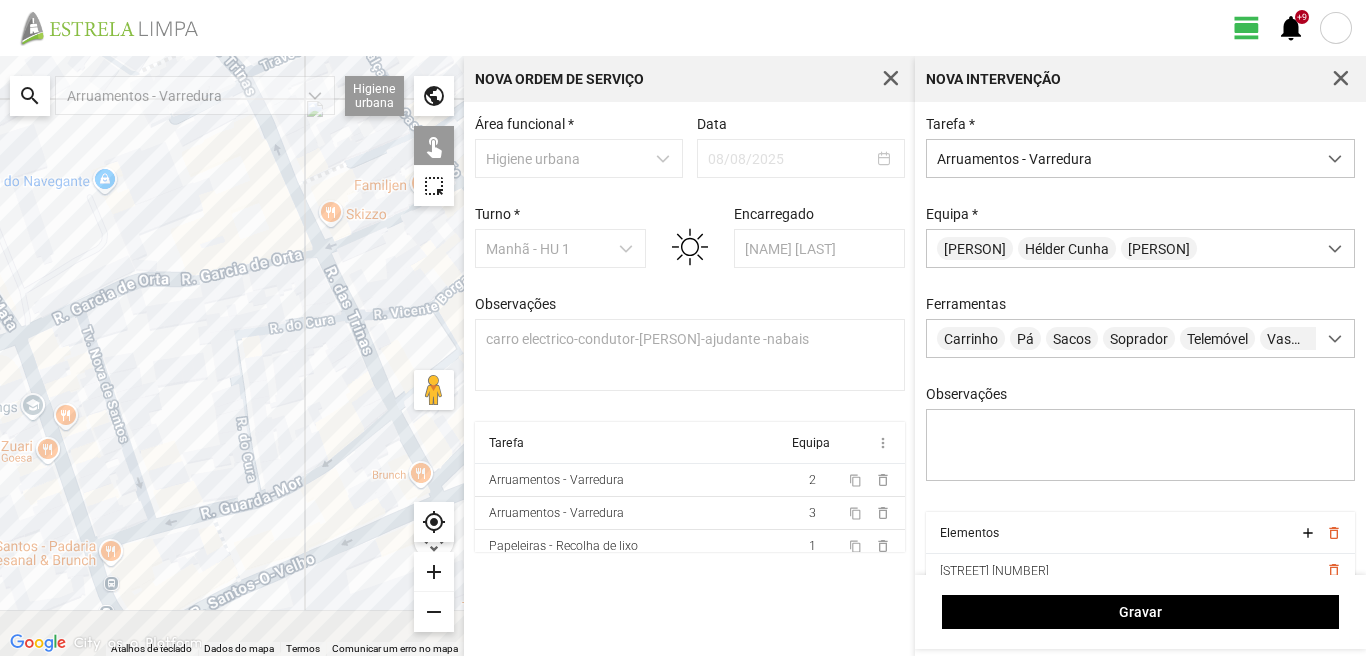 drag, startPoint x: 193, startPoint y: 587, endPoint x: 205, endPoint y: 461, distance: 126.57014 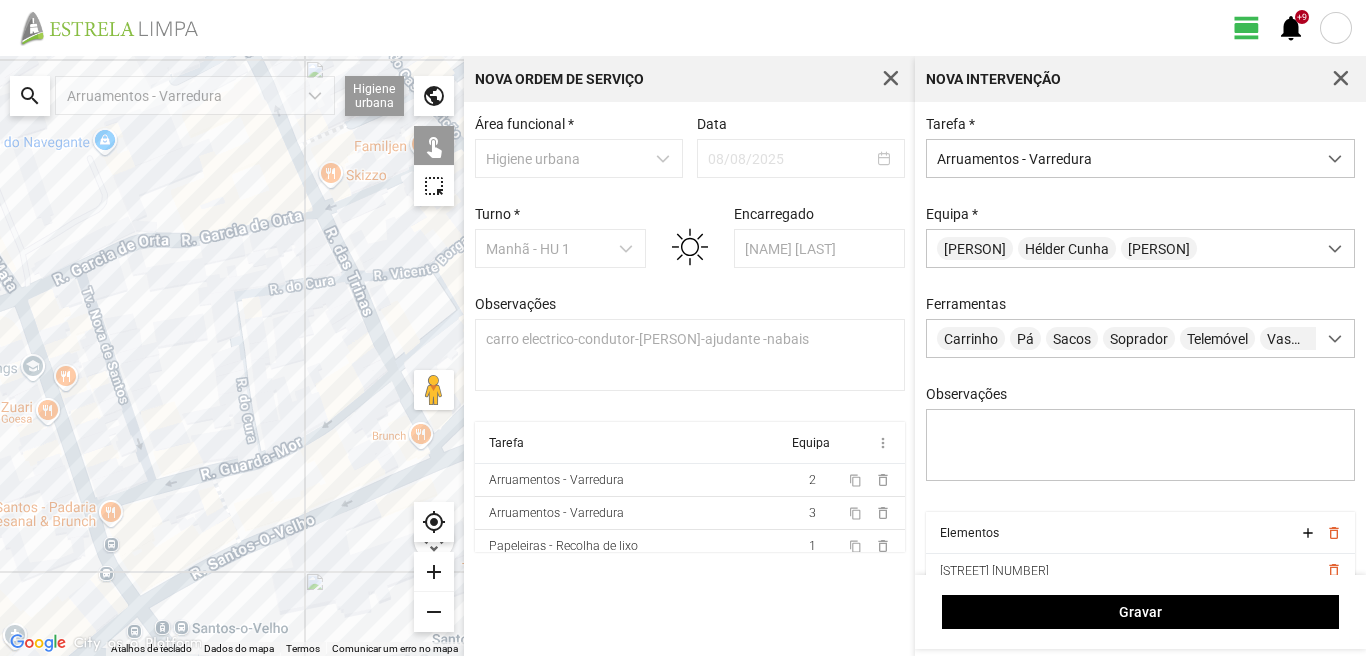 click 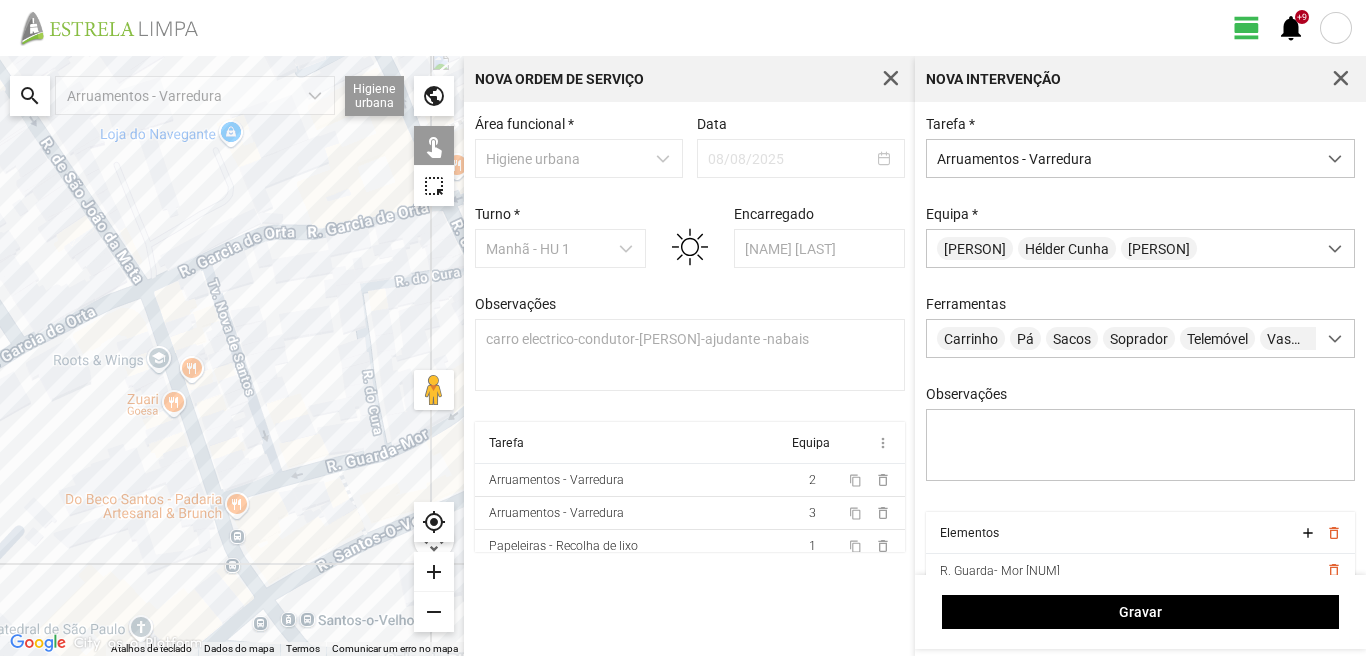 drag, startPoint x: 83, startPoint y: 483, endPoint x: 267, endPoint y: 472, distance: 184.3285 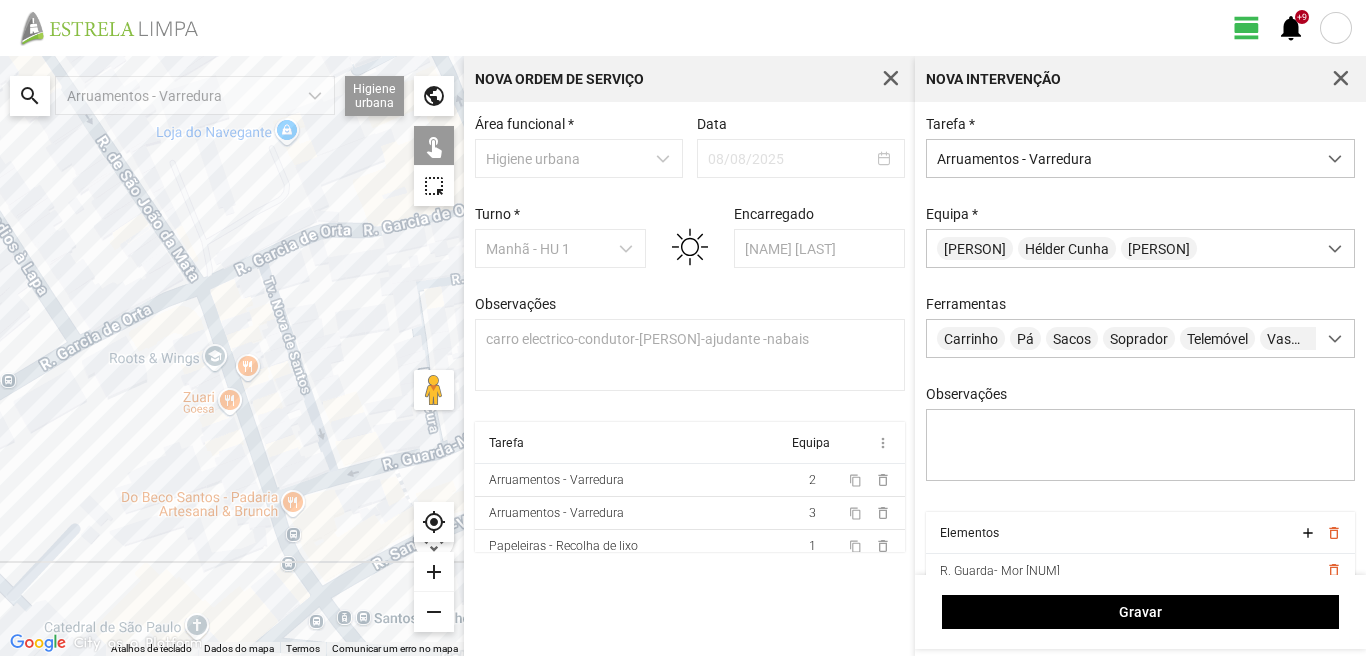 click 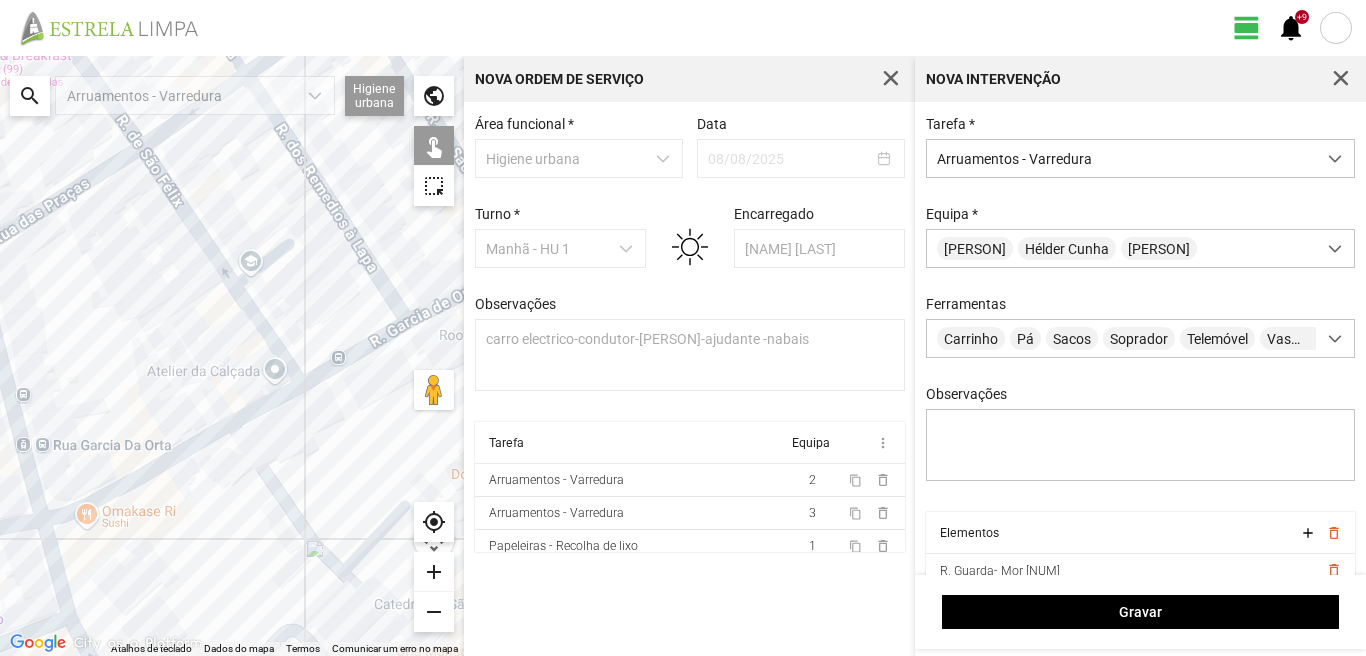 click 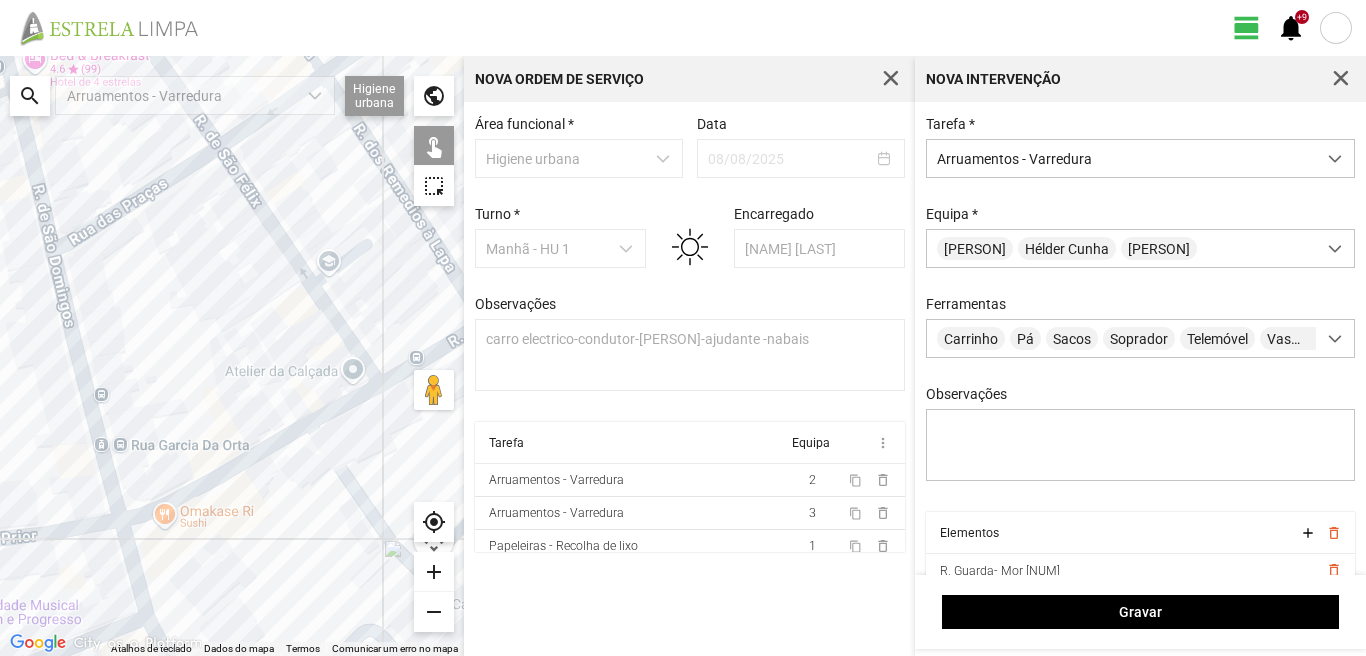 drag, startPoint x: 68, startPoint y: 457, endPoint x: 161, endPoint y: 457, distance: 93 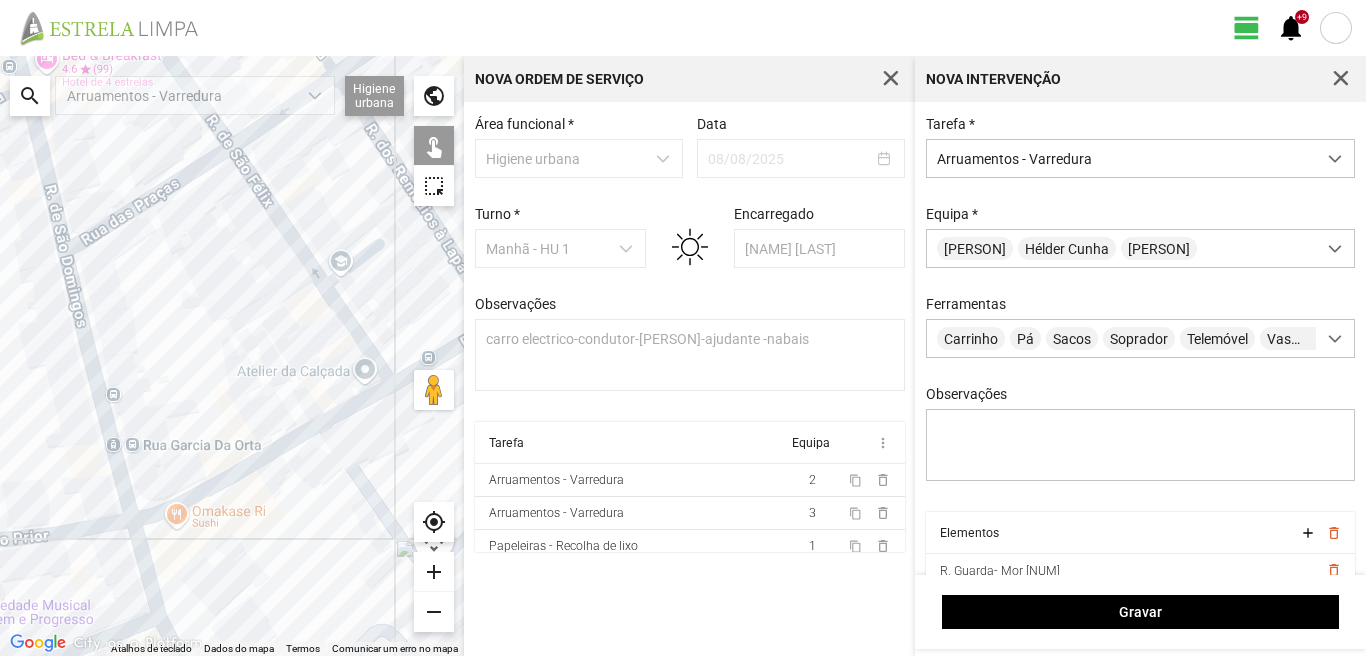 click 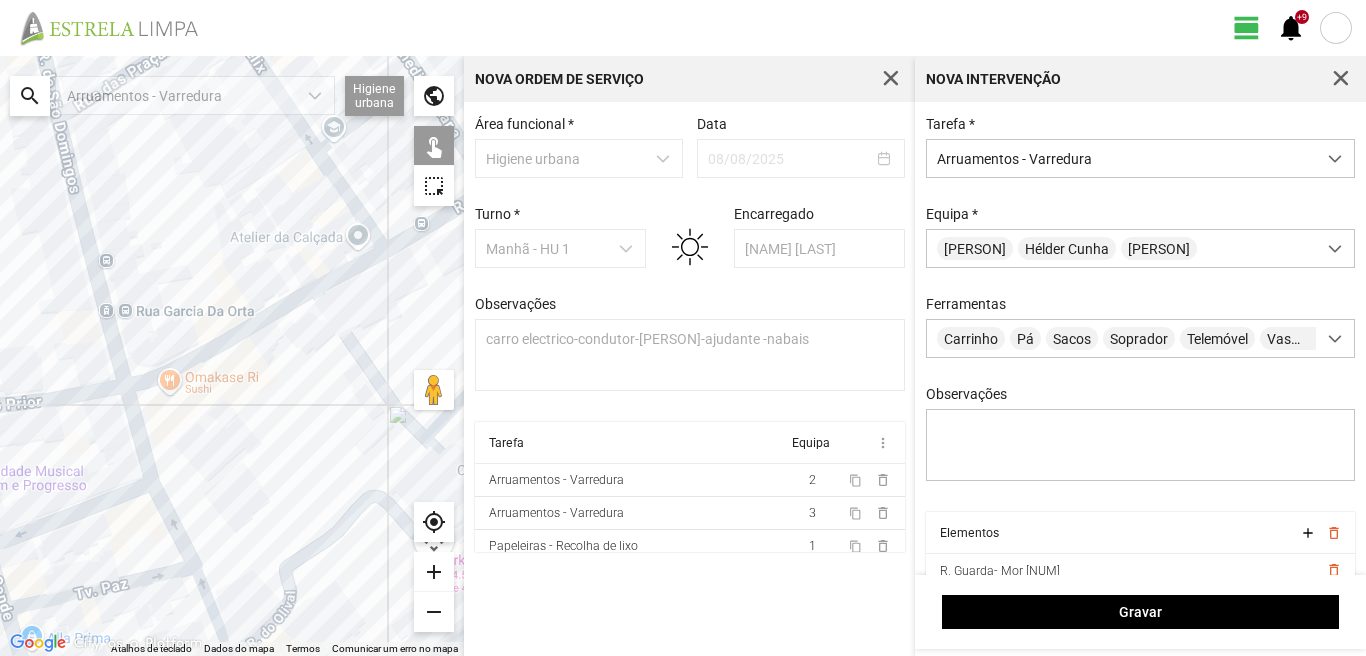 drag, startPoint x: 185, startPoint y: 530, endPoint x: 172, endPoint y: 380, distance: 150.56229 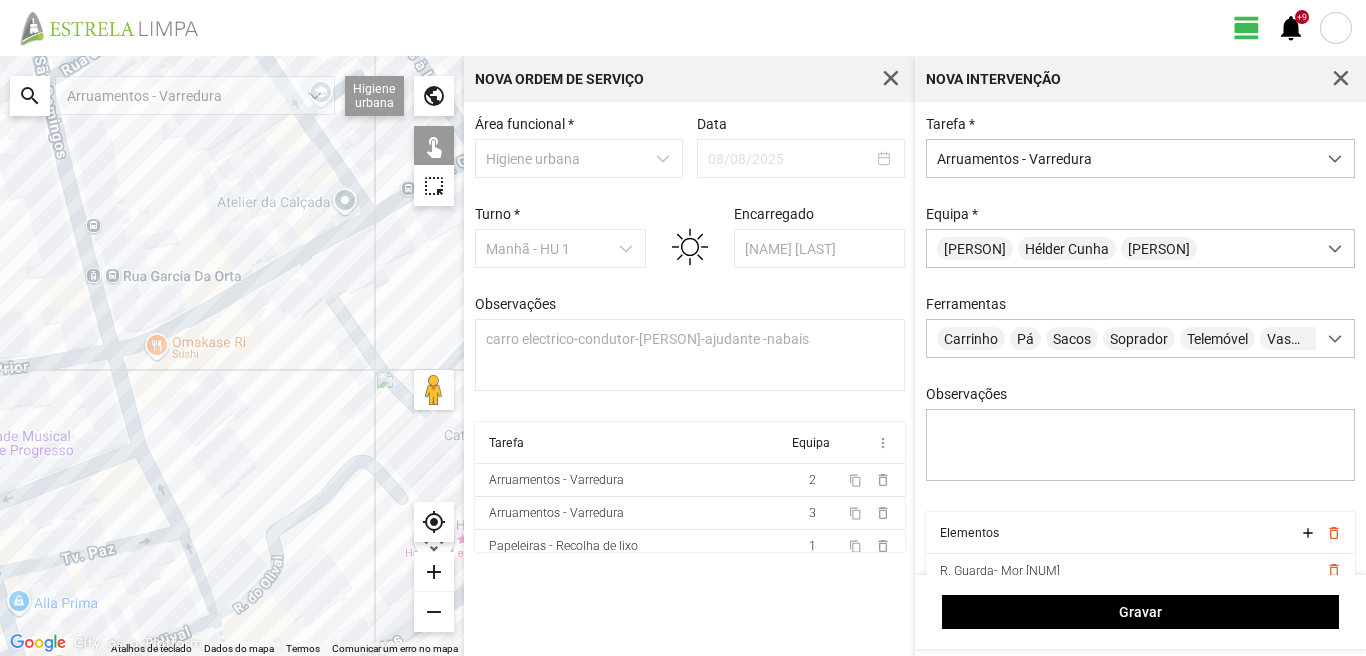 drag, startPoint x: 181, startPoint y: 485, endPoint x: 173, endPoint y: 365, distance: 120.26637 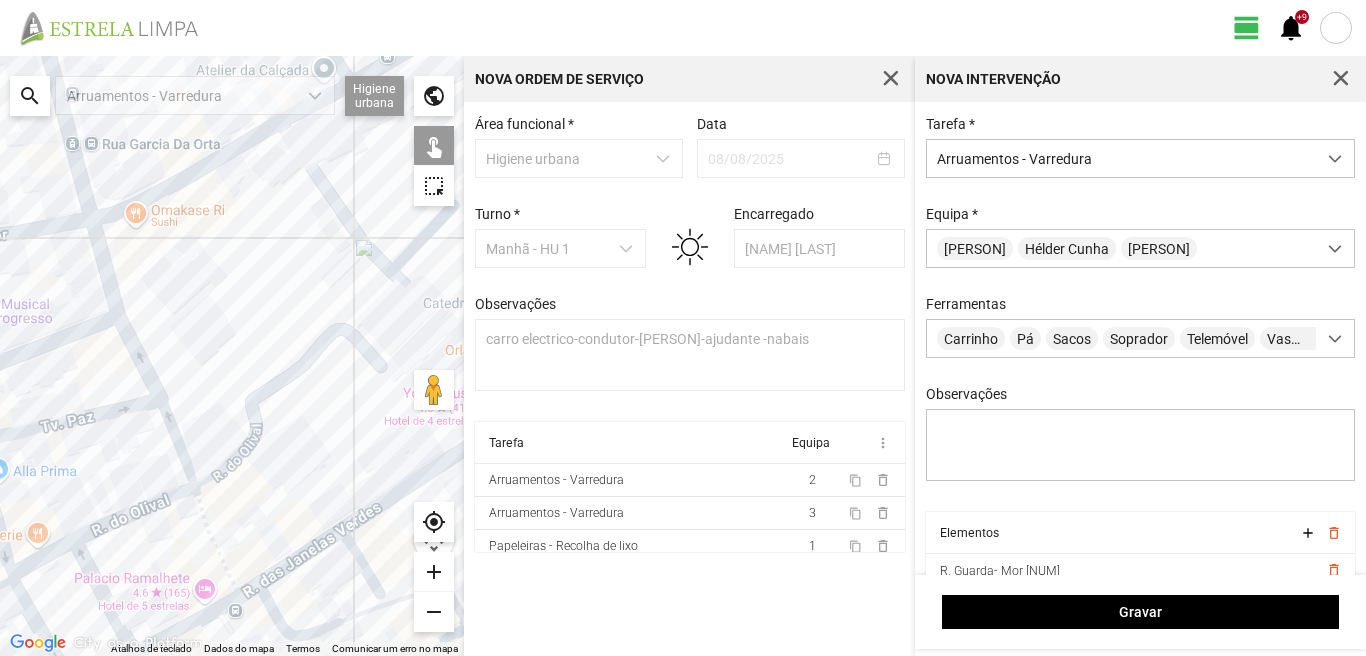drag, startPoint x: 159, startPoint y: 393, endPoint x: 139, endPoint y: 484, distance: 93.17188 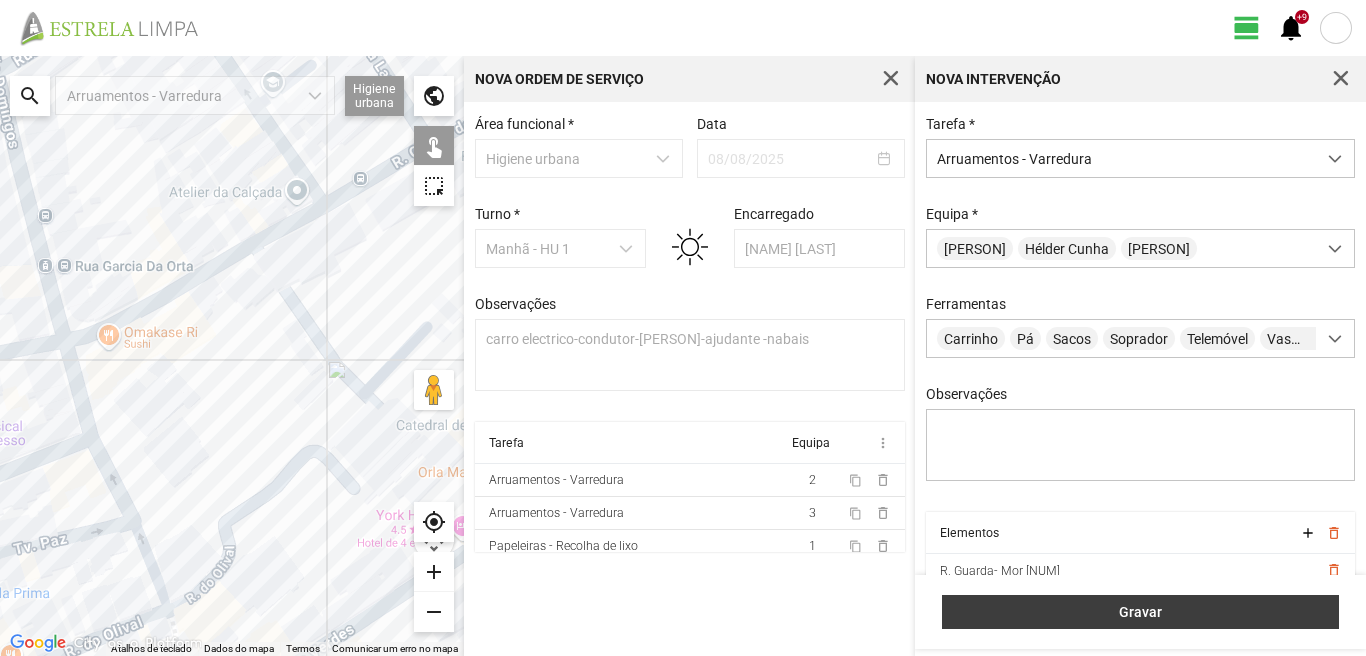 click on "Gravar" at bounding box center (1141, 612) 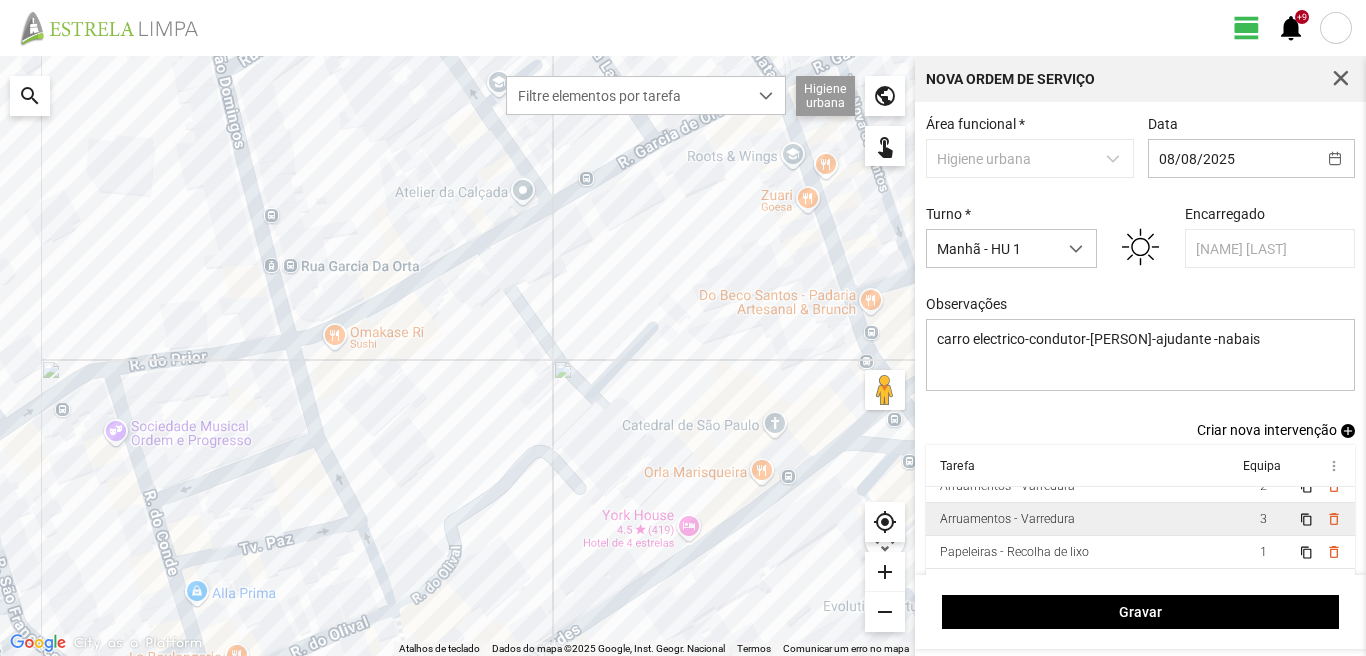 scroll, scrollTop: 77, scrollLeft: 0, axis: vertical 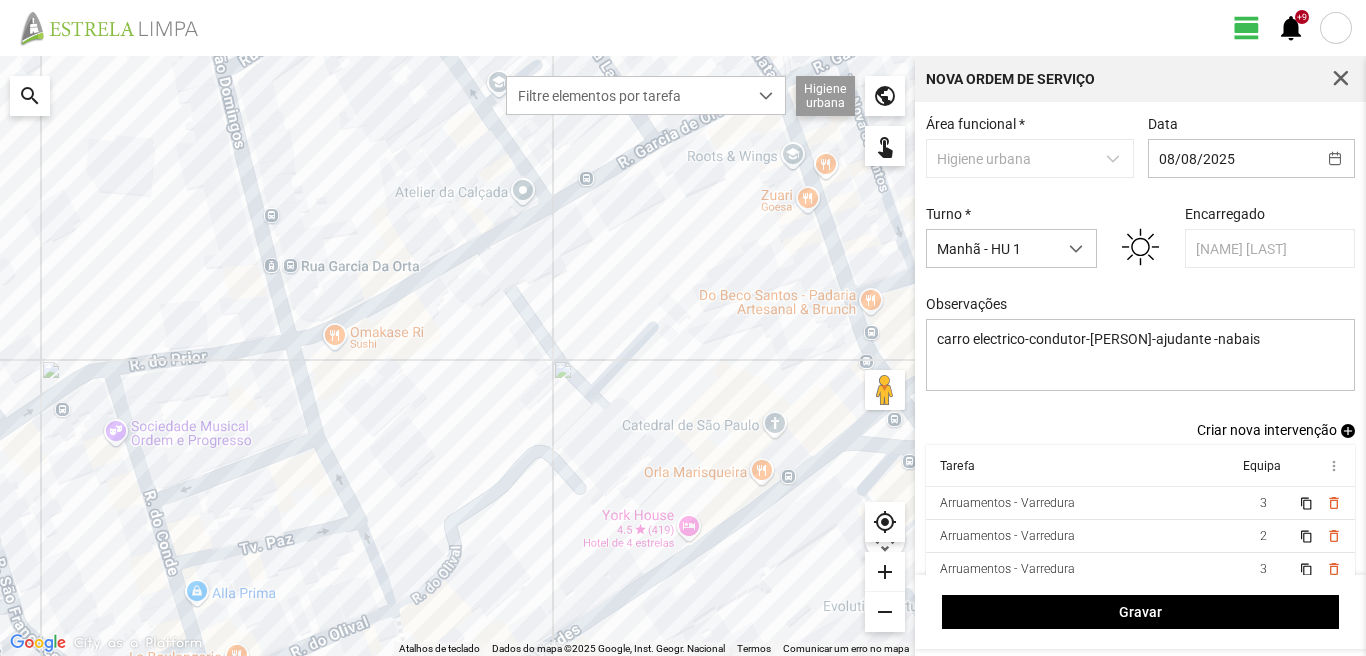 click on "Criar nova intervenção add" at bounding box center [1276, 430] 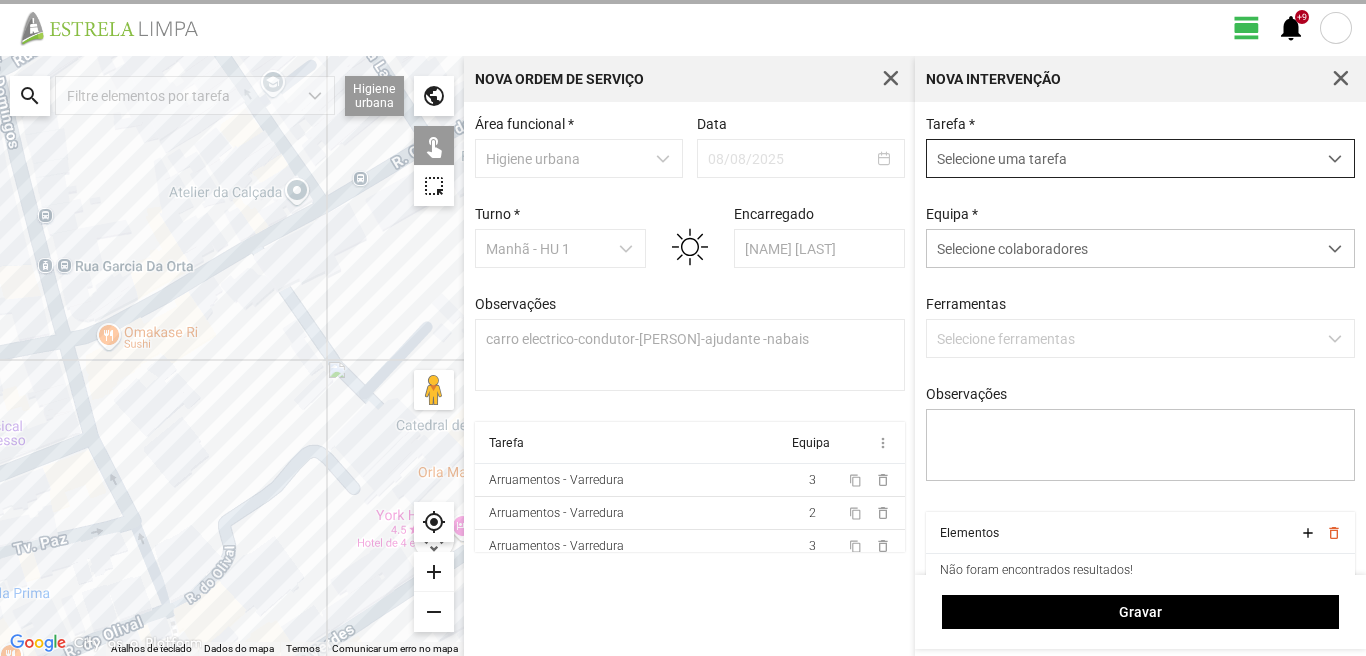 click on "Selecione uma tarefa" at bounding box center [1121, 158] 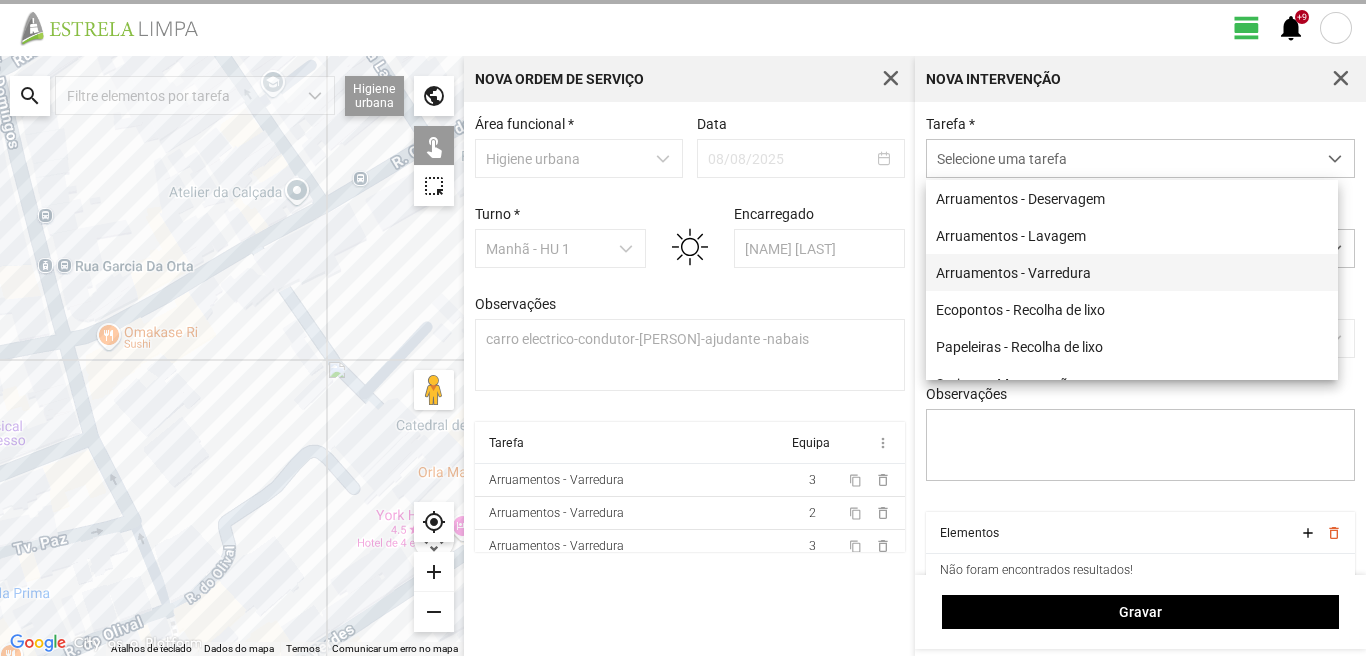 click on "Arruamentos - Varredura" at bounding box center [1132, 272] 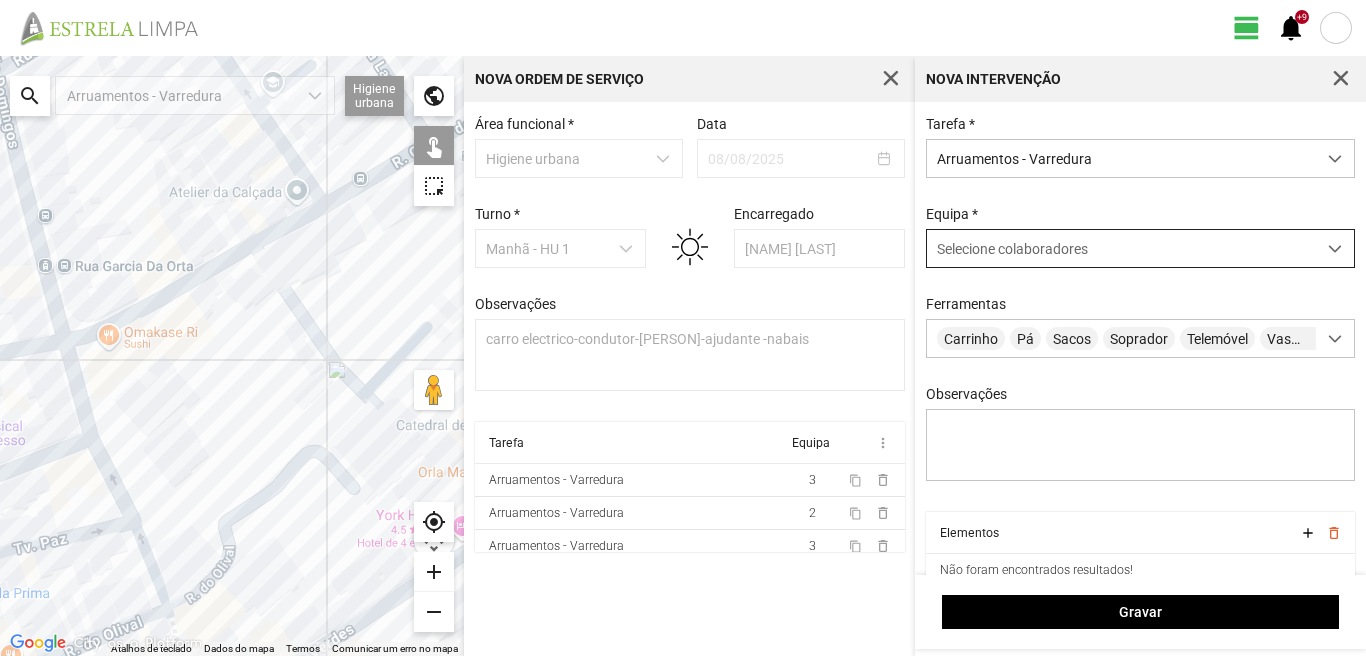 click on "Selecione colaboradores" at bounding box center [1012, 249] 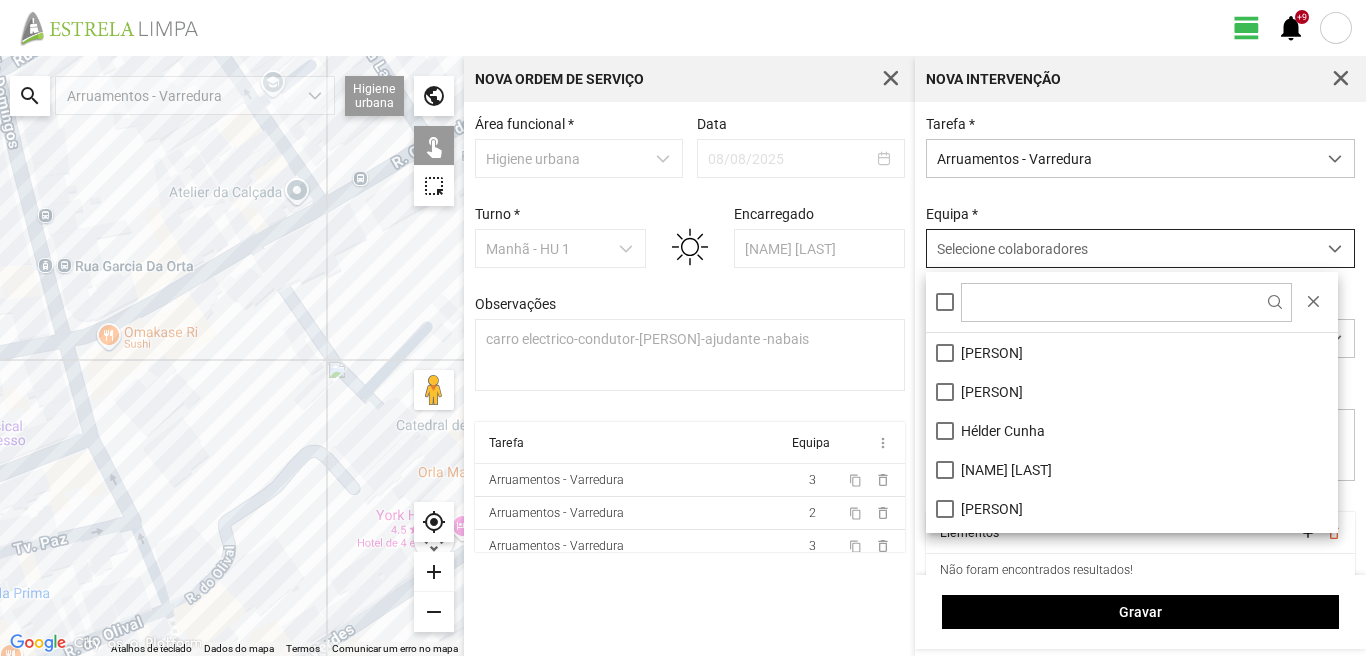 scroll, scrollTop: 11, scrollLeft: 89, axis: both 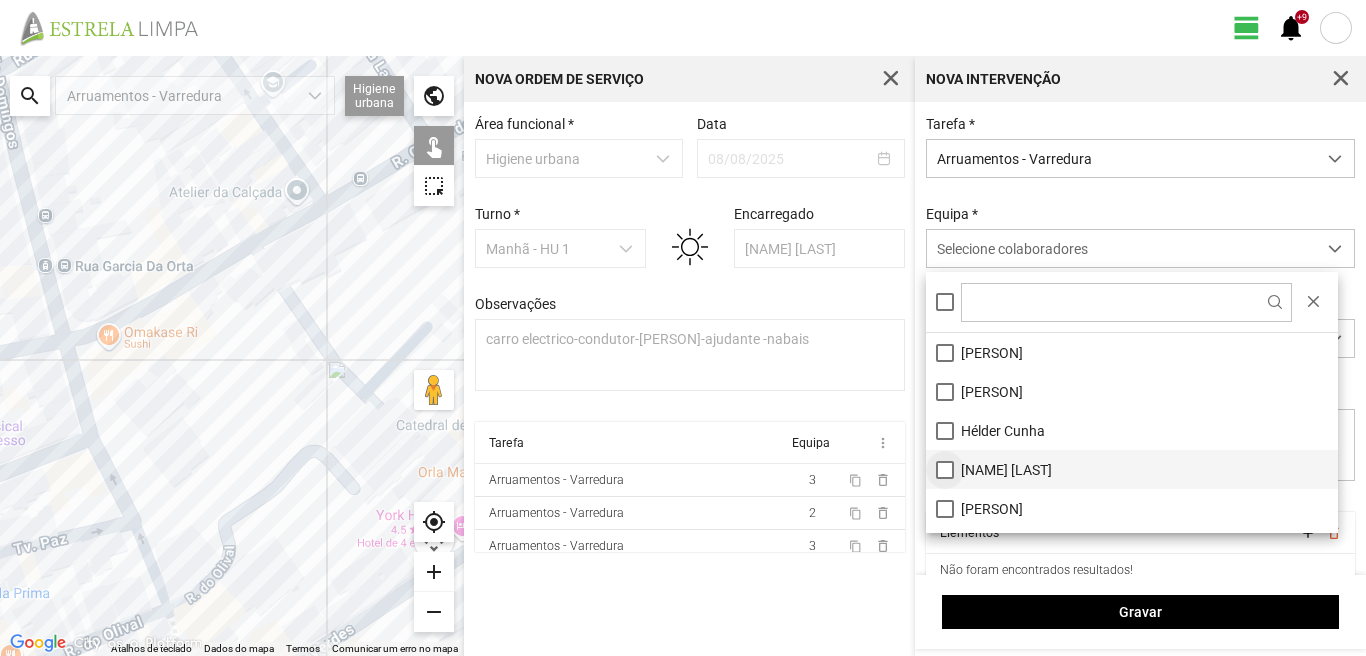 click on "[NAME] [LAST]" at bounding box center (1132, 469) 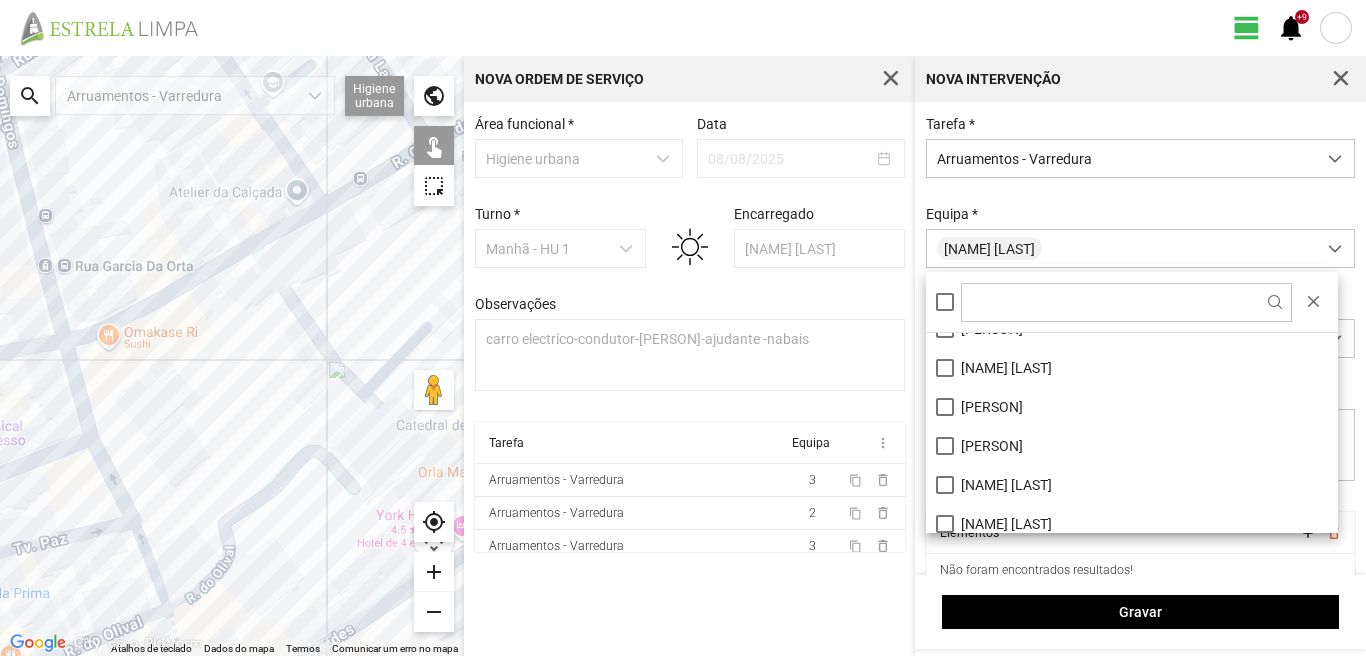 scroll, scrollTop: 268, scrollLeft: 0, axis: vertical 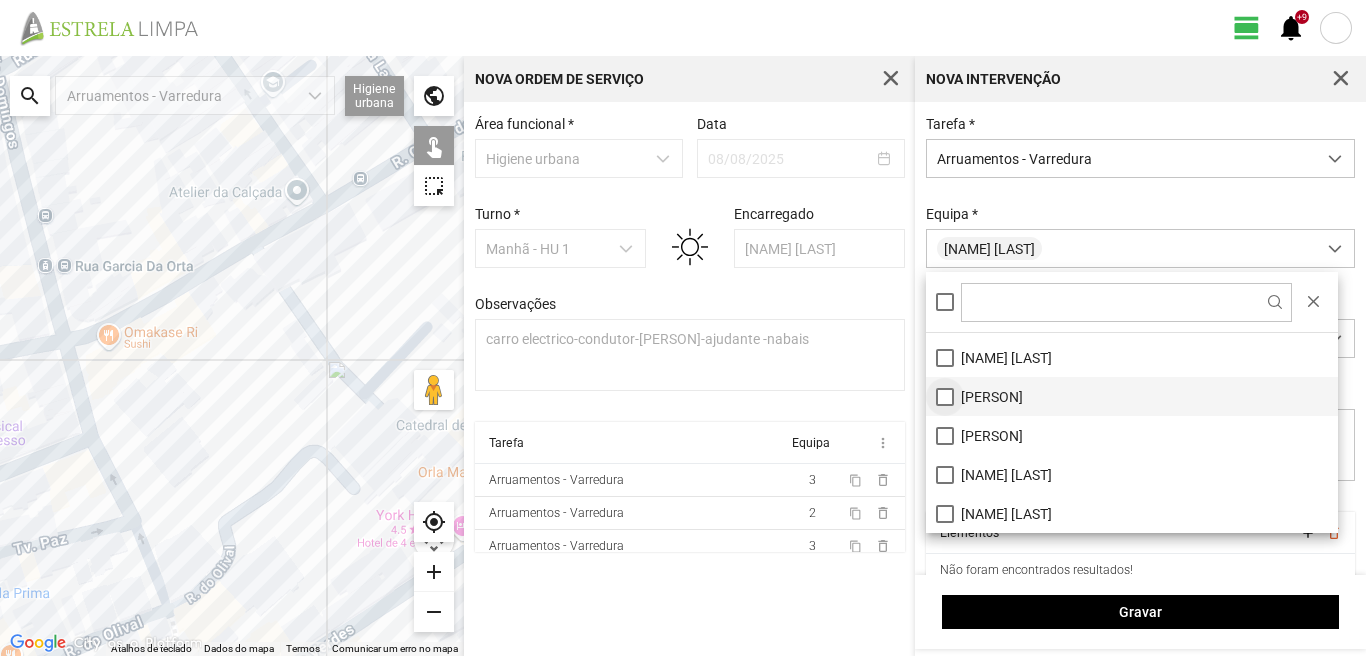 click on "[PERSON]" at bounding box center [1132, 396] 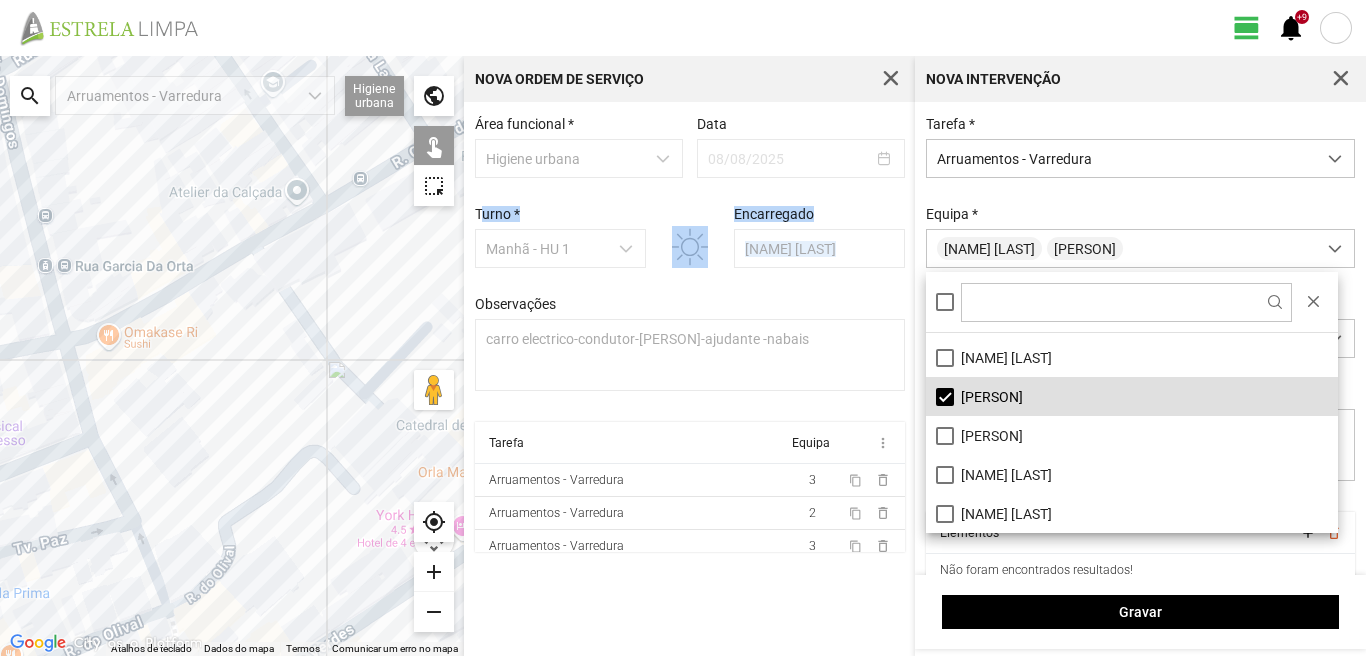 drag, startPoint x: 487, startPoint y: 232, endPoint x: 484, endPoint y: 293, distance: 61.073727 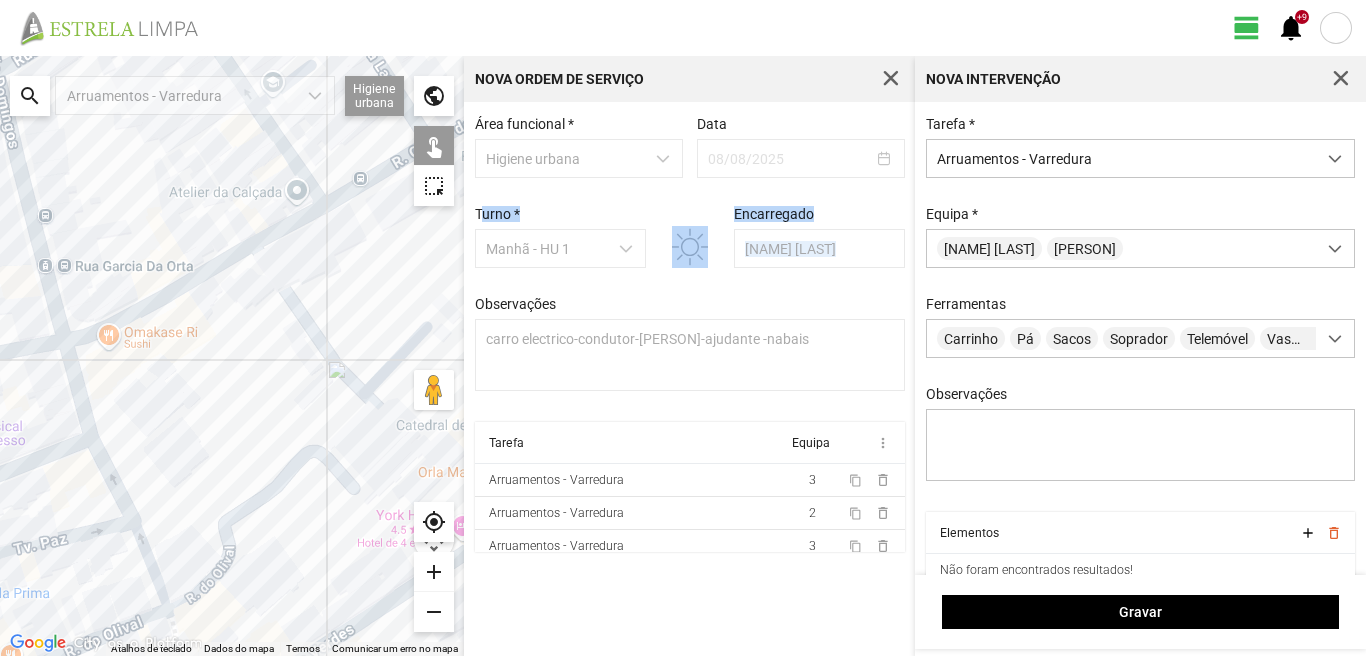 drag, startPoint x: 484, startPoint y: 293, endPoint x: 373, endPoint y: 265, distance: 114.47707 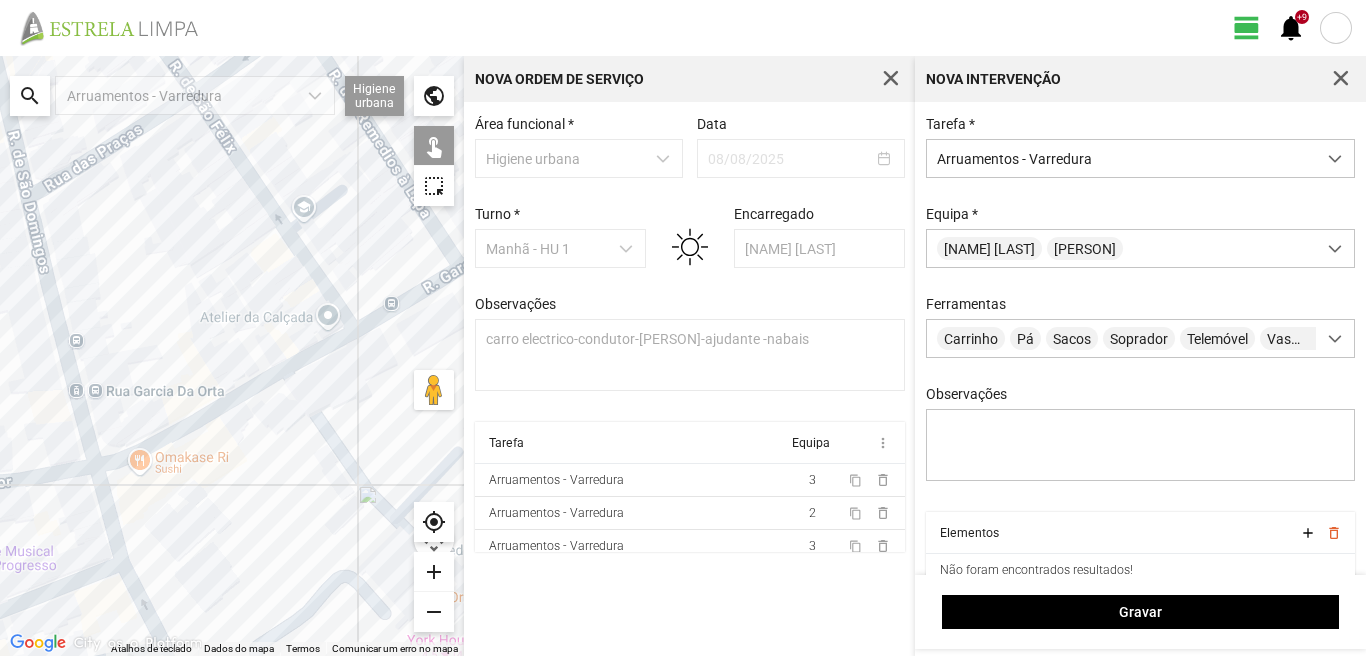 drag, startPoint x: 352, startPoint y: 284, endPoint x: 382, endPoint y: 408, distance: 127.57743 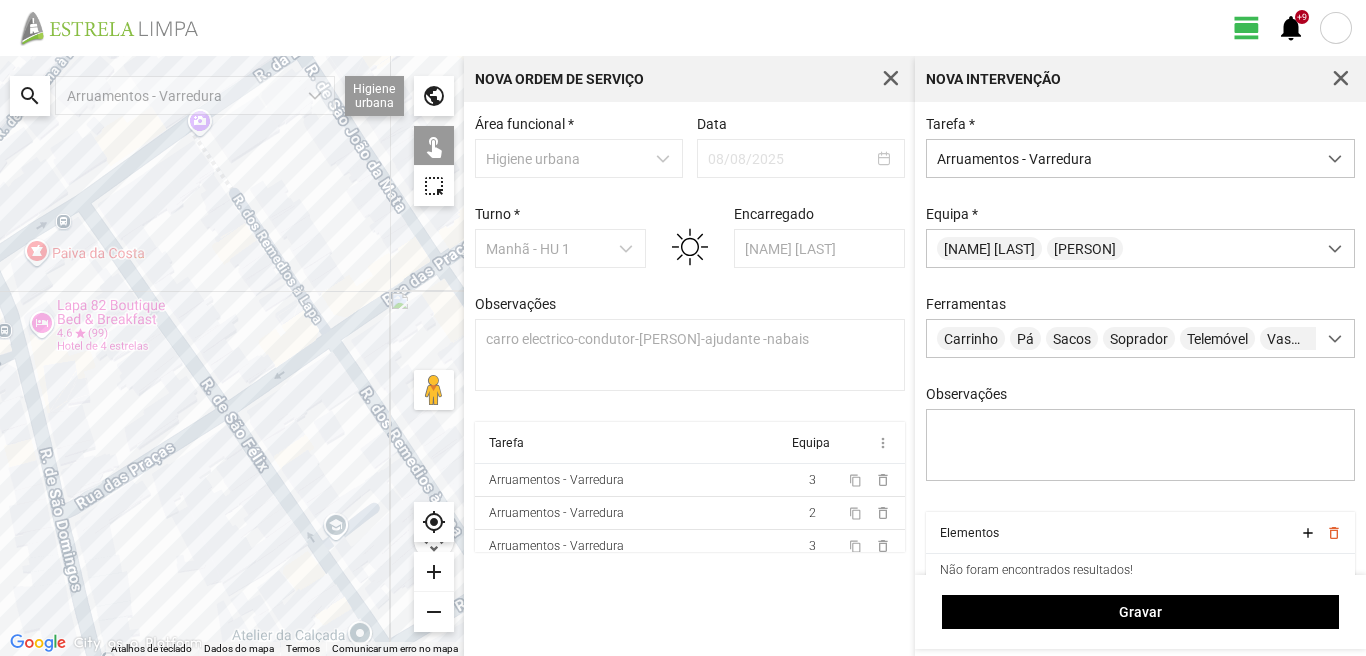 drag, startPoint x: 170, startPoint y: 245, endPoint x: 182, endPoint y: 530, distance: 285.25253 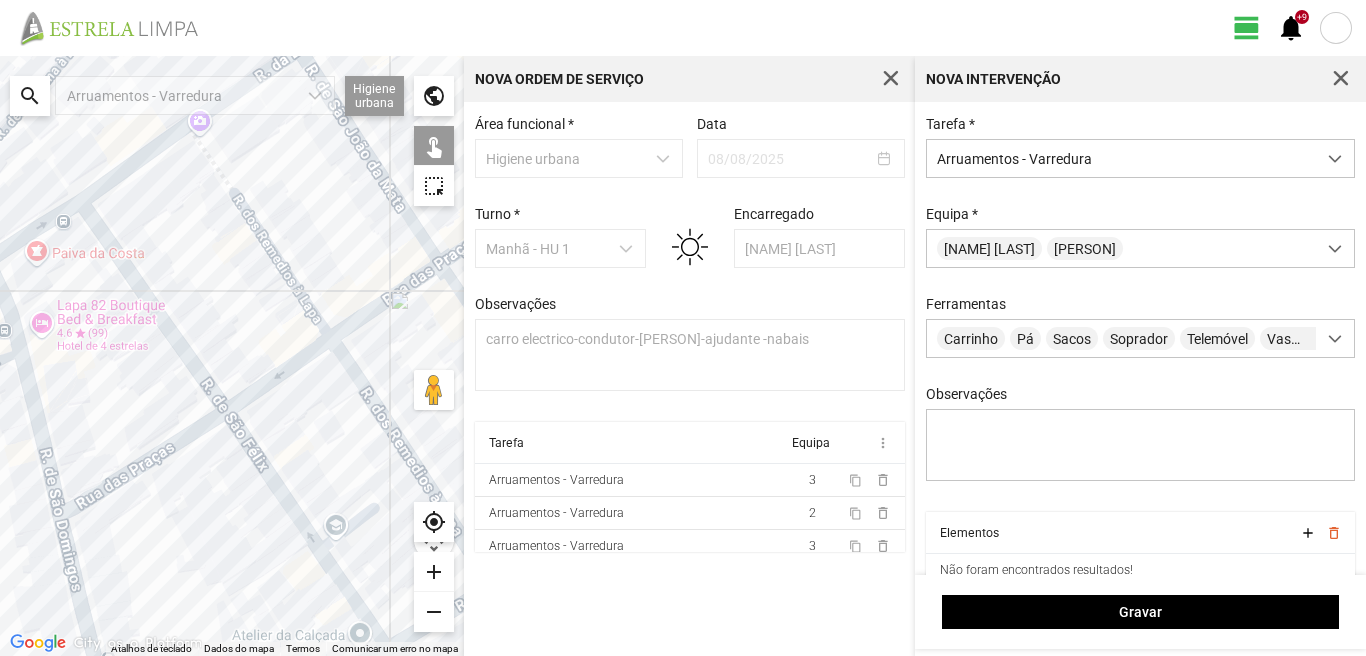 click 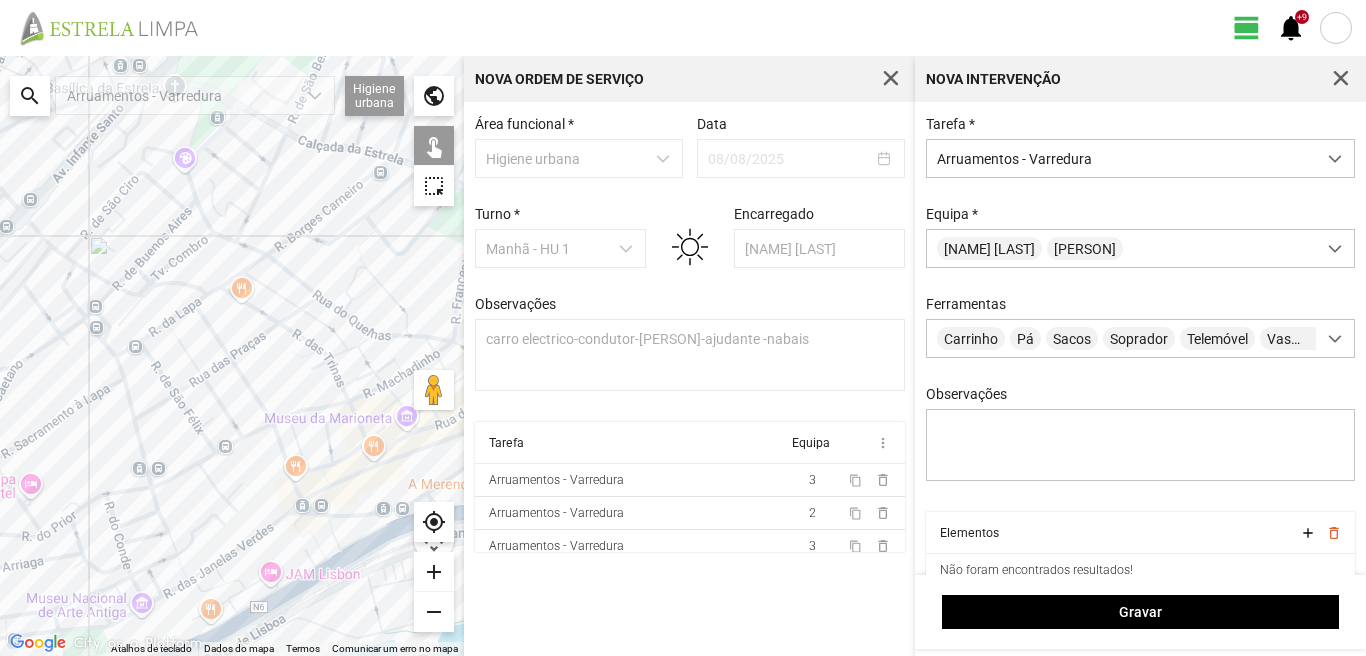 drag, startPoint x: 138, startPoint y: 304, endPoint x: 214, endPoint y: 479, distance: 190.79047 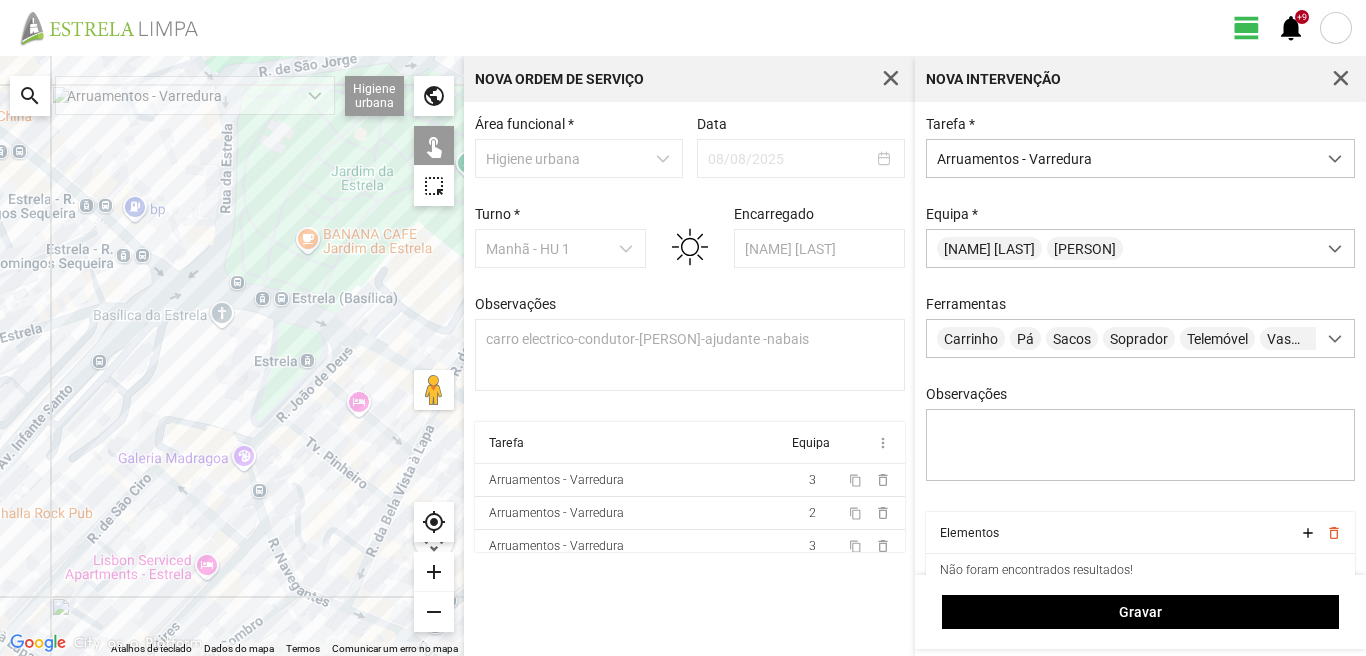 click 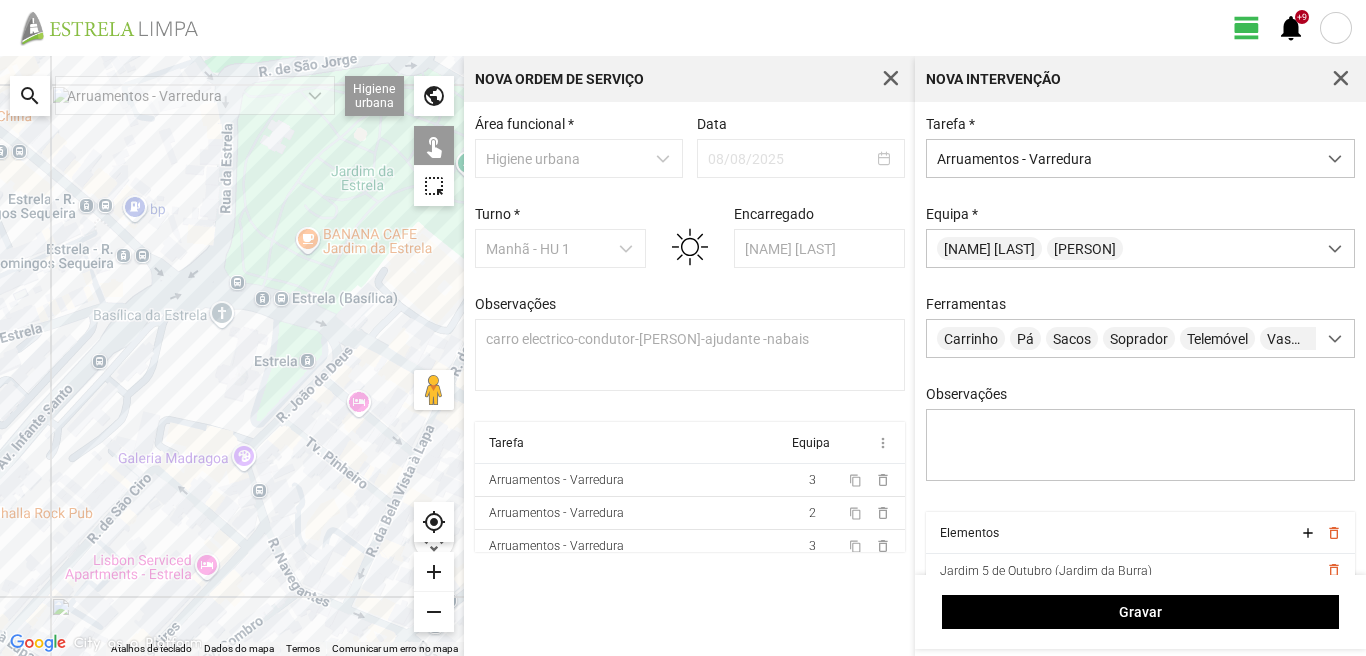 click 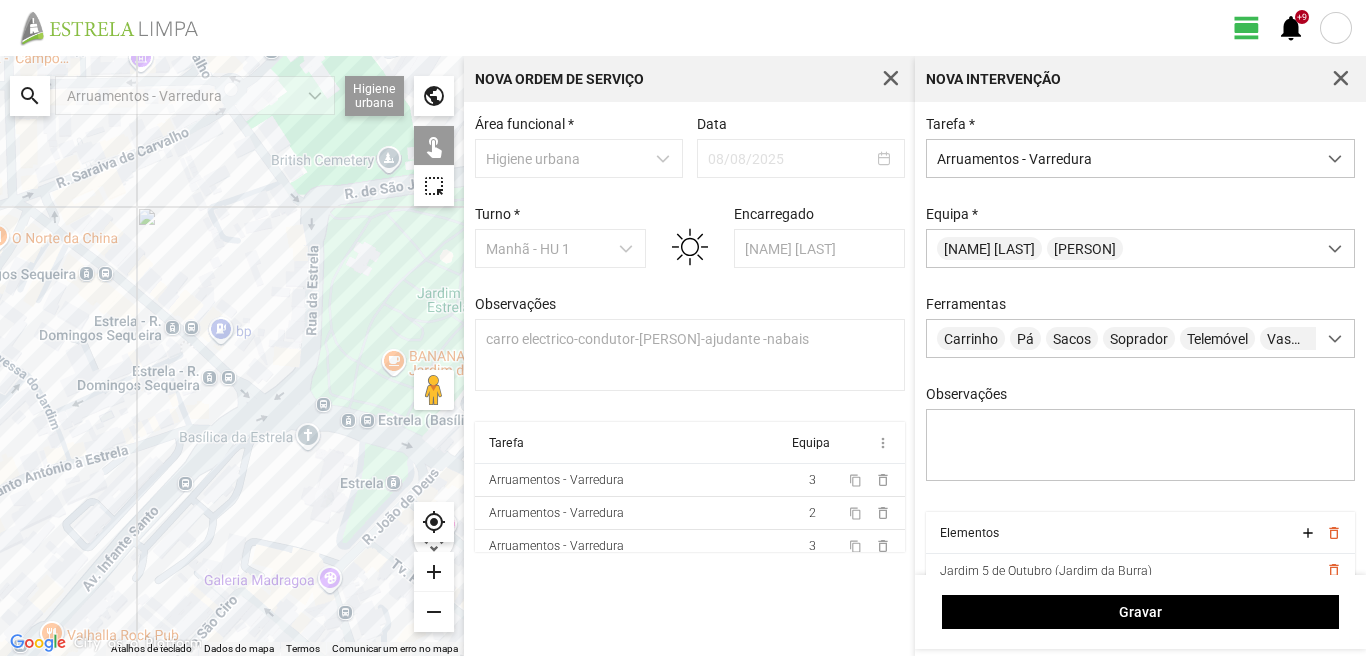 drag, startPoint x: 62, startPoint y: 188, endPoint x: 151, endPoint y: 314, distance: 154.26276 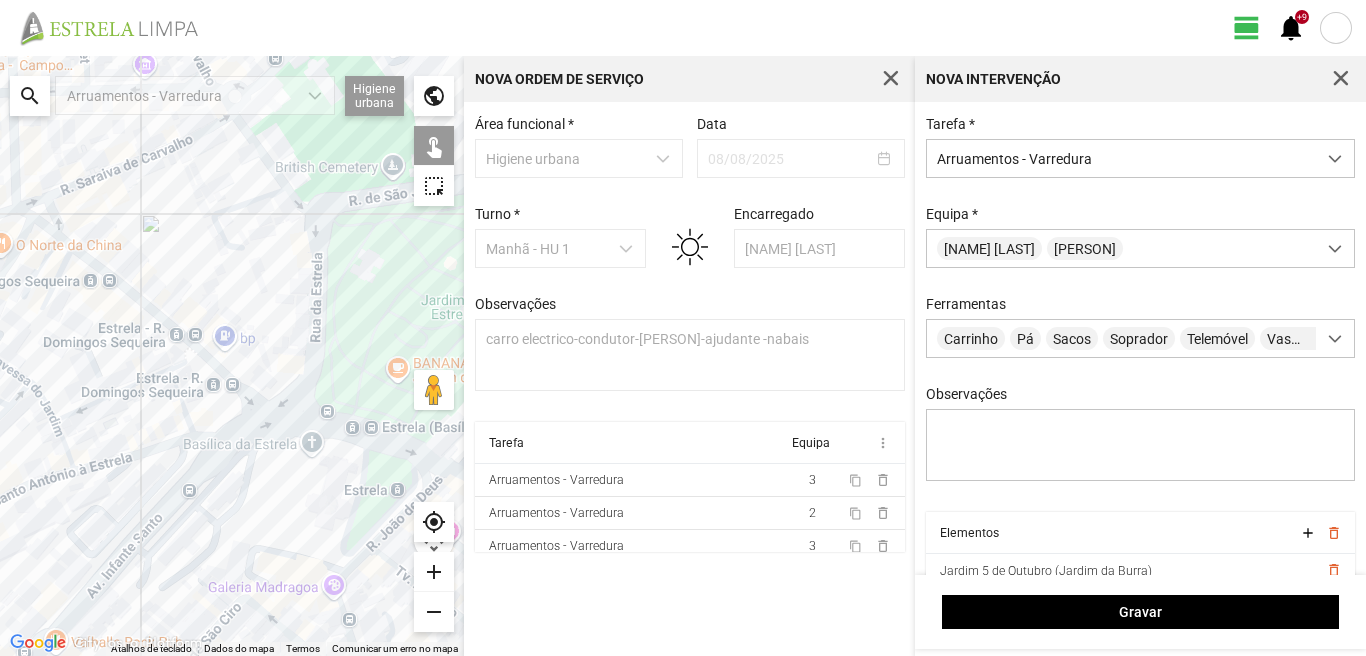click 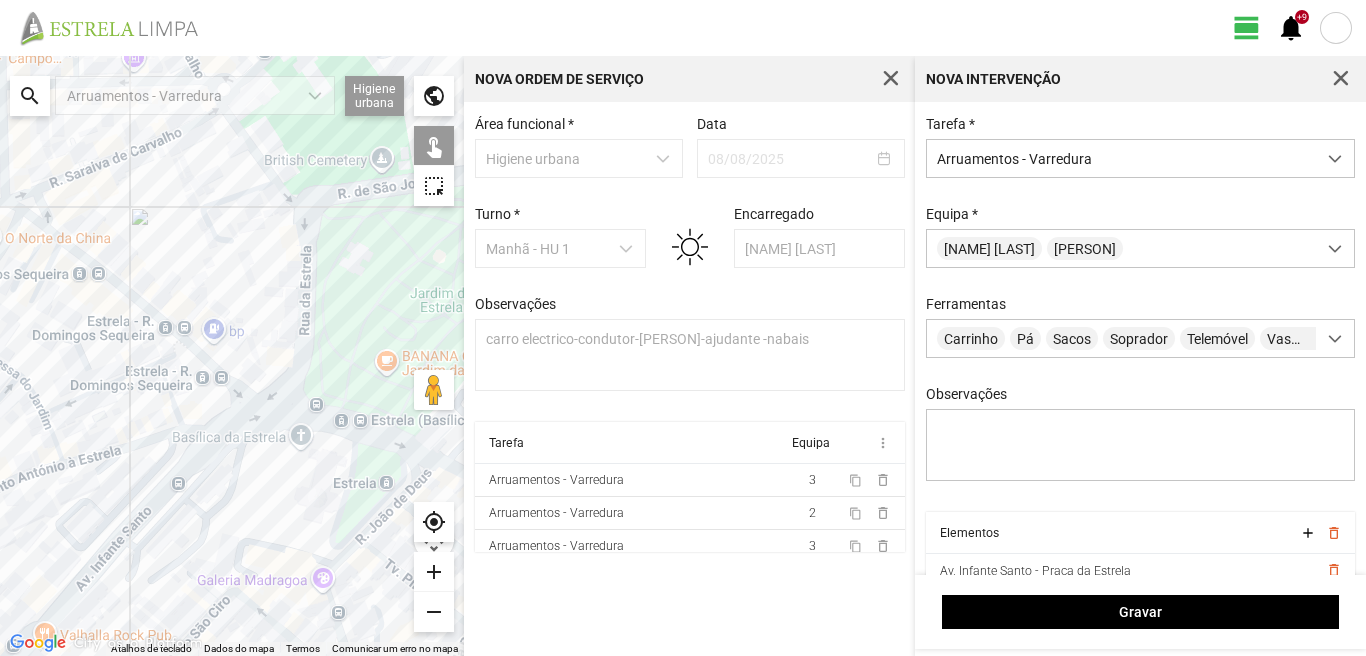 drag, startPoint x: 318, startPoint y: 436, endPoint x: 131, endPoint y: 360, distance: 201.85391 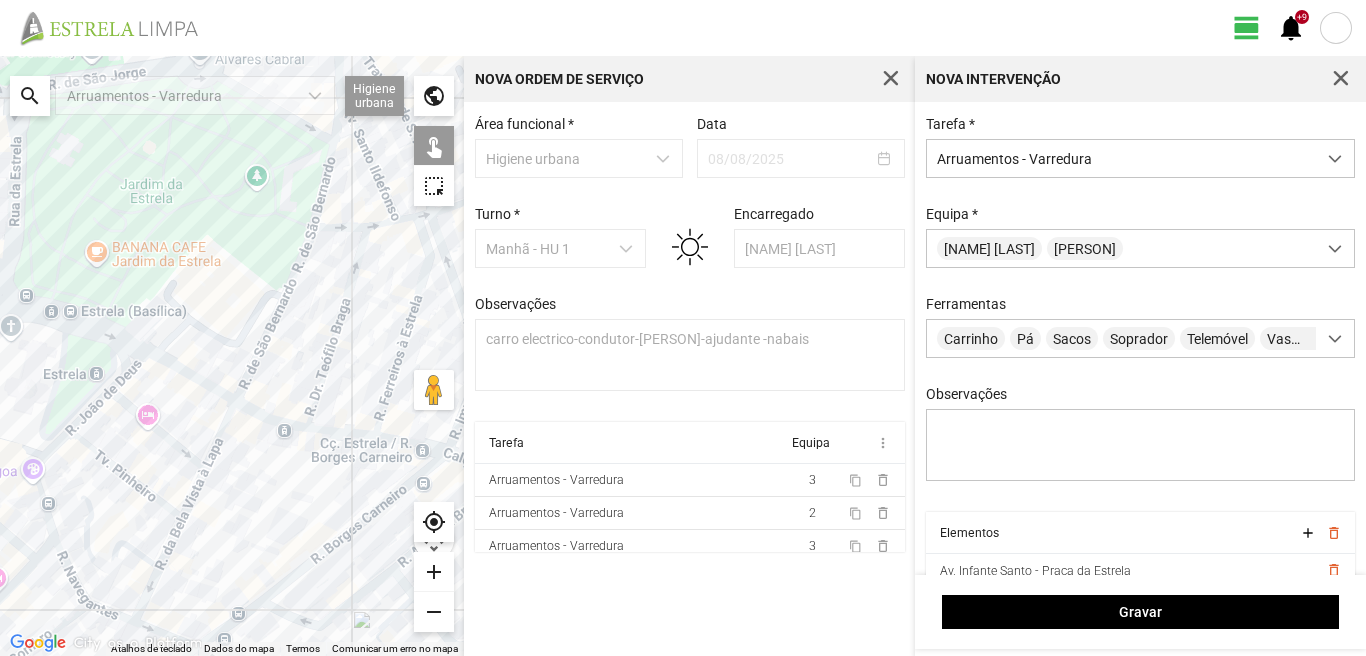 click 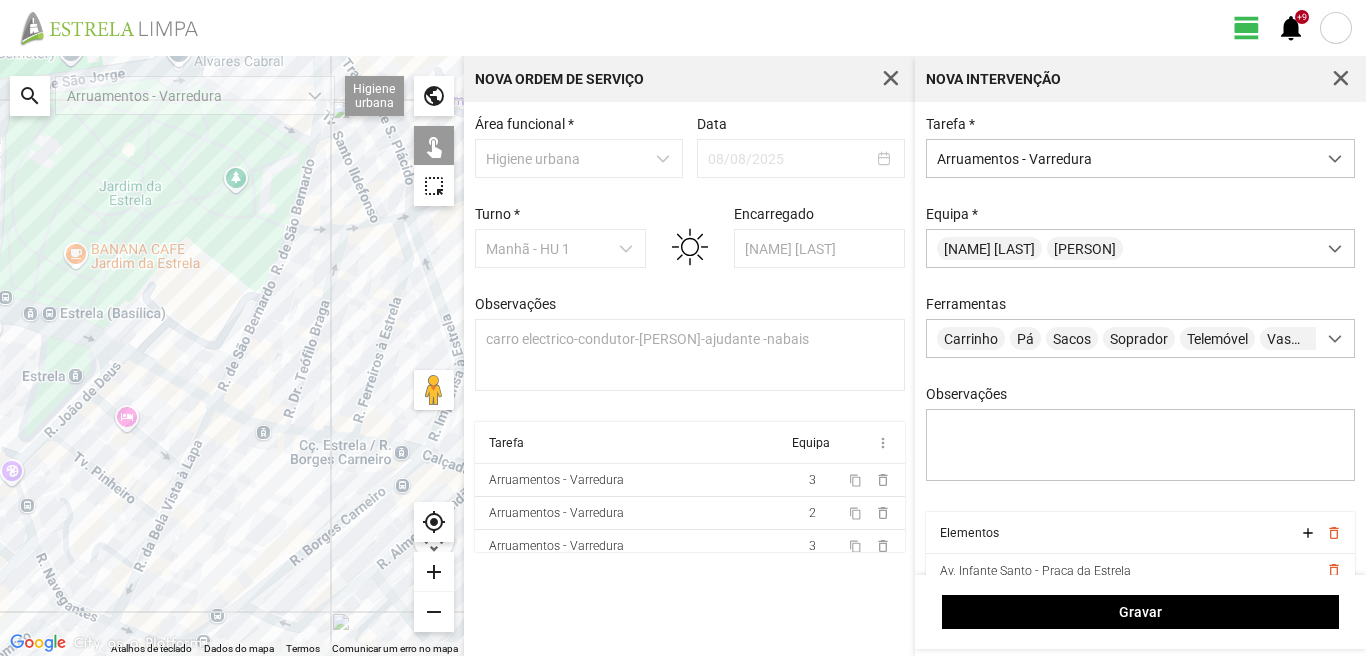drag, startPoint x: 312, startPoint y: 436, endPoint x: 269, endPoint y: 432, distance: 43.185646 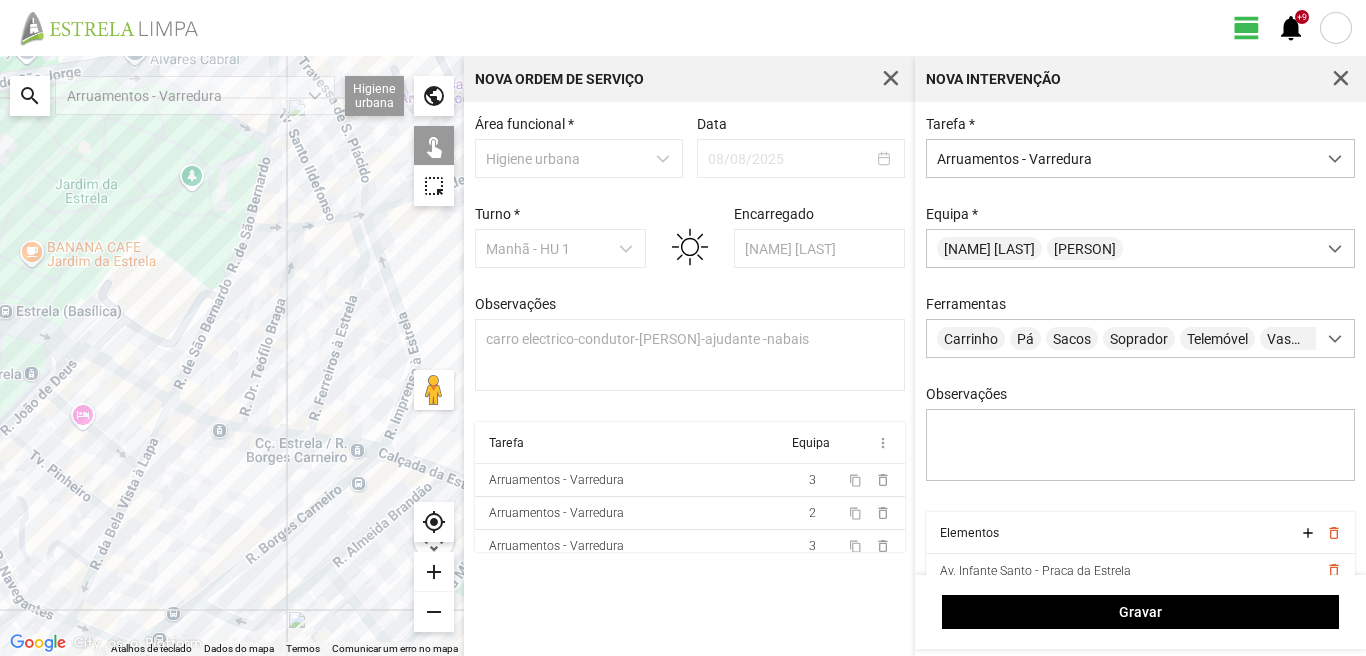 click 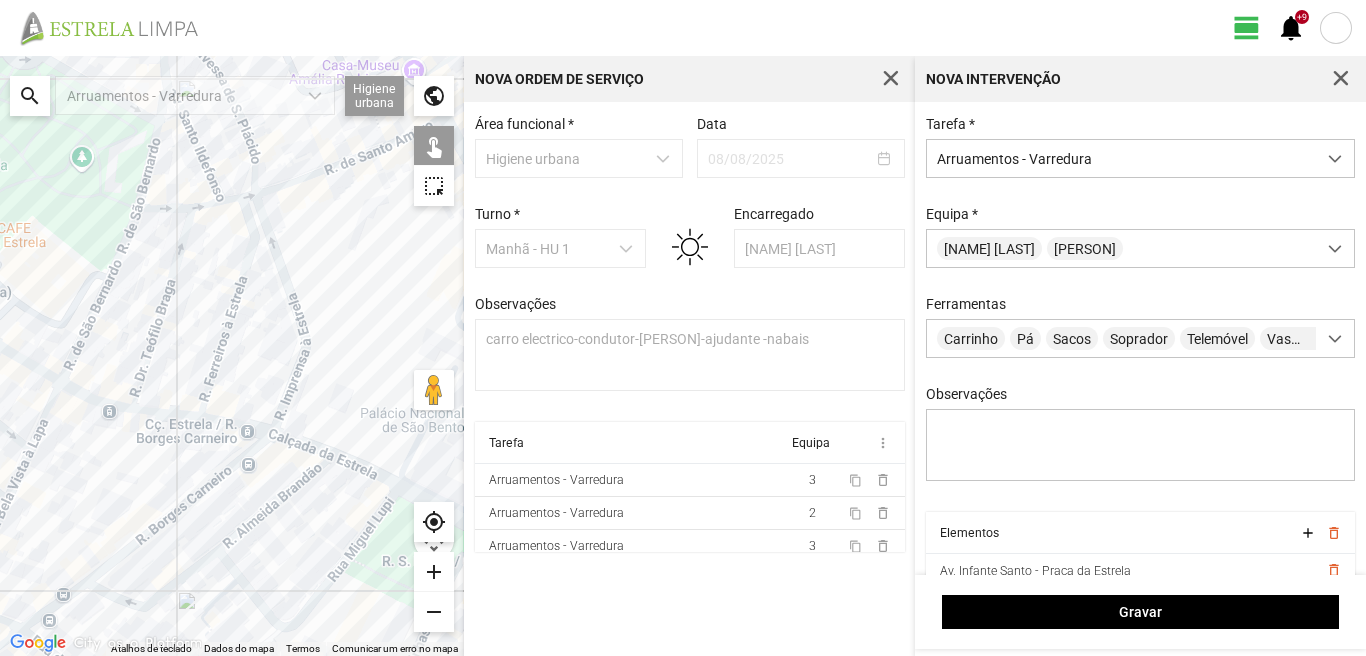 drag, startPoint x: 289, startPoint y: 440, endPoint x: 322, endPoint y: 455, distance: 36.249138 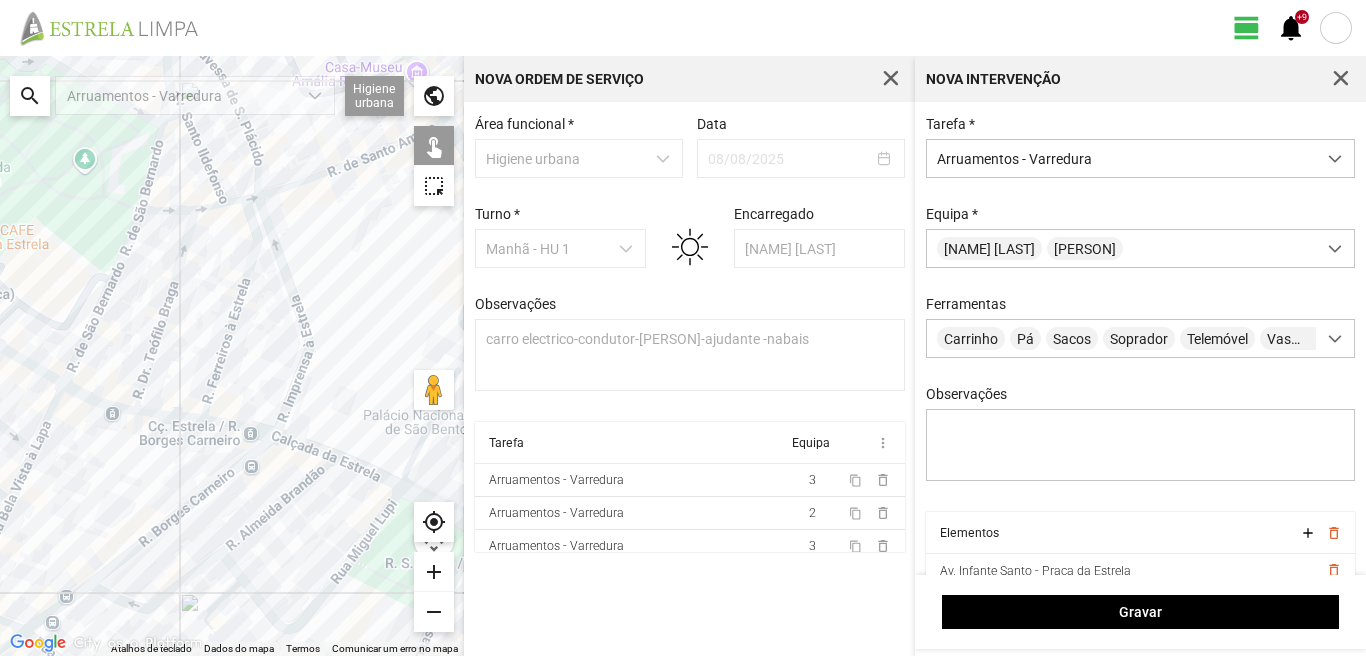 click 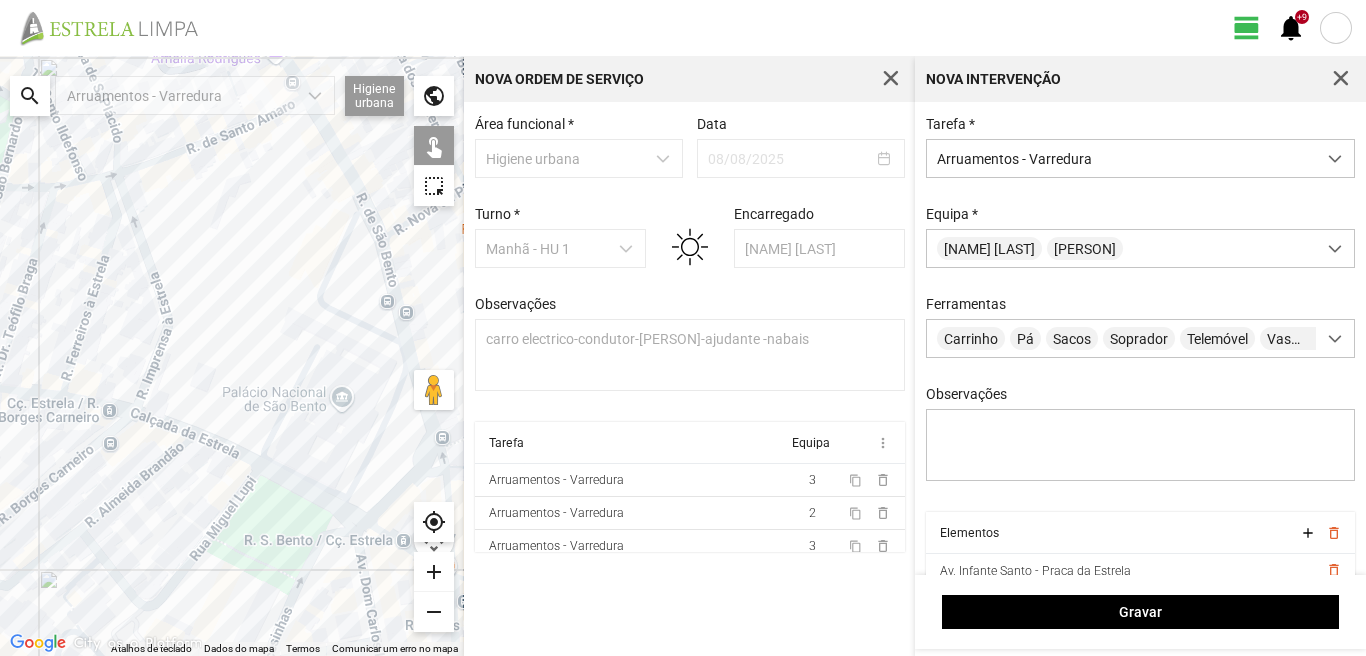 drag, startPoint x: 364, startPoint y: 490, endPoint x: 218, endPoint y: 466, distance: 147.95946 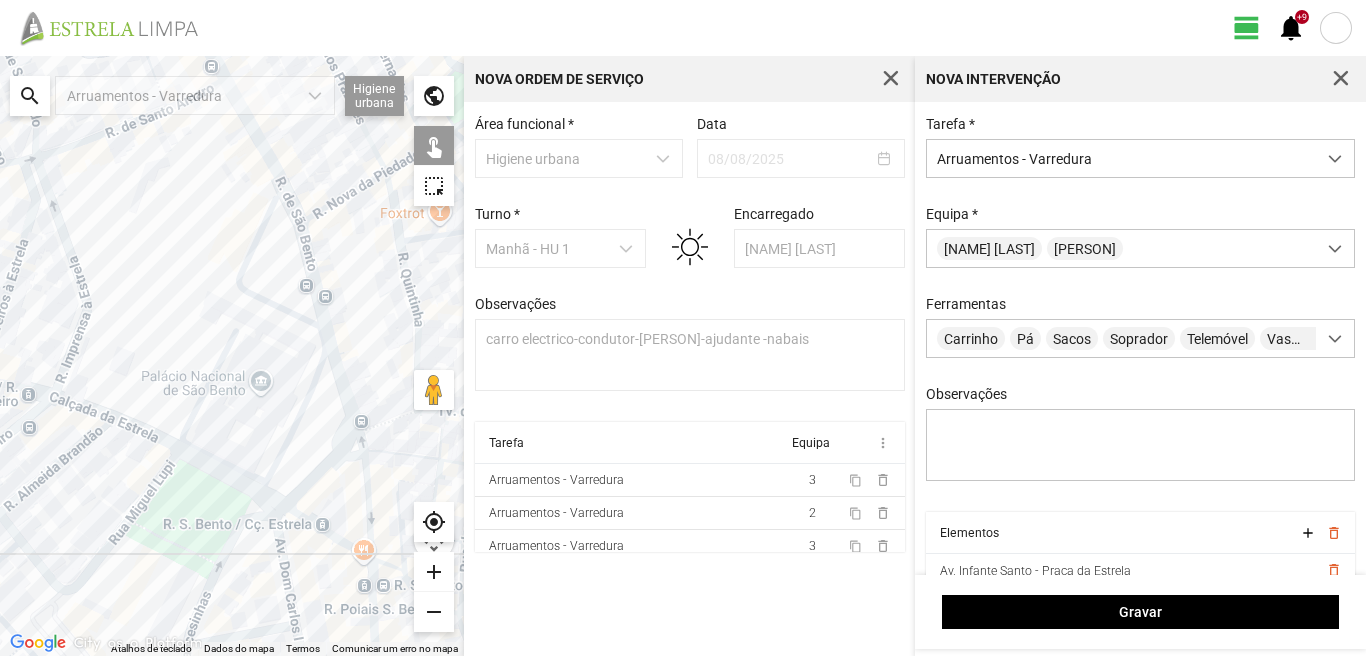 click 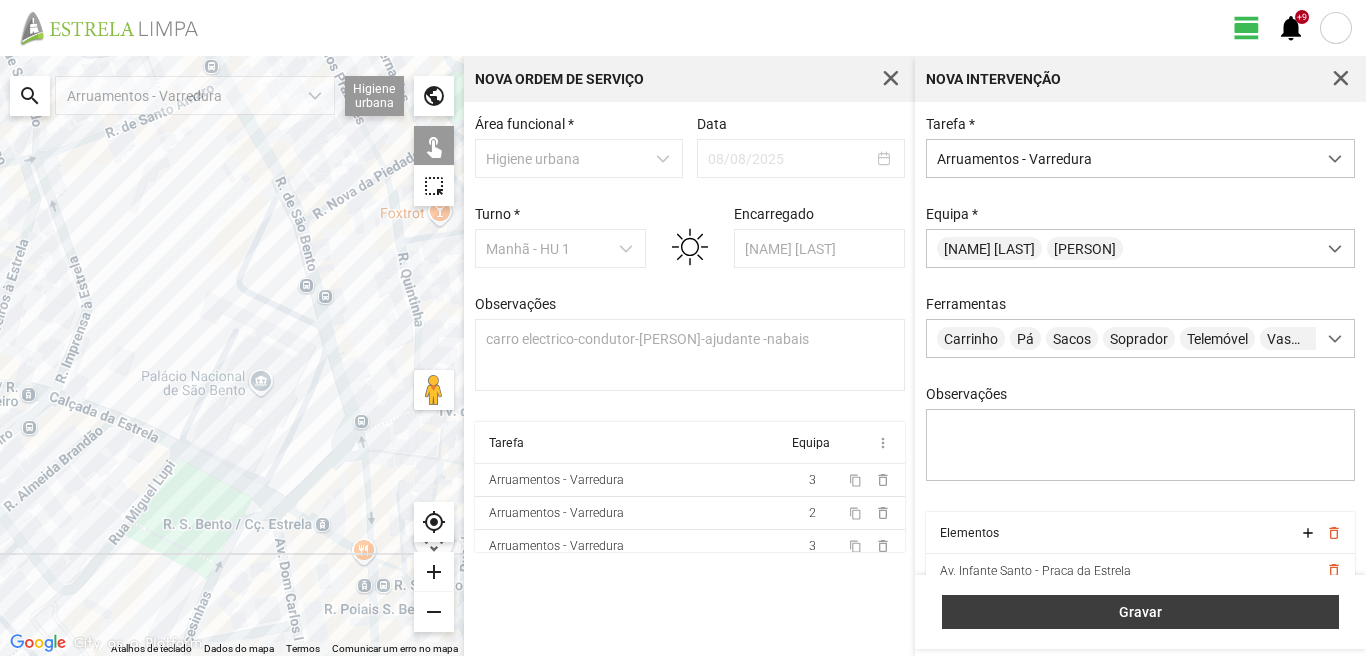 click on "Gravar" at bounding box center (1140, 612) 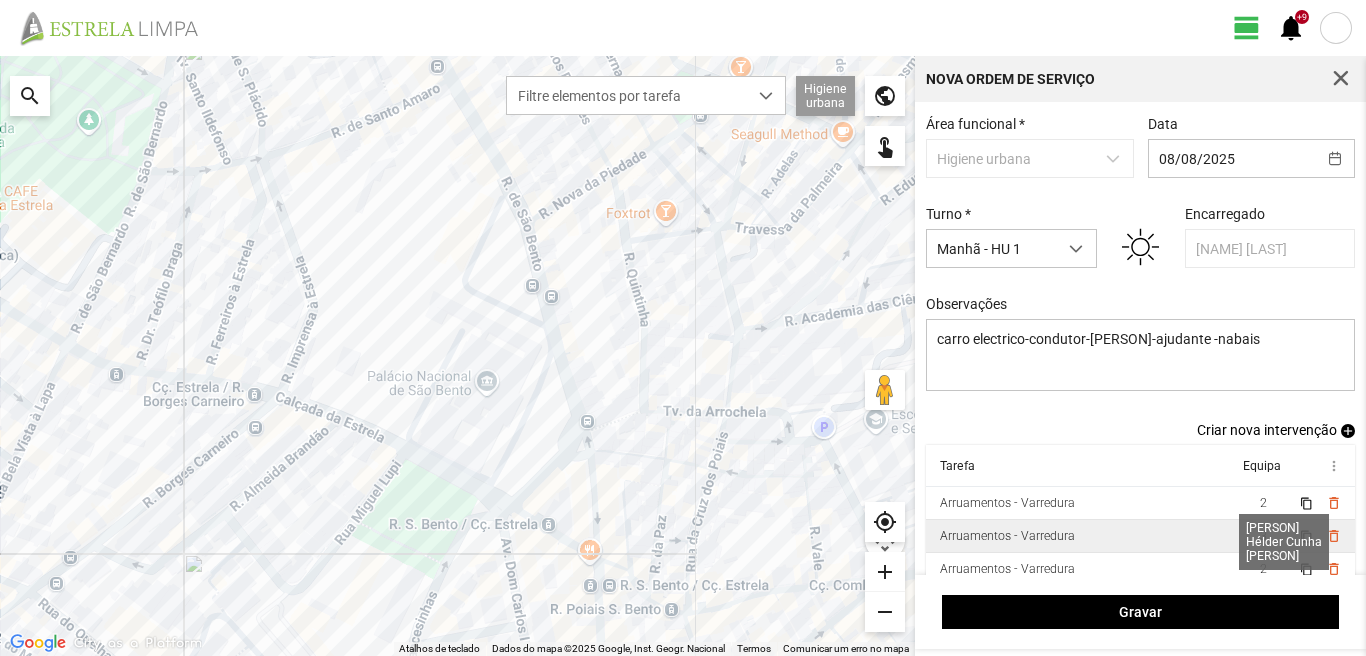 scroll, scrollTop: 77, scrollLeft: 0, axis: vertical 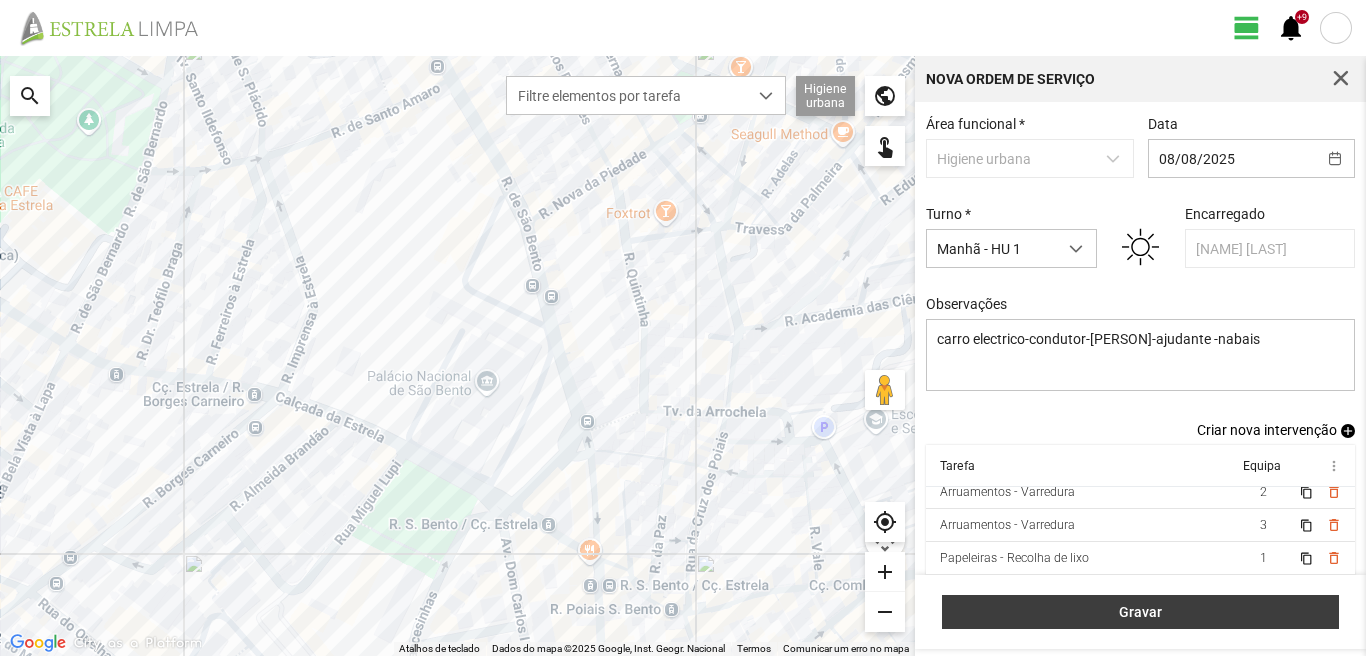 click on "Gravar" at bounding box center [1141, 612] 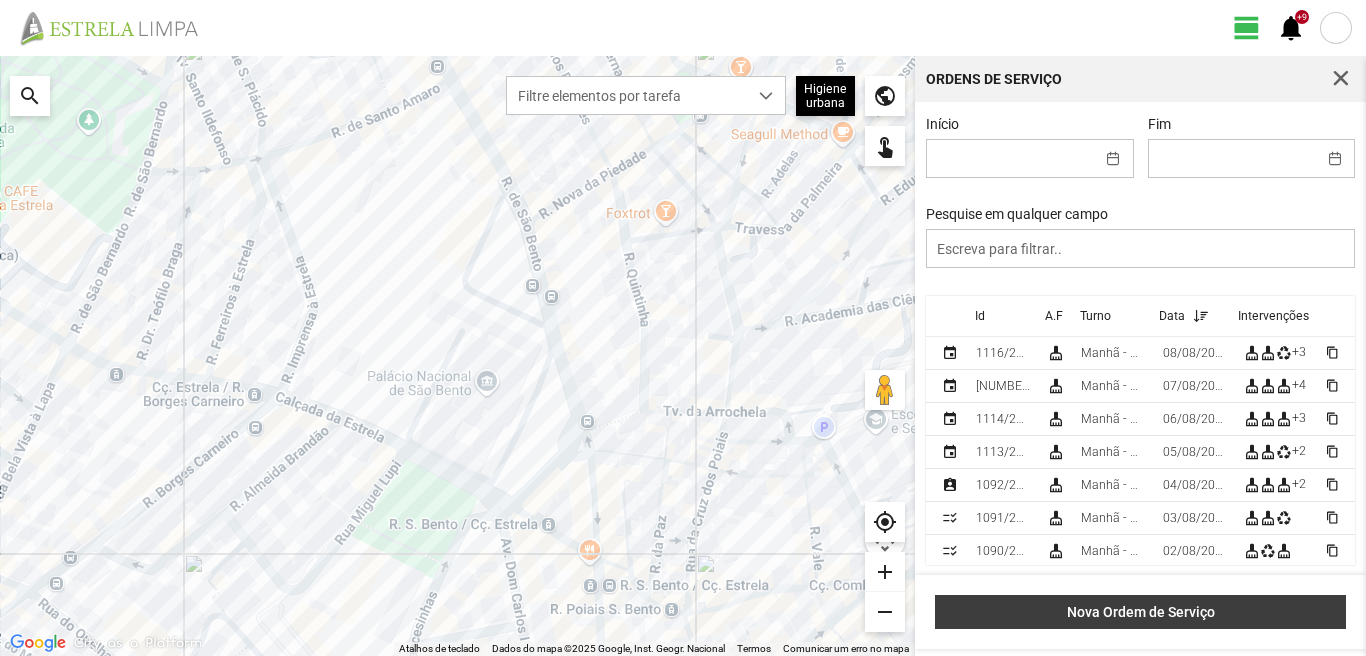 click on "Nova Ordem de Serviço" at bounding box center [1141, 612] 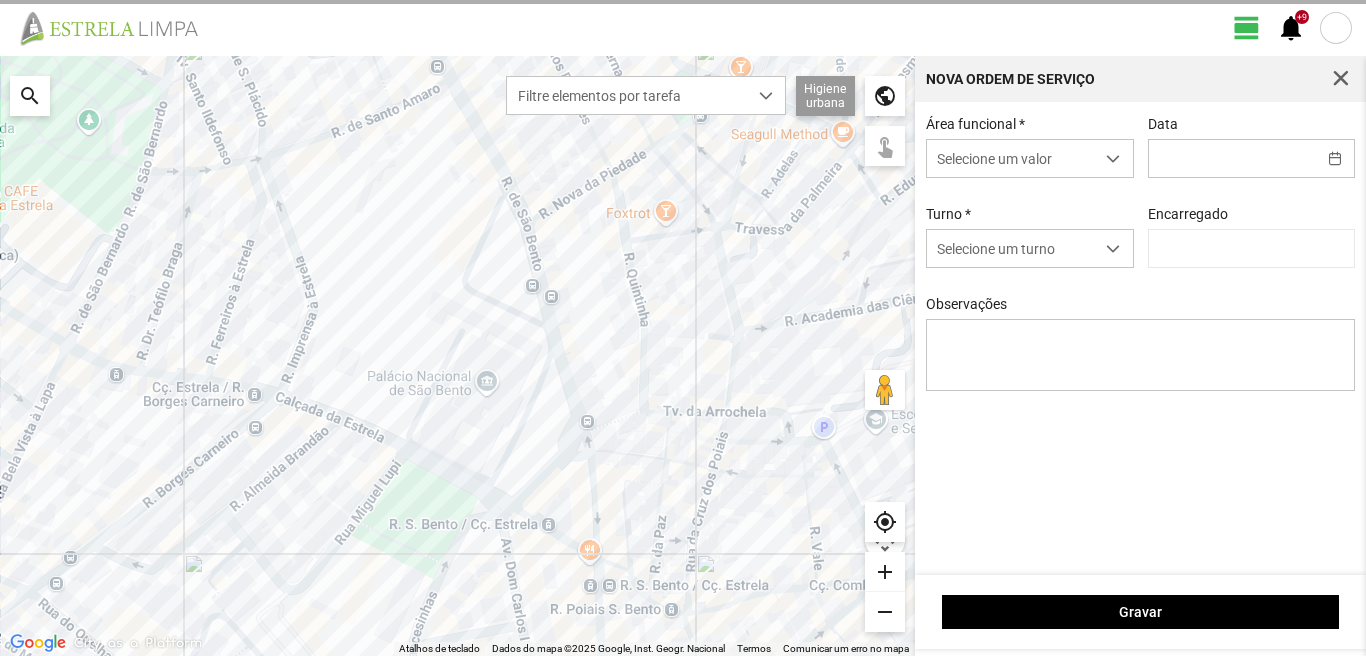 type on "[NAME] [LAST]" 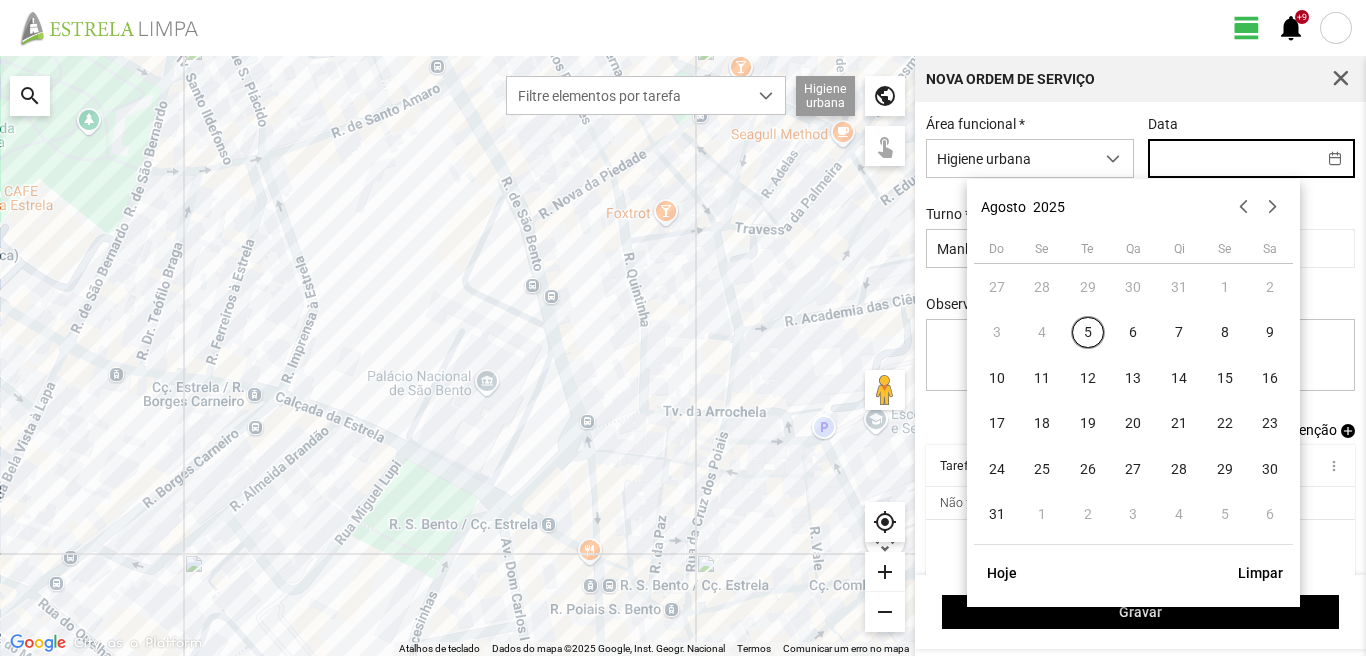 click at bounding box center [1232, 158] 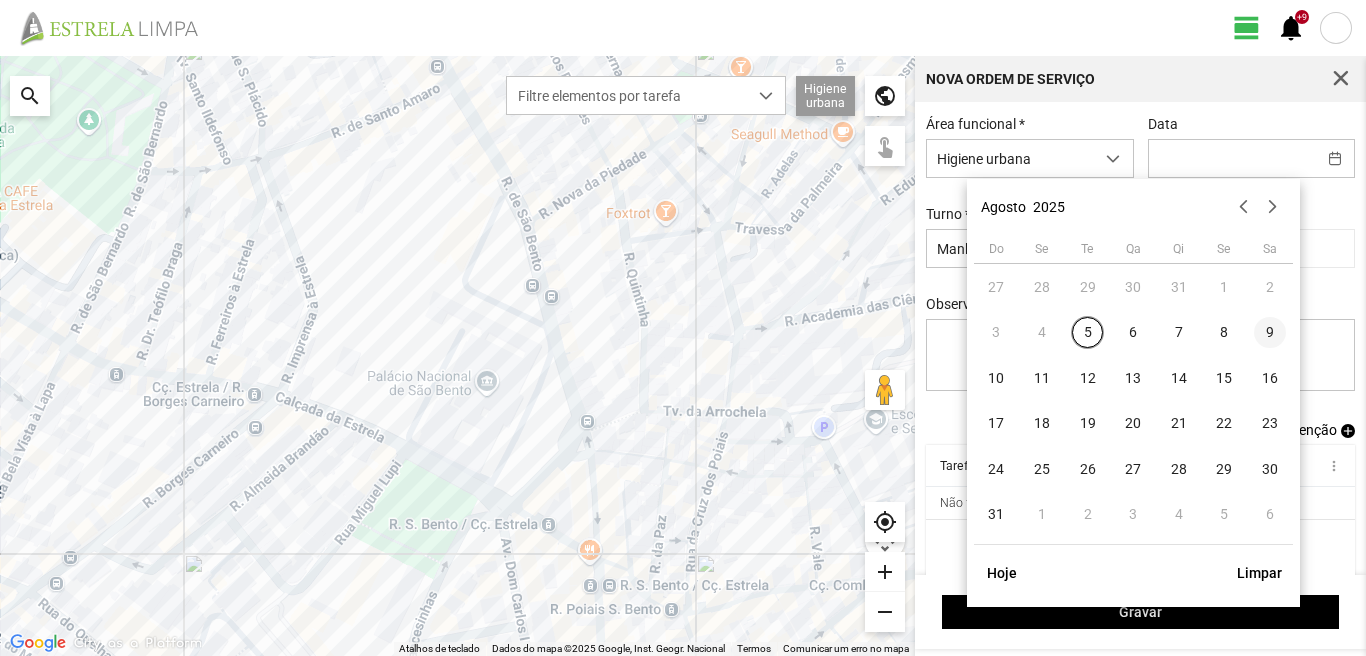 click on "9" at bounding box center [1270, 333] 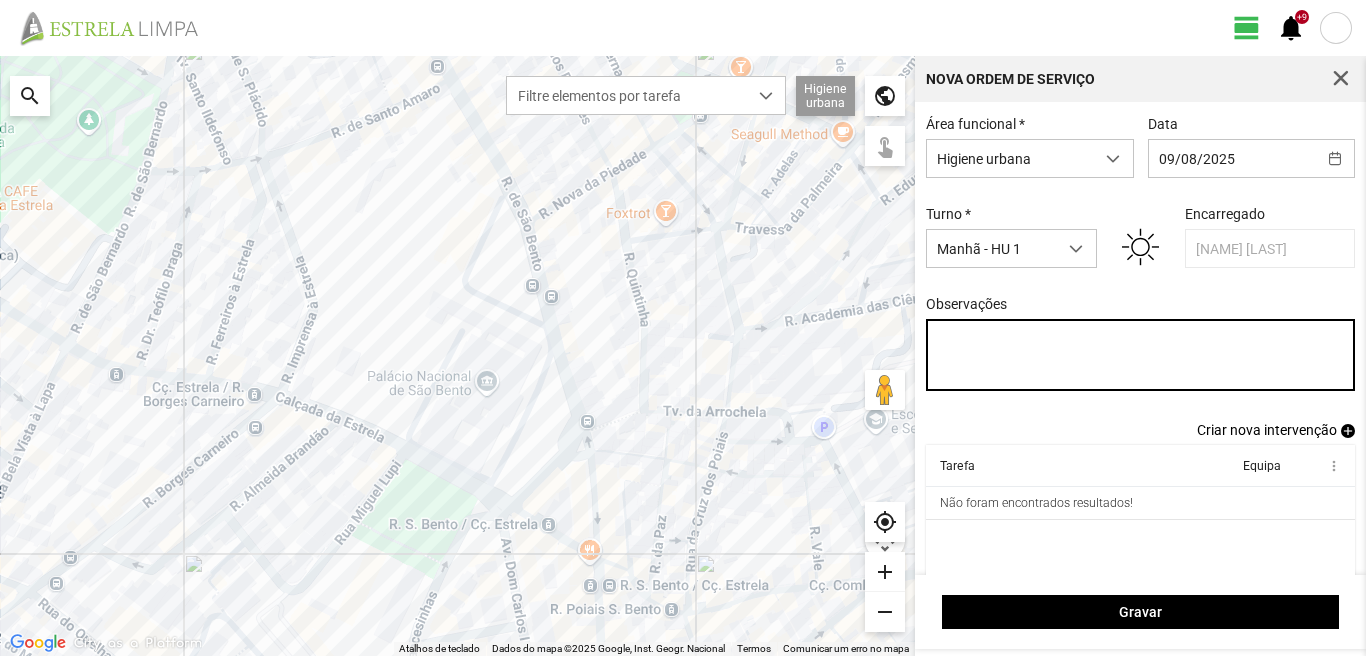 click on "Observações" at bounding box center [1141, 355] 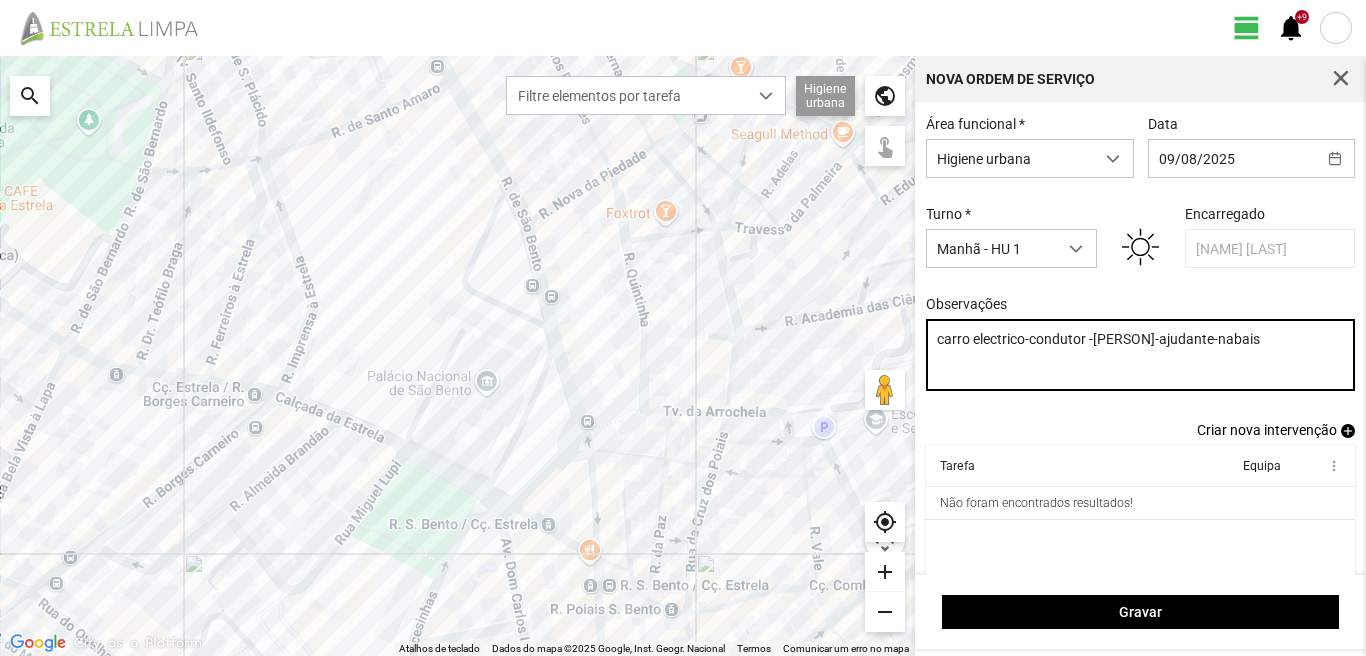 type on "carro electrico-condutor -[PERSON]-ajudante-nabais" 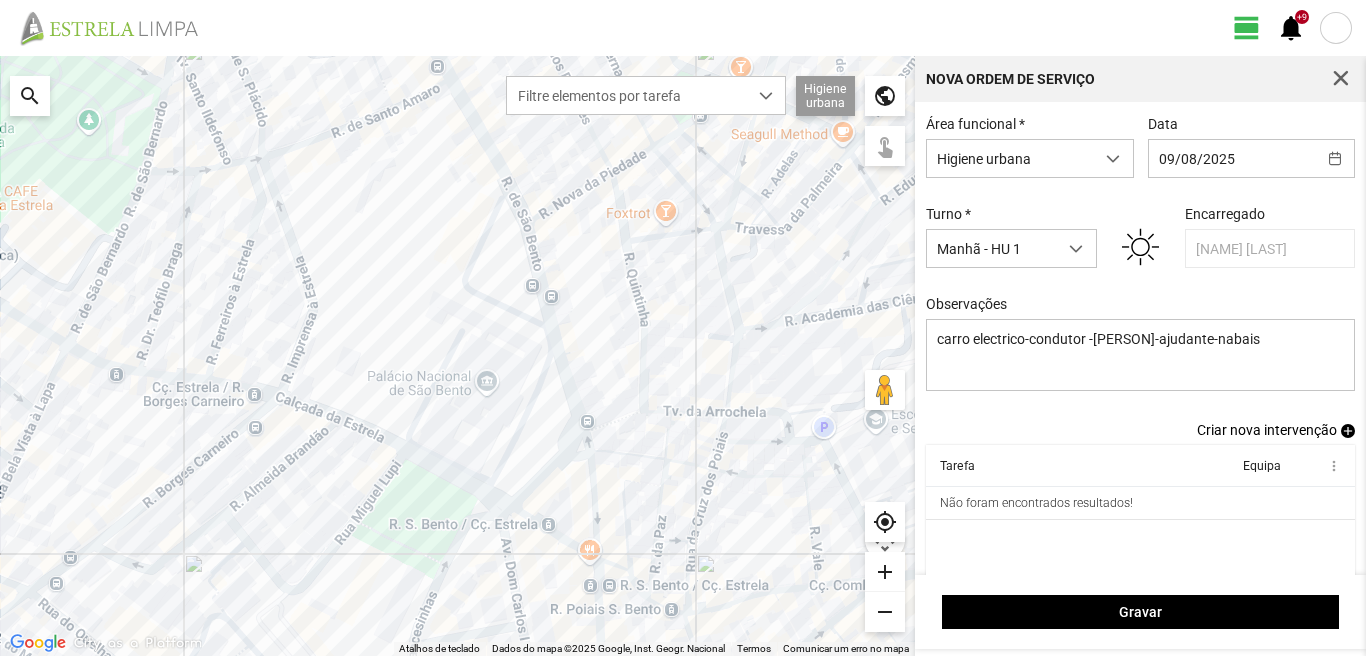 click on "add" at bounding box center (1348, 431) 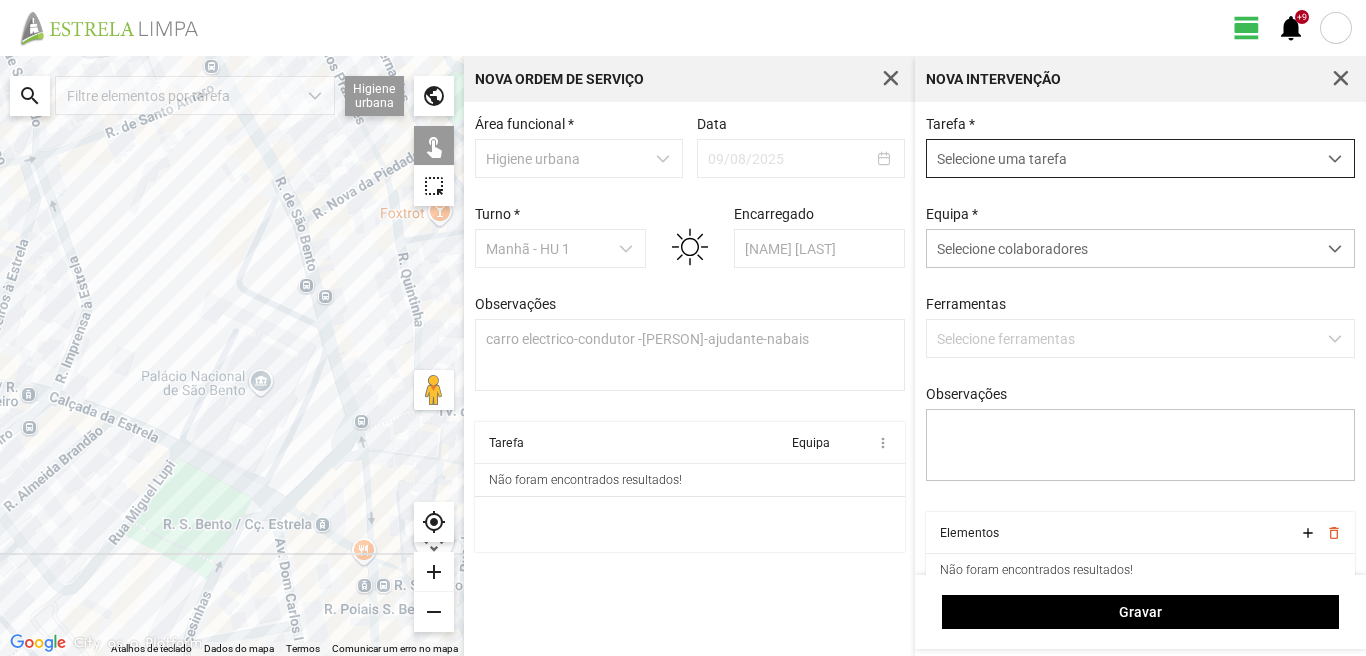 click on "Selecione uma tarefa" at bounding box center (1121, 158) 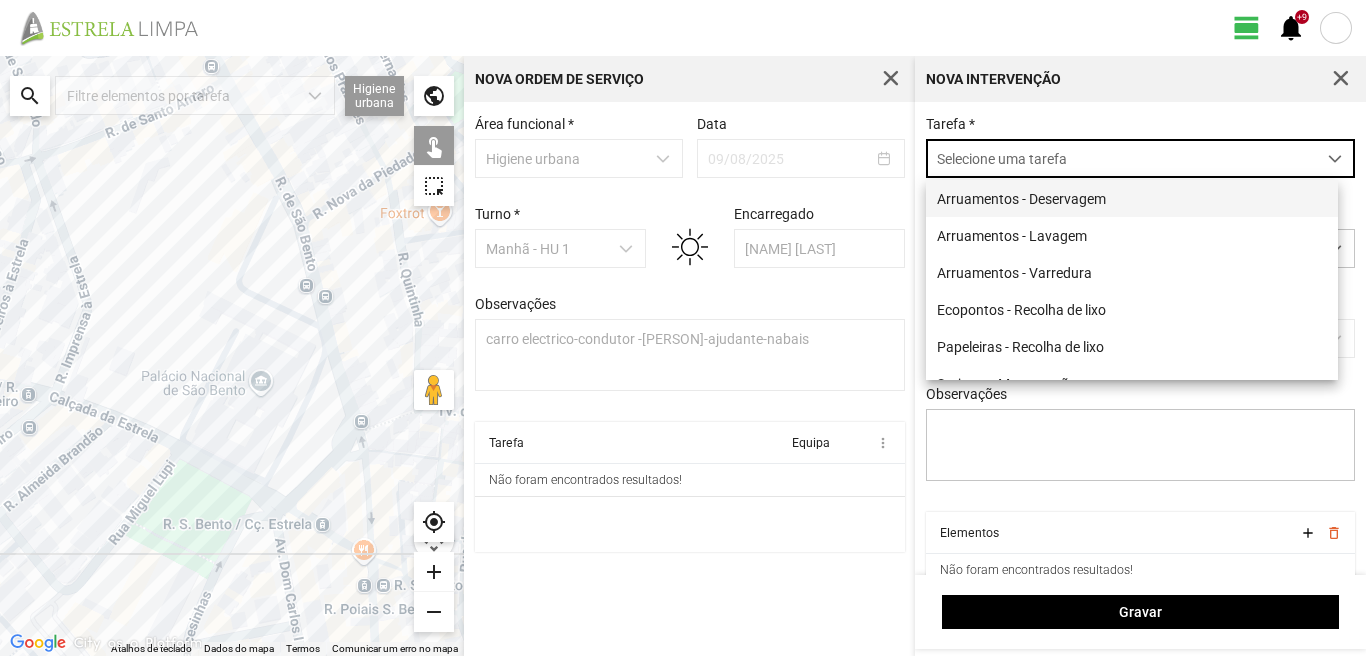 scroll, scrollTop: 11, scrollLeft: 89, axis: both 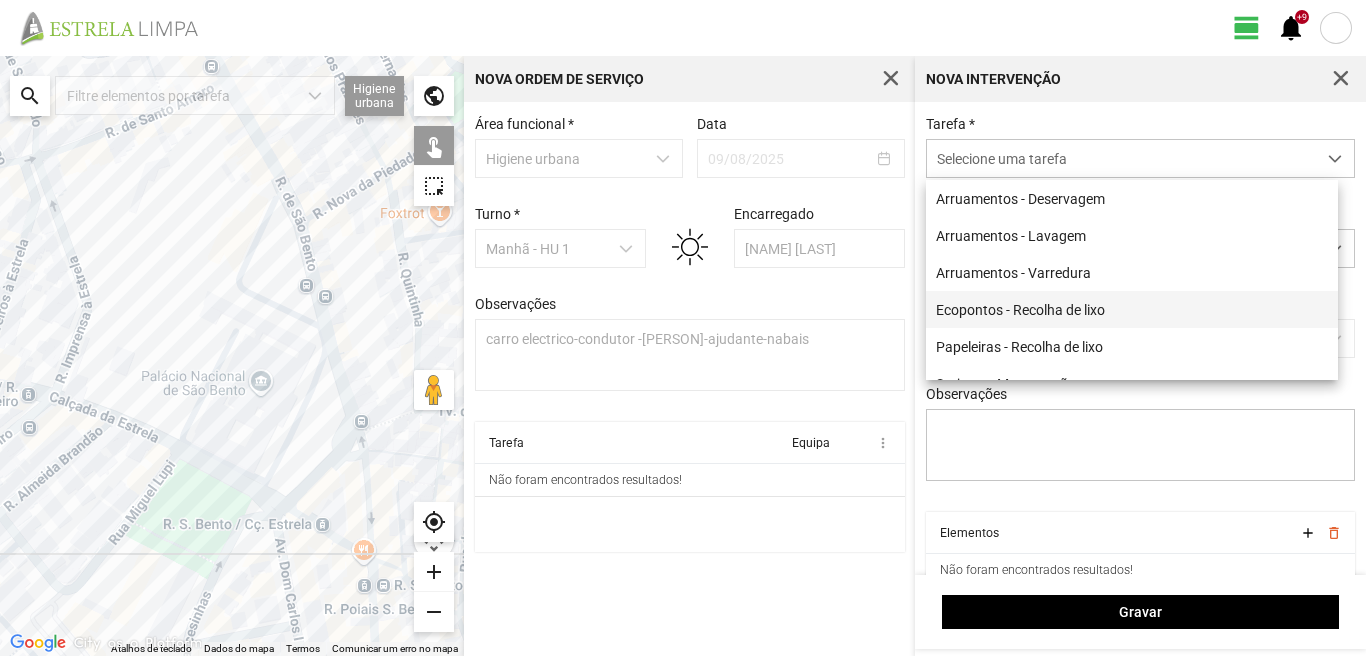 click on "Ecopontos - Recolha de lixo" at bounding box center (1132, 309) 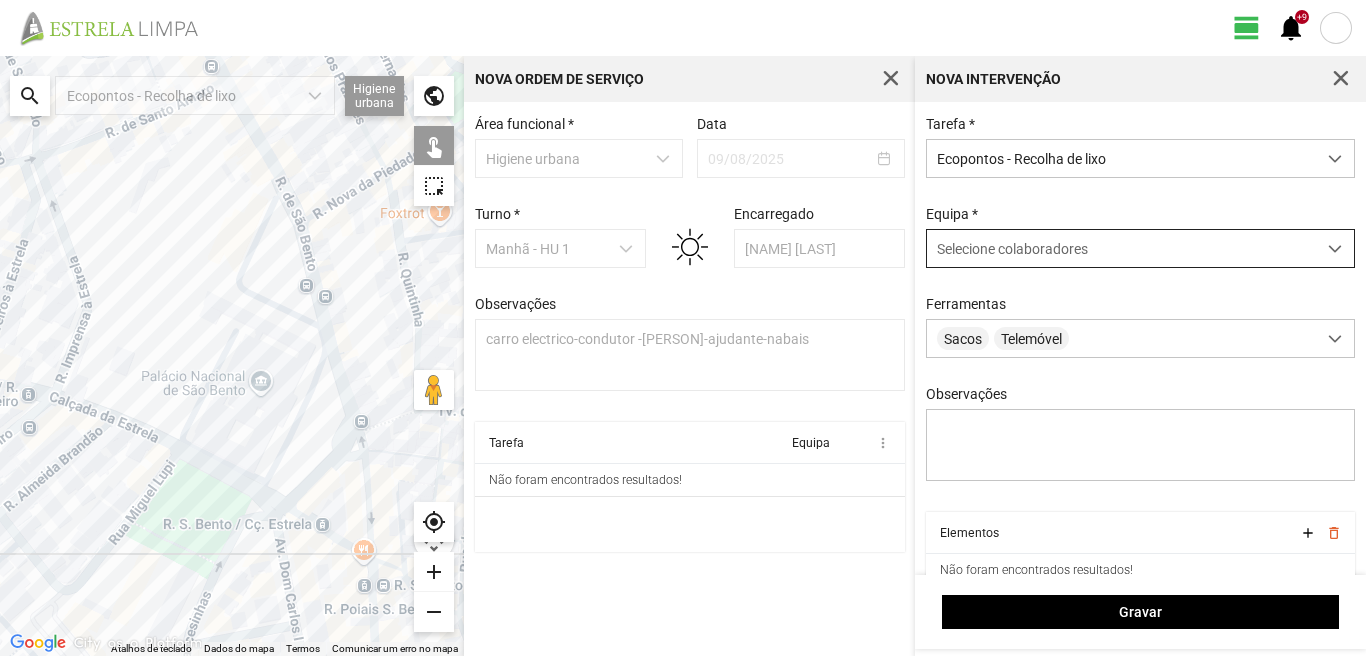 click on "Selecione colaboradores" at bounding box center [1012, 249] 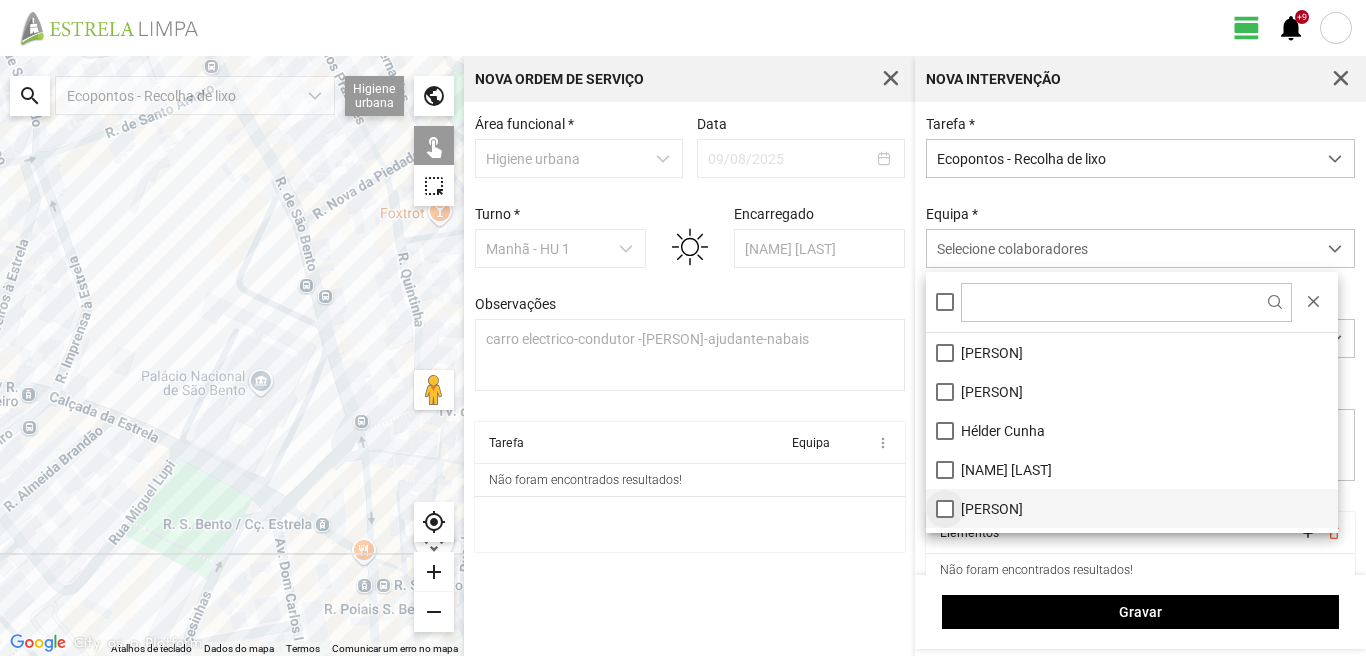 click on "[PERSON]" at bounding box center [1132, 508] 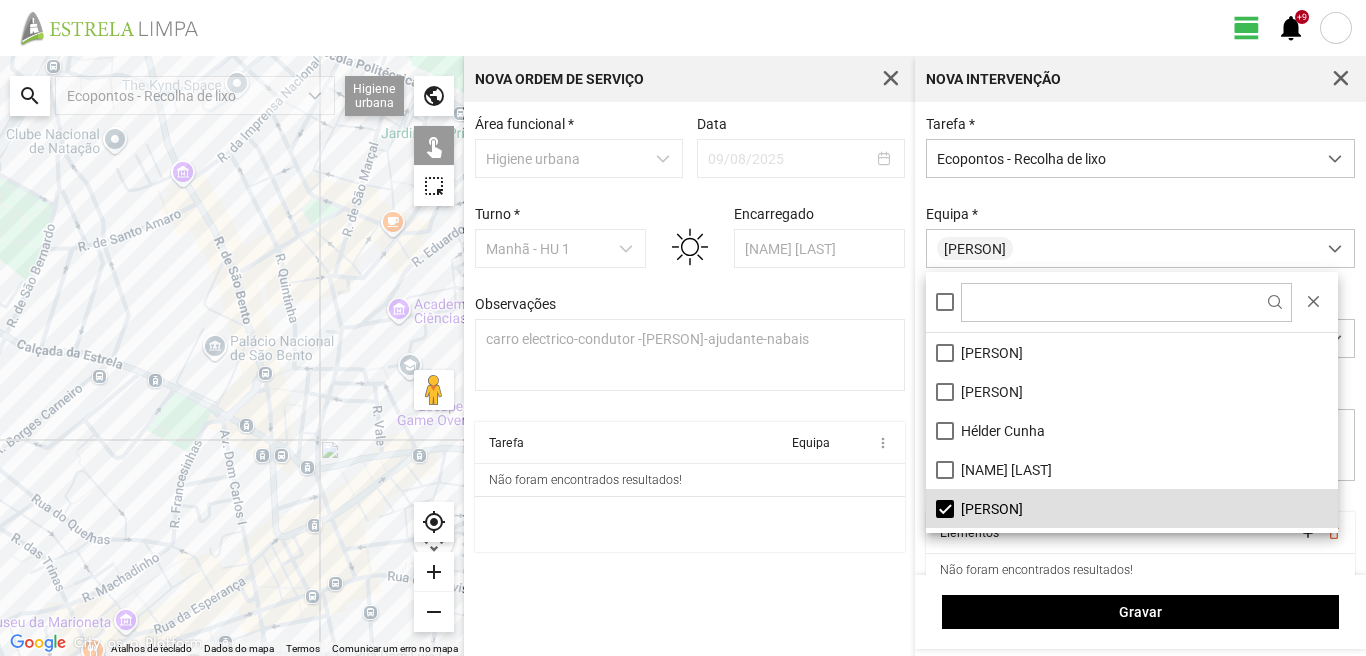click 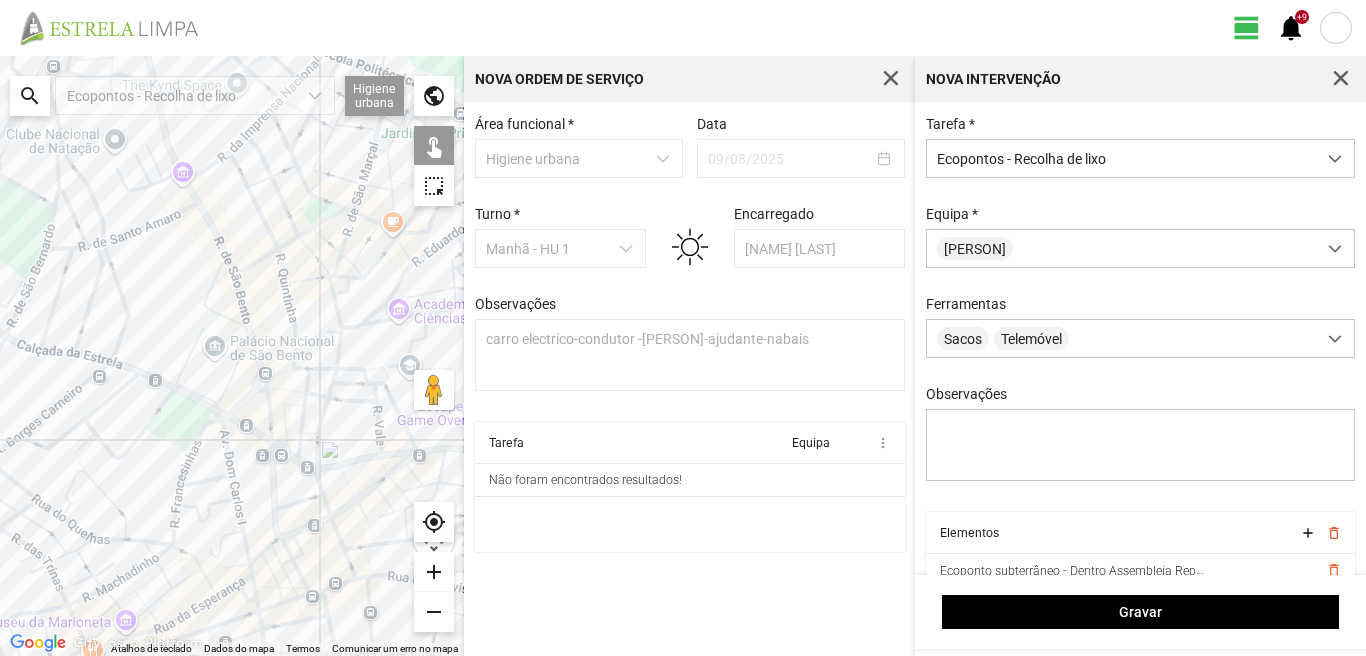 click 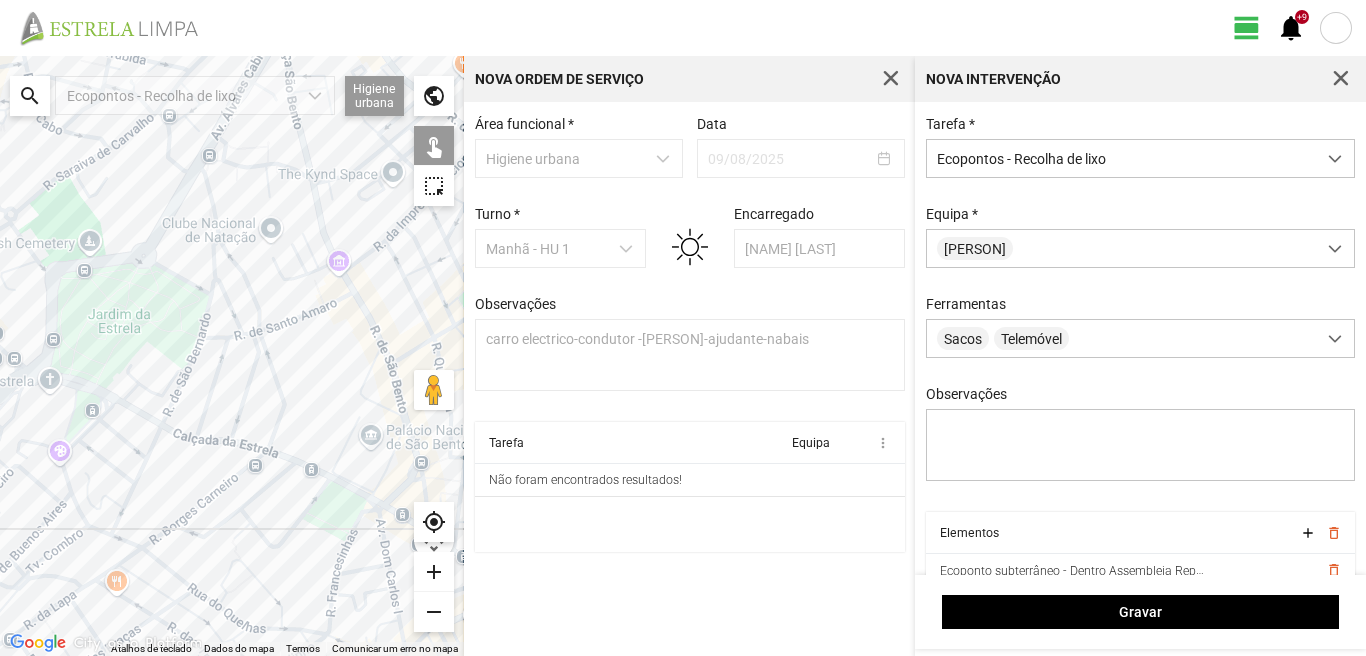 drag, startPoint x: 100, startPoint y: 386, endPoint x: 266, endPoint y: 480, distance: 190.76688 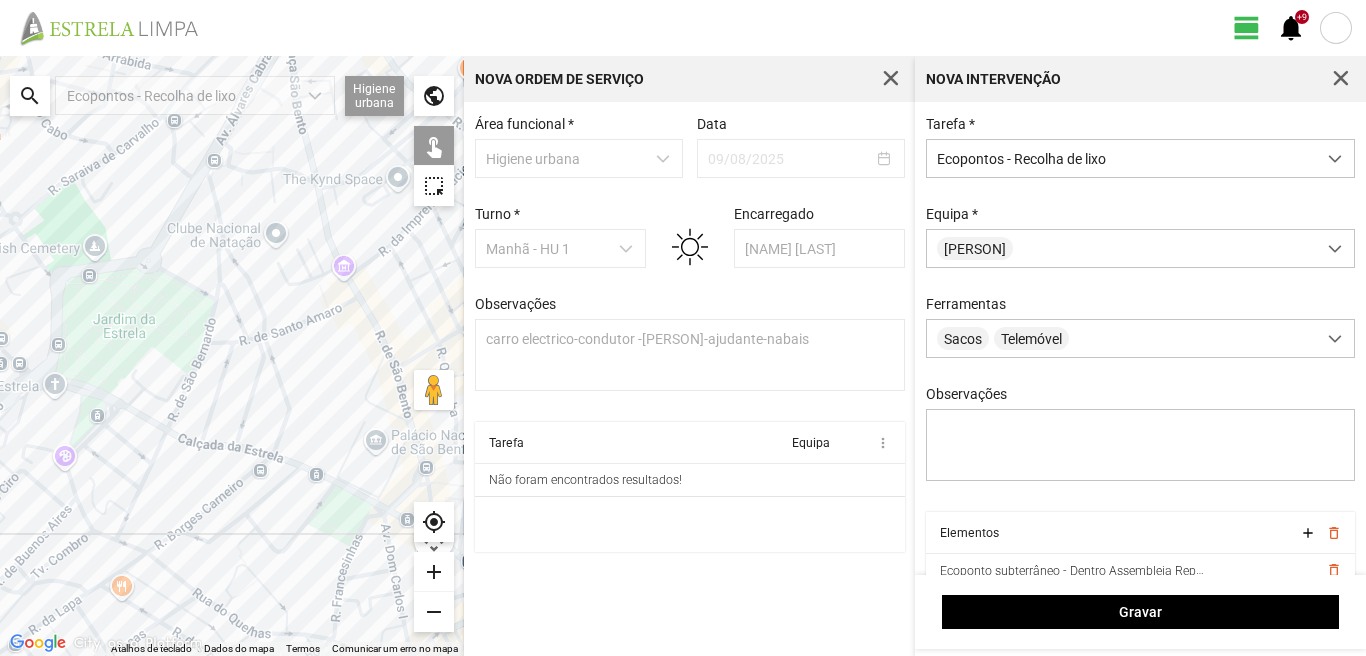 click 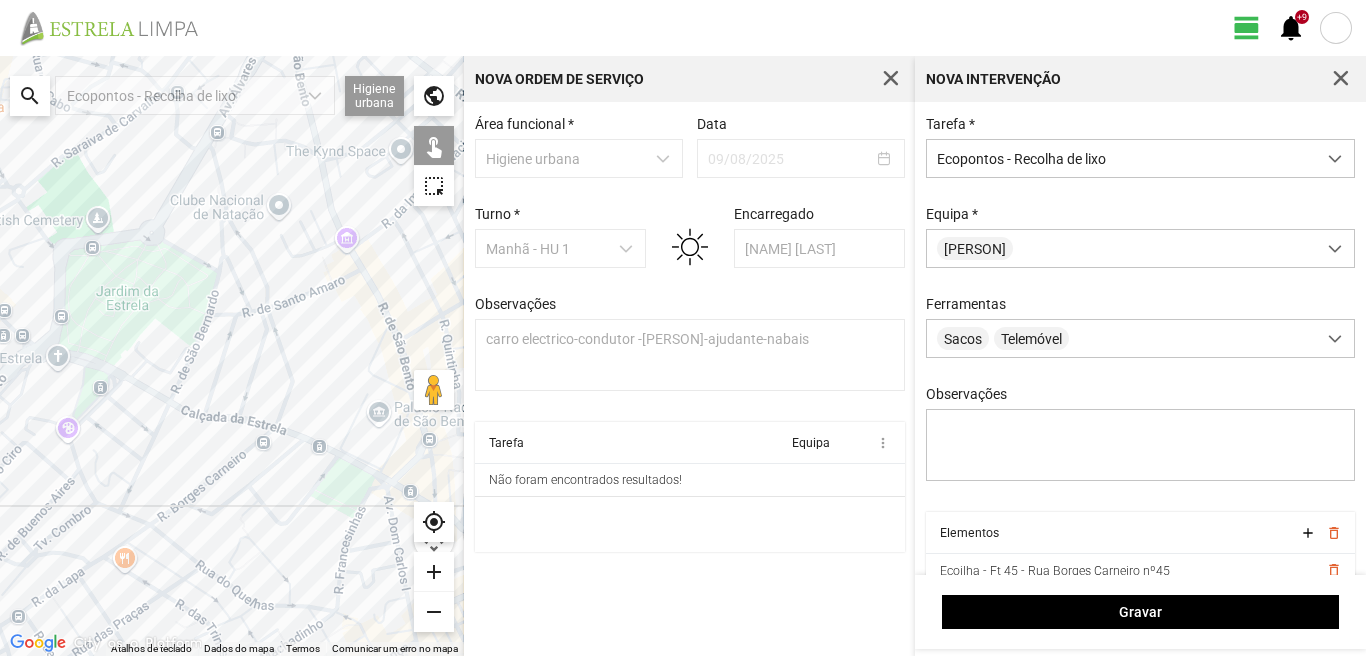 drag, startPoint x: 202, startPoint y: 545, endPoint x: 156, endPoint y: 418, distance: 135.07405 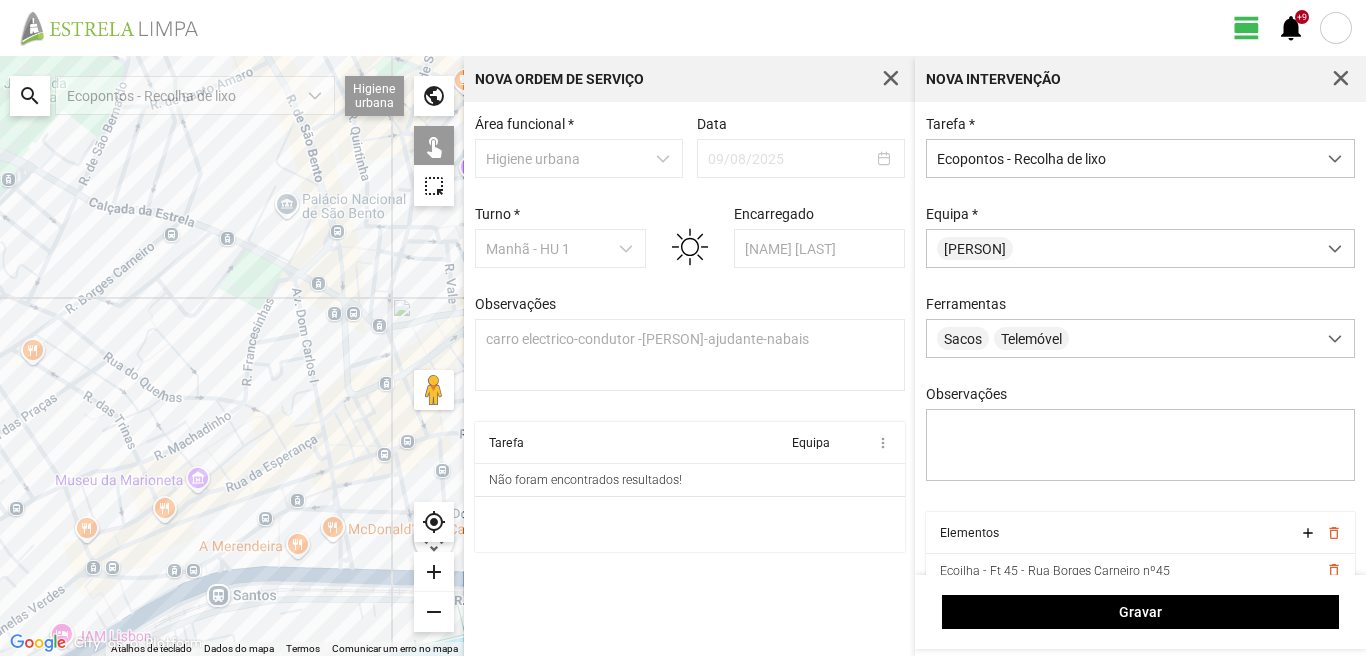 click 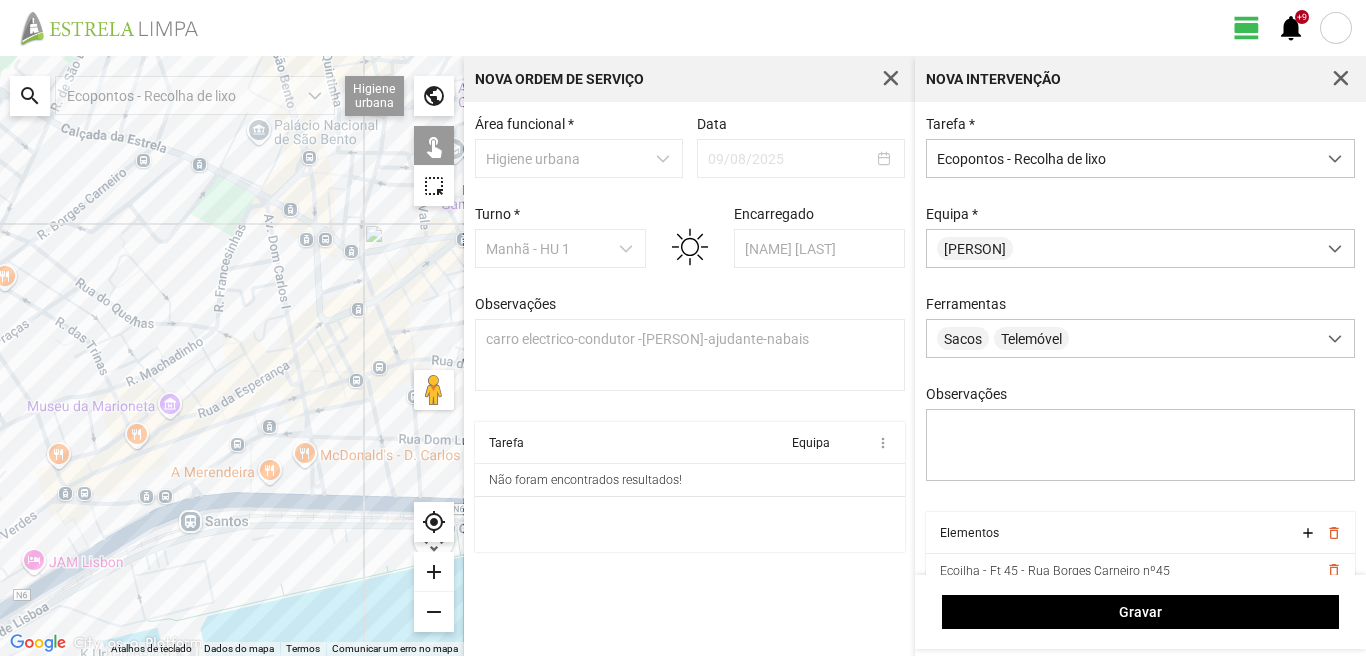 drag, startPoint x: 285, startPoint y: 578, endPoint x: 254, endPoint y: 503, distance: 81.154175 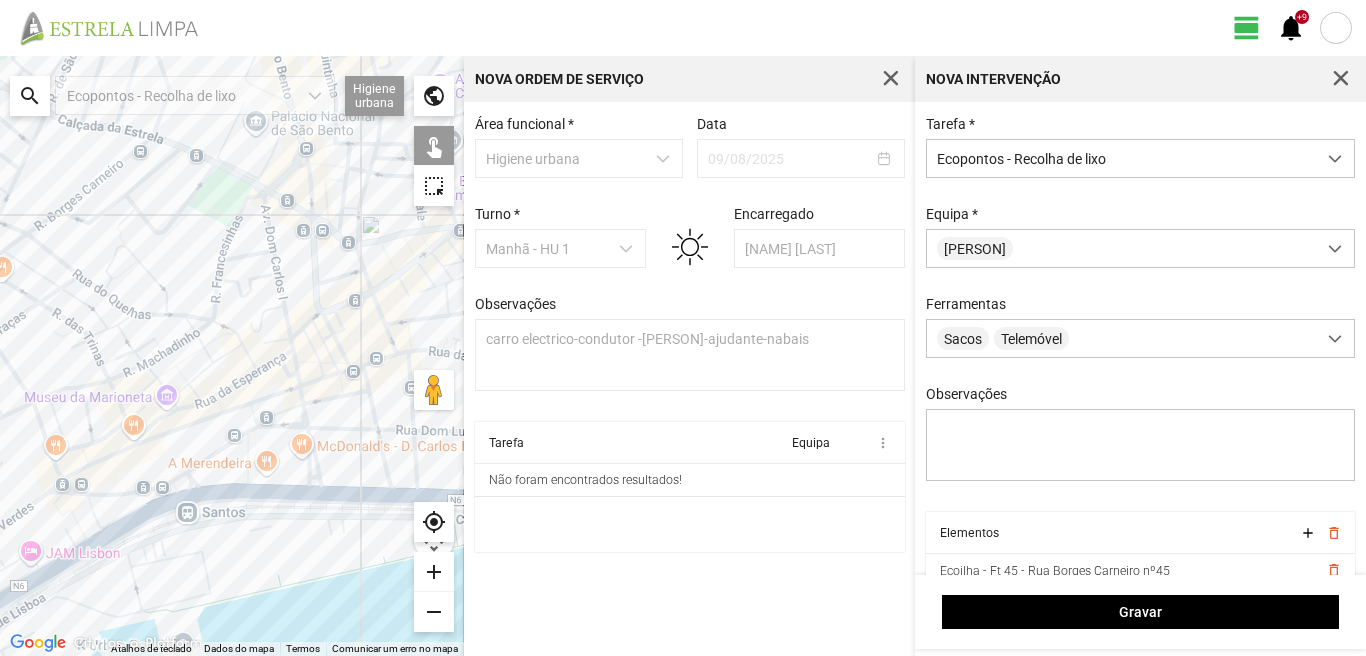 click 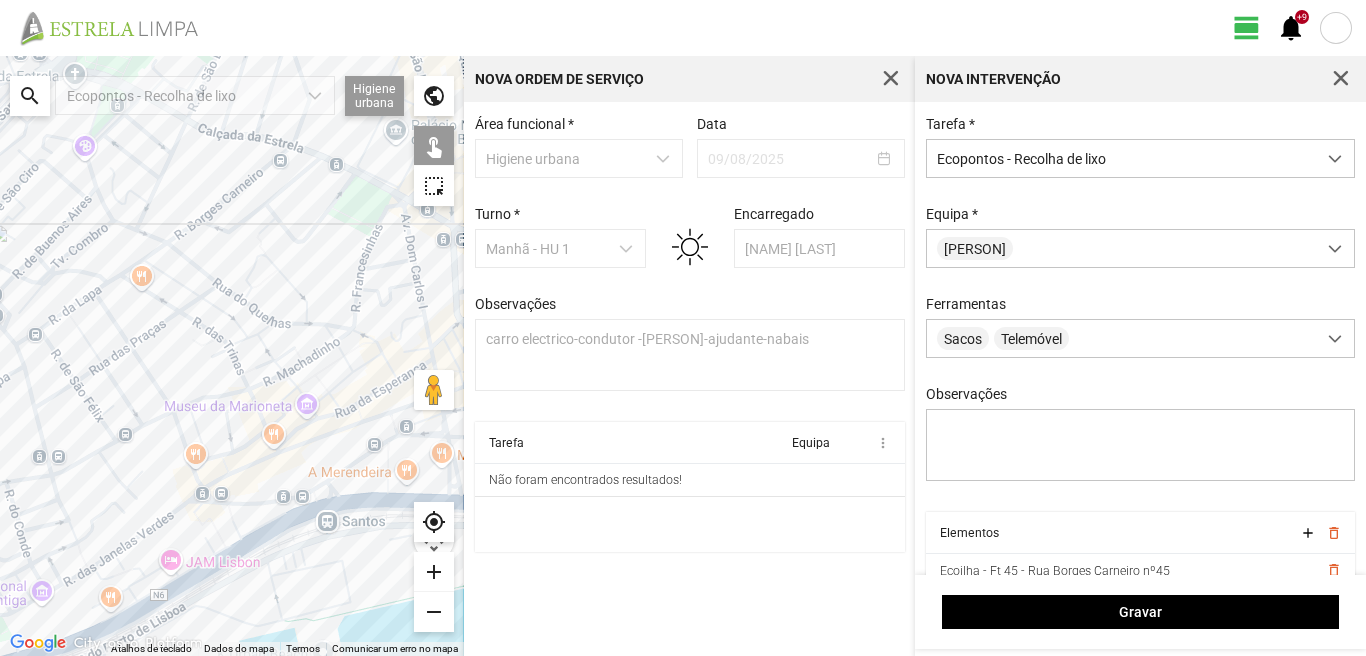 drag, startPoint x: 128, startPoint y: 497, endPoint x: 213, endPoint y: 515, distance: 86.88498 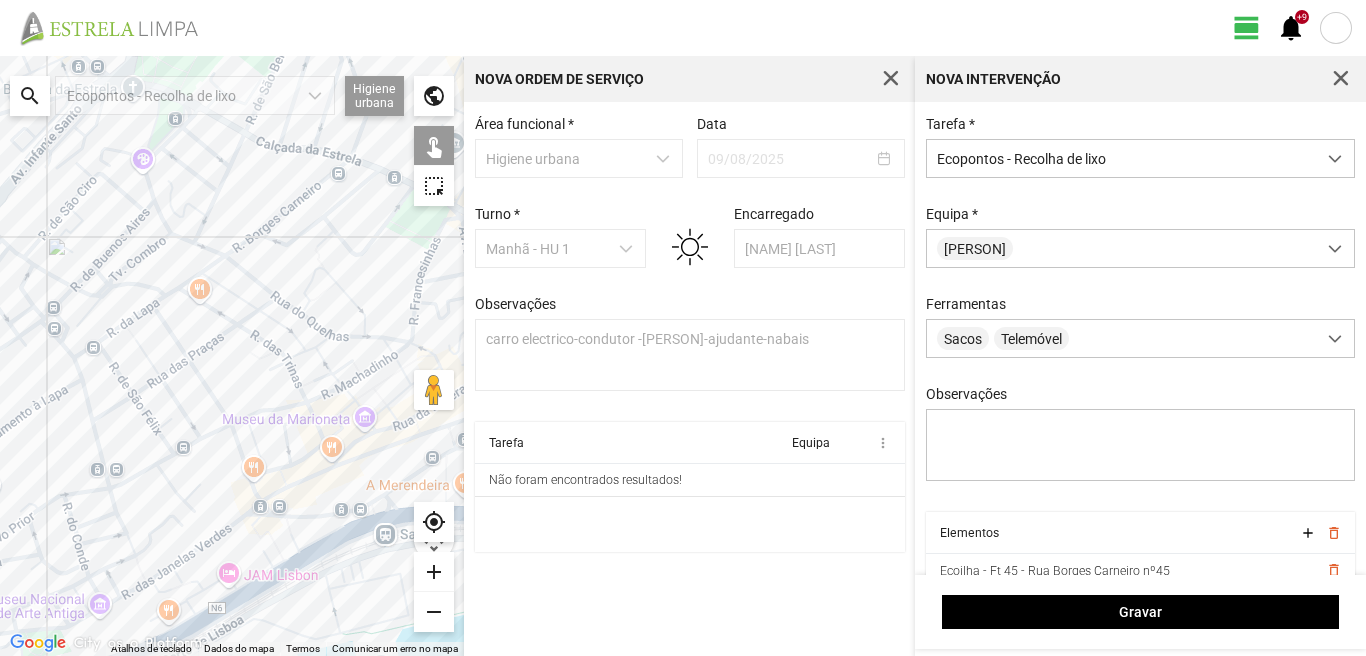 click 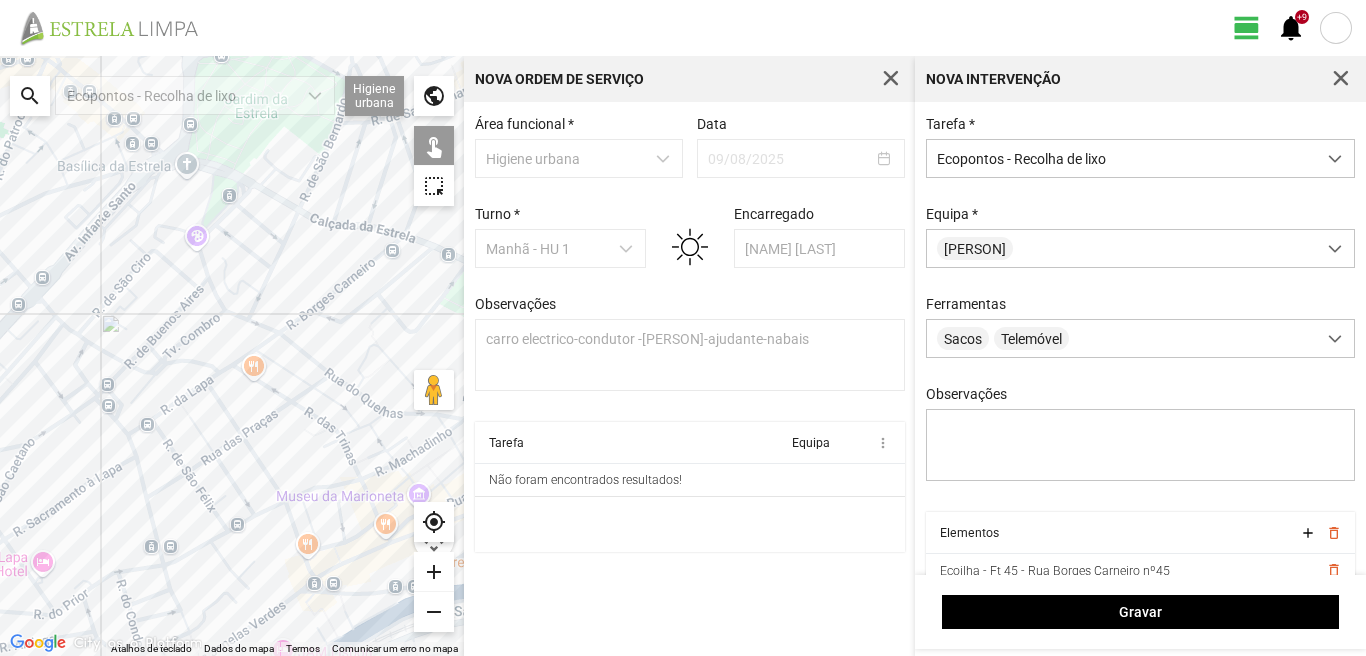 drag, startPoint x: 136, startPoint y: 289, endPoint x: 283, endPoint y: 502, distance: 258.8011 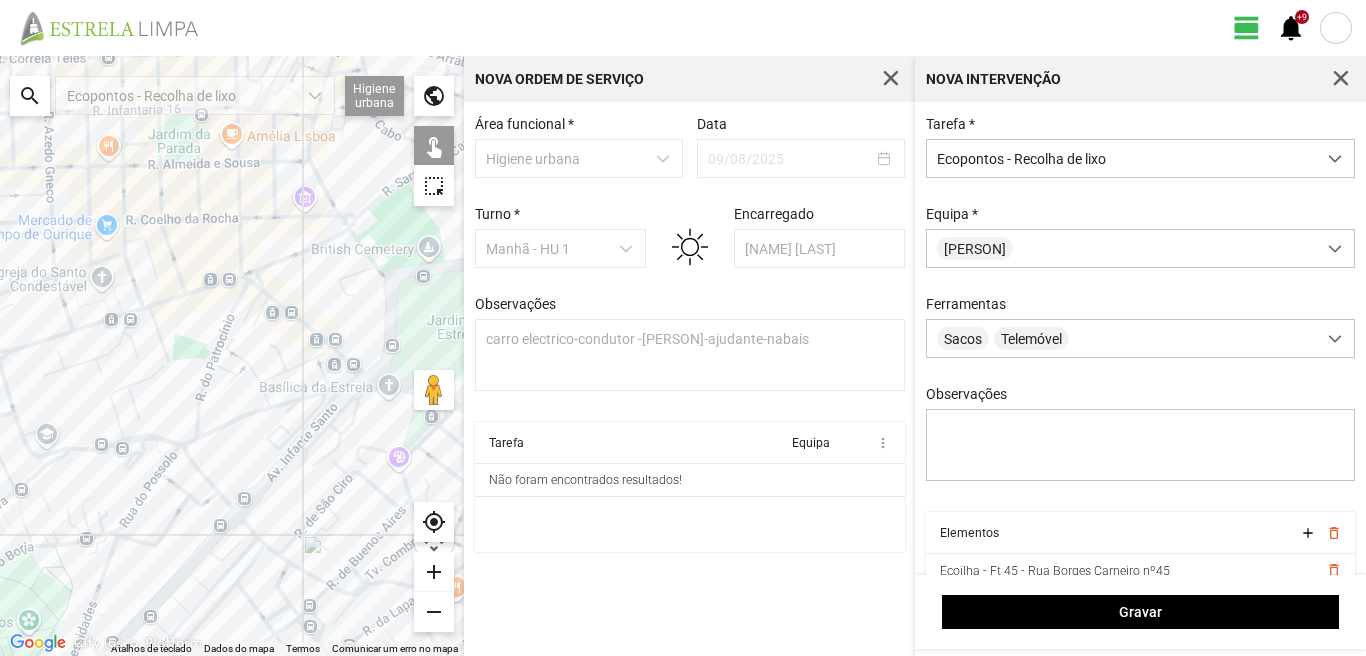 drag, startPoint x: 249, startPoint y: 506, endPoint x: 261, endPoint y: 437, distance: 70.035706 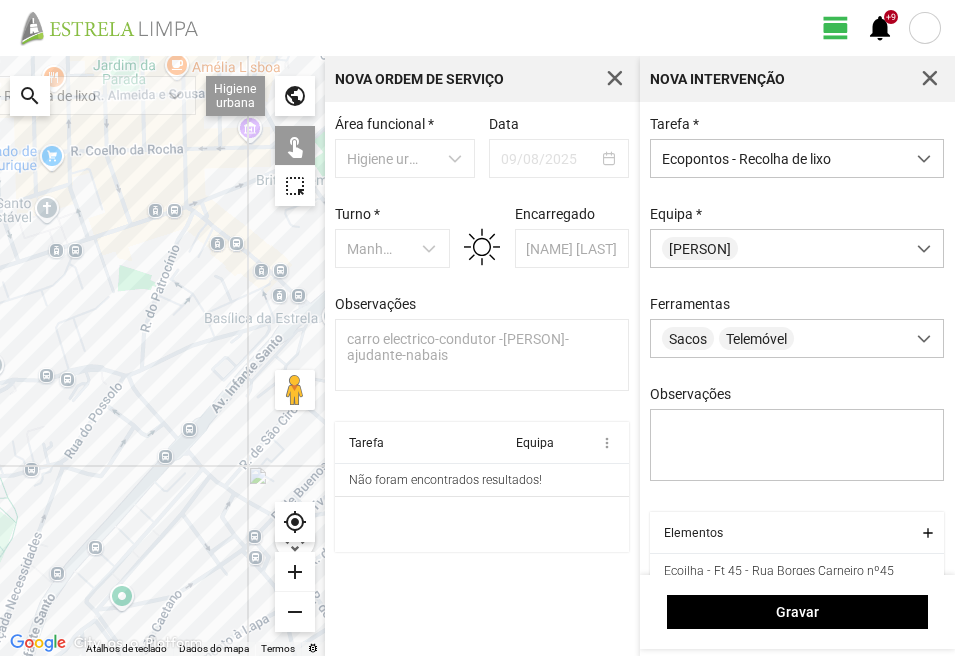 click 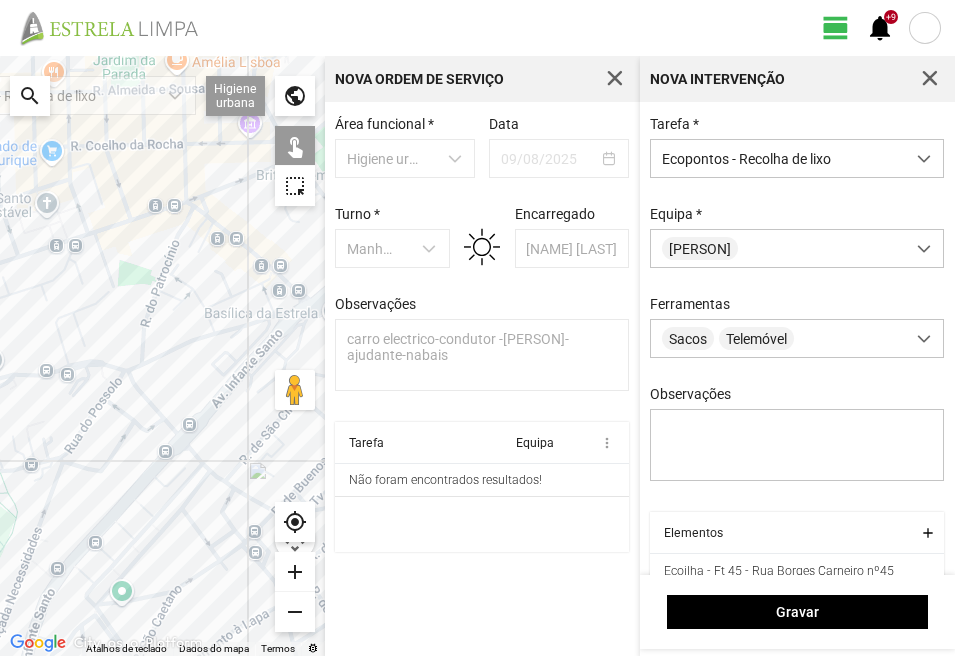 click 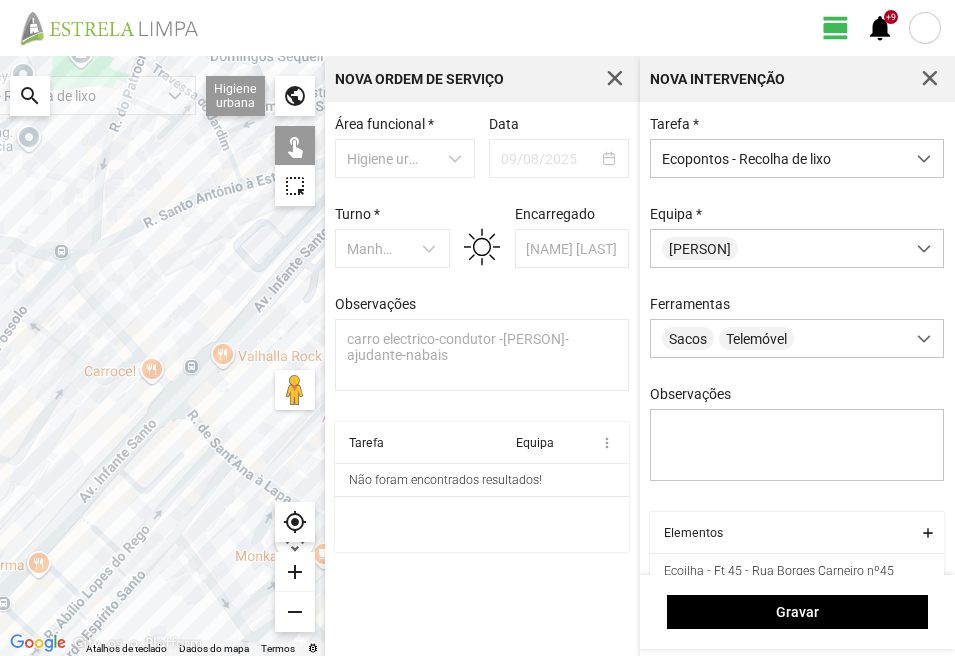 click 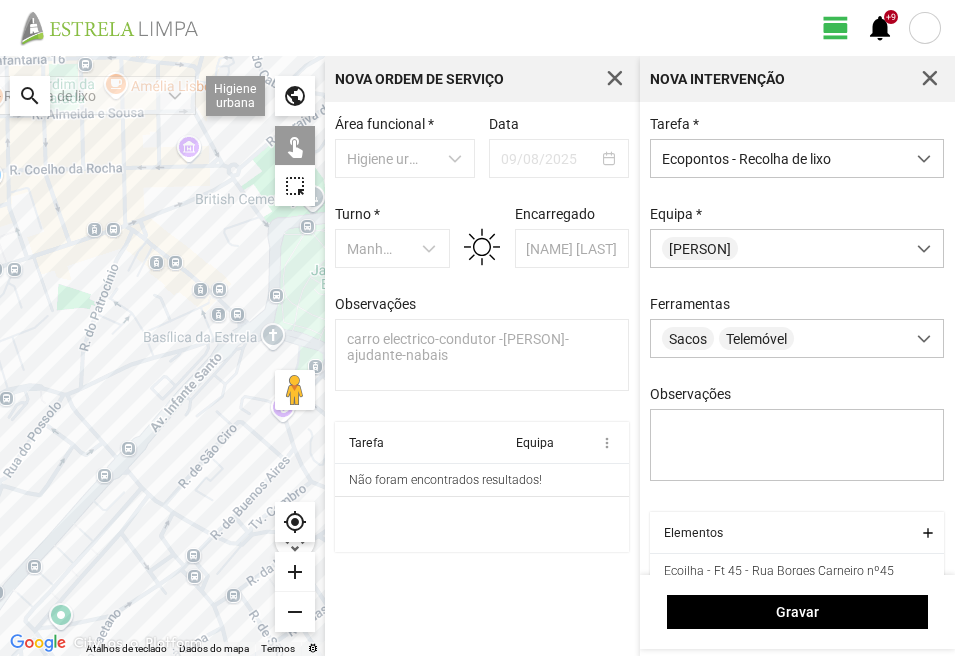 click 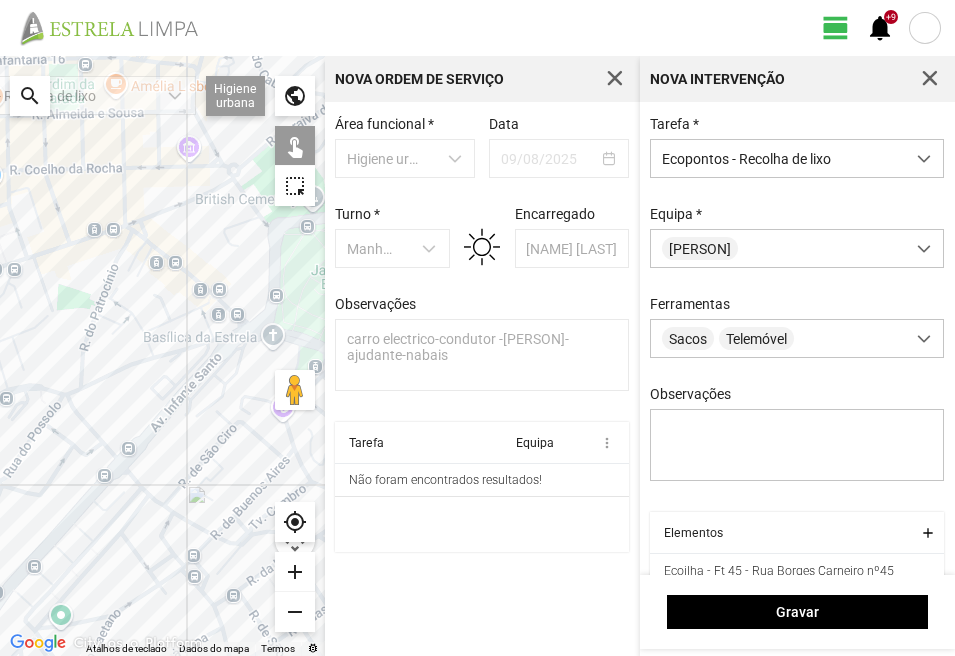 click 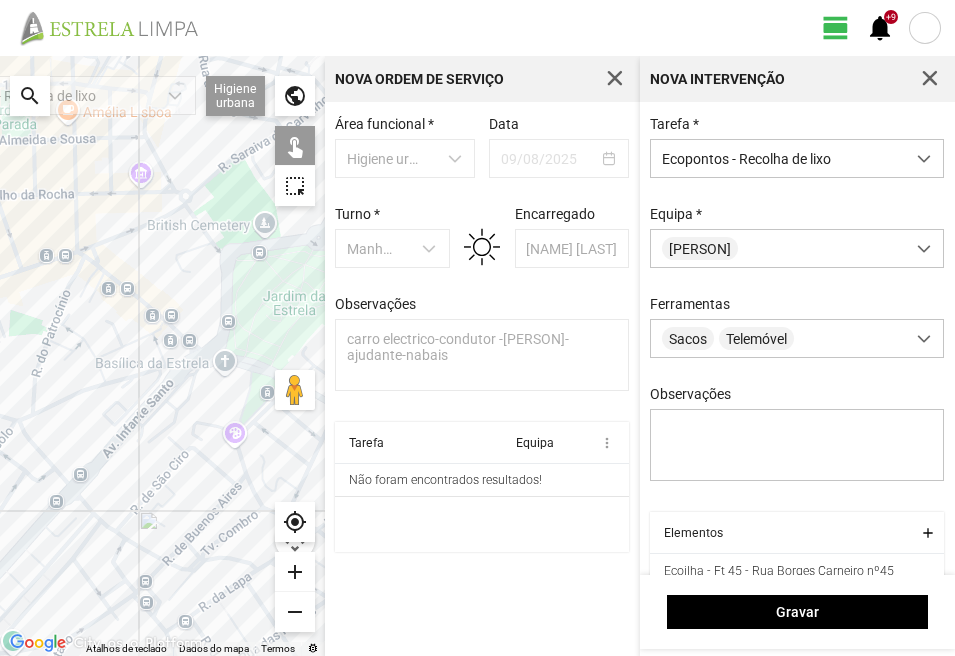 drag, startPoint x: 231, startPoint y: 299, endPoint x: 0, endPoint y: 504, distance: 308.84625 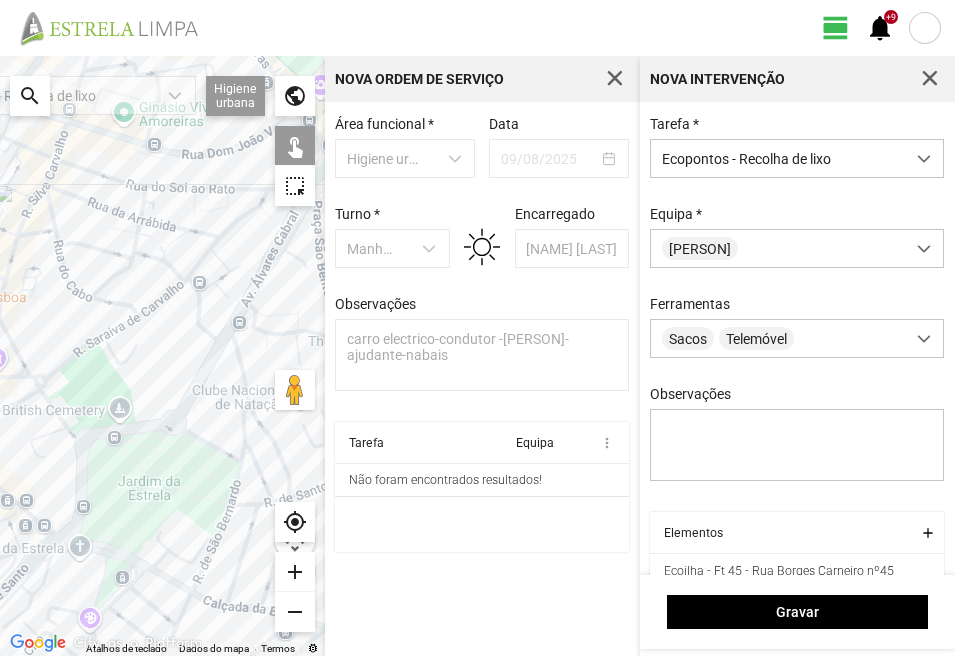 drag, startPoint x: 127, startPoint y: 397, endPoint x: 304, endPoint y: 207, distance: 259.67096 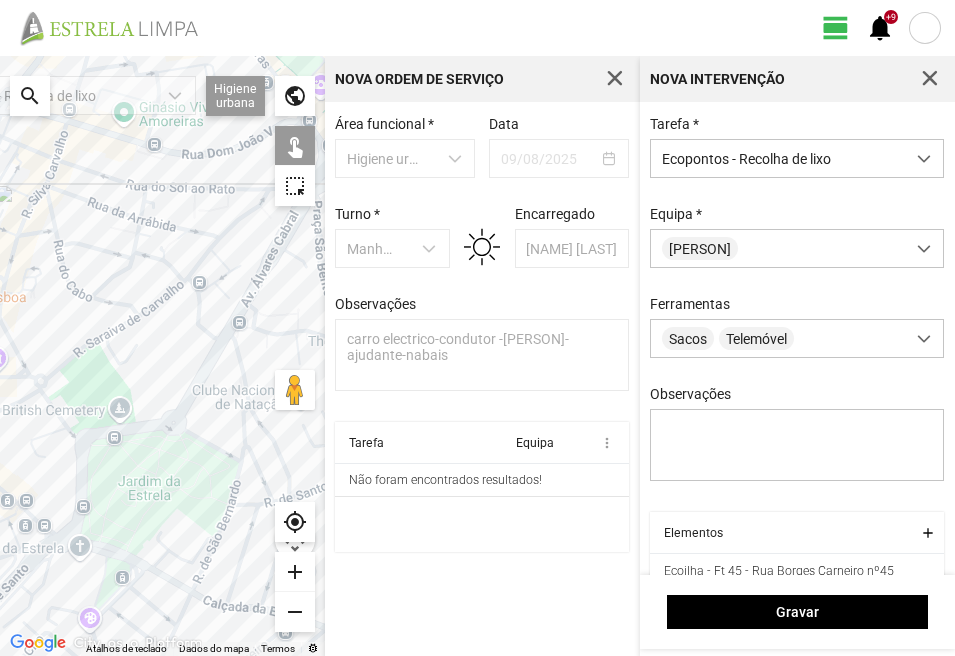 click on "← Mover para a esquerda → Mover para a direita ↑ Mover para cima ↓ Mover para baixo + Aumentar (zoom) - Diminuir (zoom) Casa Avançar 75% para a esquerda Fim Avançar 75% para a direita Página para cima Avançar 75% para cima Página para baixo Avançar 75% para baixo Atalhos de teclado Dados do mapa Dados do mapa ©2025 Google, Inst. Geogr. Nacional Dados do mapa ©2025 Google, Inst. Geogr. Nacional 100 m  Clique no botão para alternar entre as unidades métricas e imperiais Termos  search
Ecopontos - Recolha de lixo  Higiene urbana  Sarjetas  Arruamentos  Ecopontos  Papeleiras  public  touch_app   highlight_alt  my_location add remove Nova Ordem de Serviço Área funcional * Higiene urbana Data [DATE]   Turno * Manhã - HU [NUMBER] Encarregado [NAME] [LAST] Observações [DATE]-[DATE]-[DATE]-[DATE]-[DATE]-[DATE]-[DATE]-[DATE]
ao serviço-[DATE]-[DATE]-[DATE]
carro electrico-condutor -[NAME]-ajudante-nabais Tarefa Equipa more_vert   Não foram encontrados resultados! Nova intervenção Tarefa * Ecopontos - Recolha de lixo  Sacos" 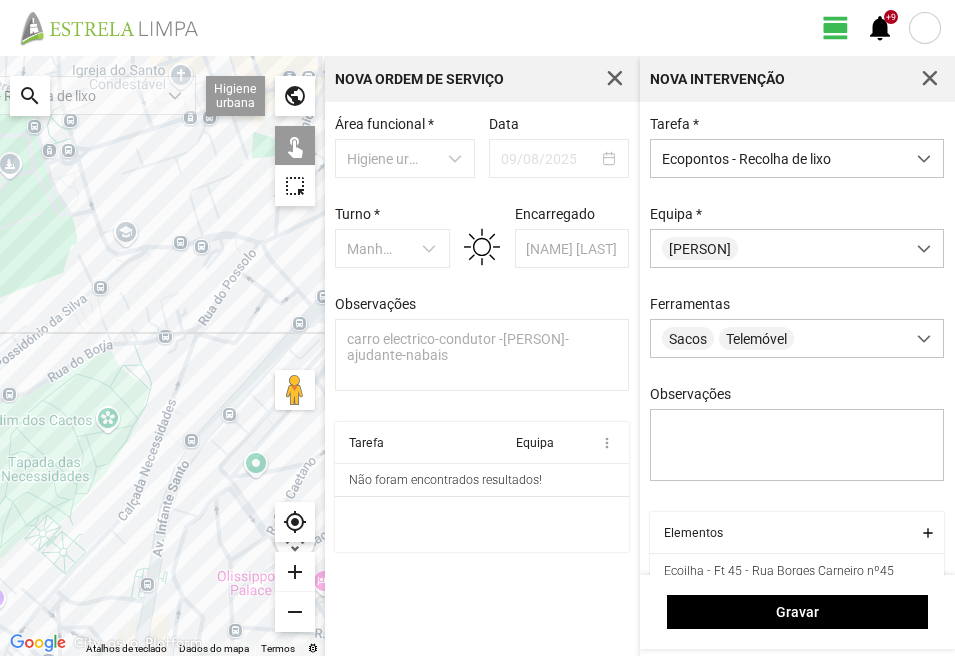 drag, startPoint x: 132, startPoint y: 479, endPoint x: 193, endPoint y: 521, distance: 74.06078 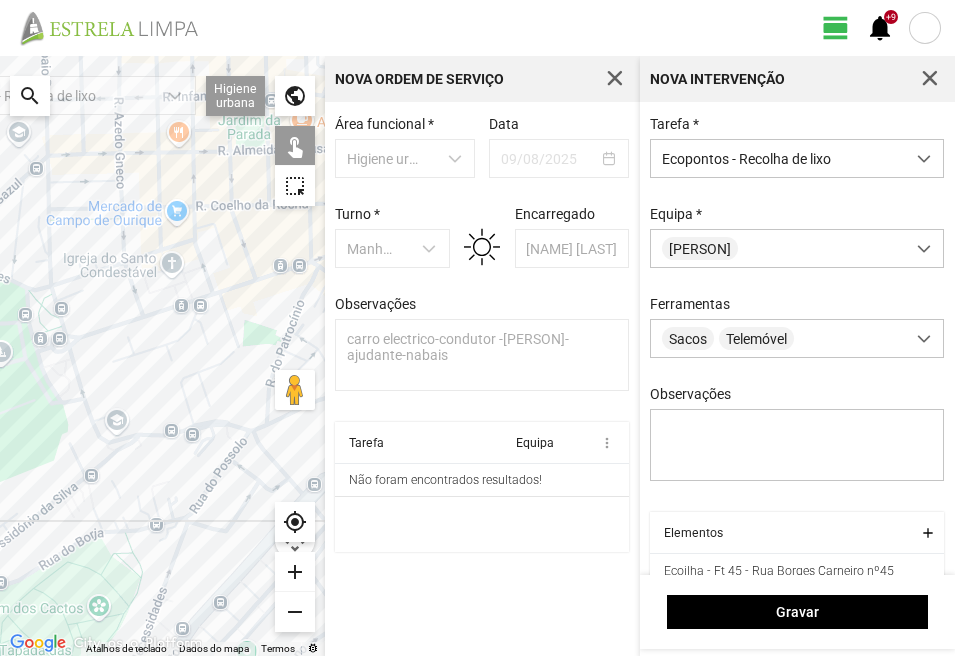 click 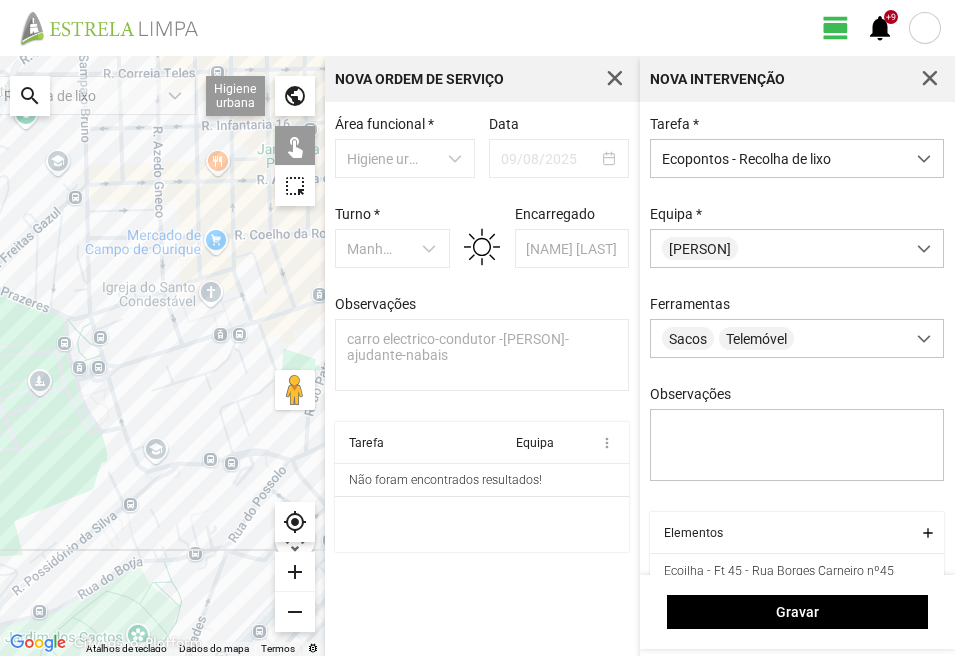 drag, startPoint x: 4, startPoint y: 352, endPoint x: 83, endPoint y: 397, distance: 90.91754 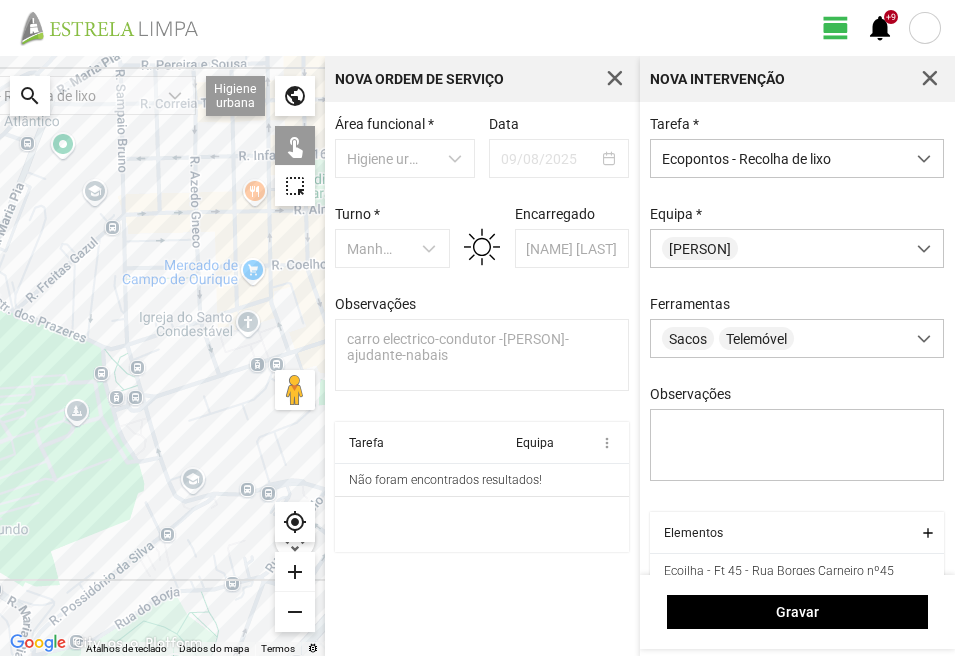 click 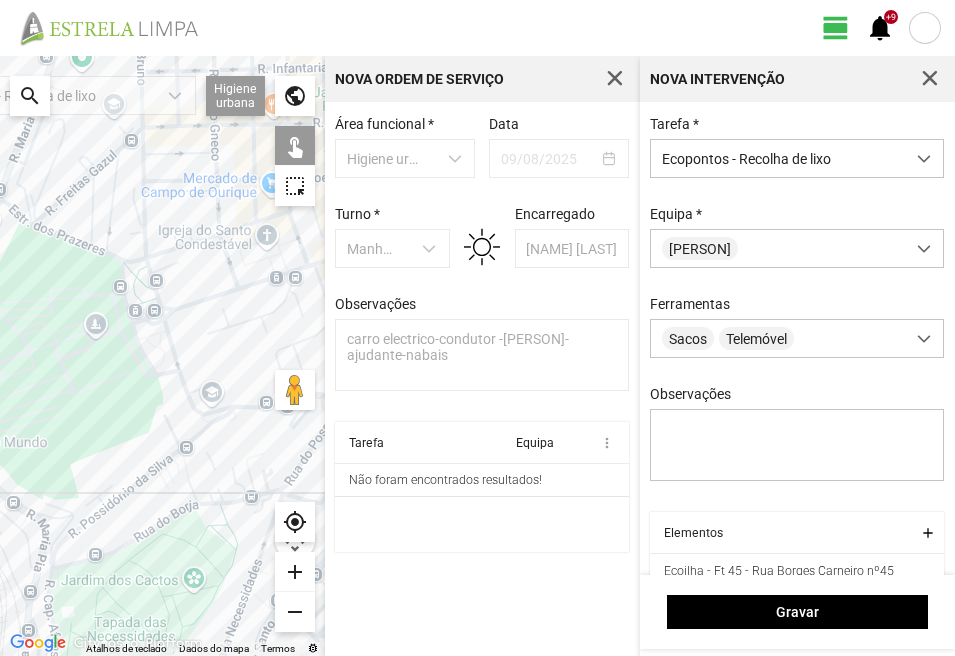 drag, startPoint x: 135, startPoint y: 599, endPoint x: 139, endPoint y: 389, distance: 210.03809 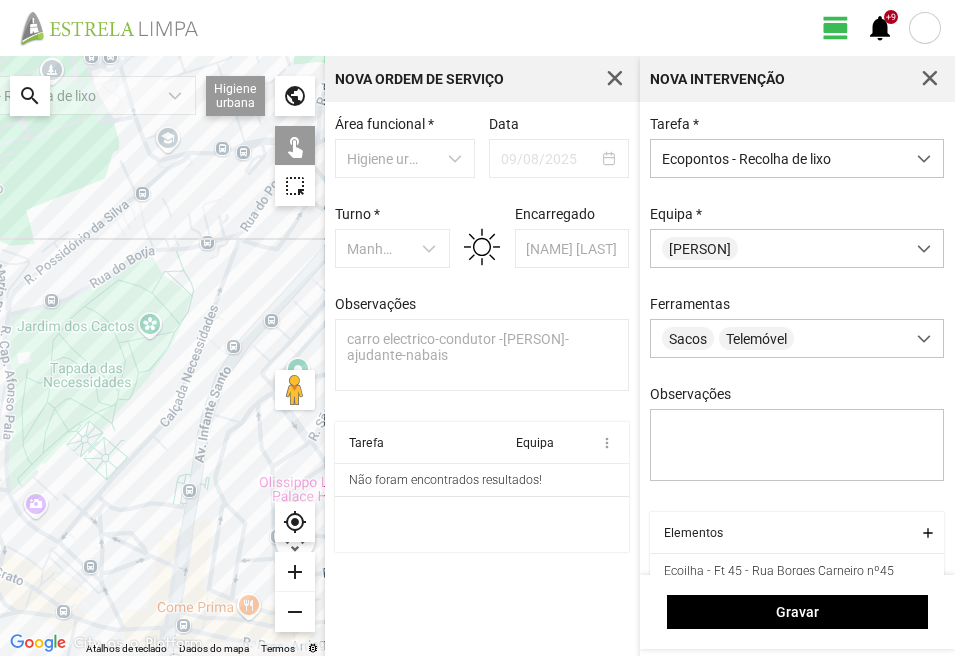 click 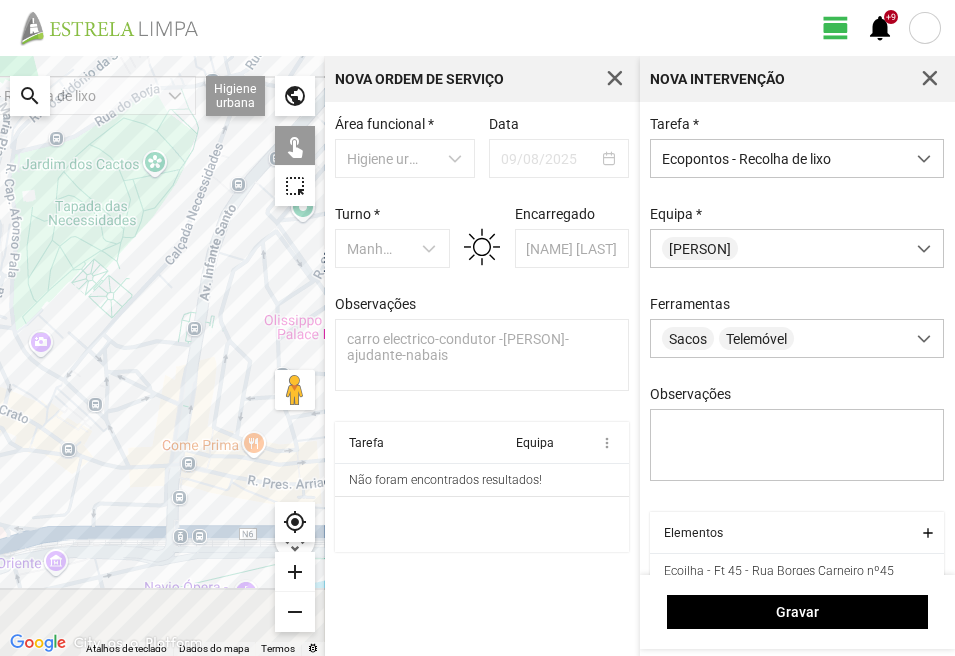 drag, startPoint x: 177, startPoint y: 494, endPoint x: 166, endPoint y: 404, distance: 90.66973 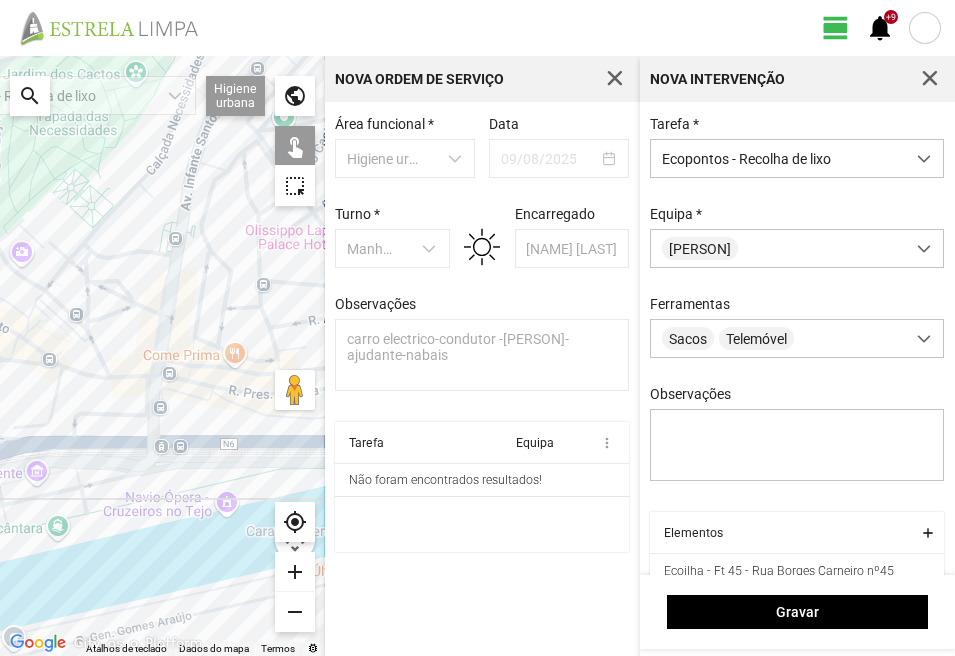 click 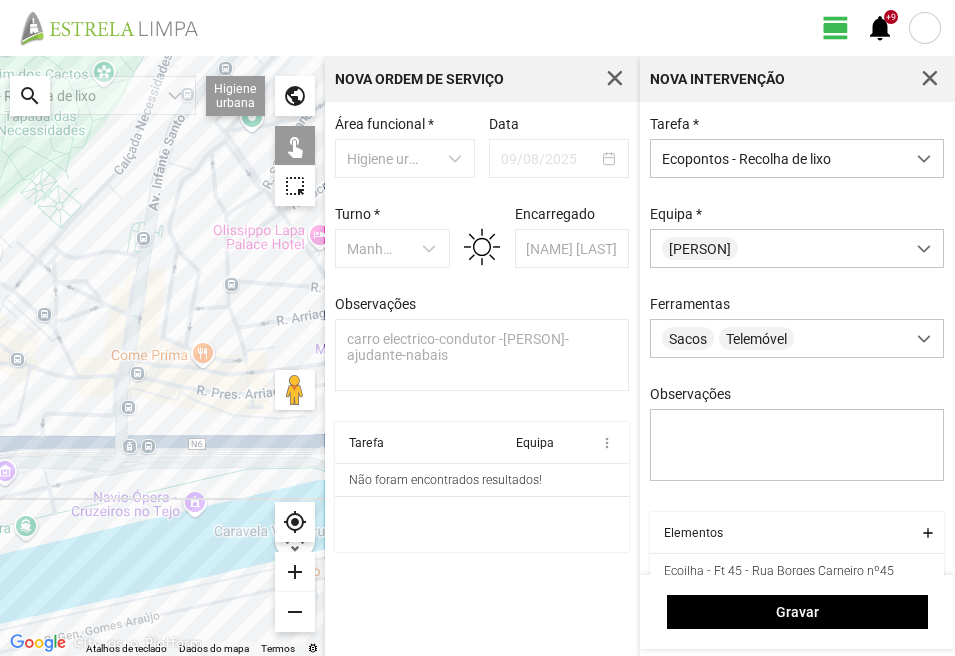 drag, startPoint x: 275, startPoint y: 413, endPoint x: 153, endPoint y: 412, distance: 122.0041 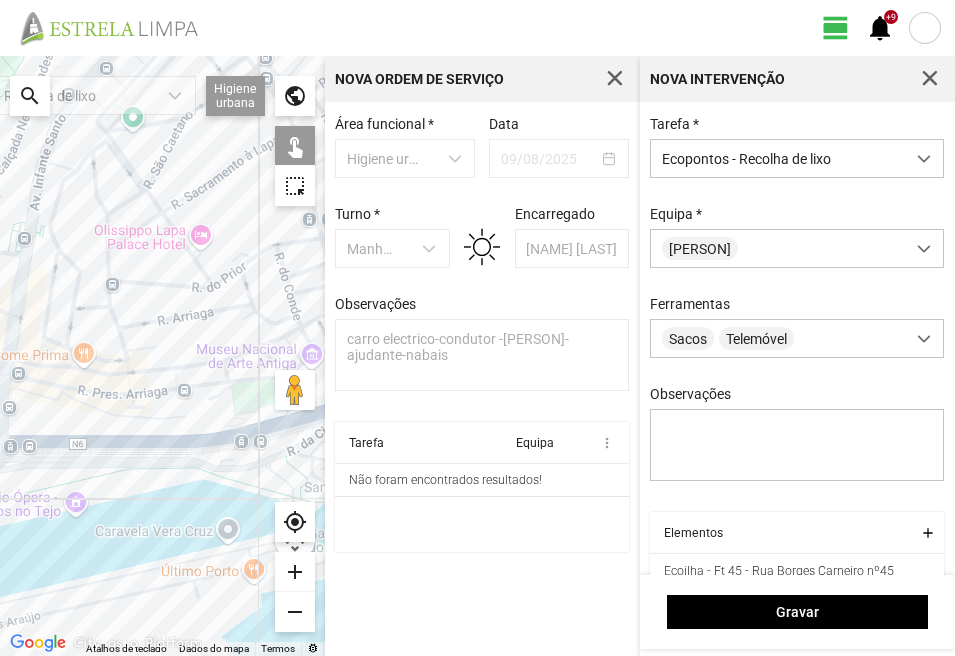 click 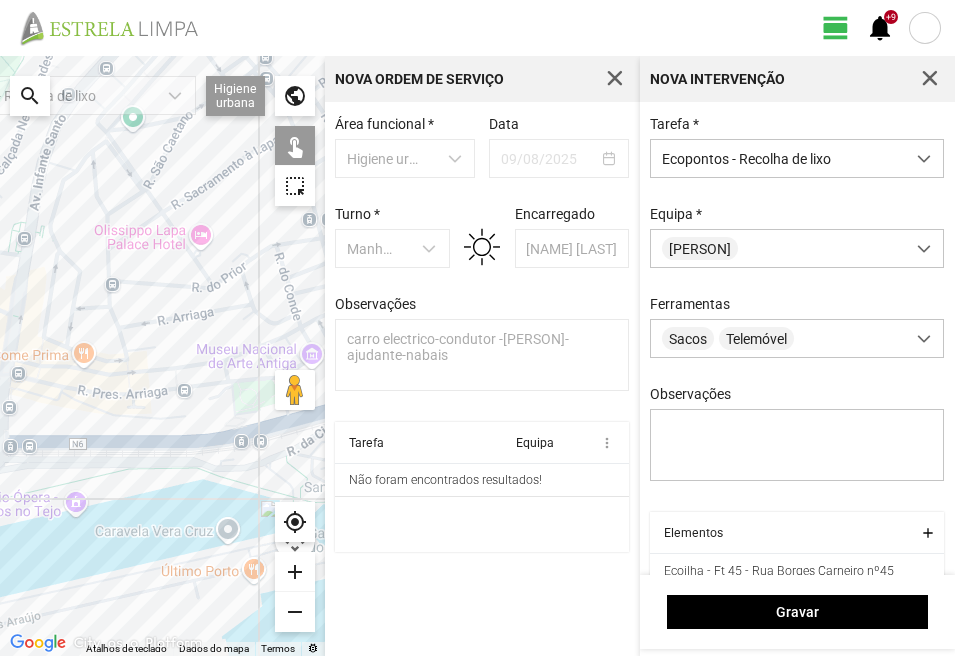 click 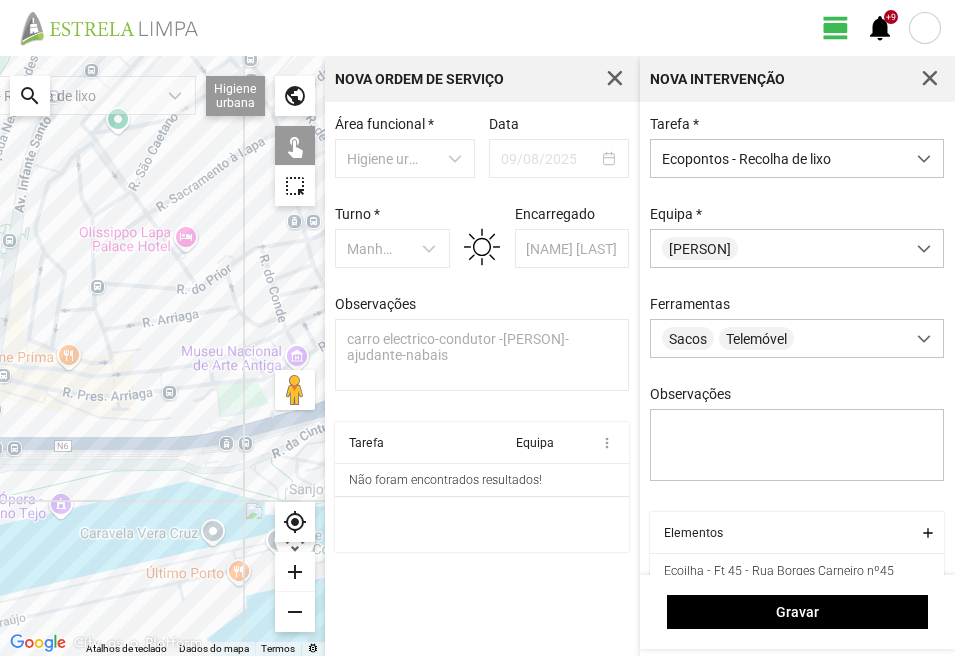 drag, startPoint x: 206, startPoint y: 415, endPoint x: 90, endPoint y: 420, distance: 116.10771 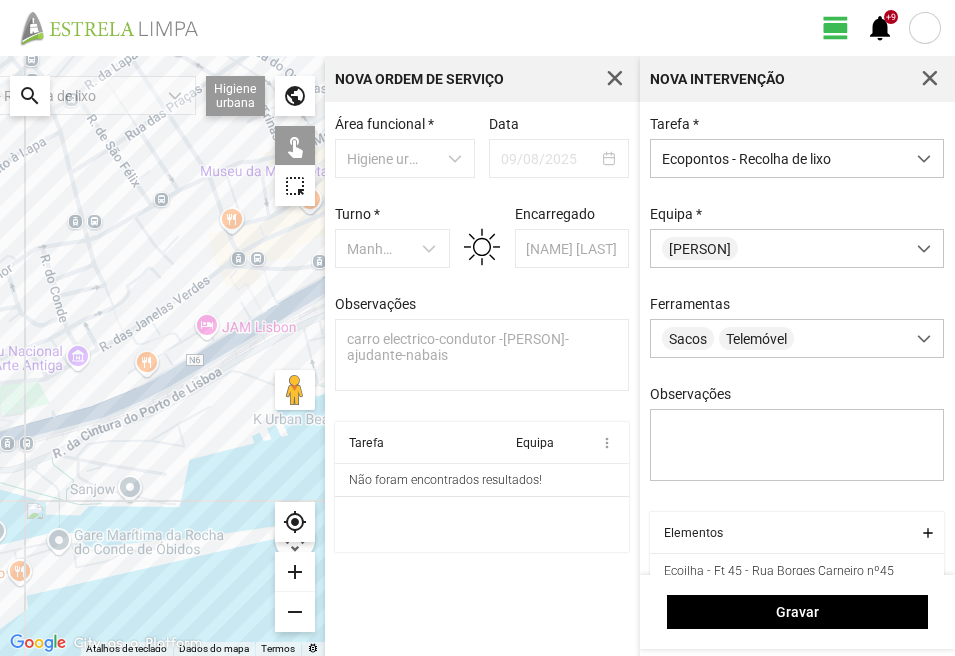 click 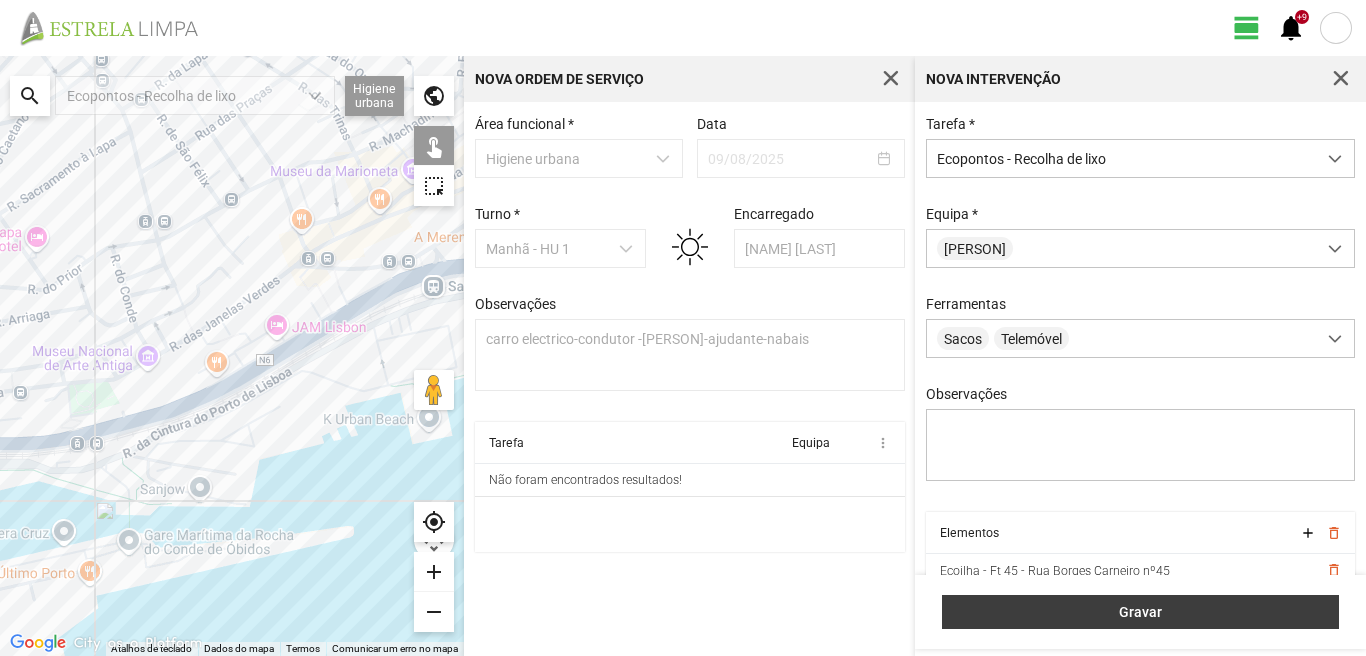 click on "Gravar" at bounding box center [1141, 612] 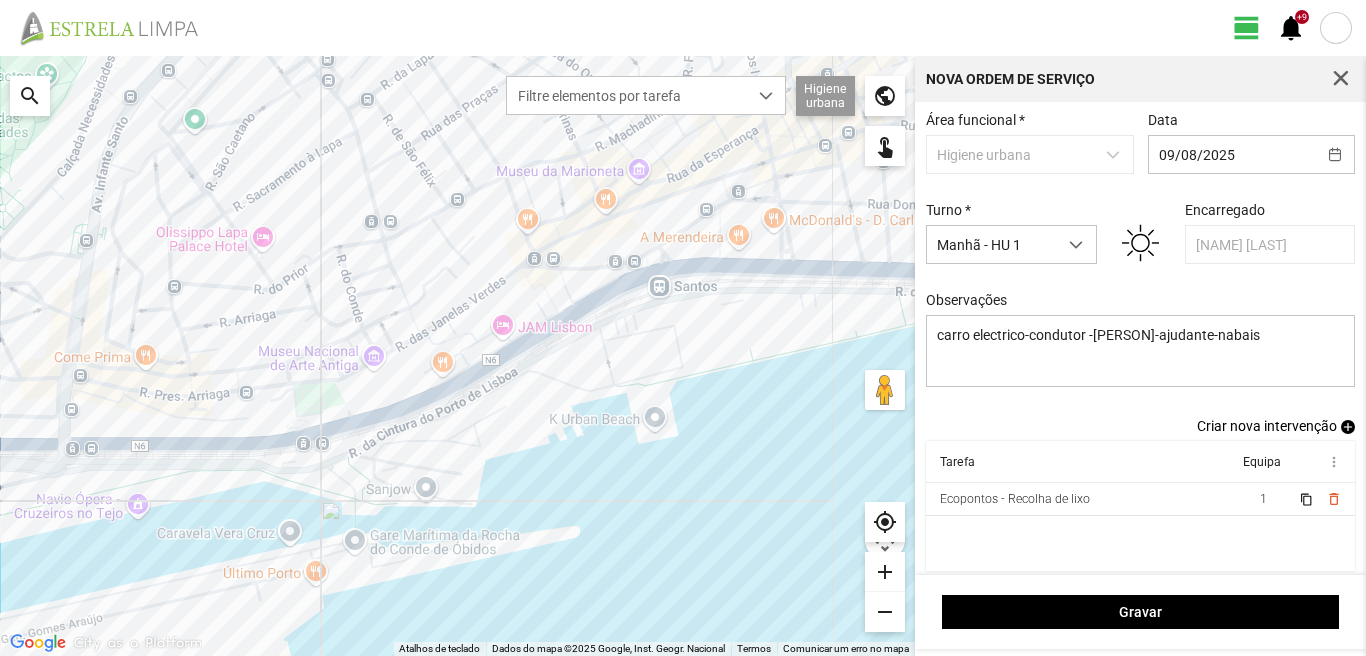 scroll, scrollTop: 0, scrollLeft: 0, axis: both 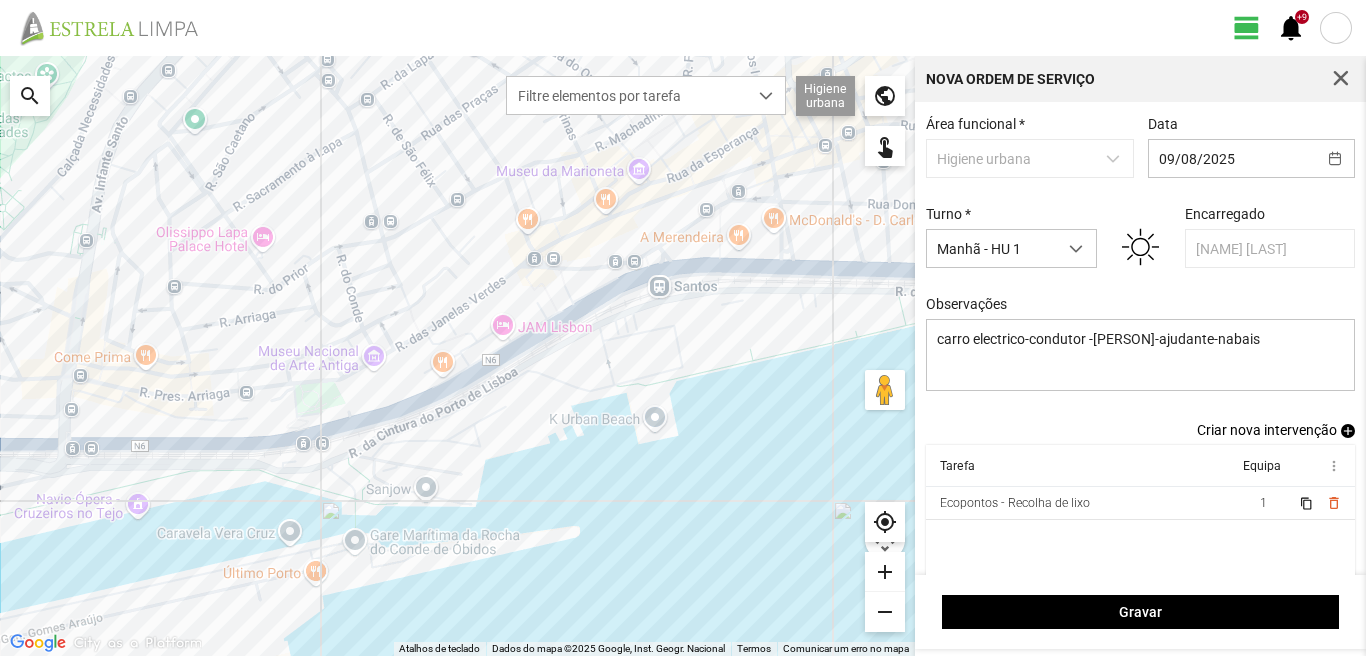 click on "add" at bounding box center [1348, 431] 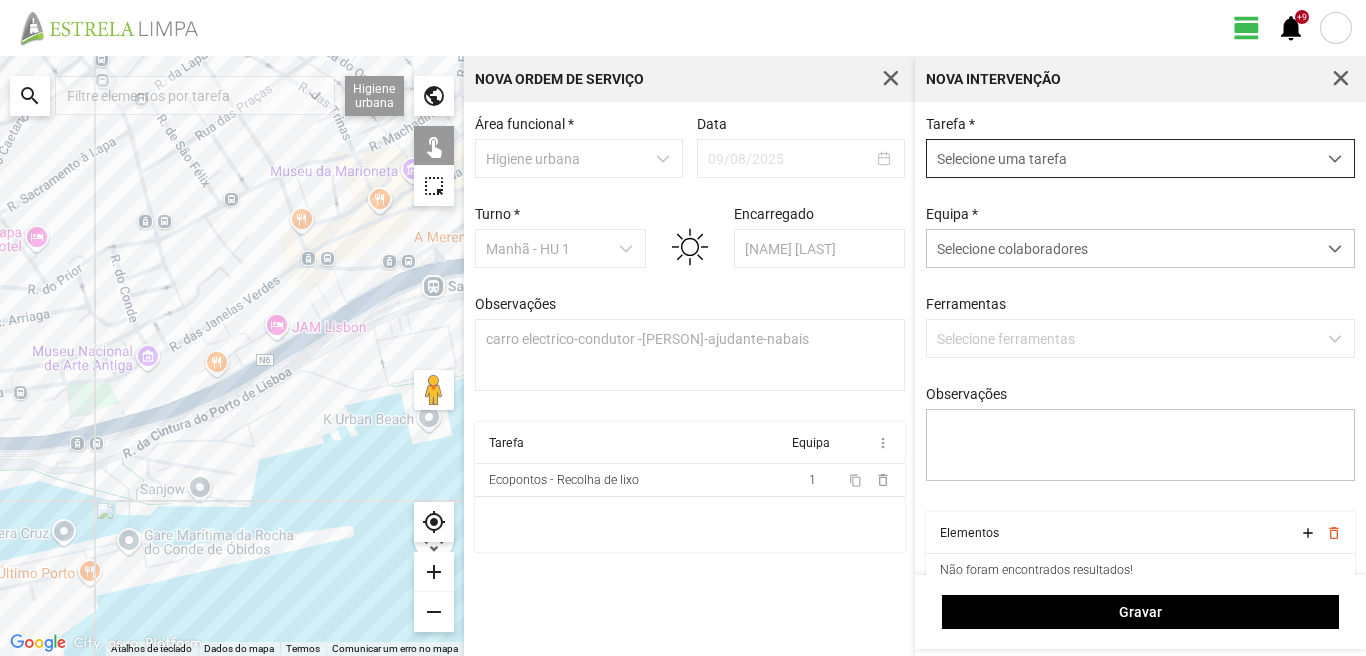 click on "Selecione uma tarefa" at bounding box center [1121, 158] 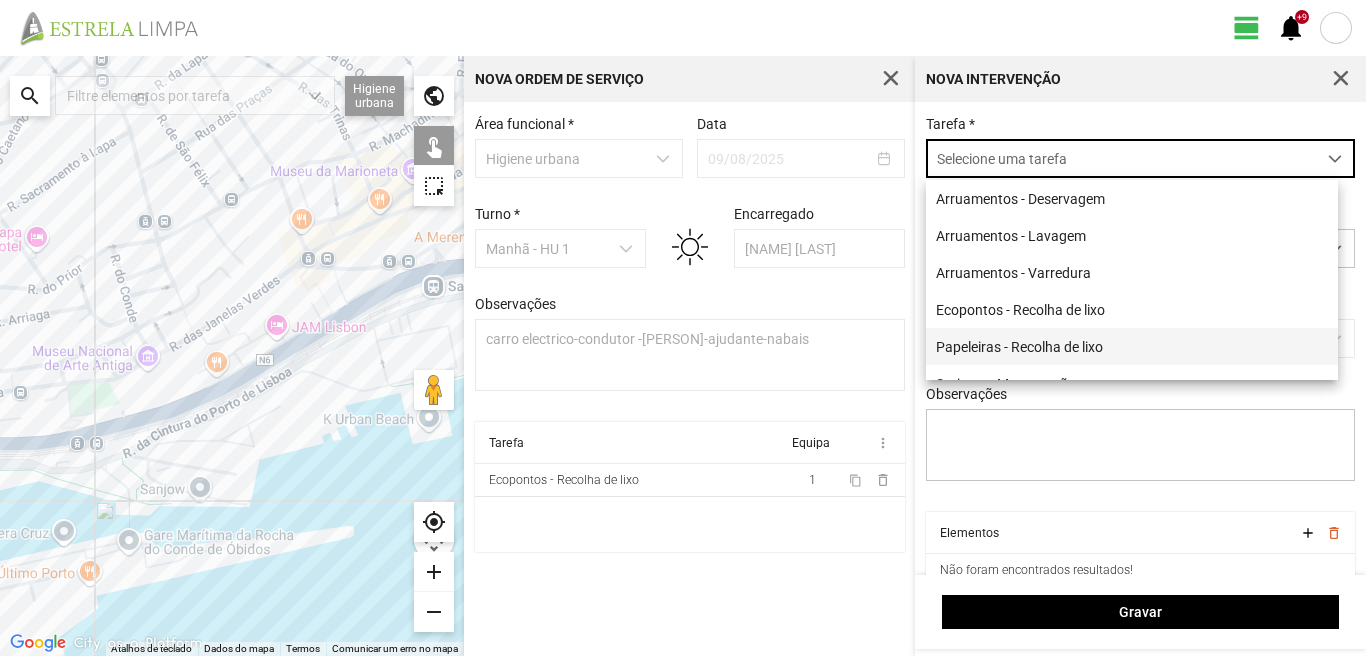 click on "Papeleiras - Recolha de lixo" at bounding box center [1132, 346] 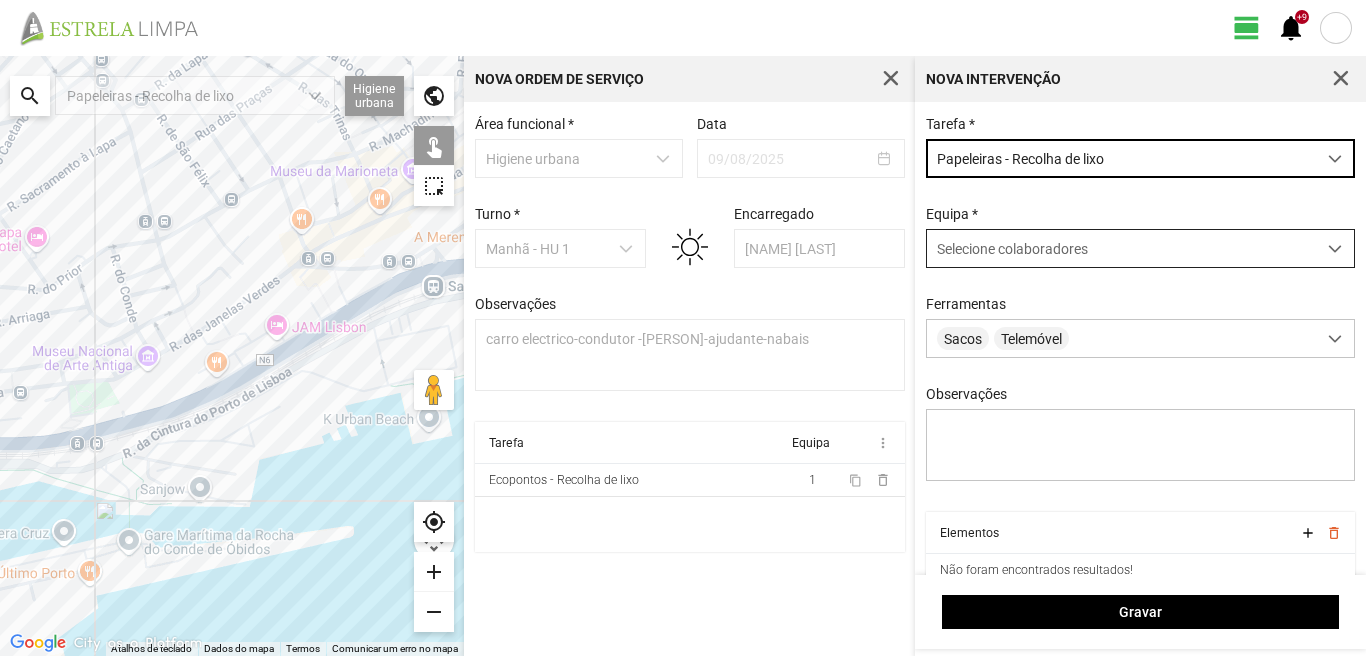 click on "Selecione colaboradores" at bounding box center (1012, 249) 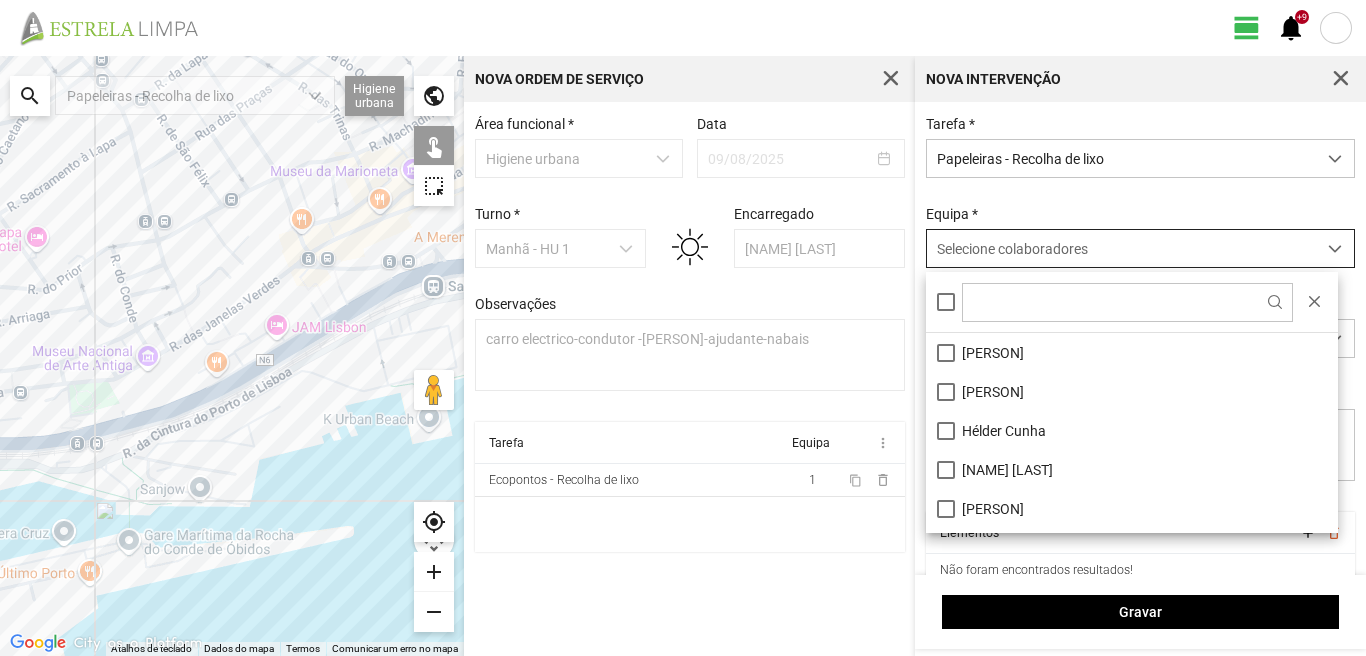 scroll, scrollTop: 11, scrollLeft: 89, axis: both 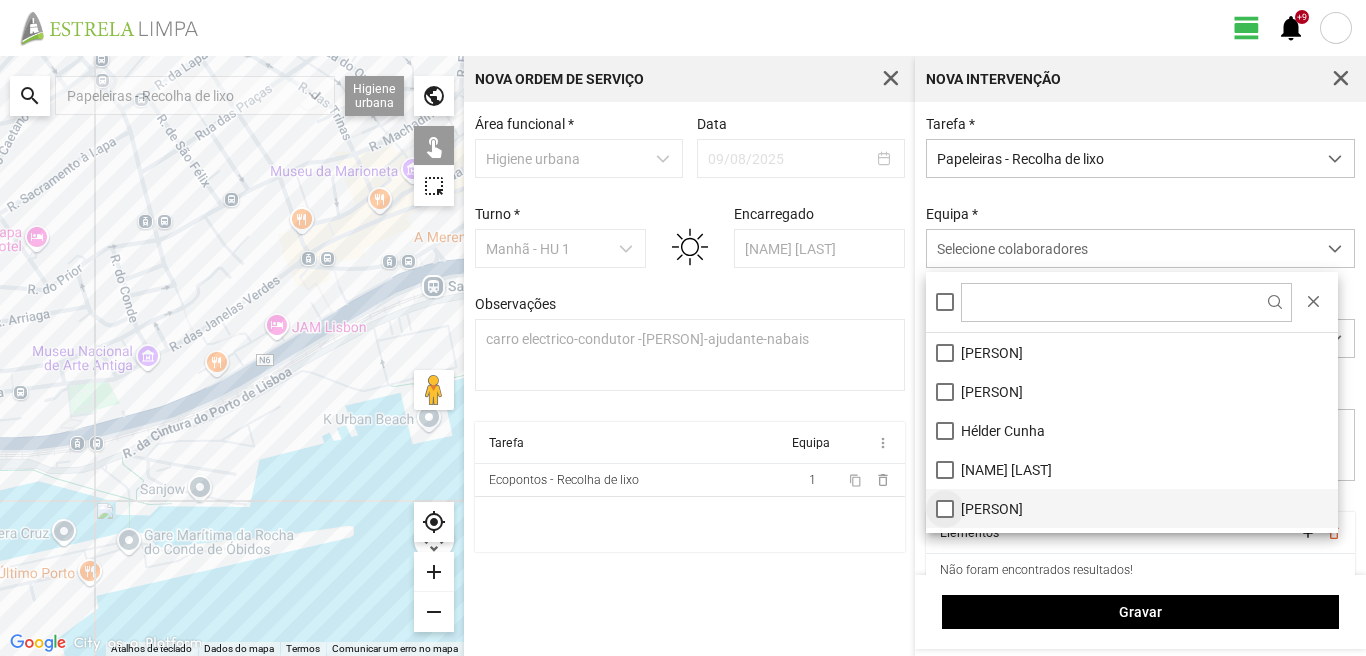 click on "[PERSON]" at bounding box center [1132, 508] 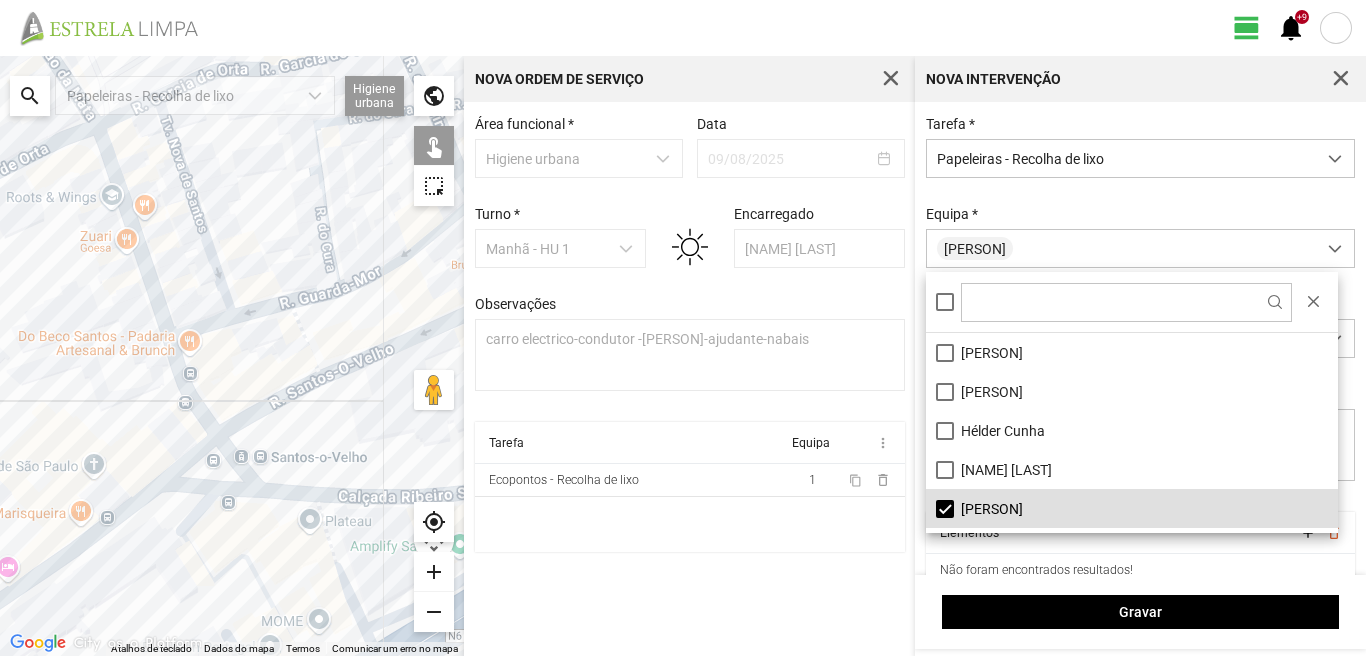 drag, startPoint x: 253, startPoint y: 245, endPoint x: 23, endPoint y: 431, distance: 295.79724 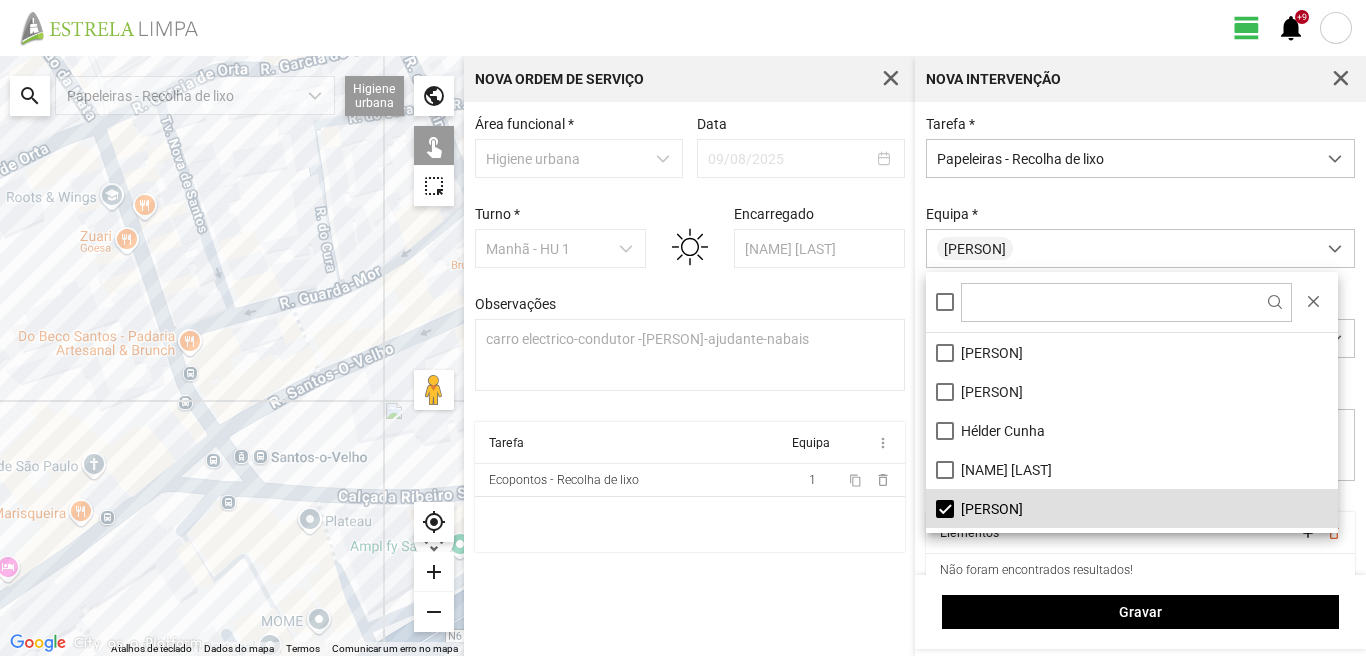 click 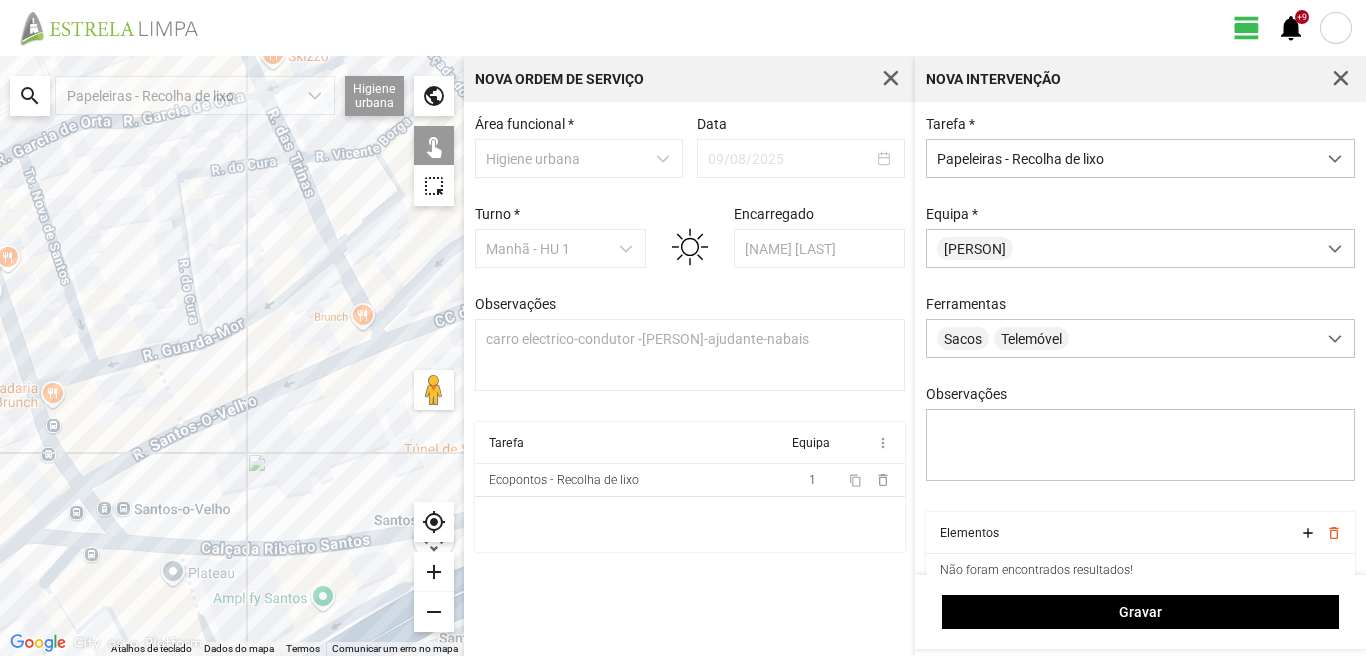 drag, startPoint x: 383, startPoint y: 290, endPoint x: 115, endPoint y: 346, distance: 273.78824 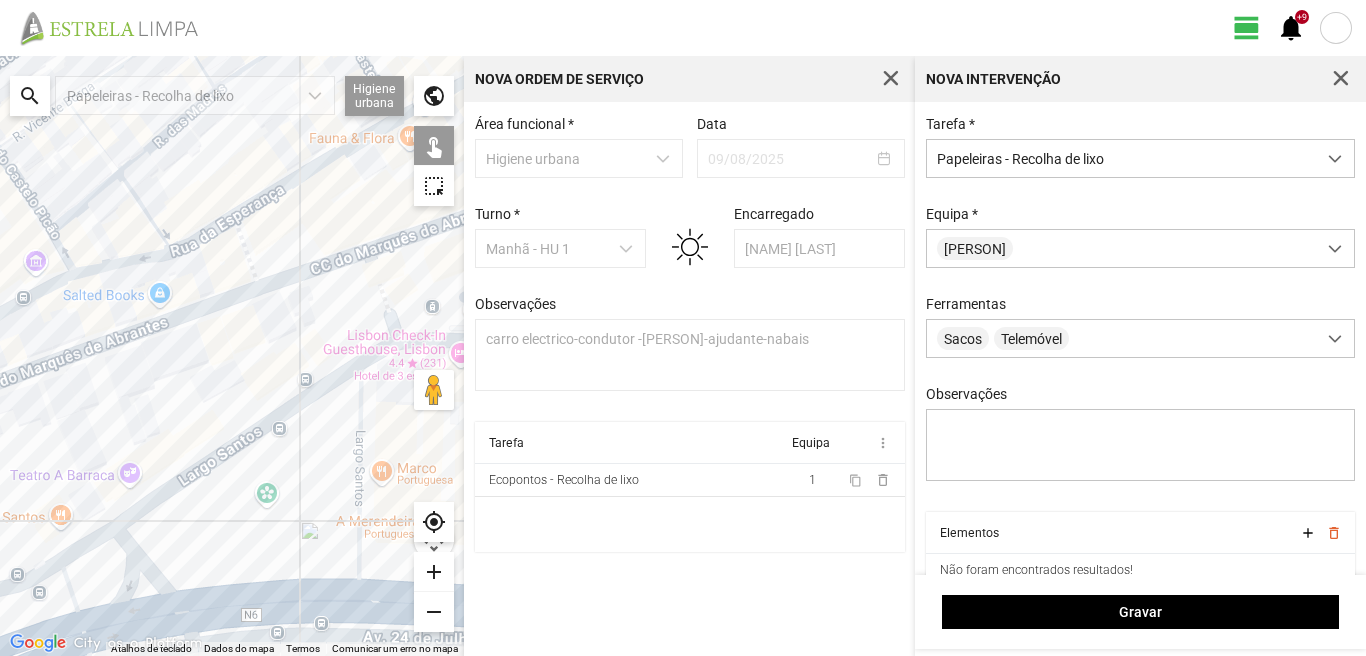 drag, startPoint x: 277, startPoint y: 361, endPoint x: 94, endPoint y: 316, distance: 188.45158 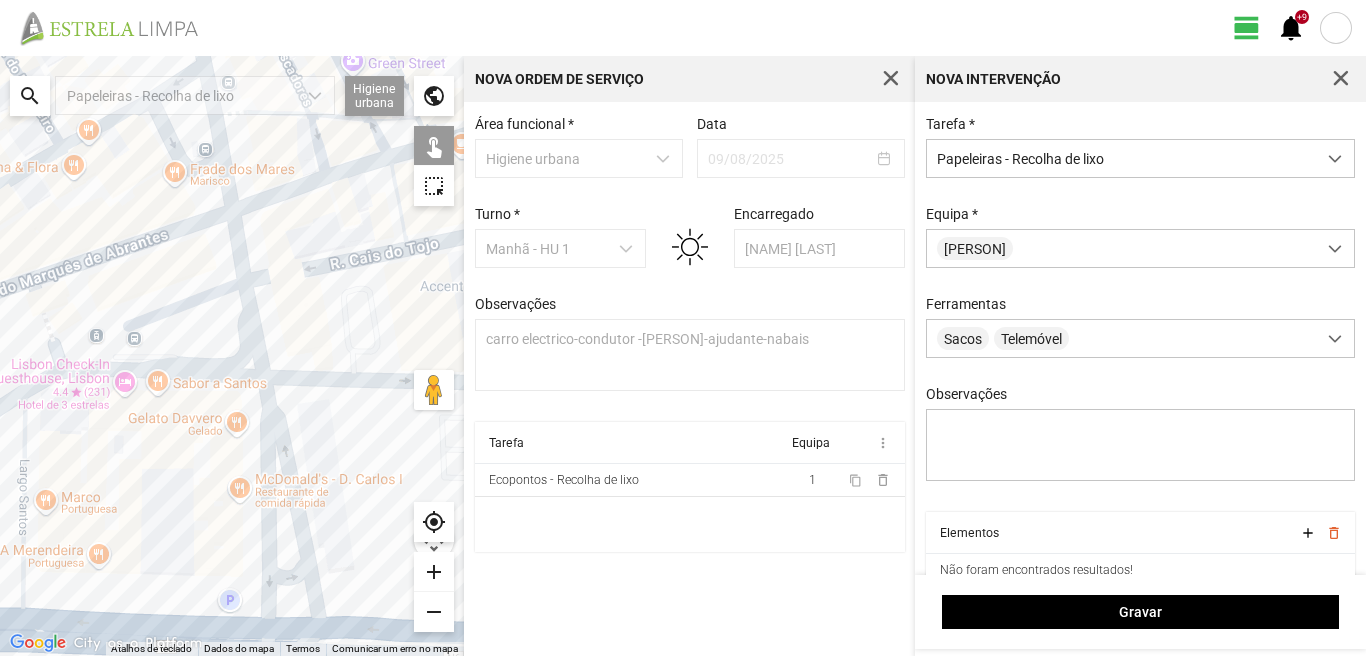 drag, startPoint x: 133, startPoint y: 303, endPoint x: 191, endPoint y: 465, distance: 172.06975 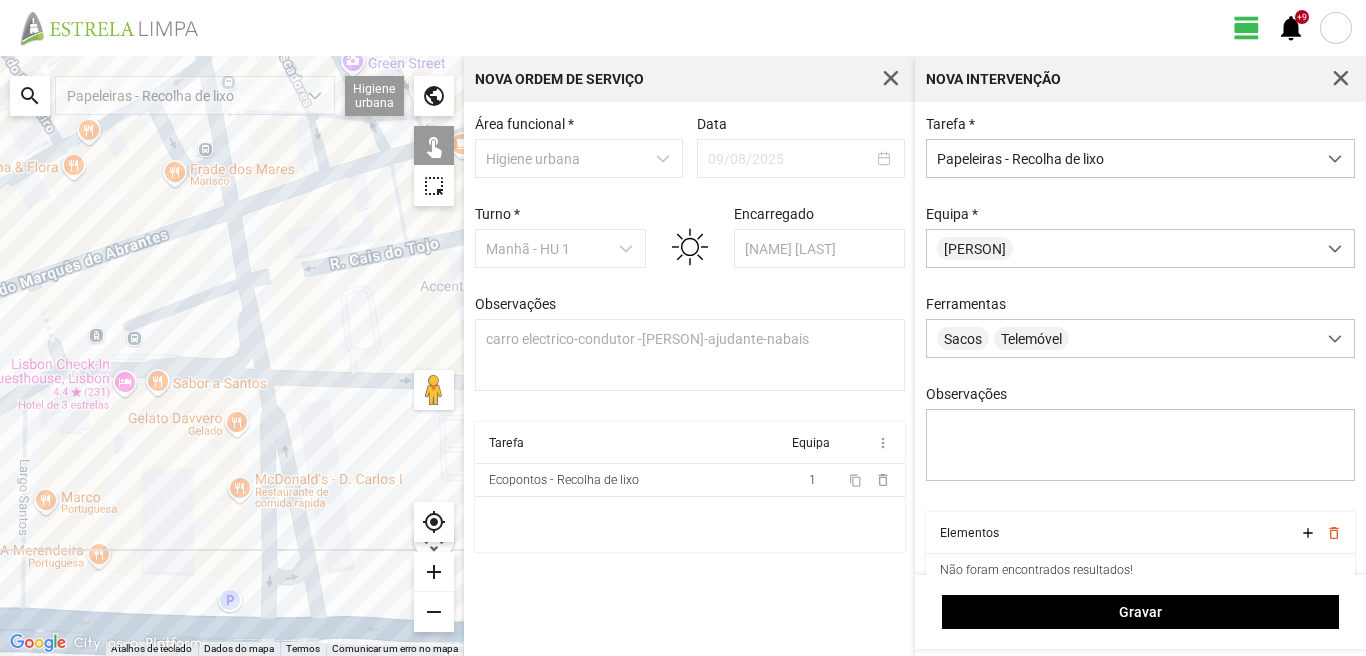 click 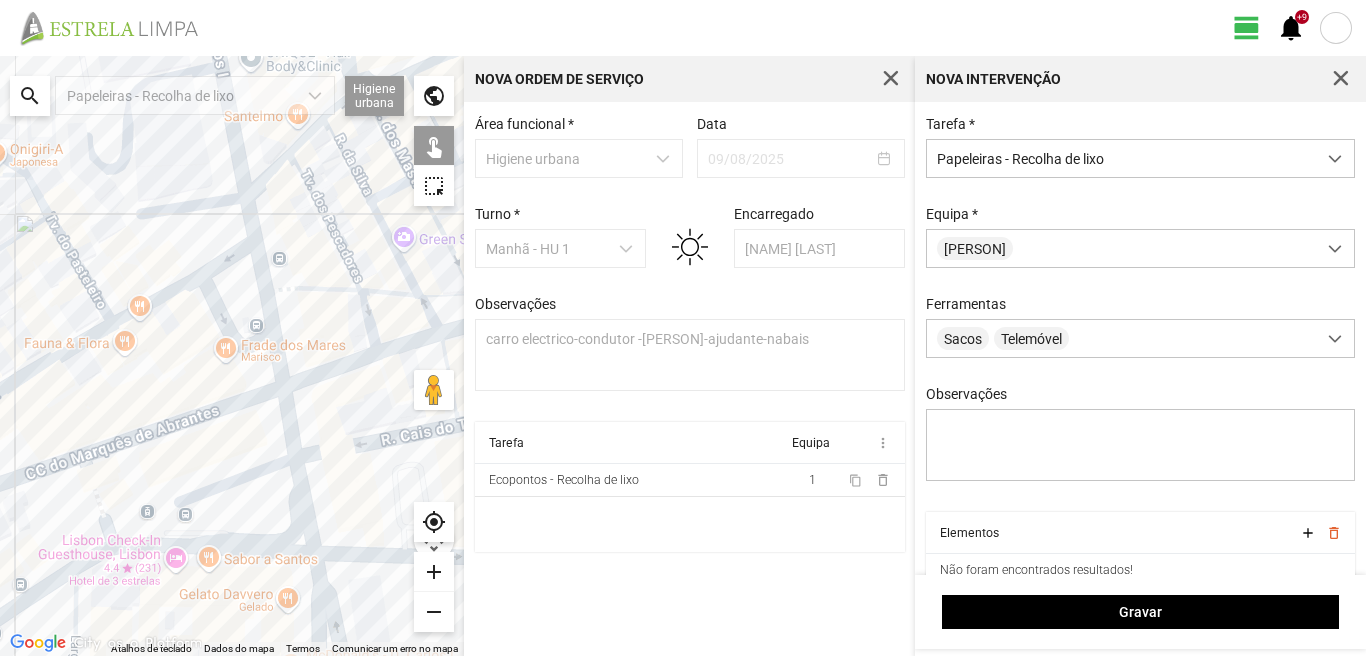 drag, startPoint x: 233, startPoint y: 343, endPoint x: 257, endPoint y: 397, distance: 59.093147 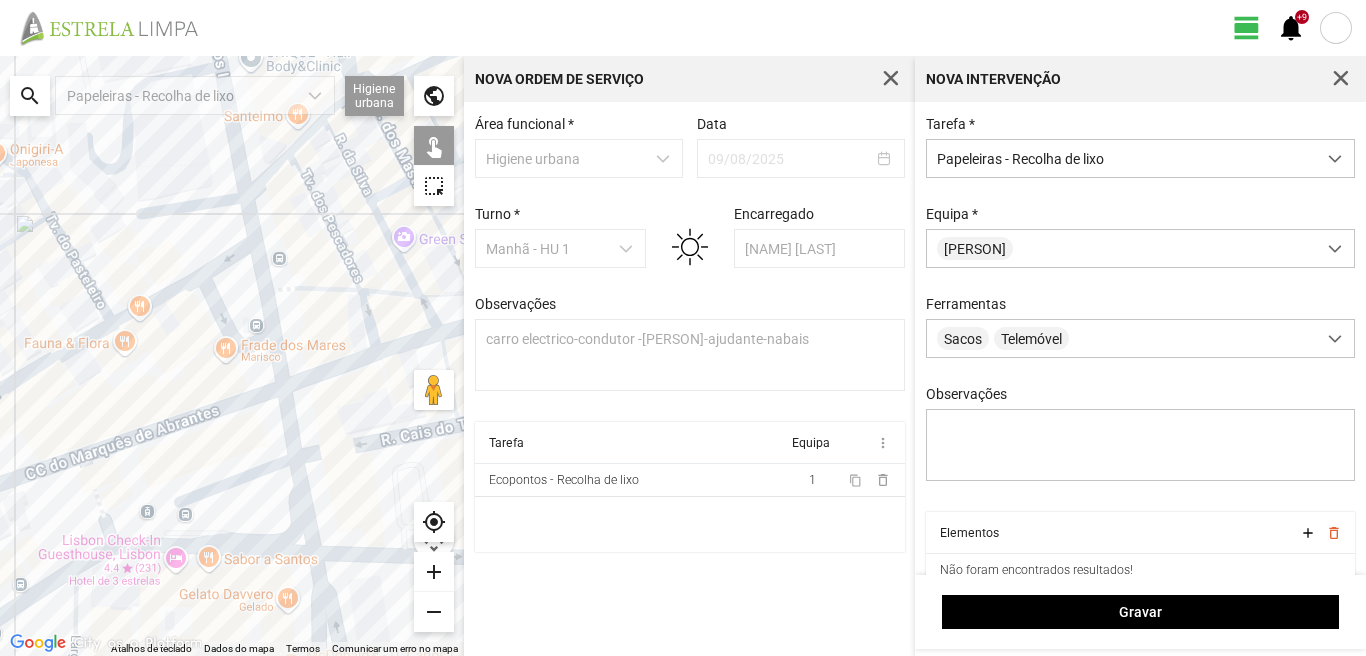 click 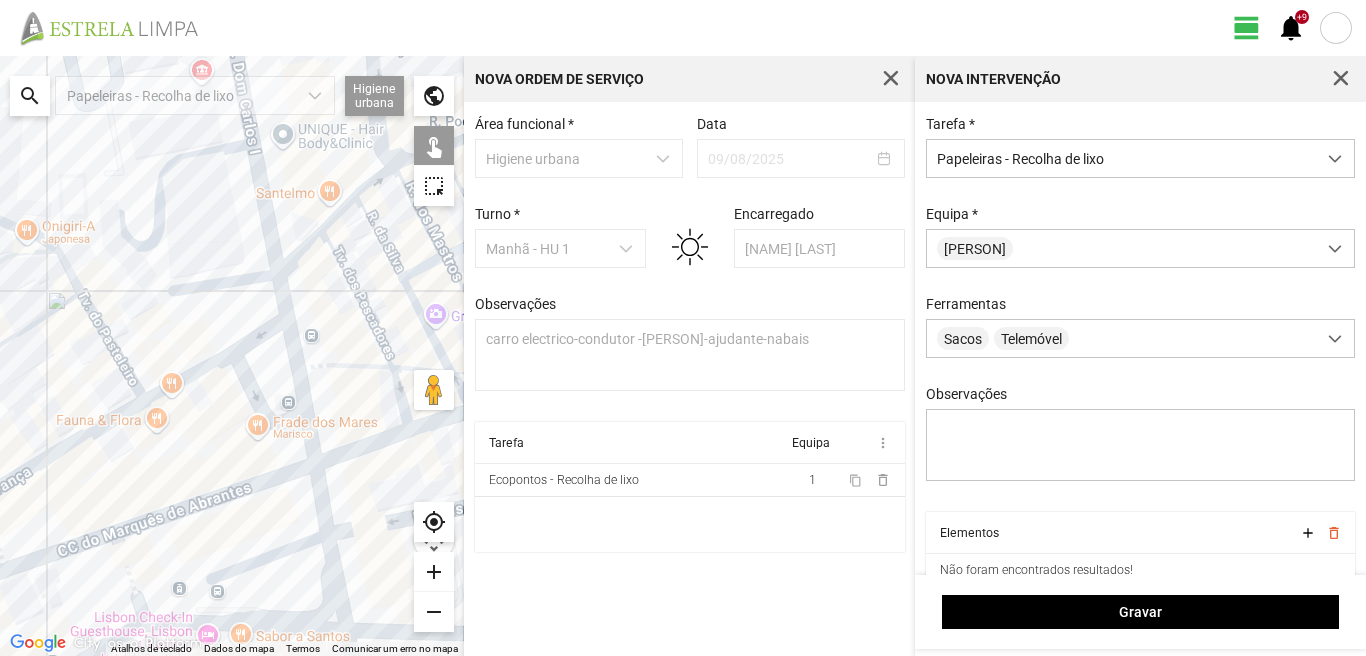 click 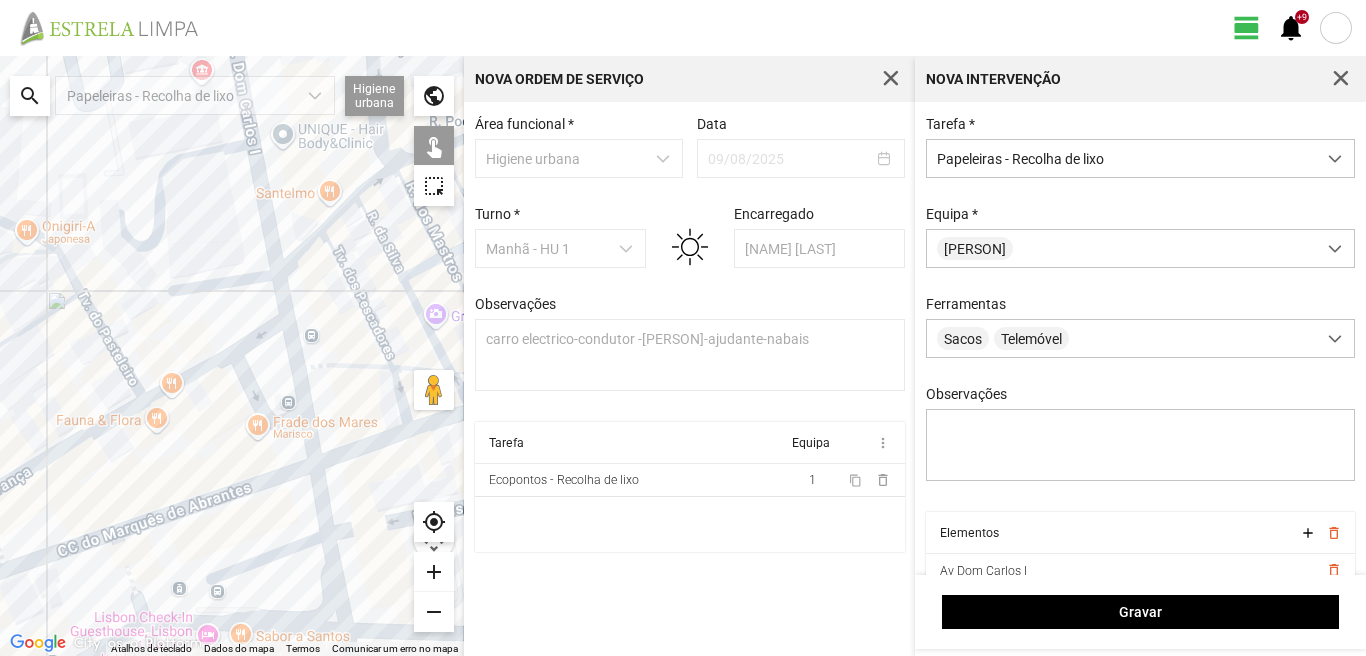 click 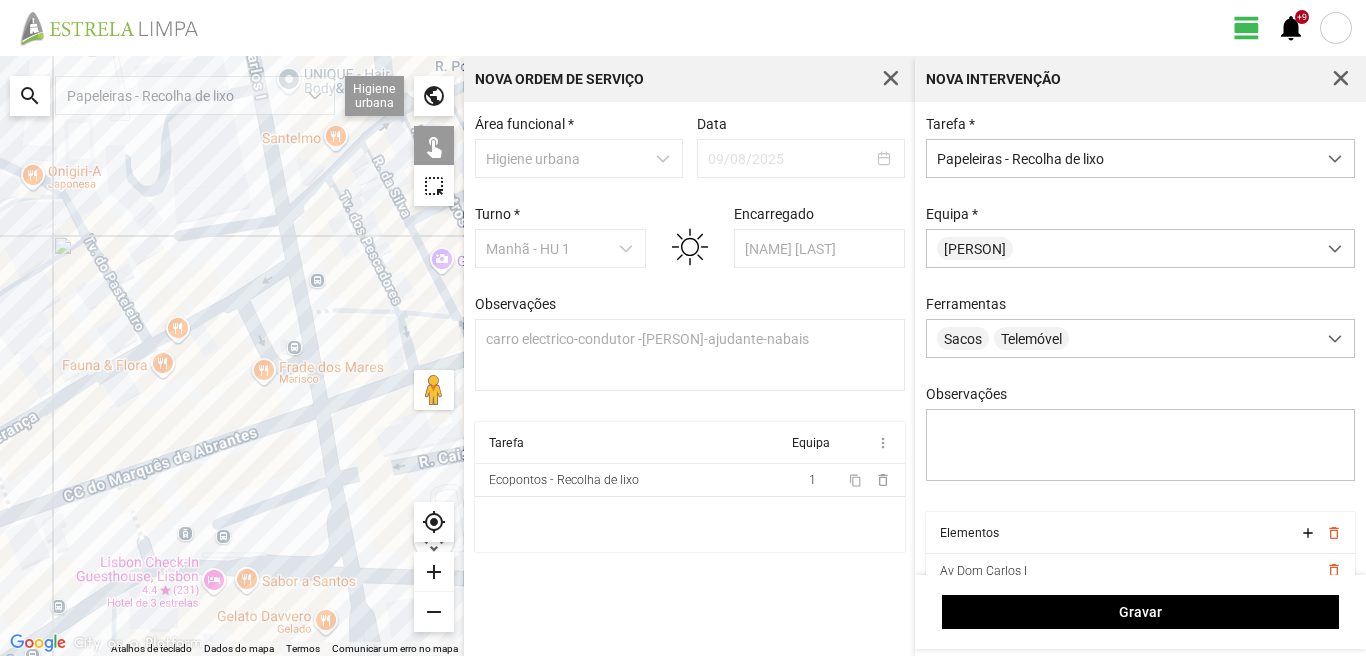 drag, startPoint x: 291, startPoint y: 592, endPoint x: 297, endPoint y: 499, distance: 93.193344 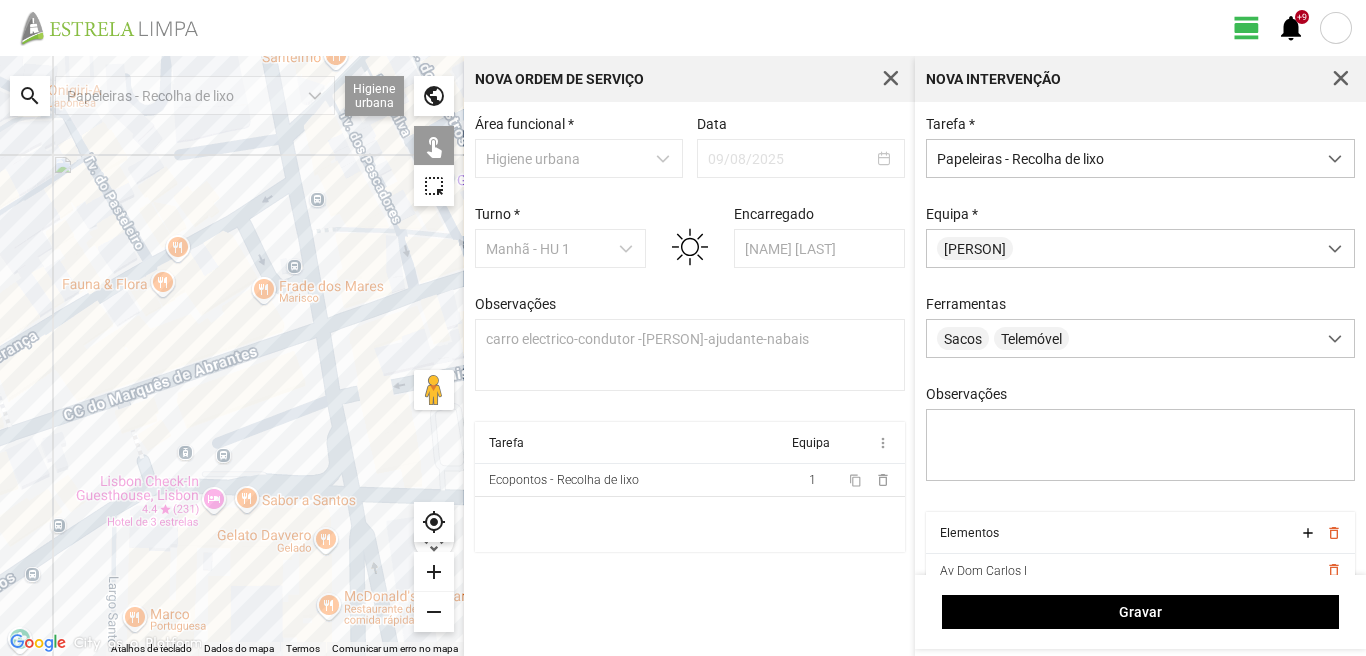 click 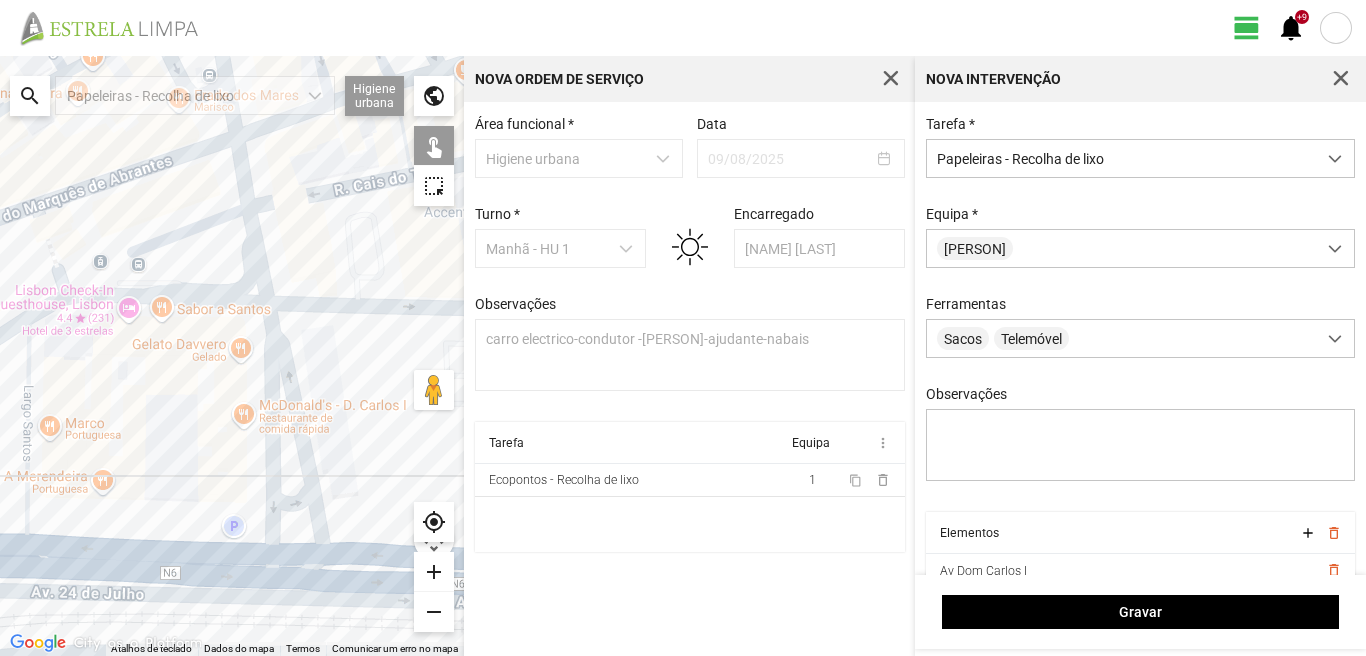 click 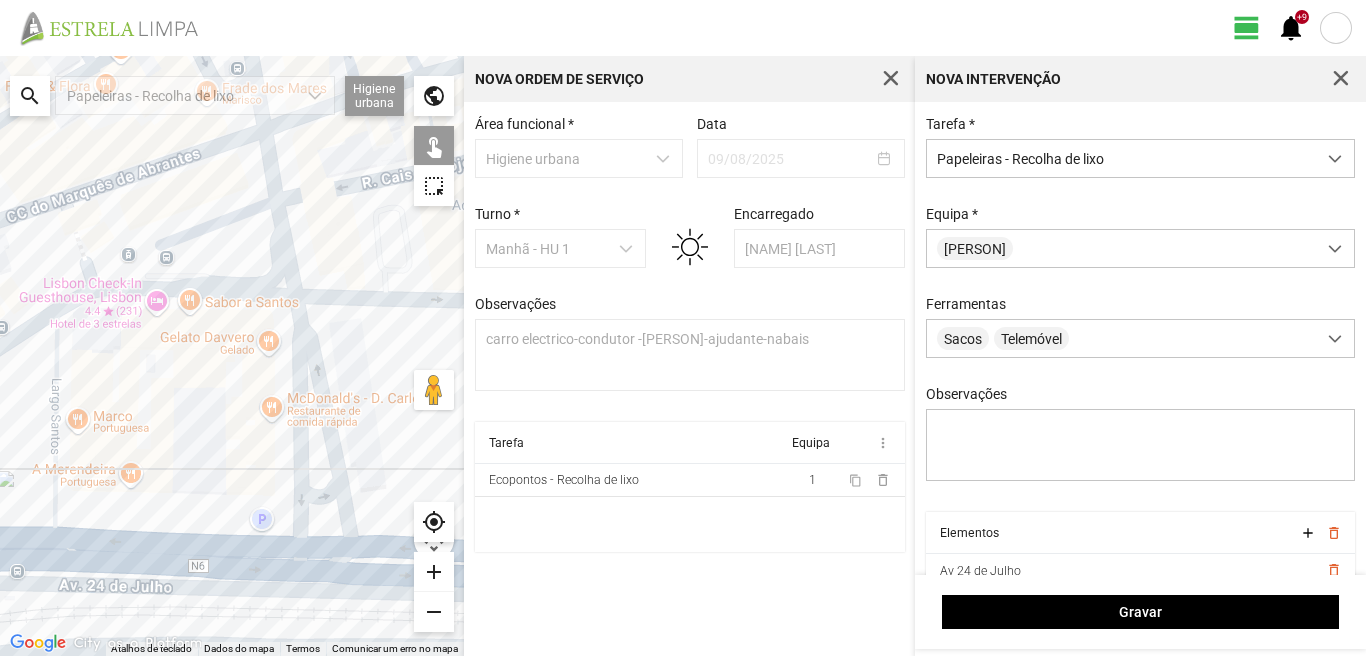 drag, startPoint x: 203, startPoint y: 488, endPoint x: 302, endPoint y: 445, distance: 107.935165 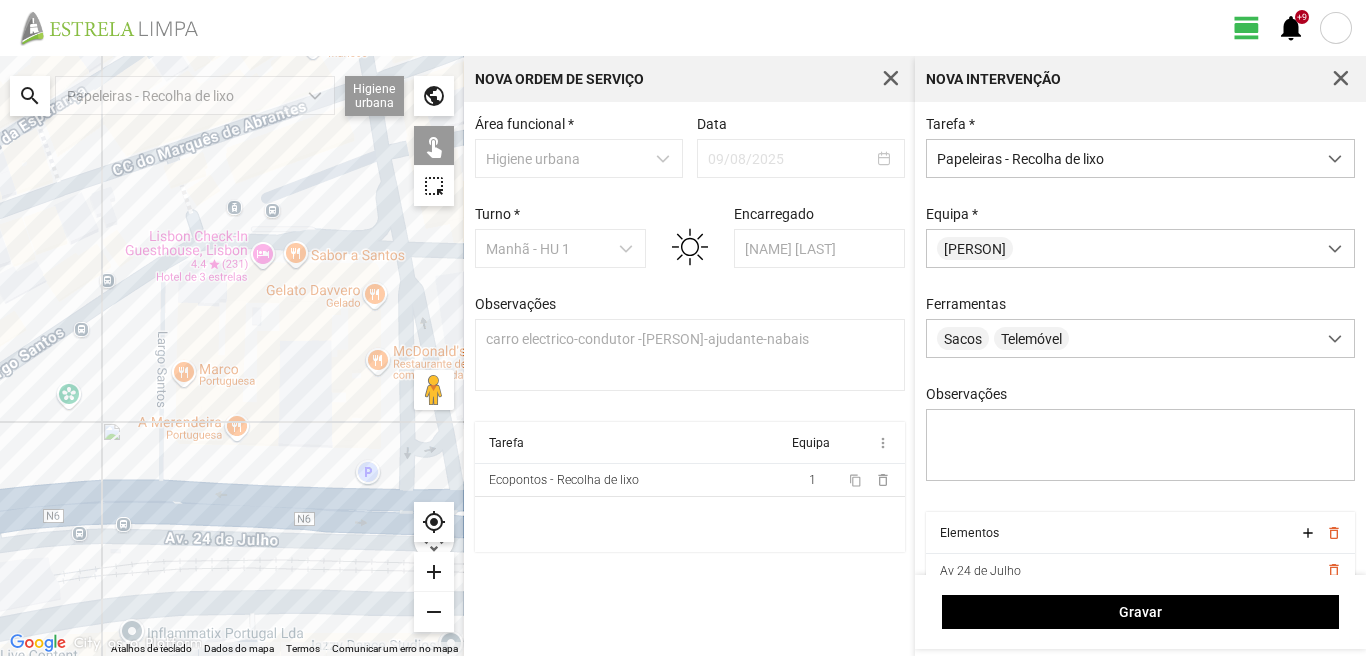 click 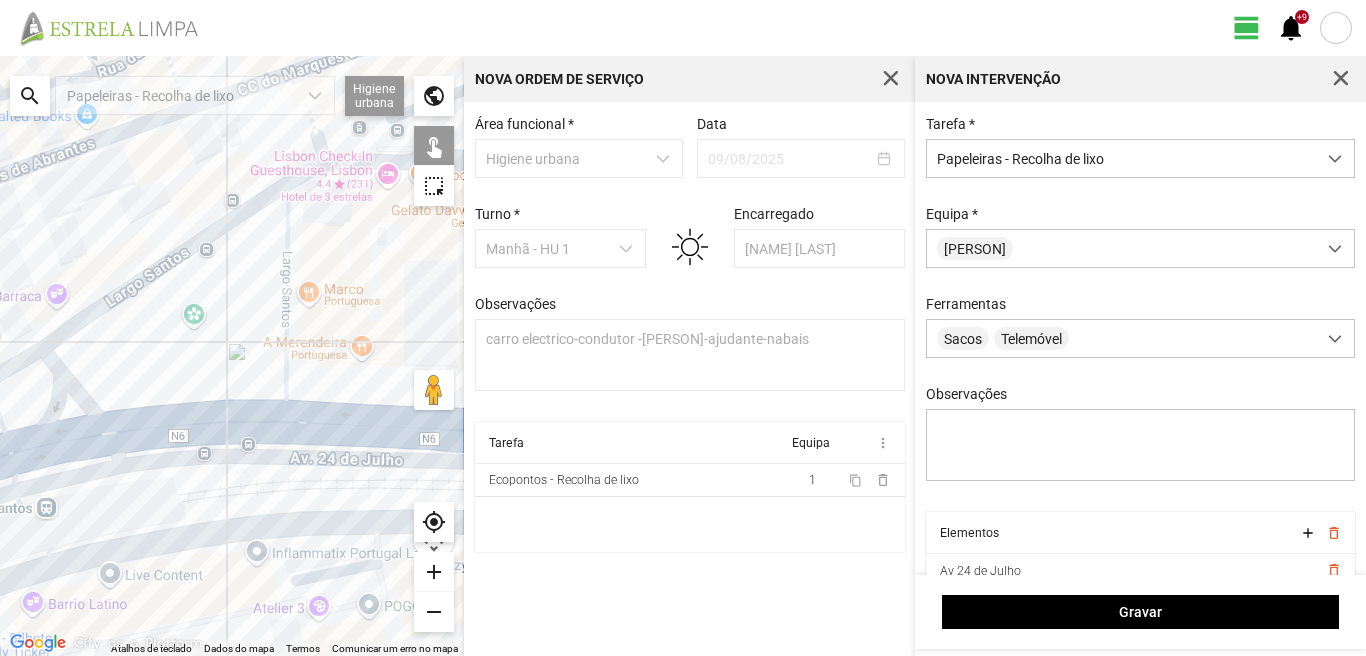drag, startPoint x: 212, startPoint y: 466, endPoint x: 241, endPoint y: 448, distance: 34.132095 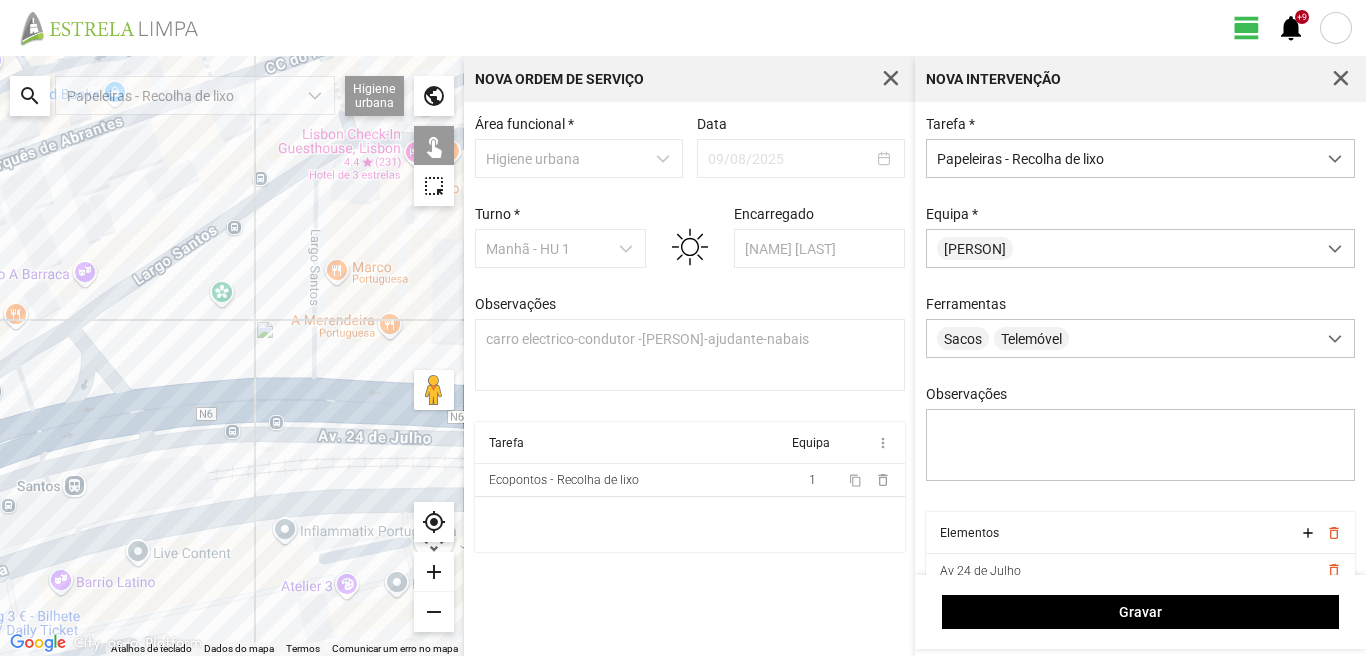 click 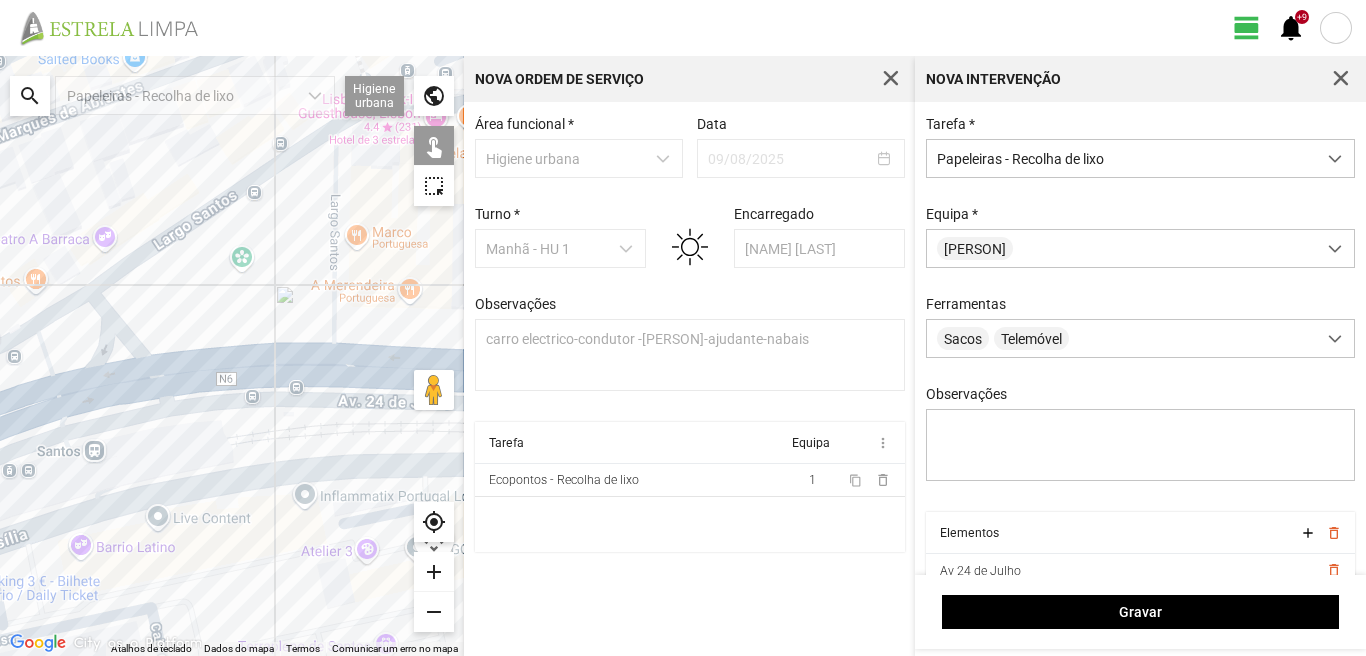 drag, startPoint x: 51, startPoint y: 492, endPoint x: 118, endPoint y: 388, distance: 123.71338 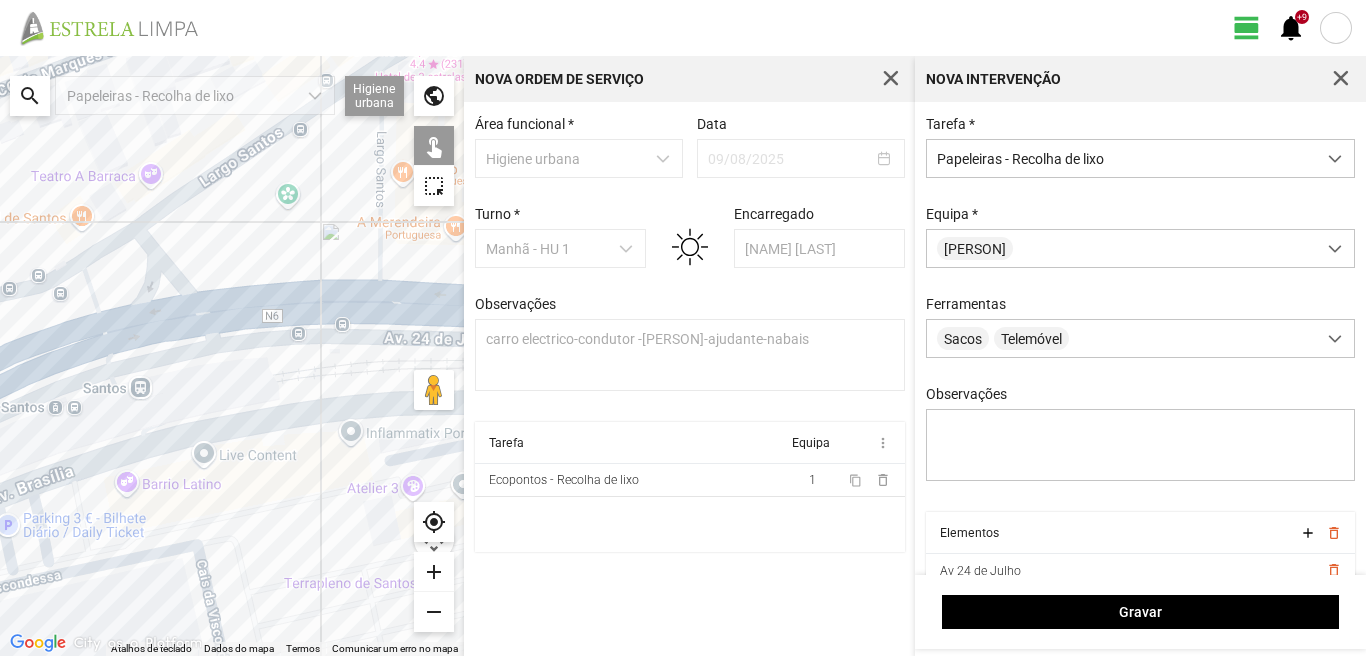 click 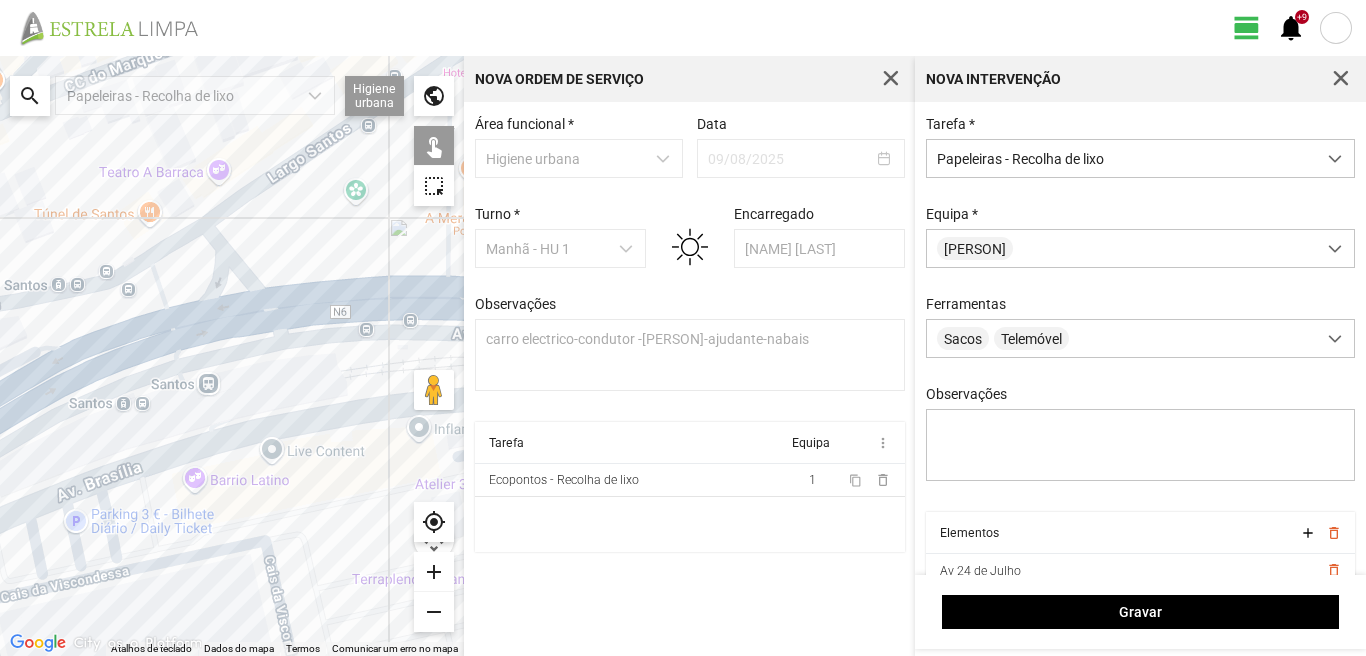 drag, startPoint x: 106, startPoint y: 338, endPoint x: 196, endPoint y: 335, distance: 90.04999 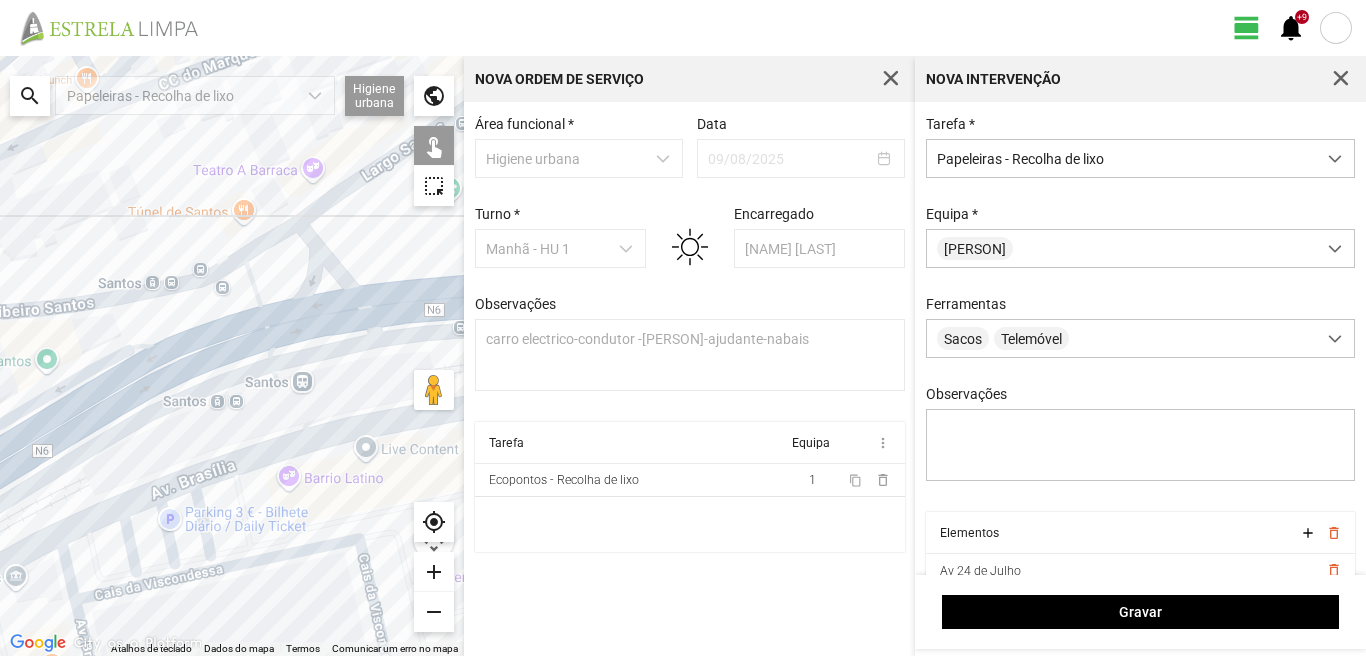 click 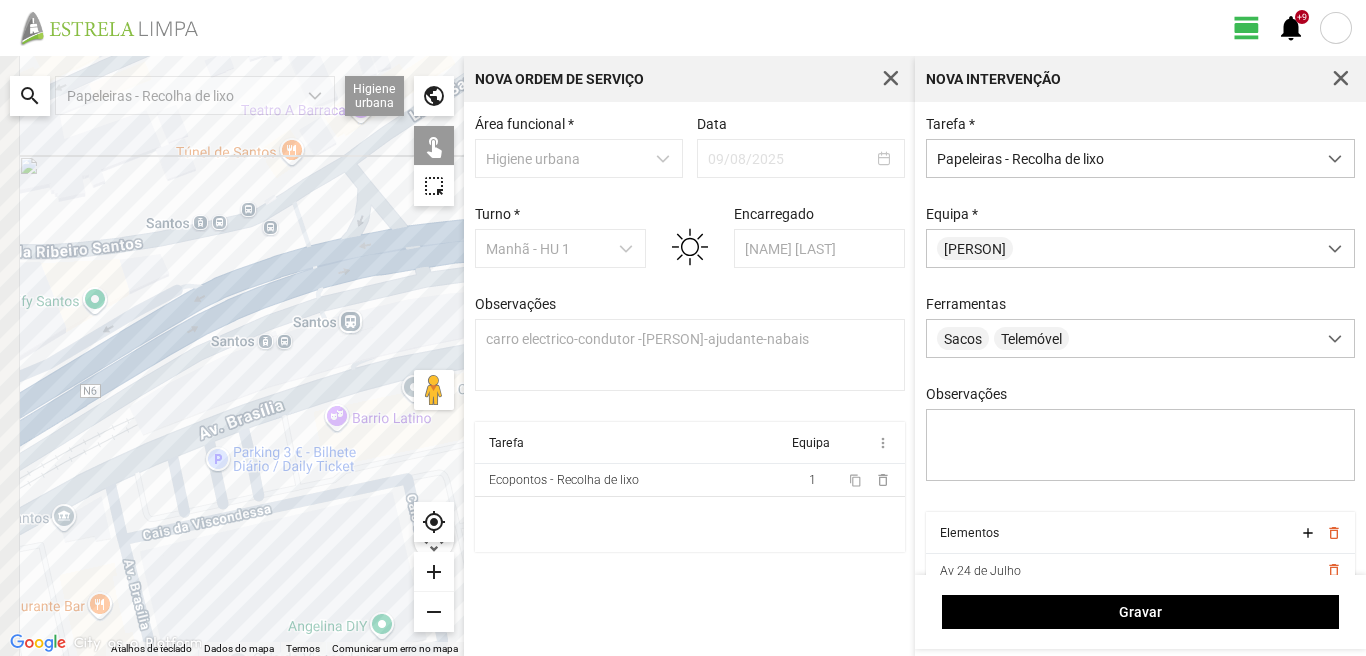 drag, startPoint x: 176, startPoint y: 472, endPoint x: 347, endPoint y: 368, distance: 200.14246 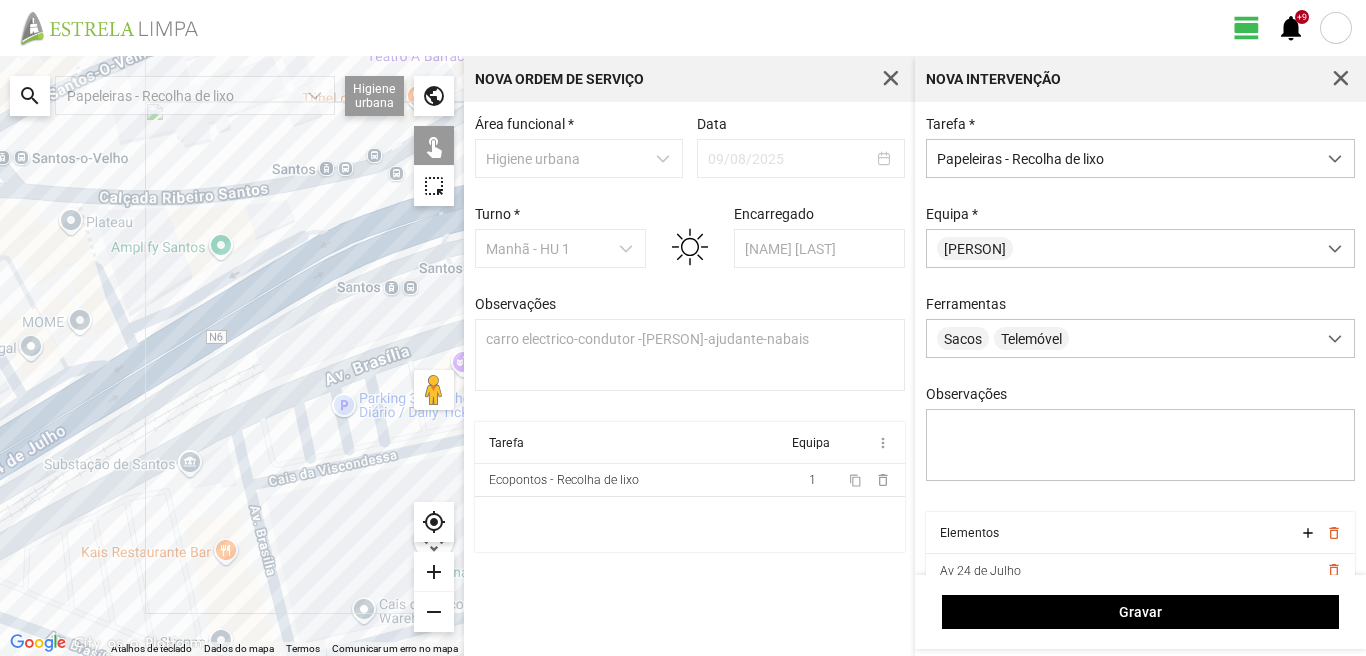 drag, startPoint x: 183, startPoint y: 440, endPoint x: 302, endPoint y: 363, distance: 141.7392 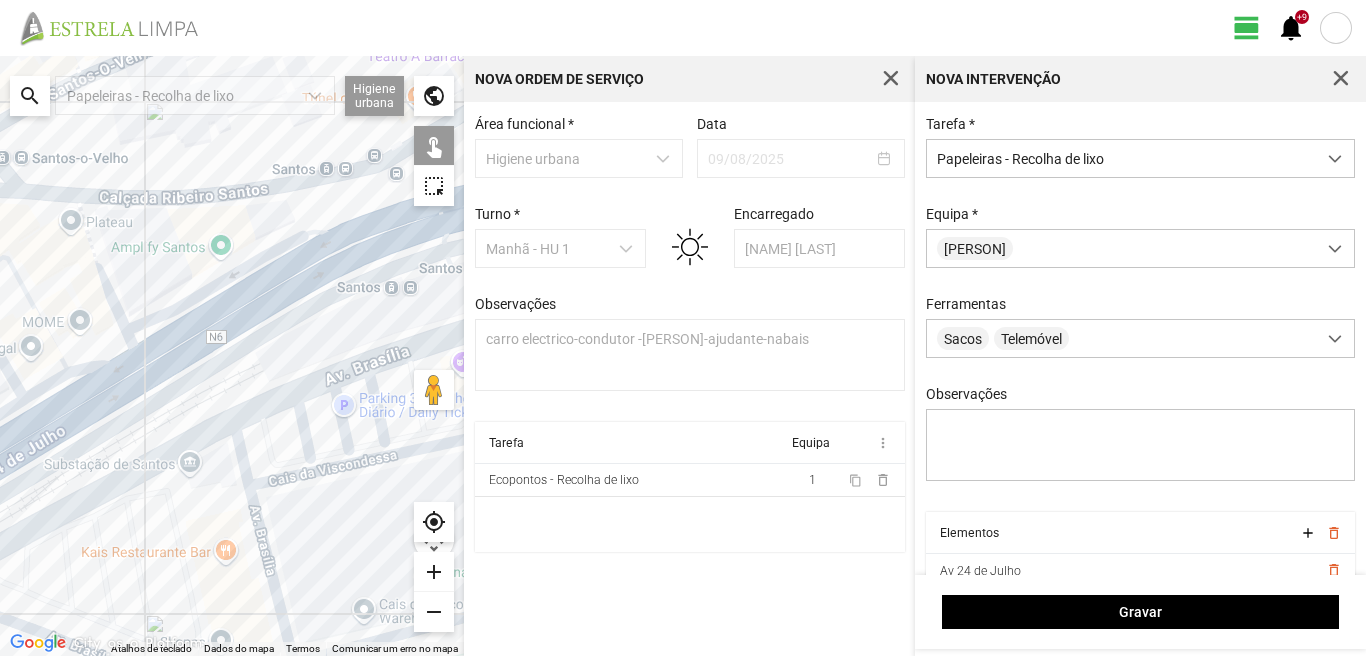 click 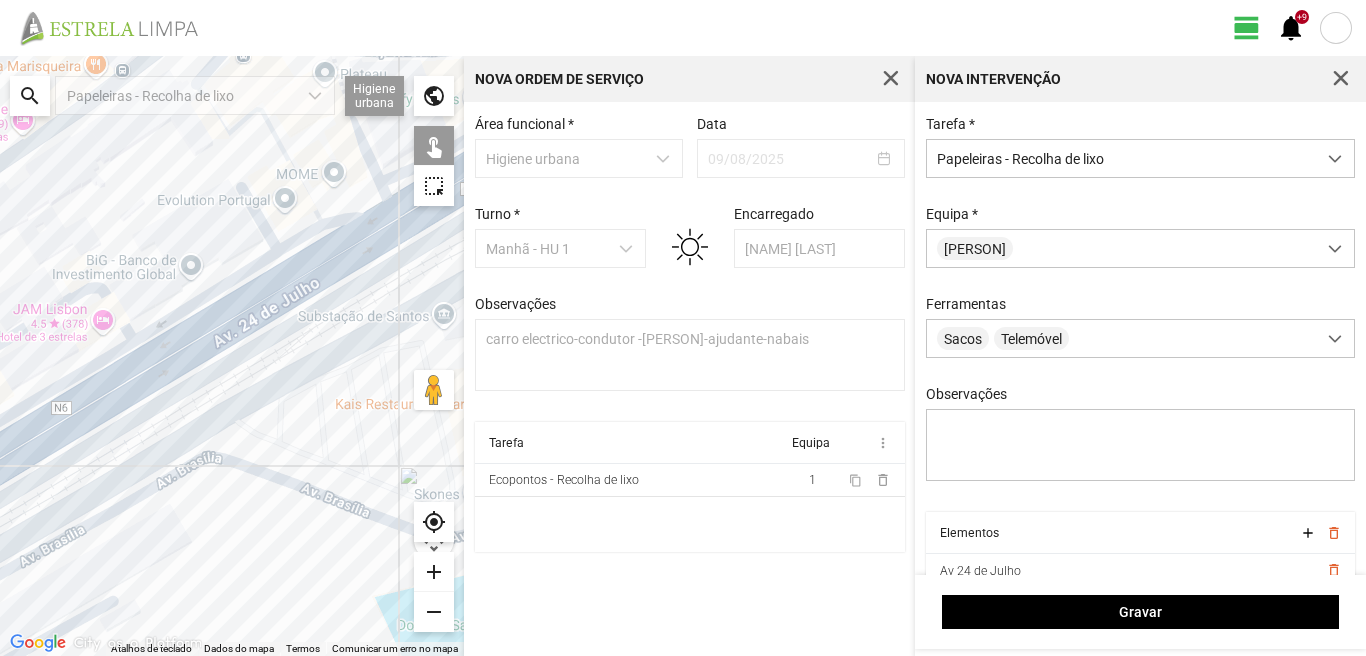 click 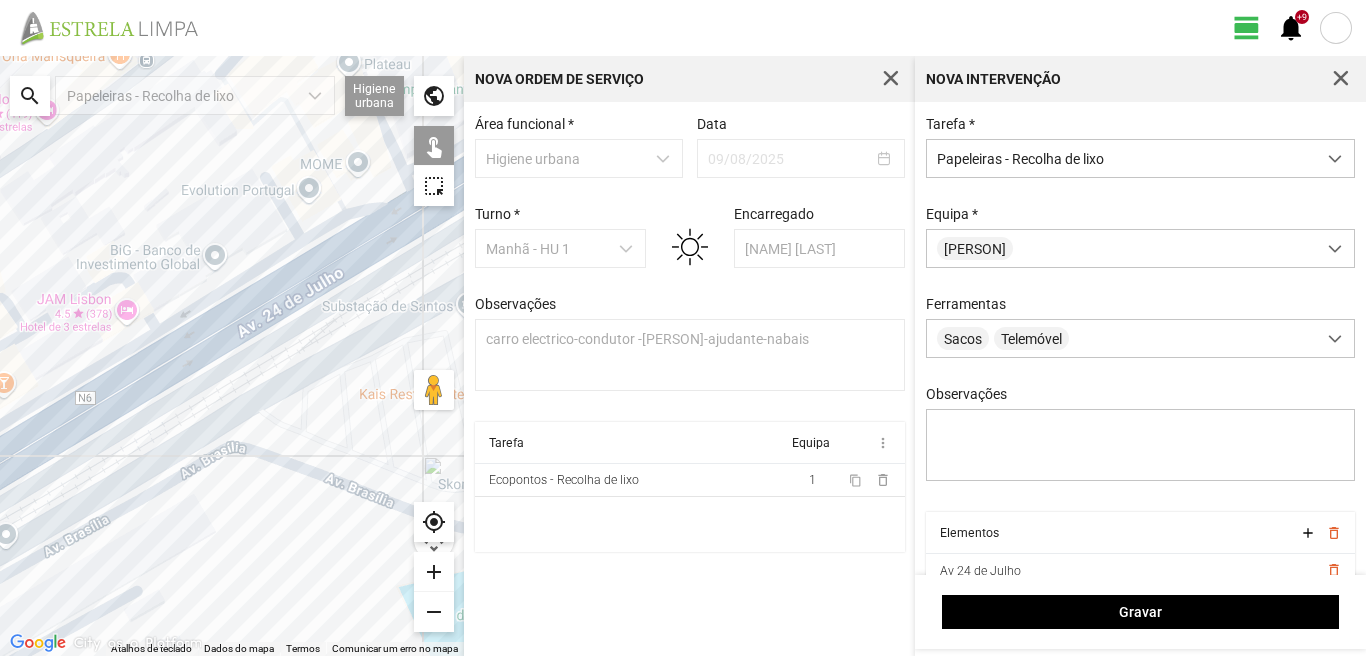 drag, startPoint x: 43, startPoint y: 423, endPoint x: 275, endPoint y: 360, distance: 240.40175 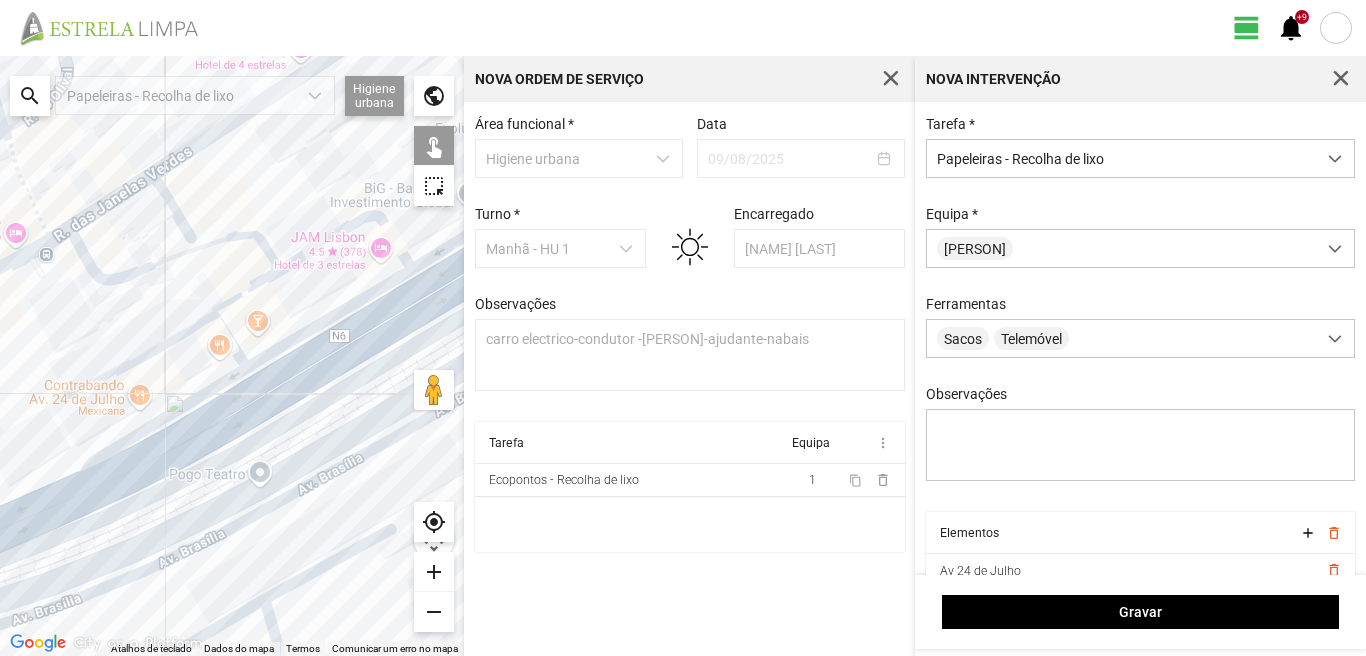 click 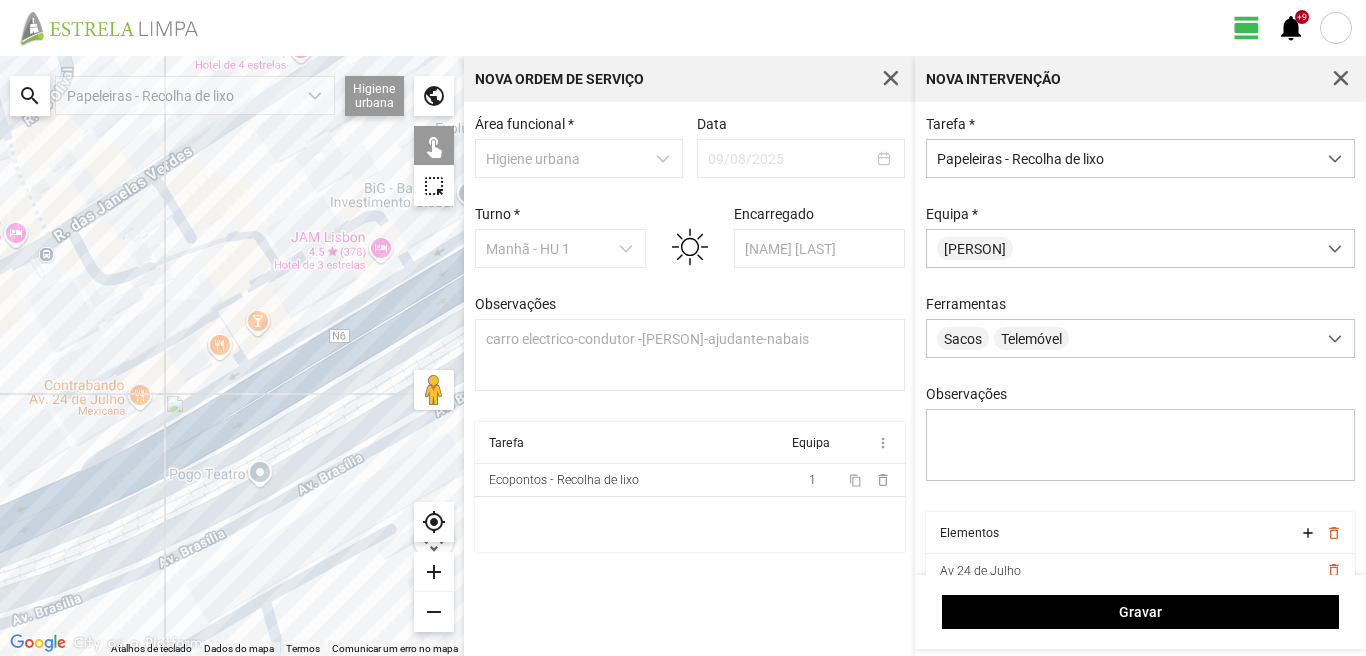 click 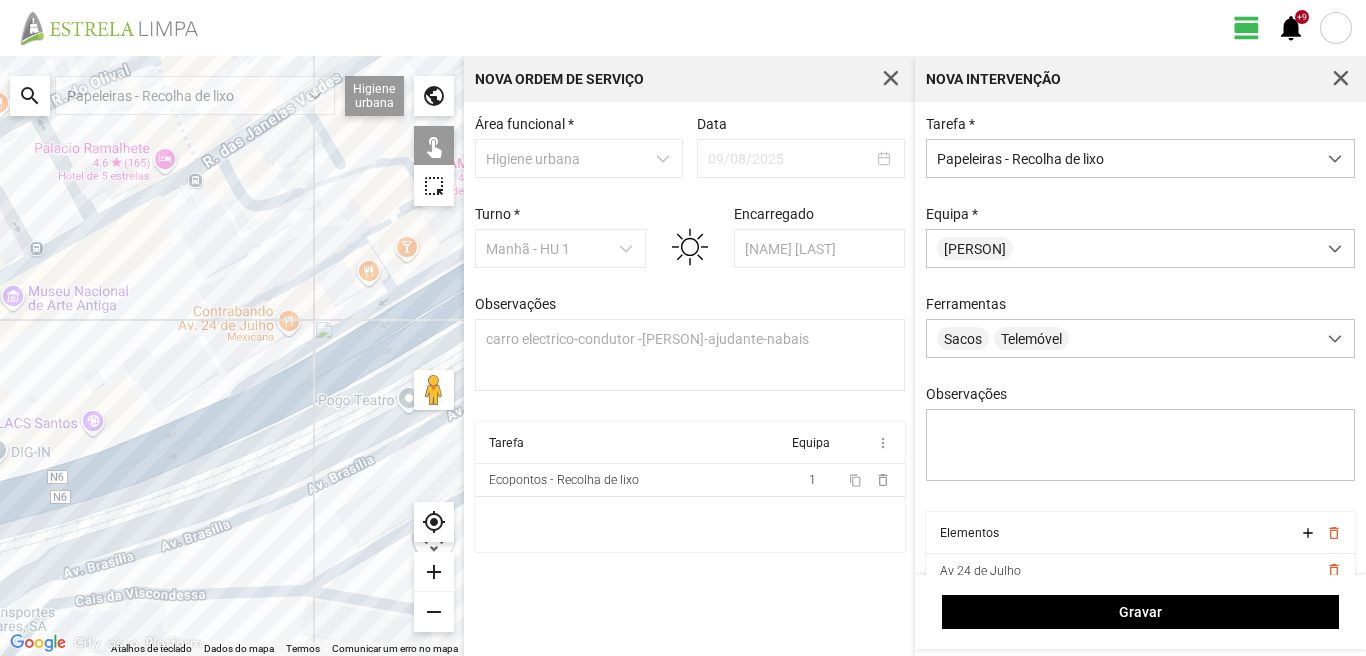 drag, startPoint x: 73, startPoint y: 455, endPoint x: 227, endPoint y: 377, distance: 172.62677 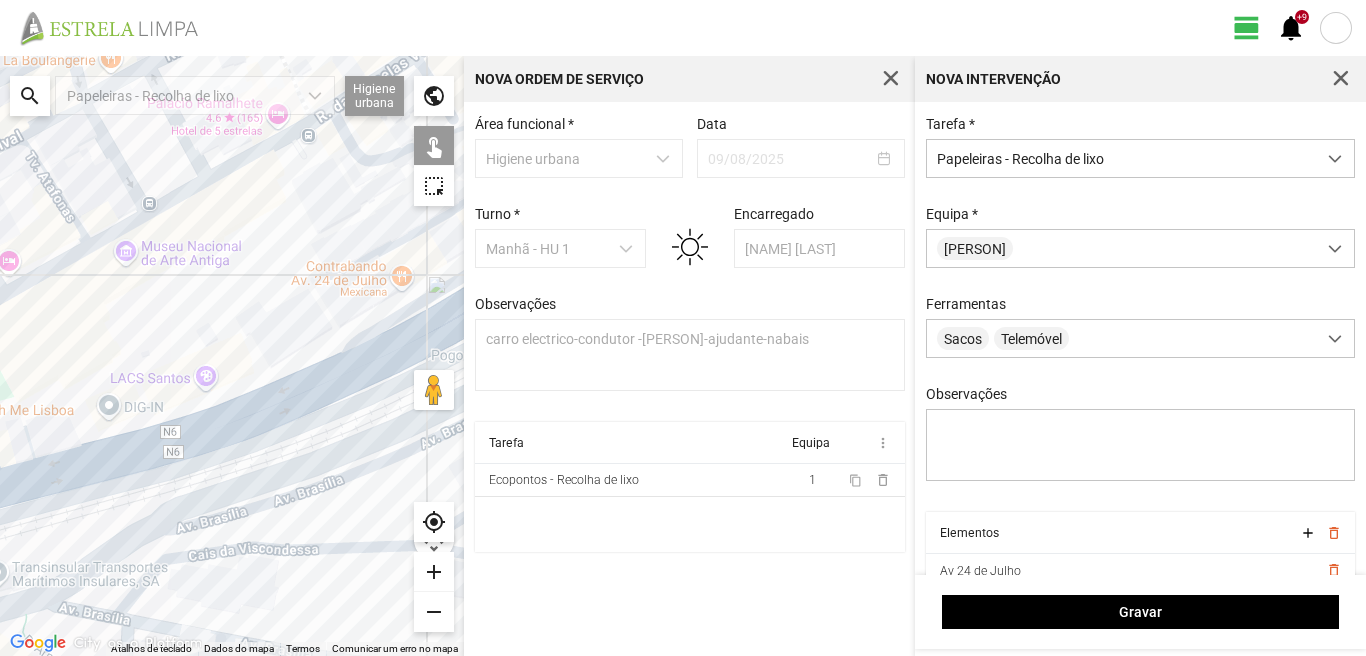 click 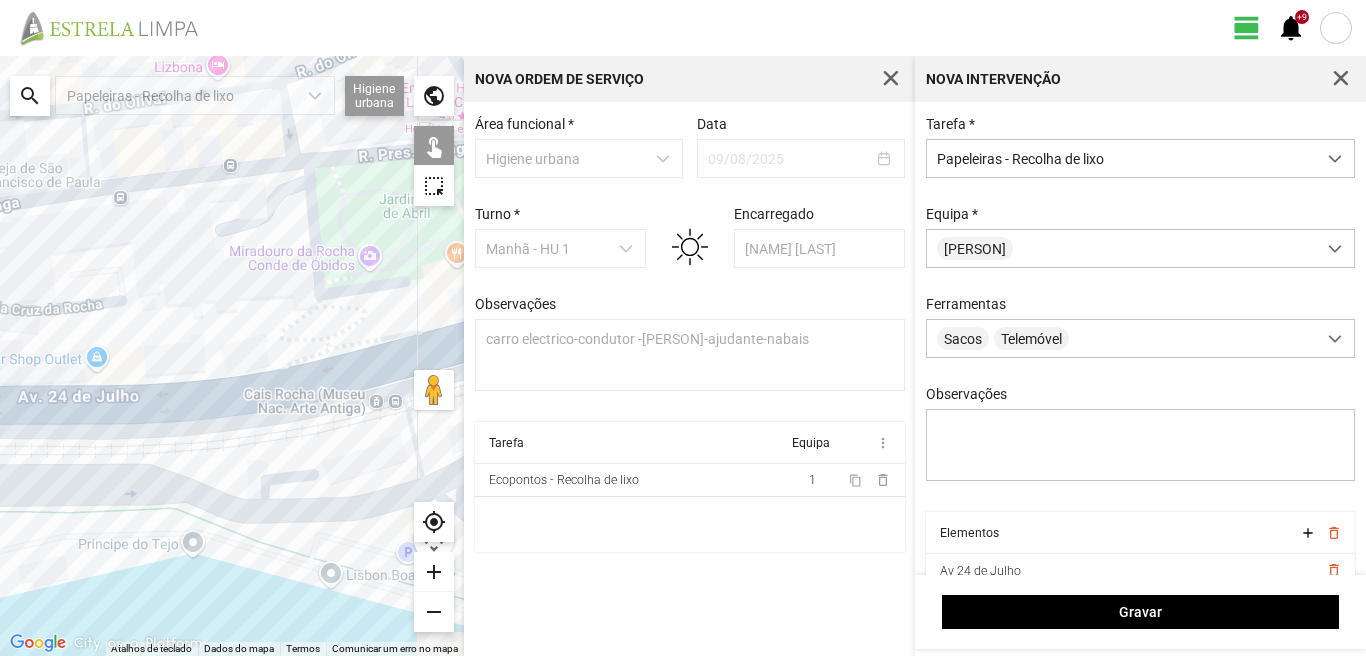 drag, startPoint x: 313, startPoint y: 350, endPoint x: 260, endPoint y: 349, distance: 53.009434 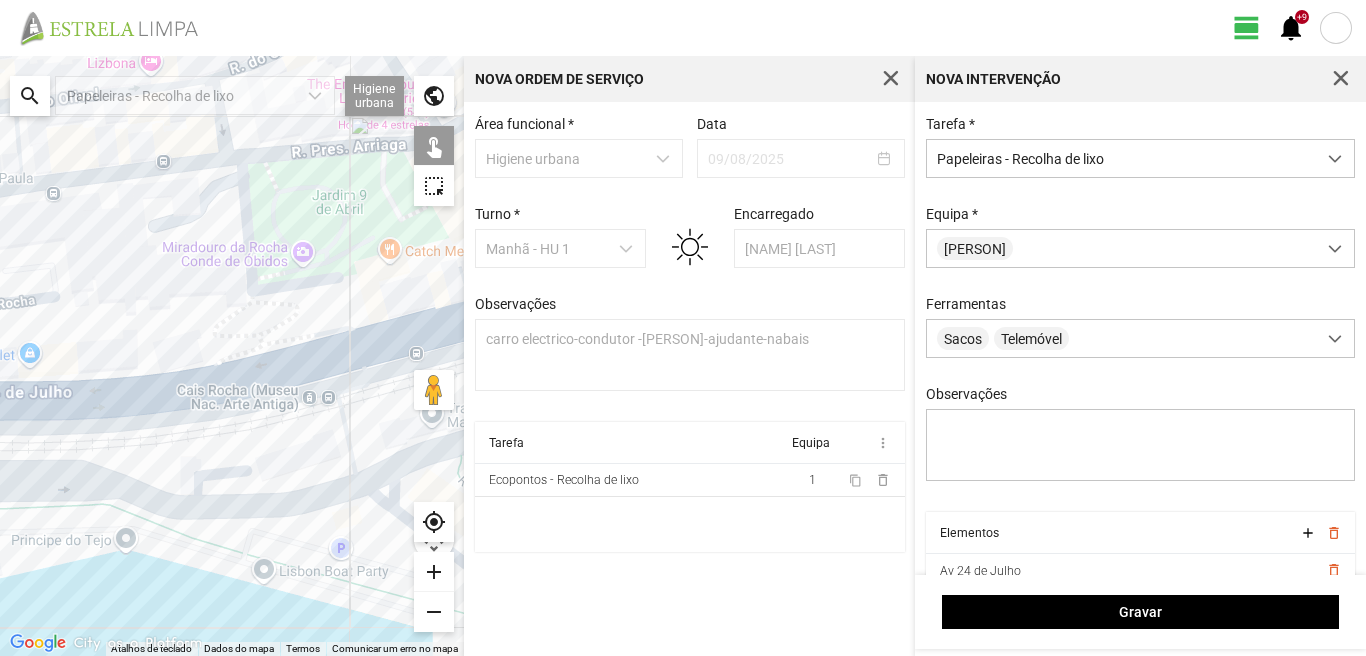 click 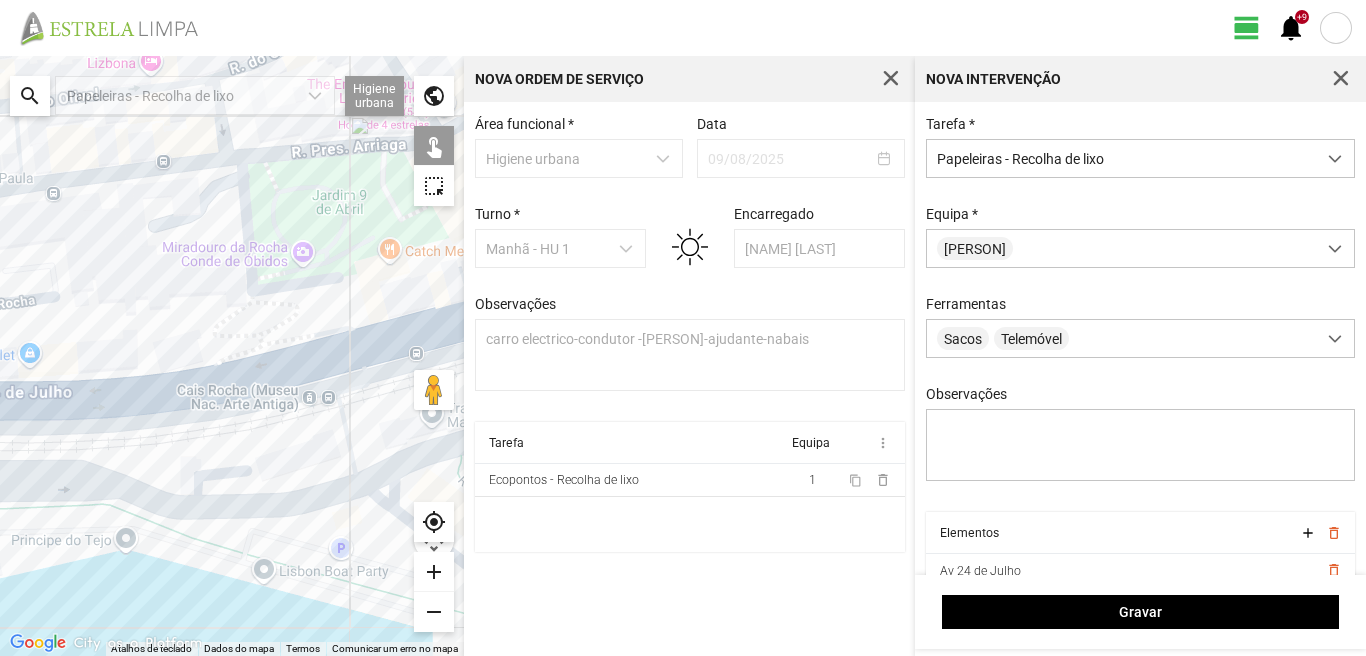click 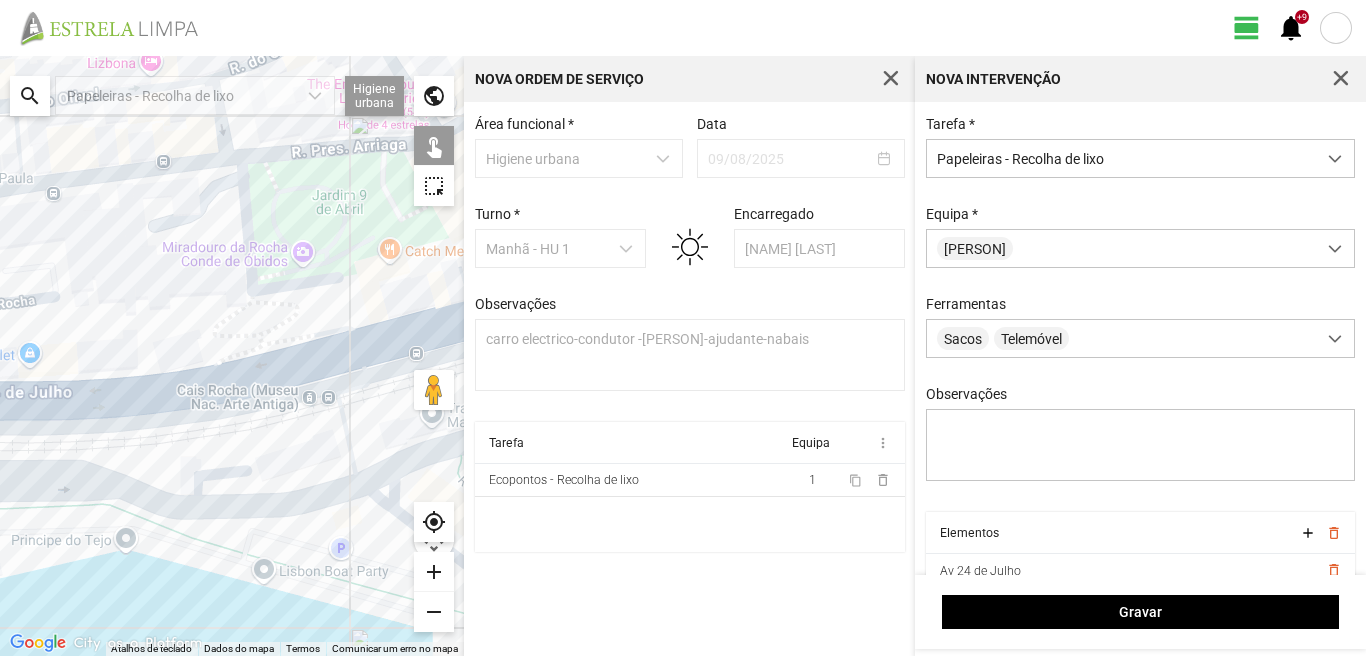 click 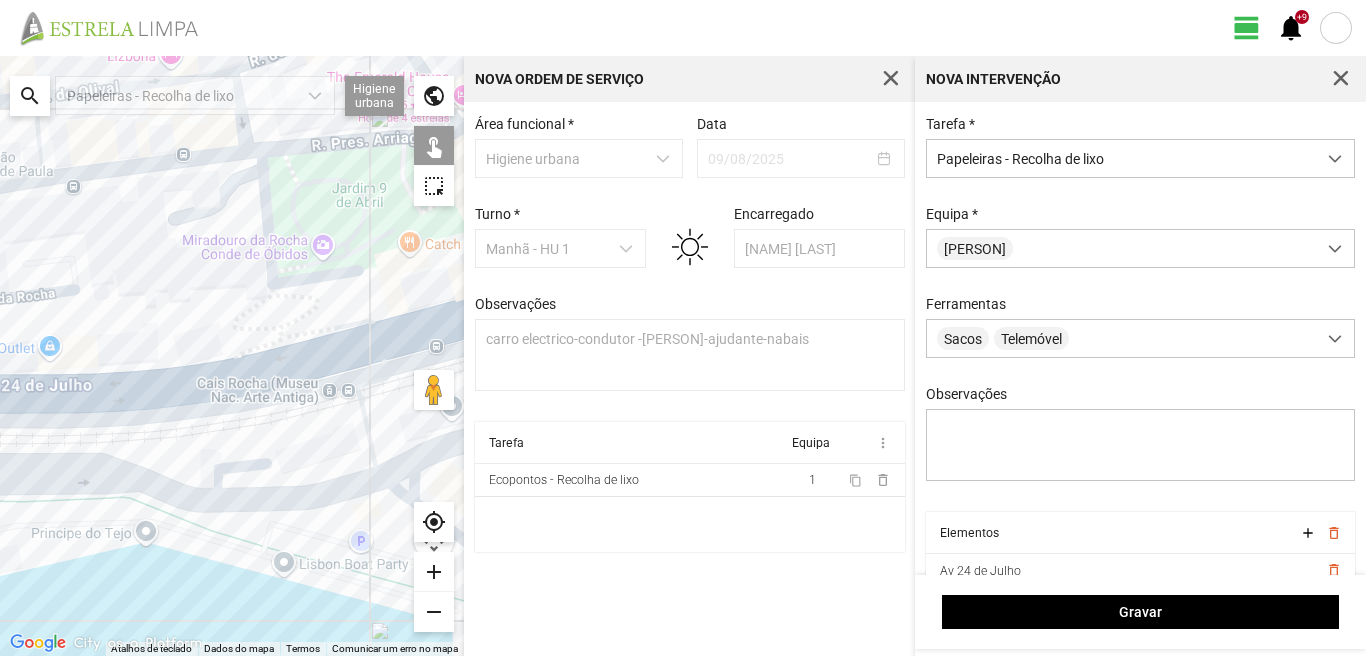 drag, startPoint x: 101, startPoint y: 376, endPoint x: 243, endPoint y: 342, distance: 146.0137 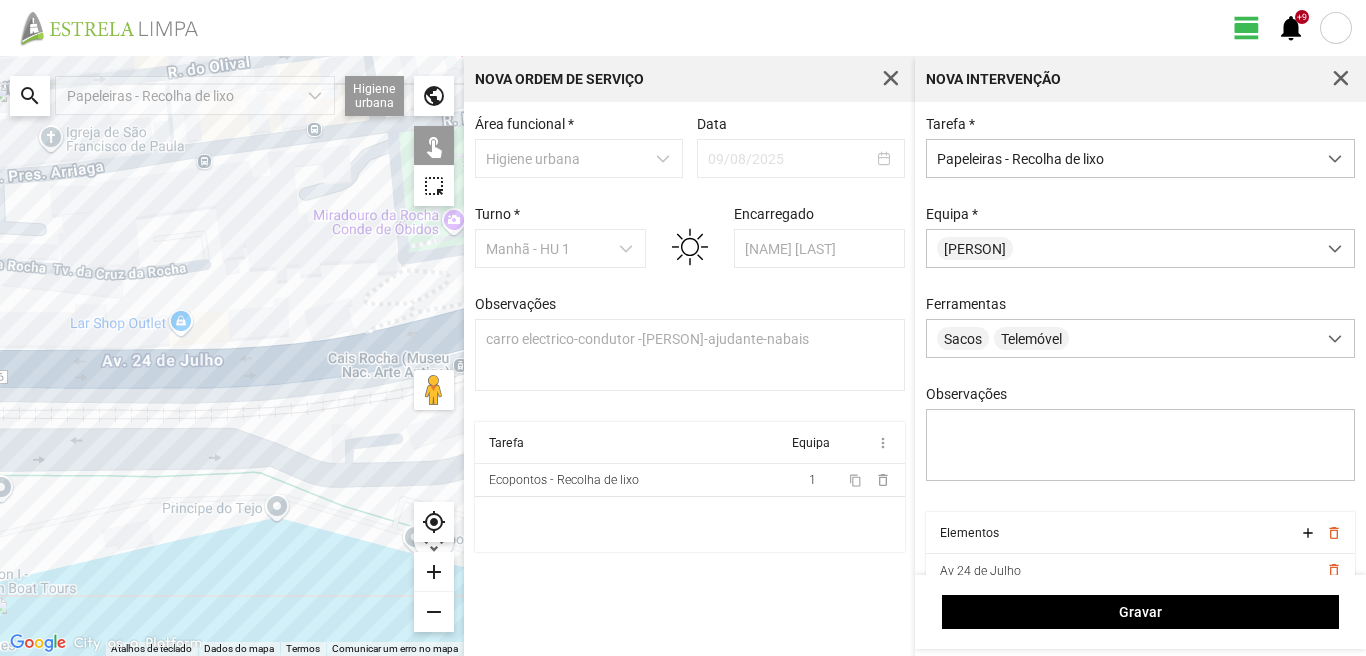 click 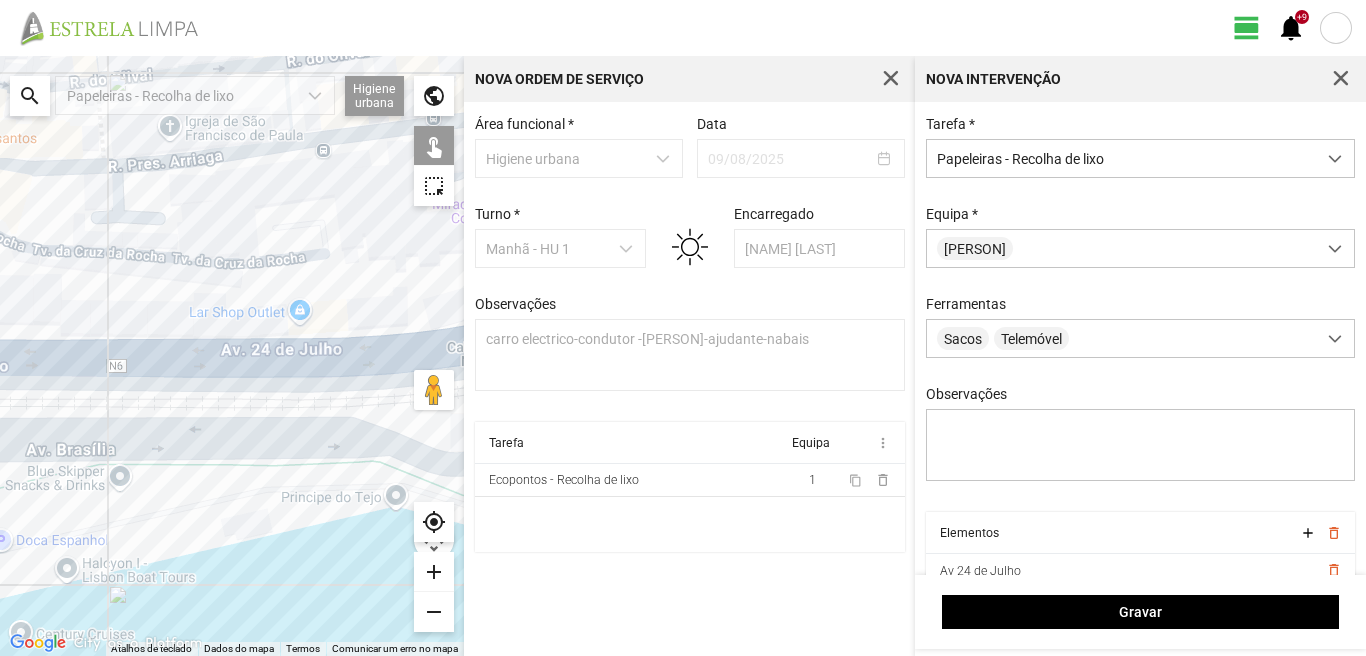 click 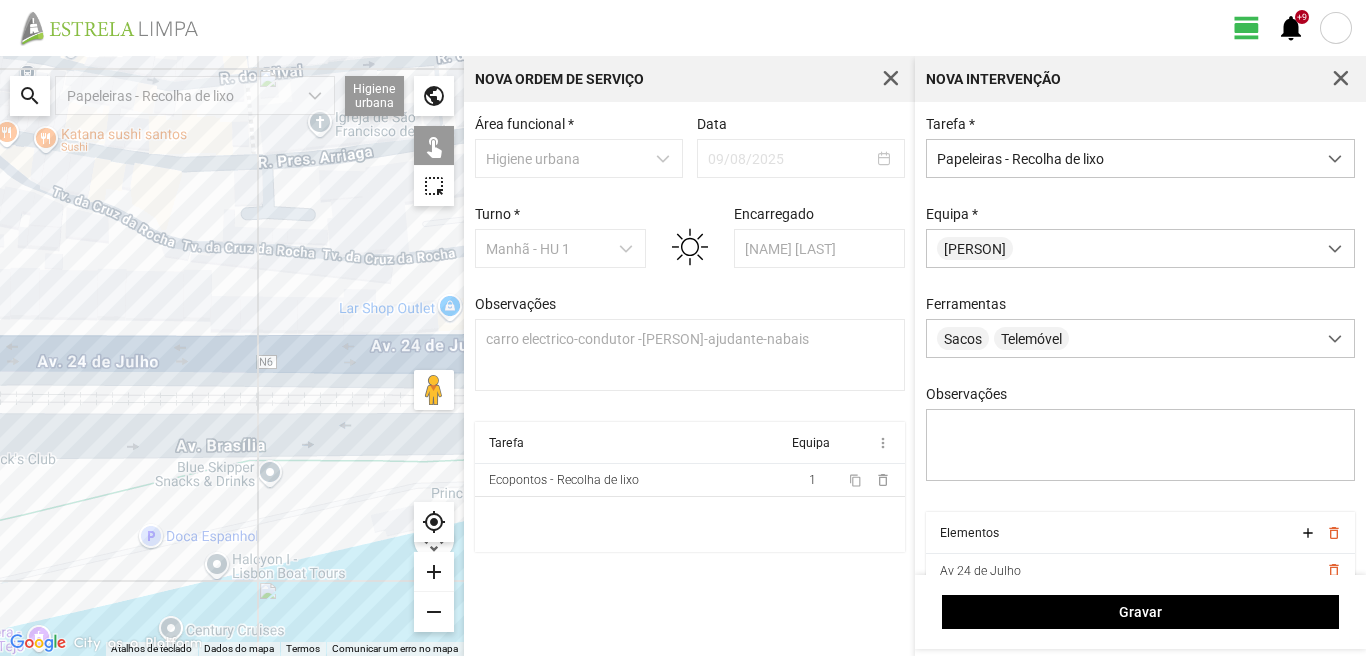 click 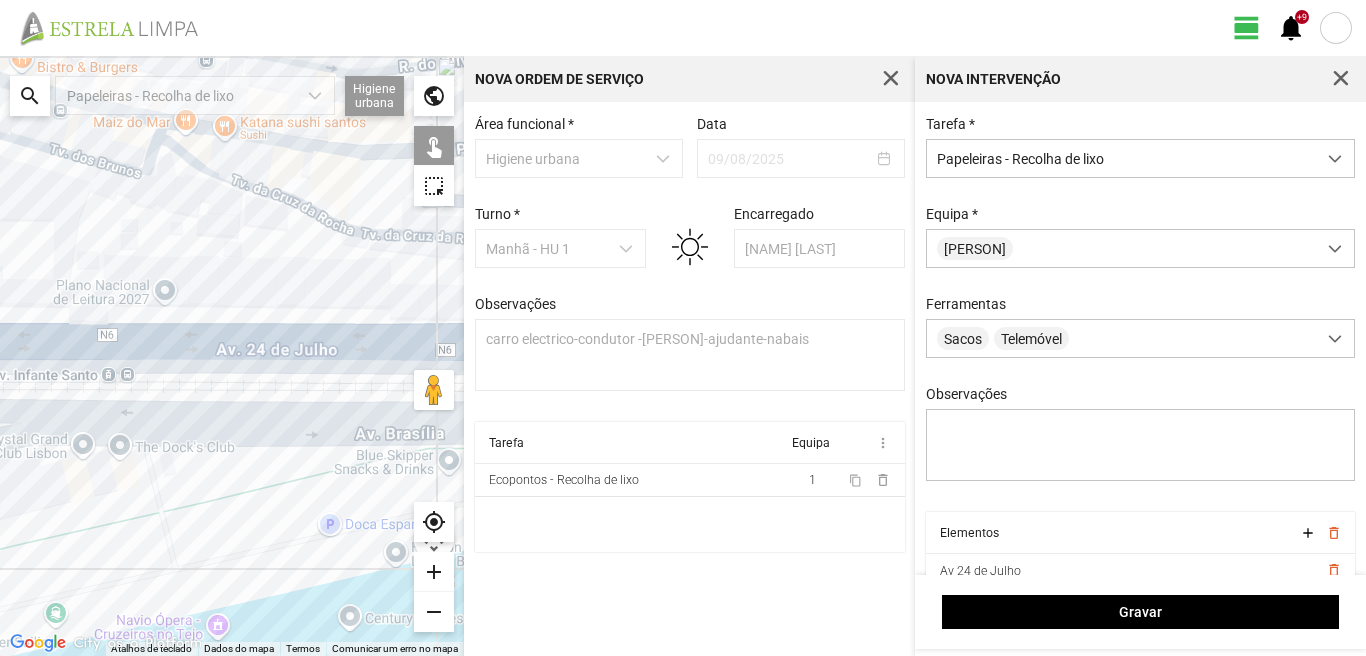 drag, startPoint x: 67, startPoint y: 326, endPoint x: 262, endPoint y: 313, distance: 195.43285 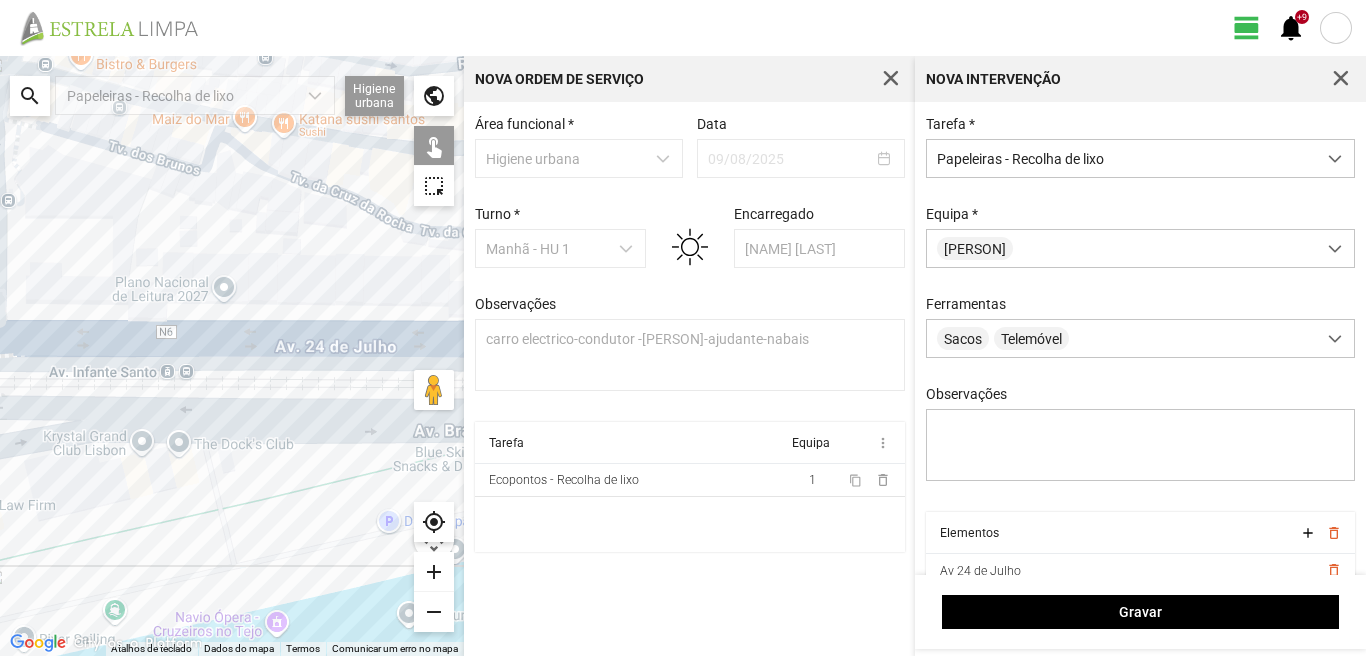 click 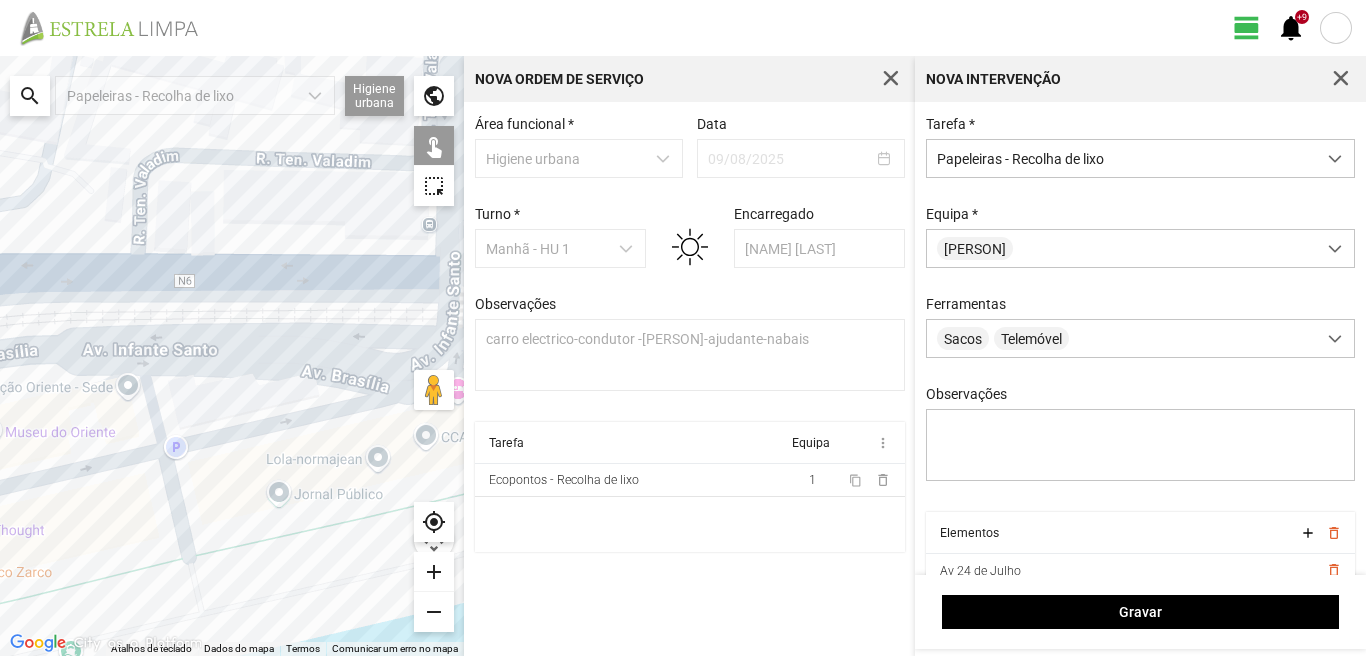 drag, startPoint x: 321, startPoint y: 306, endPoint x: 171, endPoint y: 331, distance: 152.06906 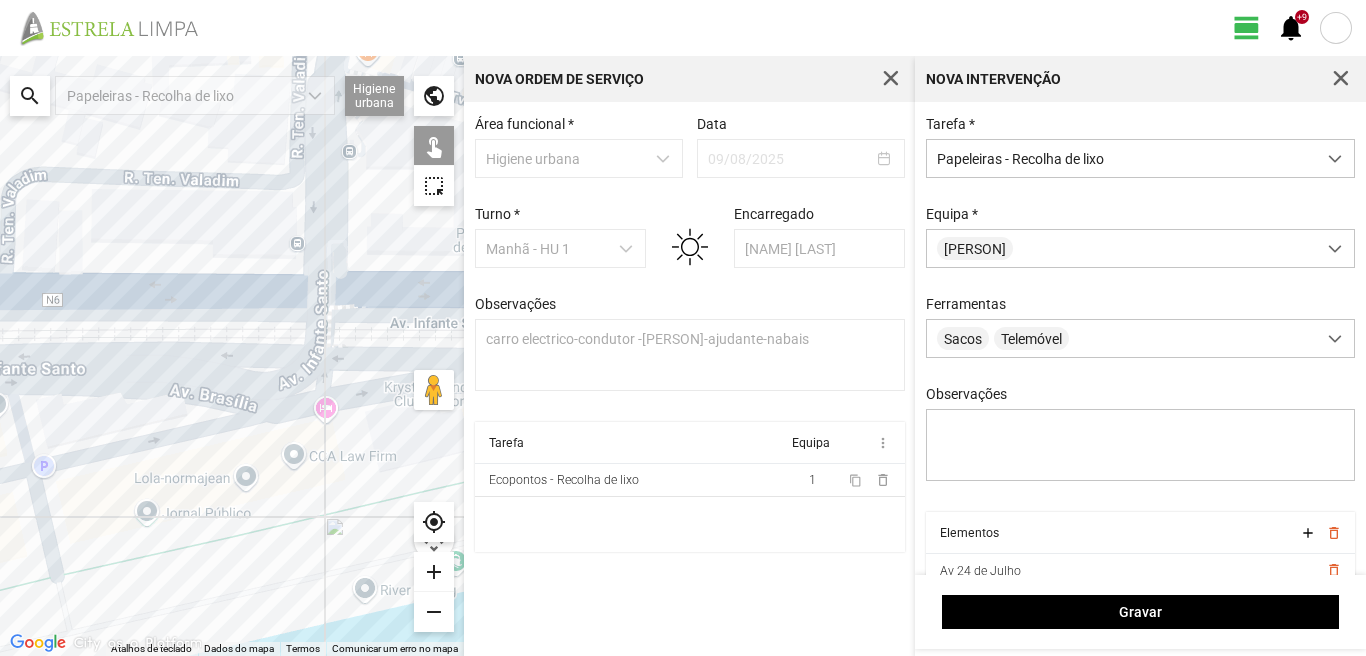 click 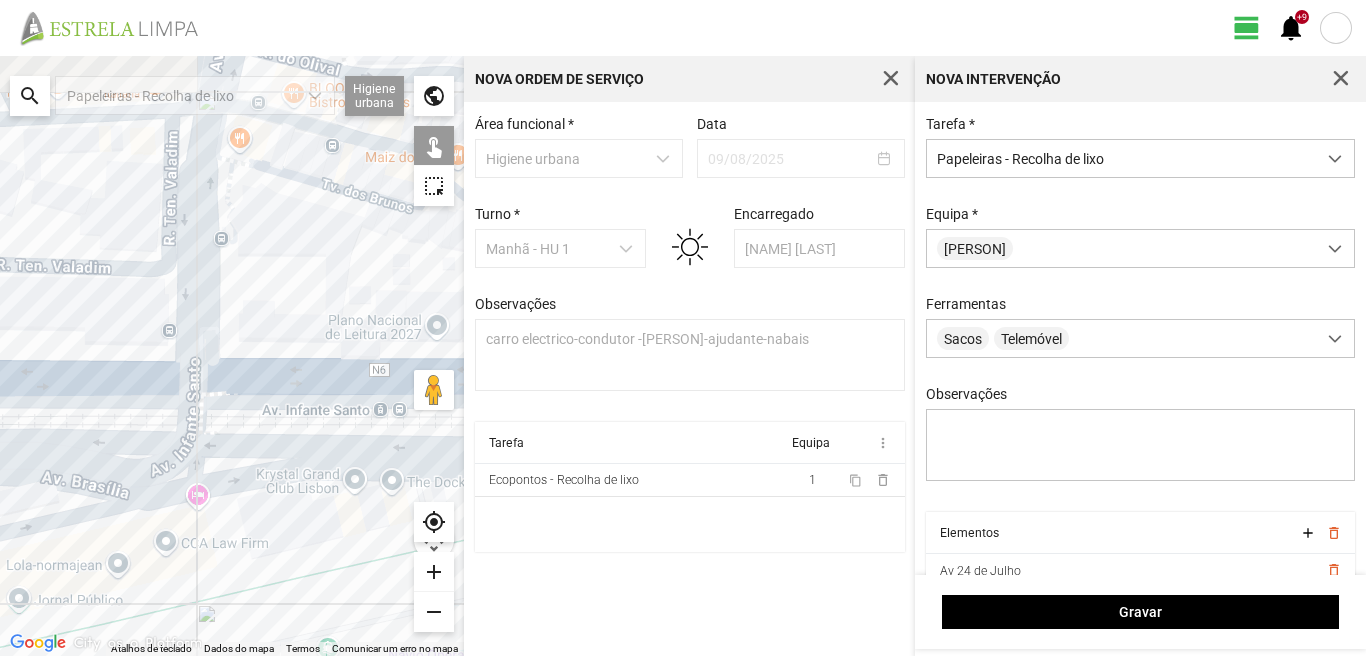 drag, startPoint x: 356, startPoint y: 253, endPoint x: 72, endPoint y: 390, distance: 315.3173 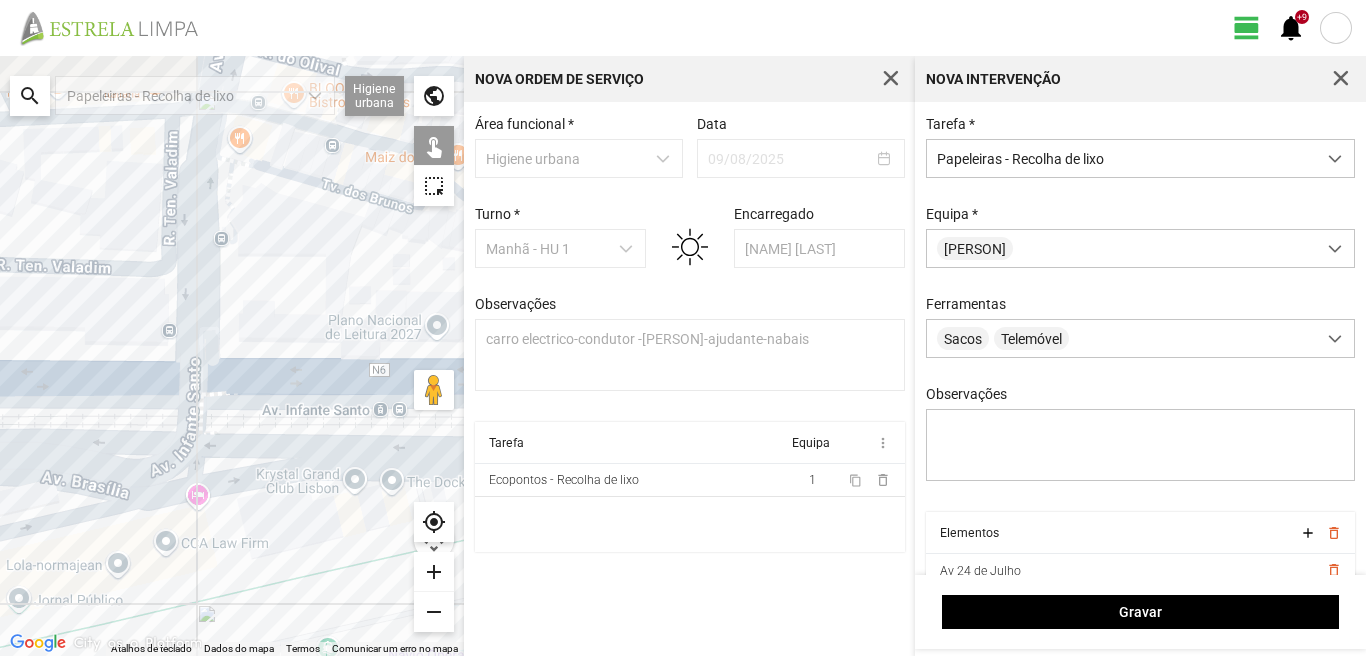 click 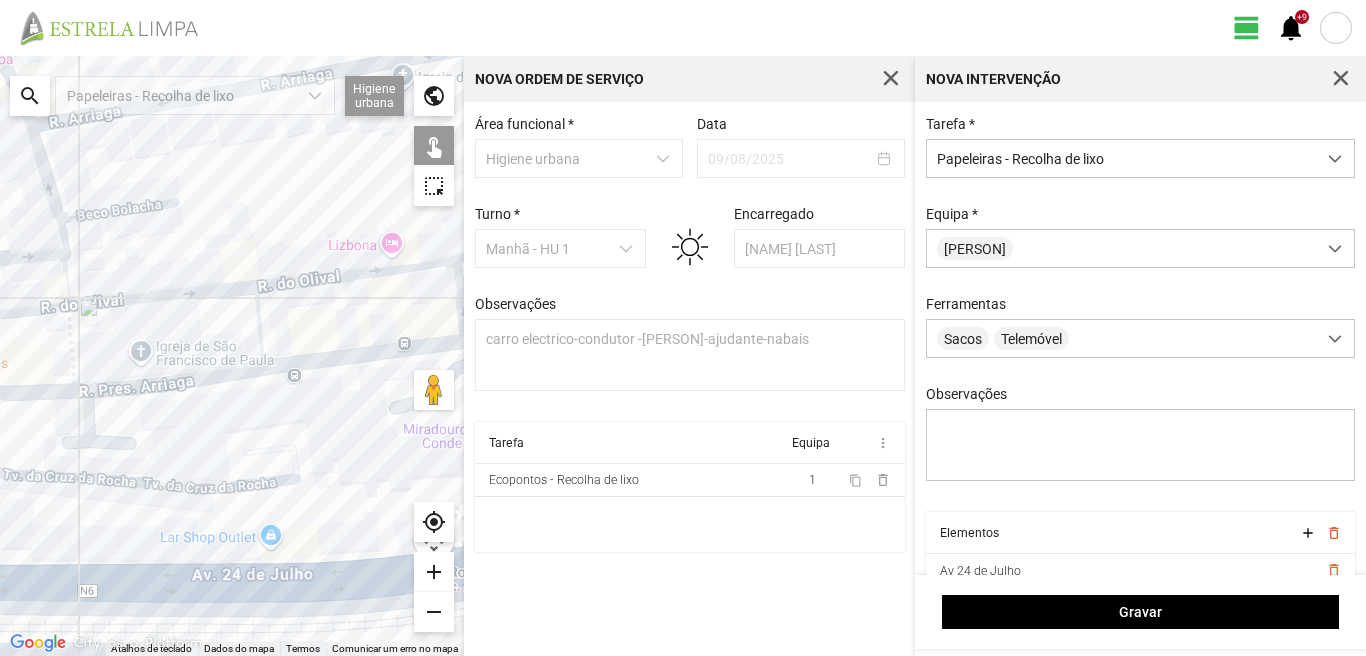 drag, startPoint x: 254, startPoint y: 325, endPoint x: 107, endPoint y: 341, distance: 147.86818 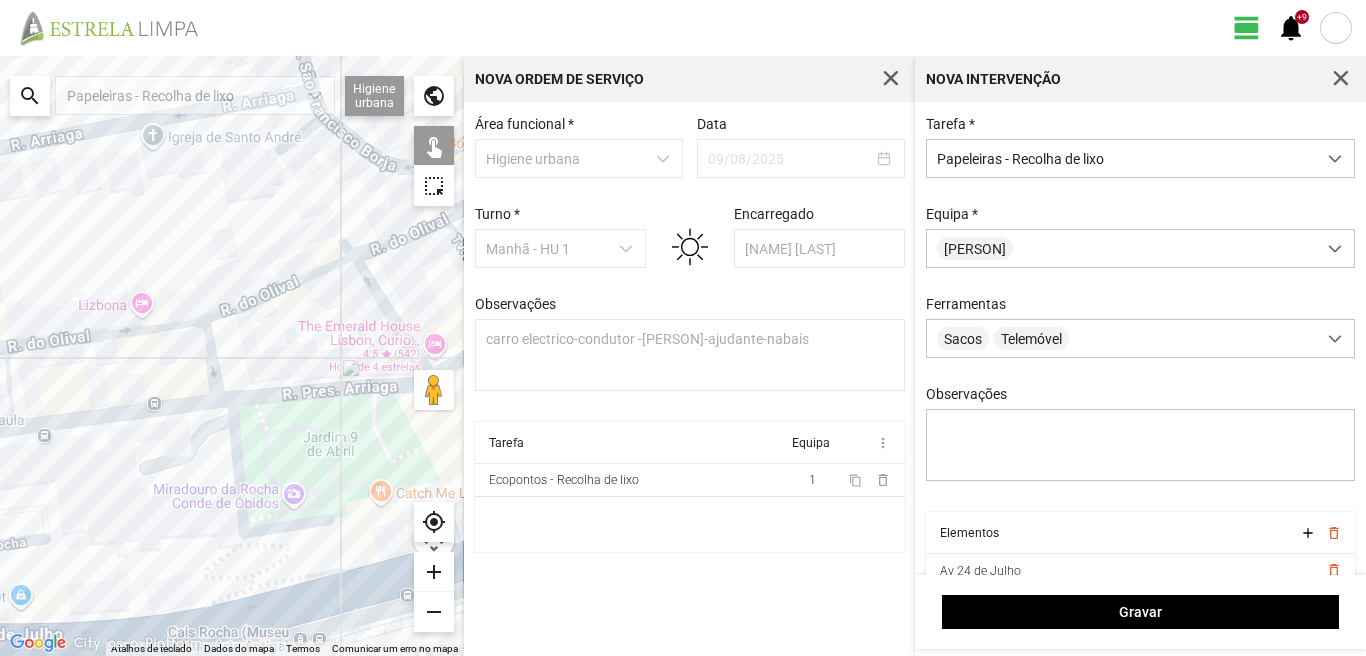 drag, startPoint x: 295, startPoint y: 268, endPoint x: 61, endPoint y: 407, distance: 272.1709 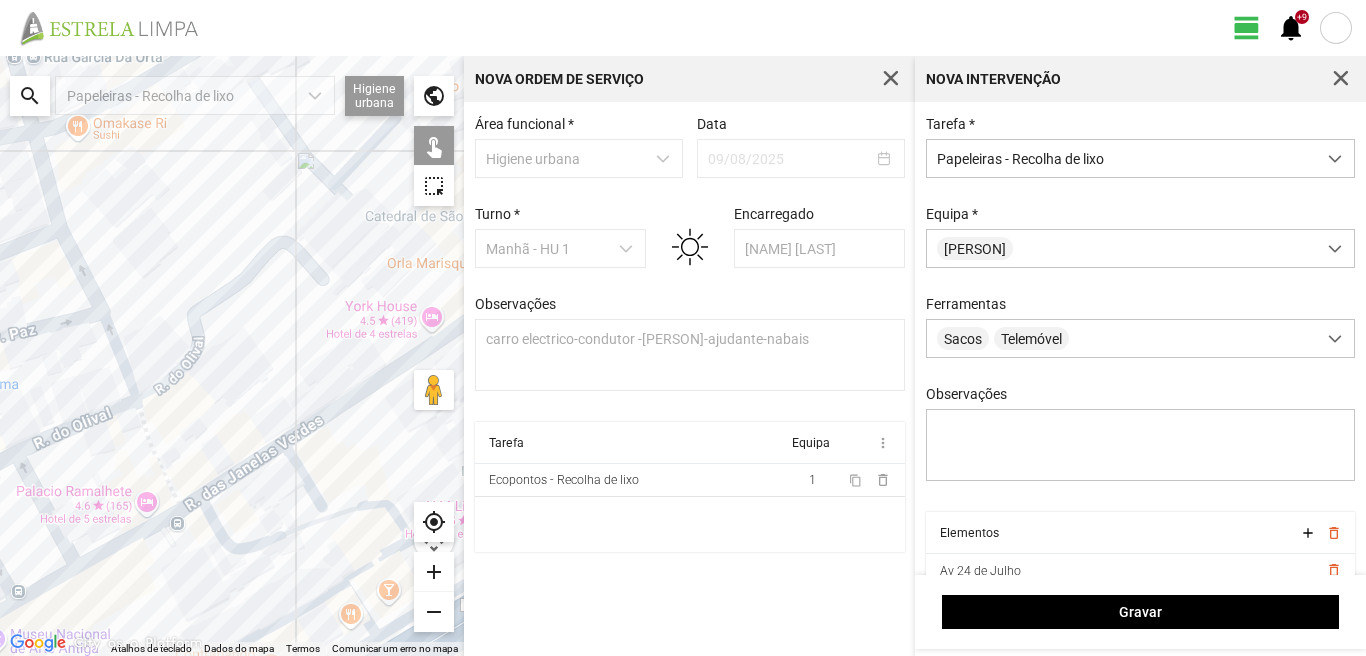 drag, startPoint x: 192, startPoint y: 339, endPoint x: 51, endPoint y: 412, distance: 158.77657 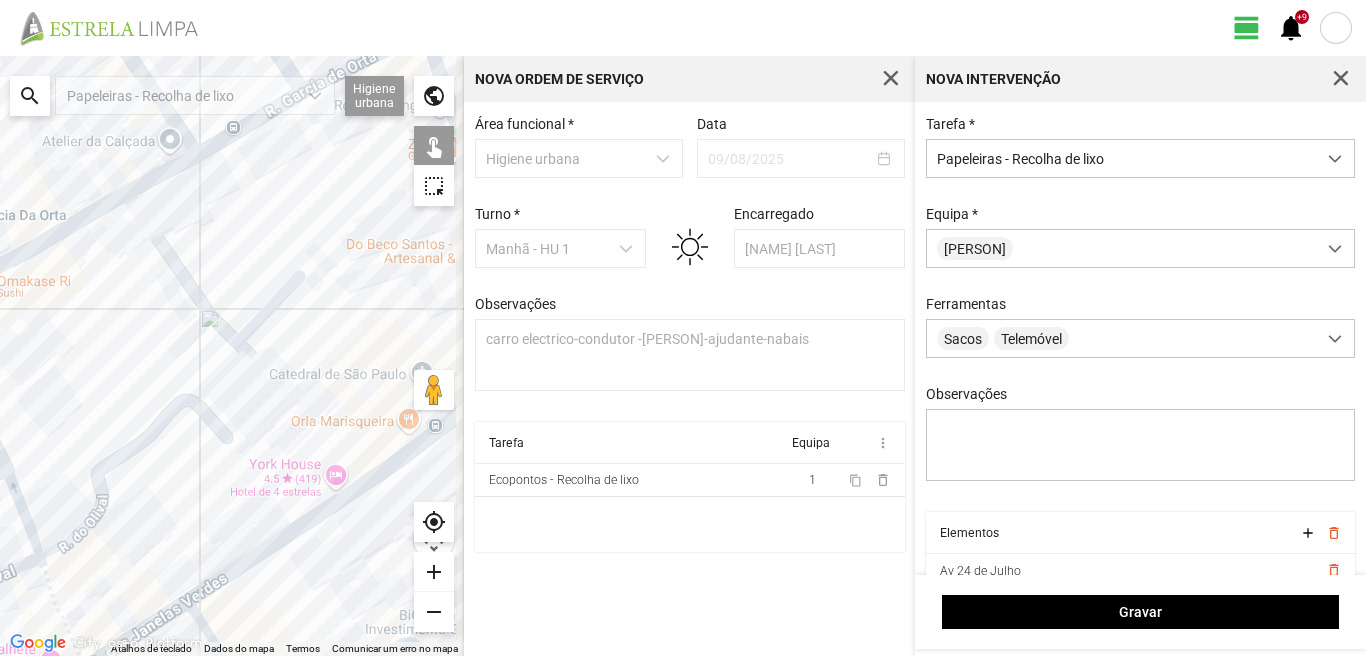 drag, startPoint x: 140, startPoint y: 383, endPoint x: 109, endPoint y: 433, distance: 58.830265 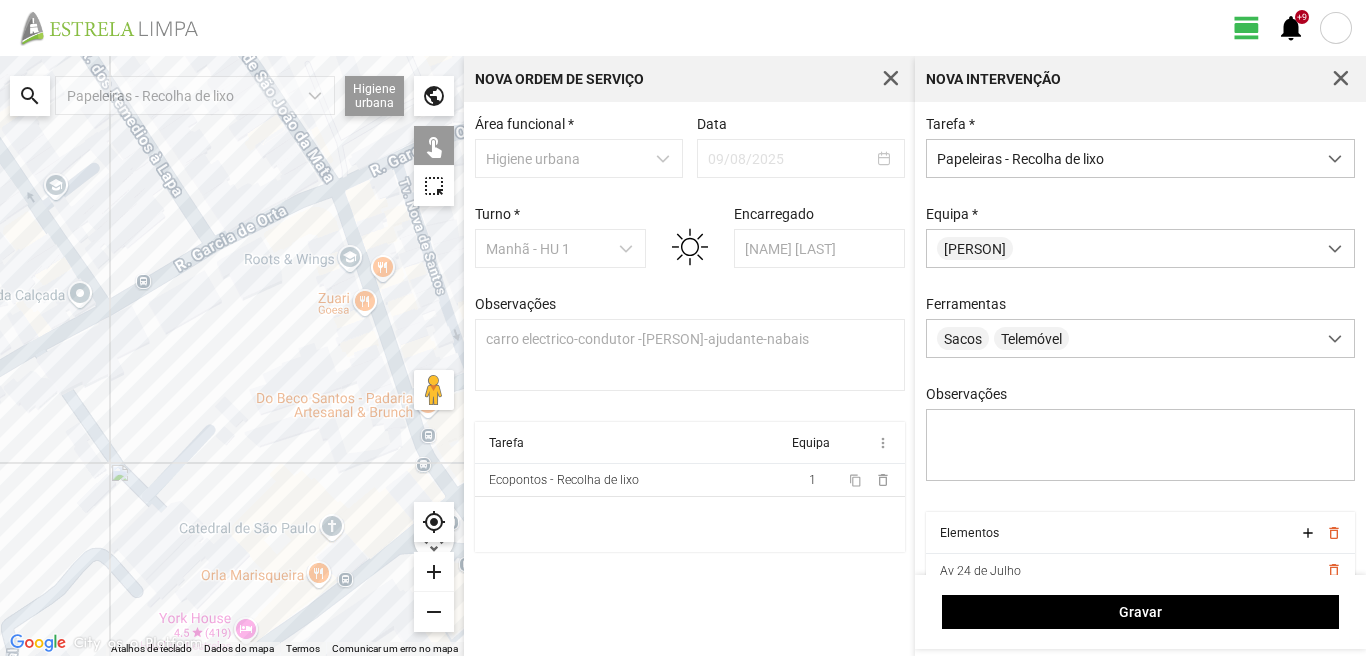 drag, startPoint x: 228, startPoint y: 292, endPoint x: 142, endPoint y: 439, distance: 170.30855 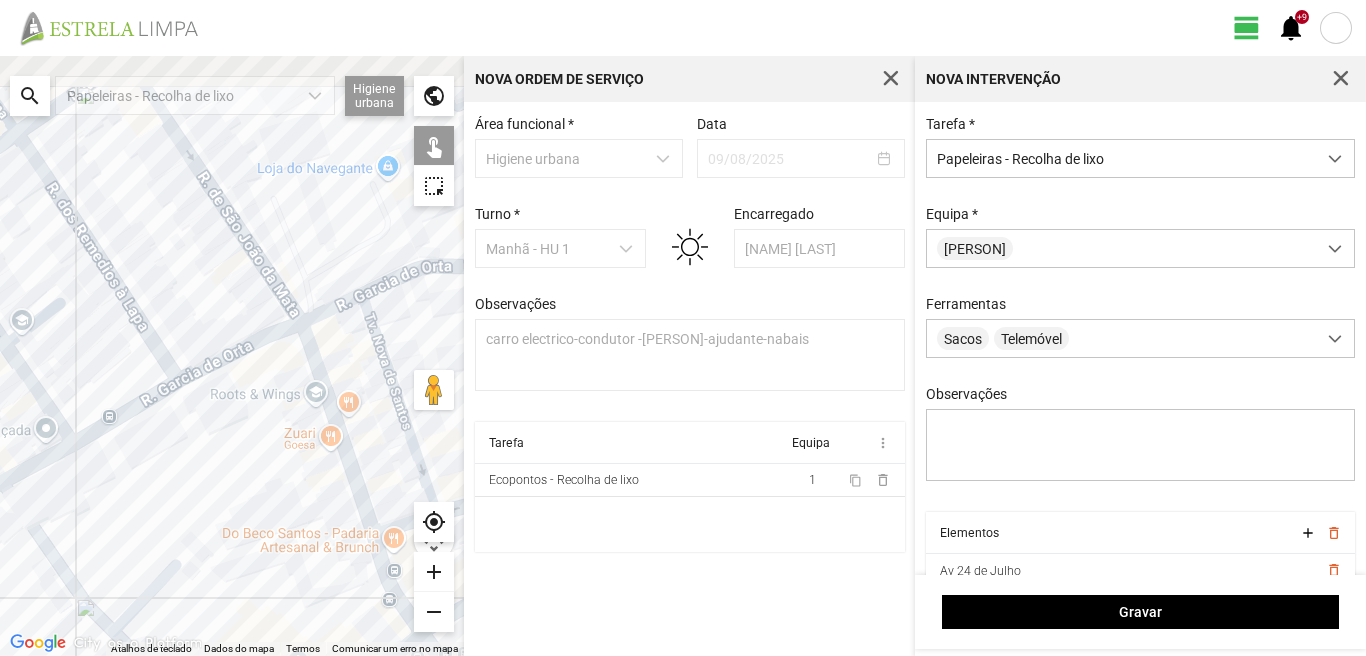 drag, startPoint x: 238, startPoint y: 404, endPoint x: 217, endPoint y: 459, distance: 58.872746 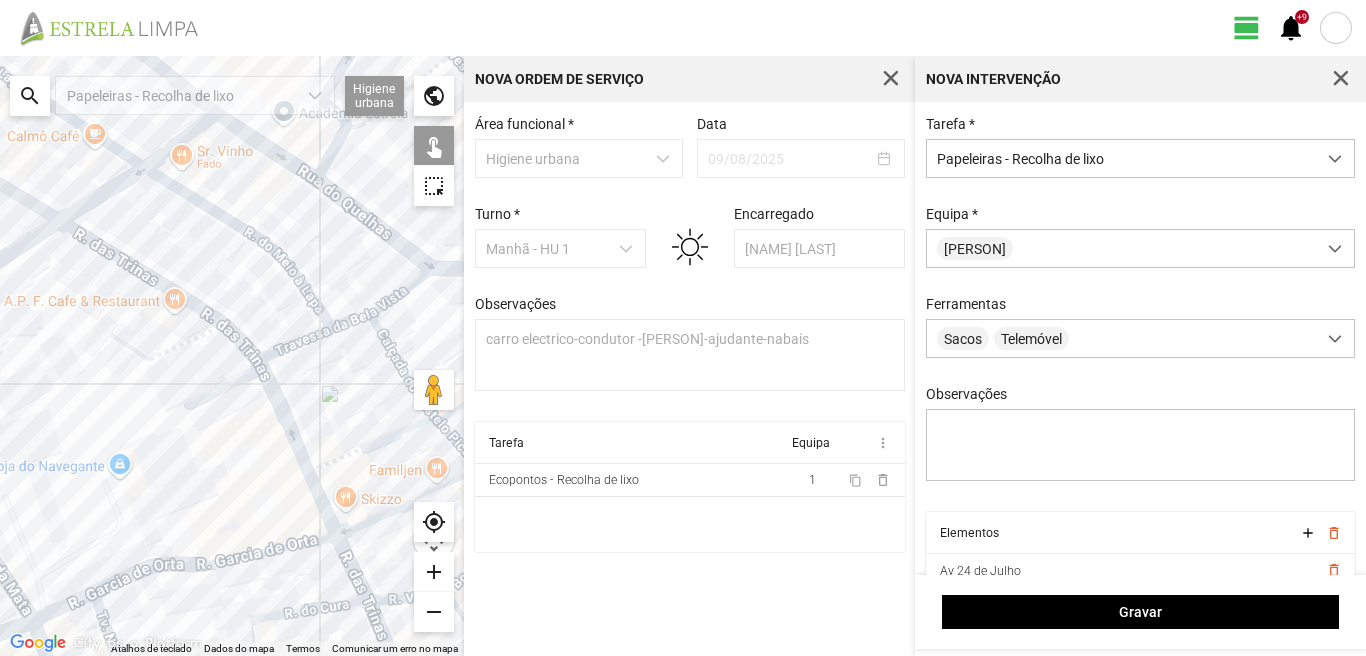 drag, startPoint x: 326, startPoint y: 331, endPoint x: 97, endPoint y: 500, distance: 284.6085 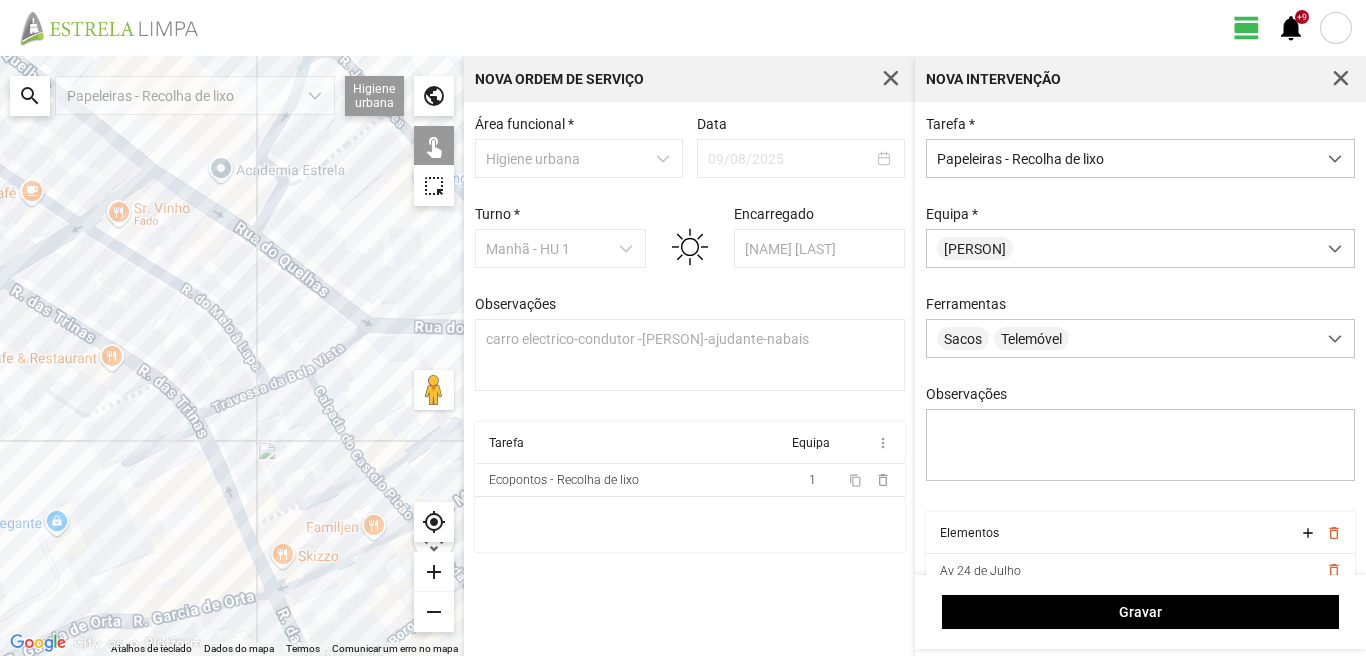 click 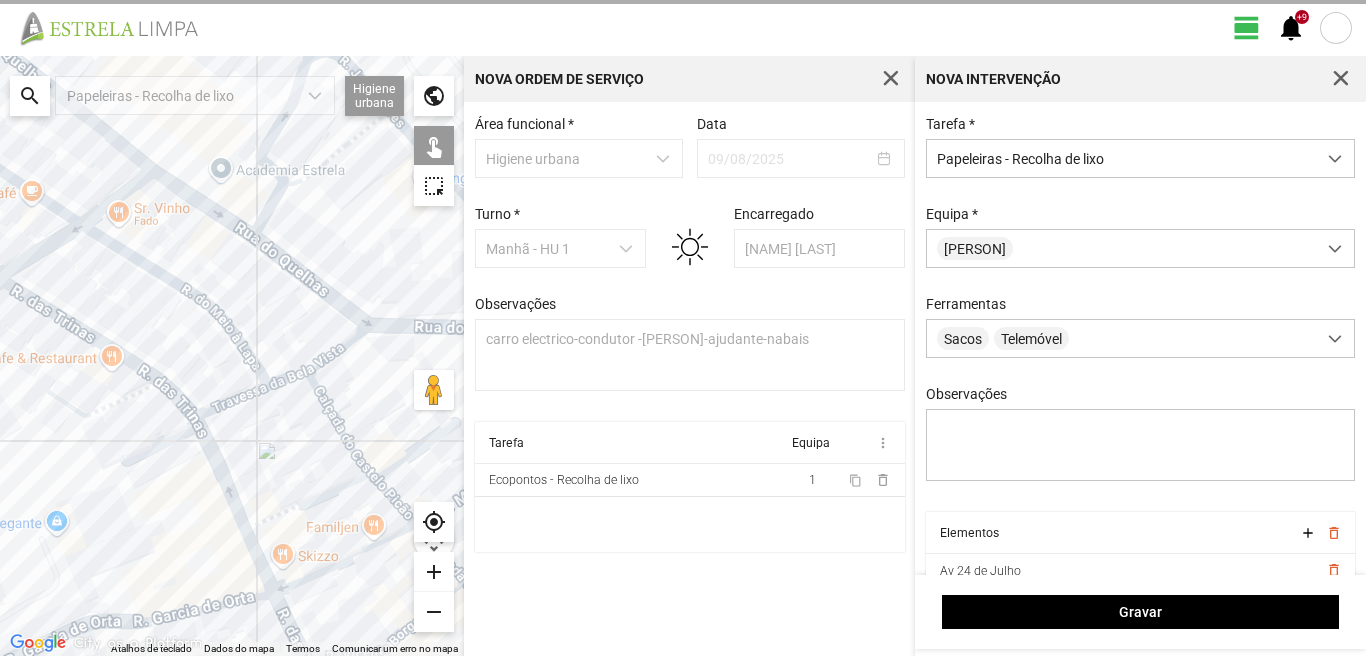 drag, startPoint x: 378, startPoint y: 298, endPoint x: 148, endPoint y: 317, distance: 230.78345 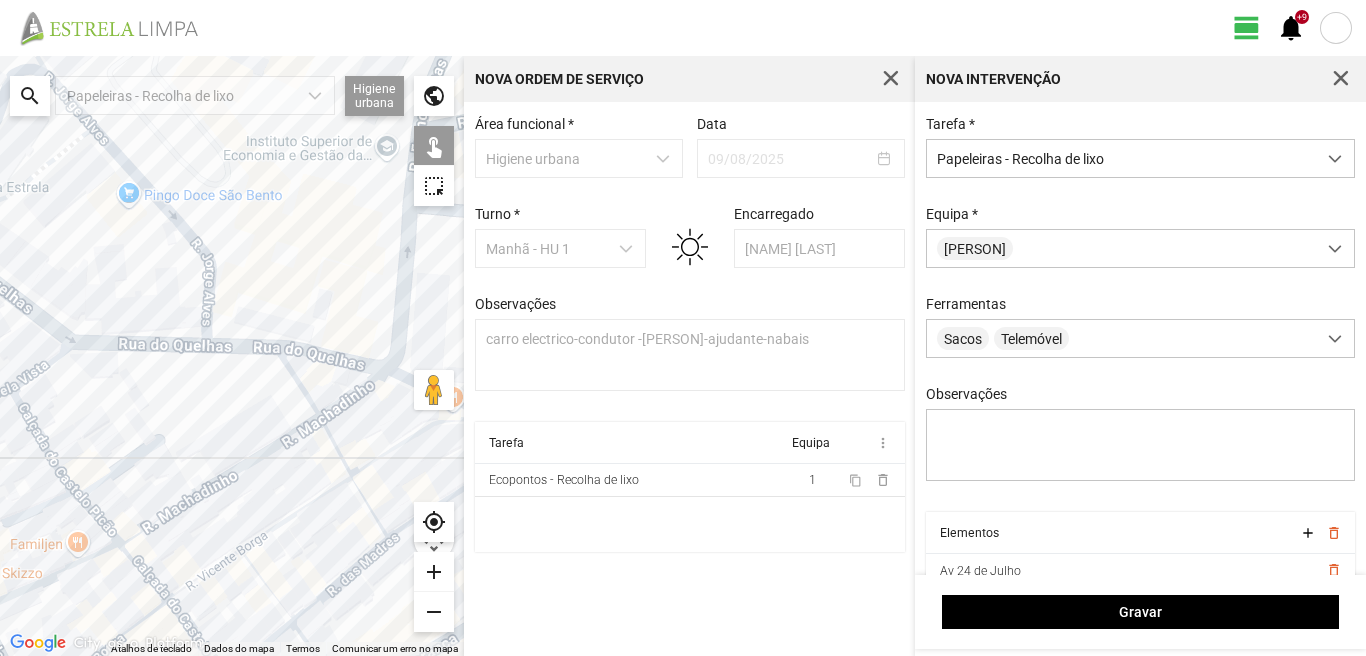 click 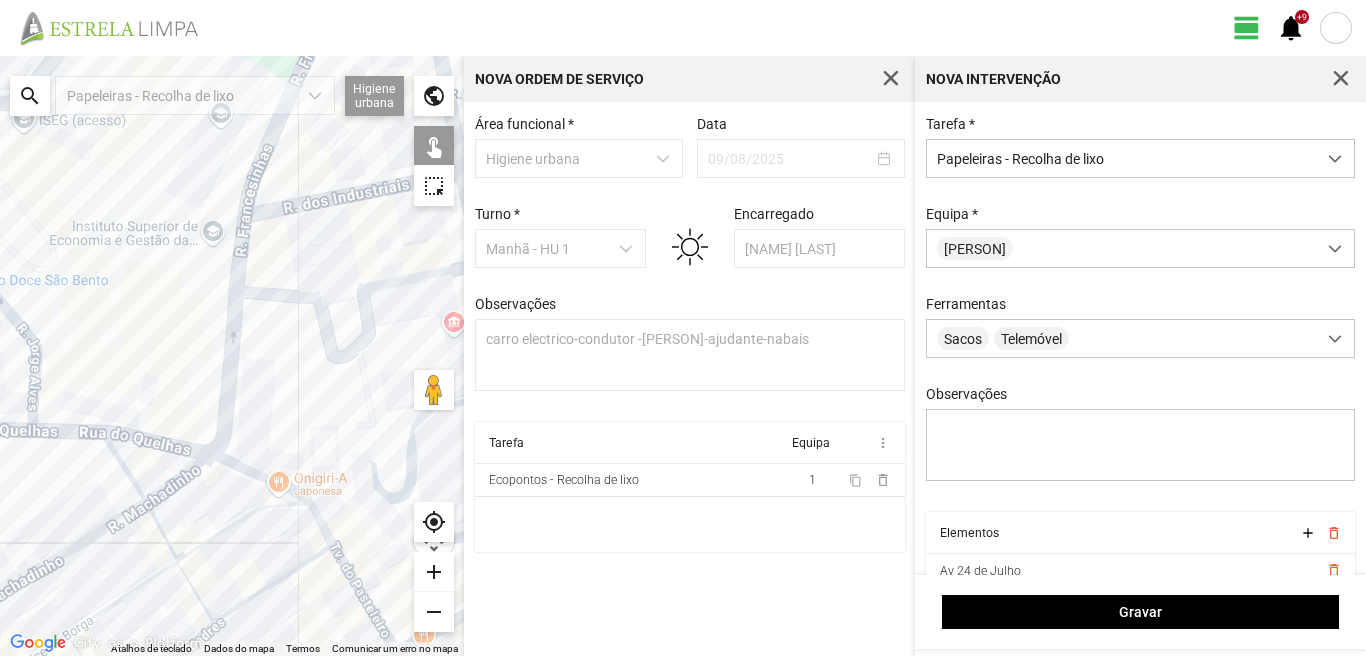 drag, startPoint x: 346, startPoint y: 303, endPoint x: 163, endPoint y: 392, distance: 203.49448 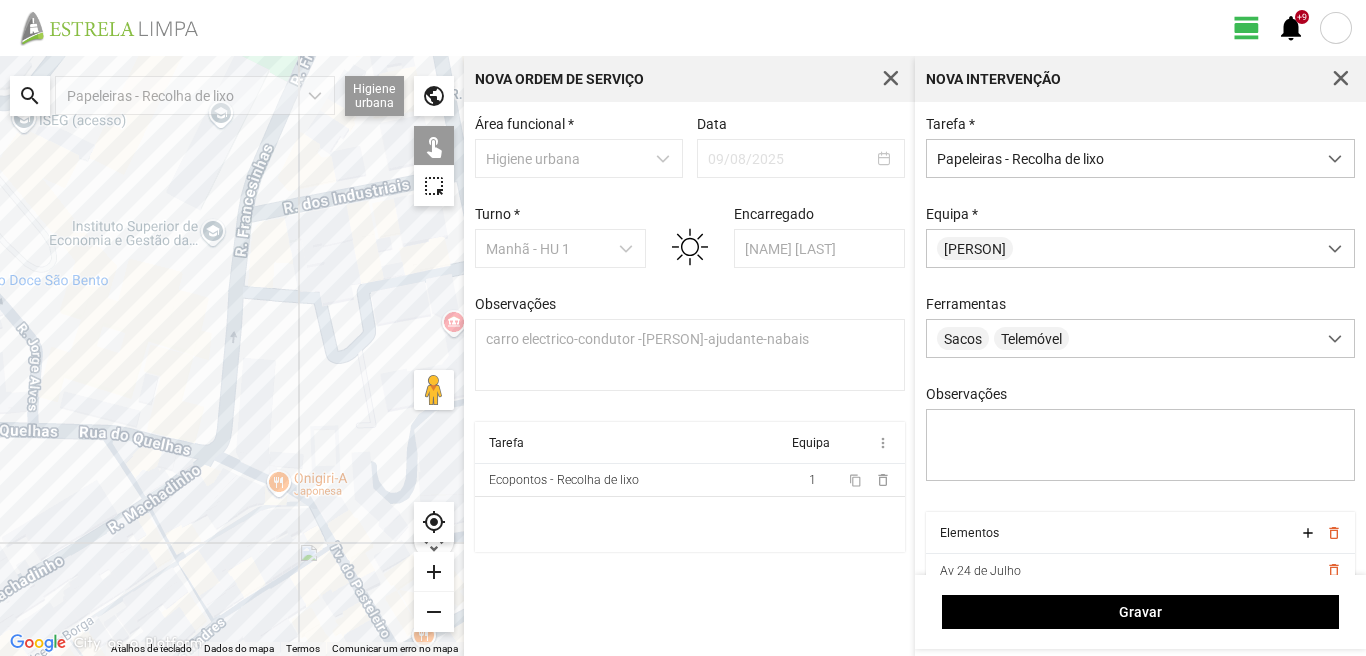 click 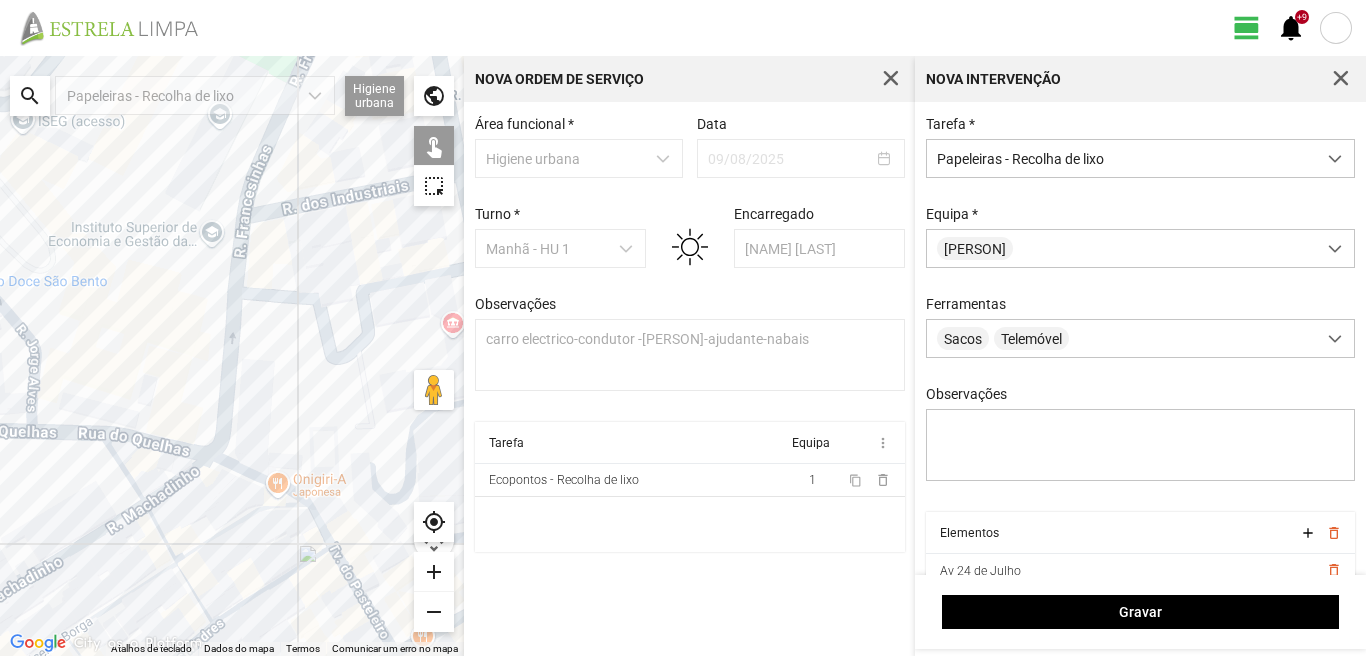 click 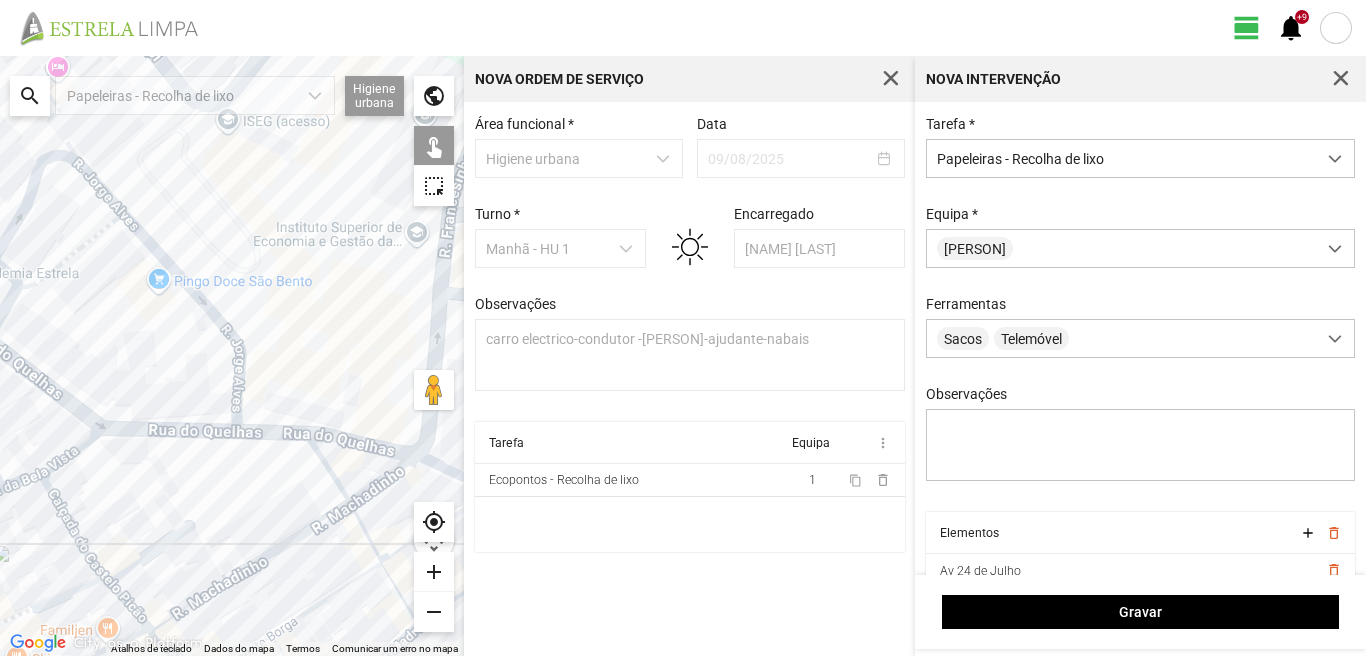 drag, startPoint x: 189, startPoint y: 344, endPoint x: 255, endPoint y: 345, distance: 66.007576 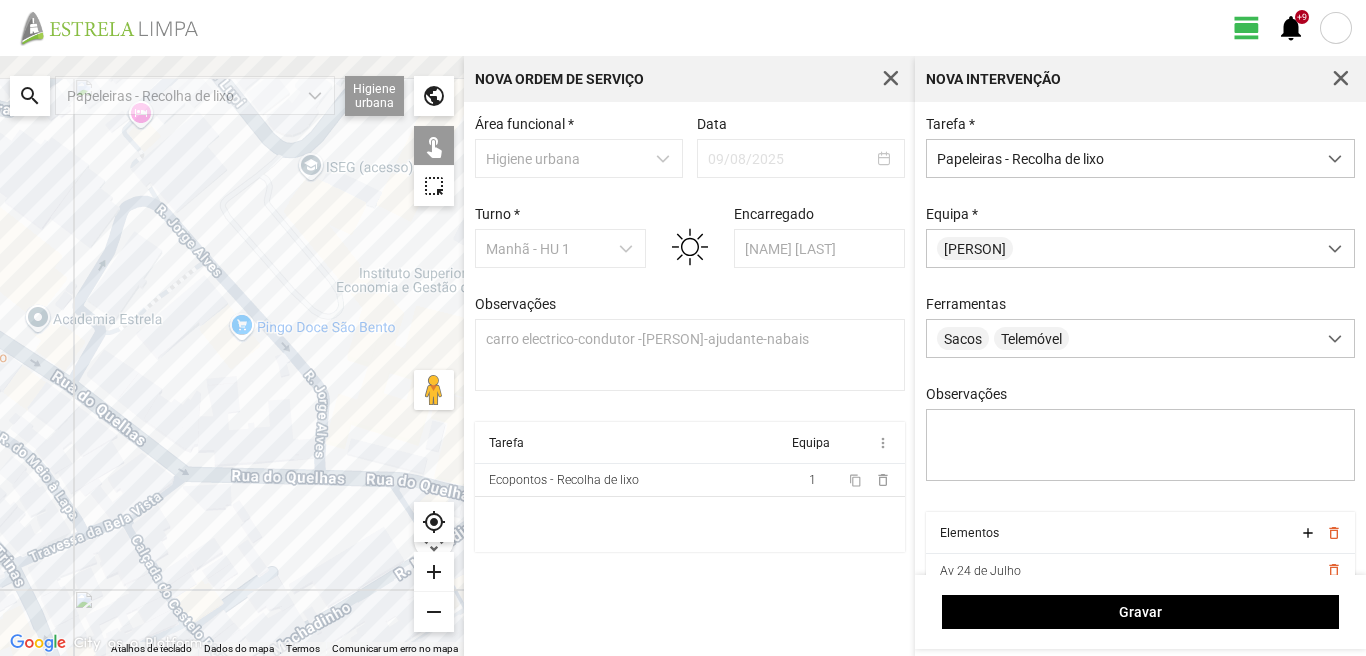 drag, startPoint x: 197, startPoint y: 348, endPoint x: 211, endPoint y: 355, distance: 15.652476 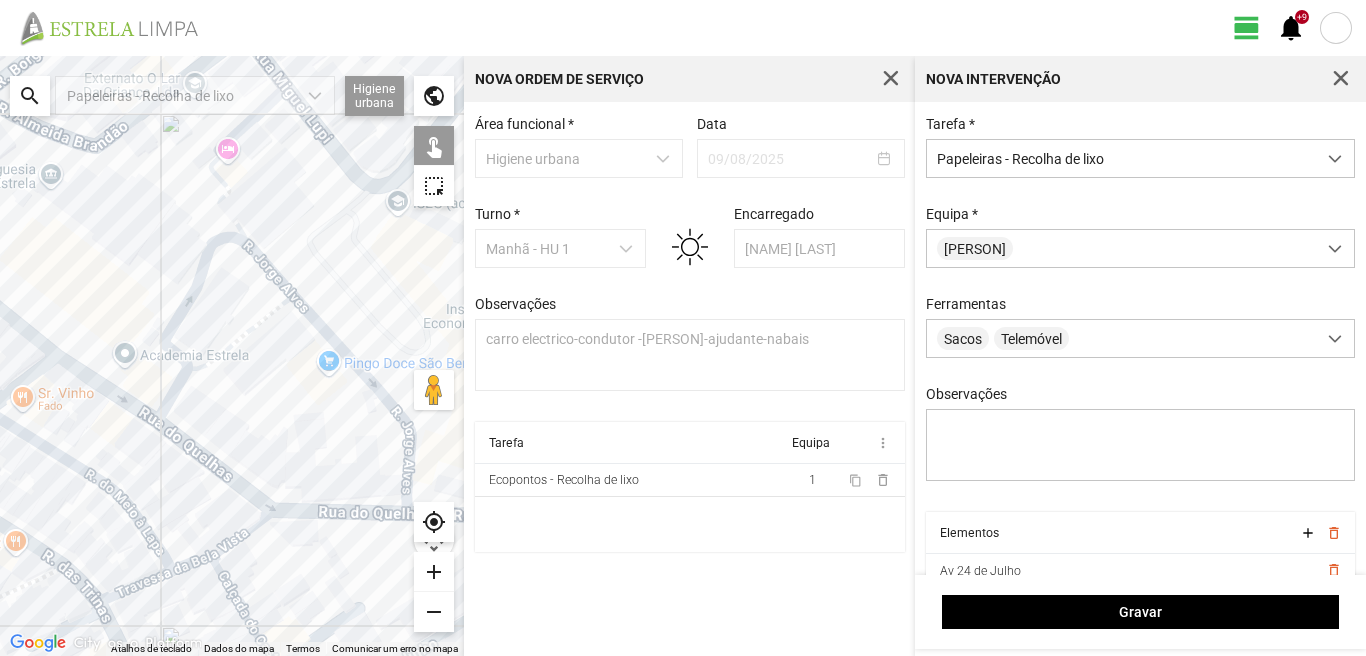 drag, startPoint x: 183, startPoint y: 318, endPoint x: 217, endPoint y: 331, distance: 36.40055 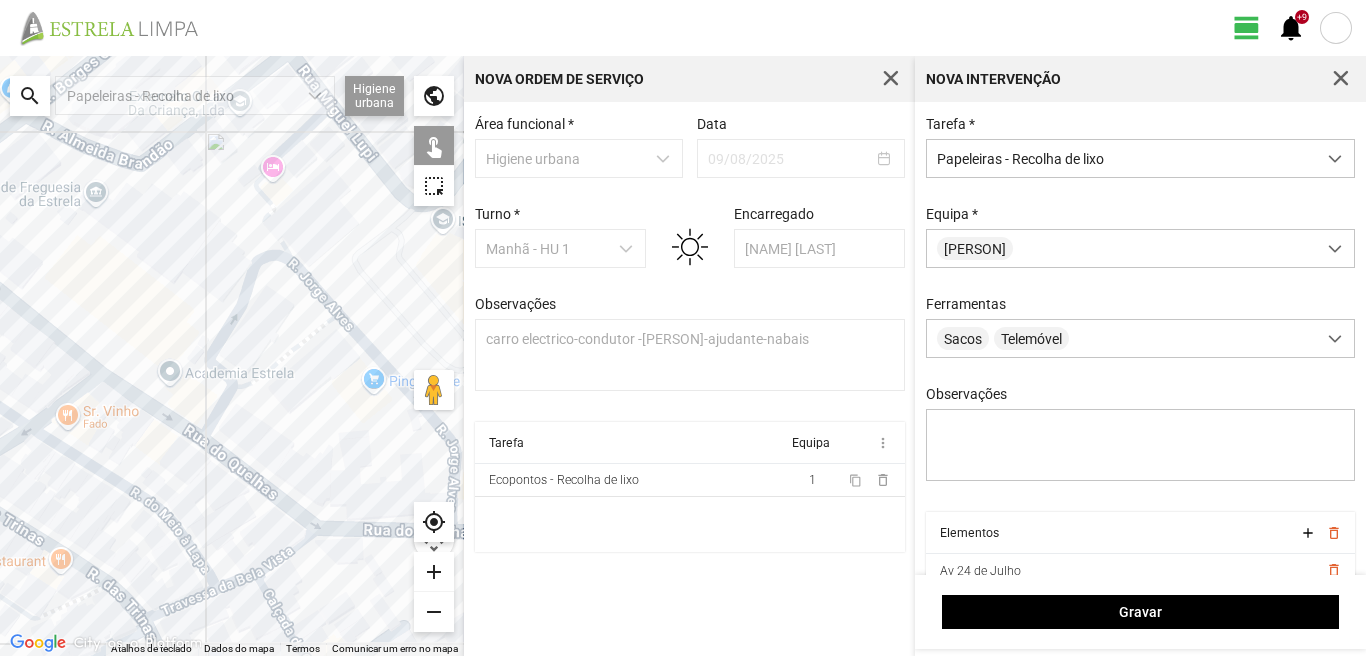 drag, startPoint x: 217, startPoint y: 331, endPoint x: 238, endPoint y: 354, distance: 31.144823 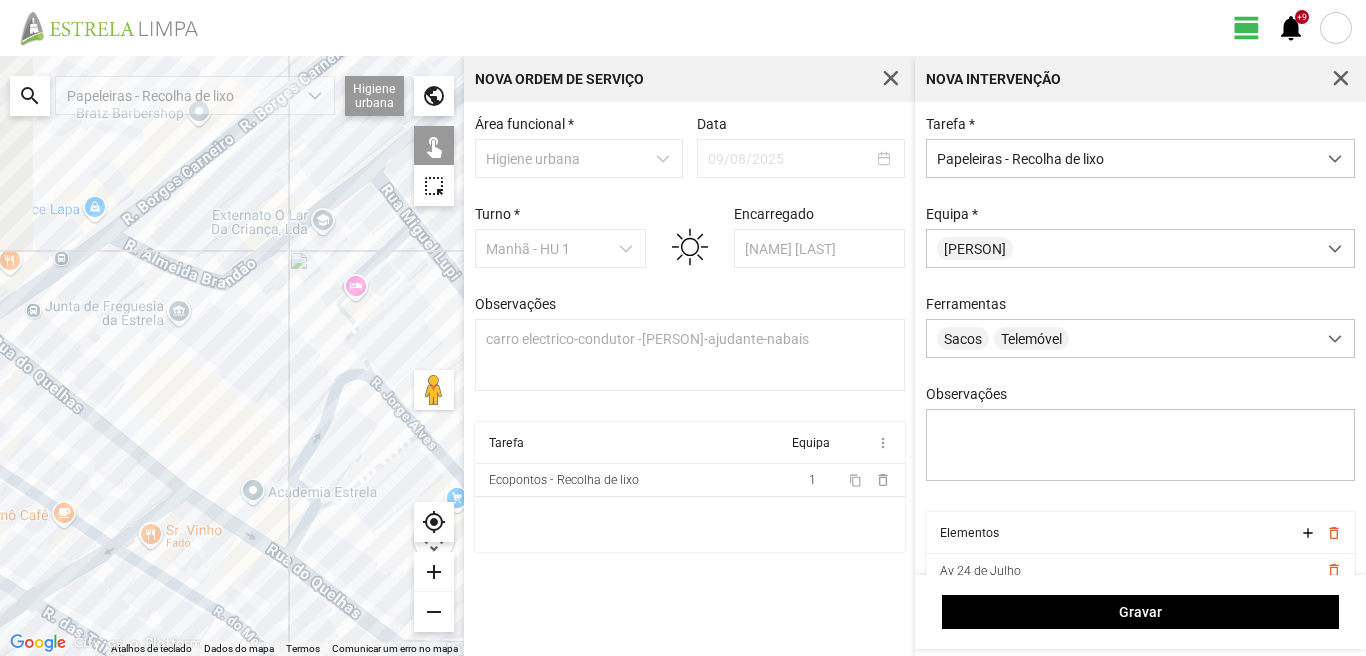 drag, startPoint x: 238, startPoint y: 354, endPoint x: 308, endPoint y: 460, distance: 127.02756 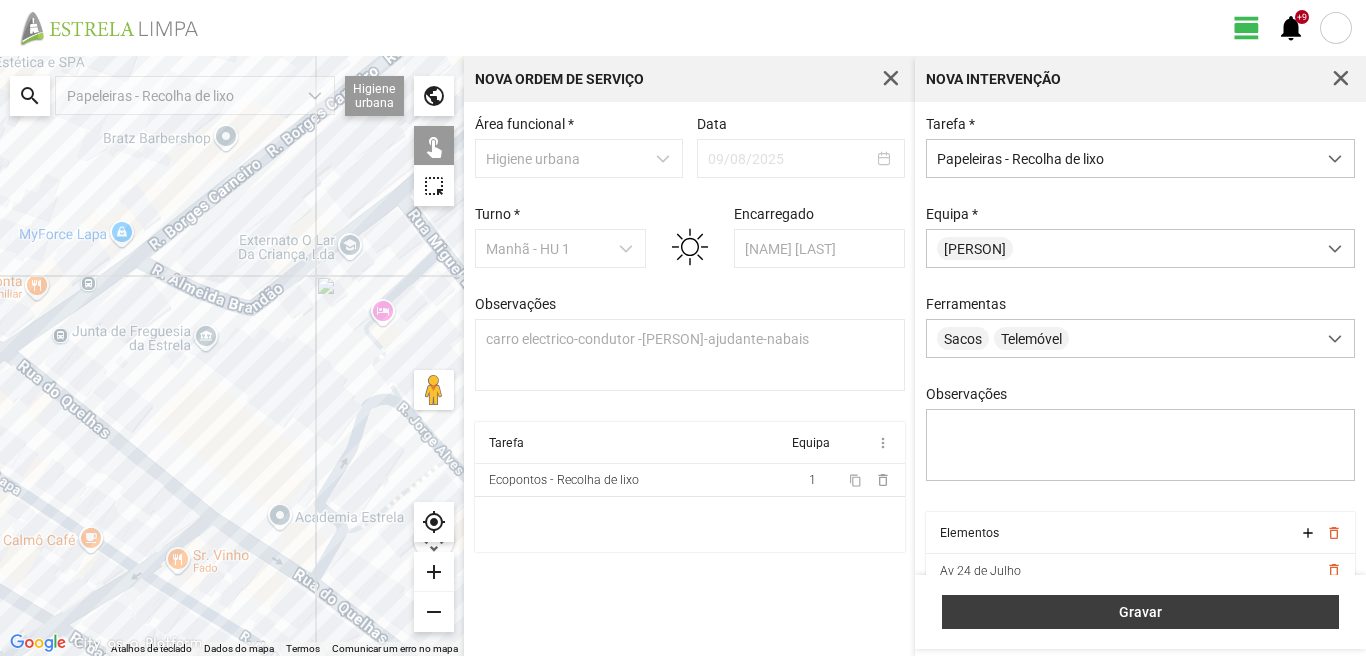 click on "Gravar" at bounding box center (1140, 612) 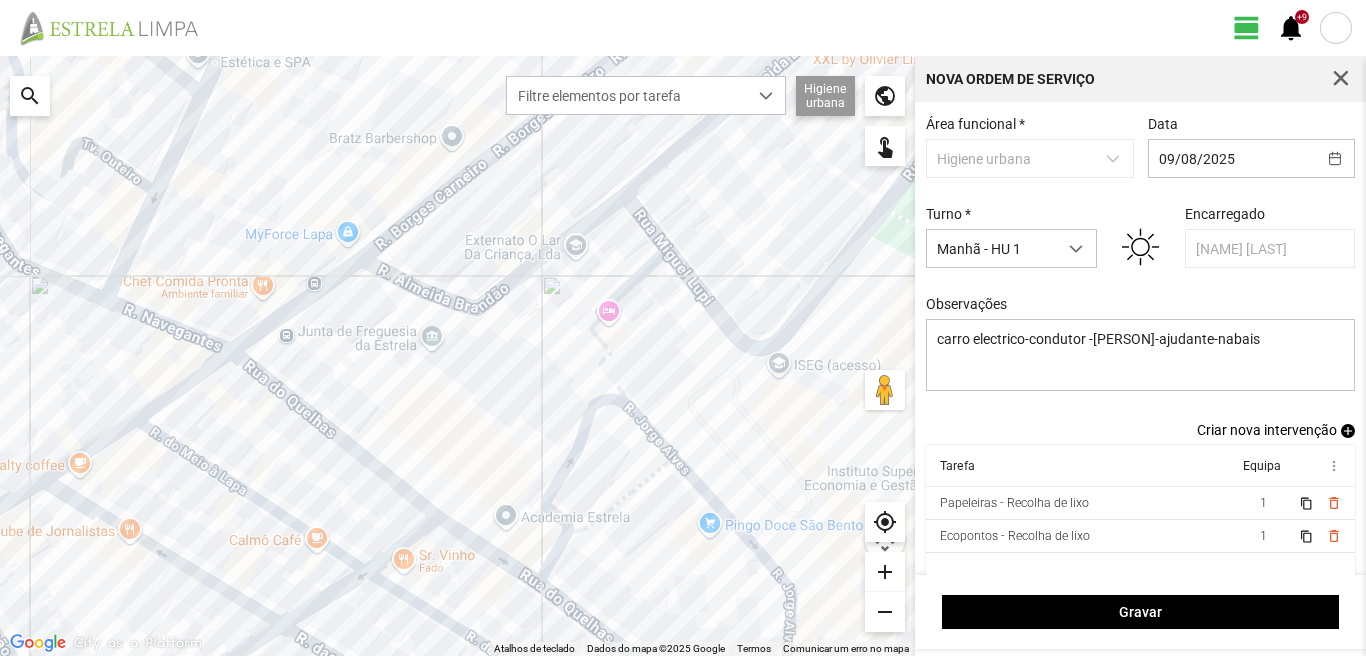 click on "add" at bounding box center (1348, 431) 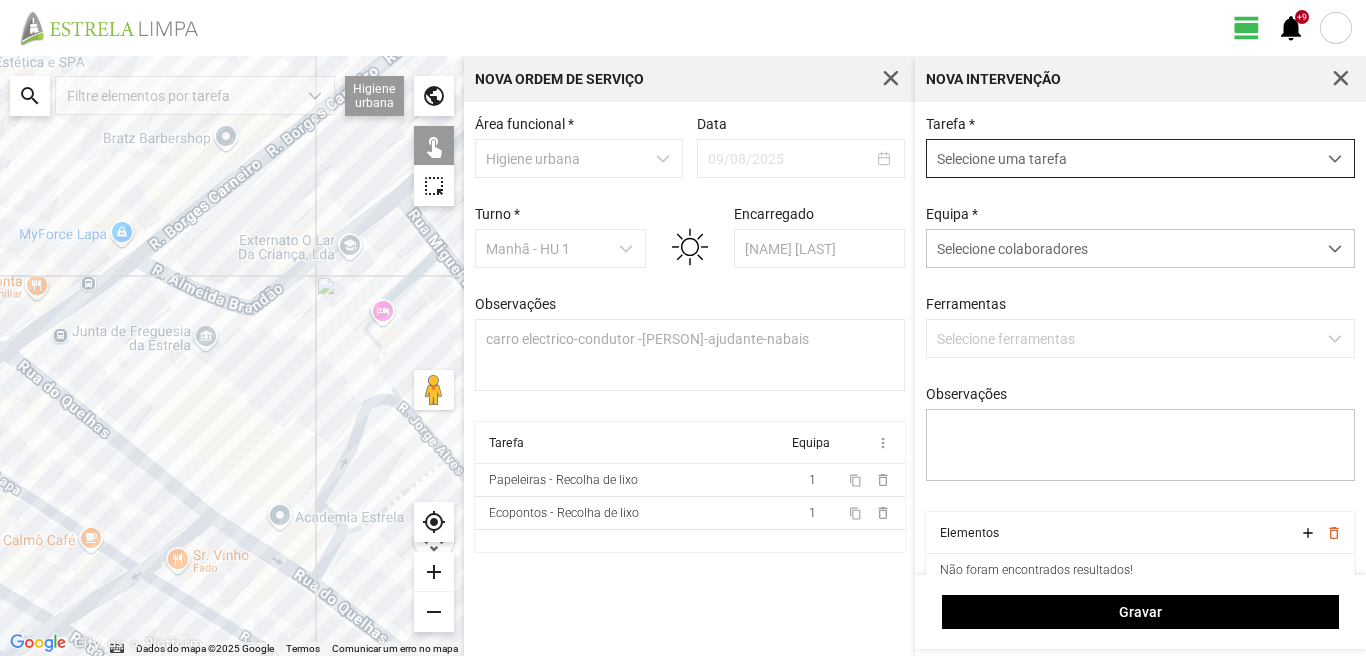 click on "Selecione uma tarefa" at bounding box center (1121, 158) 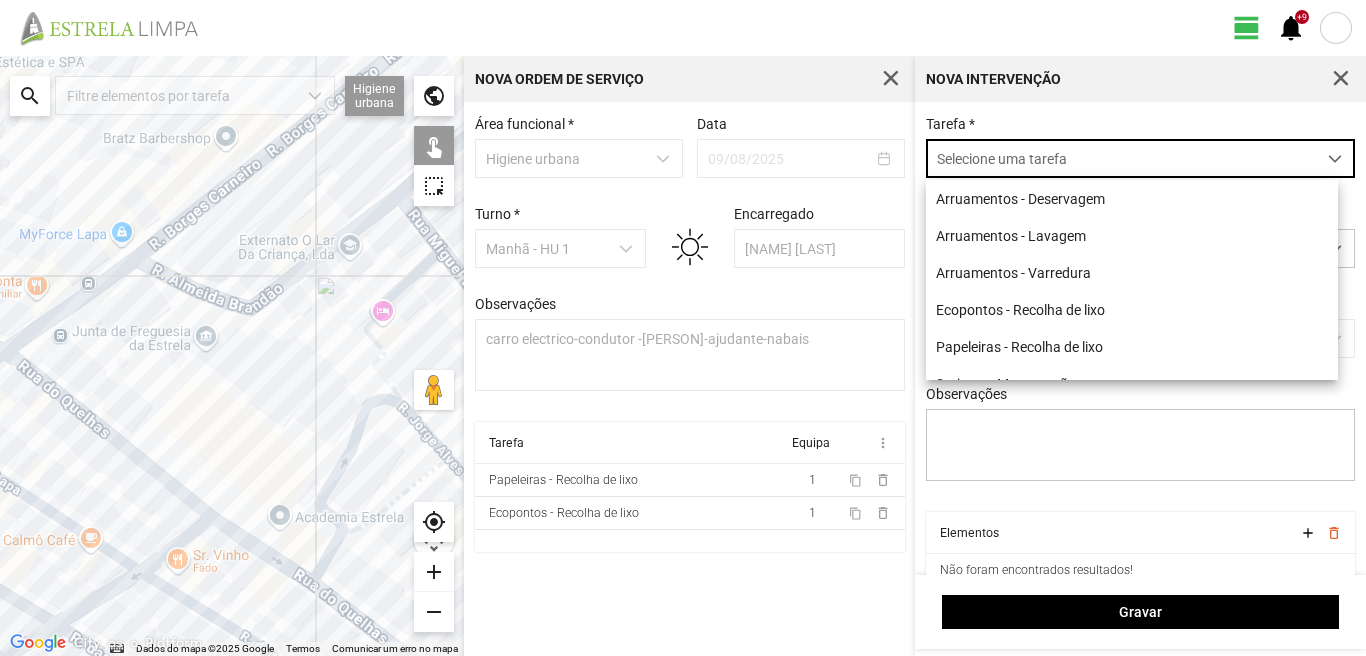 scroll, scrollTop: 11, scrollLeft: 89, axis: both 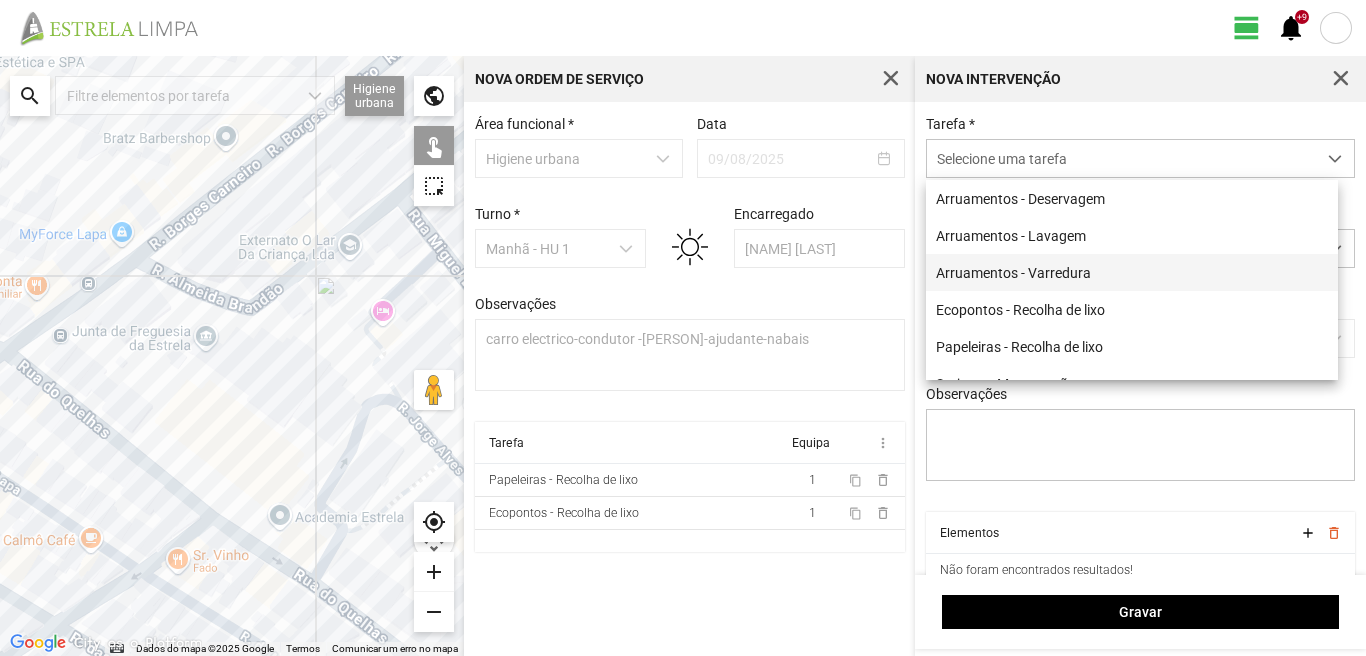 click on "Arruamentos - Varredura" at bounding box center [1132, 272] 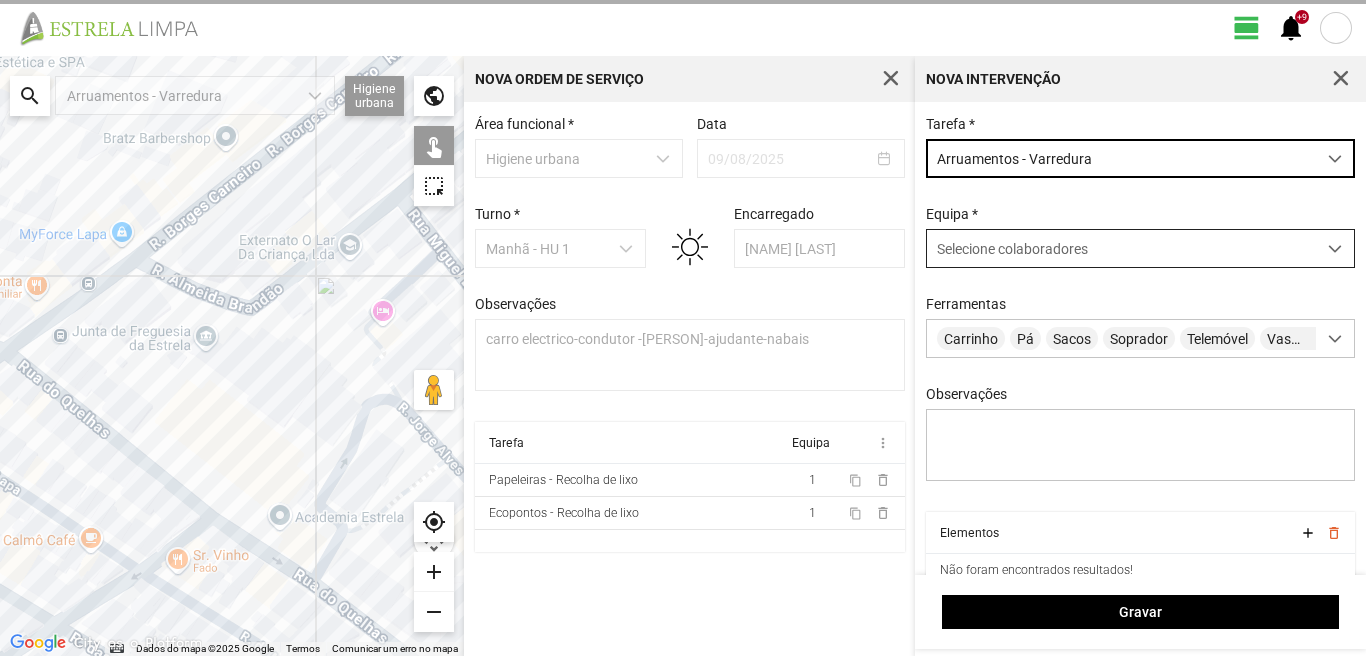 click on "Selecione colaboradores" at bounding box center [1012, 249] 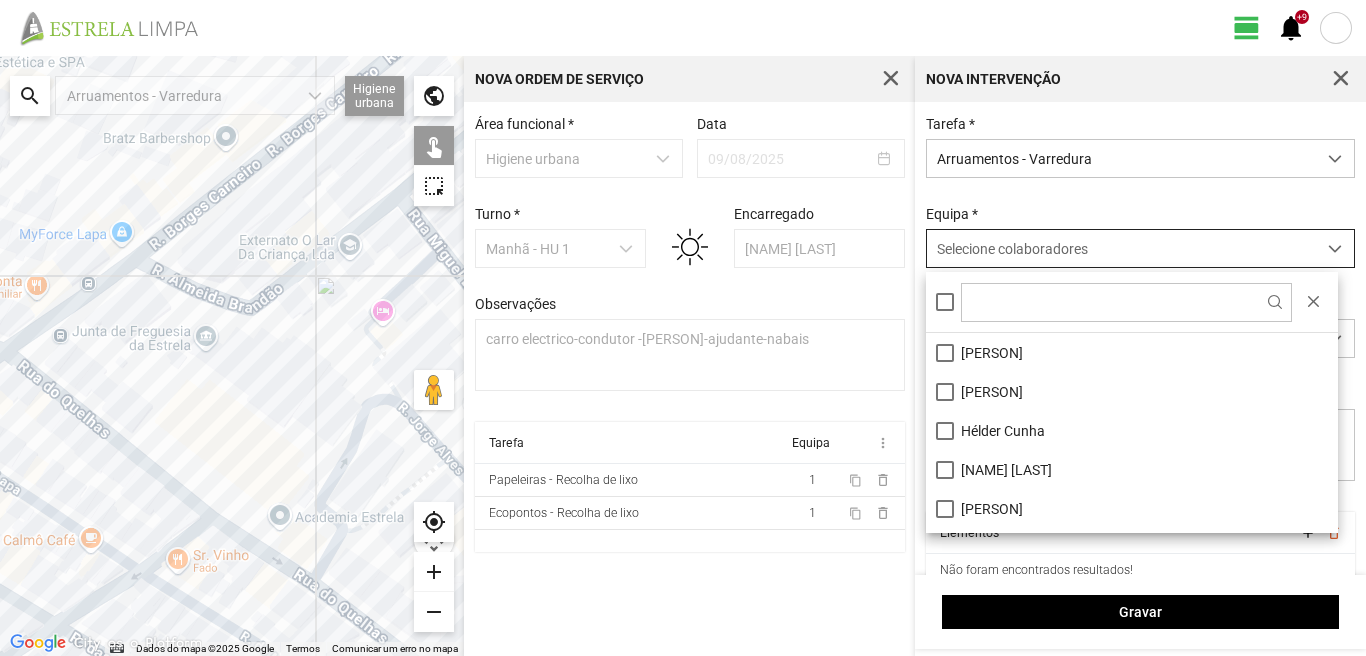 scroll, scrollTop: 11, scrollLeft: 89, axis: both 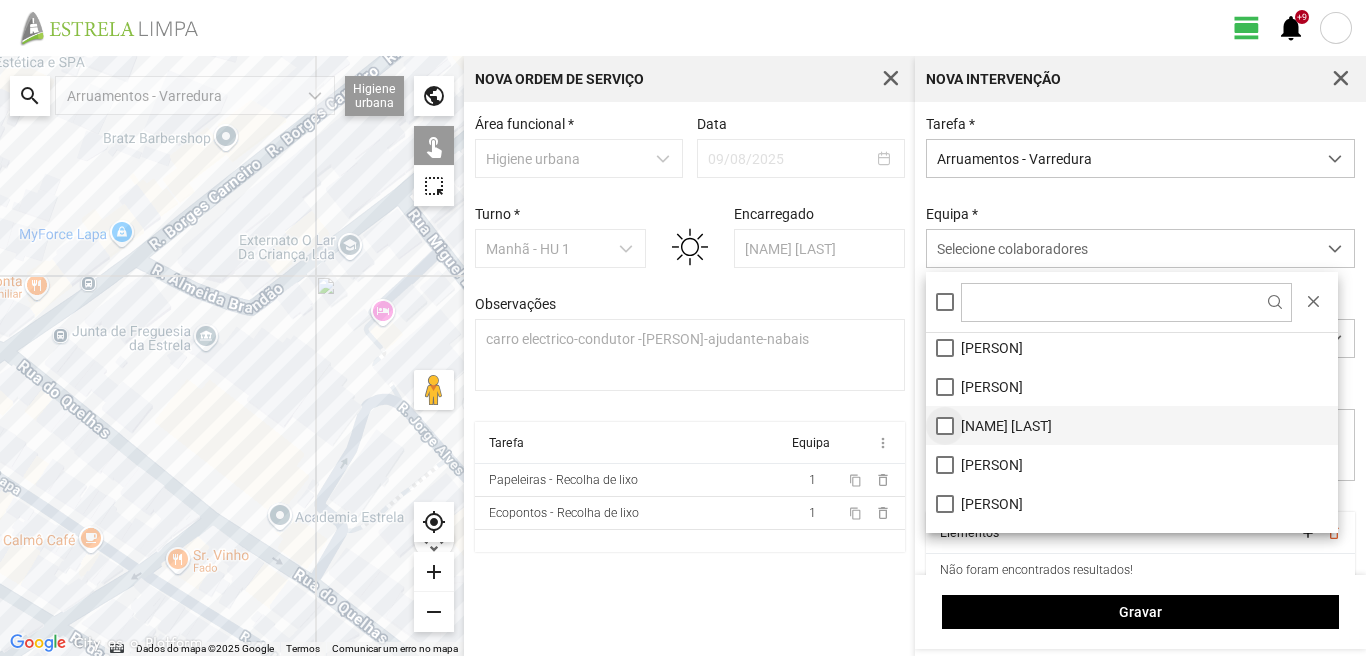 click on "[NAME] [LAST]" at bounding box center [1132, 425] 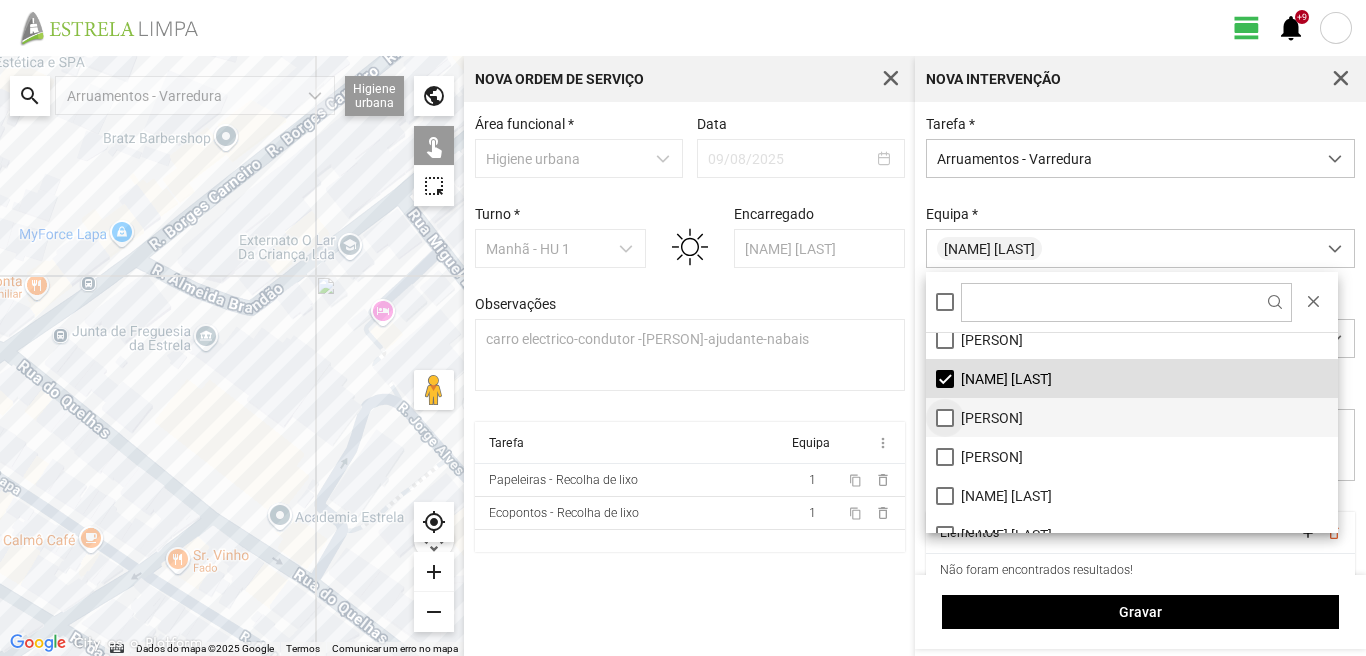 scroll, scrollTop: 268, scrollLeft: 0, axis: vertical 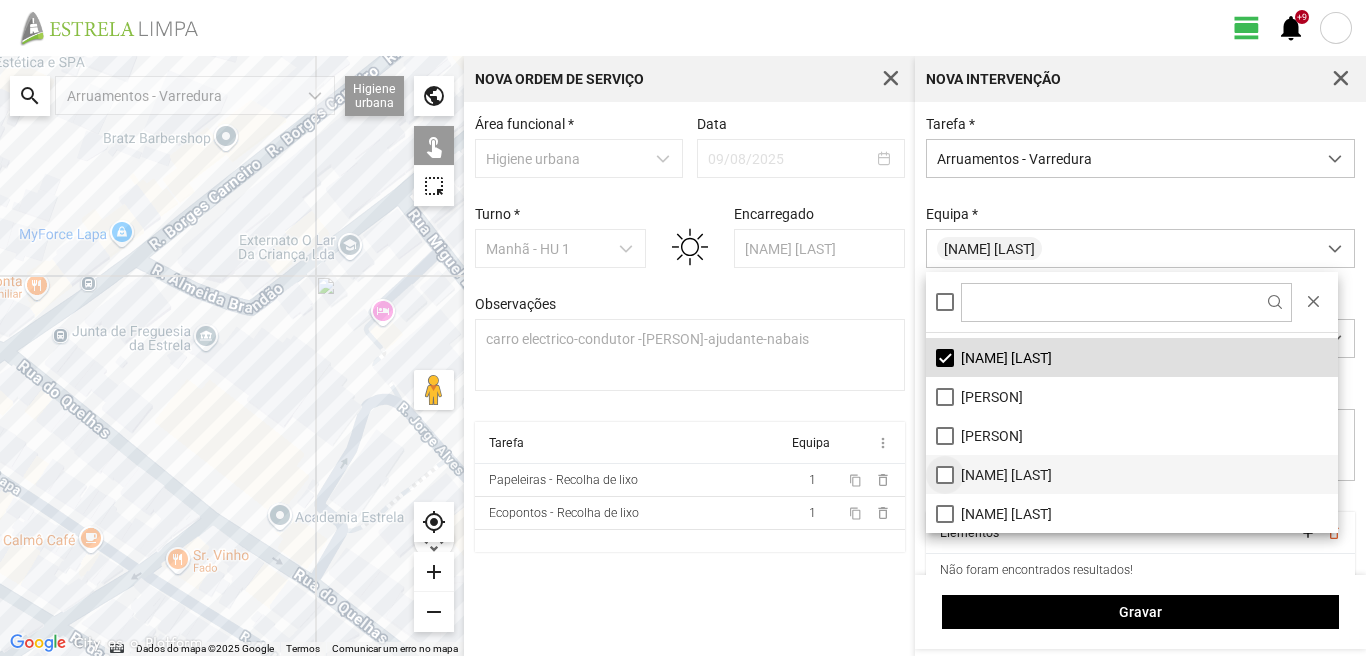 click on "[NAME] [LAST]" at bounding box center (1132, 474) 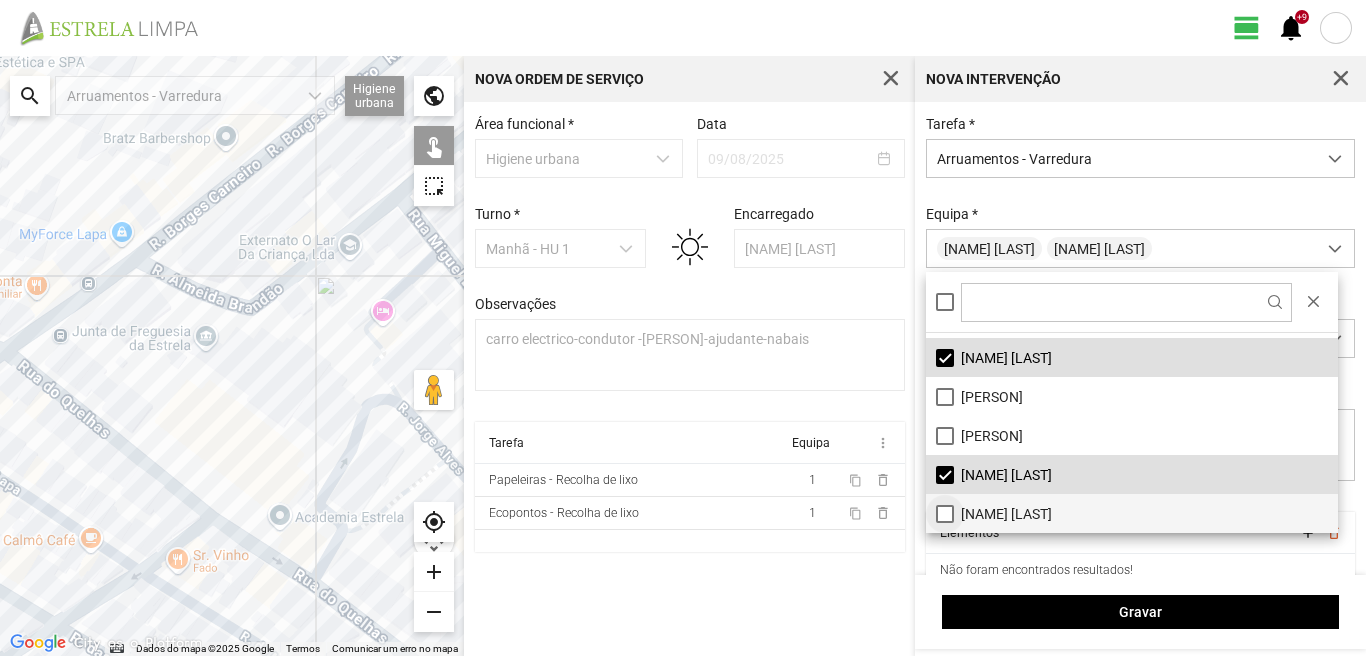 click on "[NAME] [LAST]" at bounding box center [1132, 513] 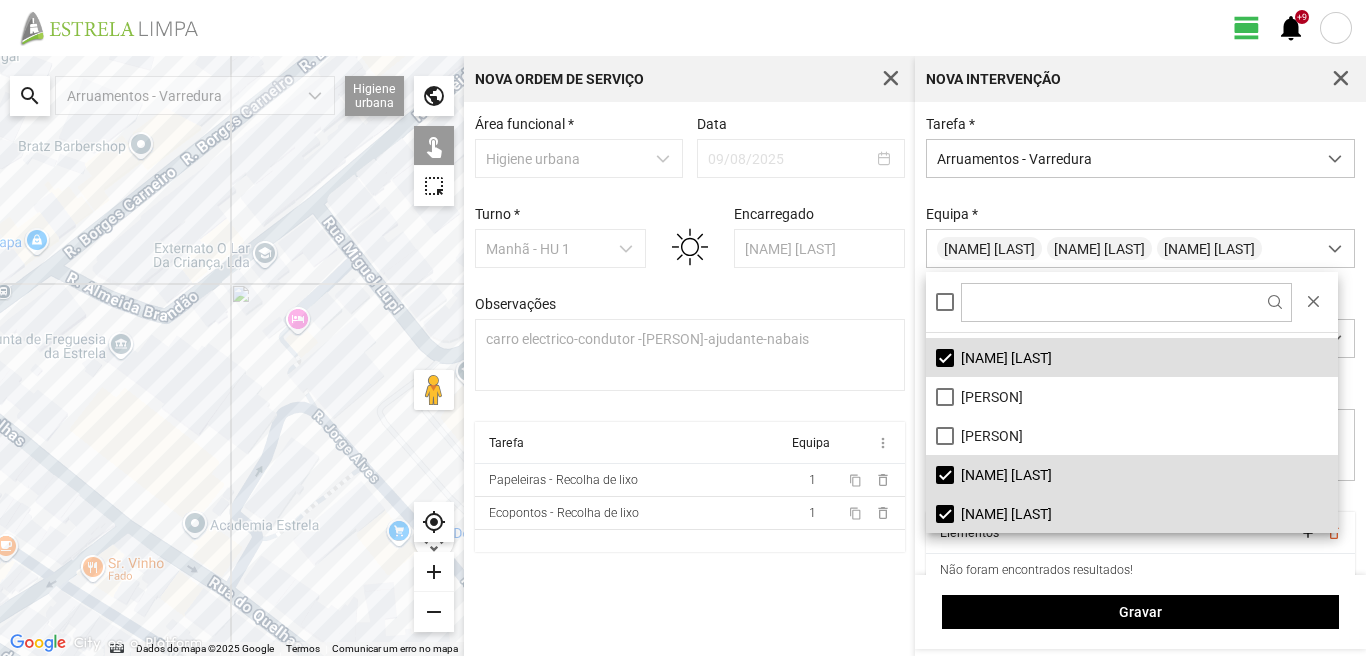drag, startPoint x: 349, startPoint y: 296, endPoint x: 0, endPoint y: 315, distance: 349.5168 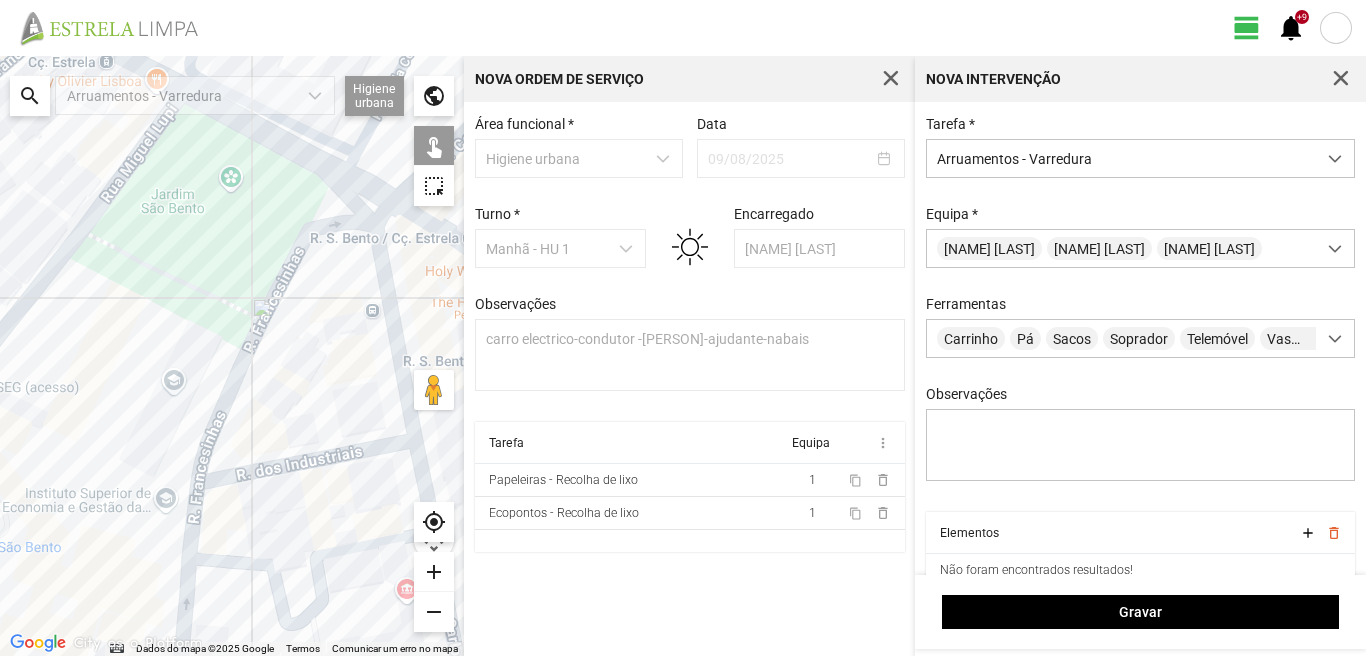 click 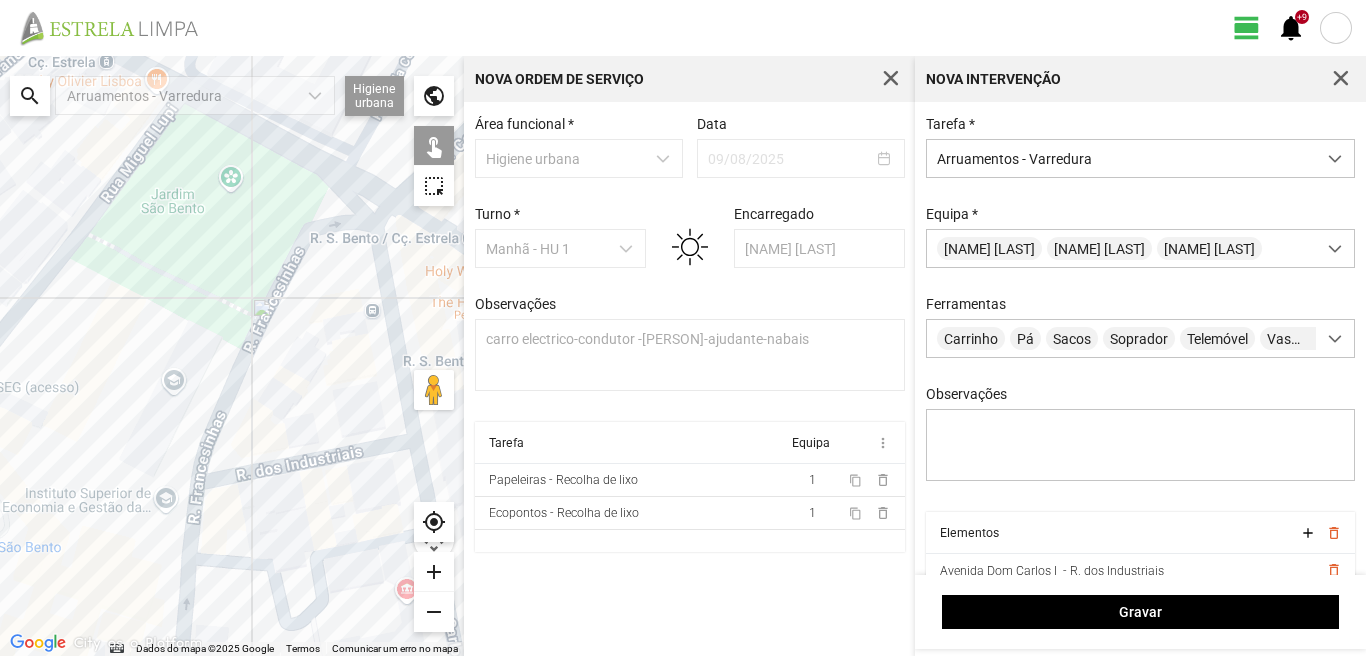 click 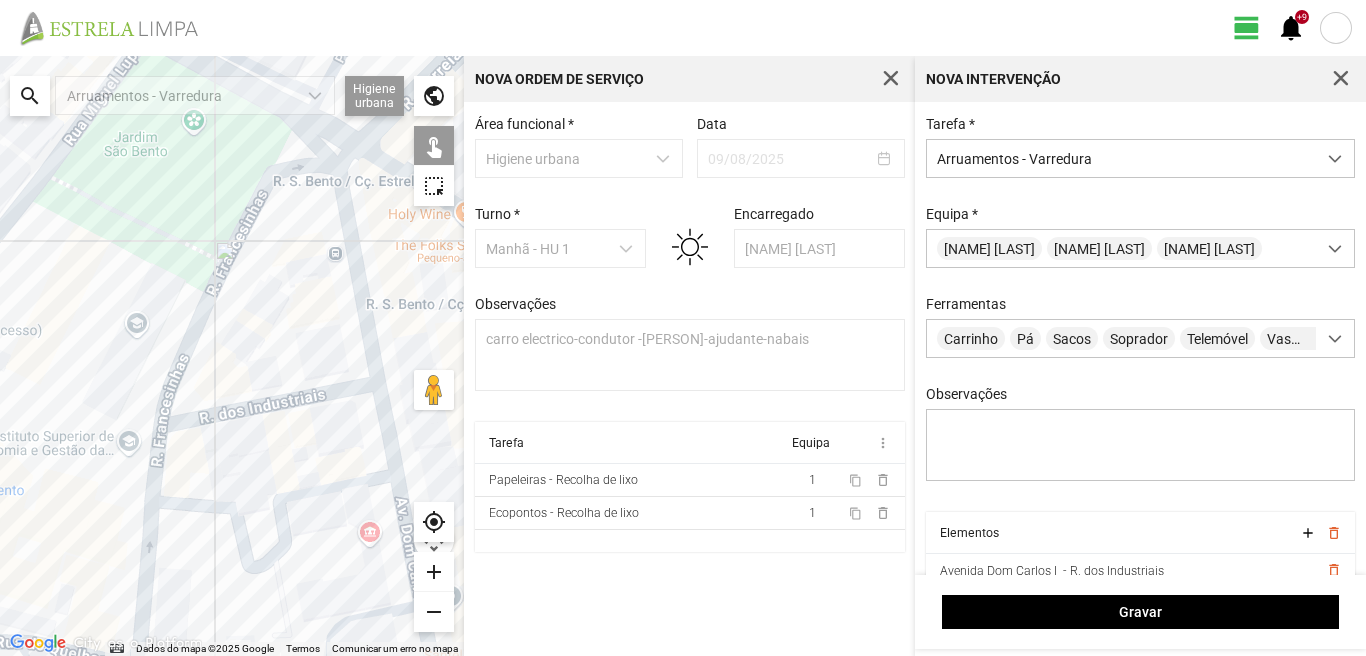 drag, startPoint x: 368, startPoint y: 520, endPoint x: 328, endPoint y: 457, distance: 74.62573 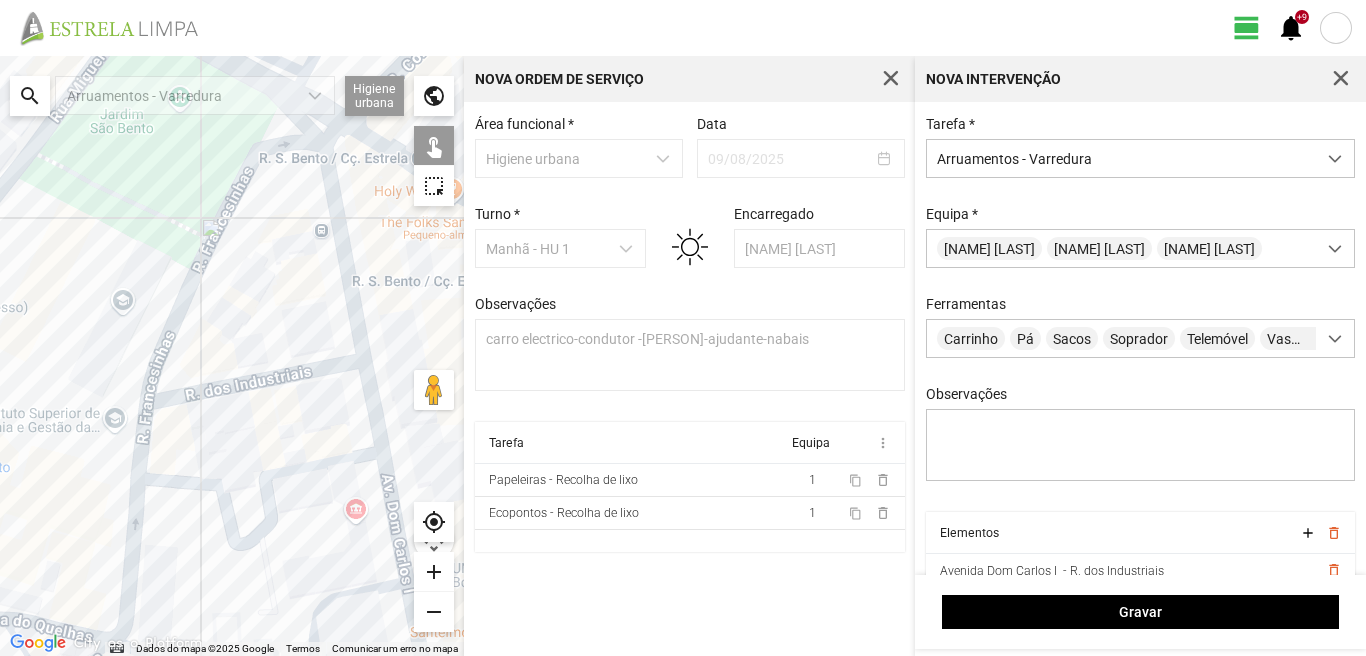 click 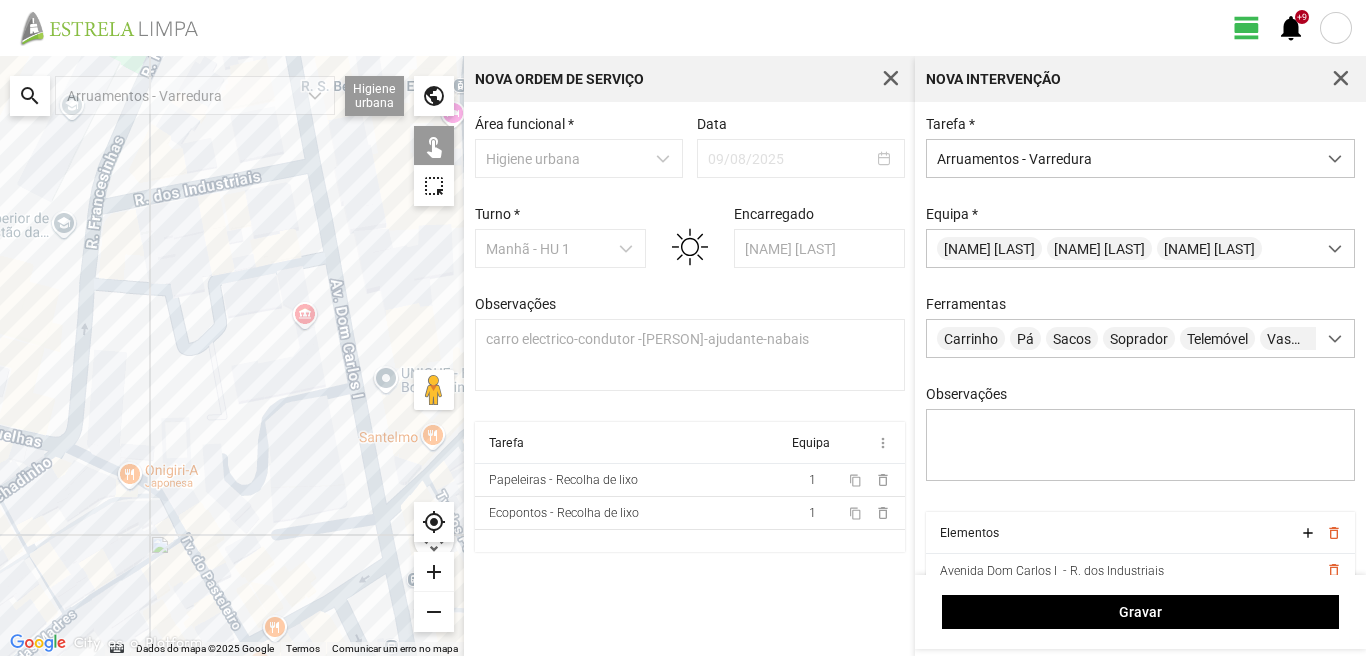 drag, startPoint x: 283, startPoint y: 339, endPoint x: 273, endPoint y: 284, distance: 55.9017 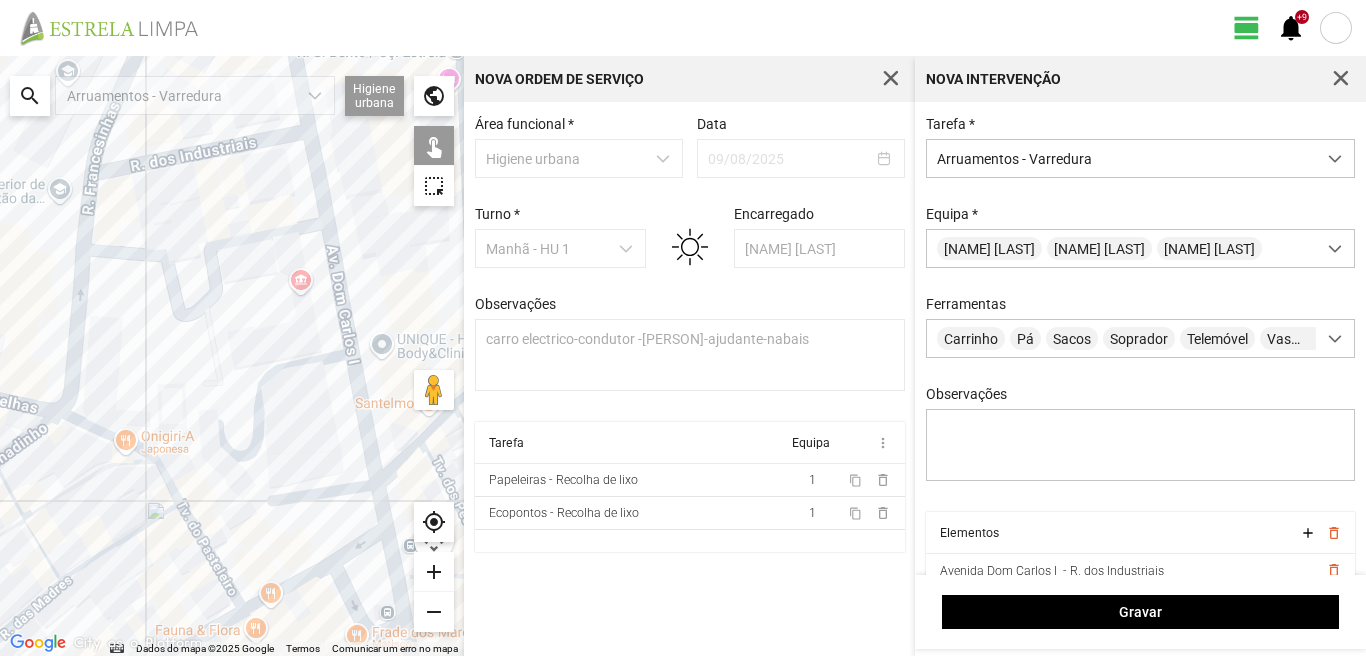 click 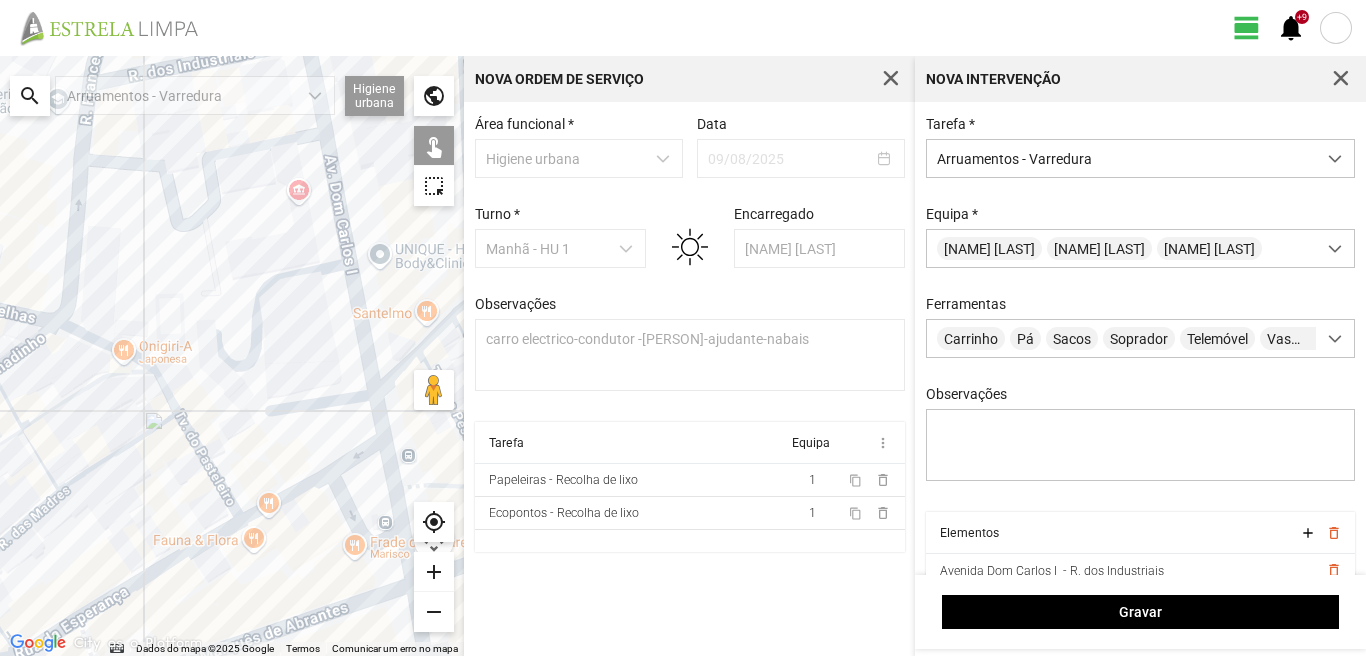 click 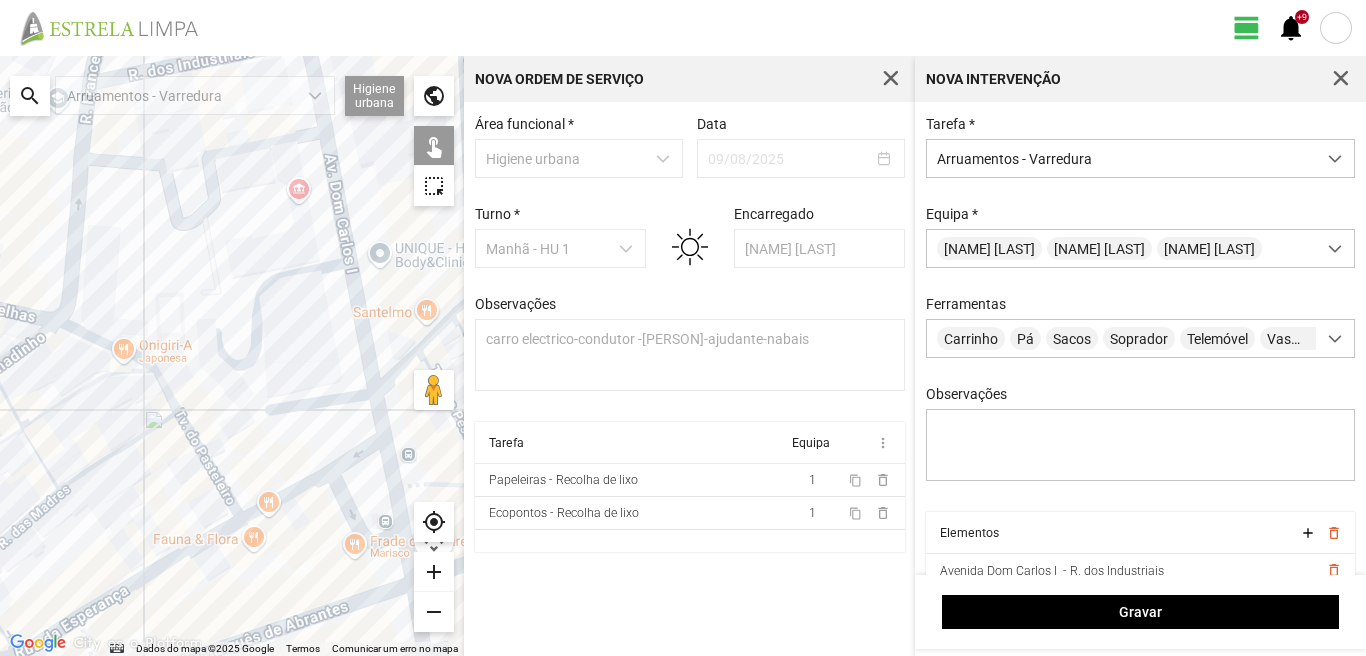 click 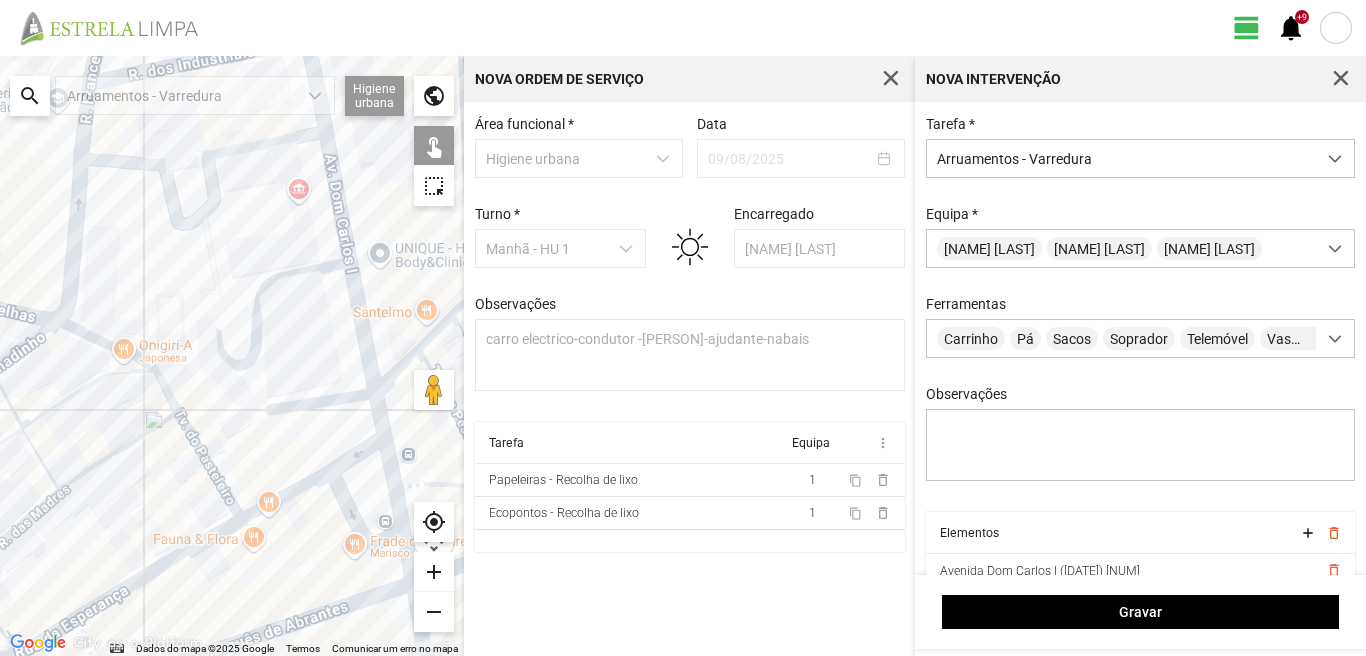 click 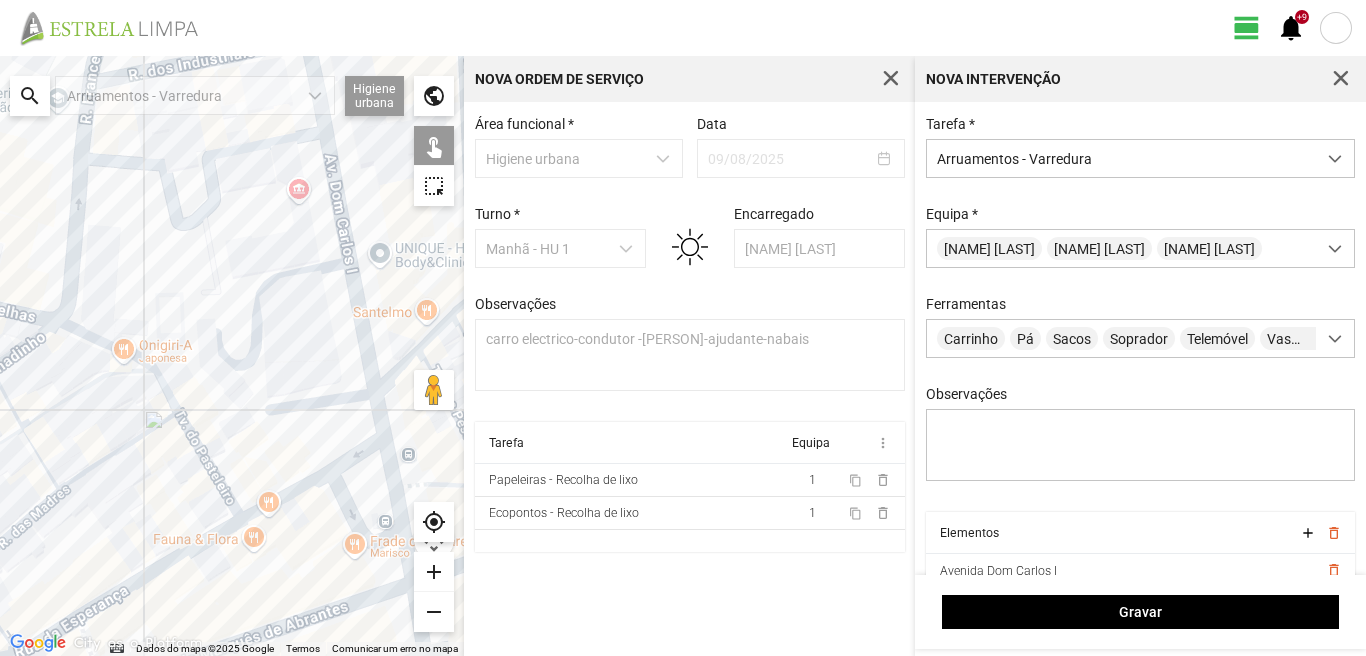 drag, startPoint x: 370, startPoint y: 483, endPoint x: 351, endPoint y: 420, distance: 65.802734 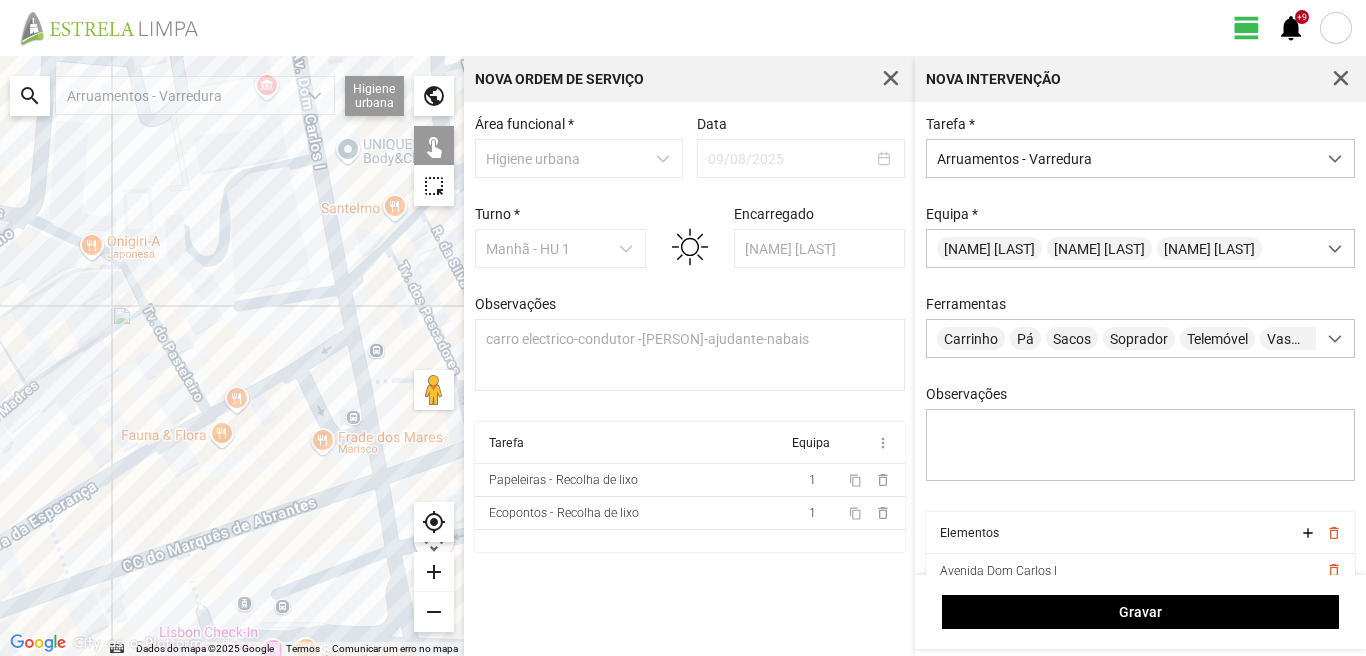 click 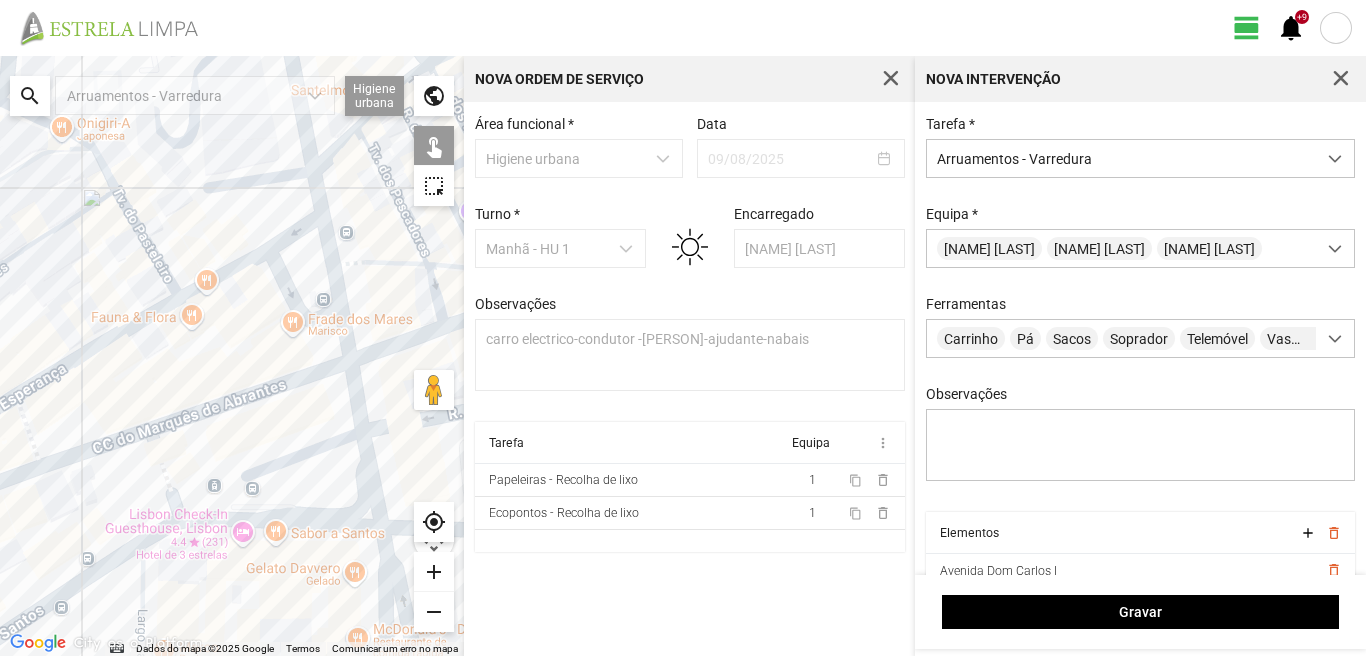 click 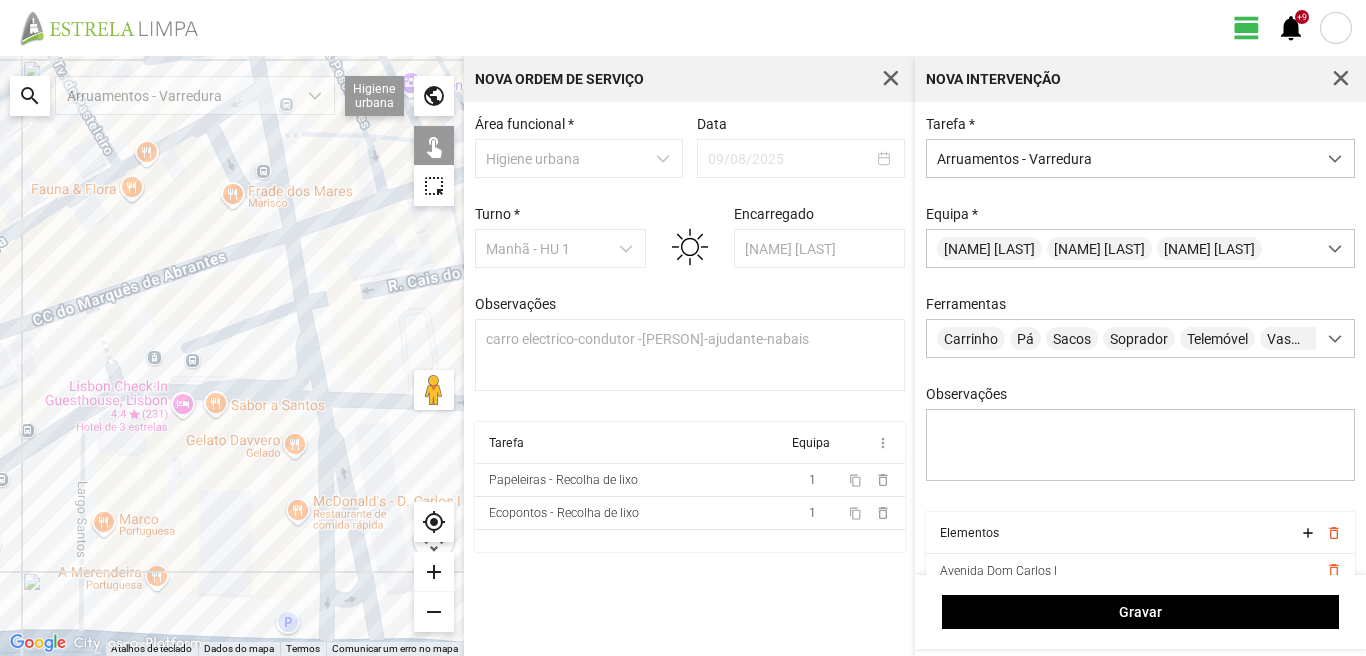 click 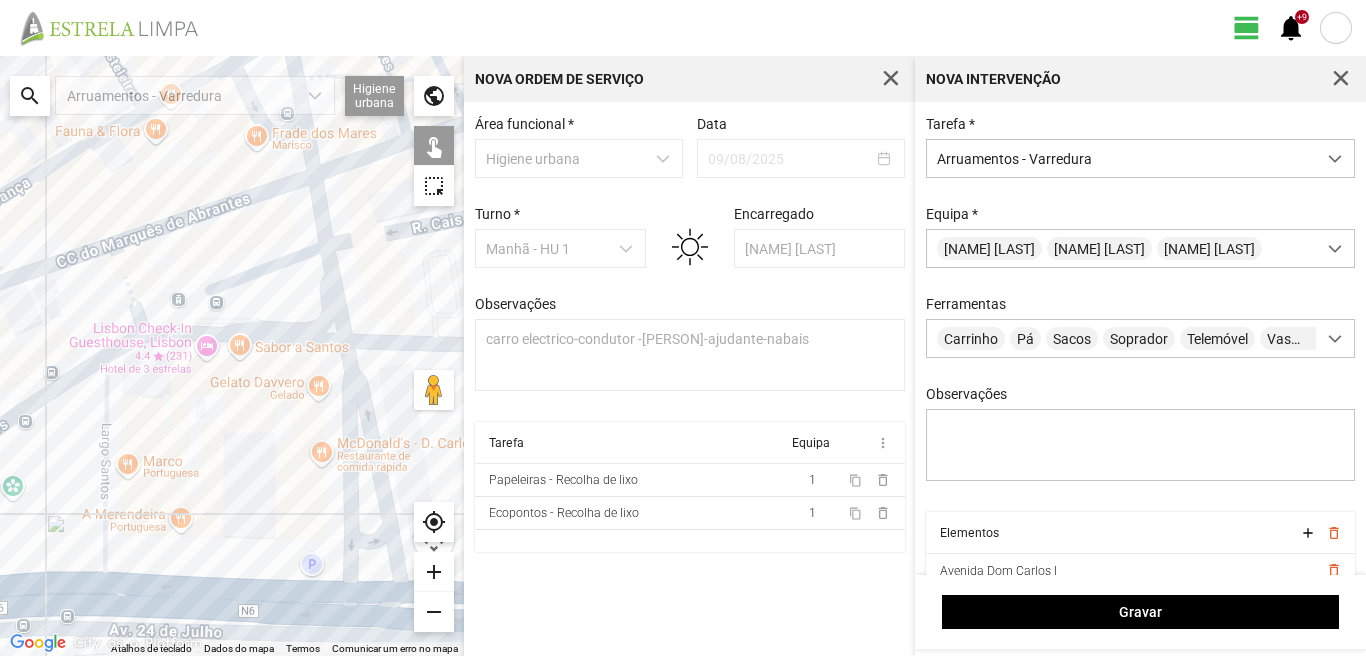 drag, startPoint x: 268, startPoint y: 543, endPoint x: 362, endPoint y: 444, distance: 136.5174 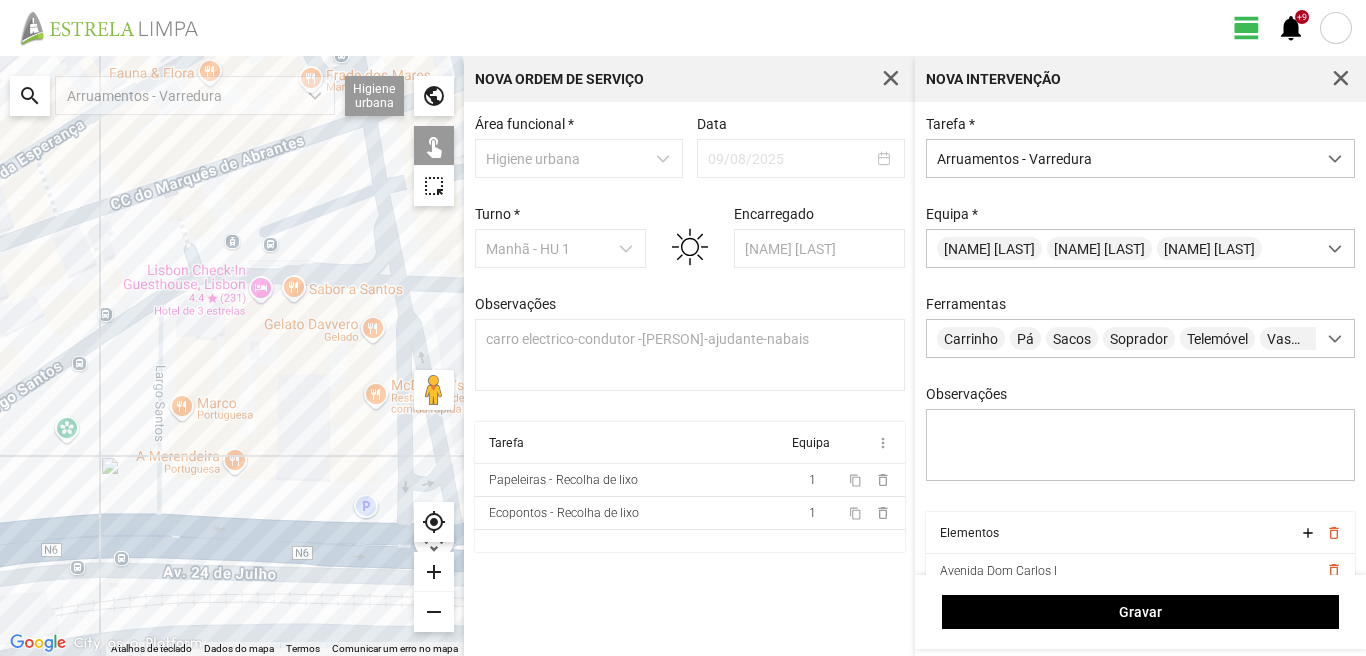 click 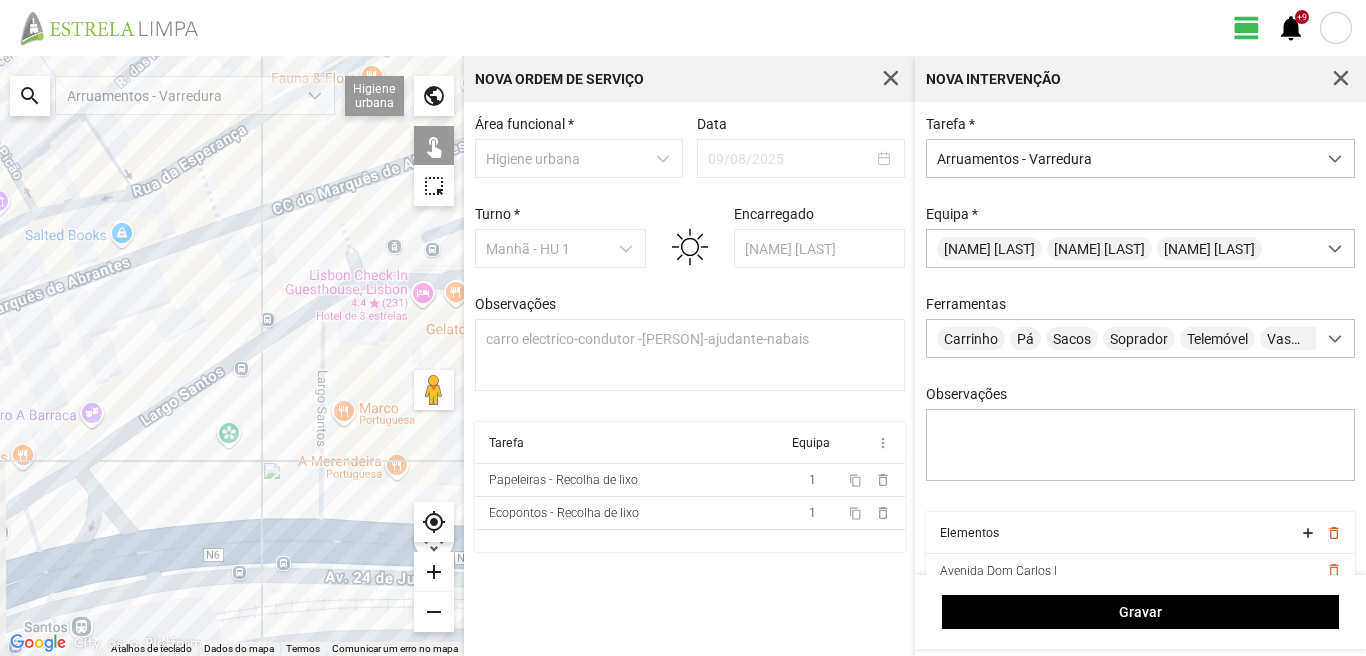 drag, startPoint x: 93, startPoint y: 436, endPoint x: 280, endPoint y: 449, distance: 187.45132 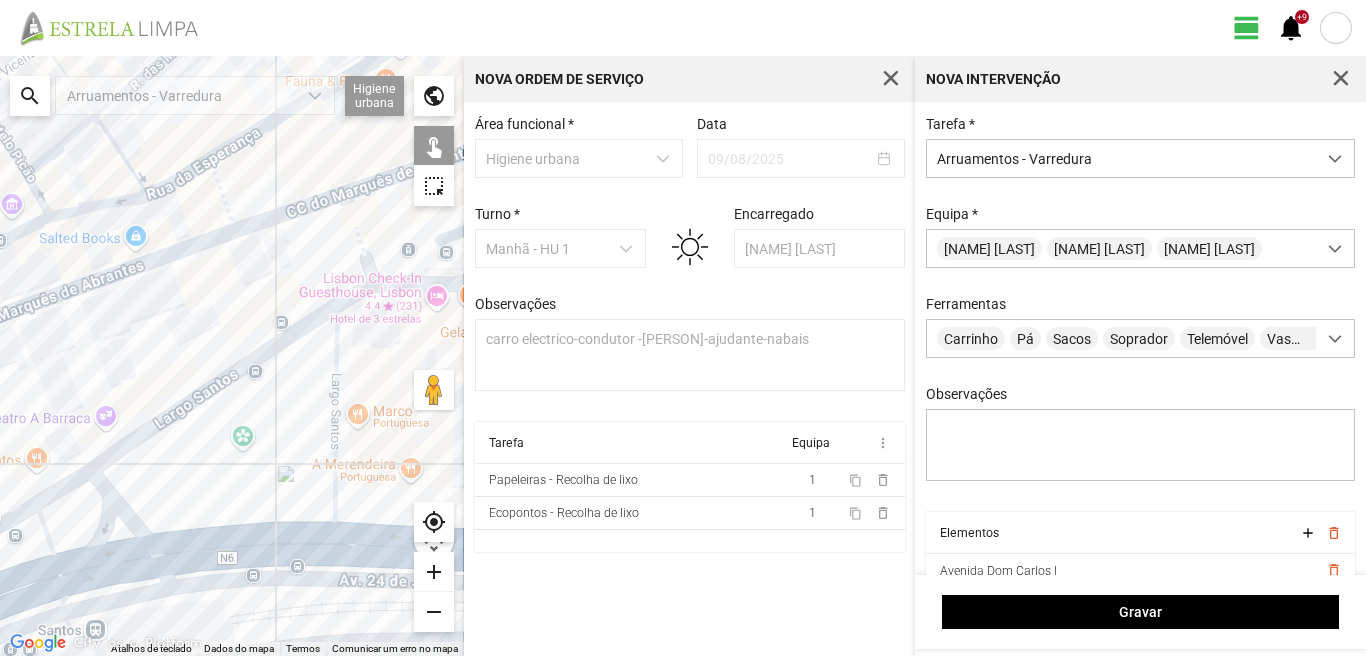 click 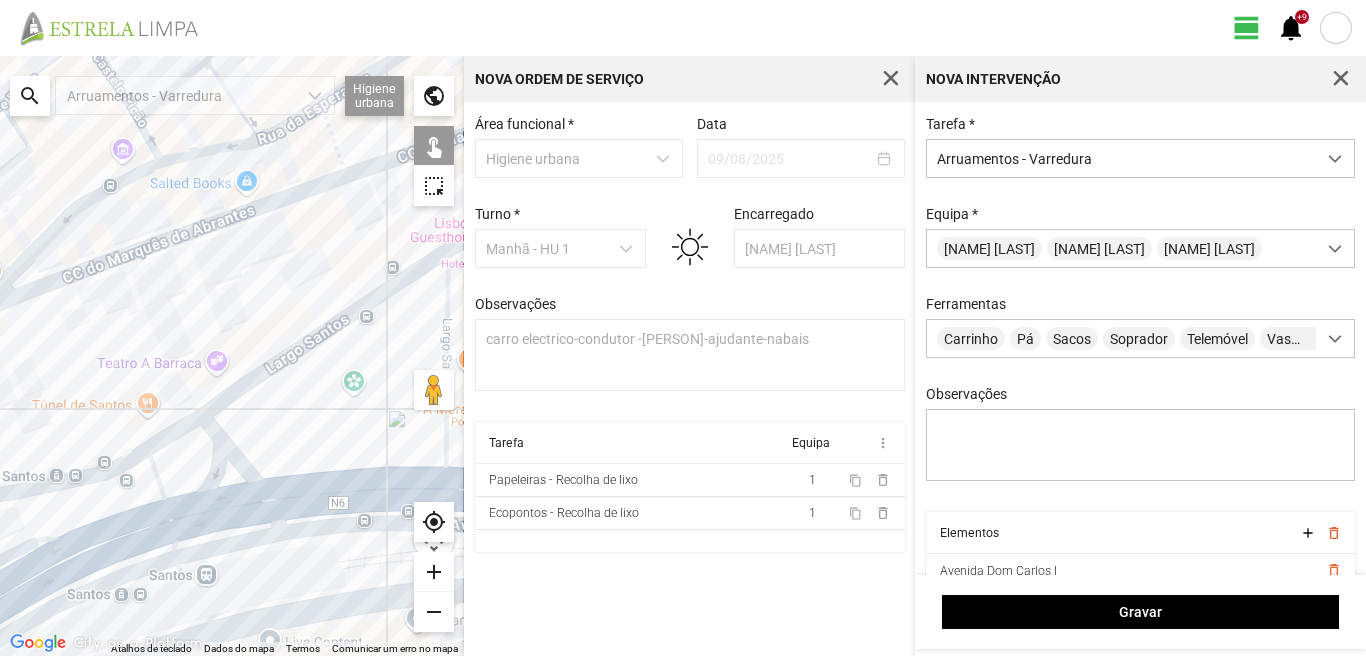 drag, startPoint x: 87, startPoint y: 514, endPoint x: 272, endPoint y: 413, distance: 210.77477 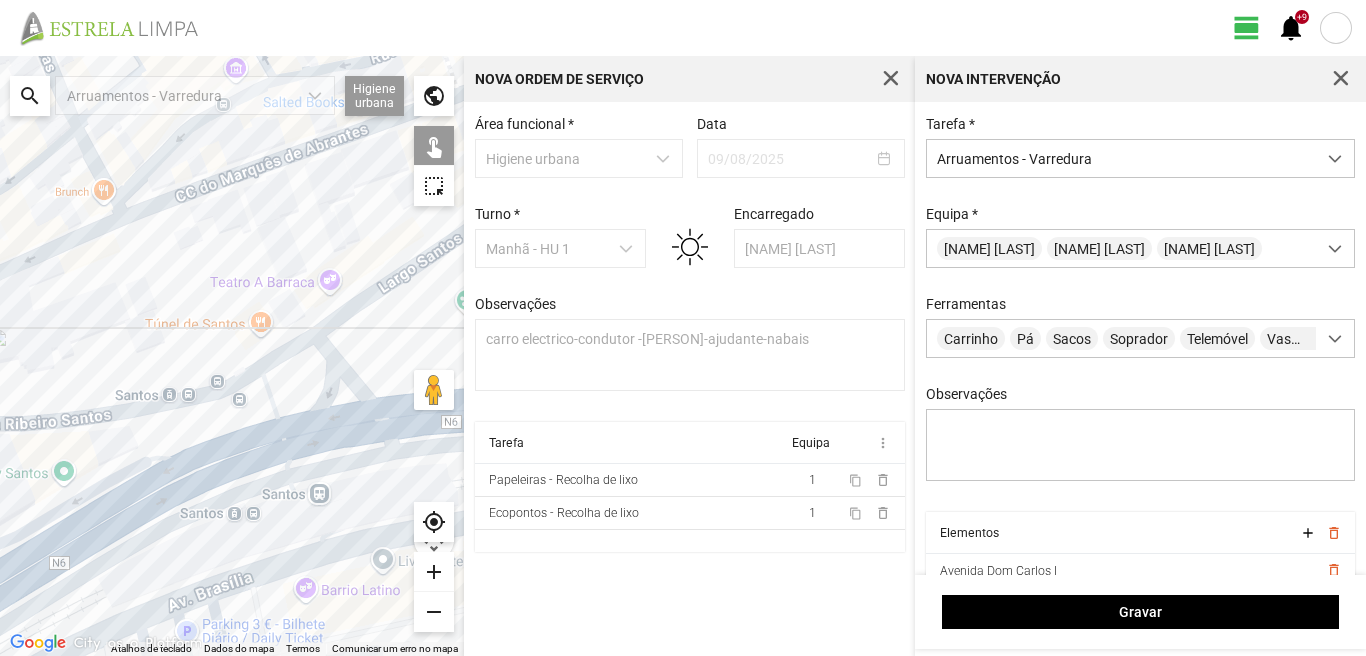 click 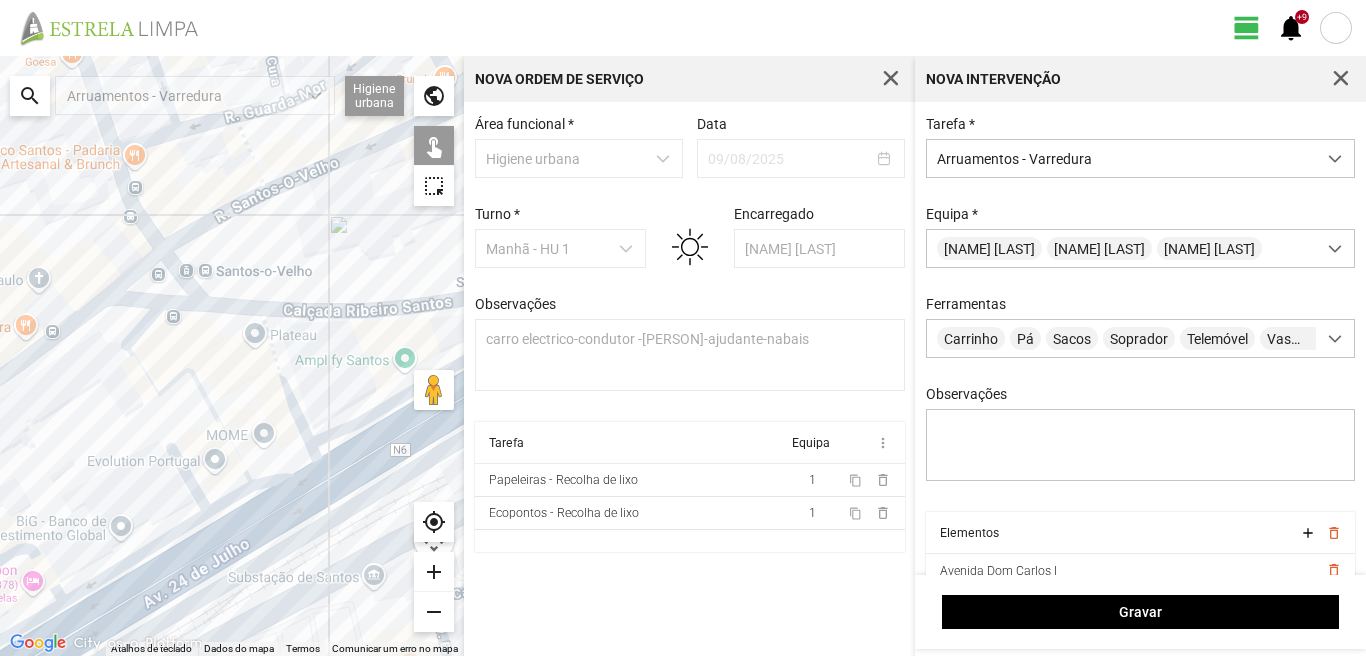 click 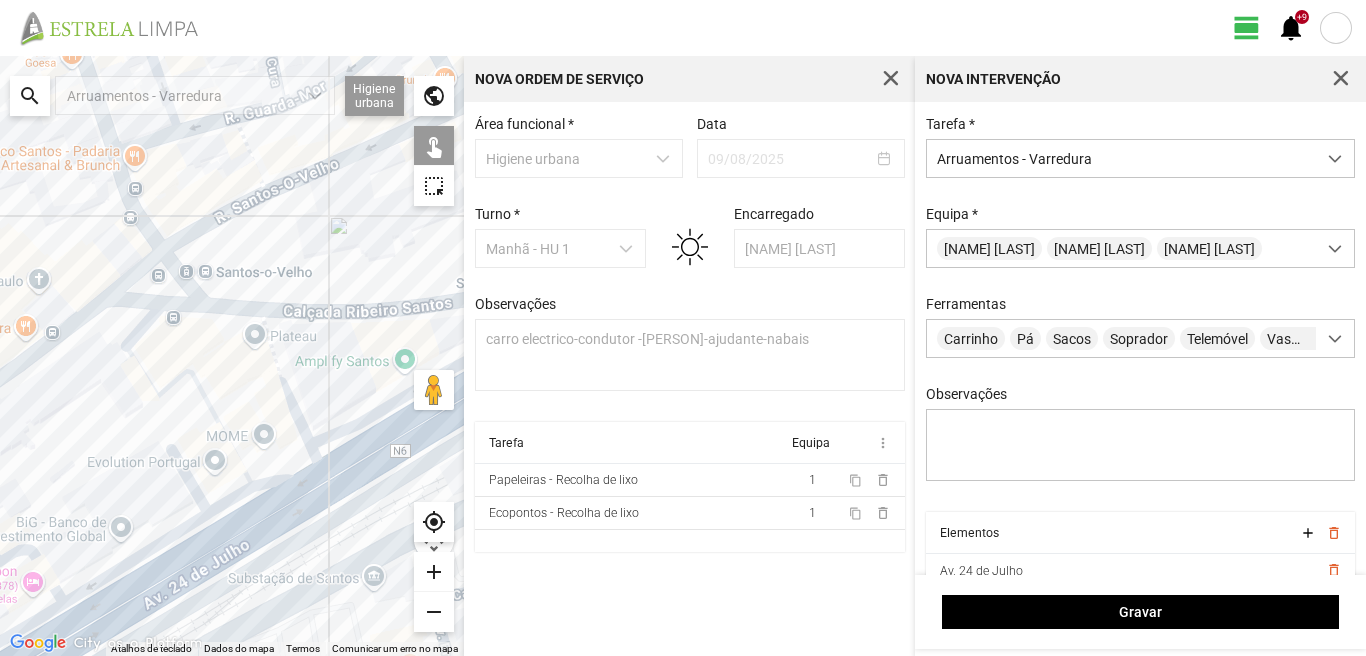 click 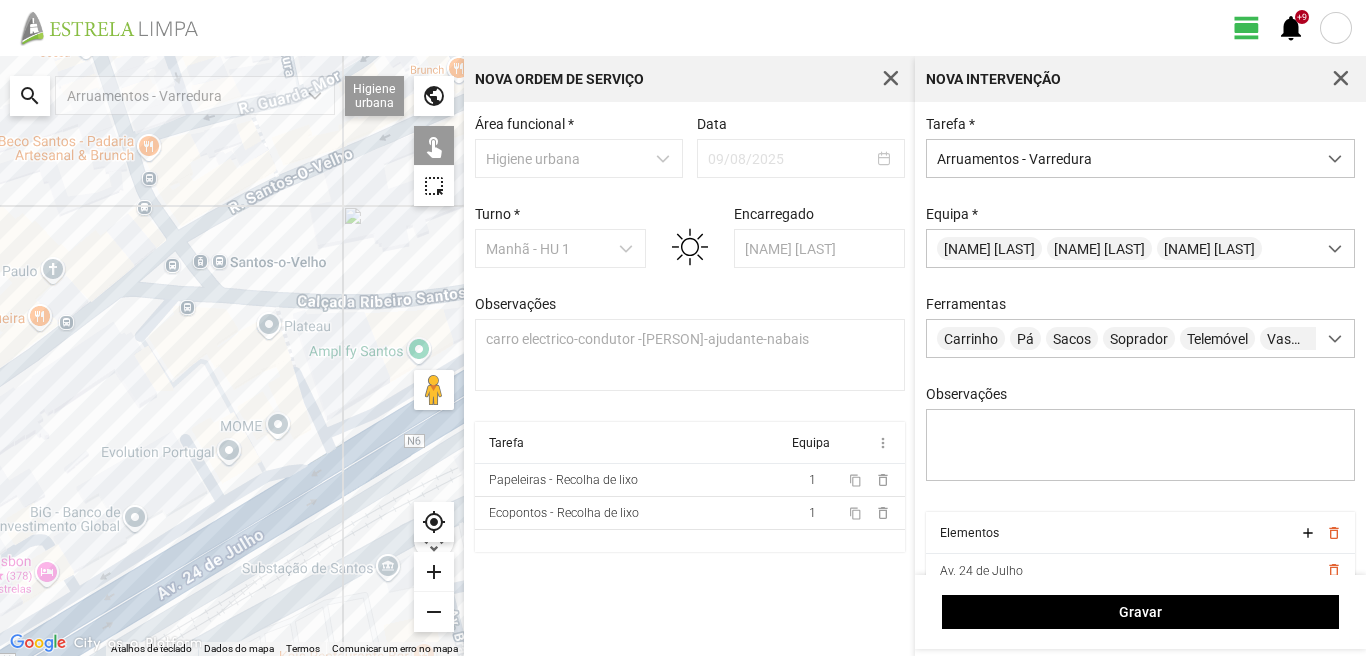 drag, startPoint x: 150, startPoint y: 524, endPoint x: 227, endPoint y: 481, distance: 88.19297 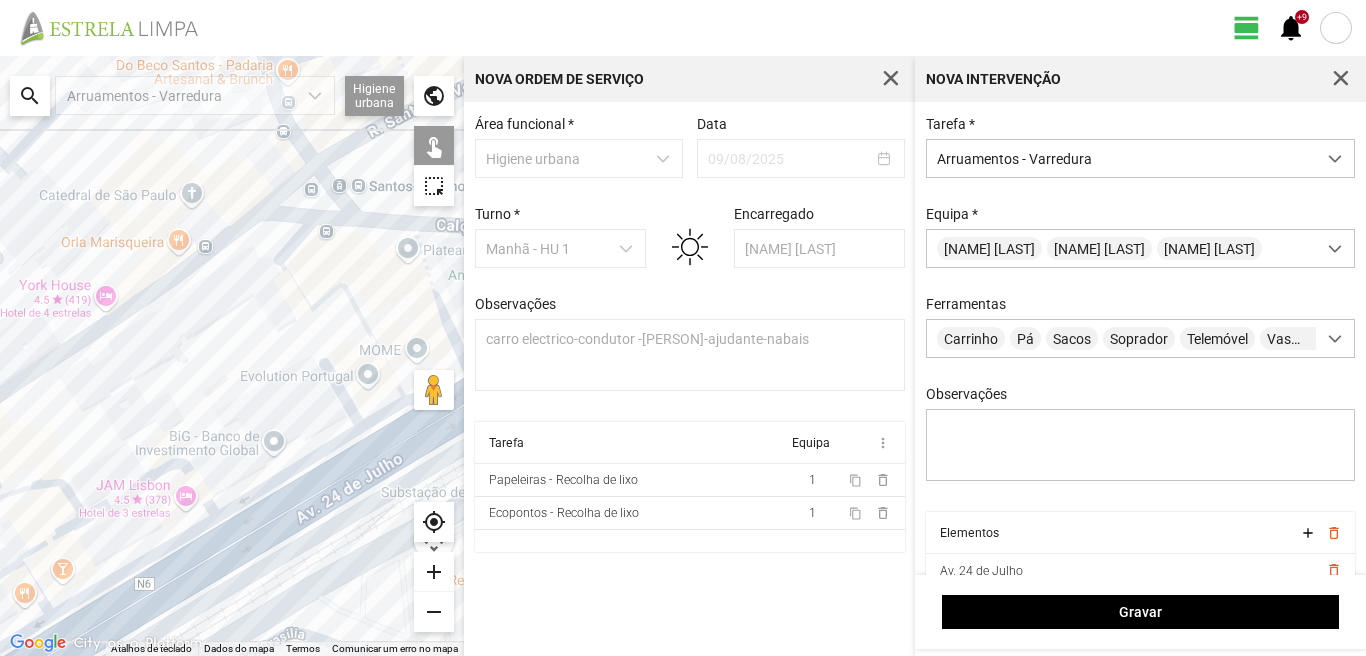 click 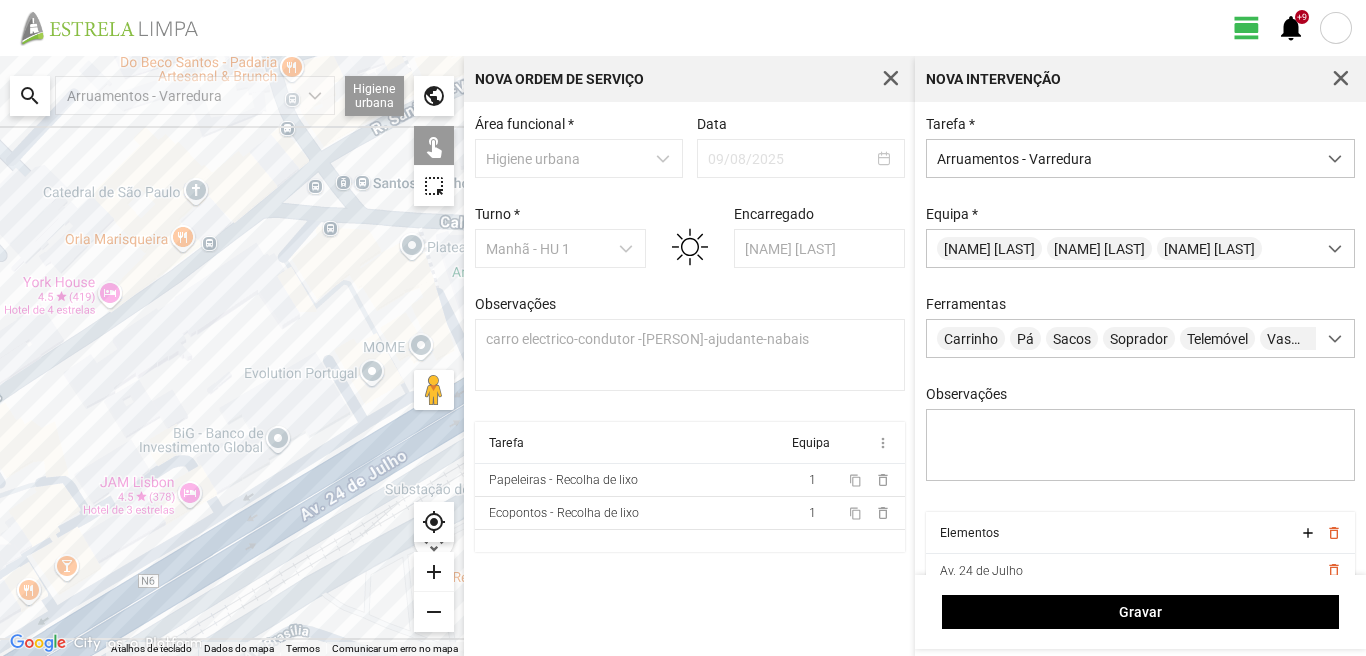 drag, startPoint x: 157, startPoint y: 549, endPoint x: 309, endPoint y: 497, distance: 160.64868 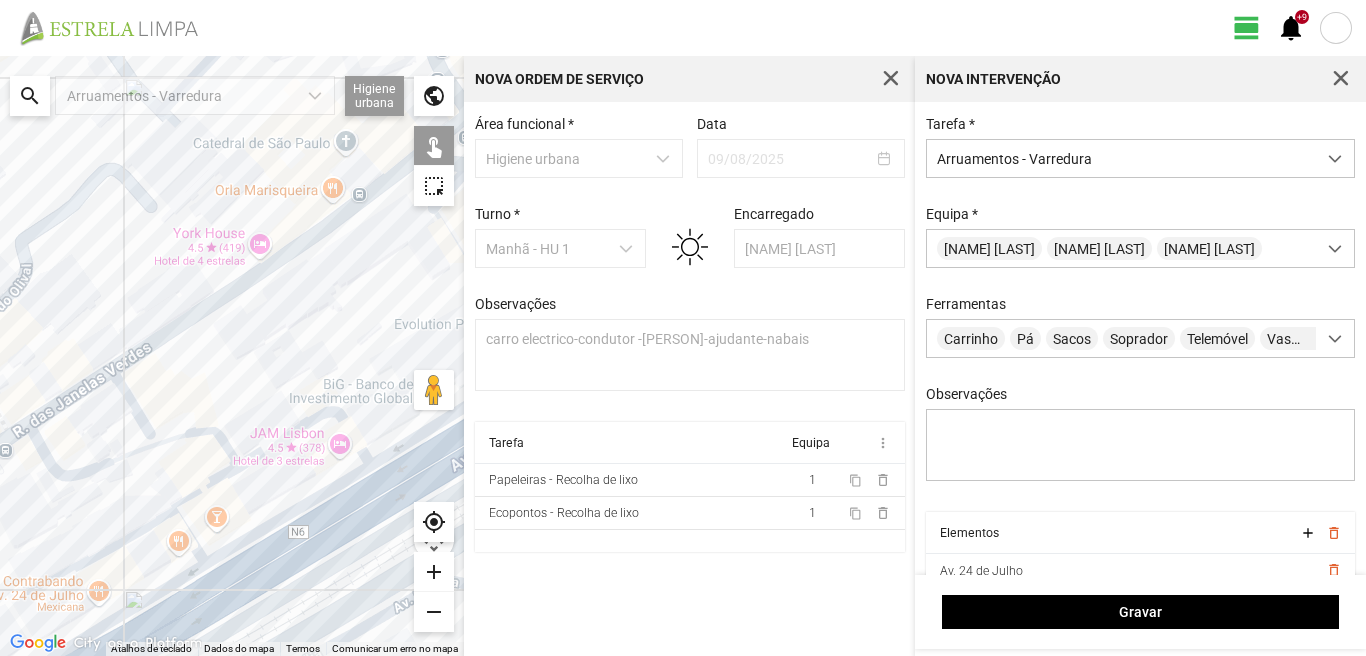 click 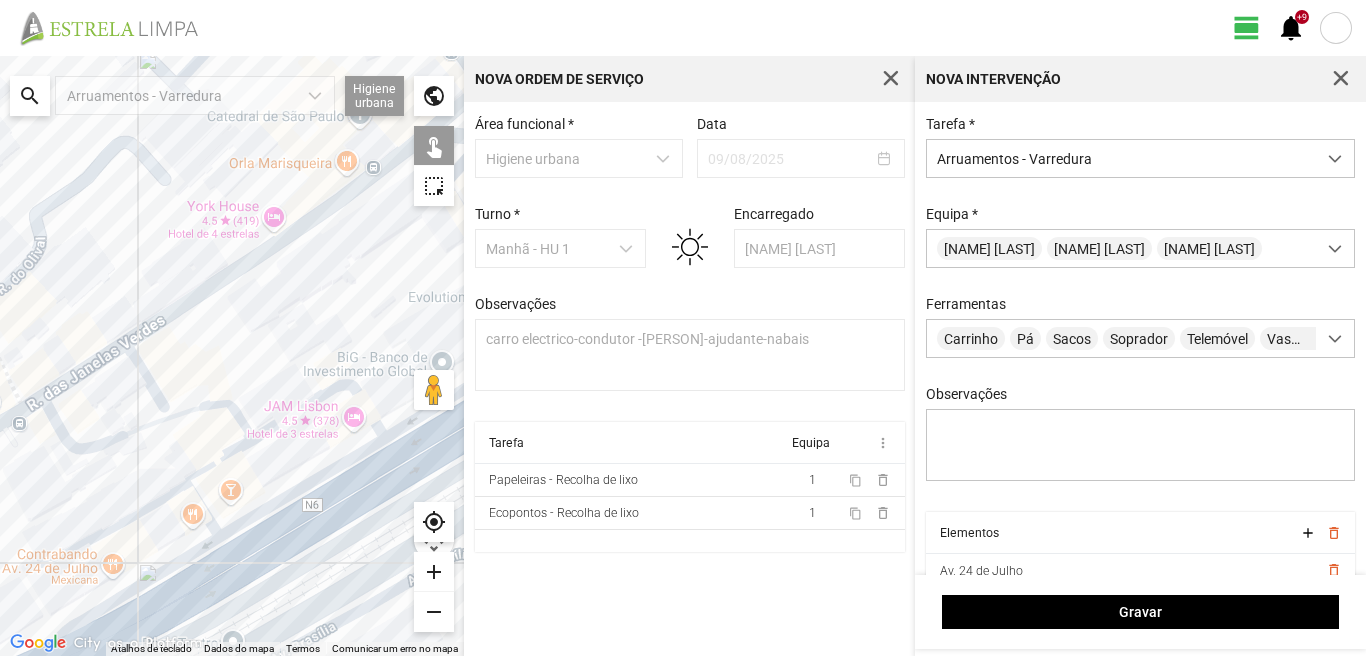 drag, startPoint x: 213, startPoint y: 492, endPoint x: 254, endPoint y: 352, distance: 145.88008 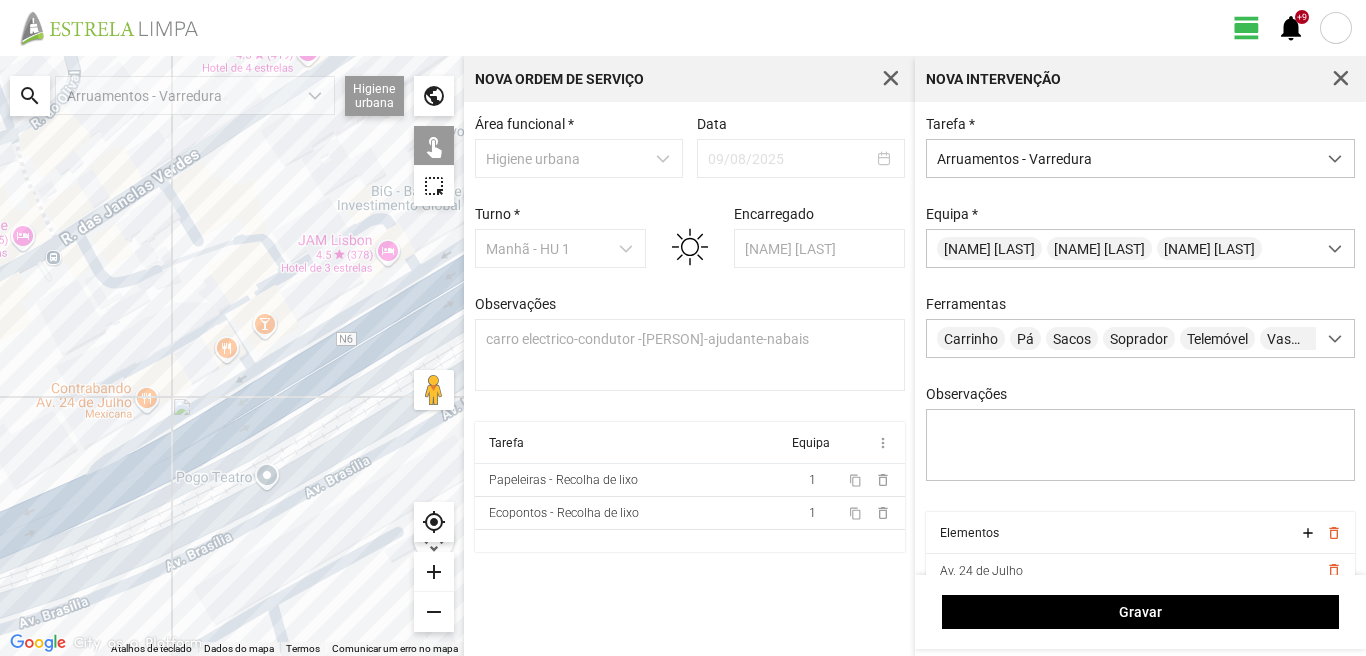 click 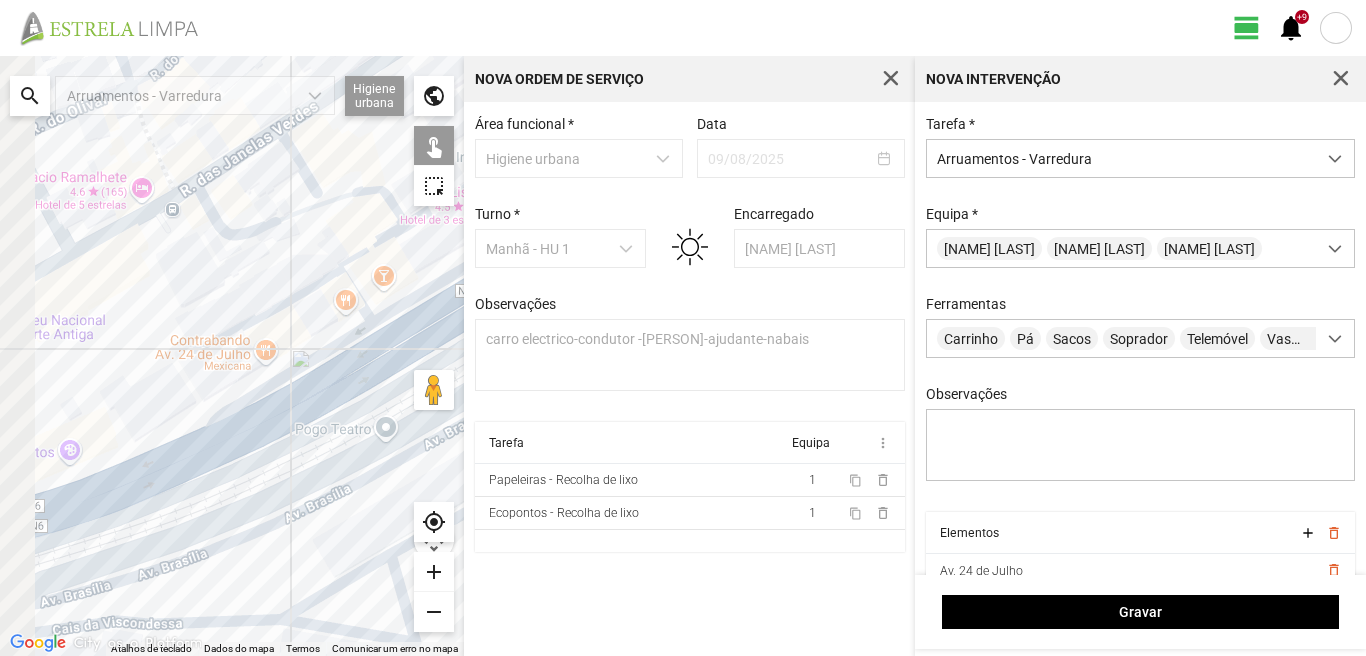 drag, startPoint x: 54, startPoint y: 509, endPoint x: 220, endPoint y: 434, distance: 182.15652 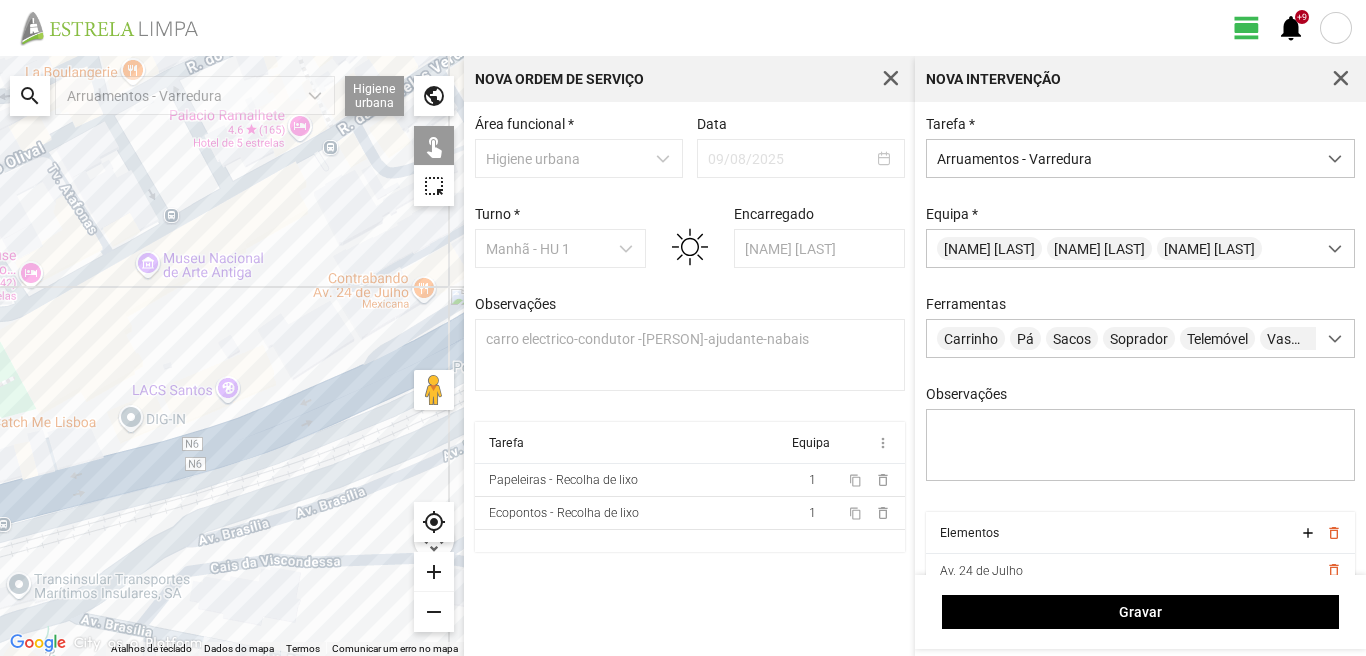 click 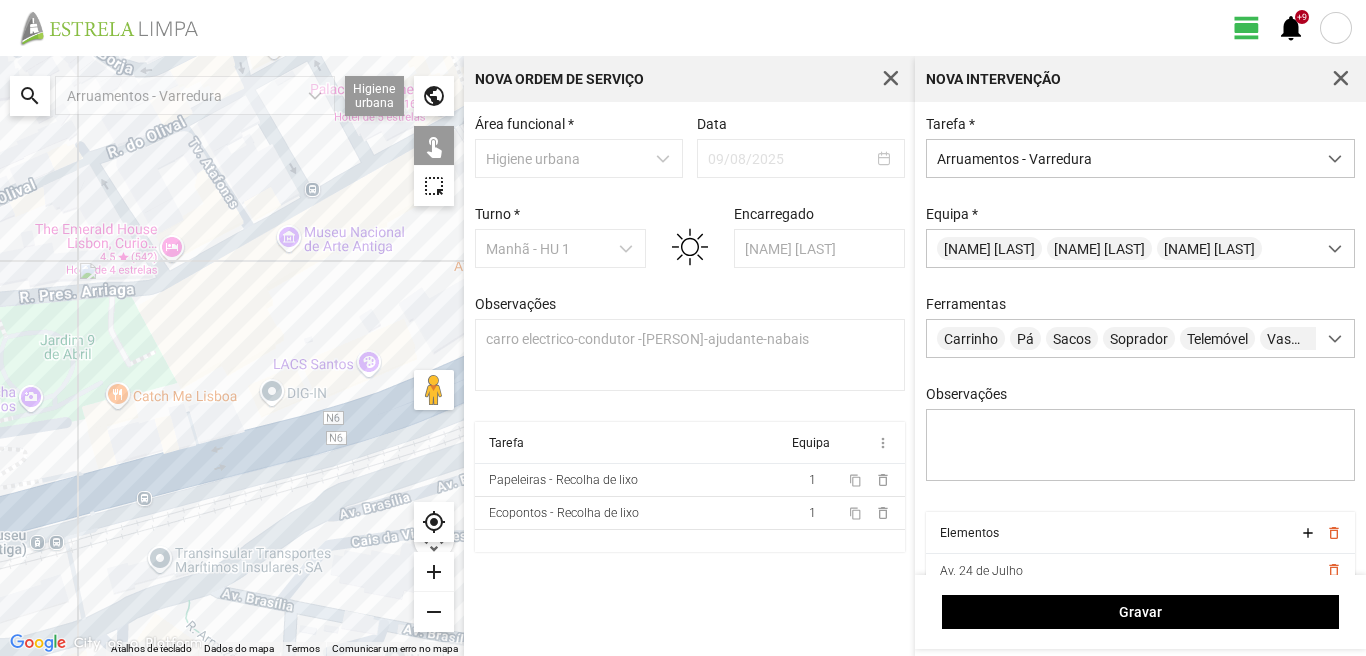 drag, startPoint x: 65, startPoint y: 467, endPoint x: 238, endPoint y: 435, distance: 175.93465 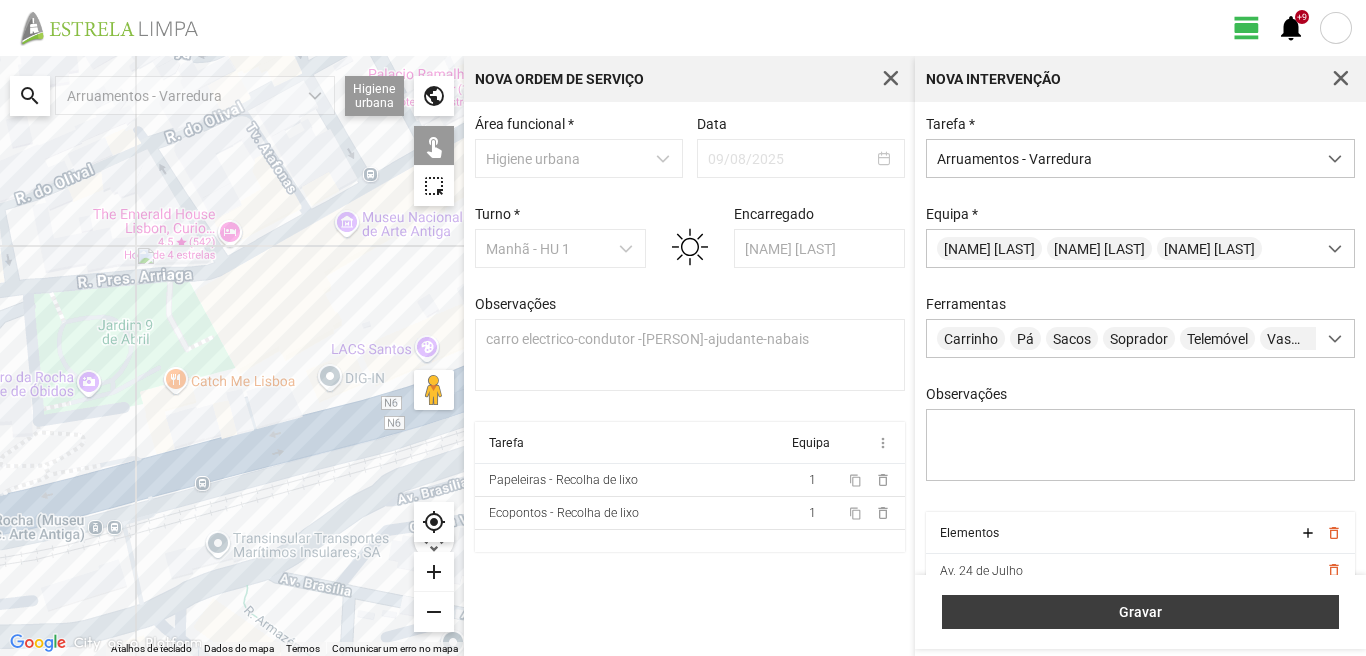 click on "Gravar" at bounding box center [1141, 612] 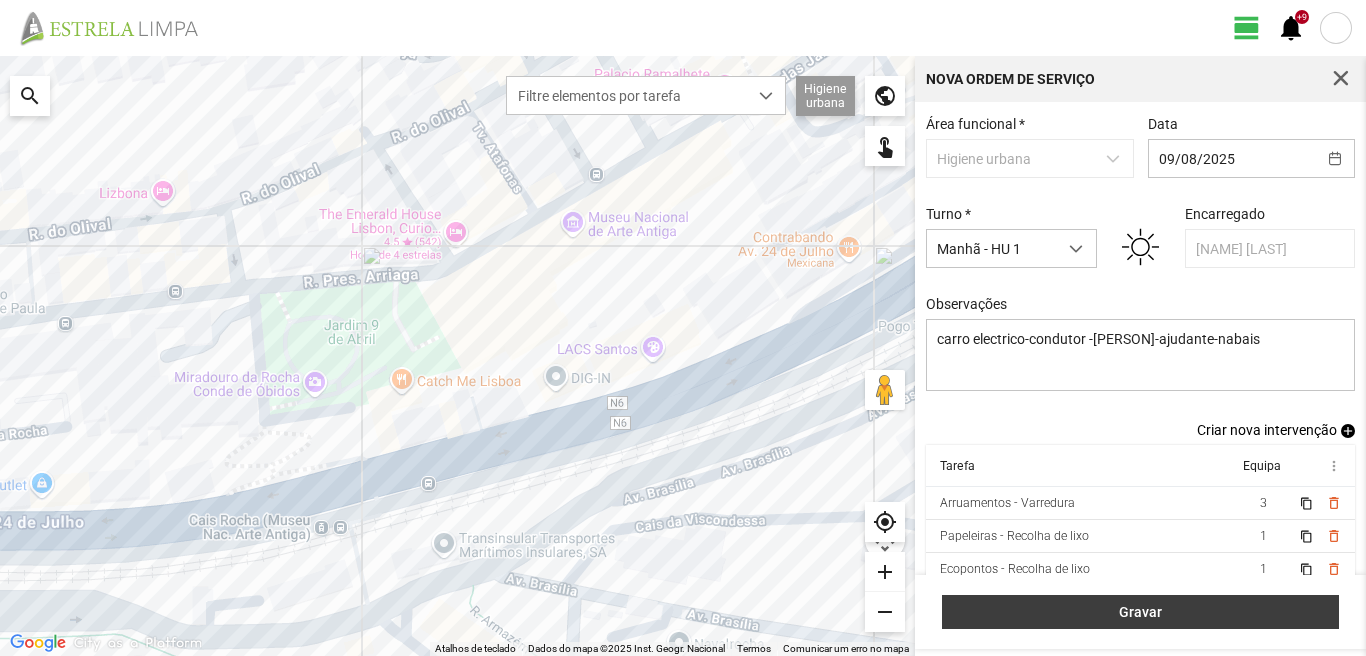 click on "Gravar" at bounding box center [1140, 612] 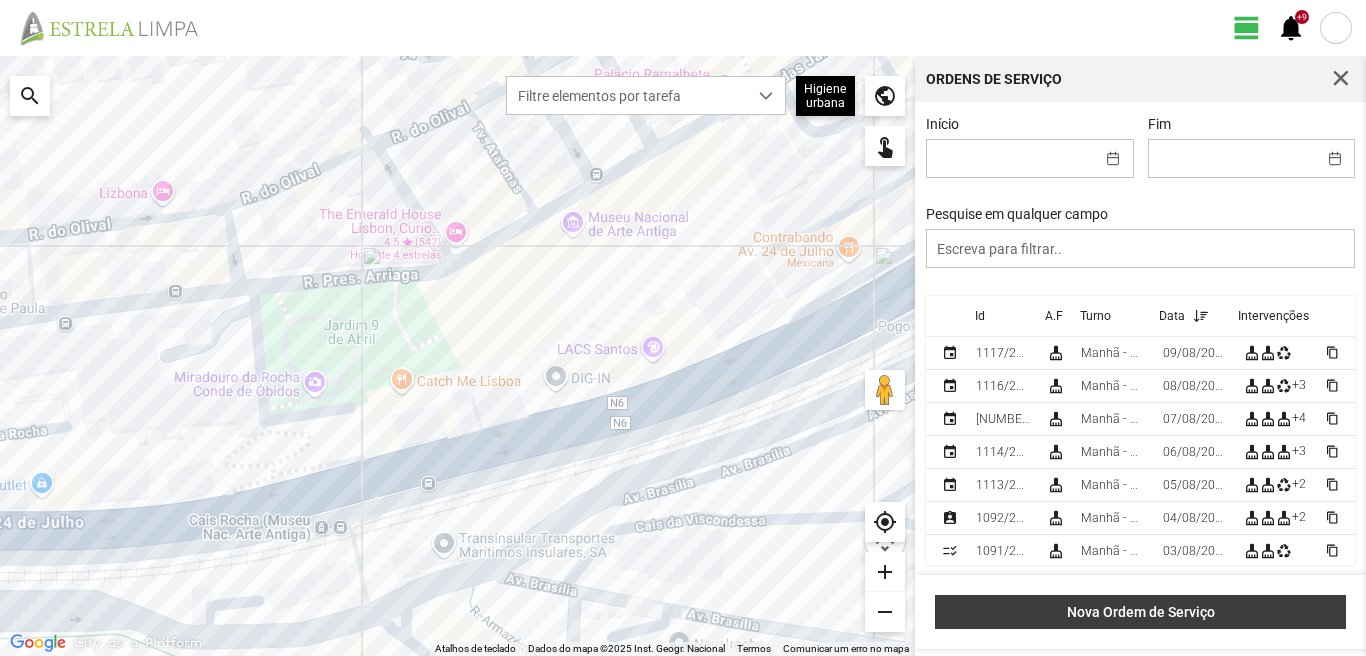click on "Nova Ordem de Serviço" at bounding box center (1141, 612) 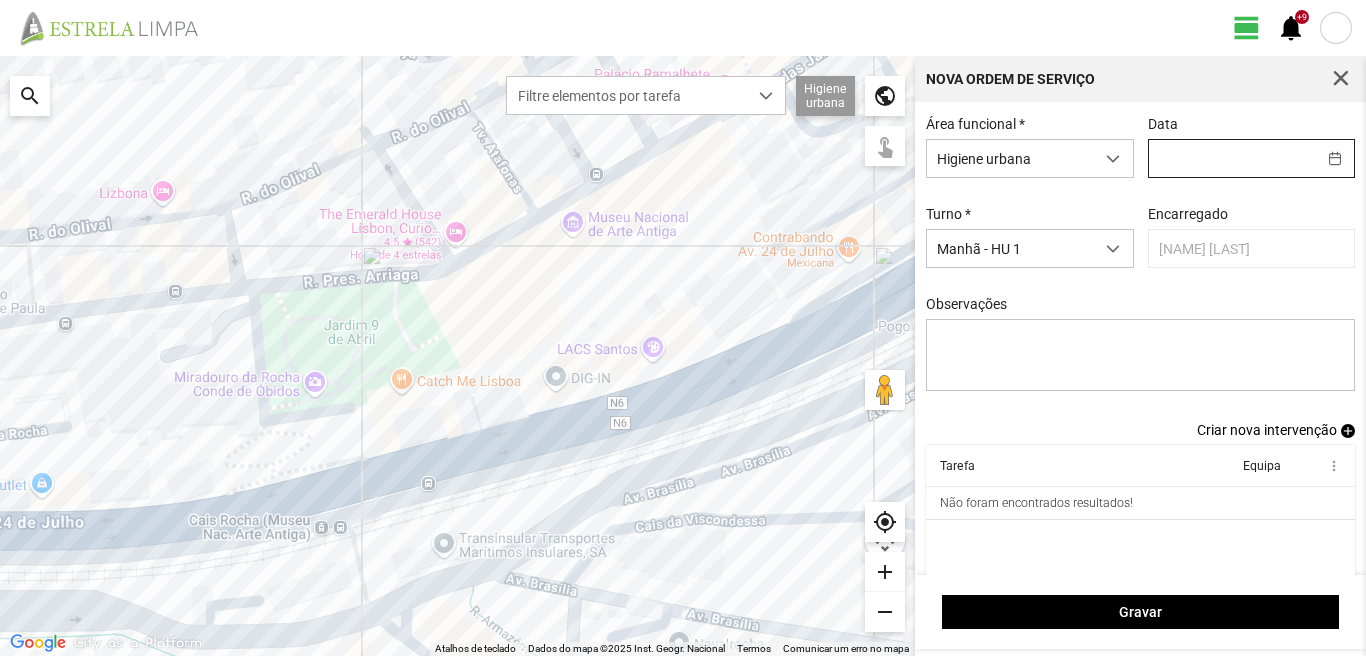 click at bounding box center [1232, 158] 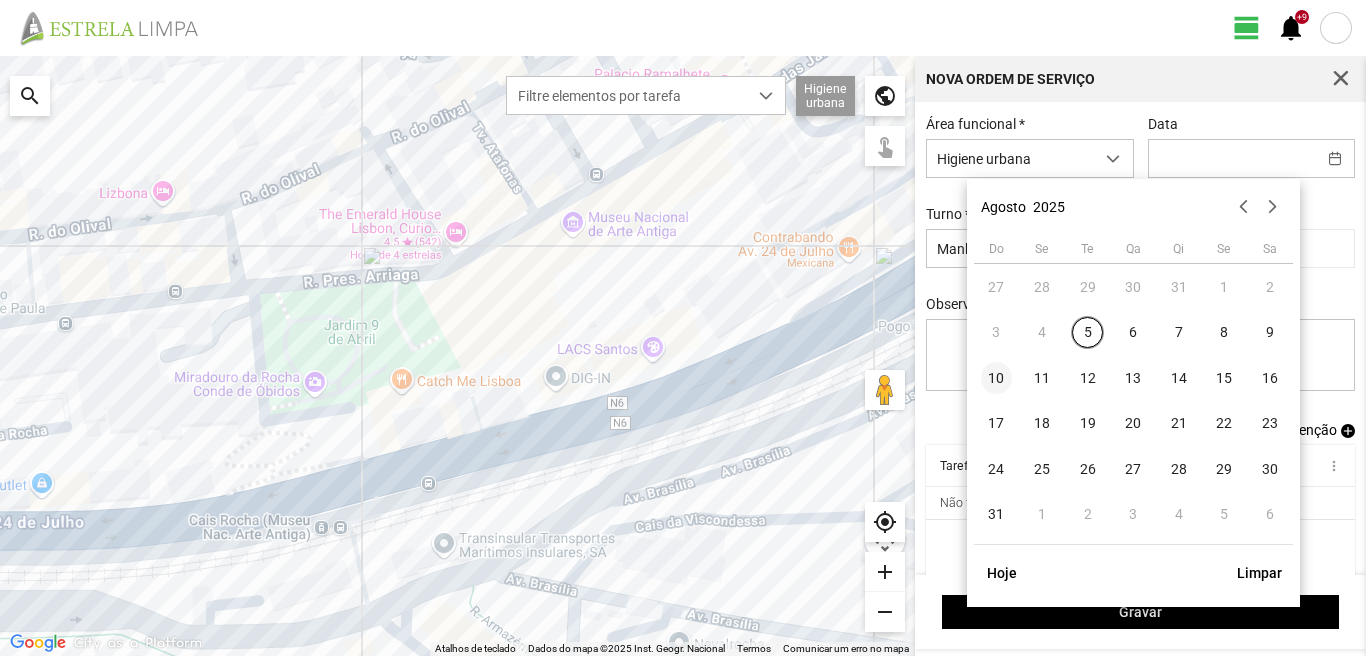 click on "10" at bounding box center (997, 378) 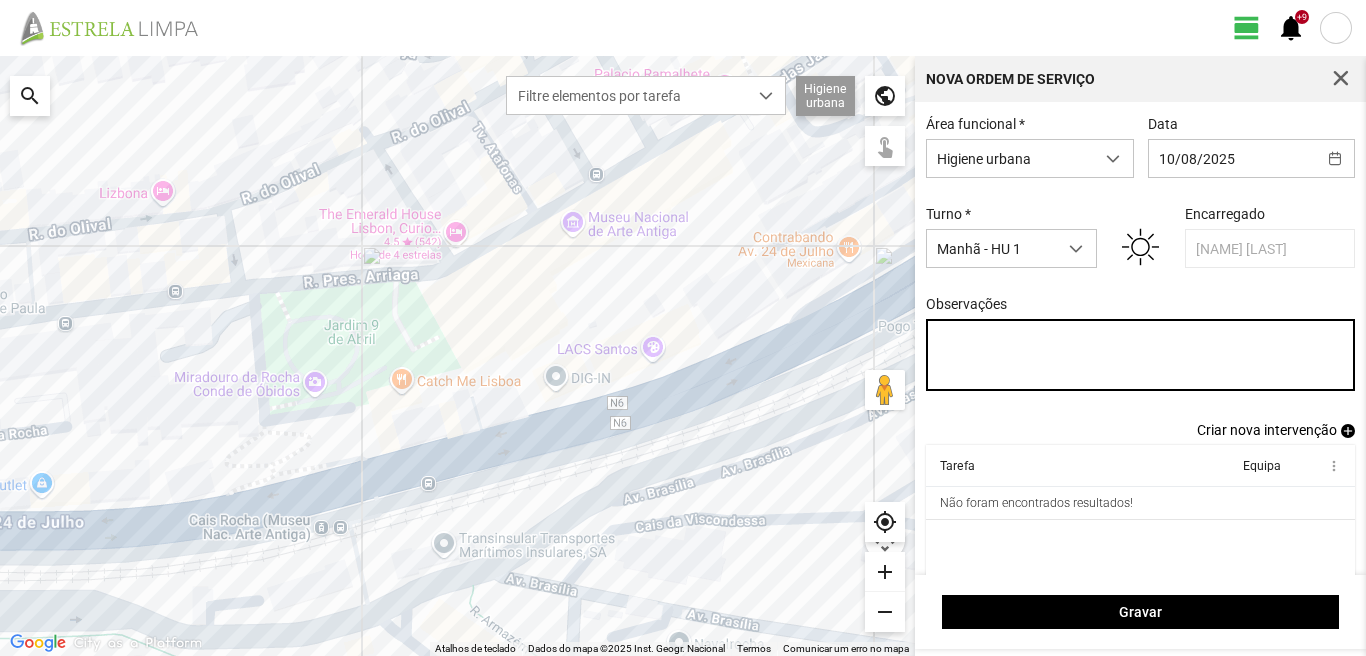 click on "Observações" at bounding box center [1141, 355] 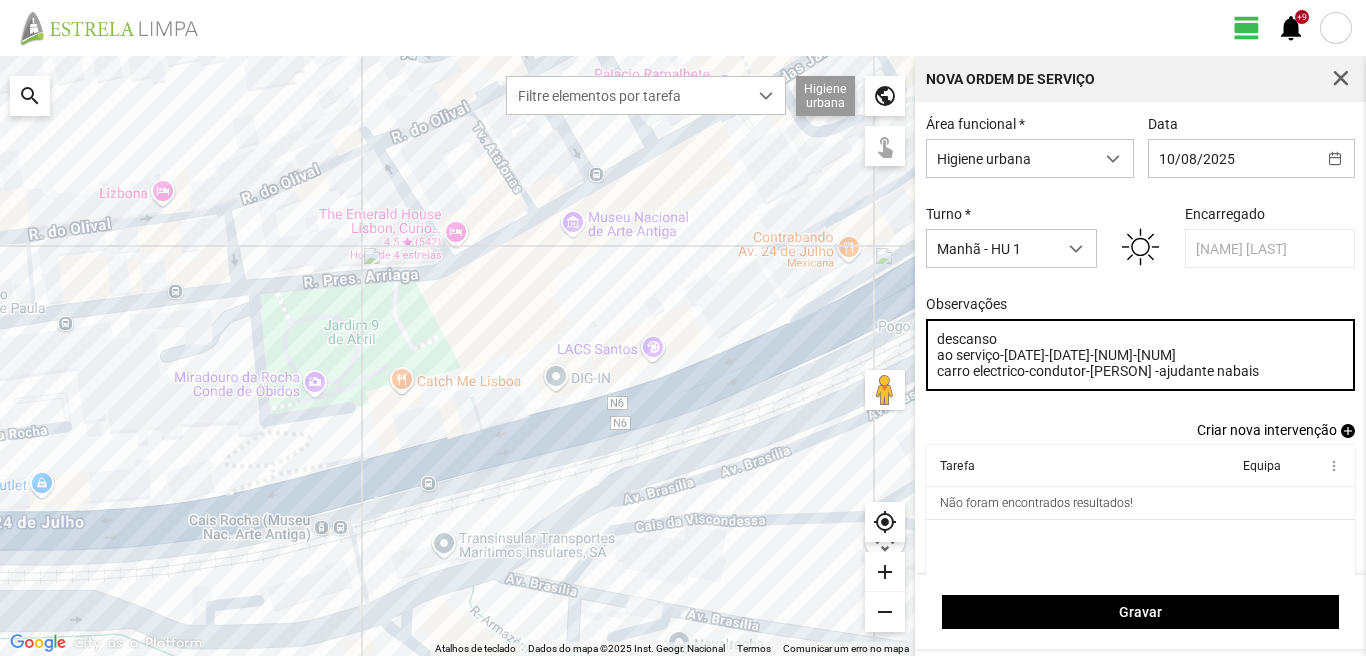 type on "descanso
ao serviço-[DATE]-[DATE]-[NUM]-[NUM]
carro electrico-condutor-[PERSON] -ajudante nabais" 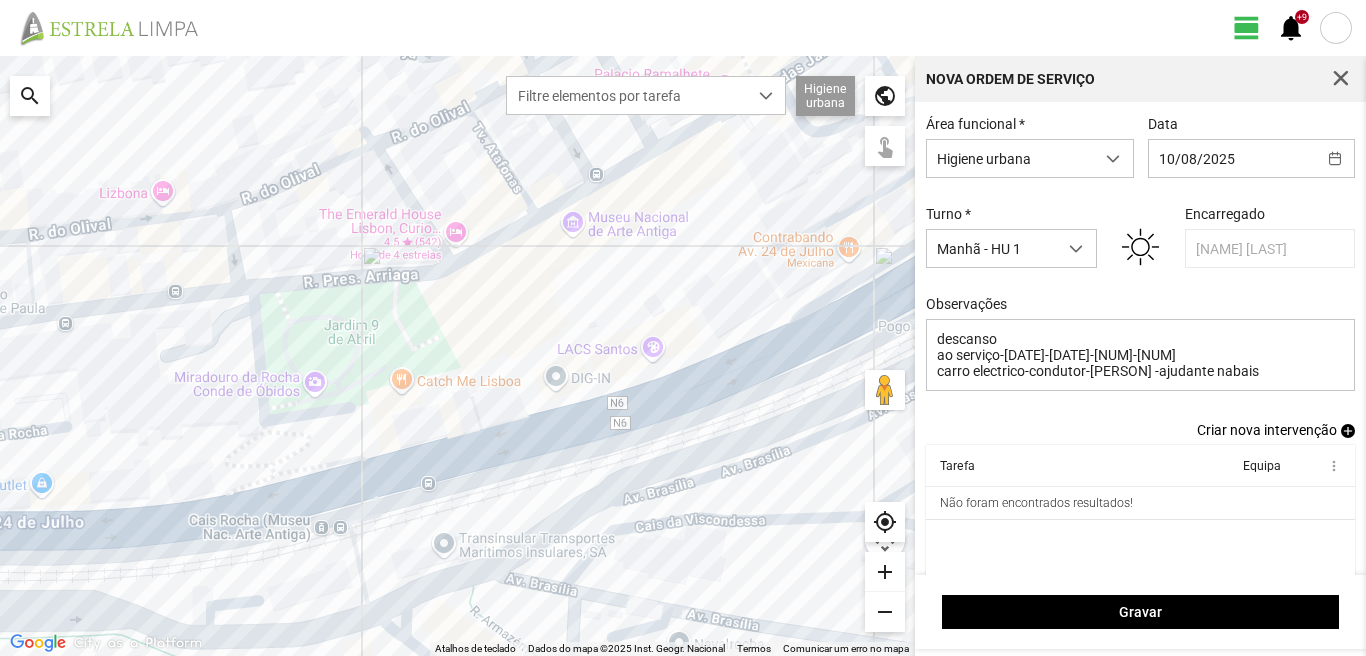 click on "add" at bounding box center (1348, 431) 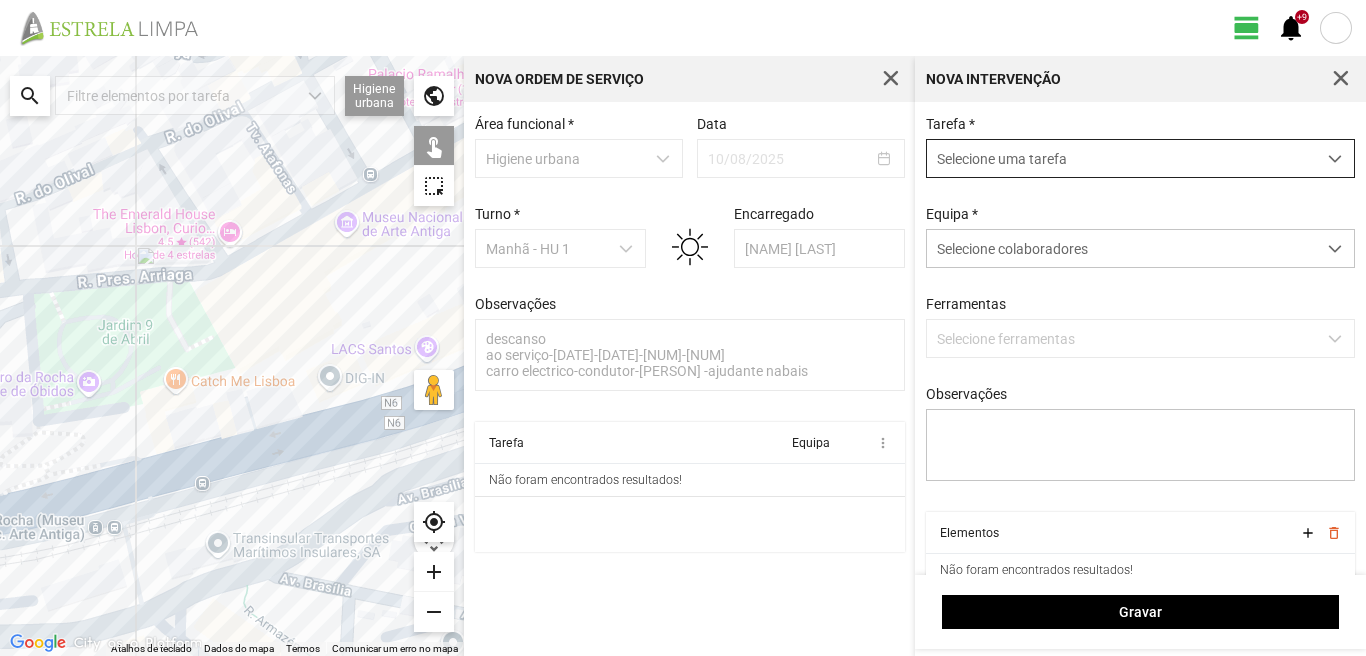 click on "Selecione uma tarefa" at bounding box center (1121, 158) 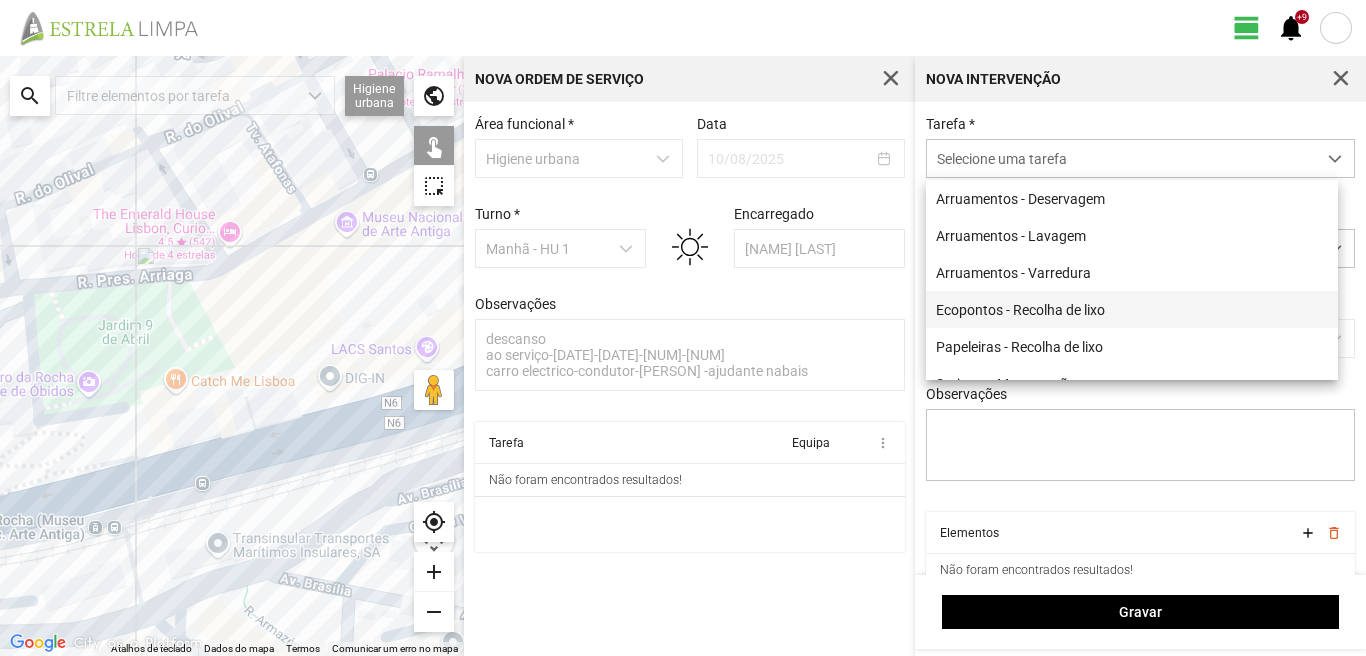 click on "Ecopontos - Recolha de lixo" at bounding box center (1132, 309) 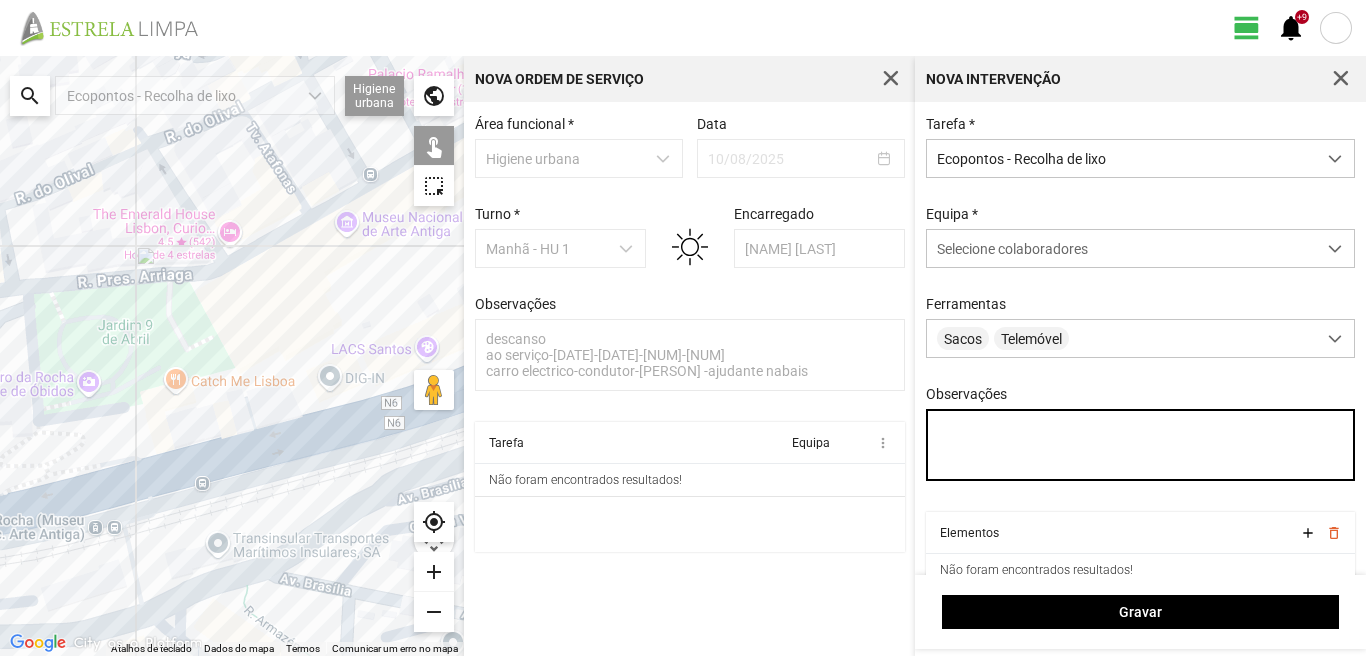 click on "Observações" at bounding box center [1141, 445] 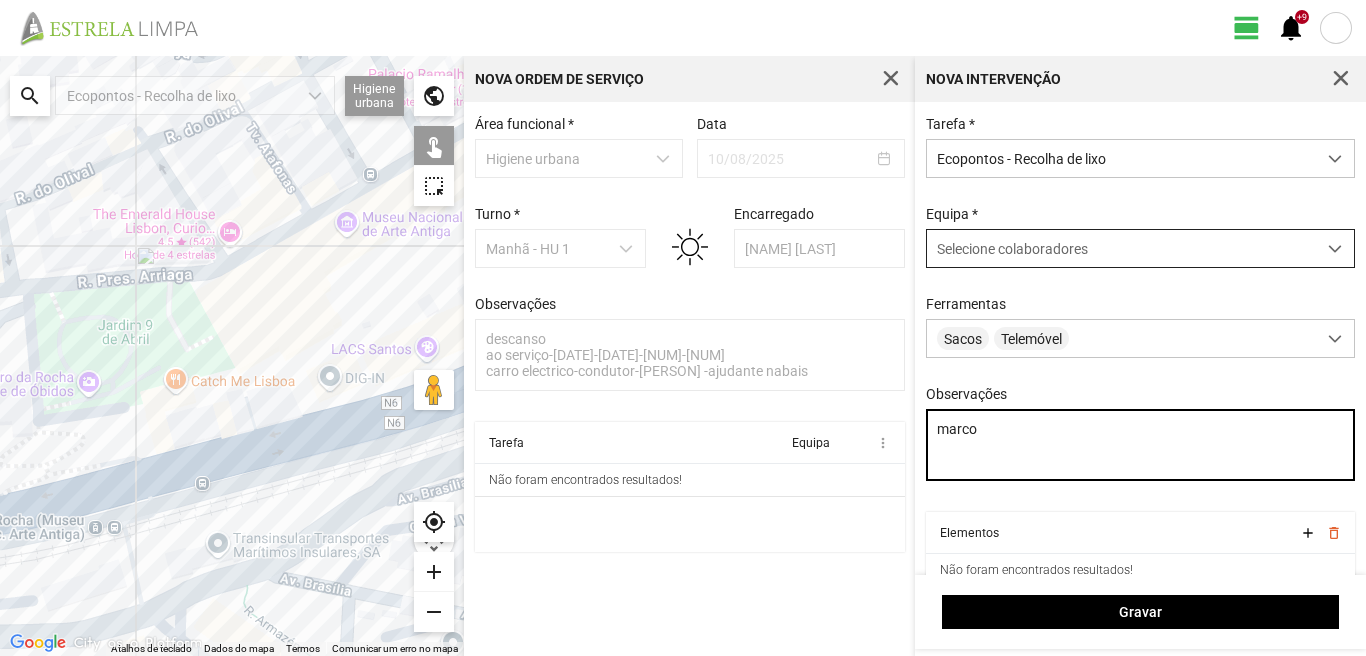 type on "marco" 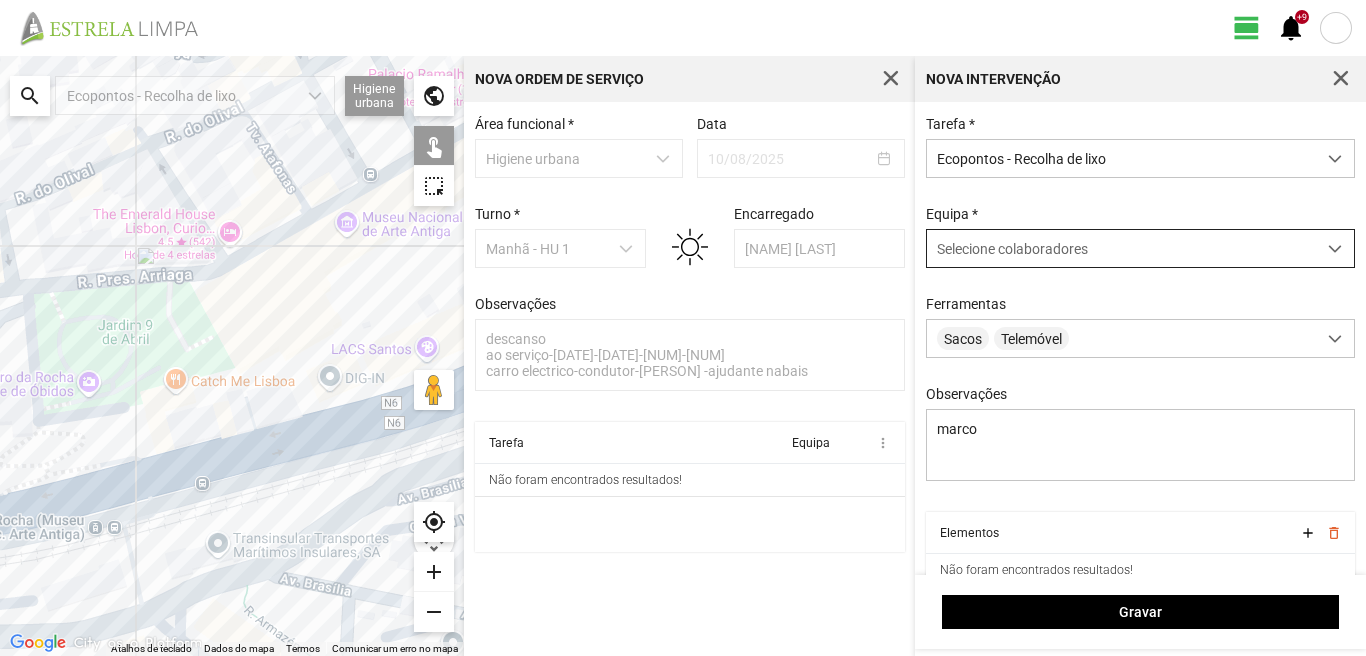 click on "Selecione colaboradores" at bounding box center (1012, 249) 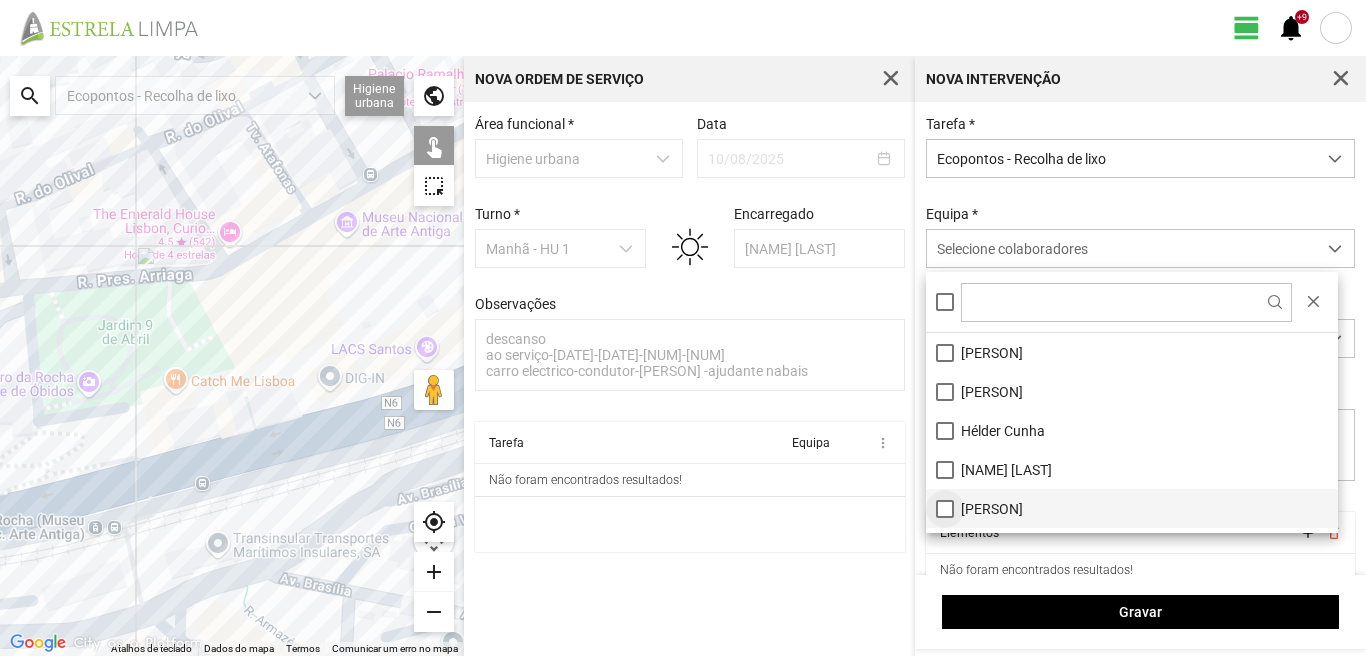 click on "[PERSON]" at bounding box center [1132, 508] 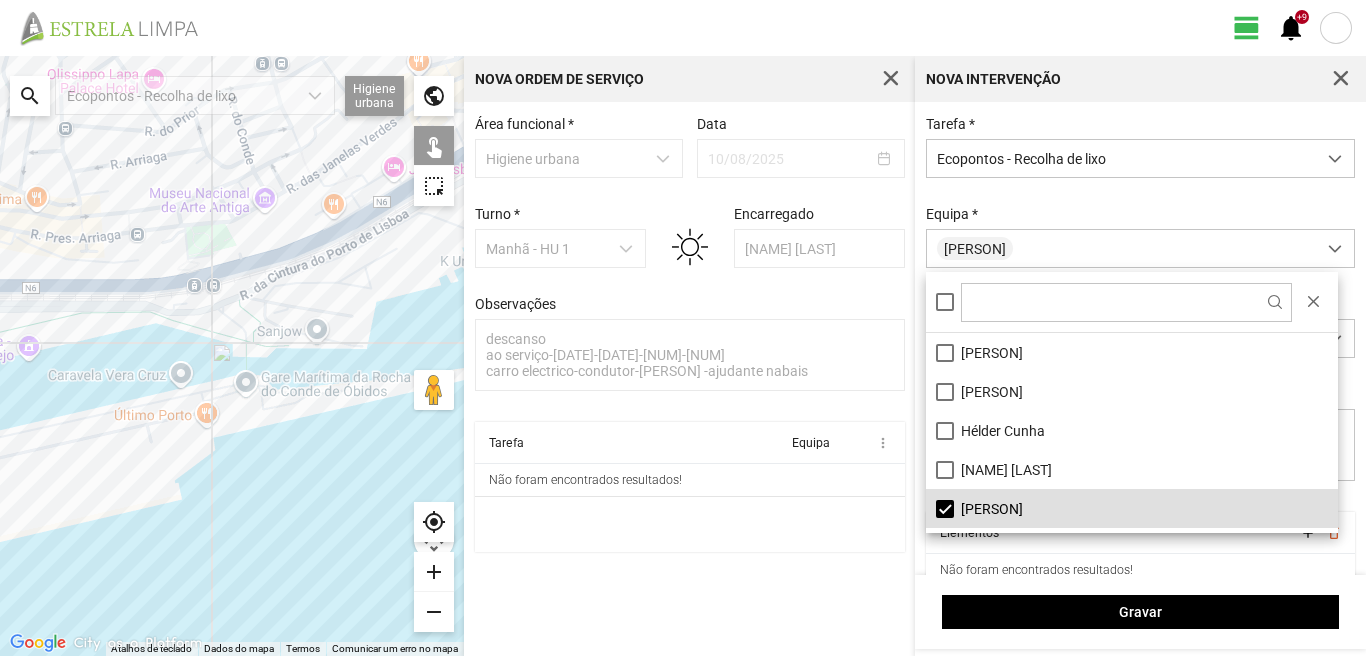 click 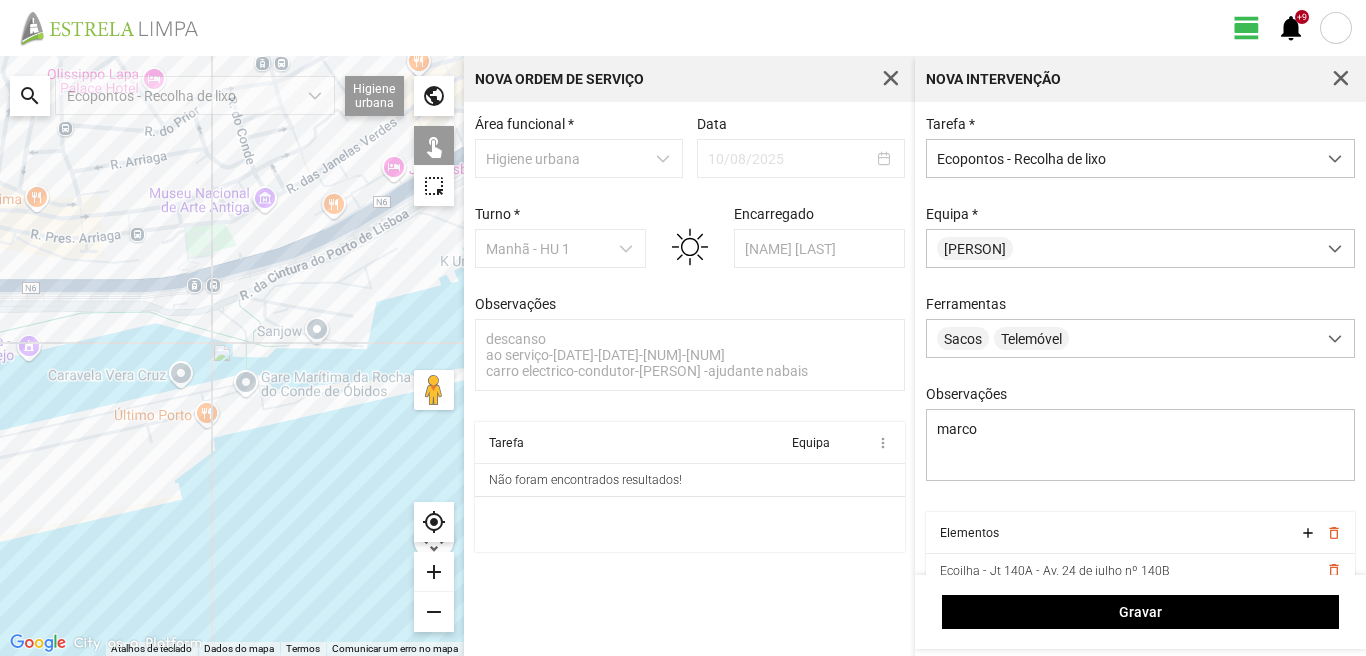 click 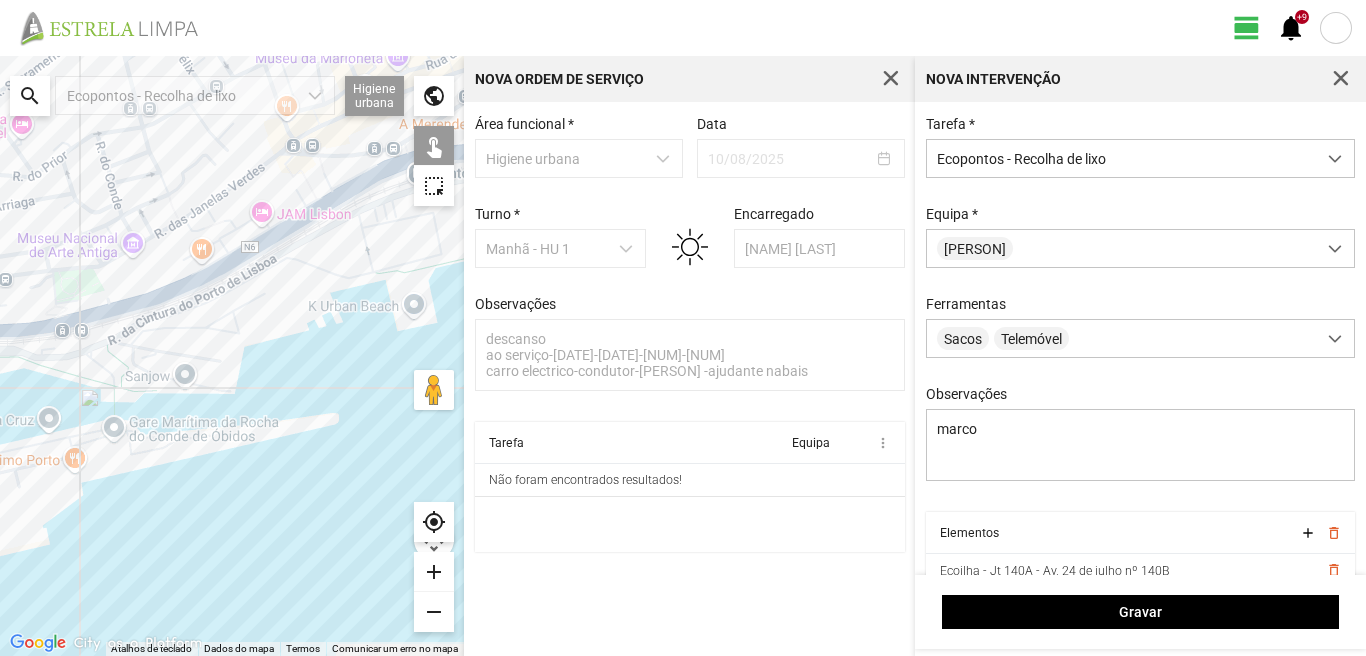 drag, startPoint x: 338, startPoint y: 206, endPoint x: 61, endPoint y: 291, distance: 289.74817 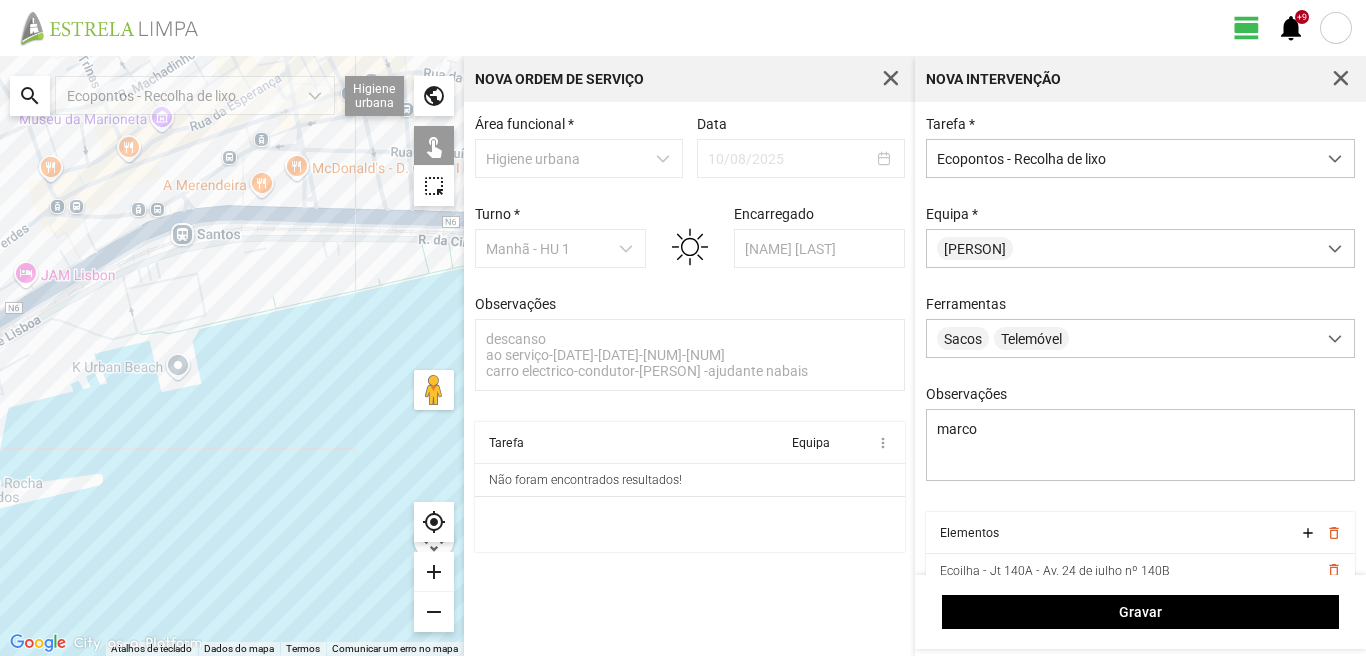 drag, startPoint x: 196, startPoint y: 237, endPoint x: 247, endPoint y: 228, distance: 51.78803 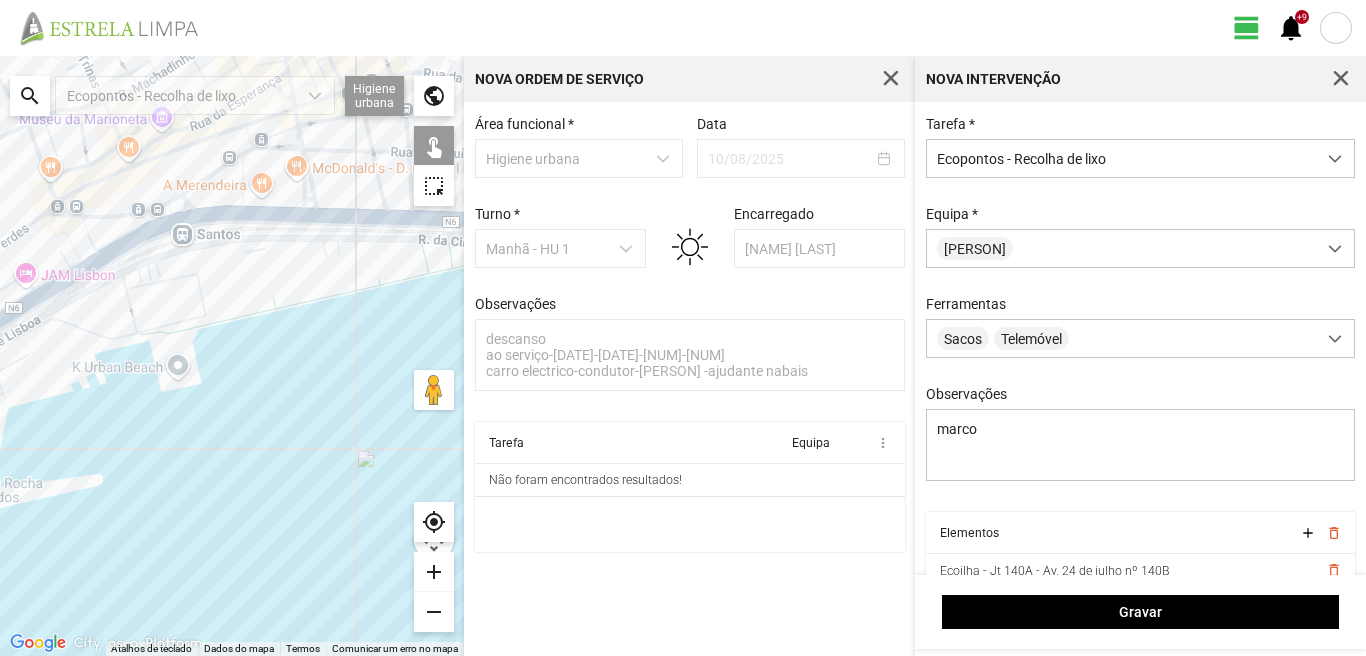 click 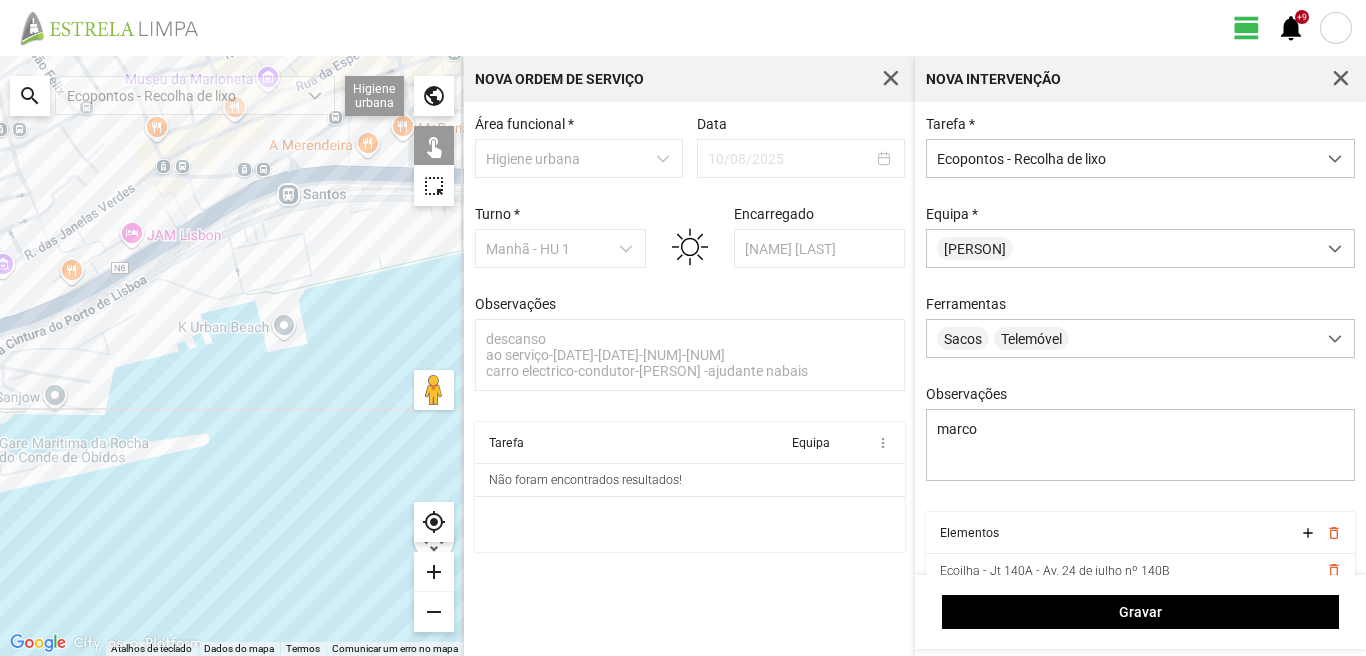 drag, startPoint x: 106, startPoint y: 282, endPoint x: 256, endPoint y: 222, distance: 161.55495 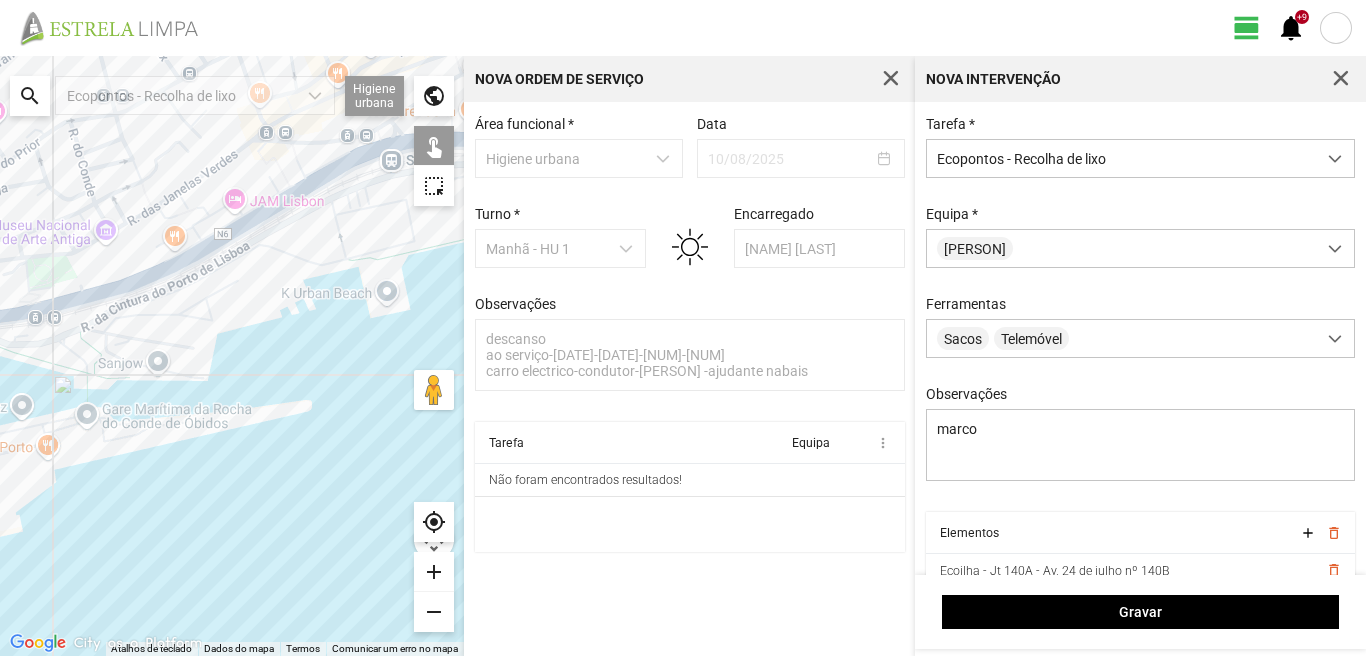 click 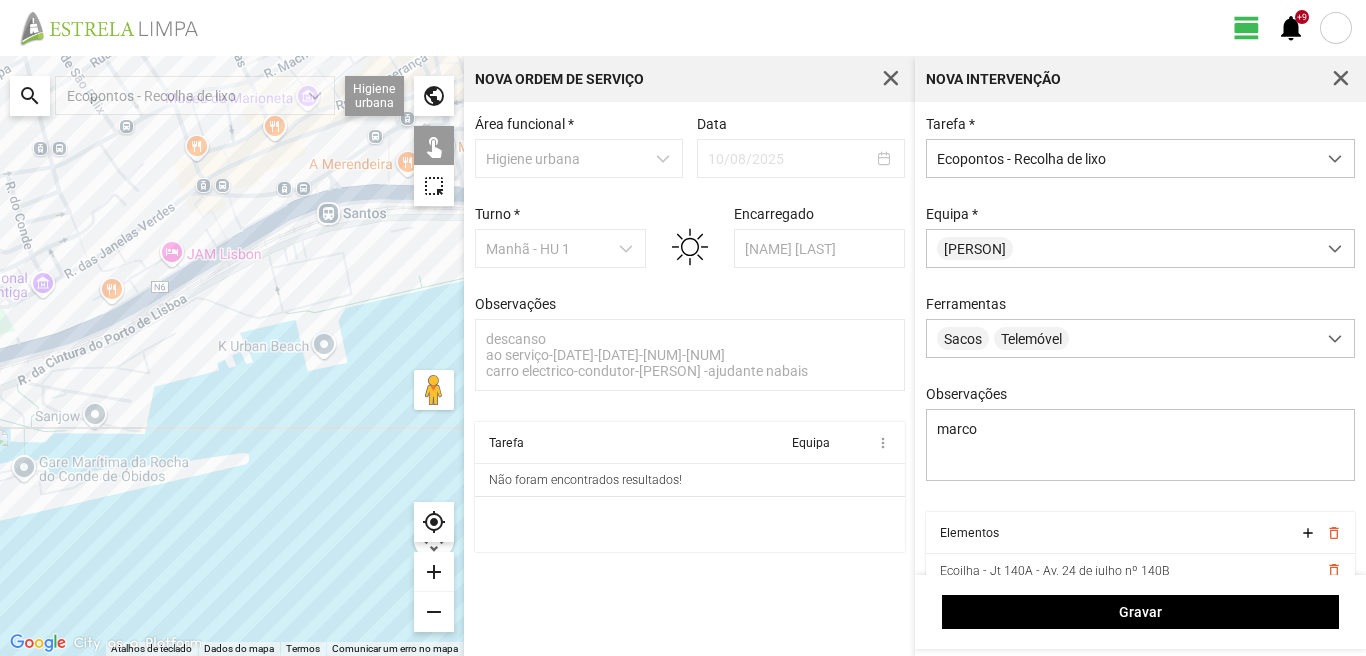 drag, startPoint x: 333, startPoint y: 197, endPoint x: 258, endPoint y: 262, distance: 99.24717 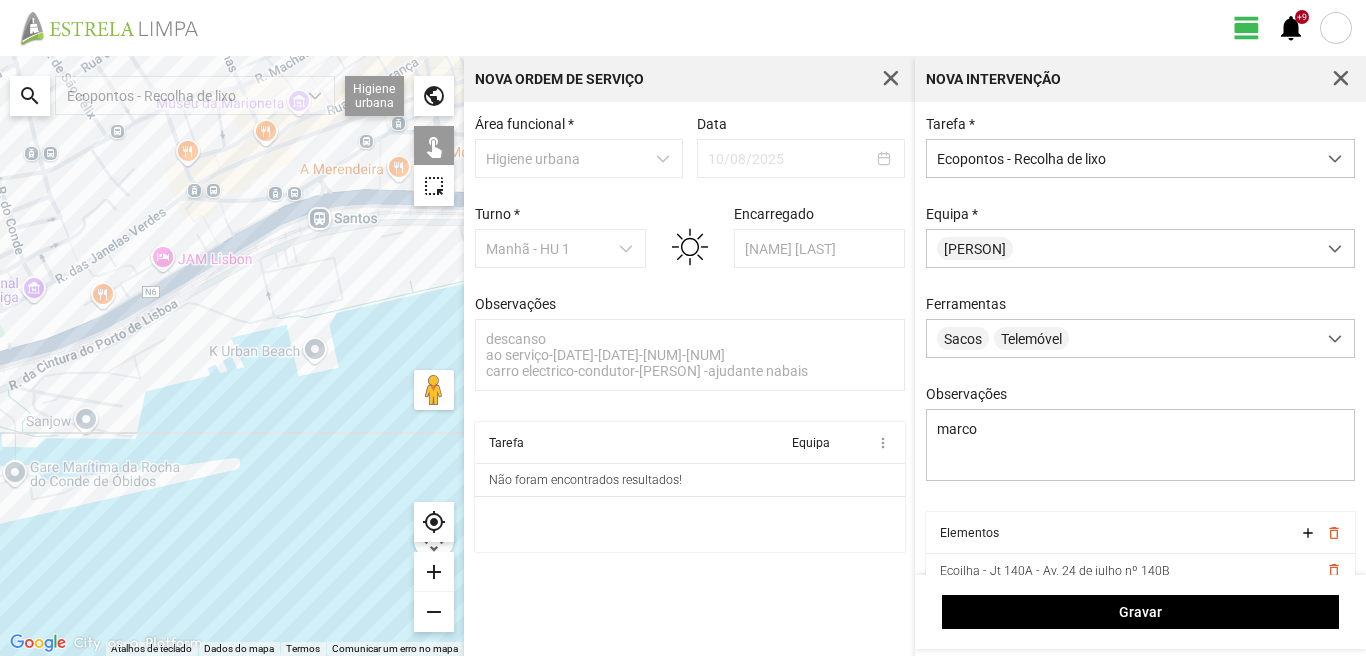 click 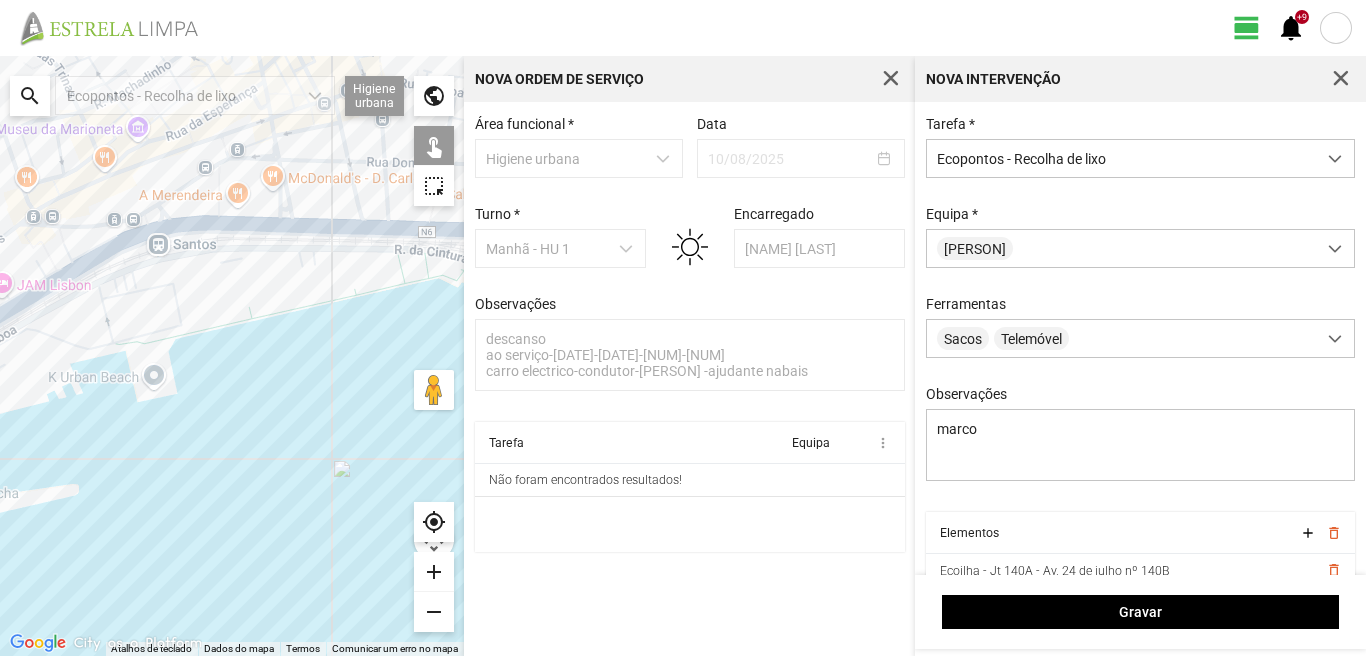 drag, startPoint x: 395, startPoint y: 238, endPoint x: 225, endPoint y: 266, distance: 172.29045 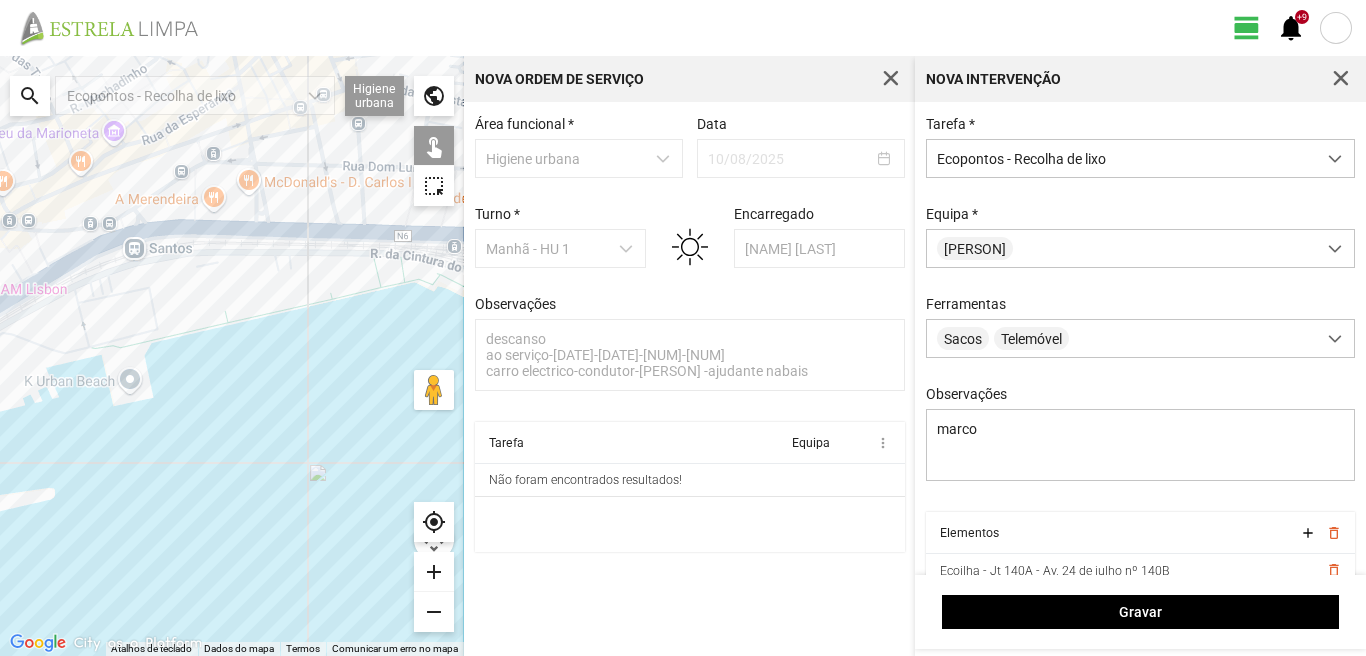 drag, startPoint x: 261, startPoint y: 261, endPoint x: 261, endPoint y: 249, distance: 12 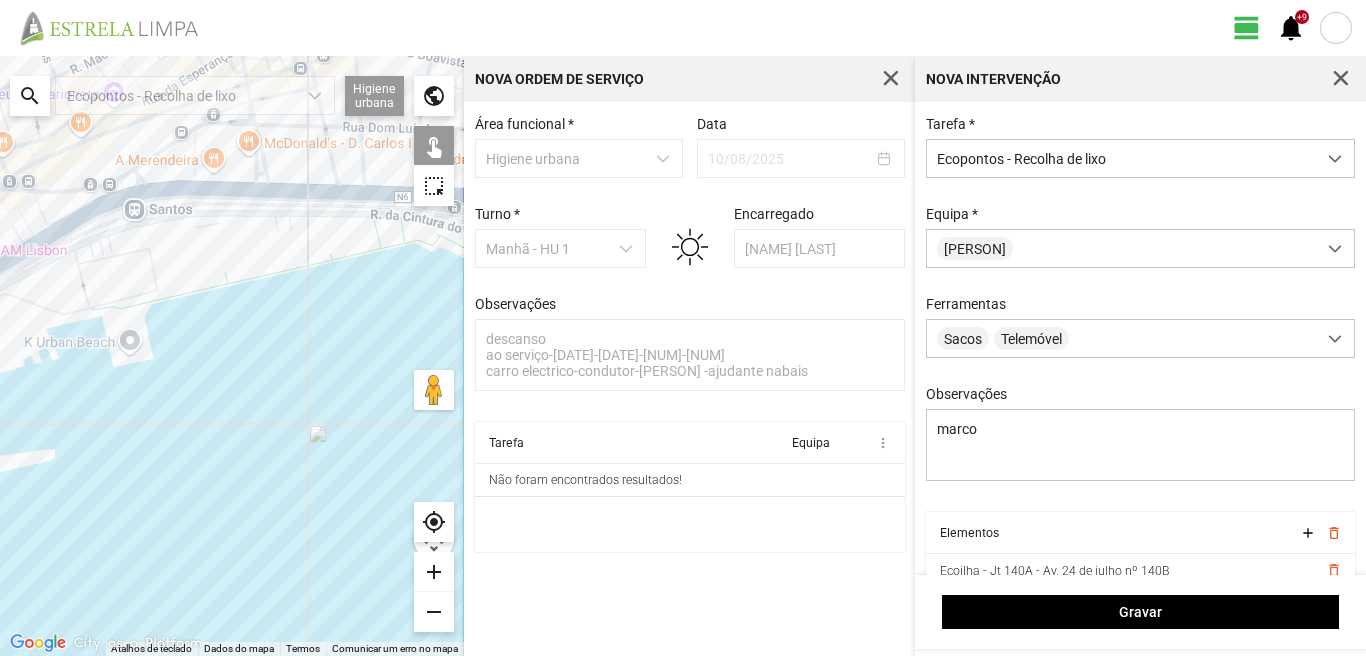 click 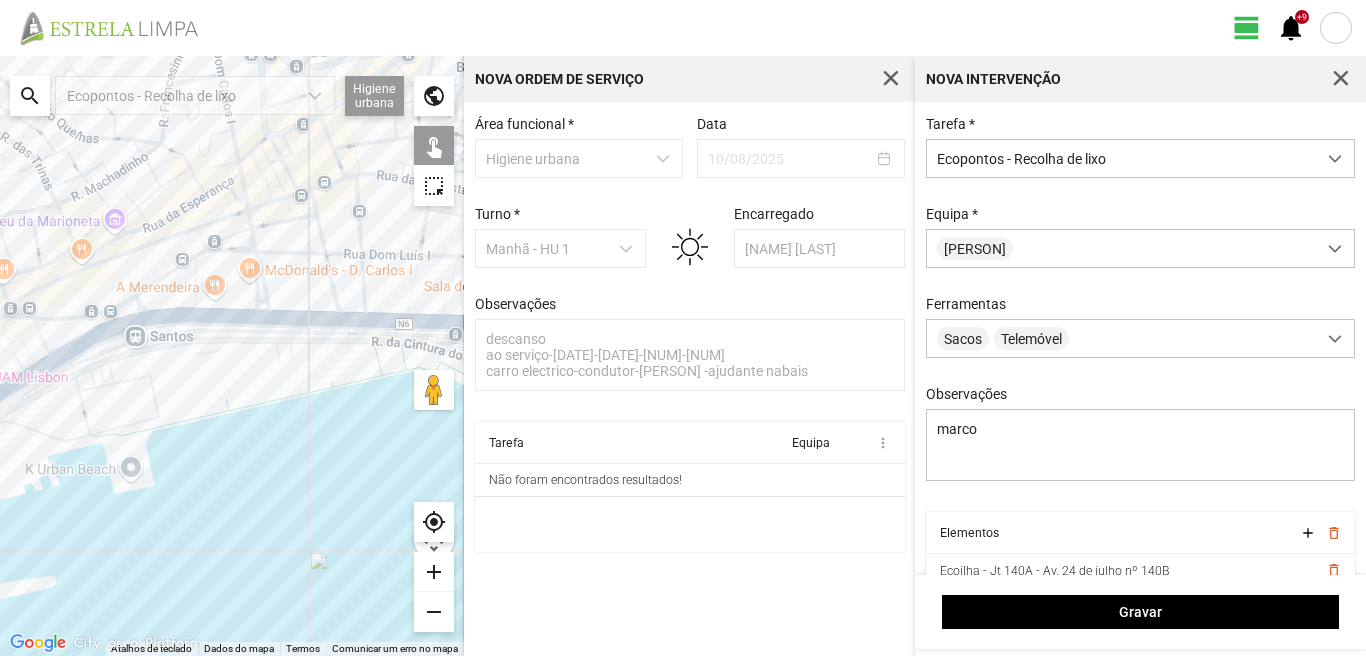 drag, startPoint x: 190, startPoint y: 167, endPoint x: 191, endPoint y: 296, distance: 129.00388 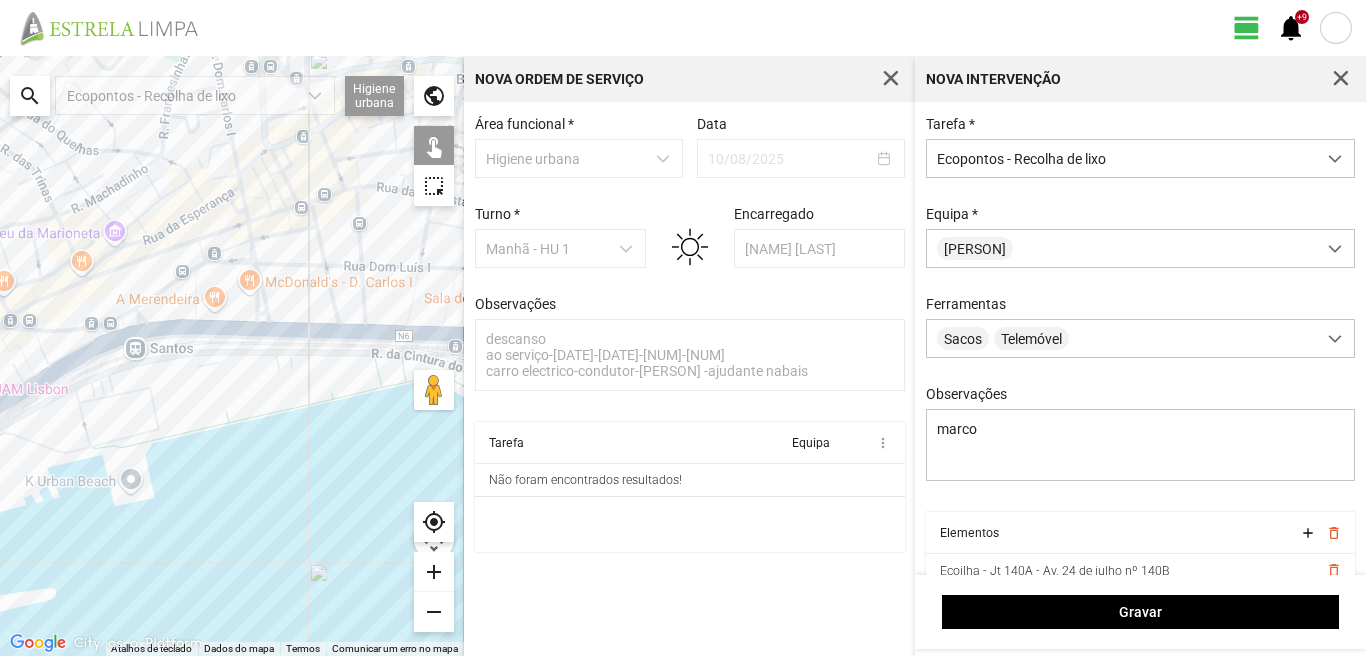 click 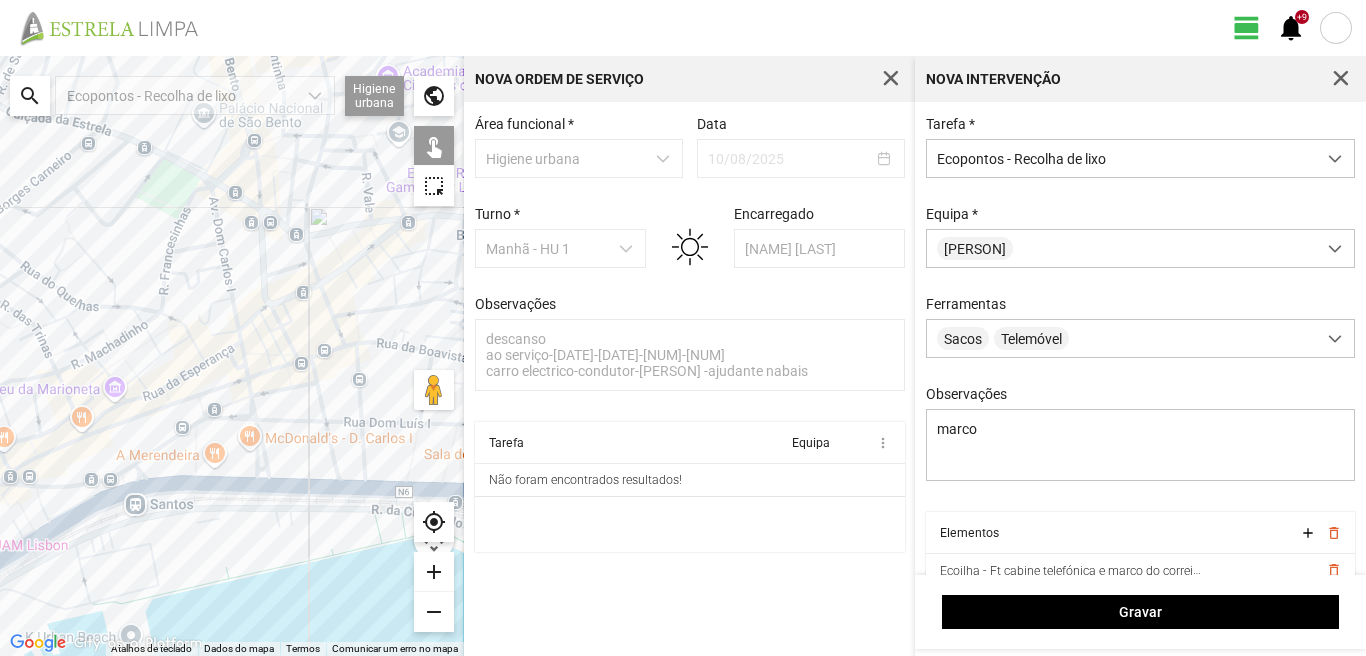 drag, startPoint x: 156, startPoint y: 165, endPoint x: 154, endPoint y: 340, distance: 175.01143 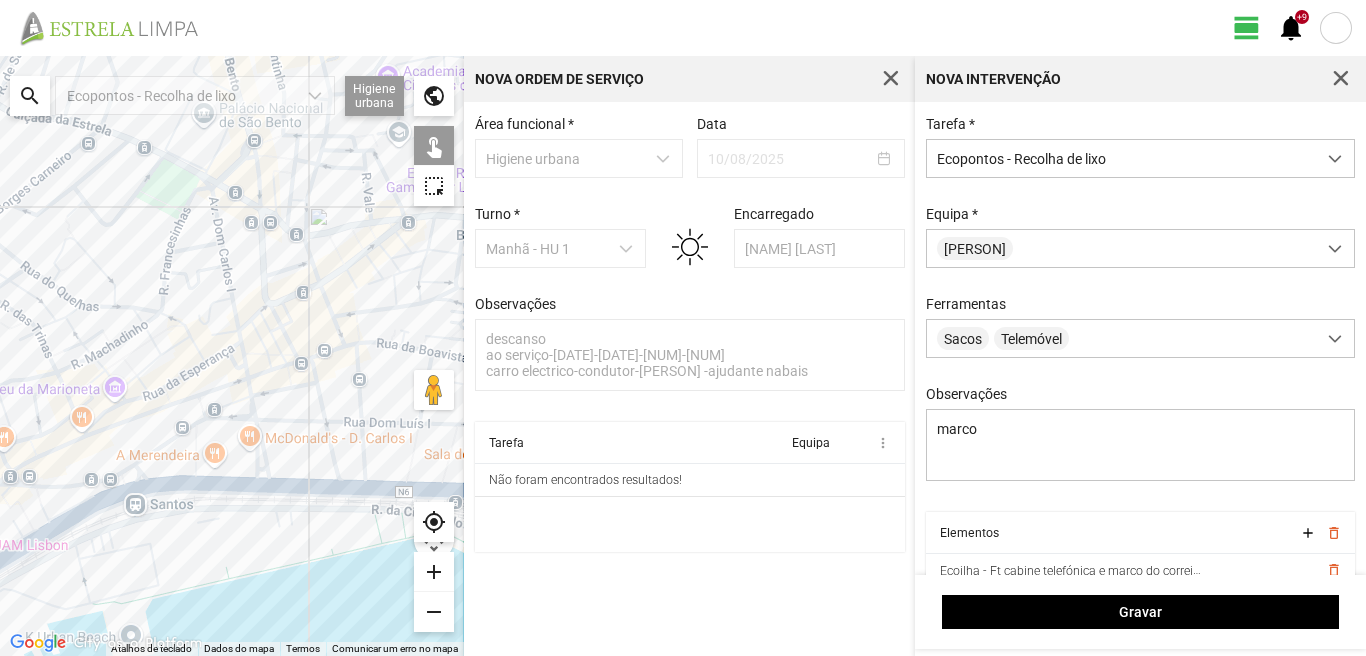click 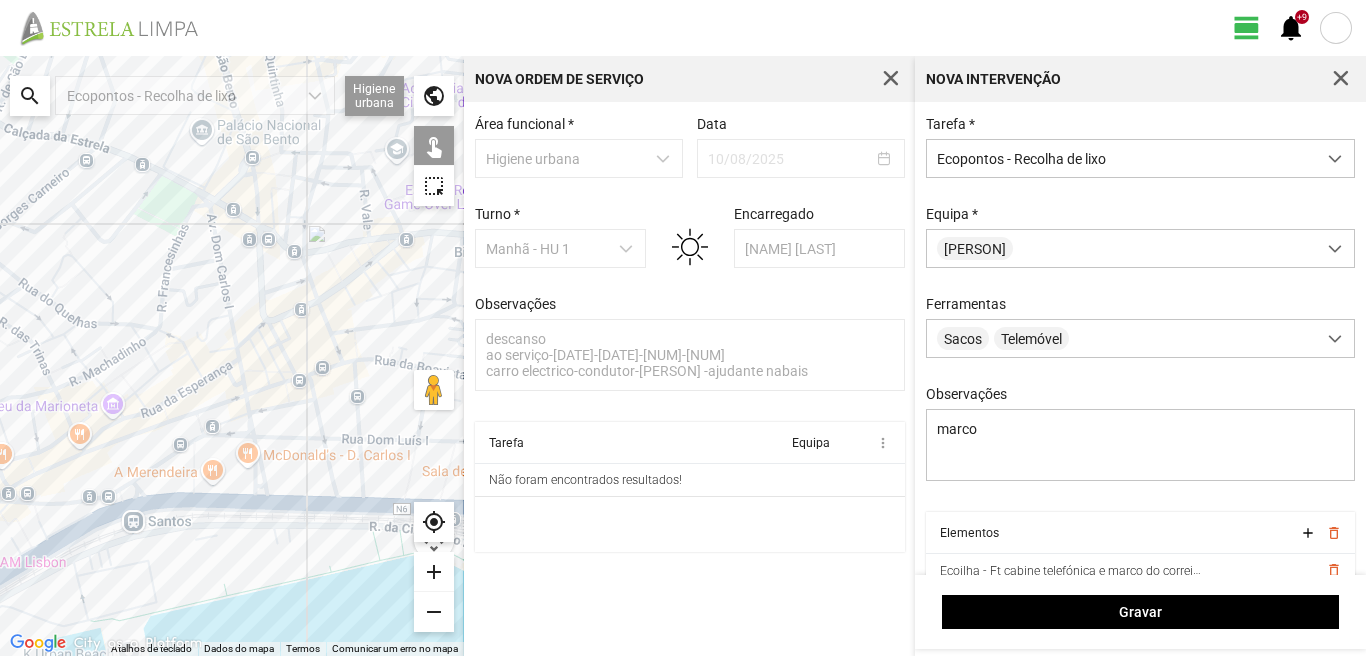 click 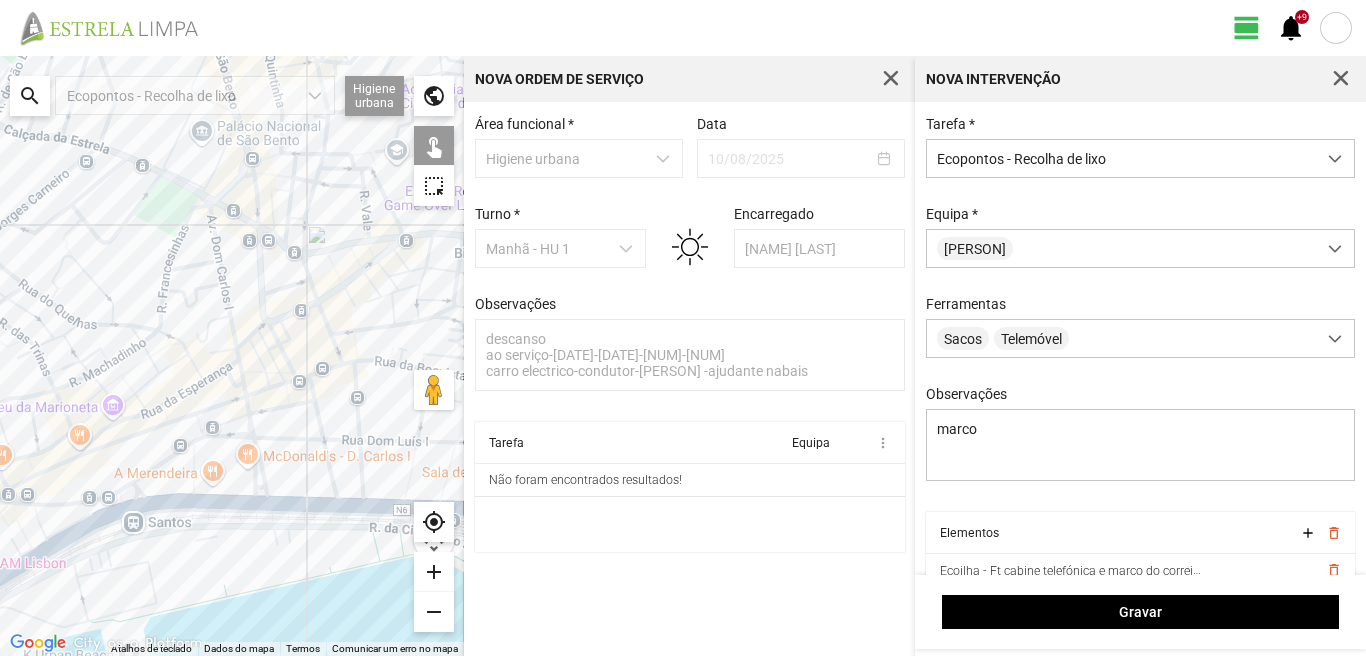 click 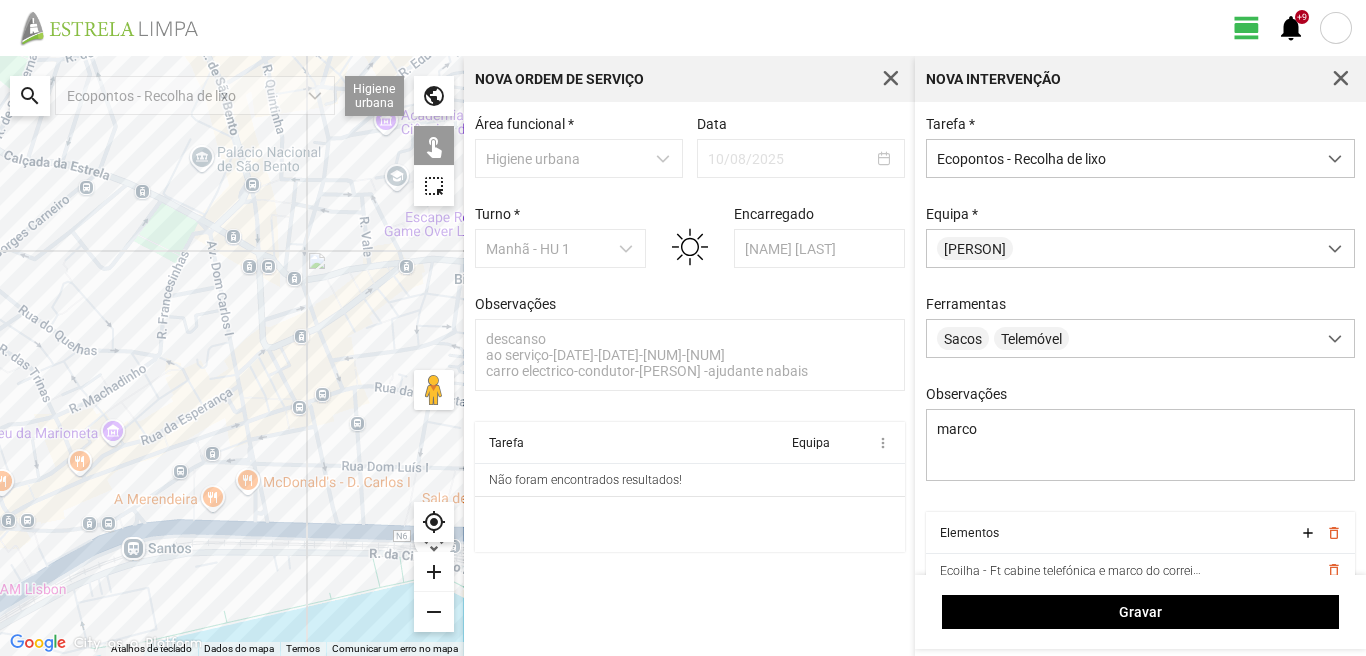 drag, startPoint x: 193, startPoint y: 243, endPoint x: 192, endPoint y: 364, distance: 121.004135 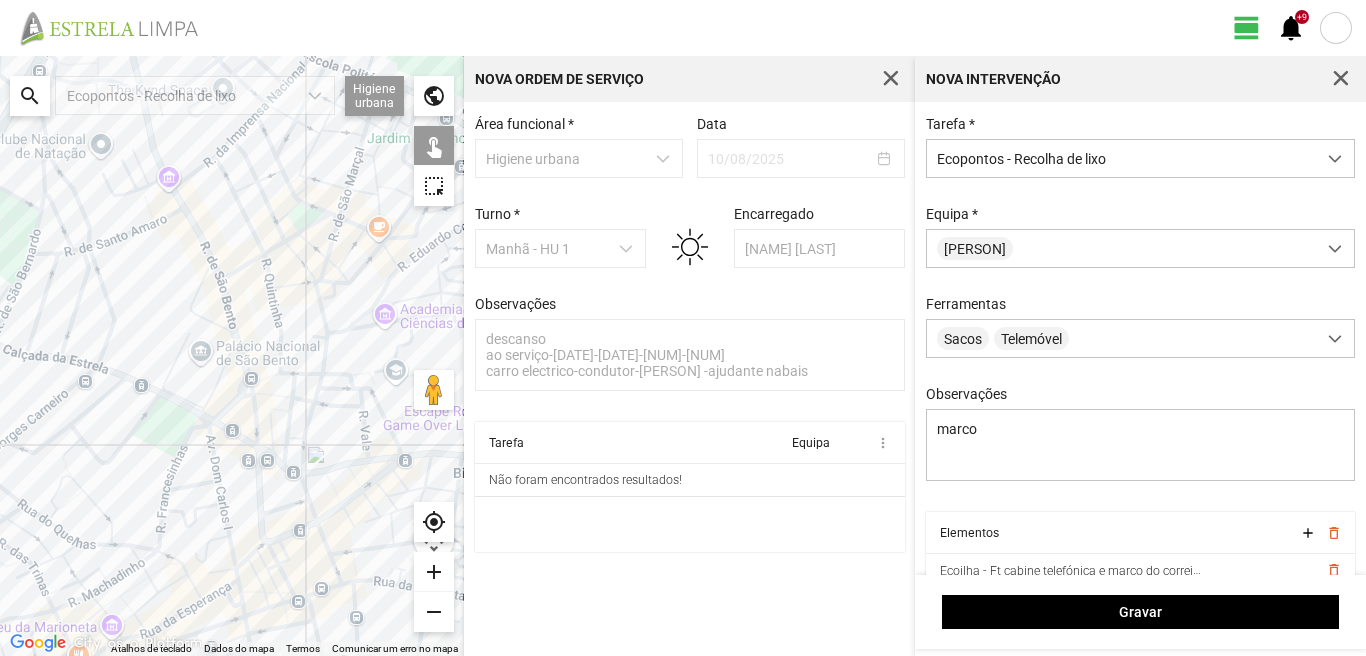 click 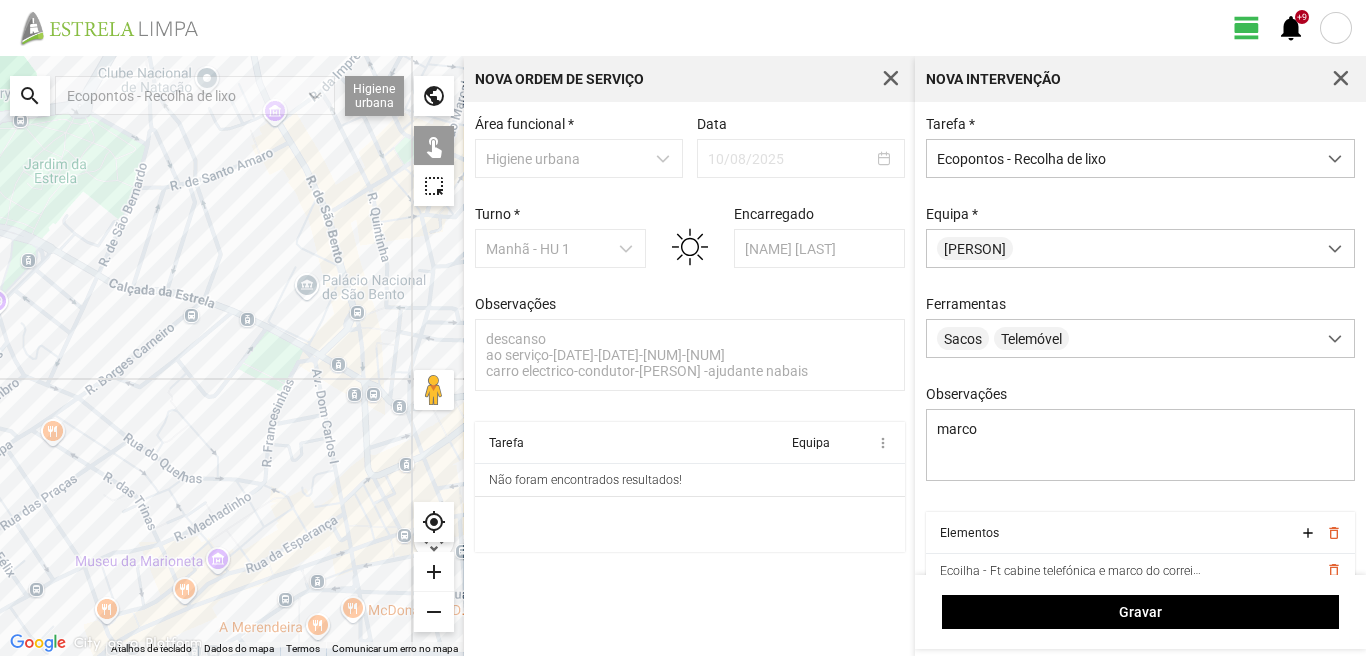 drag, startPoint x: 144, startPoint y: 317, endPoint x: 221, endPoint y: 278, distance: 86.313385 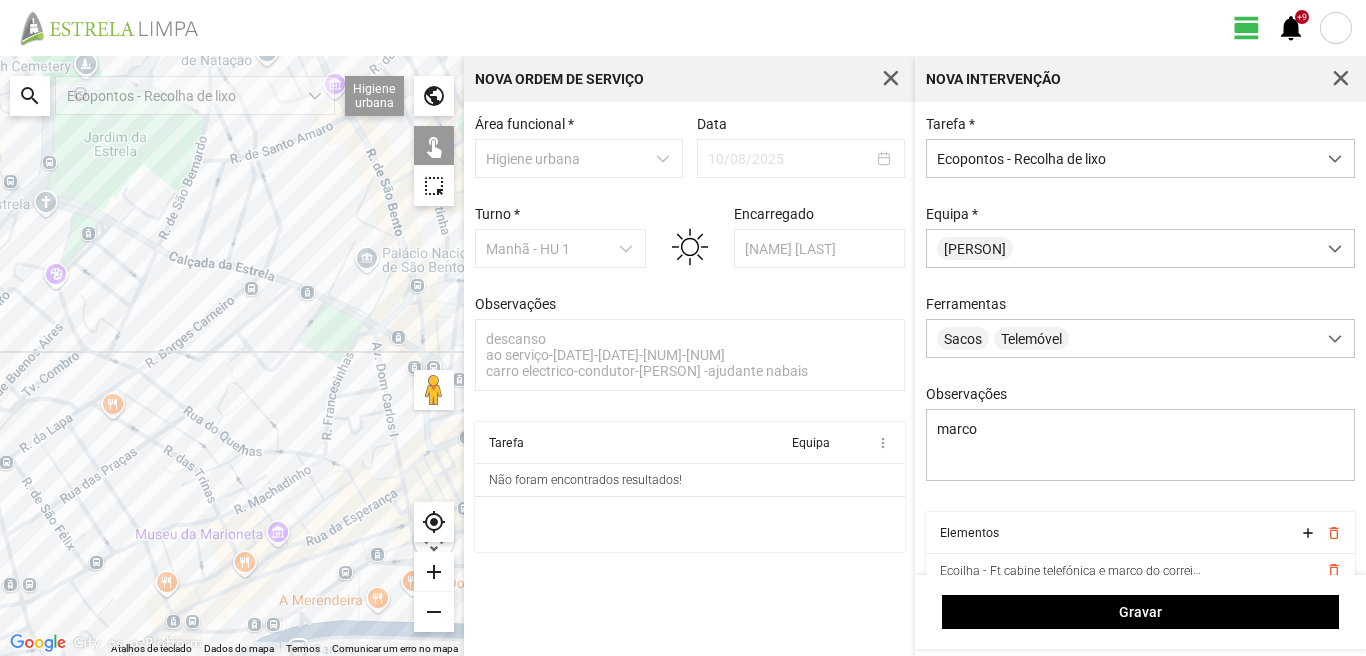 click 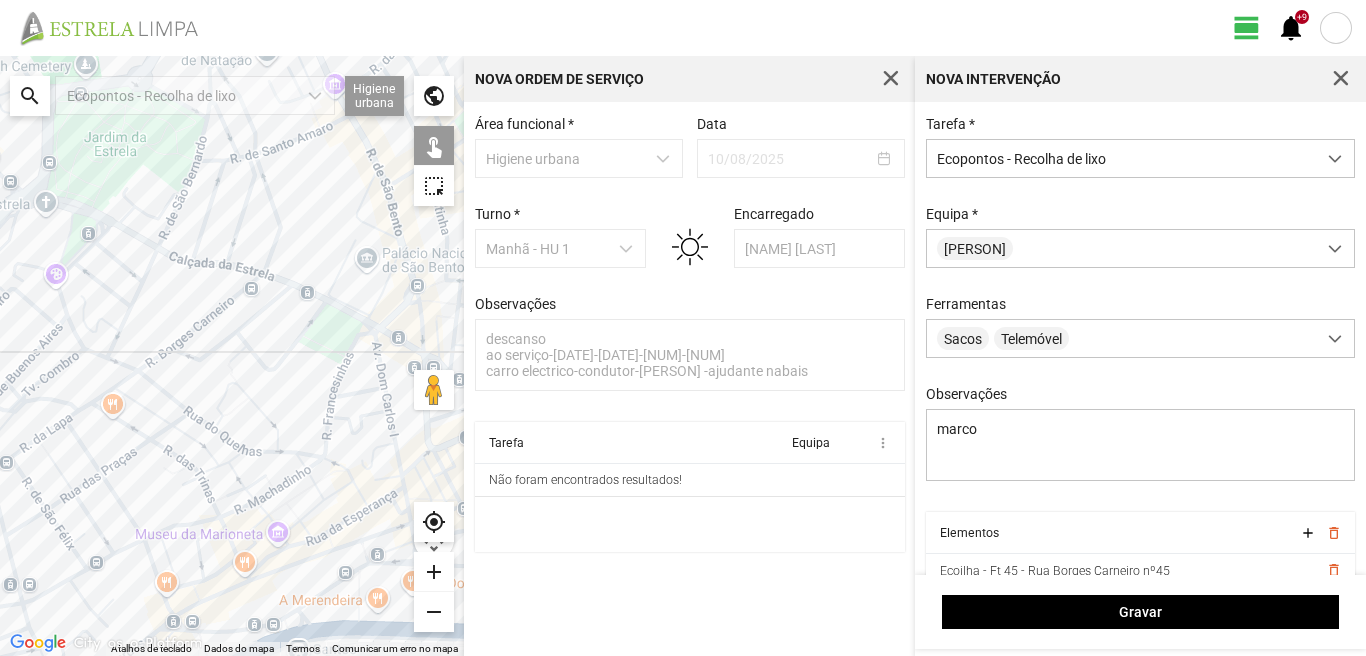 click 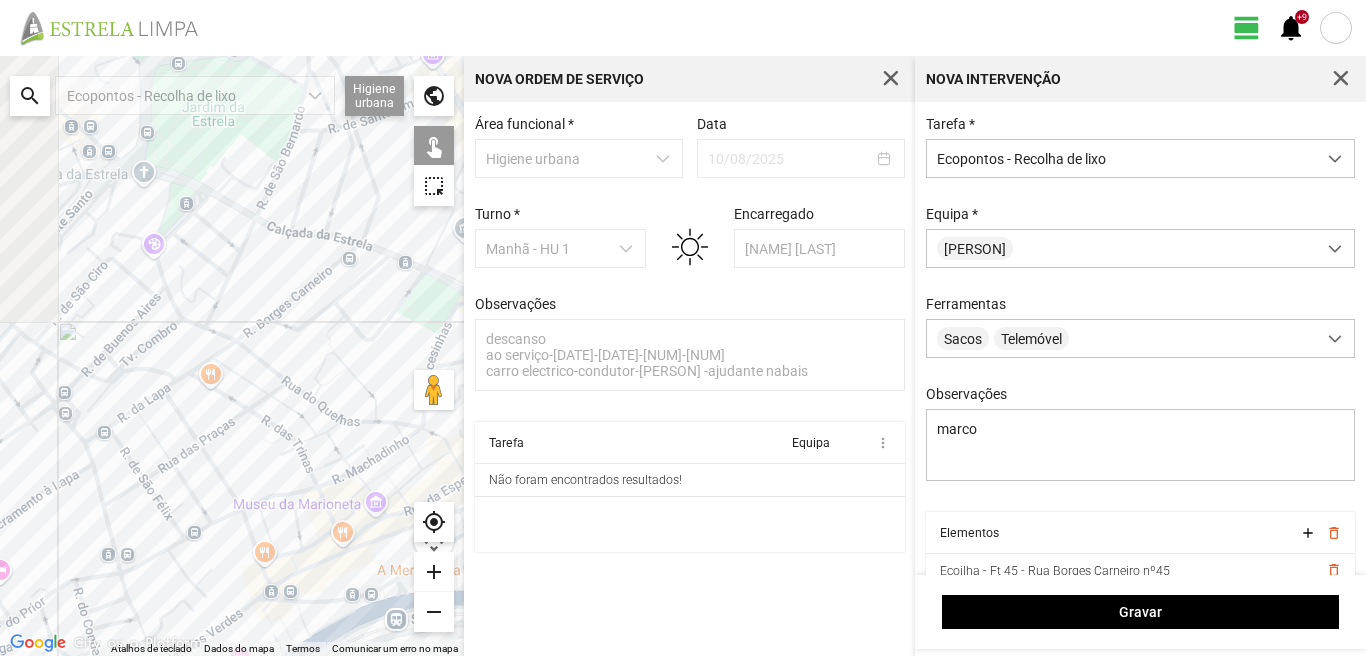 drag, startPoint x: 170, startPoint y: 492, endPoint x: 252, endPoint y: 464, distance: 86.64872 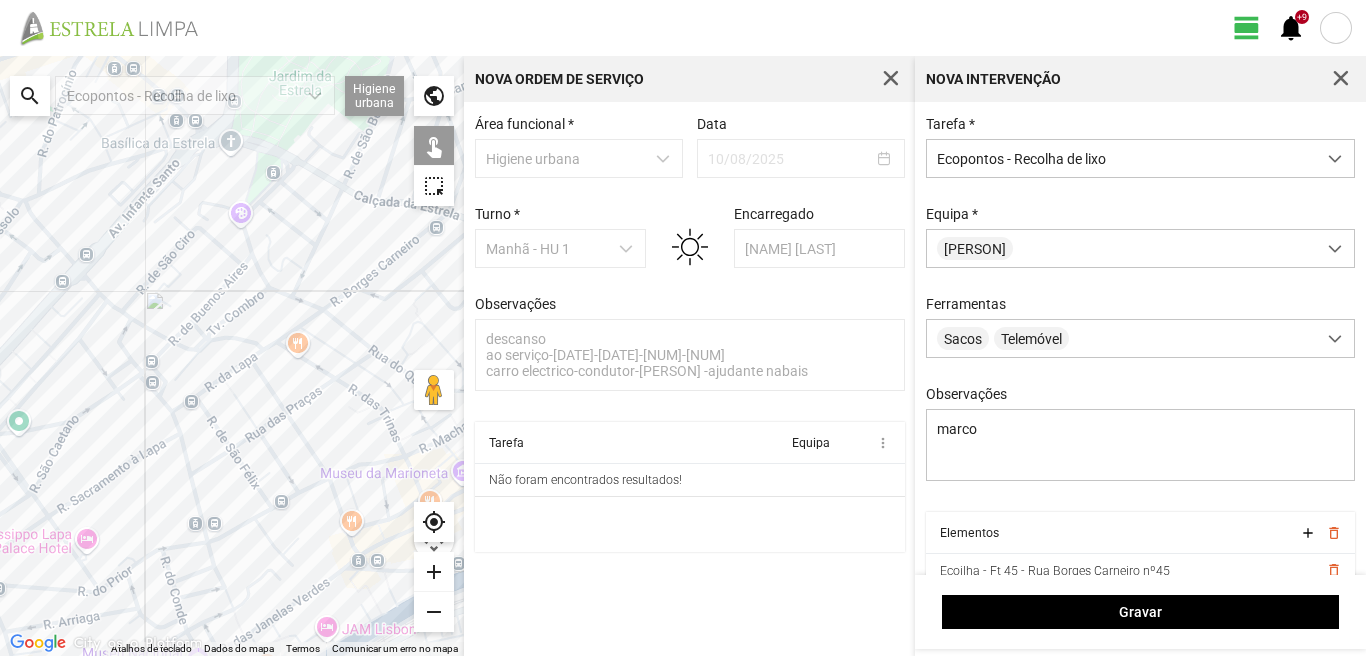 click 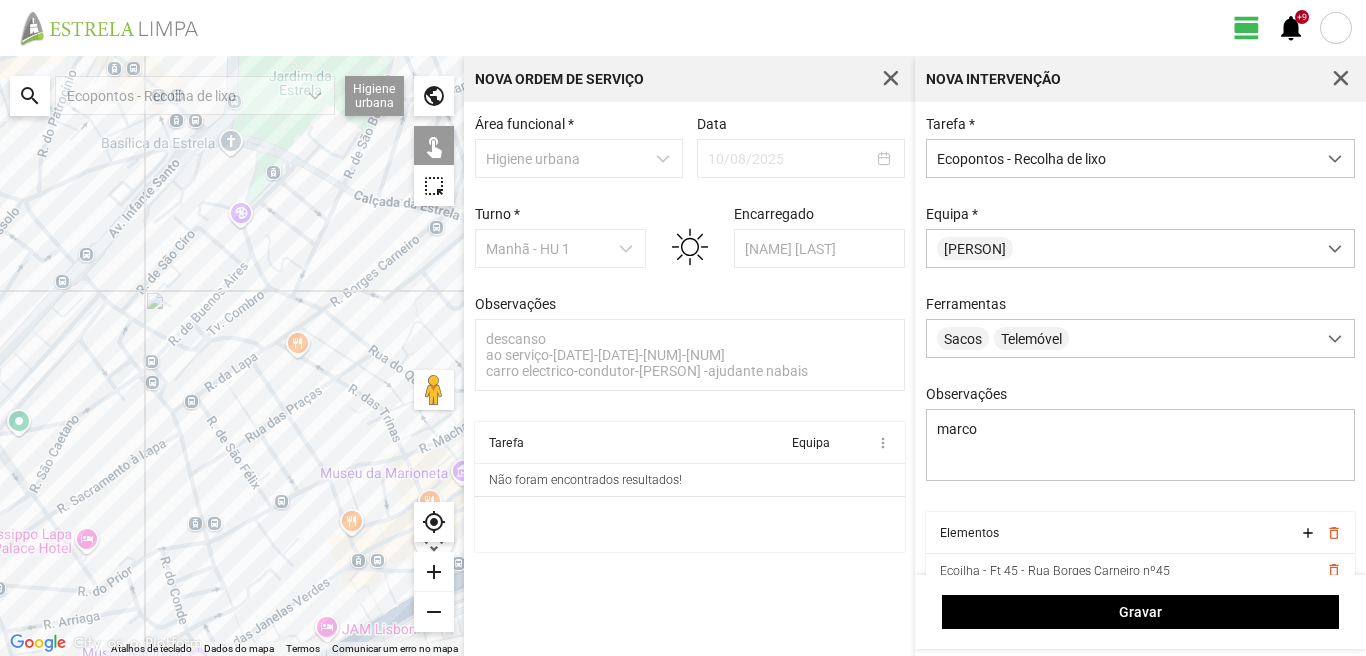 click 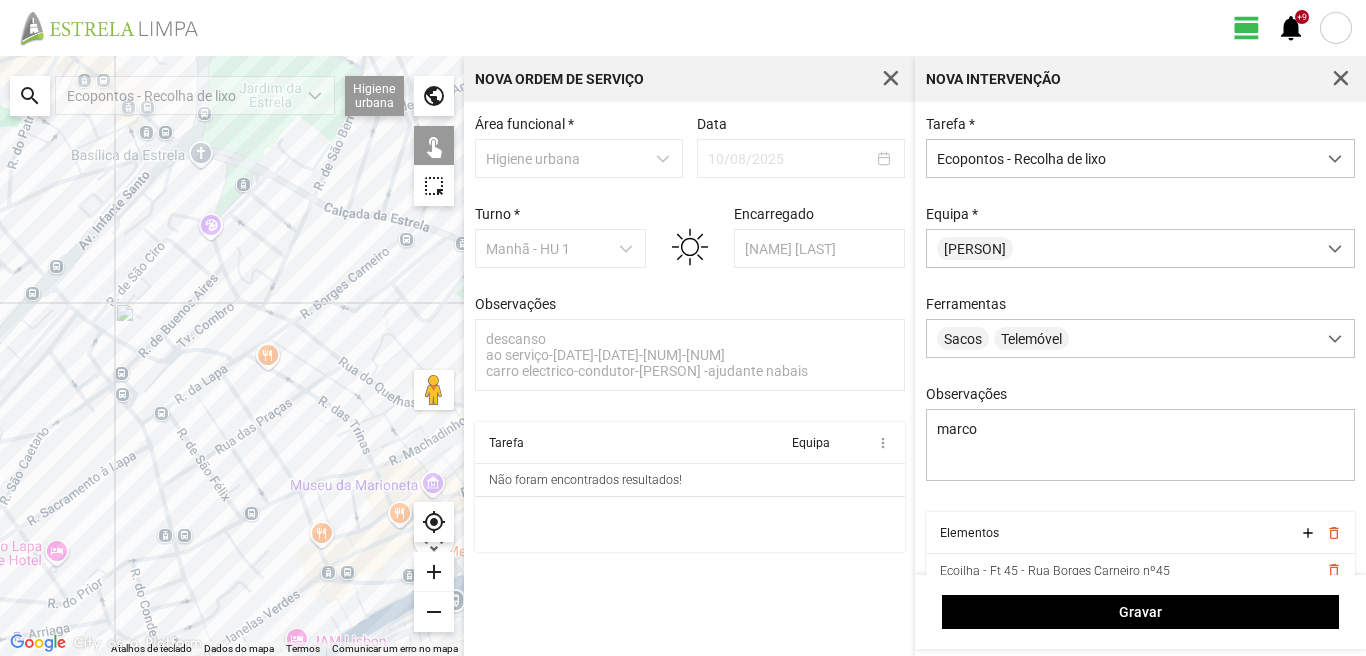 drag, startPoint x: 79, startPoint y: 324, endPoint x: 47, endPoint y: 339, distance: 35.341194 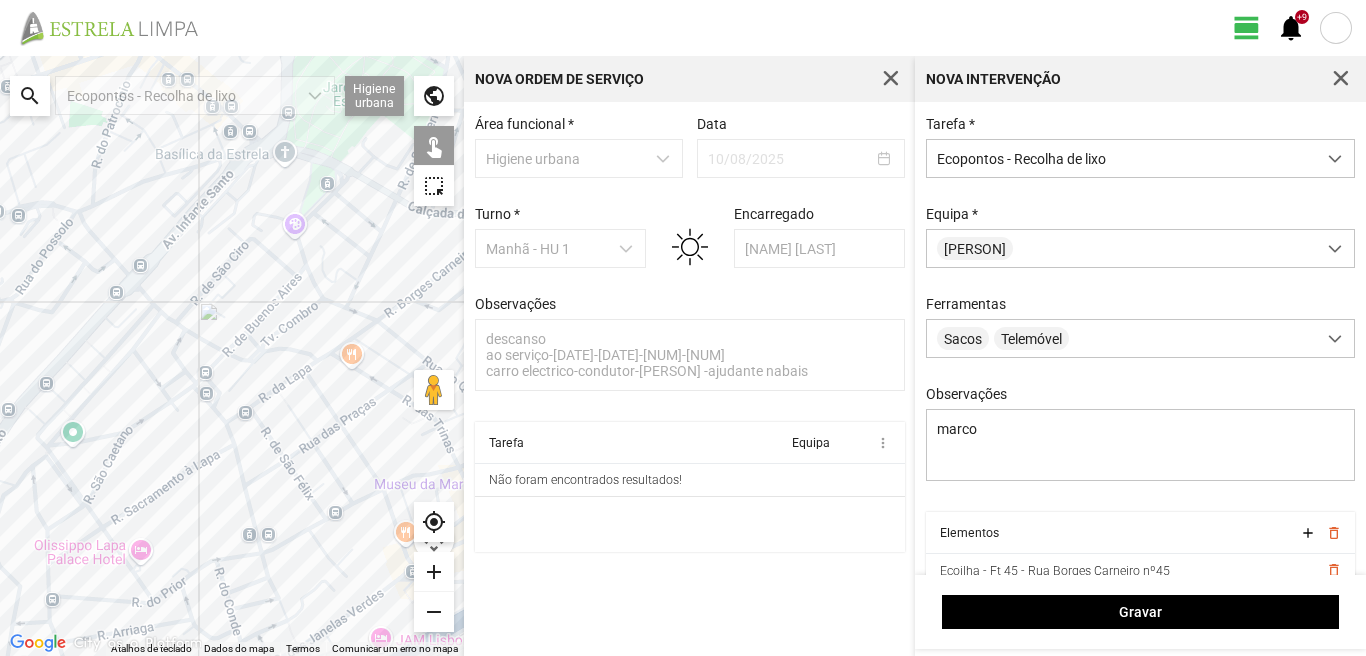 drag, startPoint x: 59, startPoint y: 352, endPoint x: 230, endPoint y: 333, distance: 172.05232 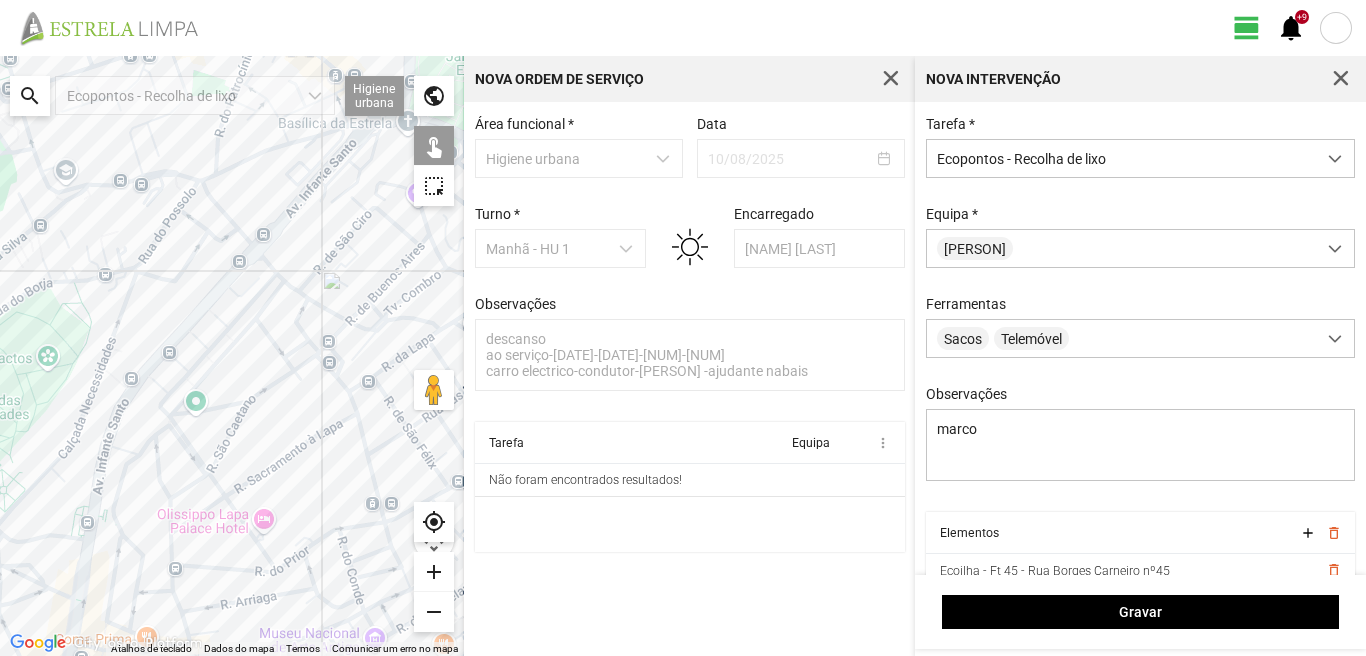 click 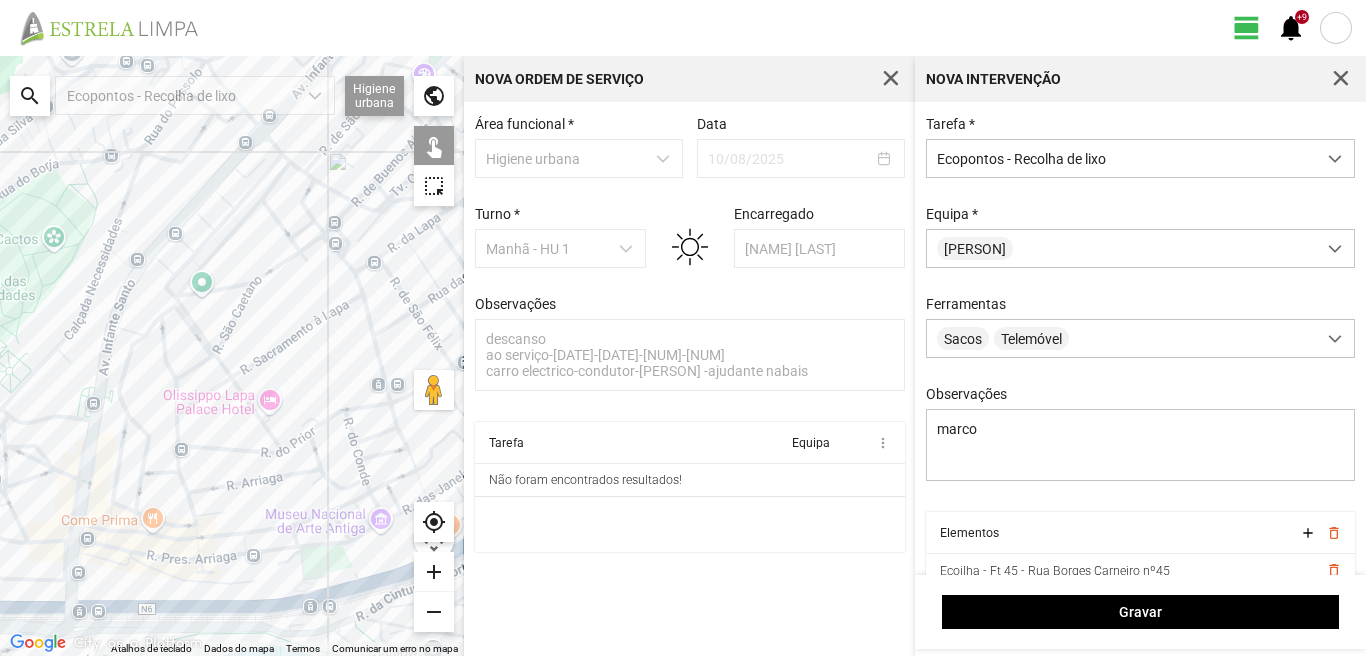 drag, startPoint x: 105, startPoint y: 569, endPoint x: 113, endPoint y: 408, distance: 161.19864 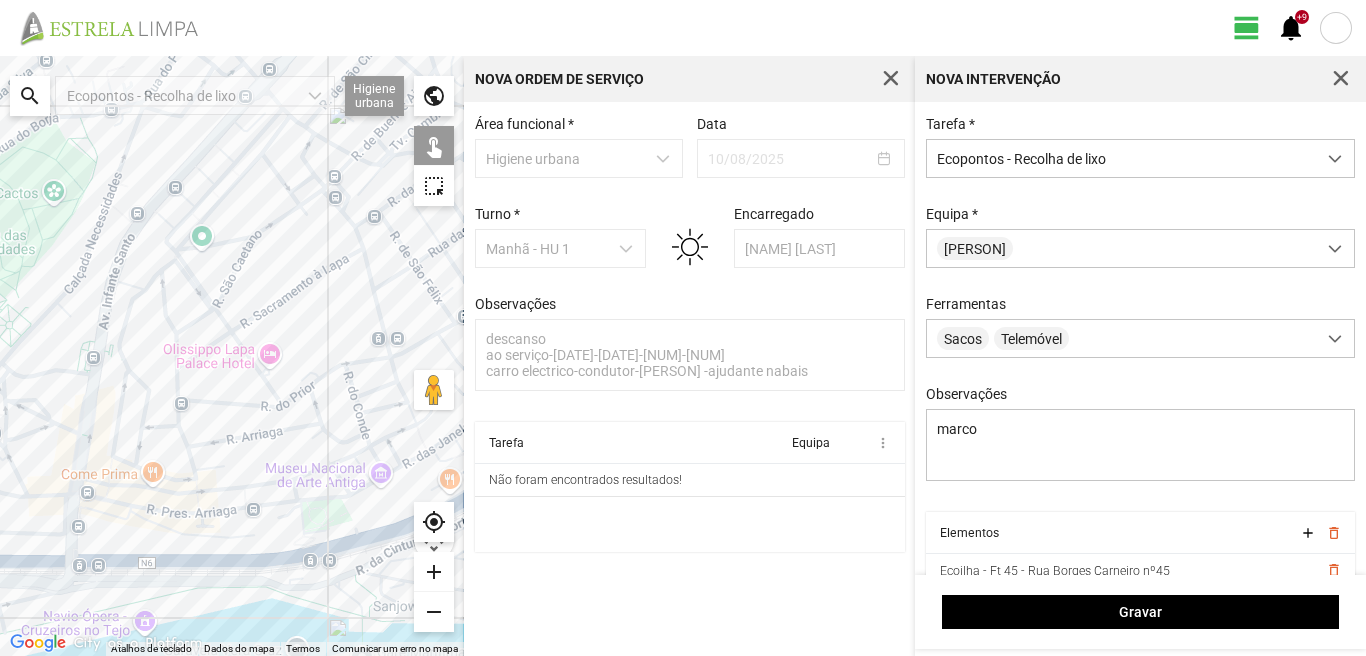 click 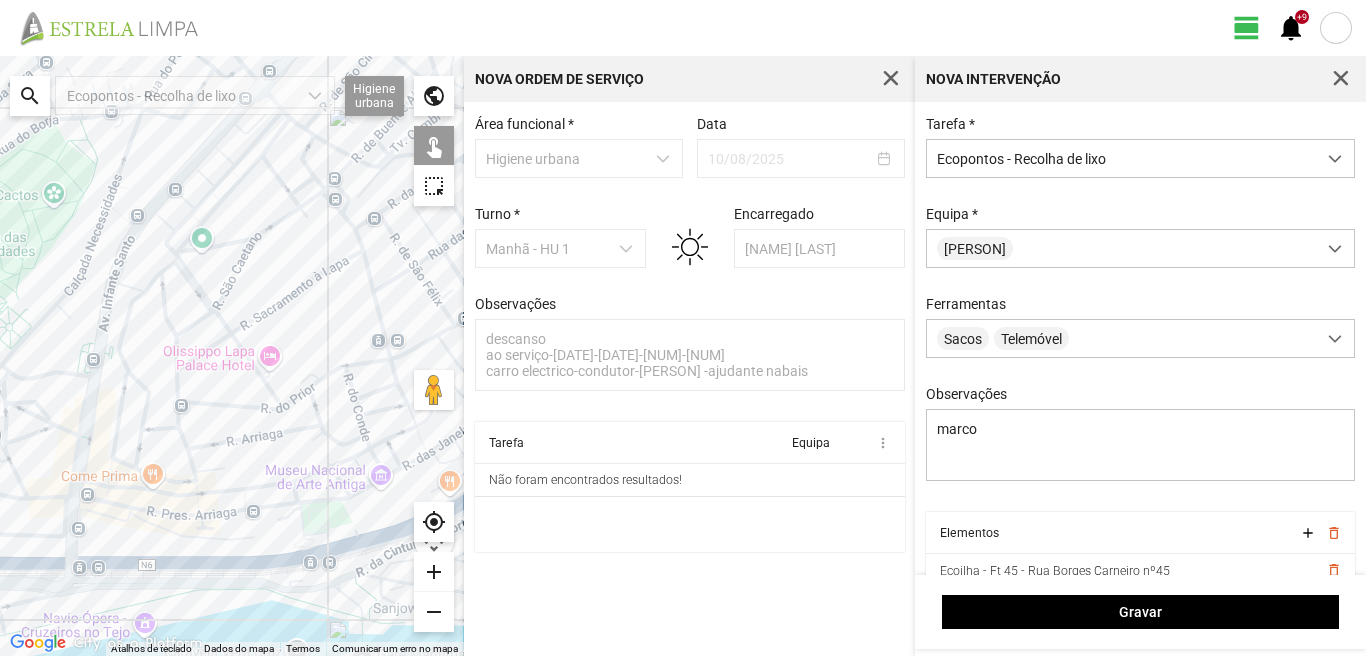 drag, startPoint x: 128, startPoint y: 372, endPoint x: 95, endPoint y: 441, distance: 76.48529 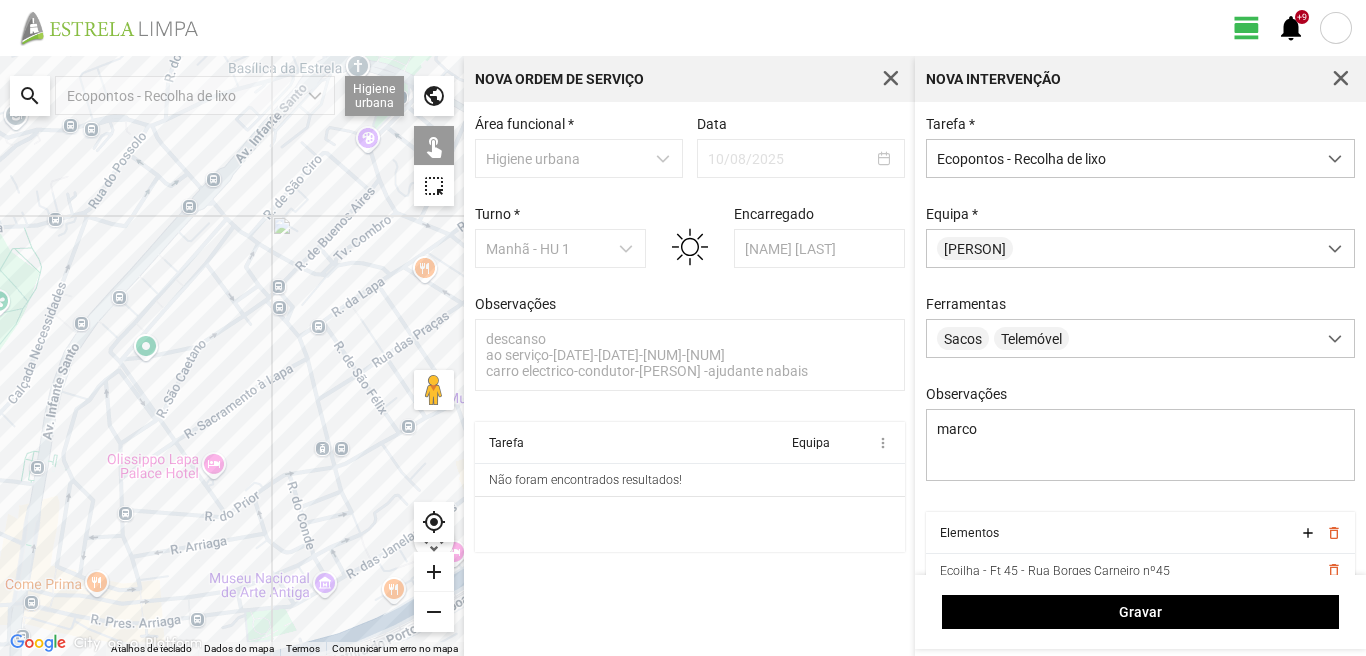drag, startPoint x: 90, startPoint y: 457, endPoint x: 75, endPoint y: 497, distance: 42.72002 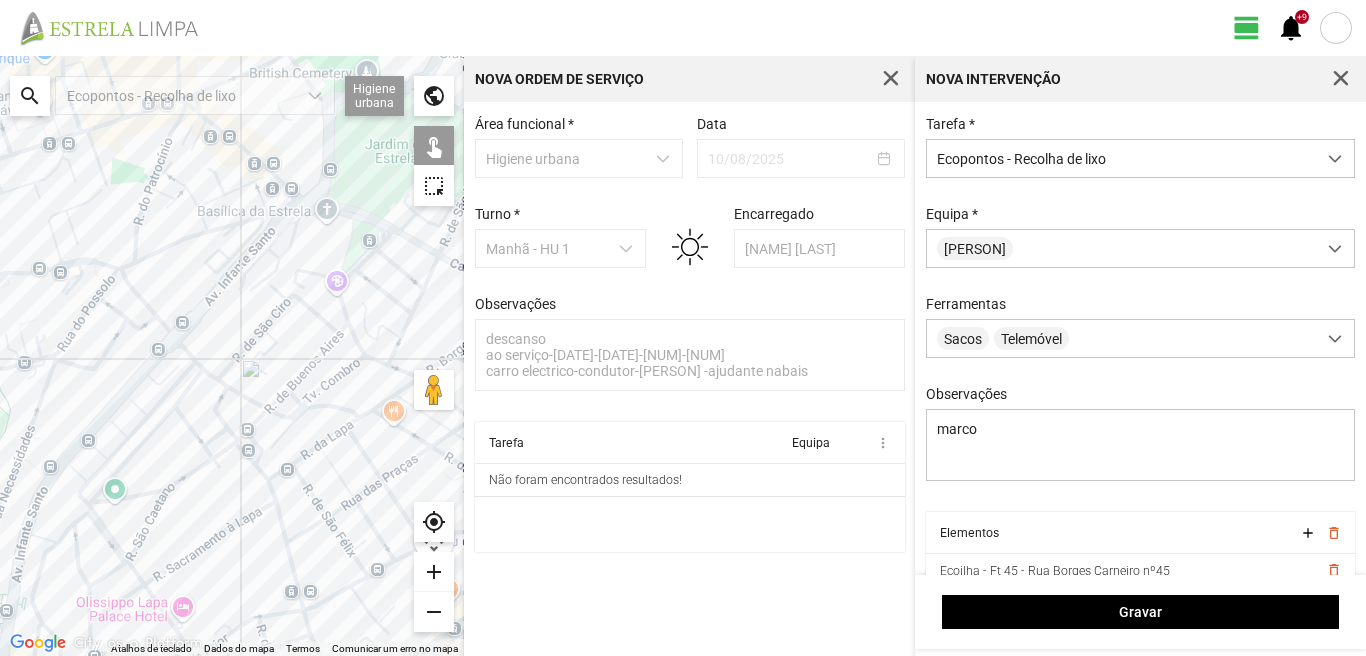 drag, startPoint x: 138, startPoint y: 357, endPoint x: 123, endPoint y: 458, distance: 102.10779 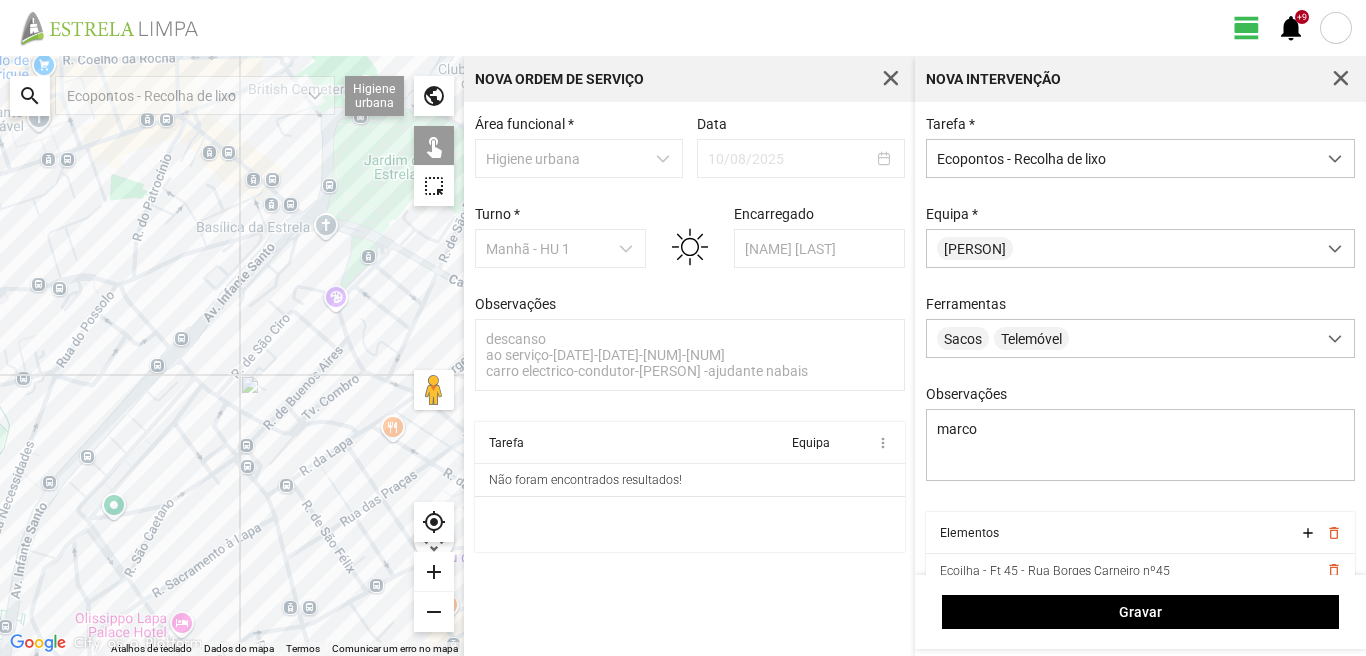 click 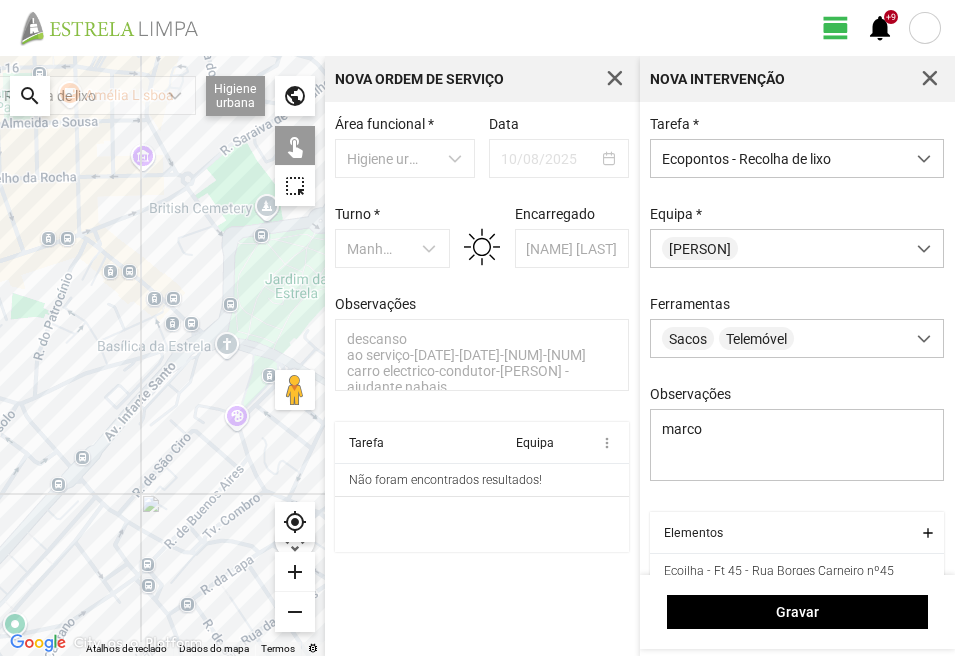 drag, startPoint x: 170, startPoint y: 213, endPoint x: 117, endPoint y: 425, distance: 218.5246 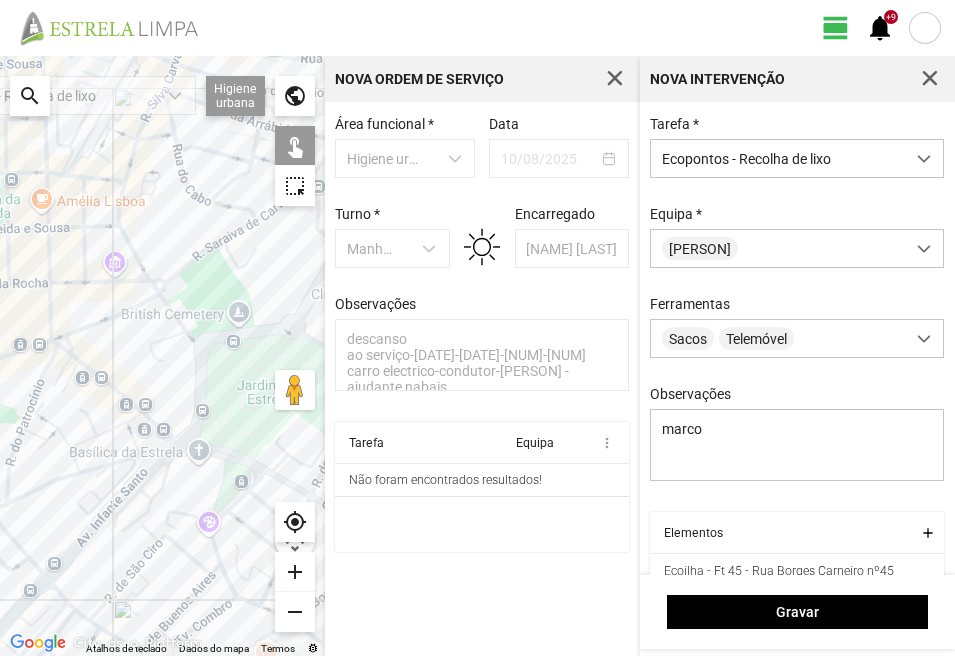 click 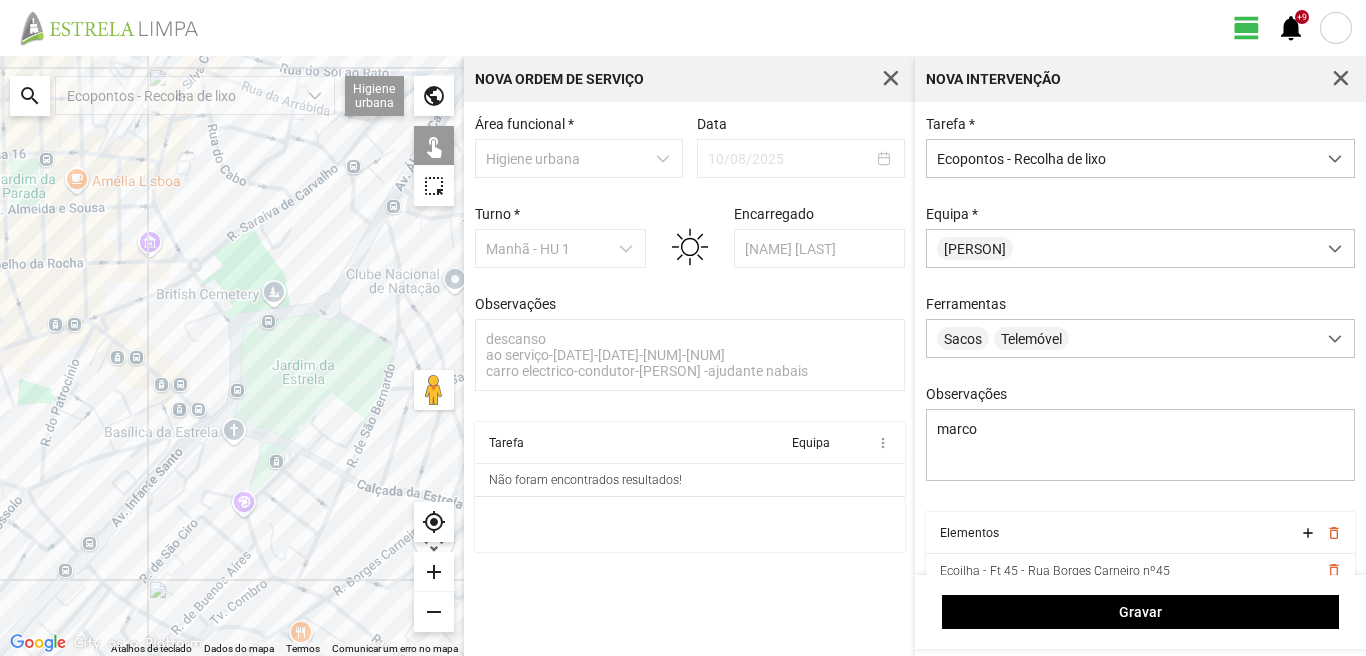 drag, startPoint x: 363, startPoint y: 410, endPoint x: 320, endPoint y: 387, distance: 48.76474 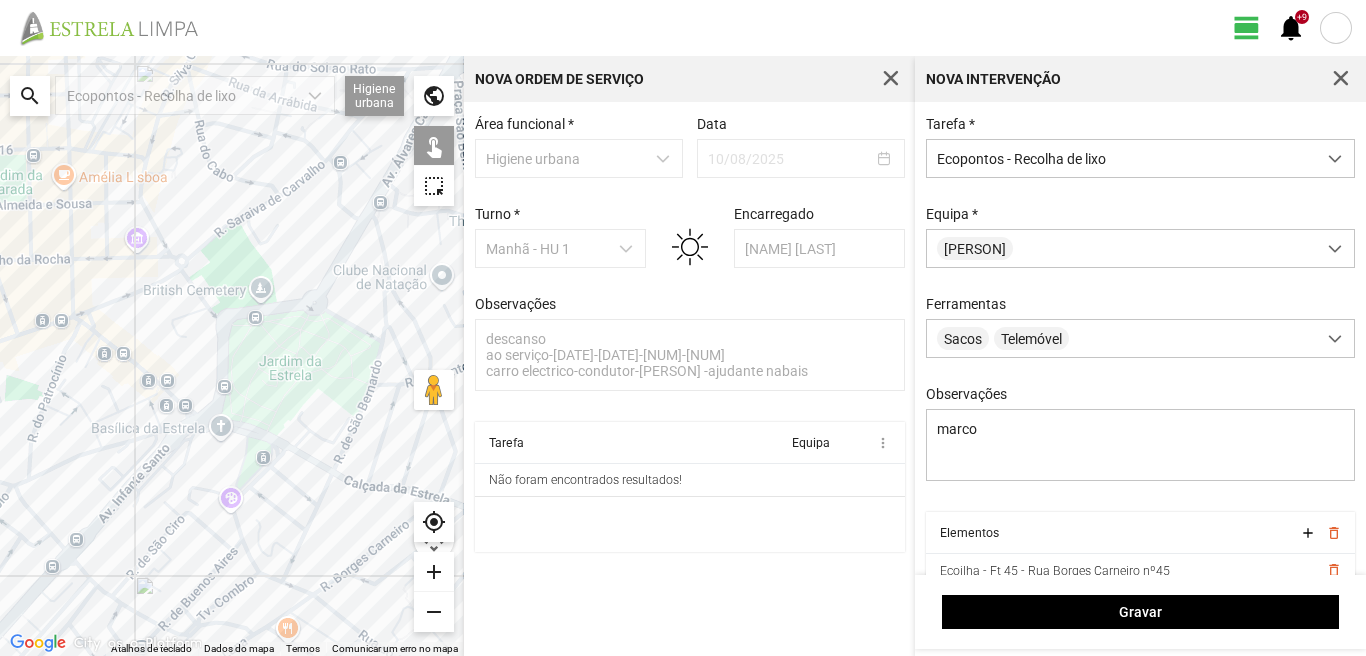 drag, startPoint x: 342, startPoint y: 451, endPoint x: 360, endPoint y: 403, distance: 51.264023 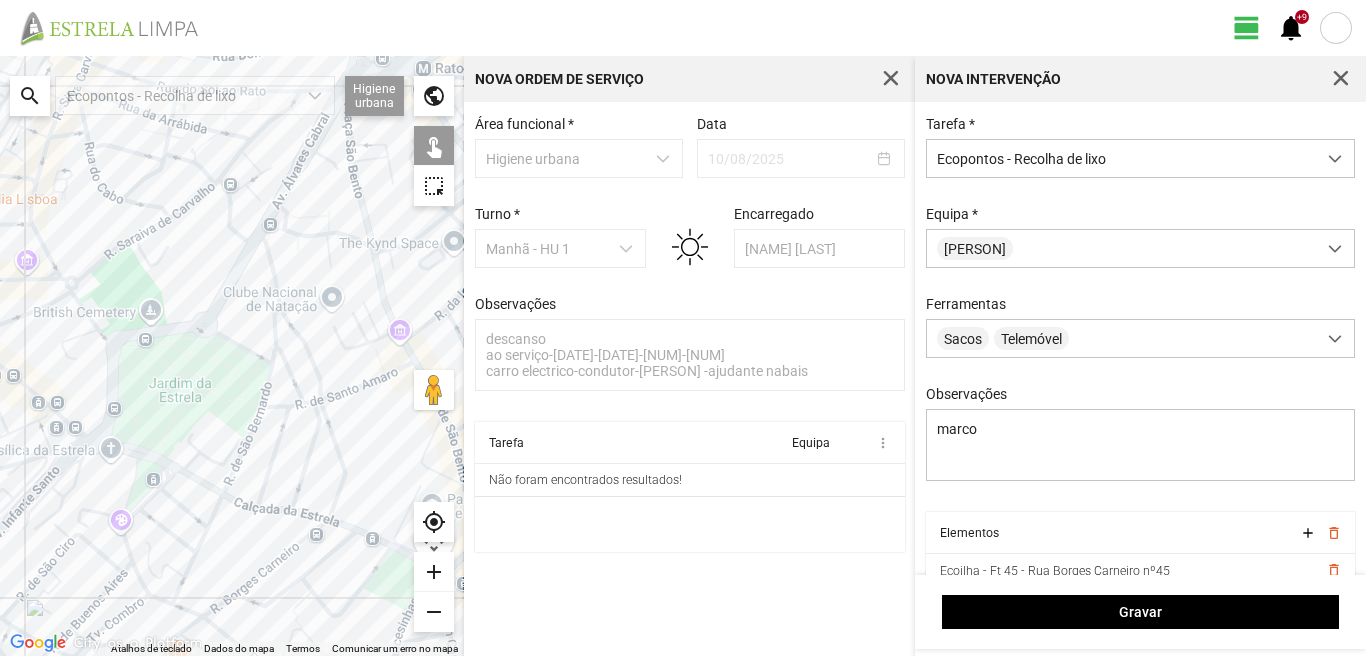 drag, startPoint x: 362, startPoint y: 464, endPoint x: 246, endPoint y: 488, distance: 118.45674 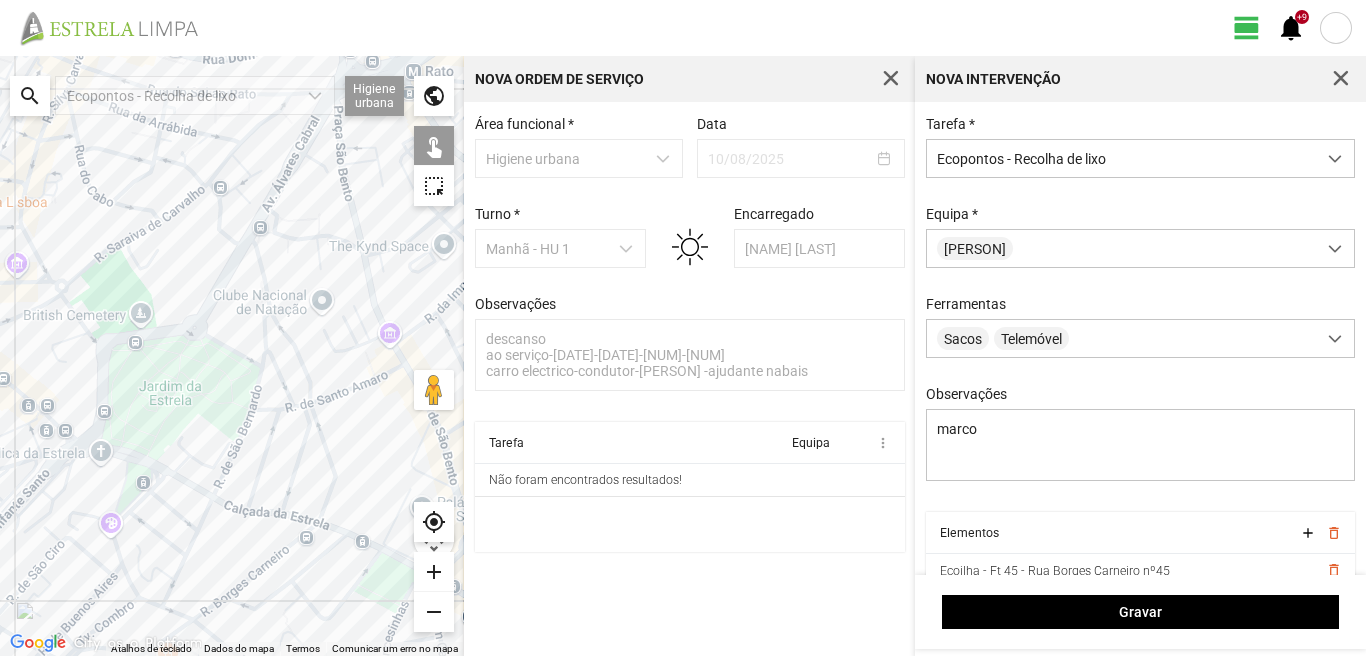 drag, startPoint x: 280, startPoint y: 493, endPoint x: 257, endPoint y: 326, distance: 168.57639 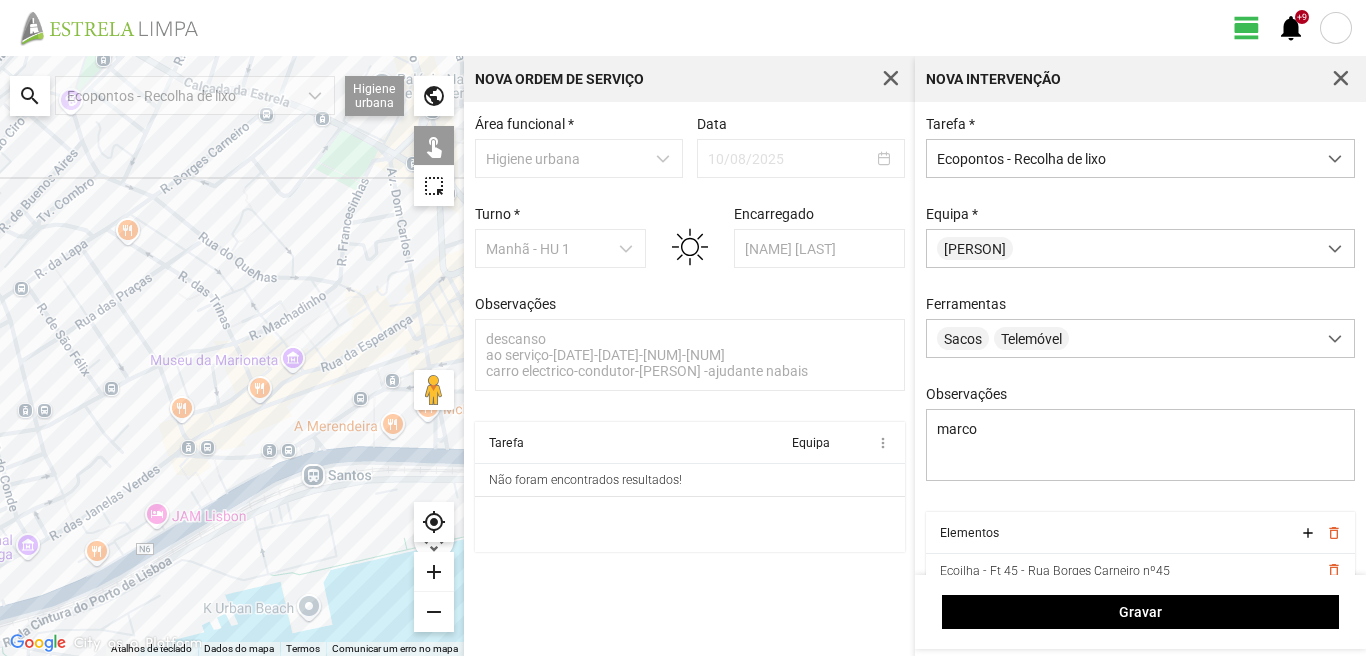 drag, startPoint x: 232, startPoint y: 338, endPoint x: 232, endPoint y: 294, distance: 44 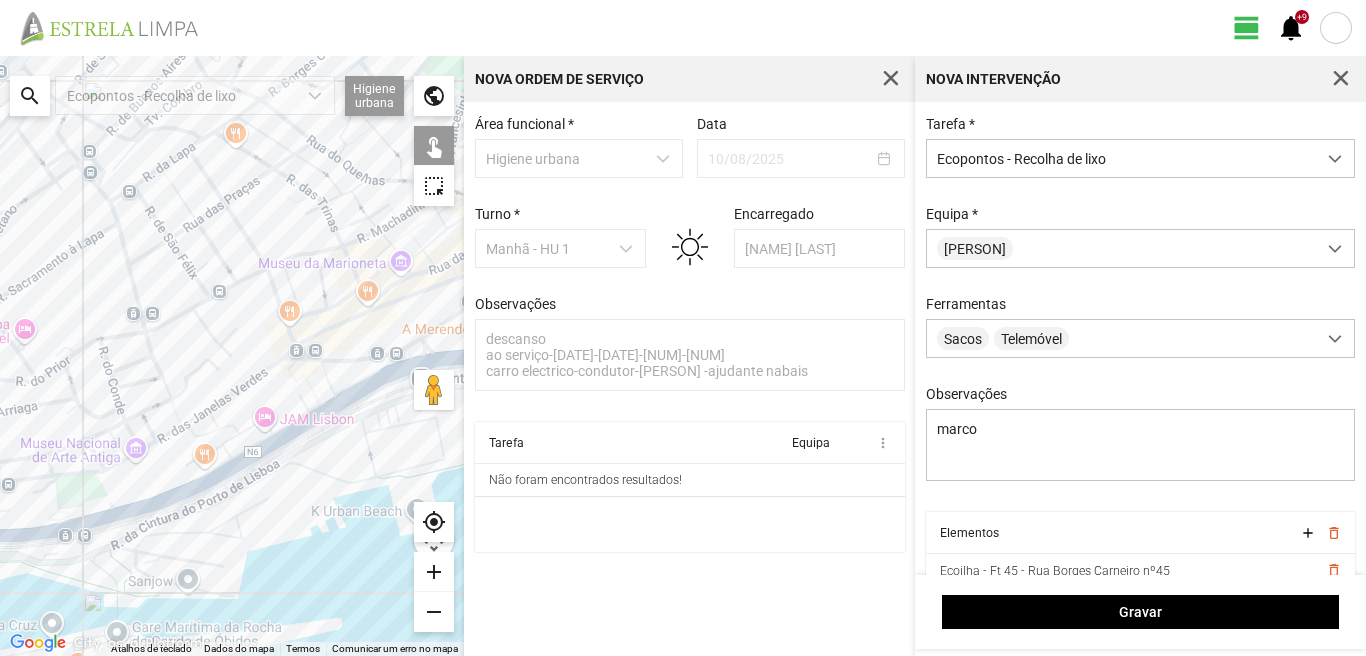 drag, startPoint x: 176, startPoint y: 329, endPoint x: 328, endPoint y: 322, distance: 152.1611 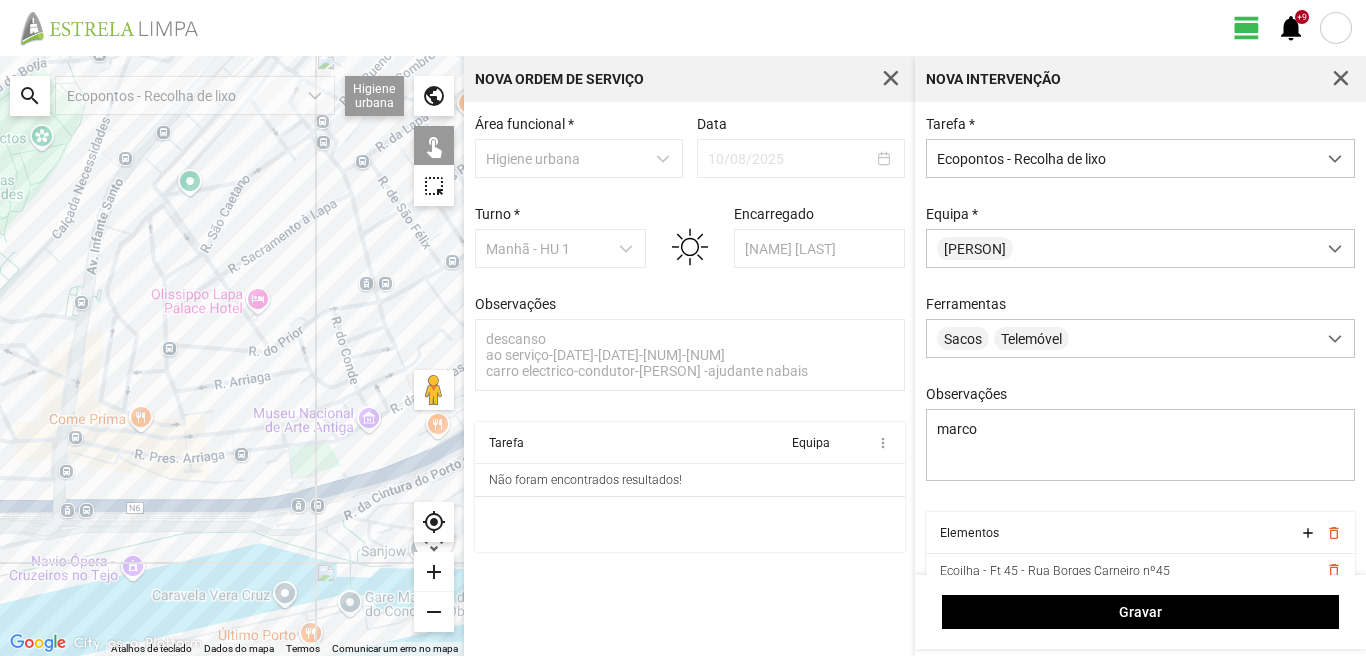drag, startPoint x: 163, startPoint y: 416, endPoint x: 311, endPoint y: 383, distance: 151.63443 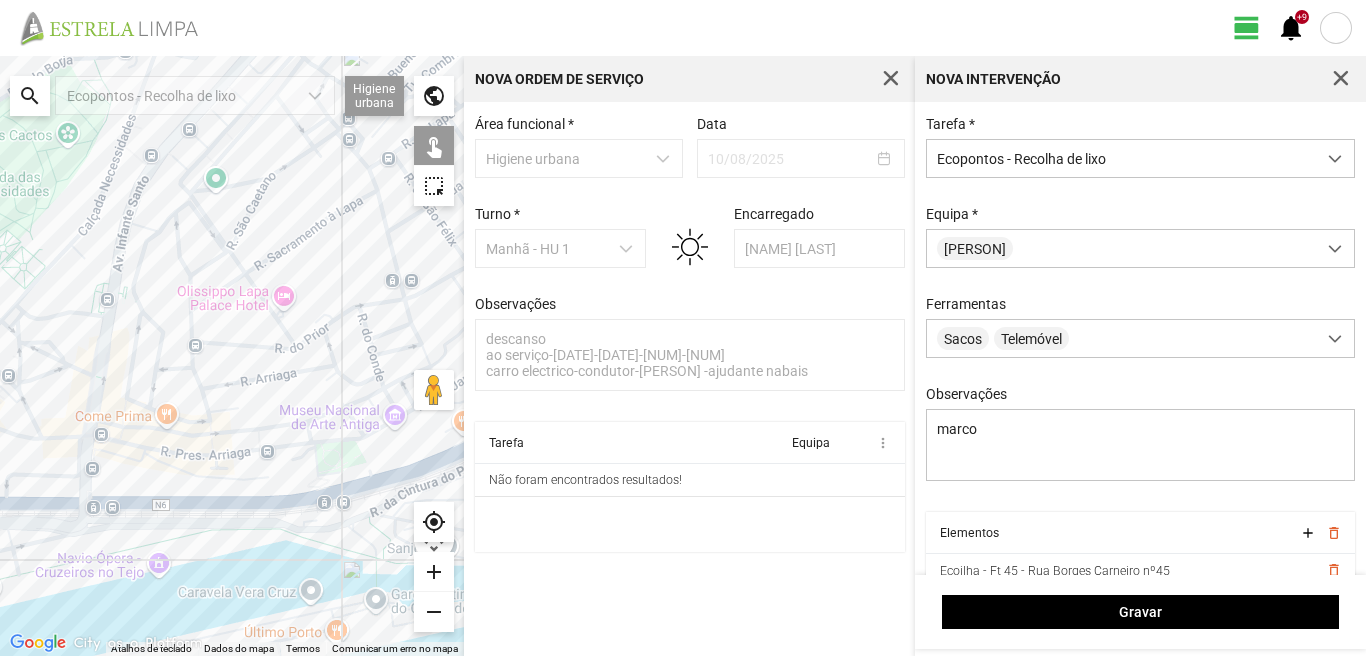 click 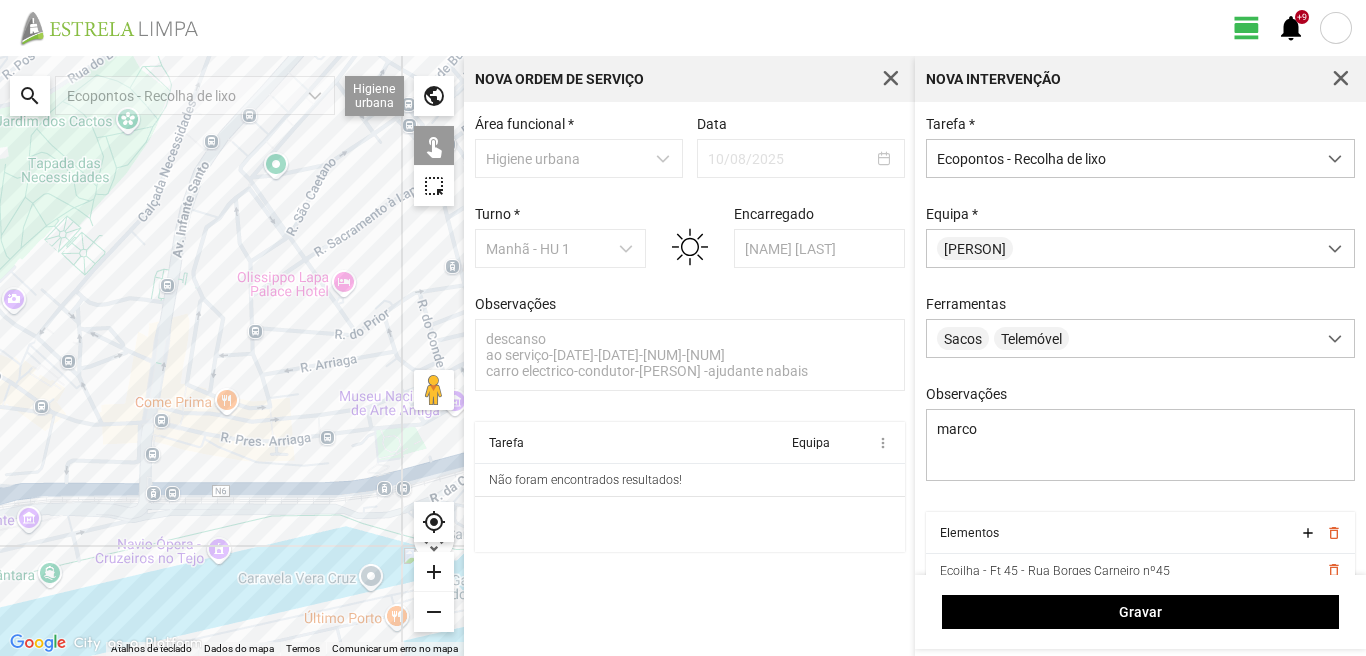 drag, startPoint x: 280, startPoint y: 370, endPoint x: 343, endPoint y: 356, distance: 64.53681 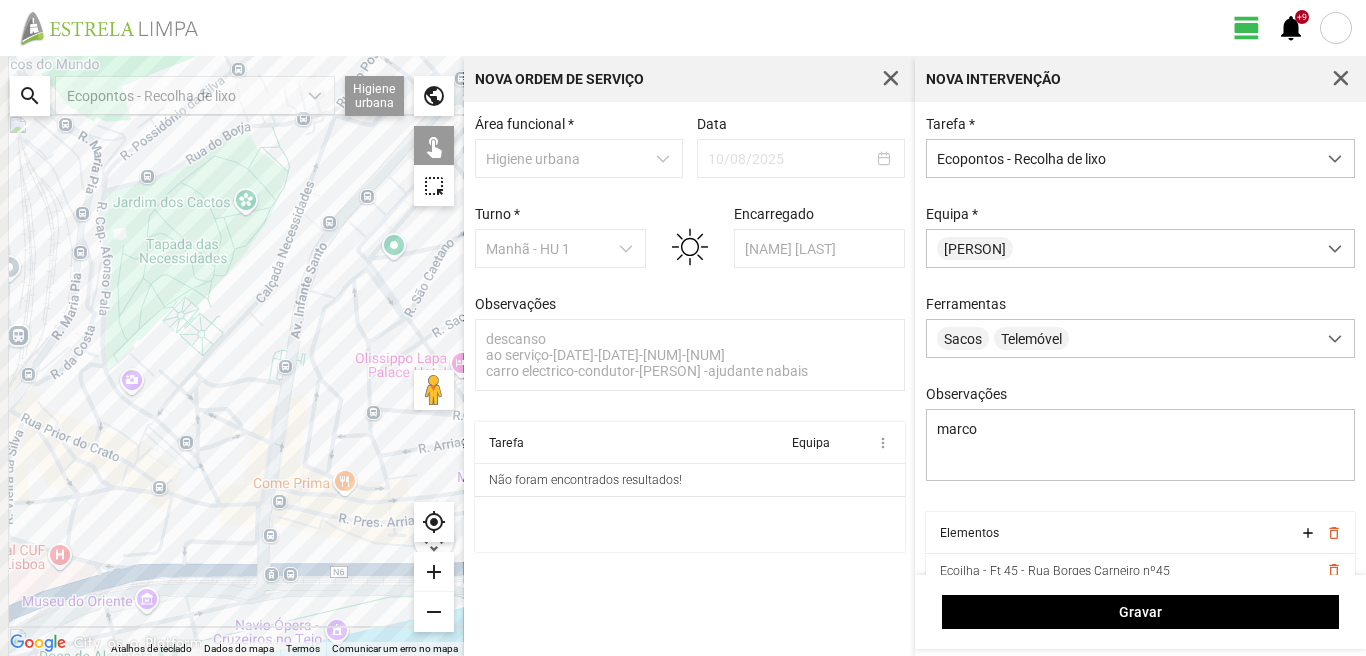drag, startPoint x: 259, startPoint y: 369, endPoint x: 371, endPoint y: 446, distance: 135.91542 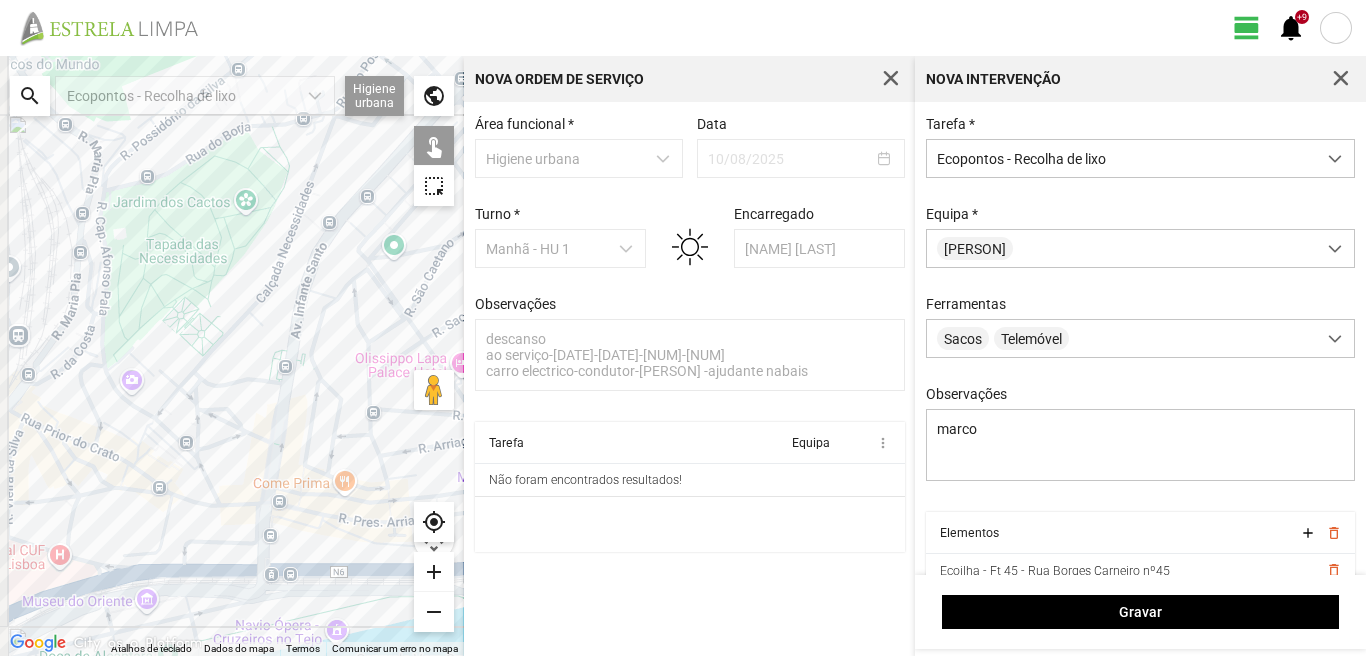 click 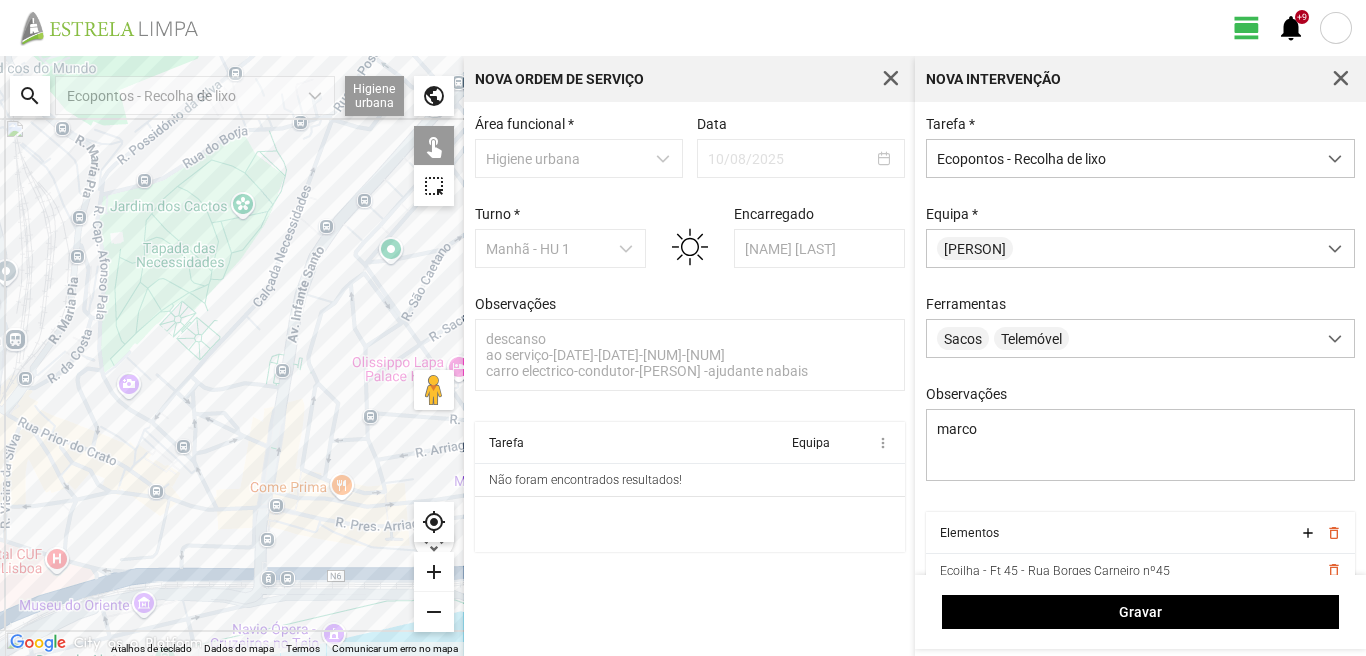 click 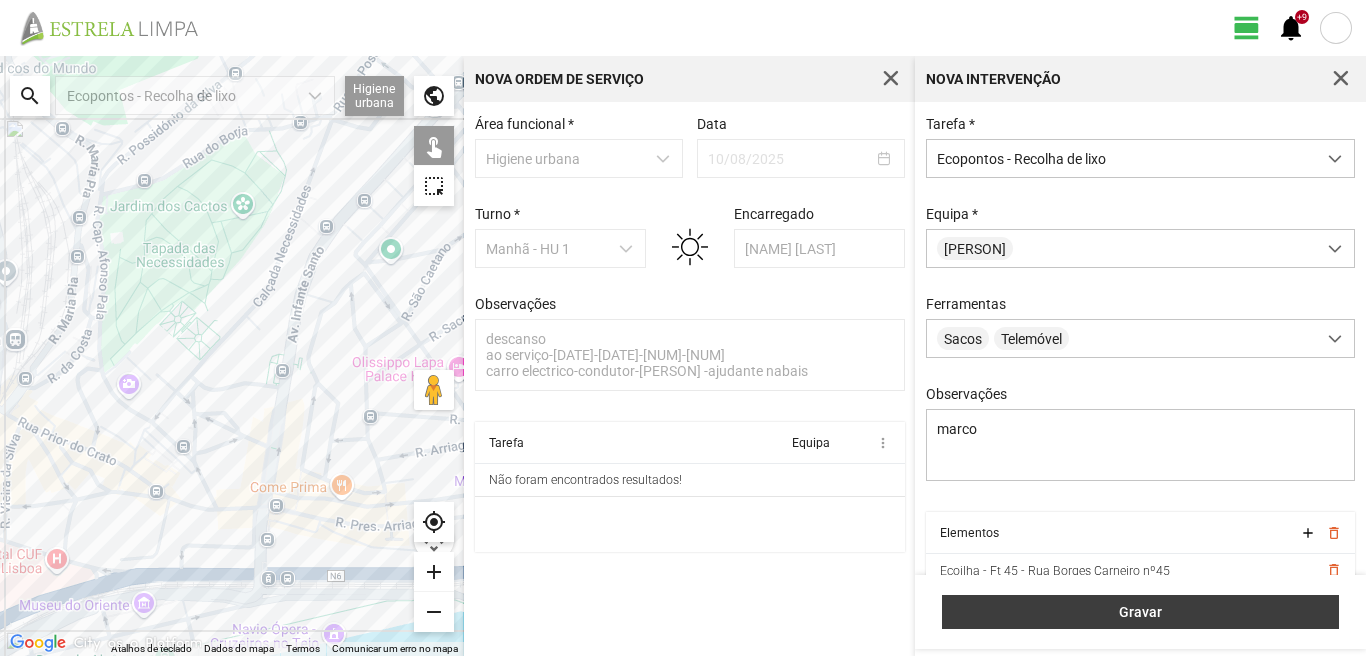 click on "Gravar" at bounding box center [1141, 612] 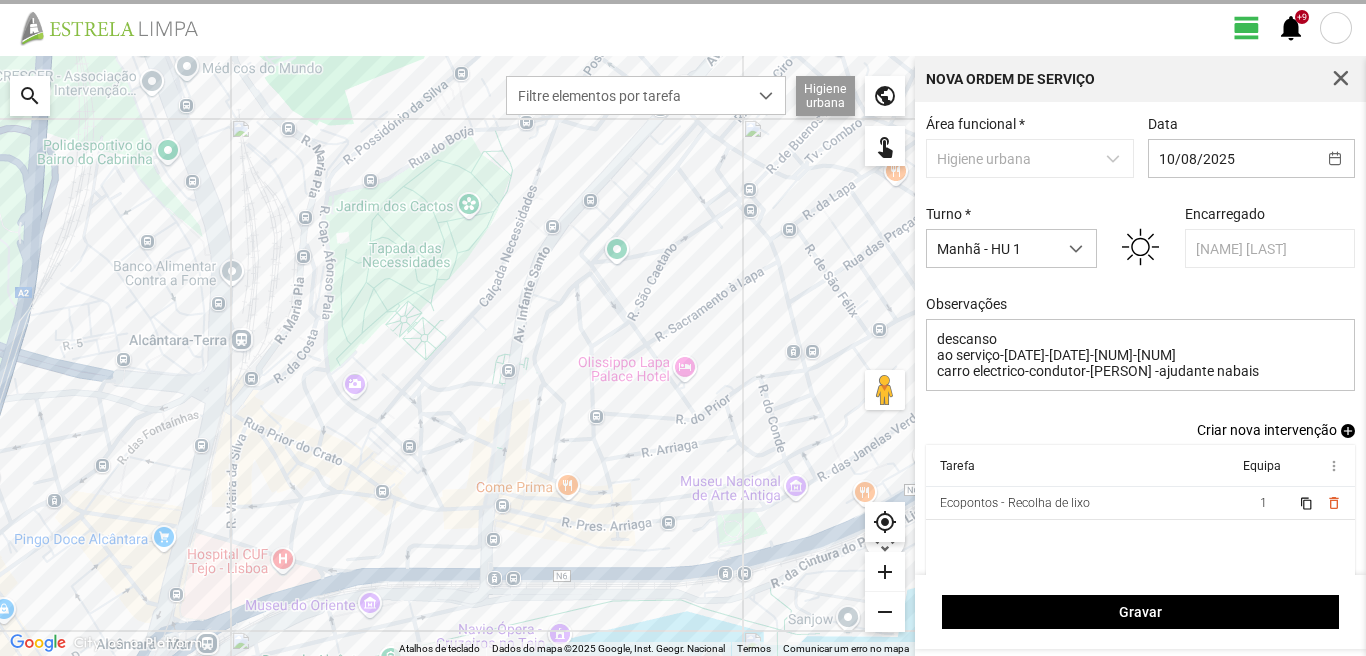 click on "add" at bounding box center (1348, 431) 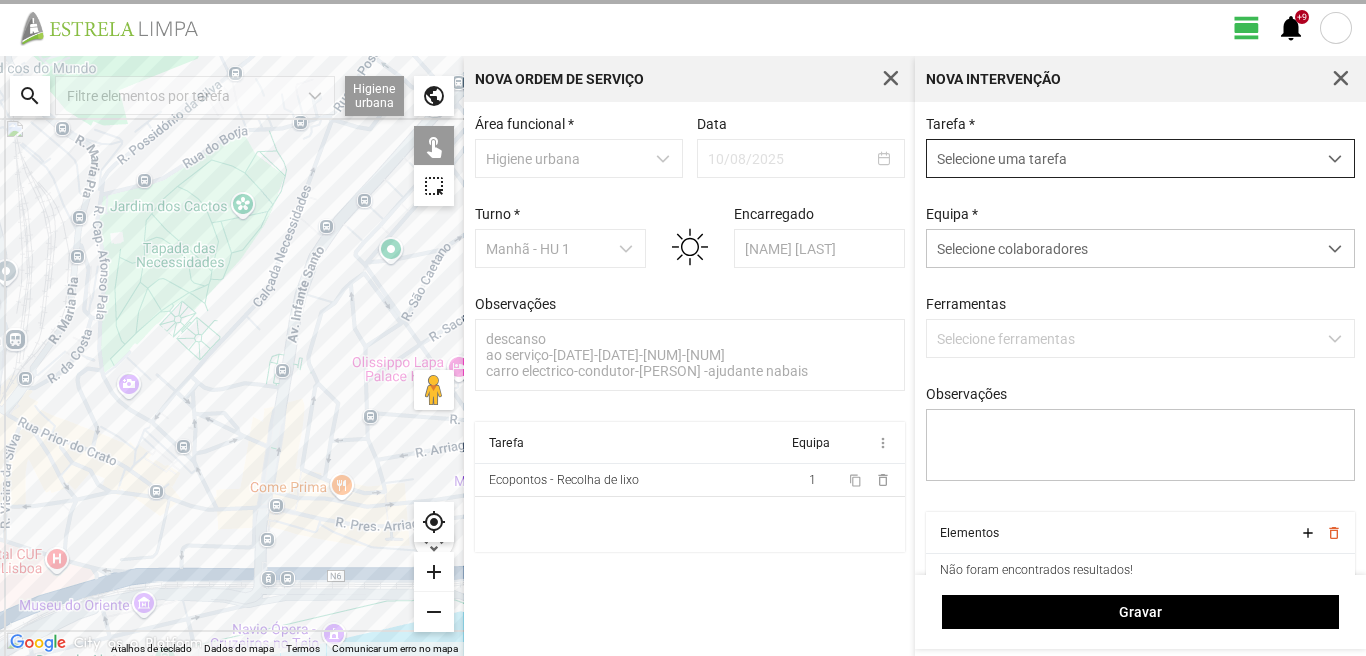 click on "Selecione uma tarefa" at bounding box center (1121, 158) 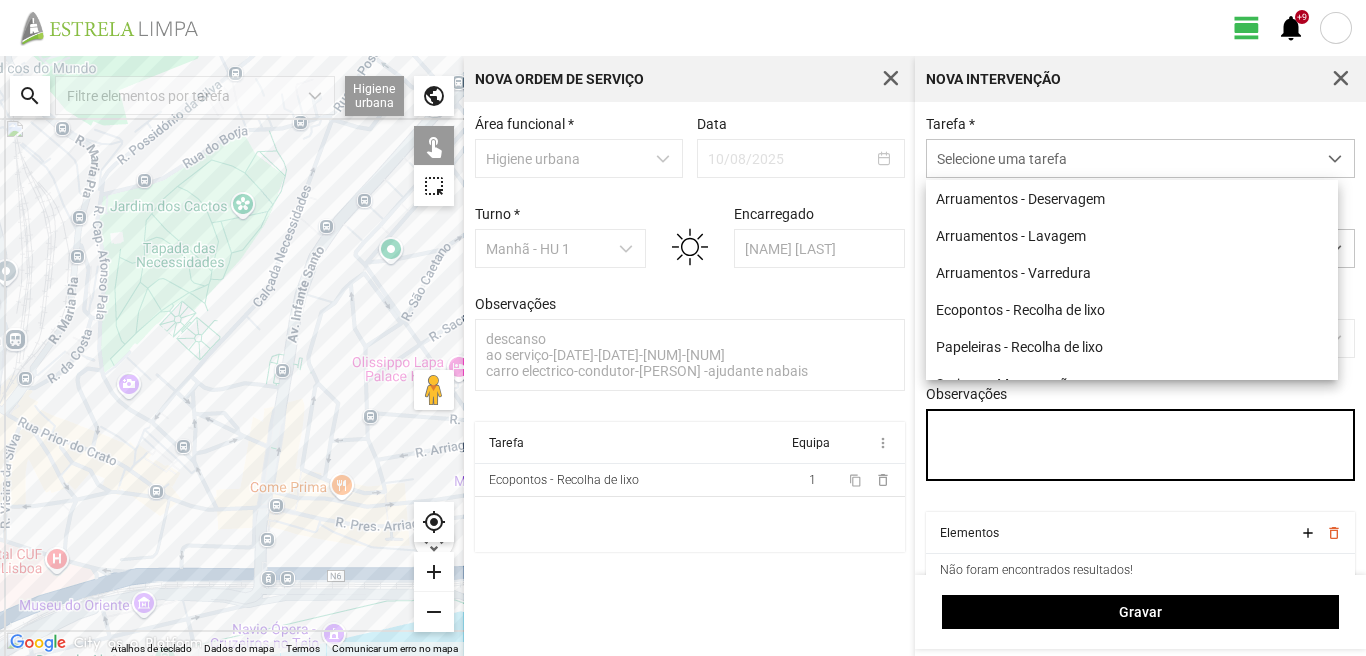 click on "Observações" at bounding box center [1141, 445] 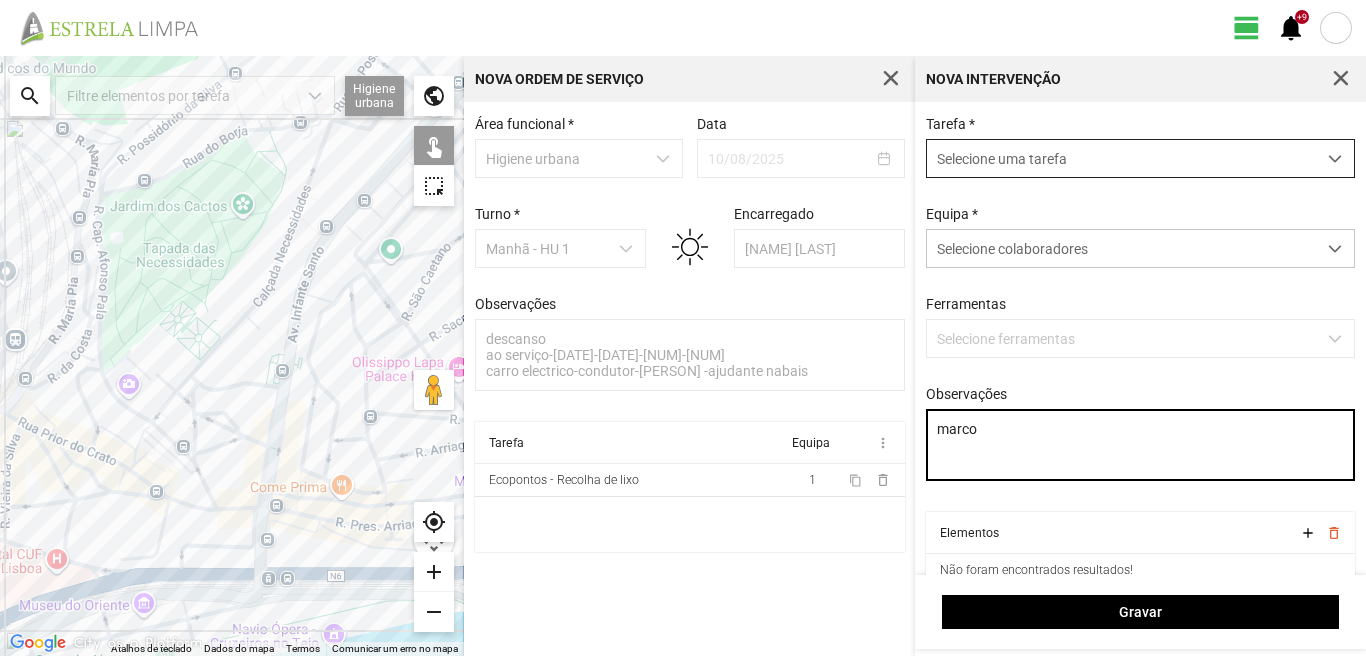 type on "marco" 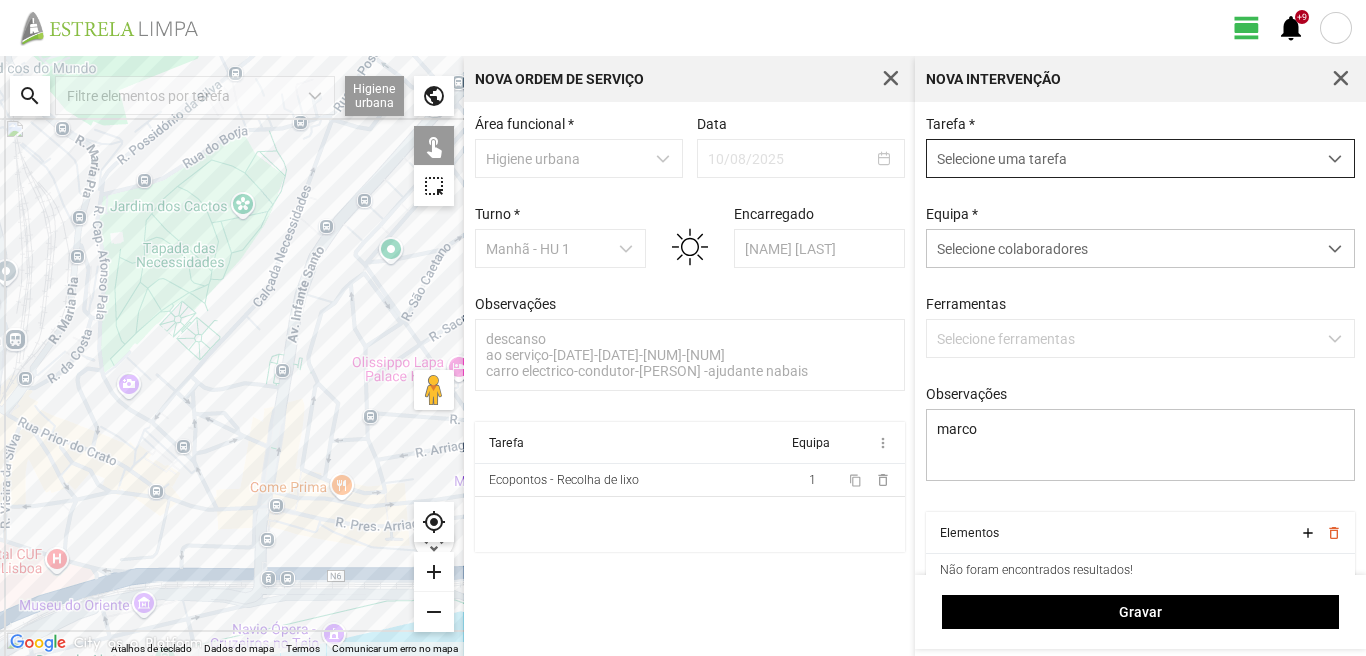 click on "Selecione uma tarefa" at bounding box center [1121, 158] 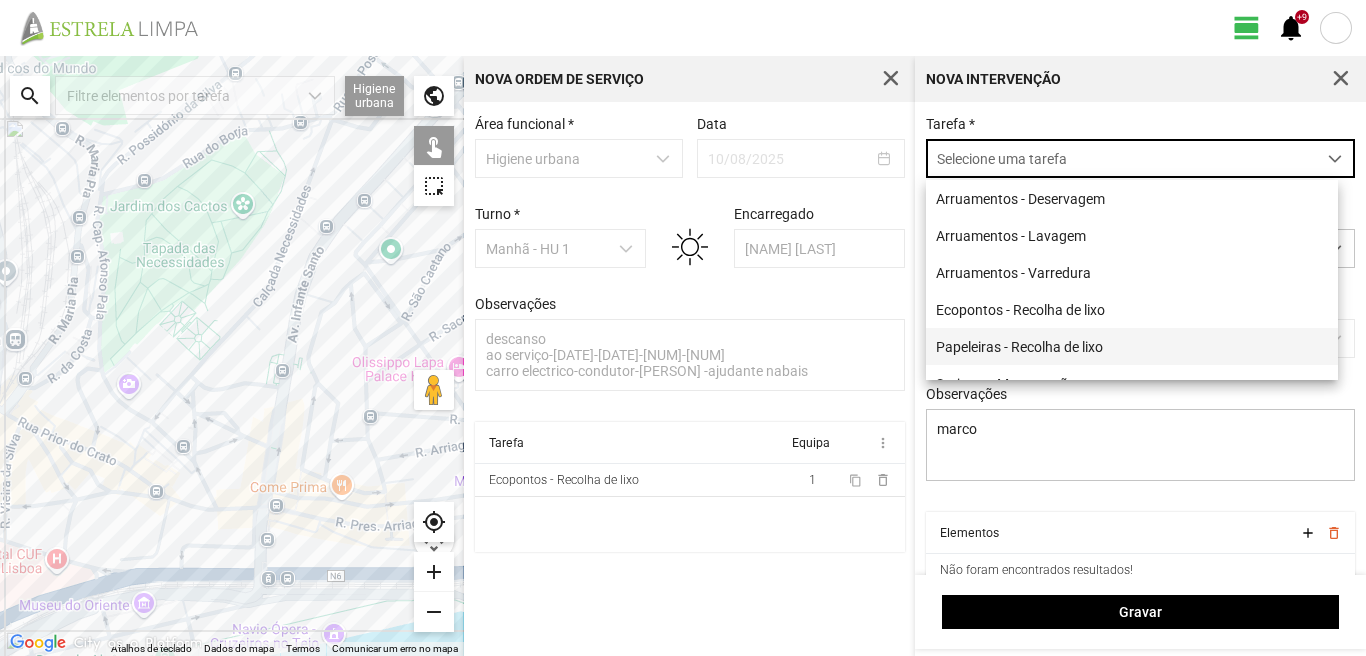 click on "Papeleiras - Recolha de lixo" at bounding box center [1132, 346] 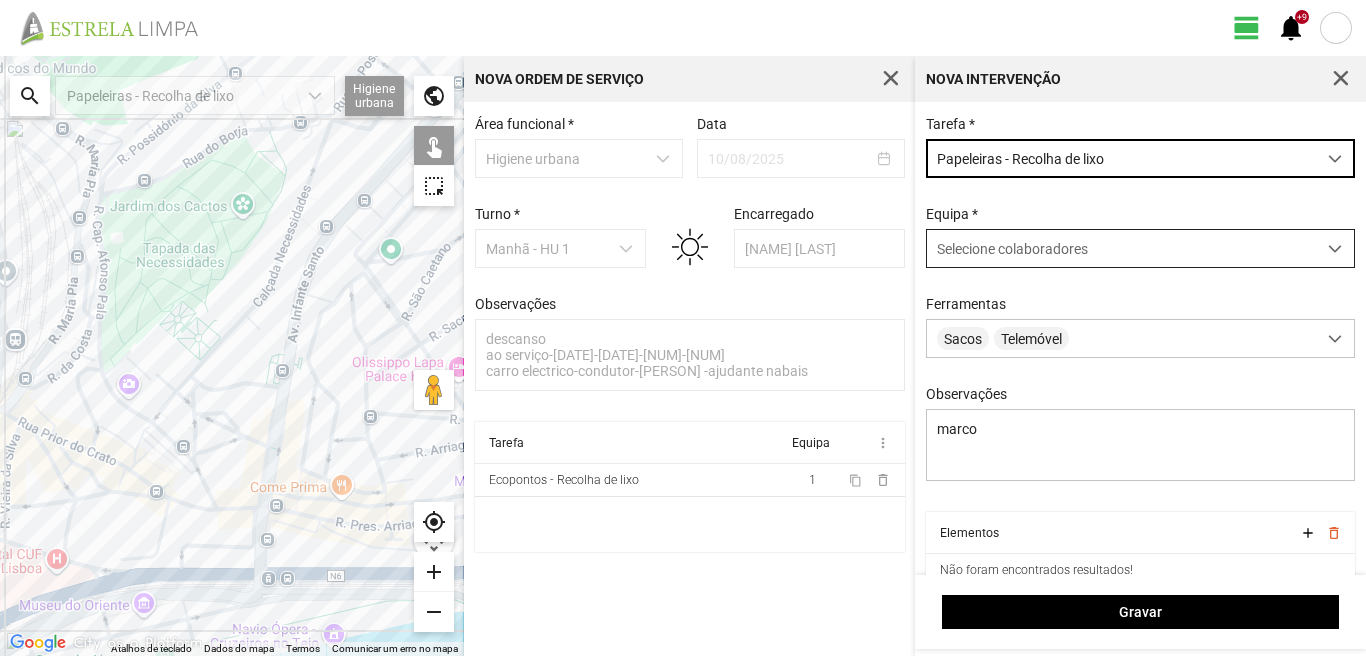 click on "Selecione colaboradores" at bounding box center [1012, 249] 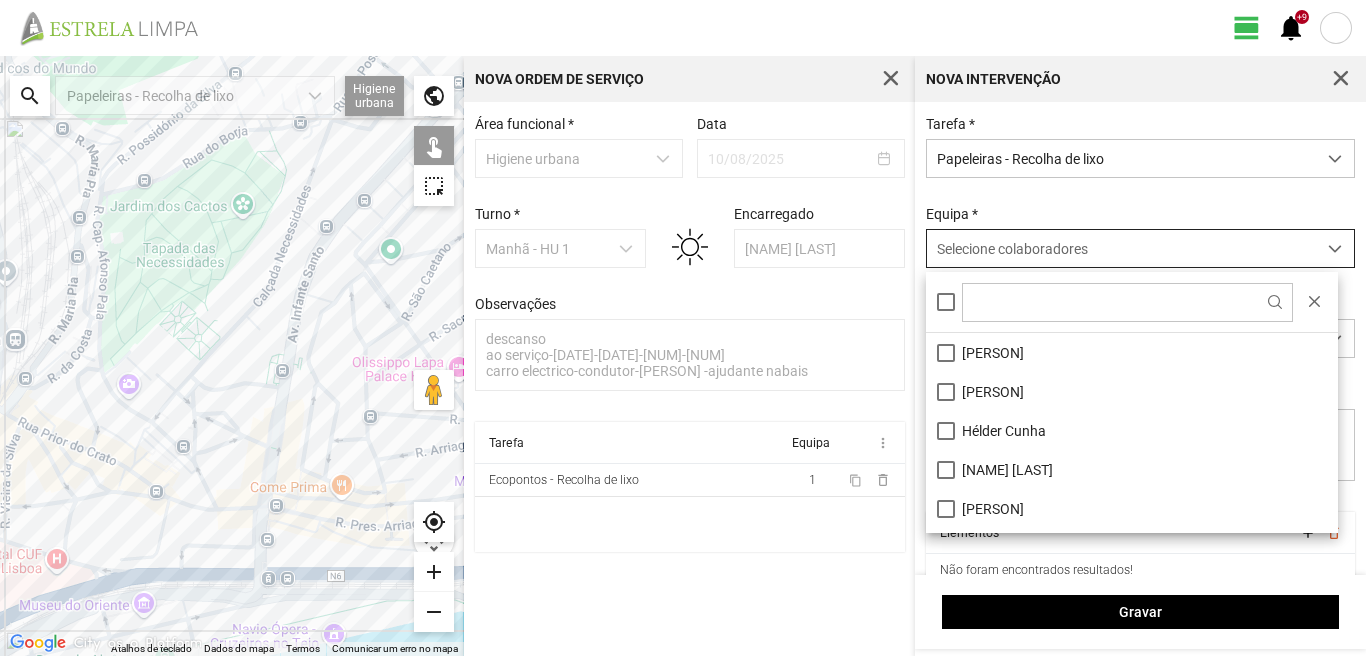 scroll, scrollTop: 11, scrollLeft: 89, axis: both 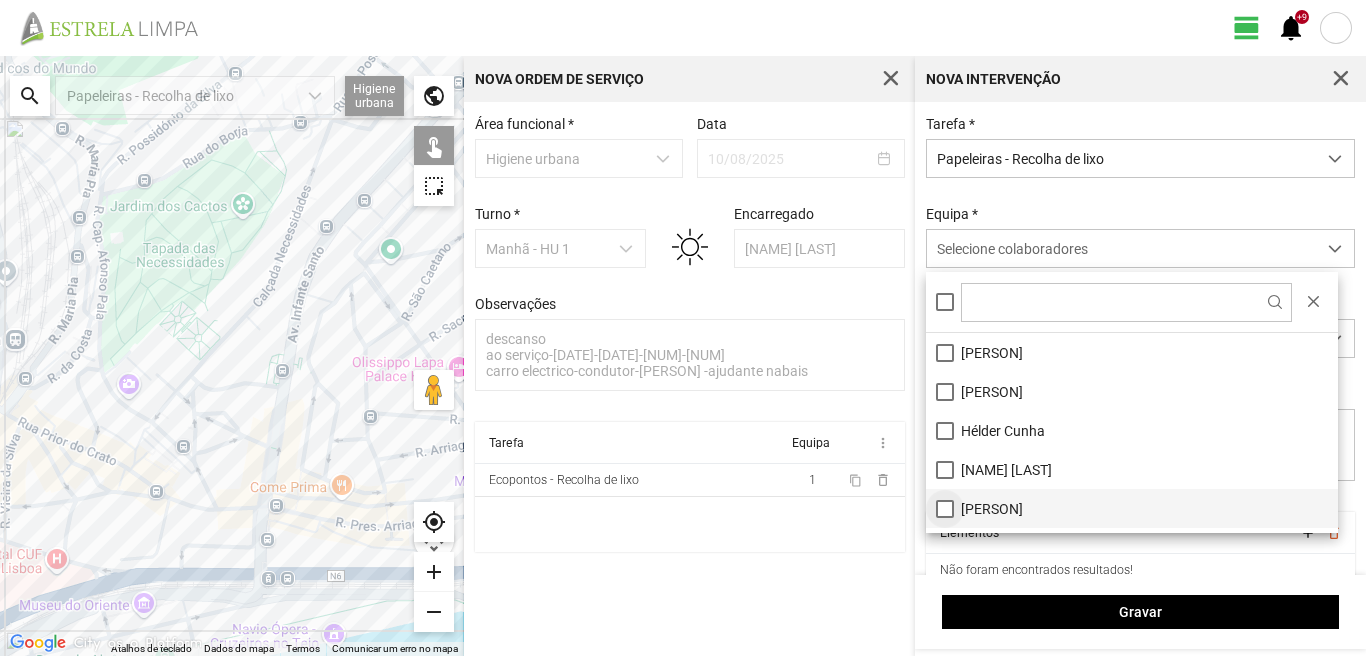 click on "[PERSON]" at bounding box center [1132, 508] 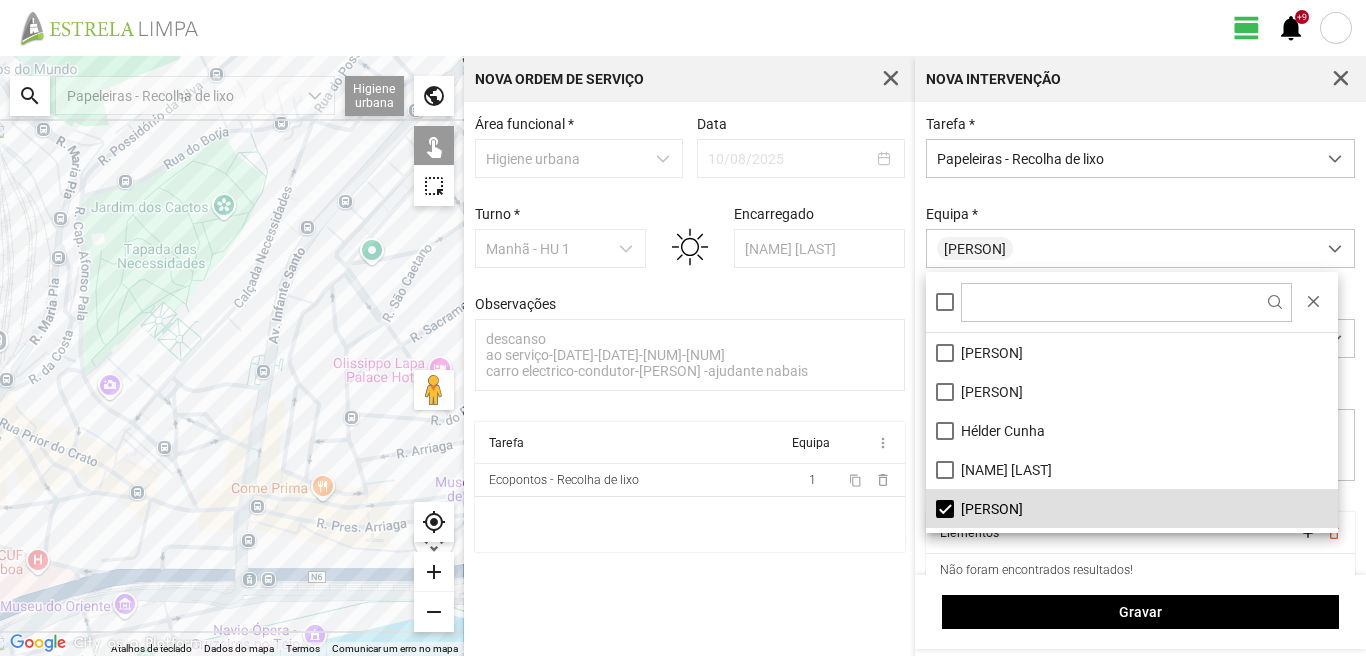 drag, startPoint x: 354, startPoint y: 451, endPoint x: 0, endPoint y: 483, distance: 355.4434 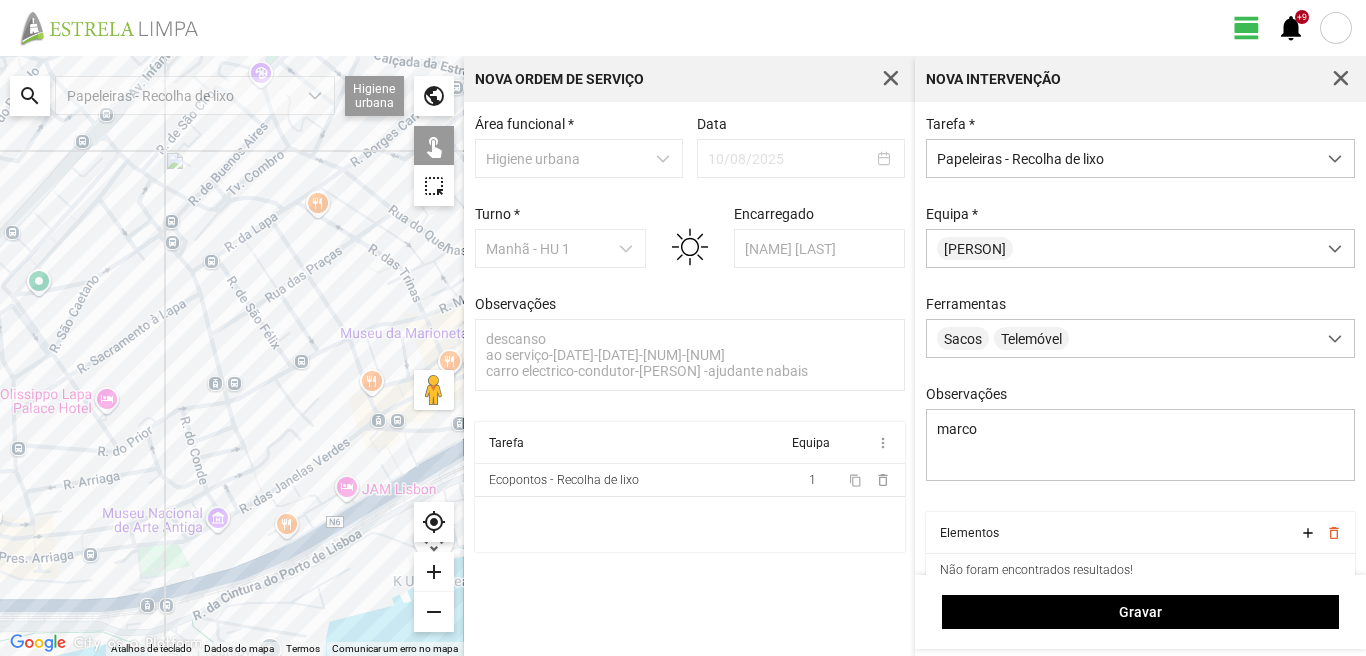 click 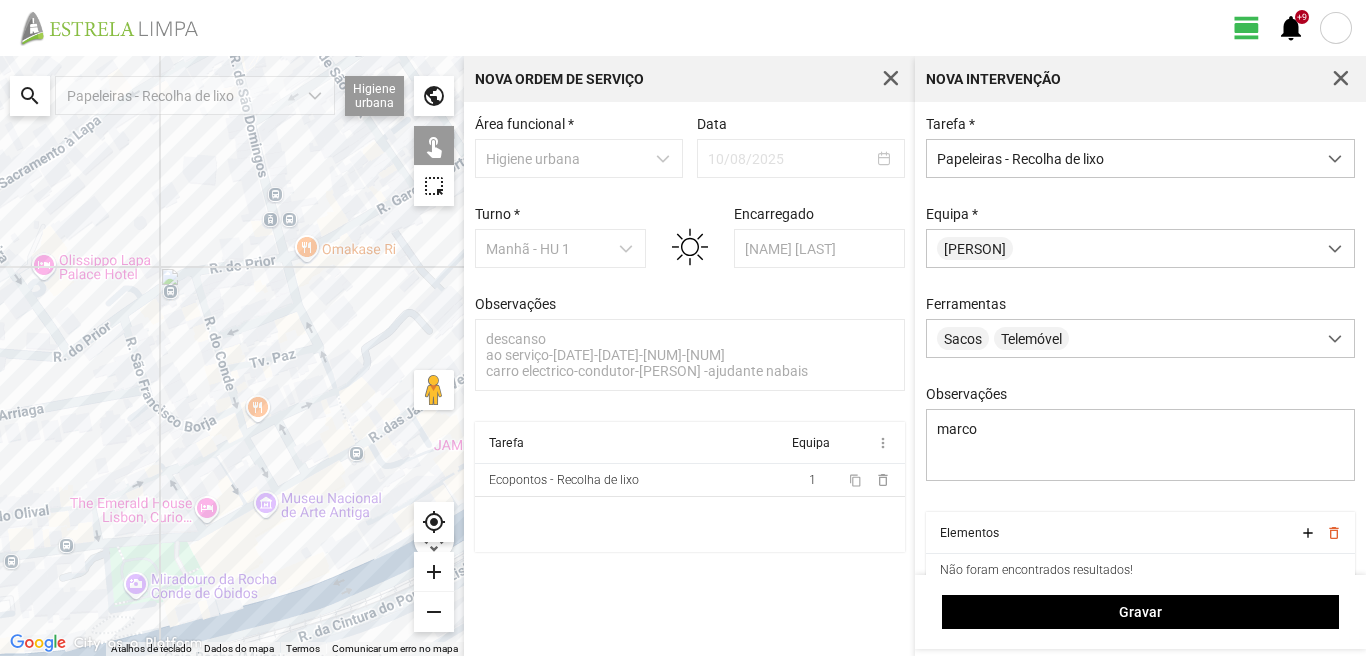 drag, startPoint x: 126, startPoint y: 539, endPoint x: 184, endPoint y: 513, distance: 63.560993 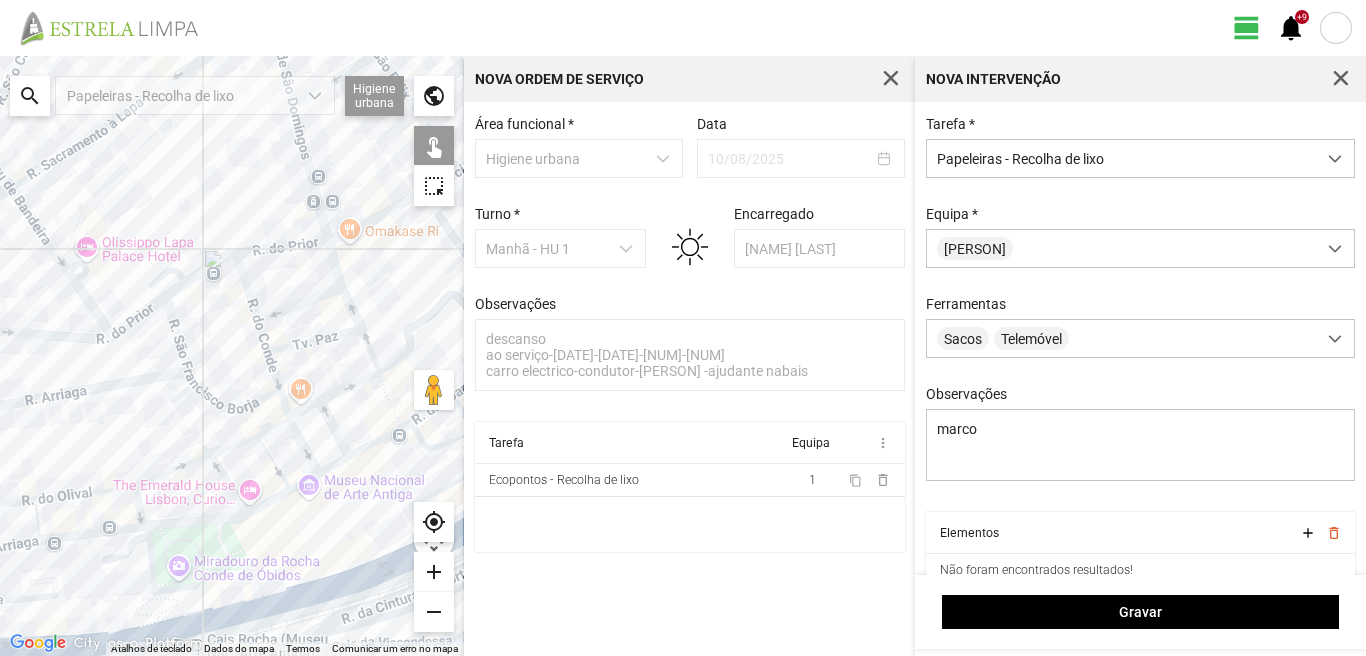 drag, startPoint x: 278, startPoint y: 539, endPoint x: 324, endPoint y: 371, distance: 174.1838 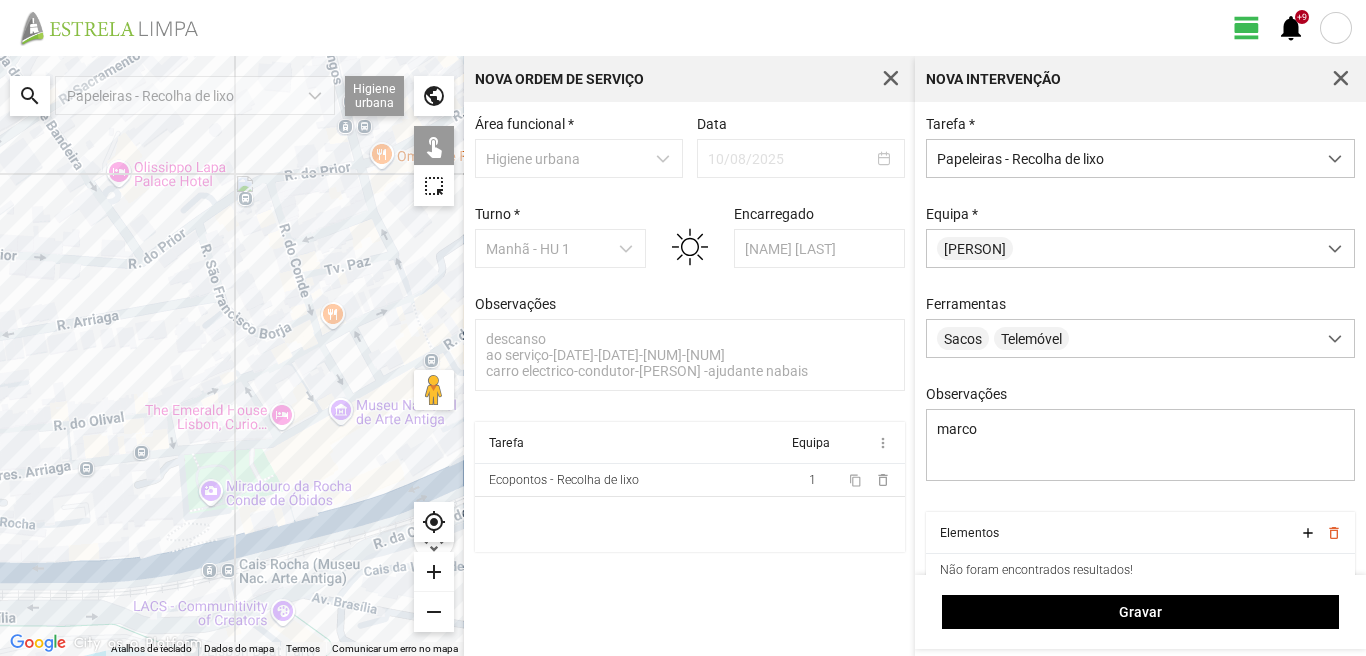 drag, startPoint x: 234, startPoint y: 504, endPoint x: 335, endPoint y: 405, distance: 141.42842 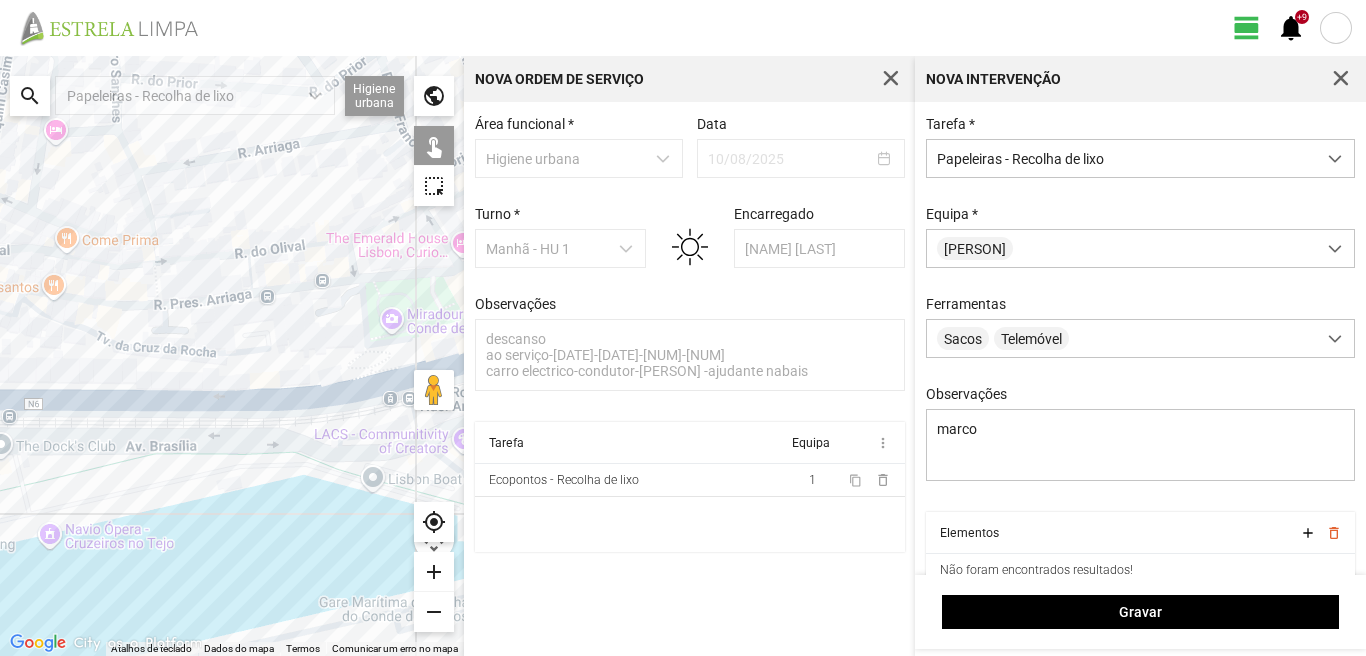 click 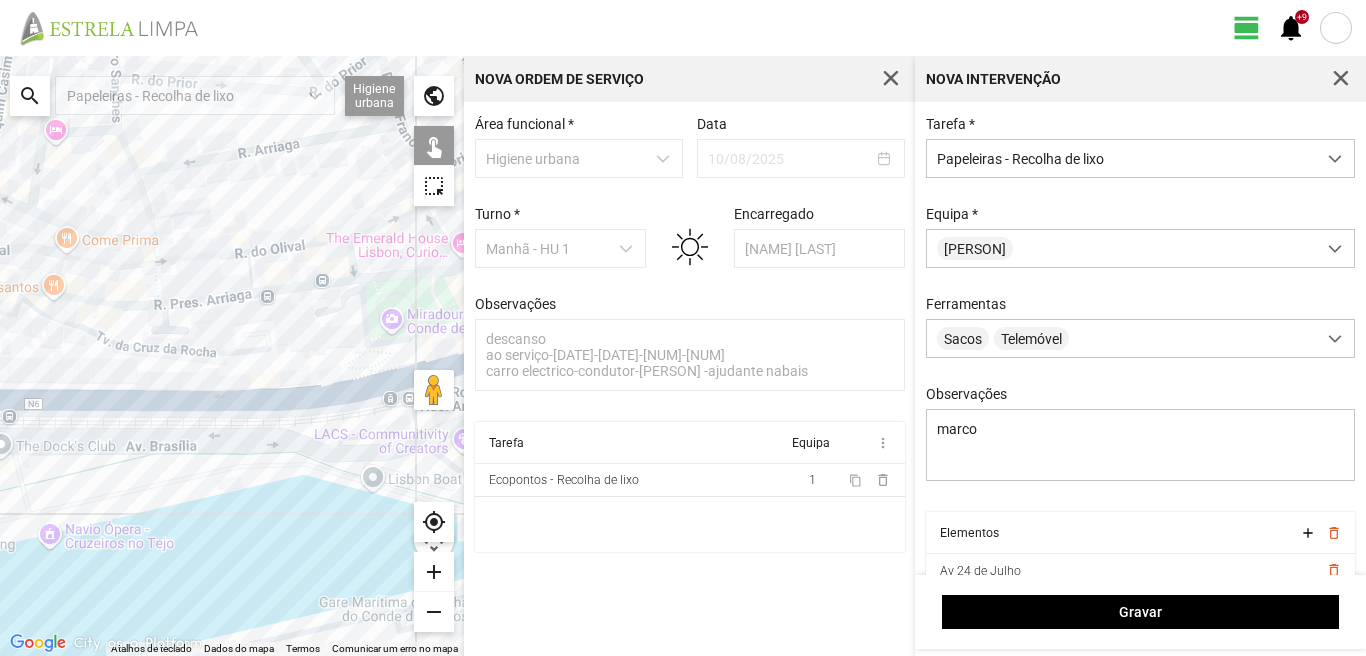 click 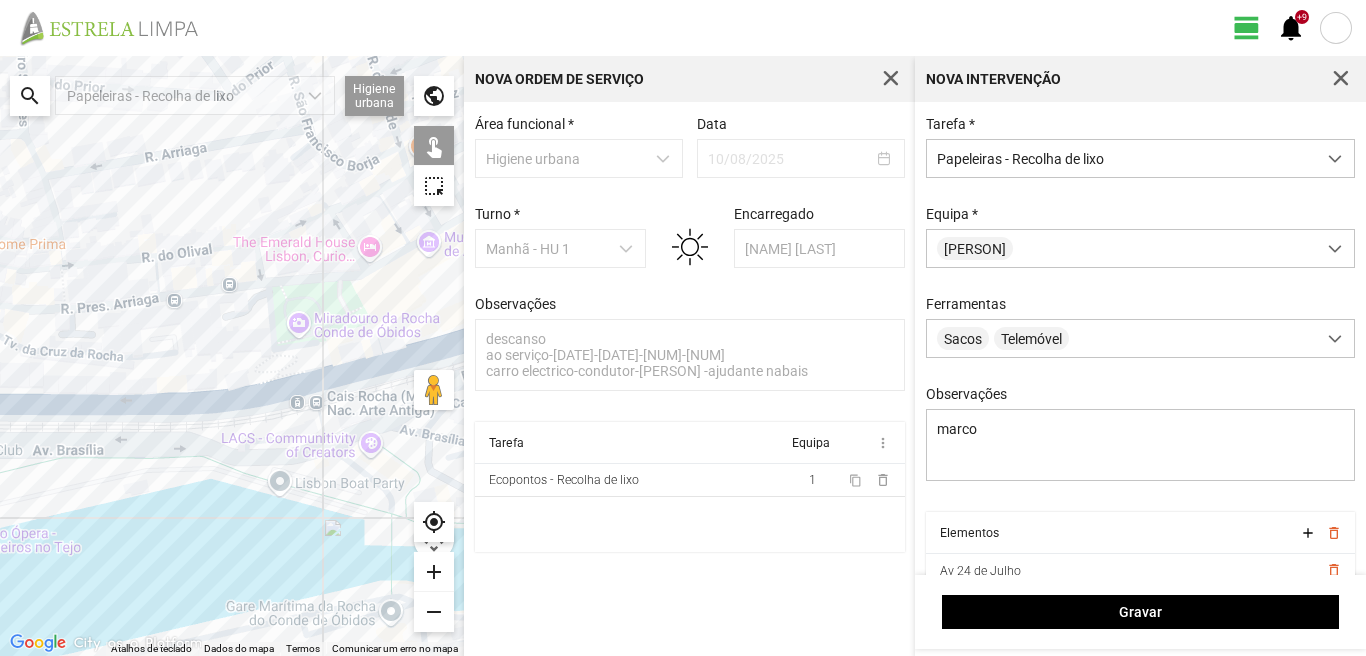 drag, startPoint x: 350, startPoint y: 346, endPoint x: 248, endPoint y: 347, distance: 102.0049 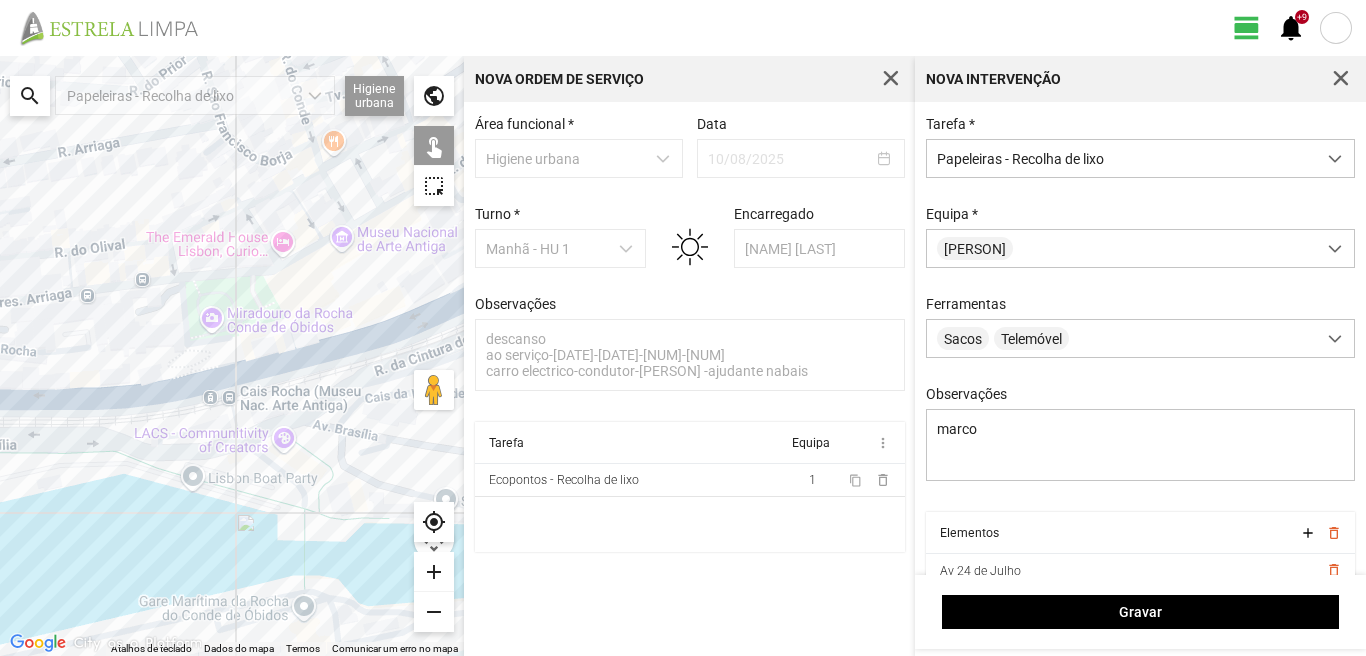 click 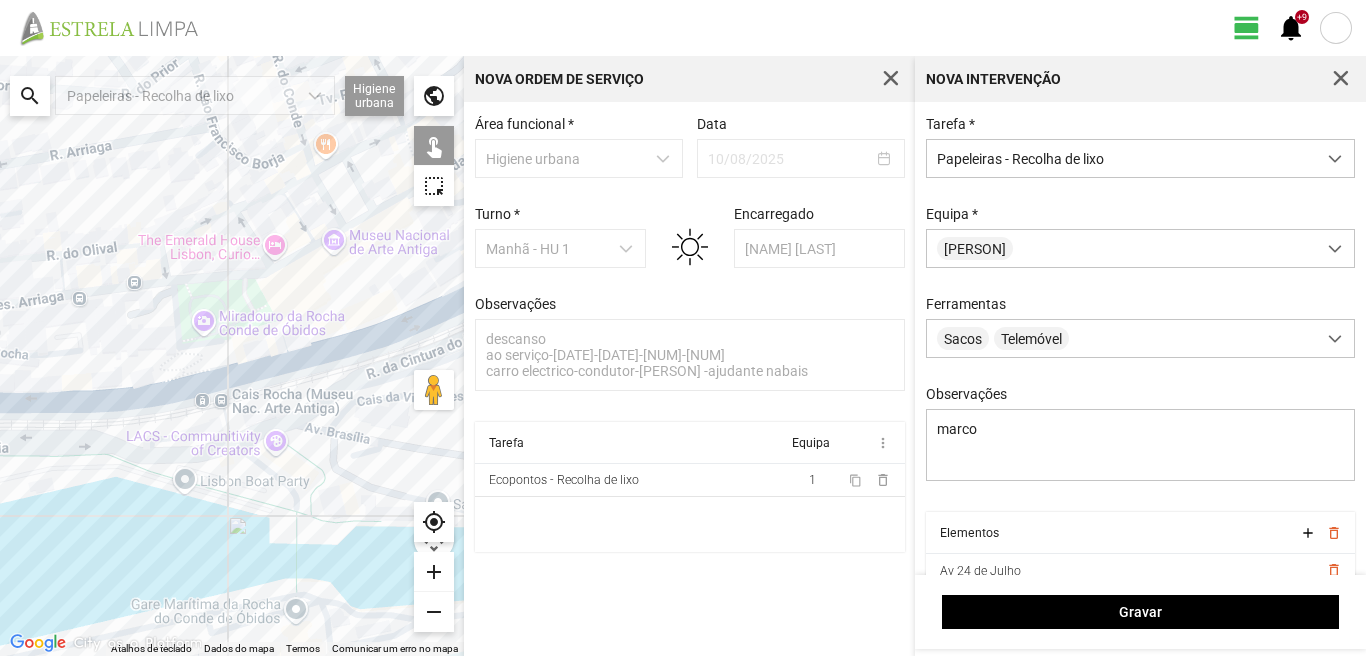 drag, startPoint x: 405, startPoint y: 284, endPoint x: 305, endPoint y: 337, distance: 113.17685 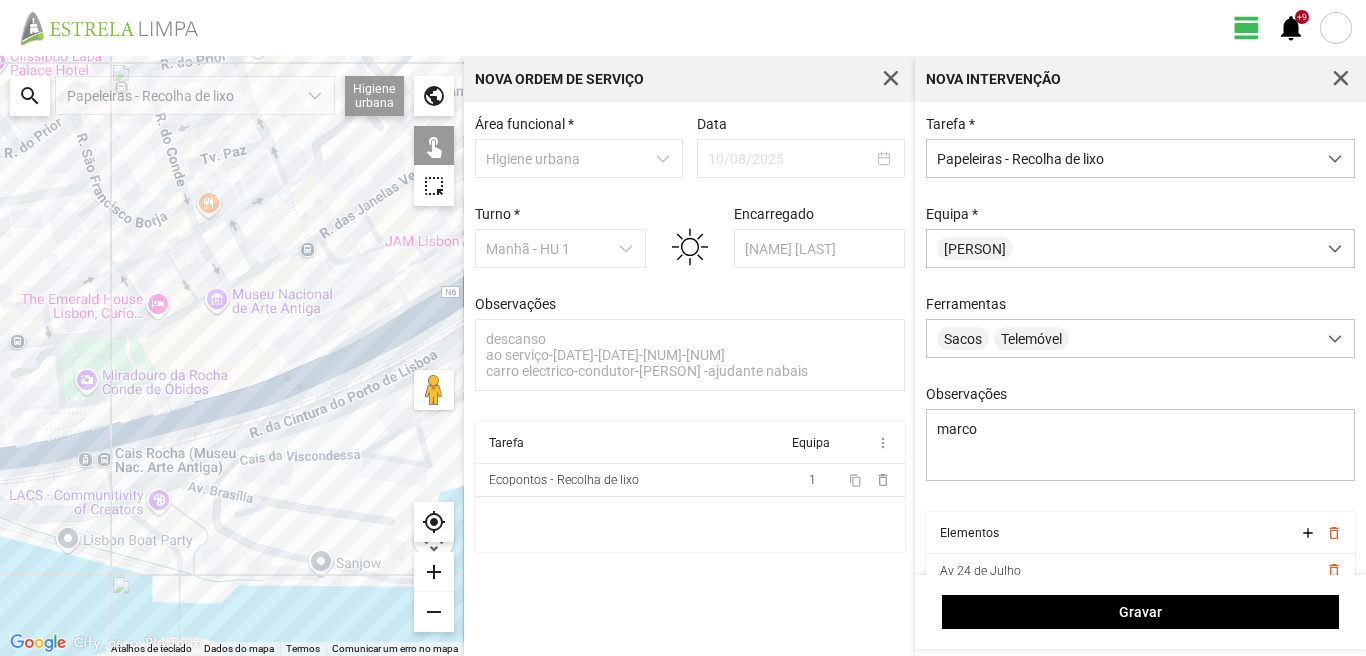 click 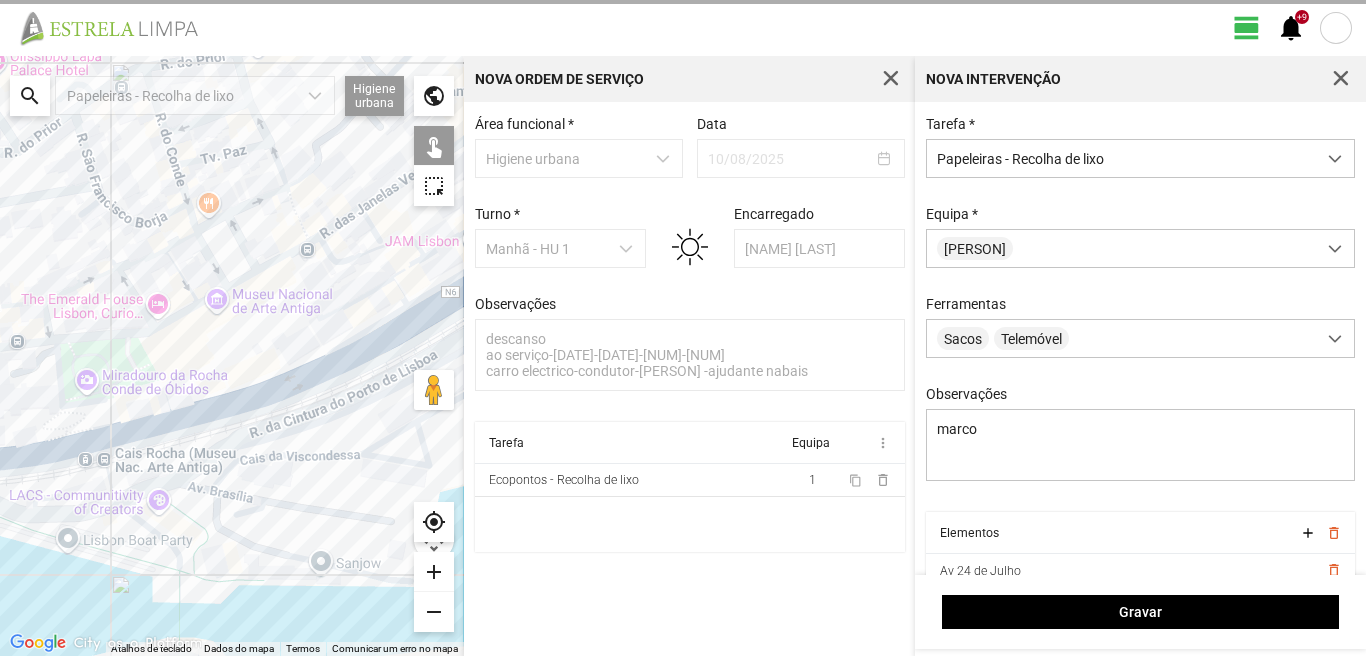 click 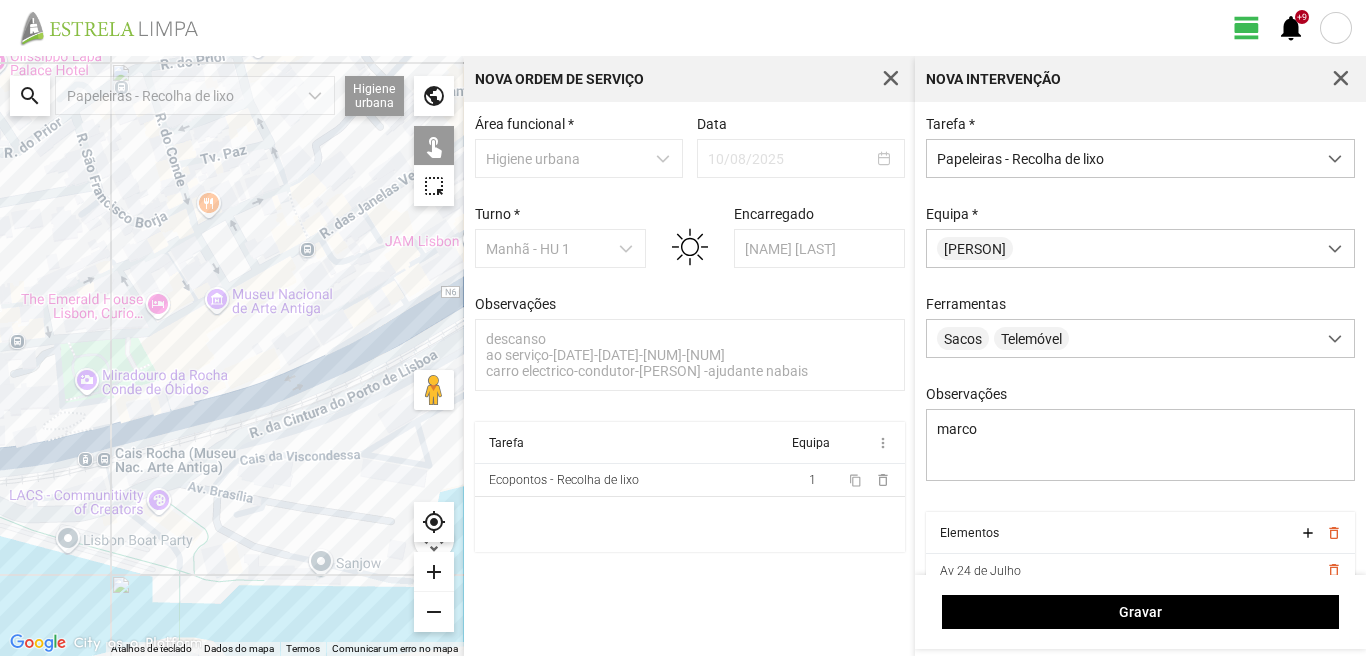 click 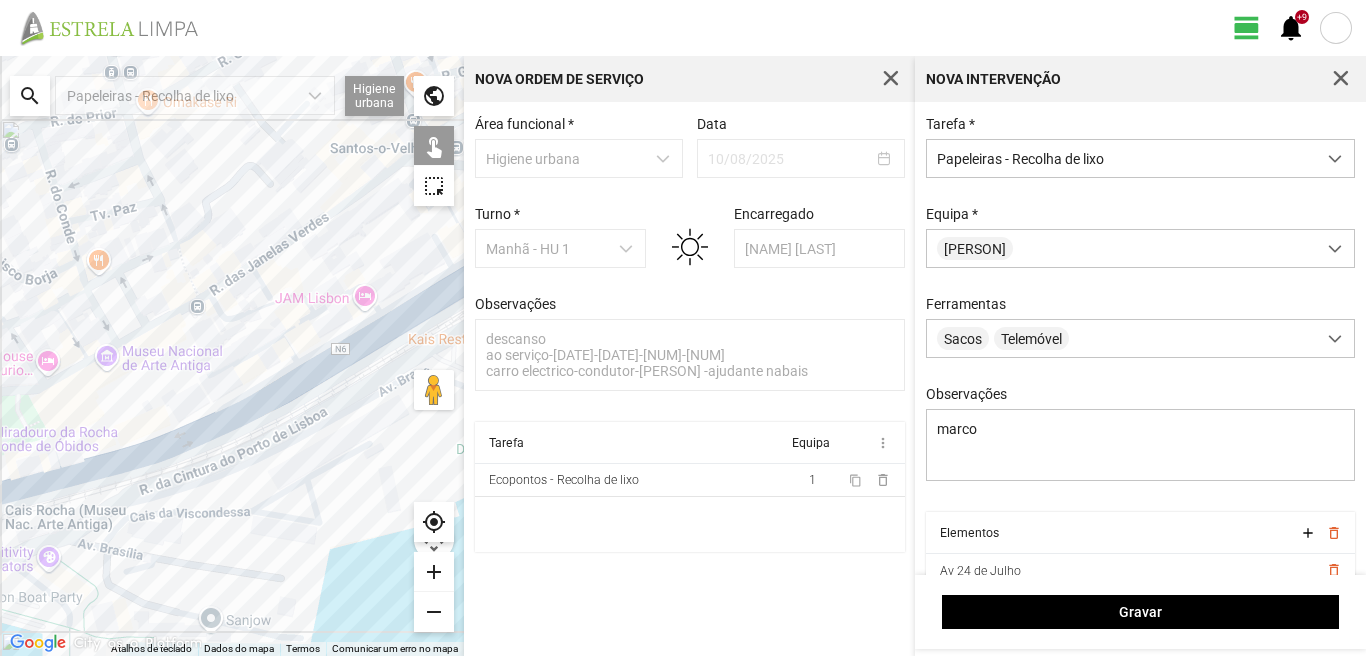 click 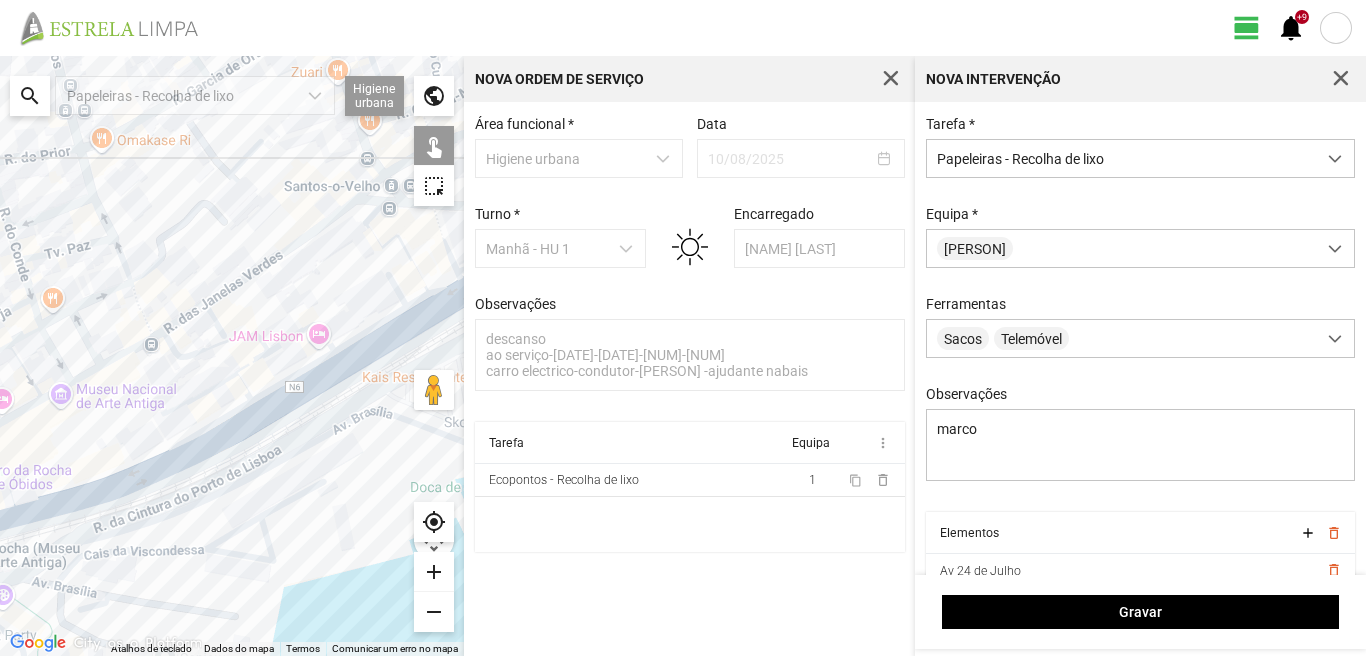 drag, startPoint x: 372, startPoint y: 280, endPoint x: 182, endPoint y: 376, distance: 212.87555 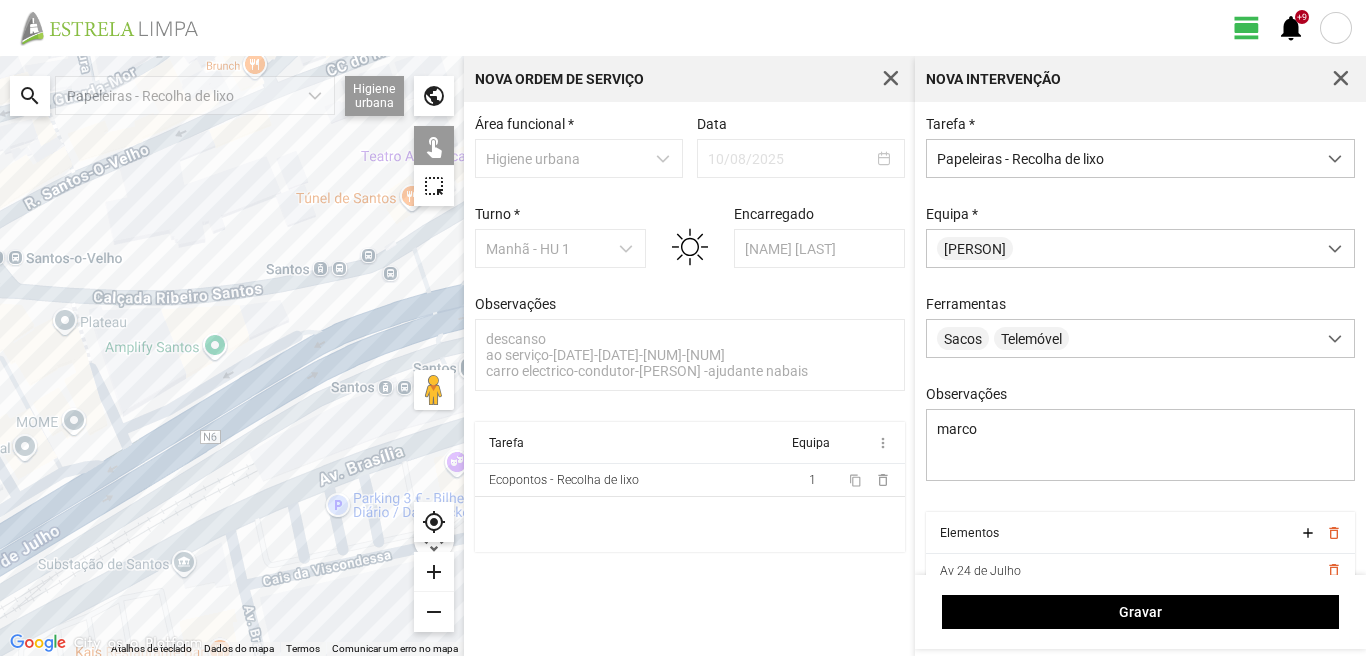 click 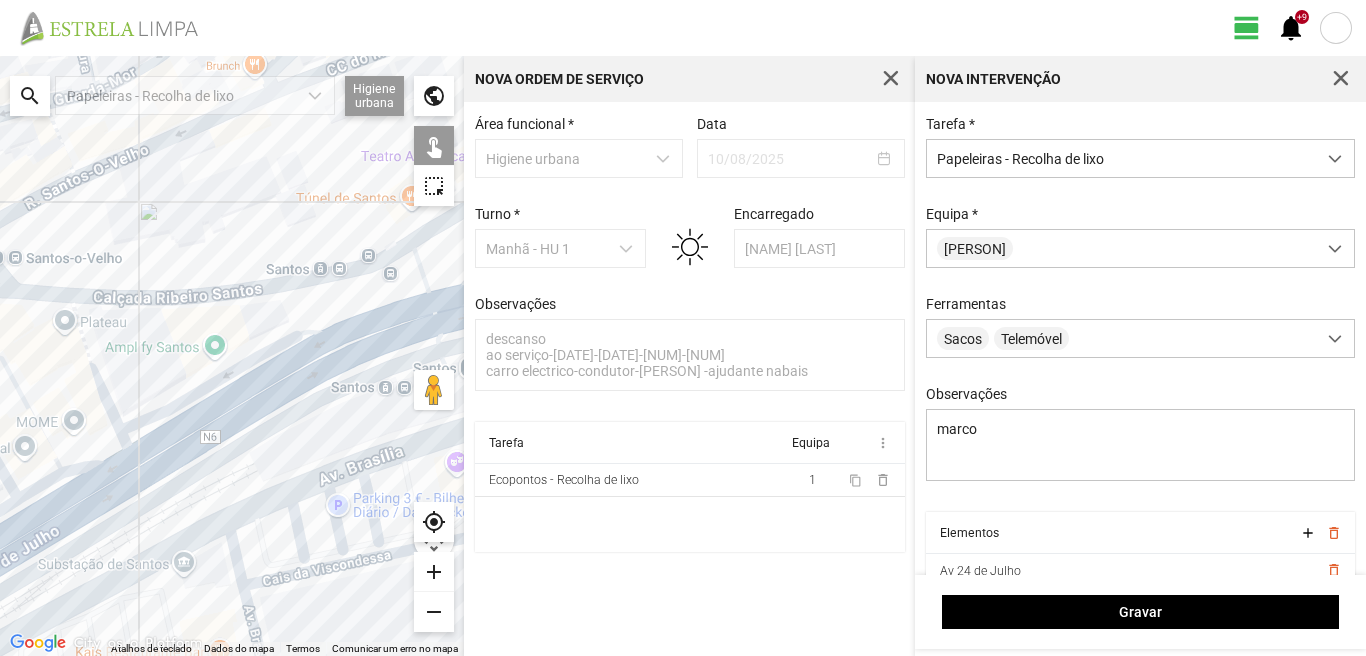 click 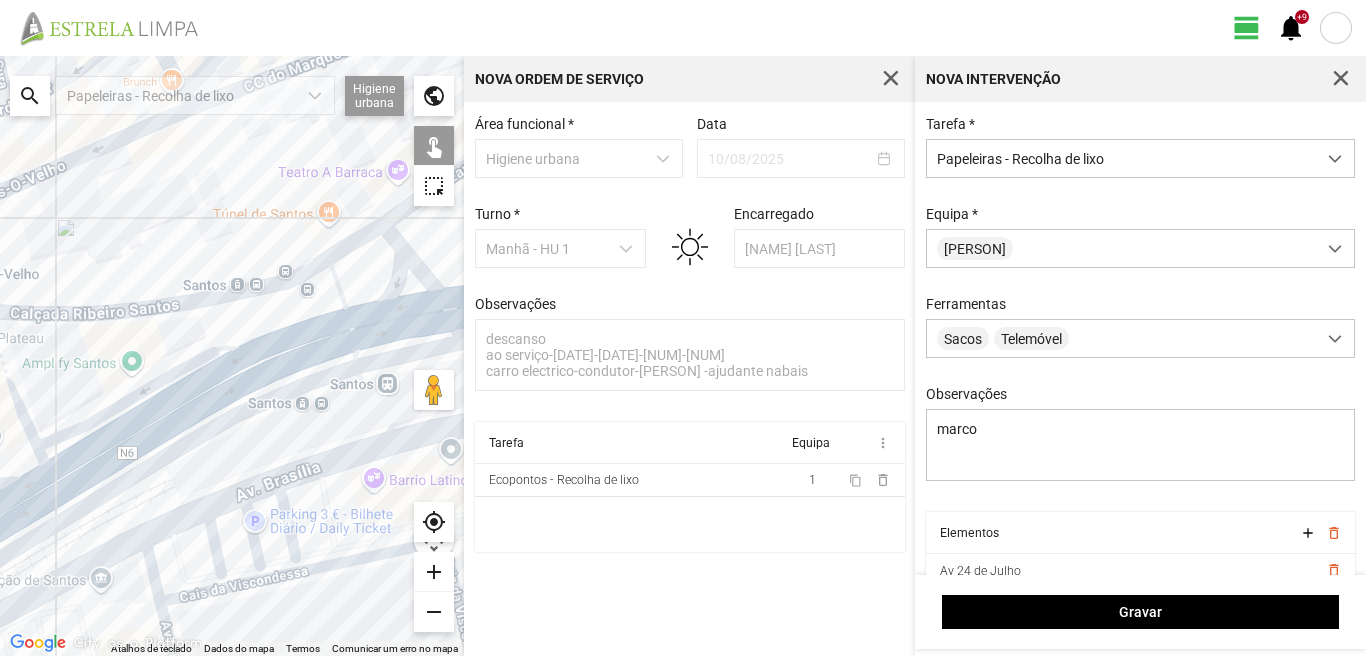 drag, startPoint x: 308, startPoint y: 396, endPoint x: 221, endPoint y: 406, distance: 87.57283 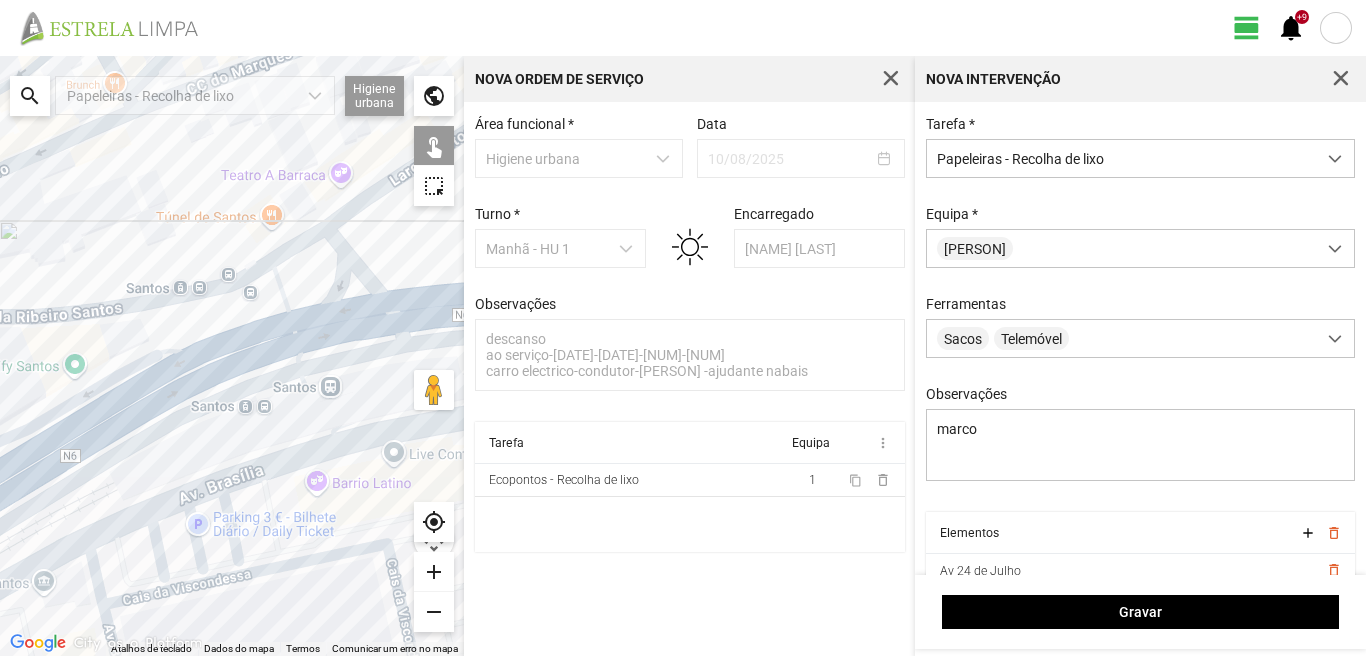 click 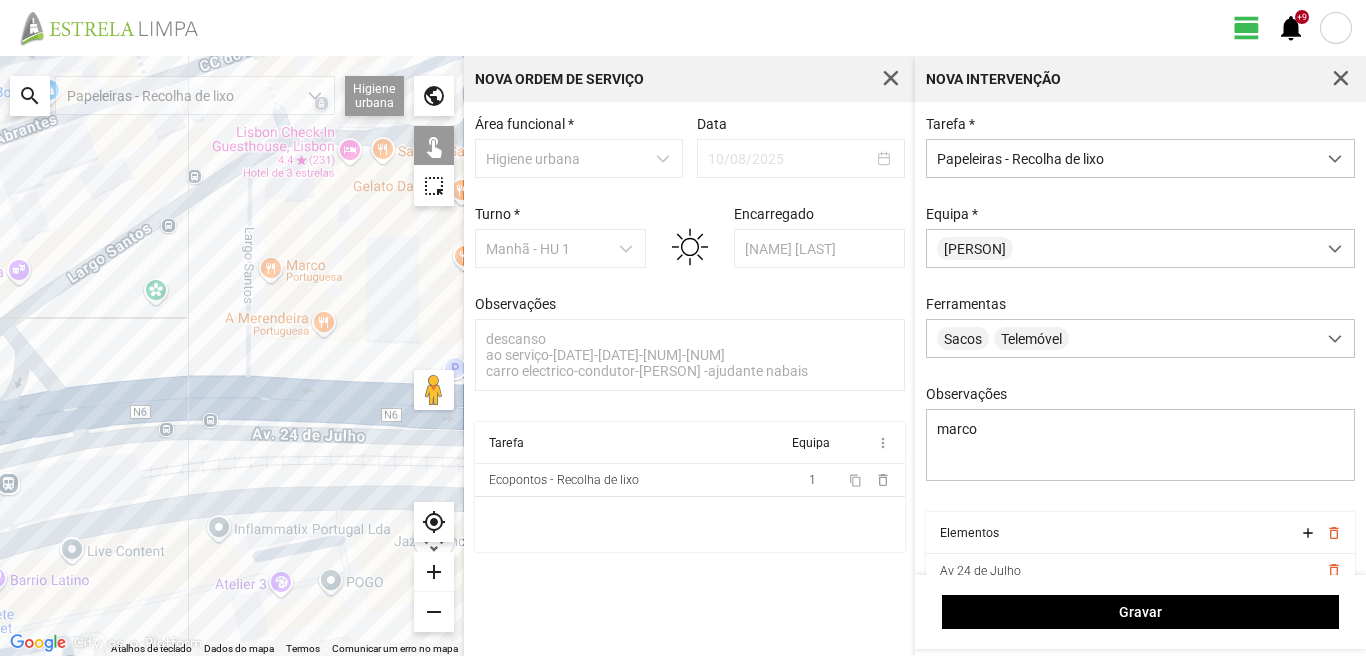 click 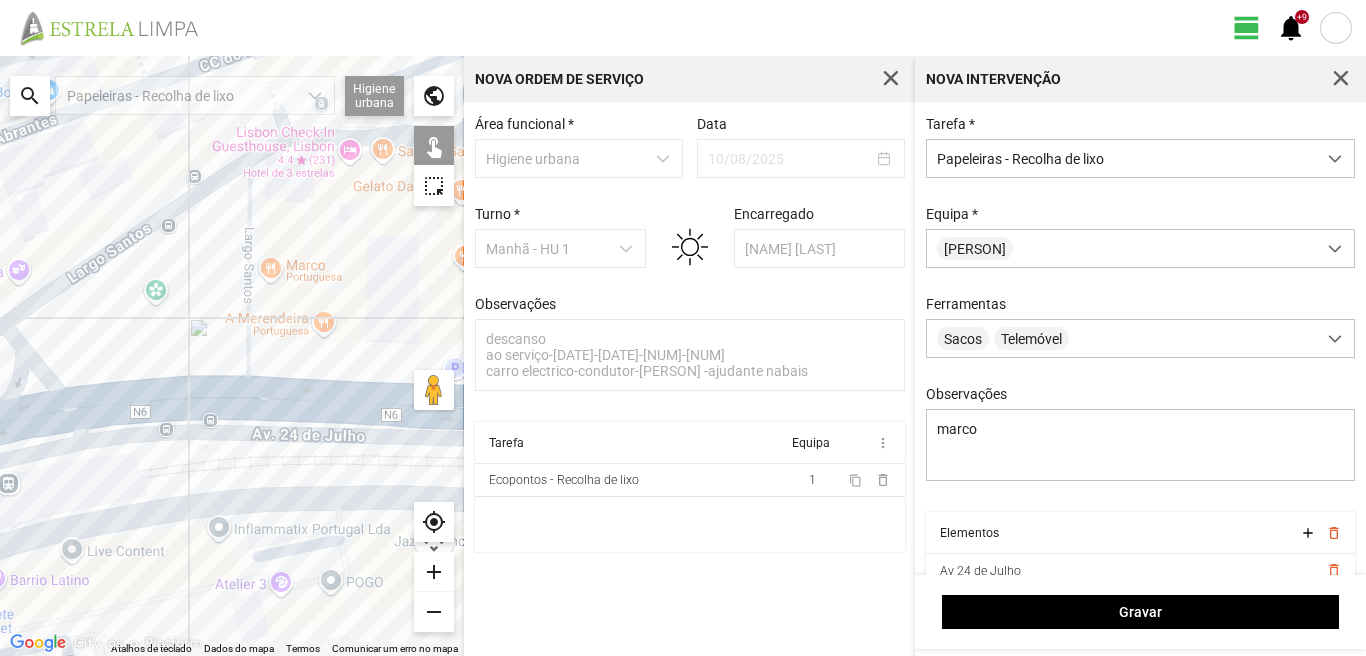 click 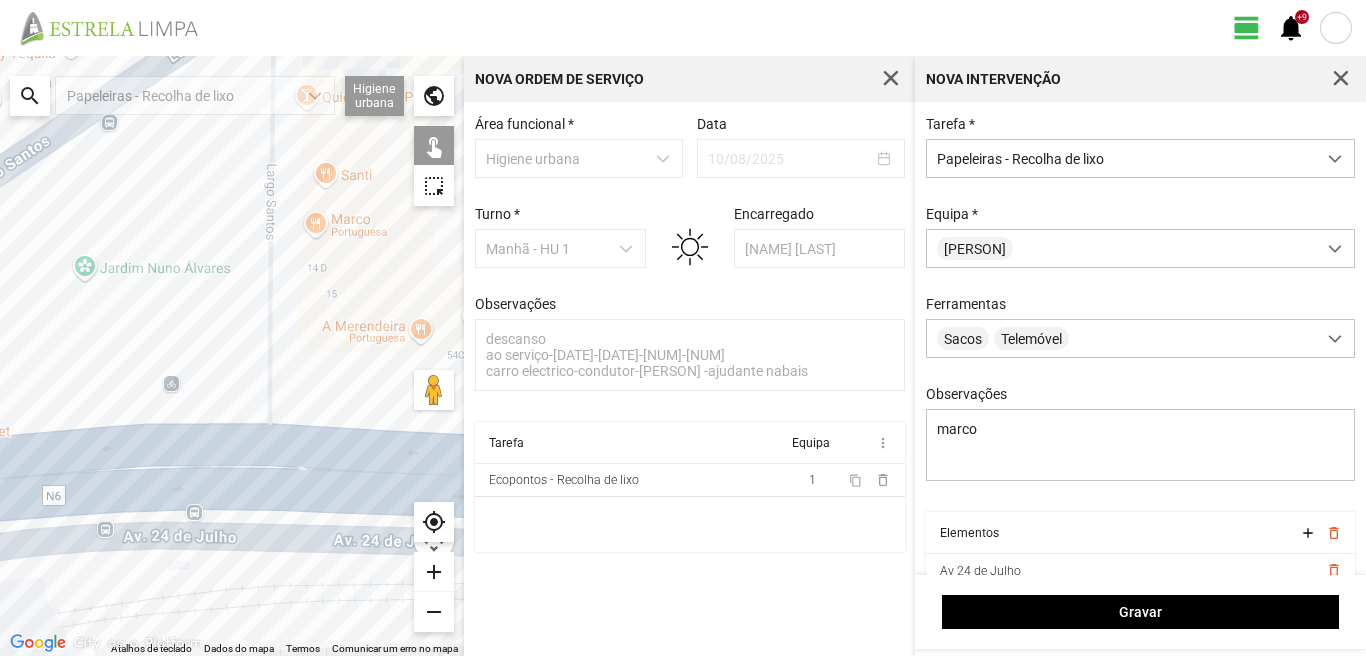 click 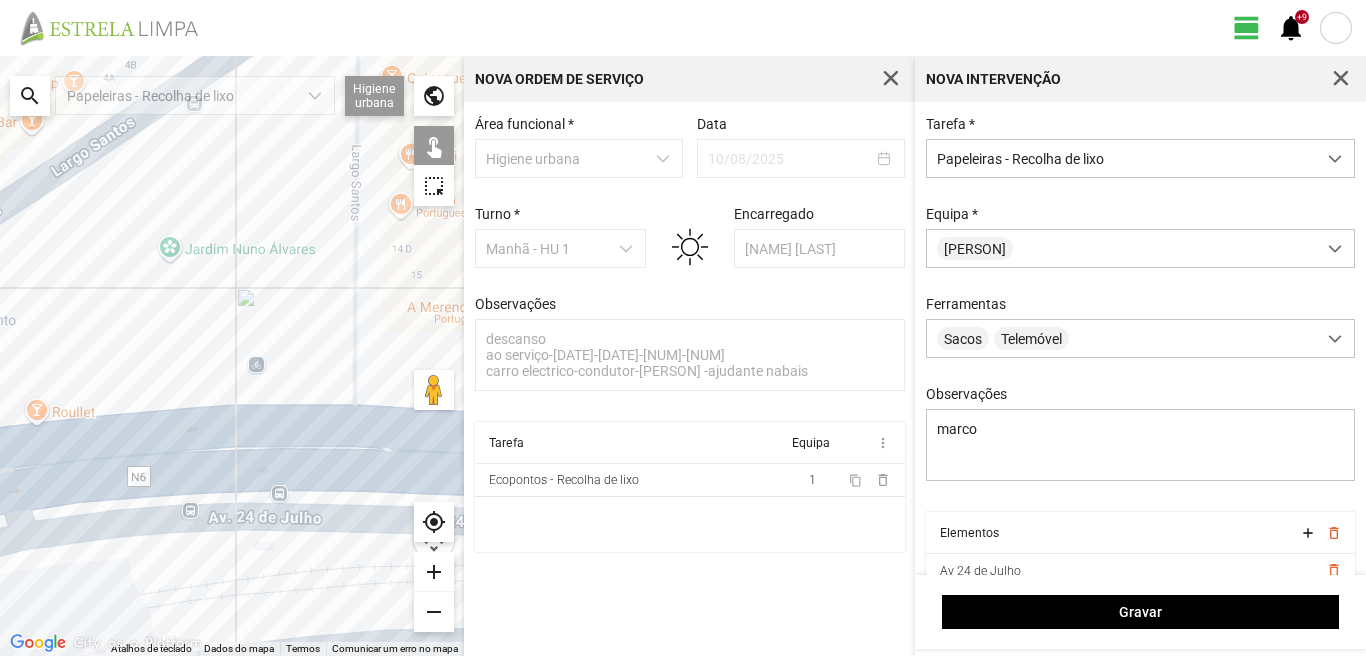 drag, startPoint x: 170, startPoint y: 428, endPoint x: 341, endPoint y: 390, distance: 175.17134 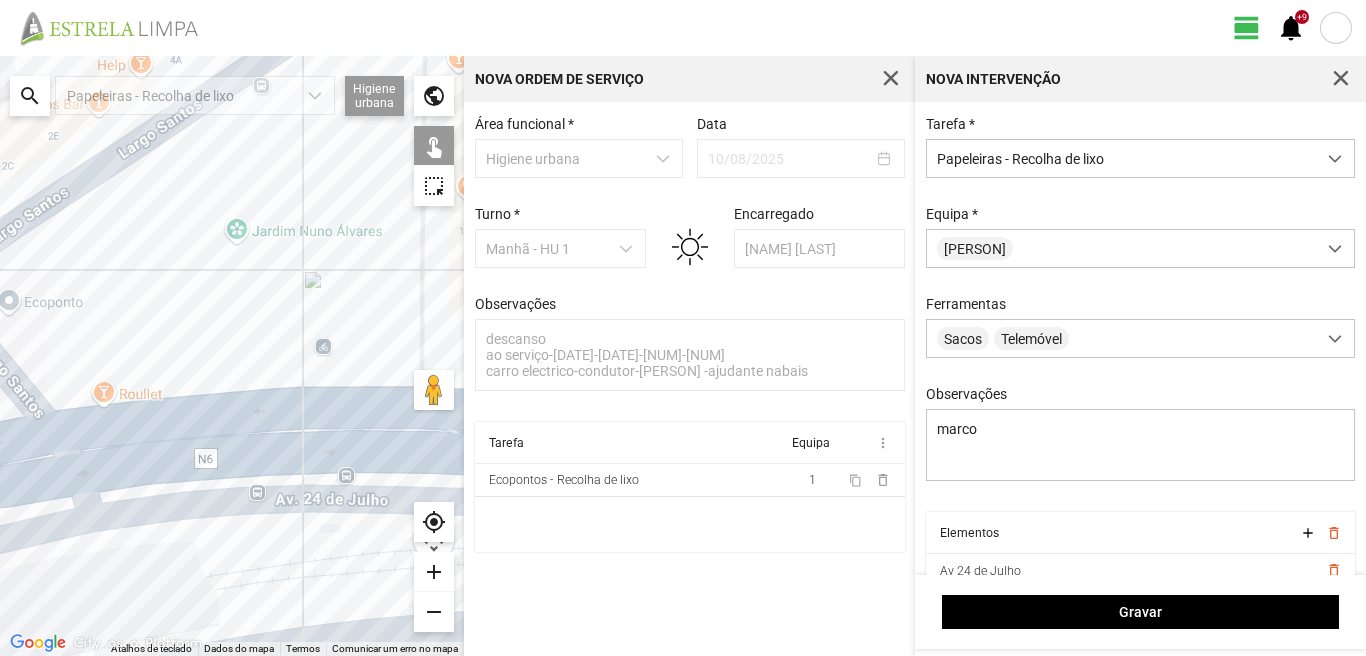 click 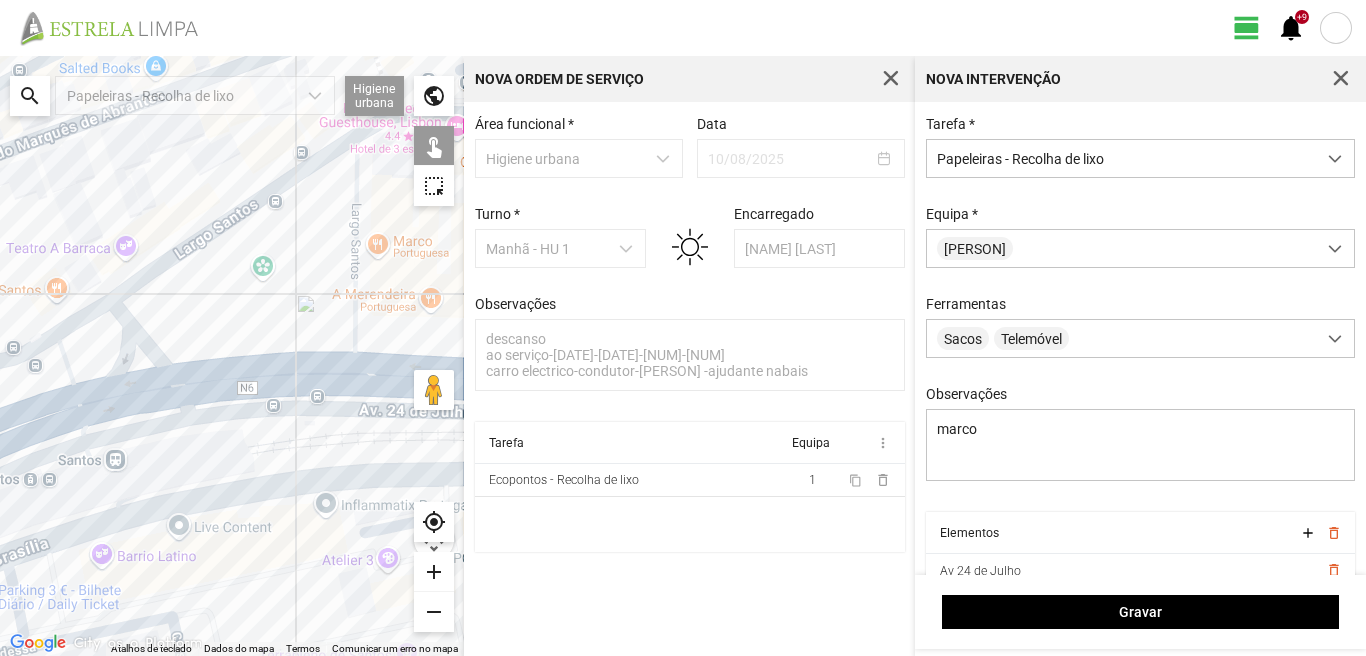 click 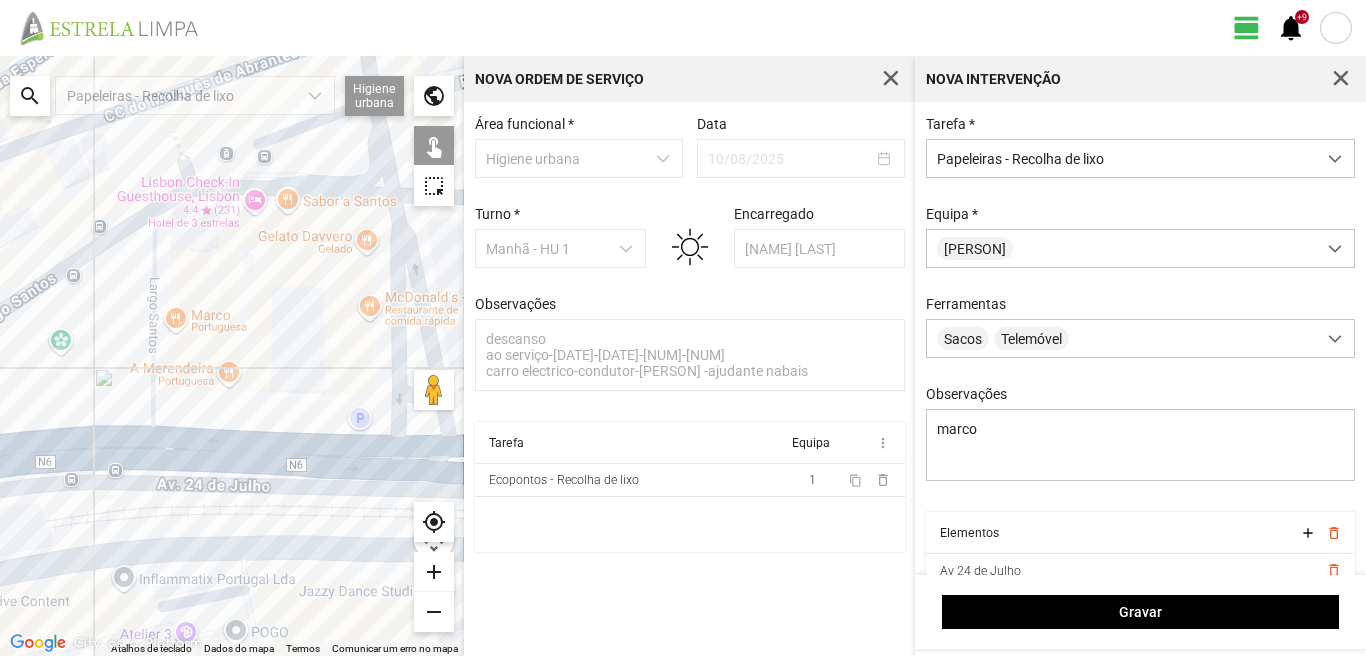 drag, startPoint x: 319, startPoint y: 288, endPoint x: 48, endPoint y: 450, distance: 315.7293 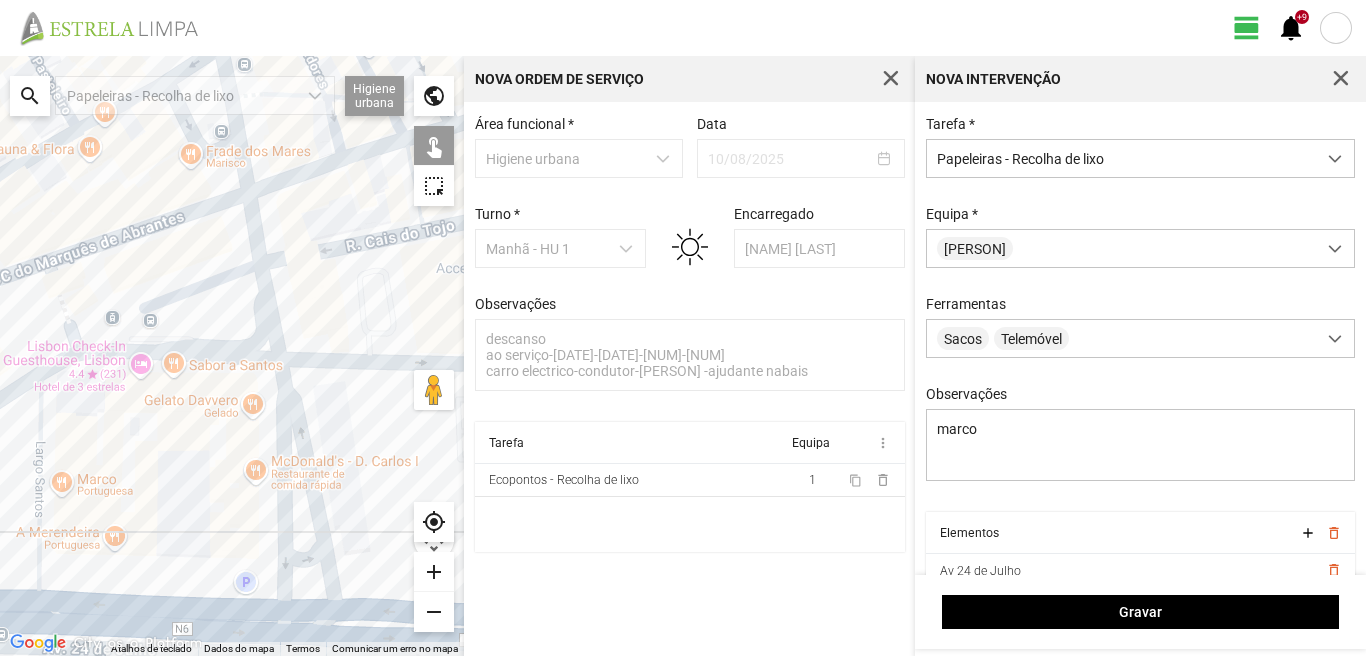 drag, startPoint x: 108, startPoint y: 298, endPoint x: 133, endPoint y: 309, distance: 27.313 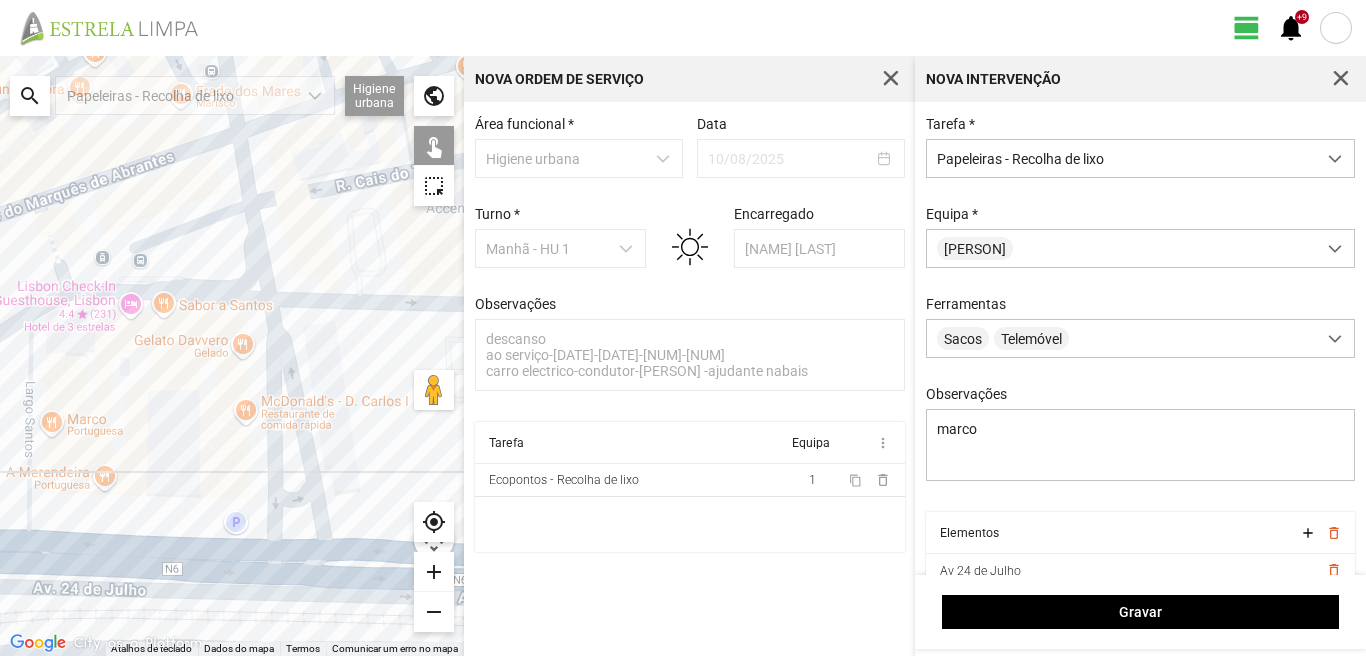 drag, startPoint x: 263, startPoint y: 542, endPoint x: 241, endPoint y: 430, distance: 114.14027 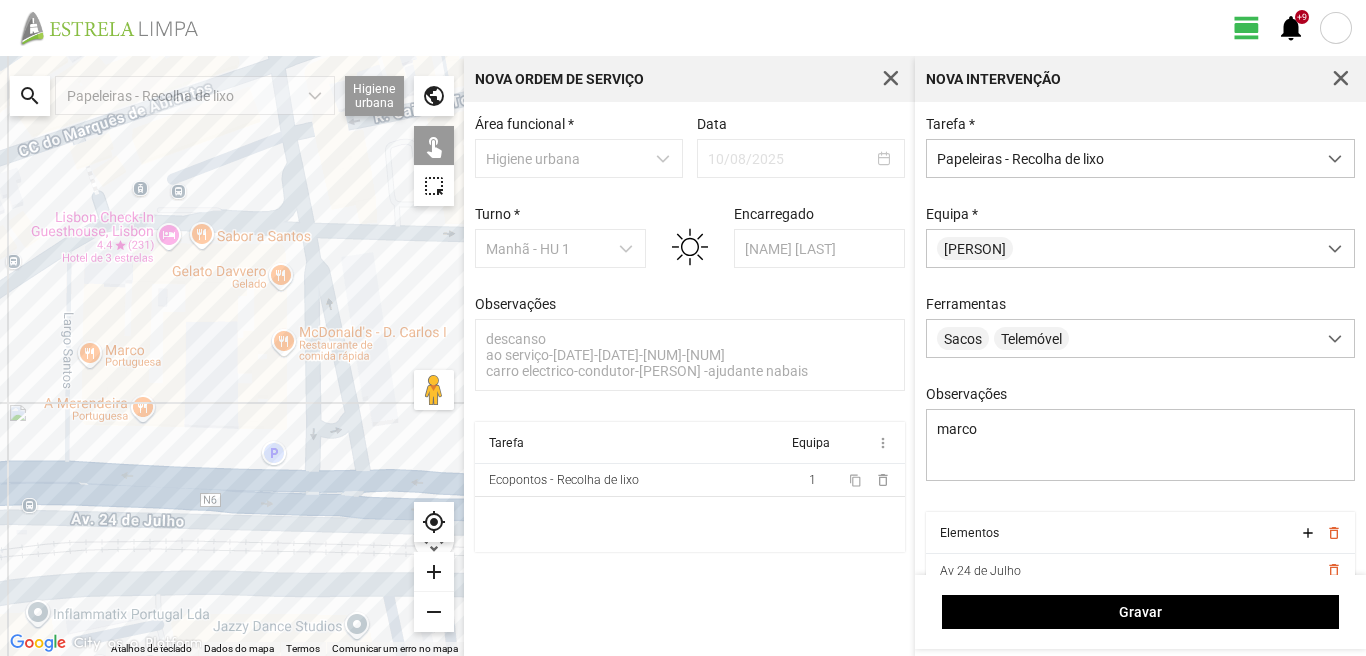drag, startPoint x: 243, startPoint y: 429, endPoint x: 366, endPoint y: 521, distance: 153.60013 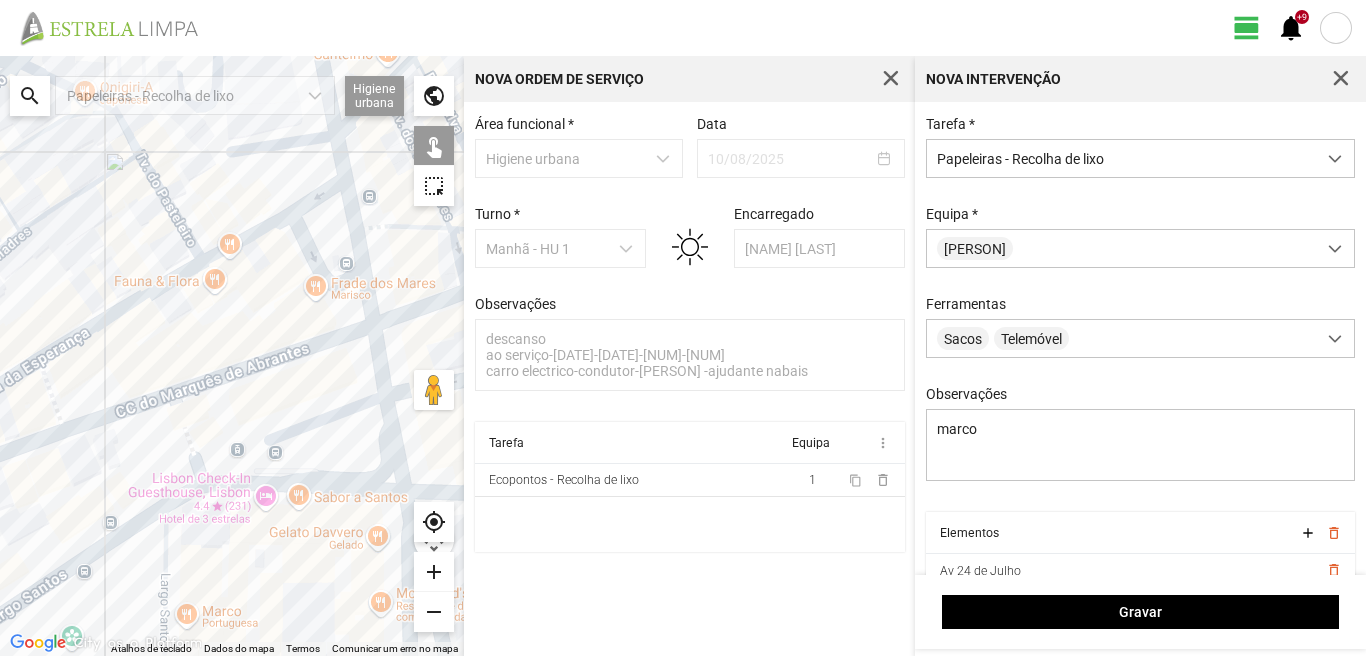drag, startPoint x: 190, startPoint y: 435, endPoint x: 188, endPoint y: 463, distance: 28.071337 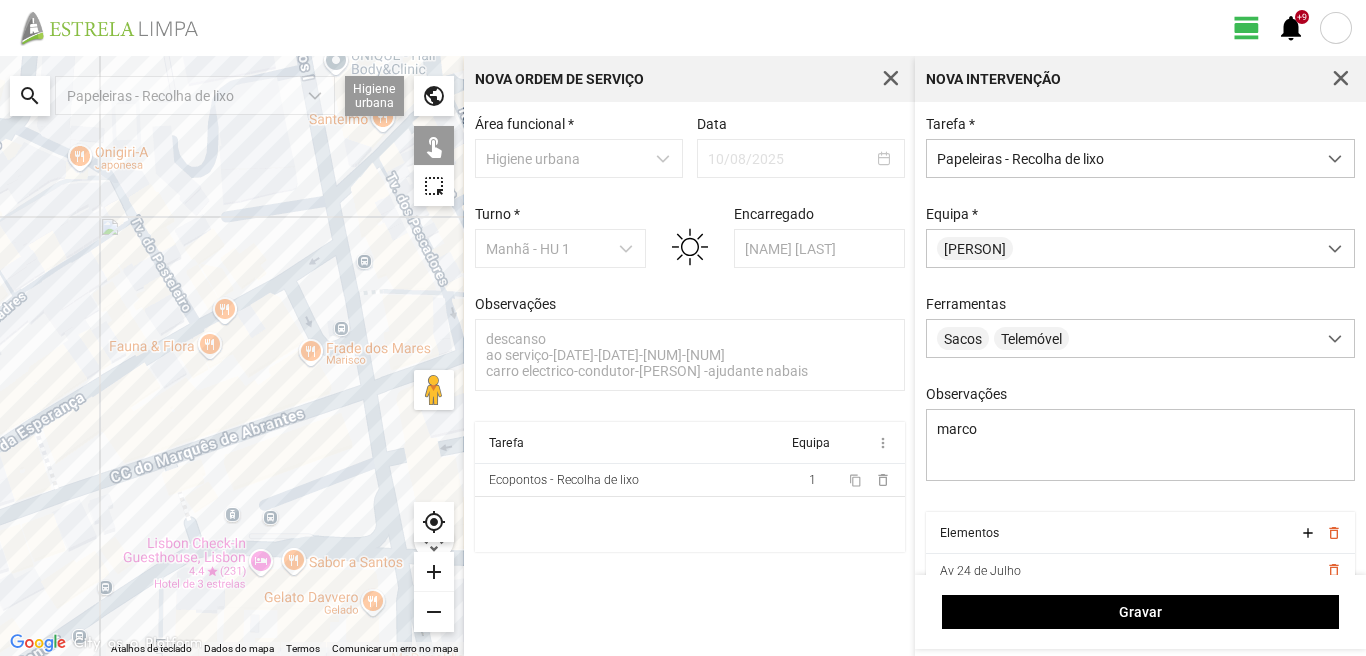 click 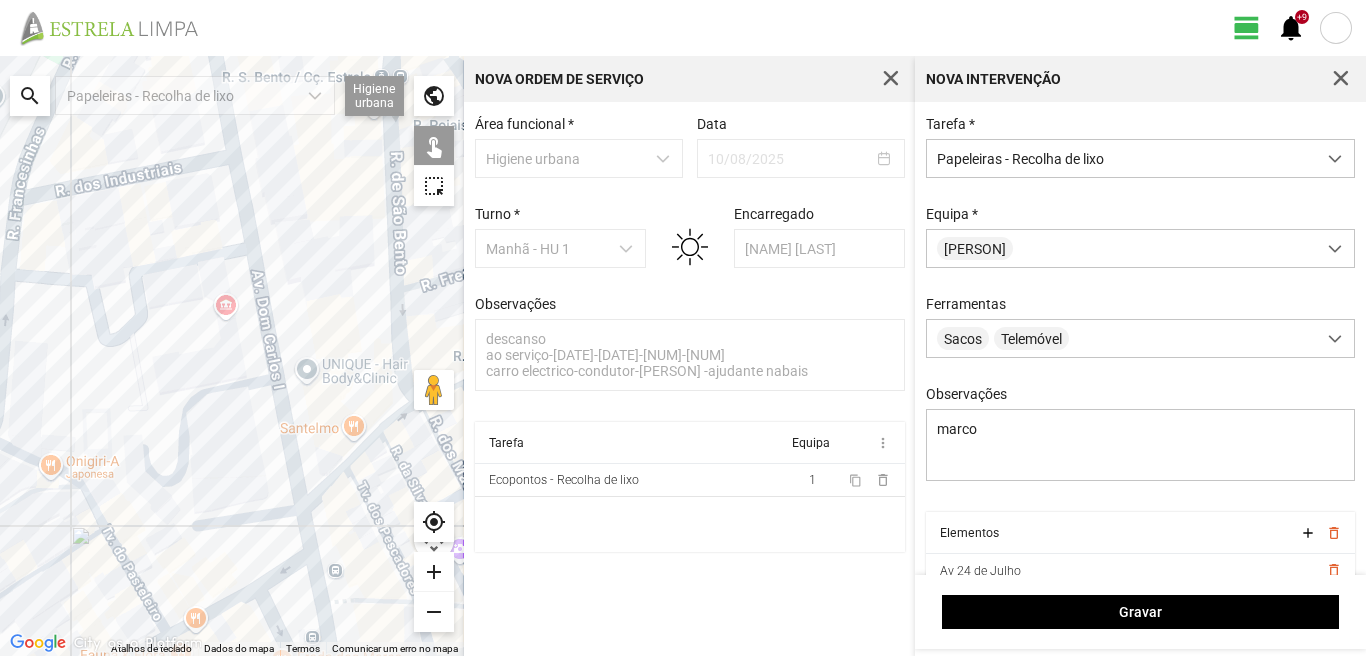 drag, startPoint x: 168, startPoint y: 239, endPoint x: 139, endPoint y: 551, distance: 313.34485 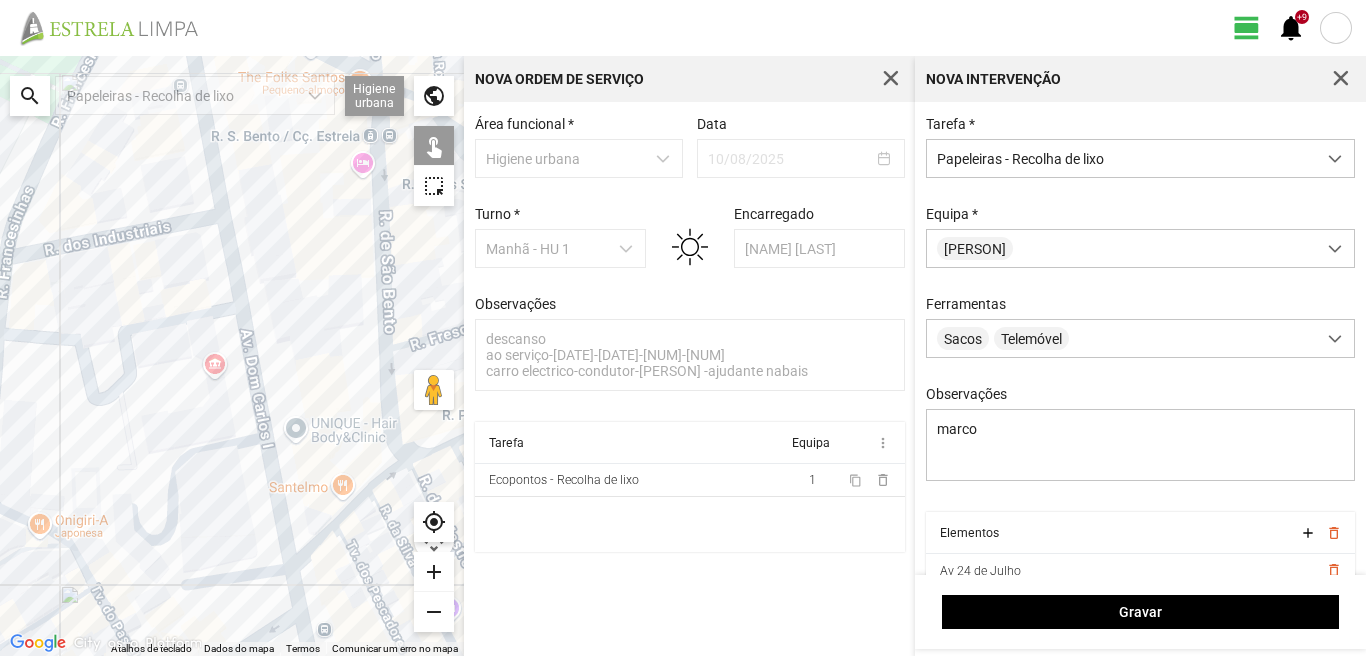 click 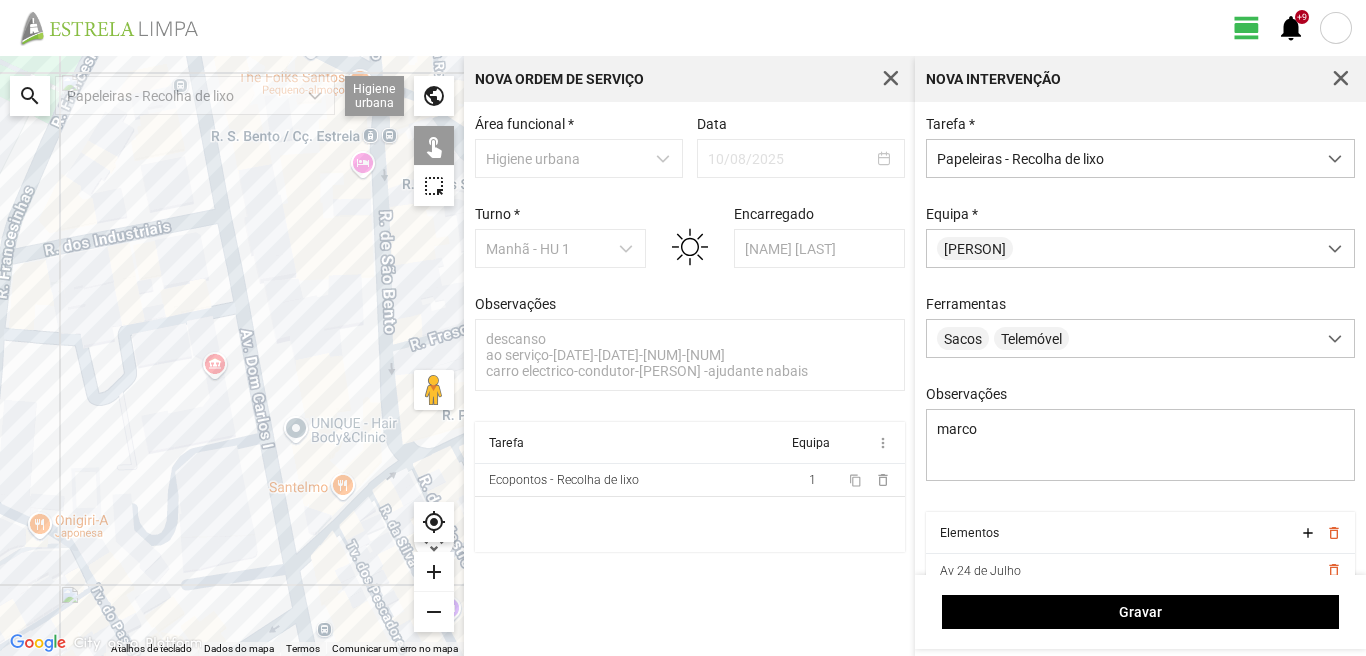 click 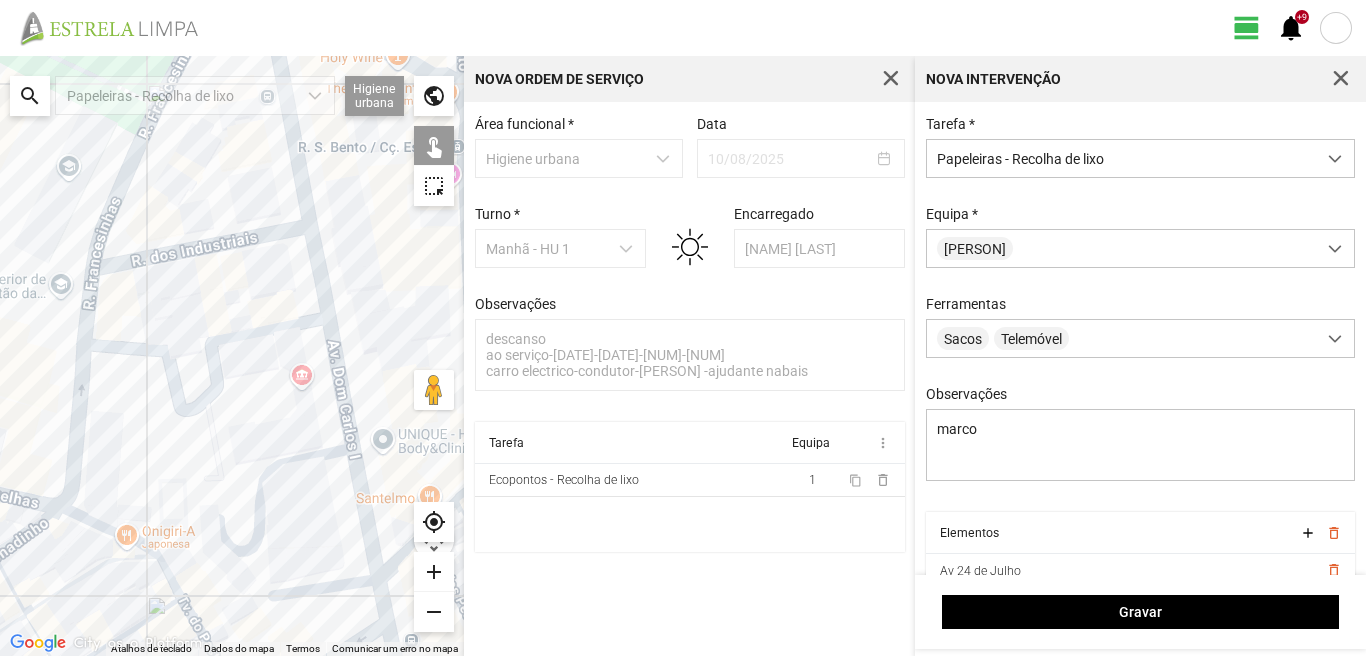 click 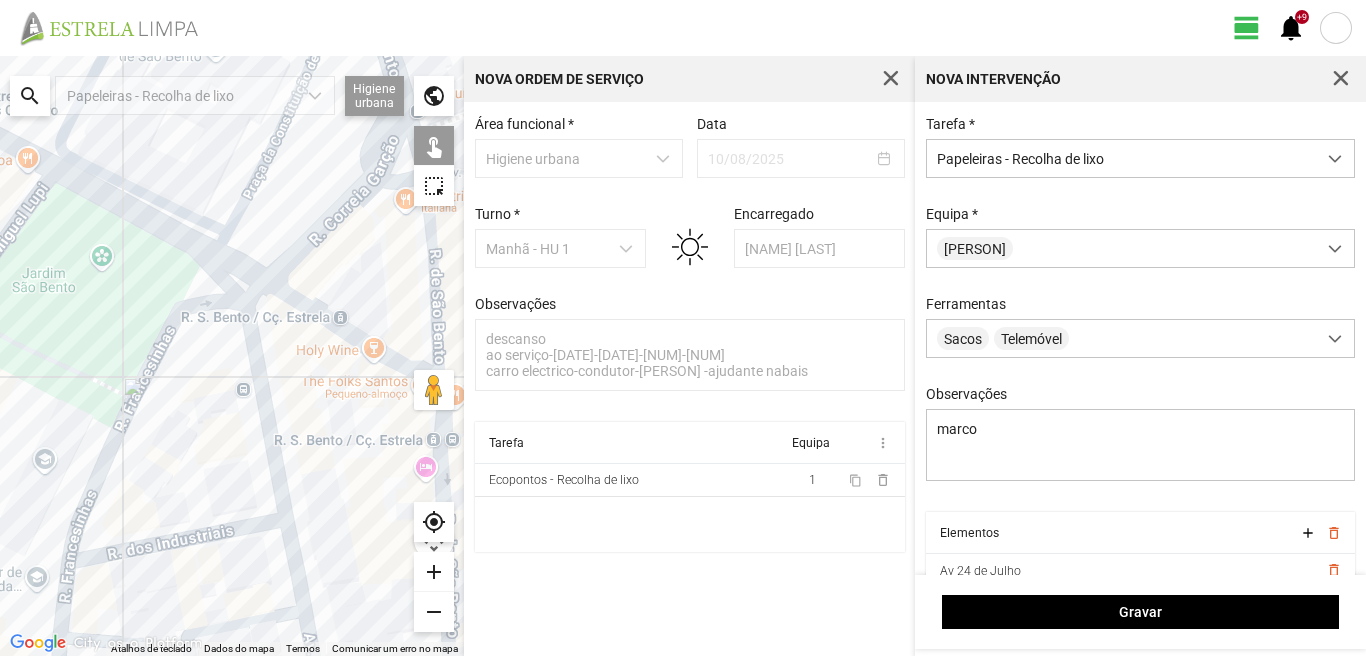 drag, startPoint x: 113, startPoint y: 255, endPoint x: 93, endPoint y: 551, distance: 296.6749 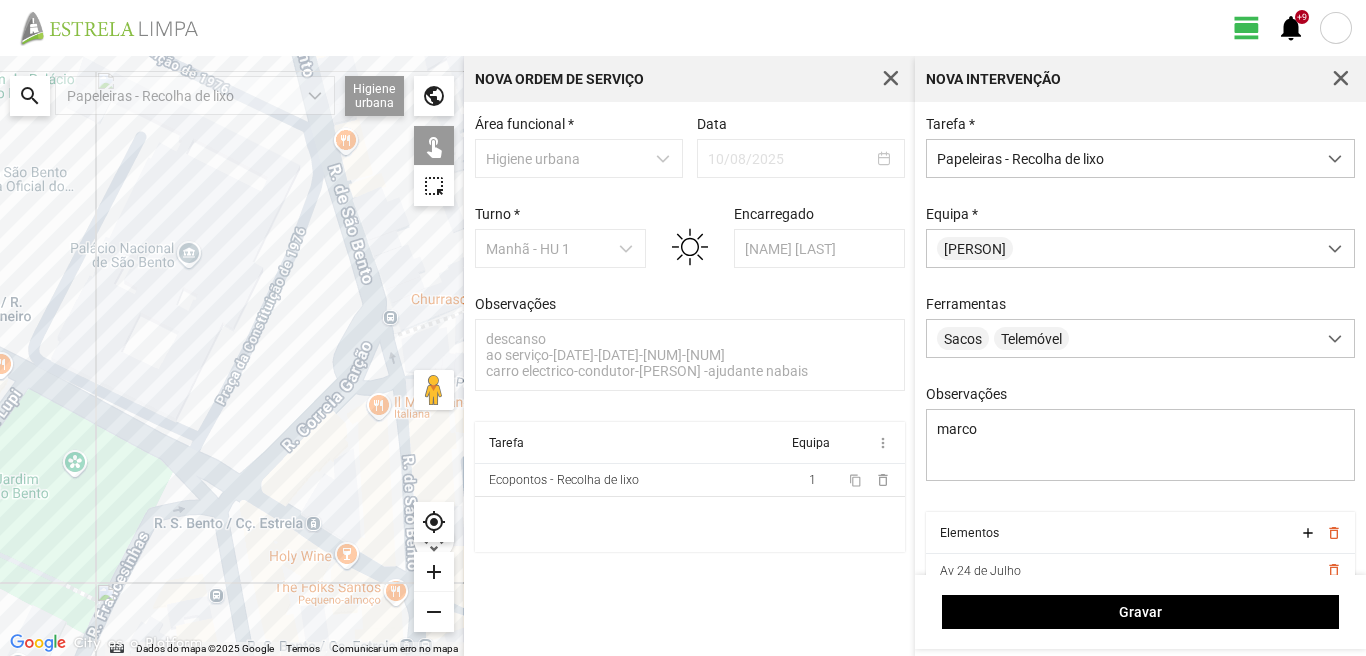 click 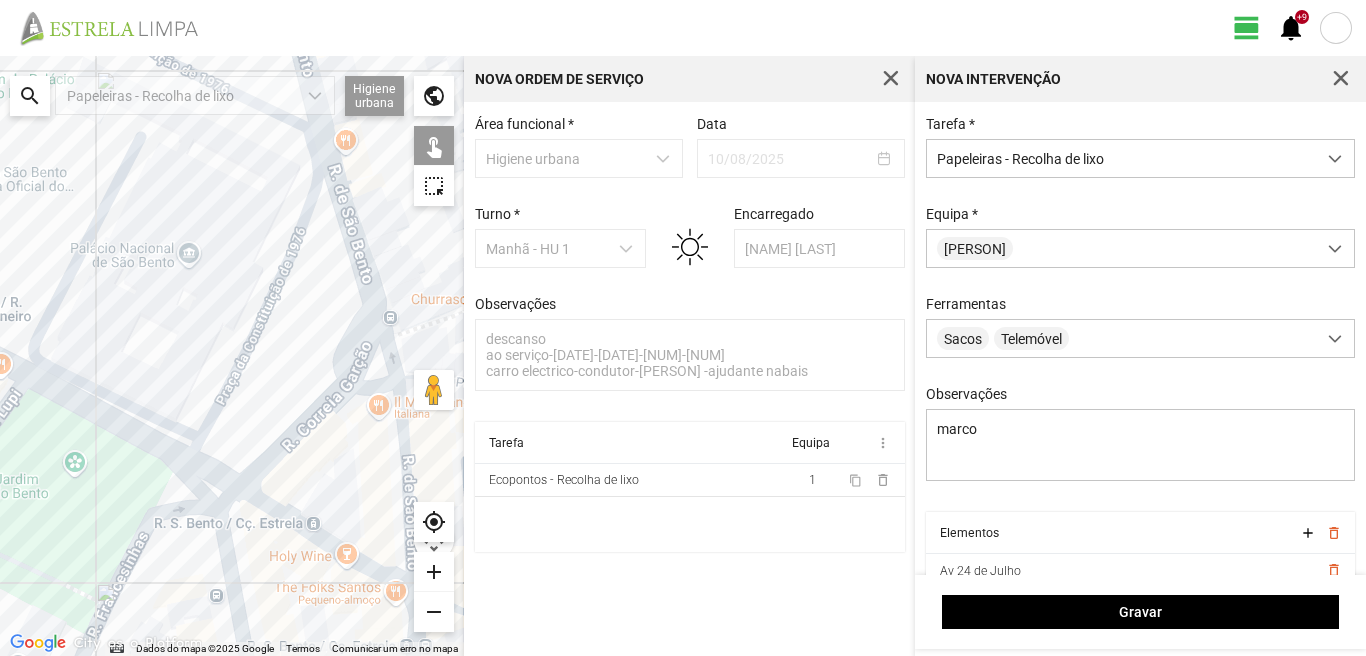 click 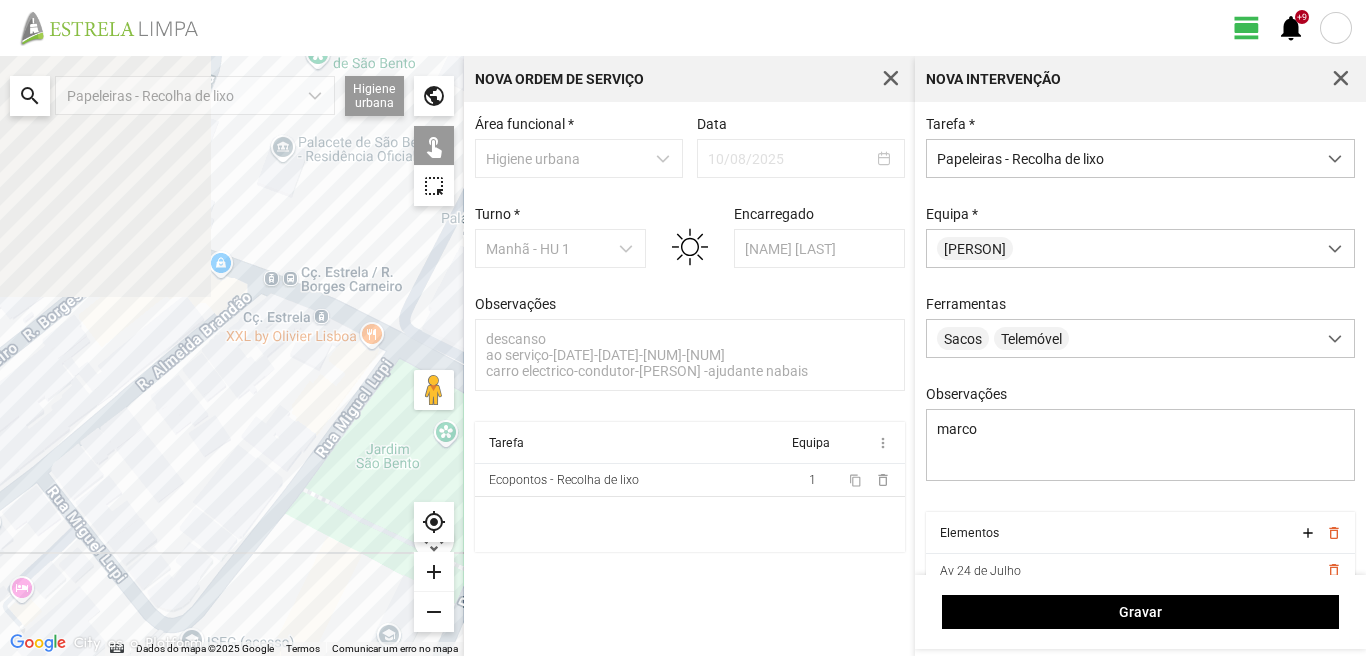 drag, startPoint x: 69, startPoint y: 470, endPoint x: 441, endPoint y: 443, distance: 372.97855 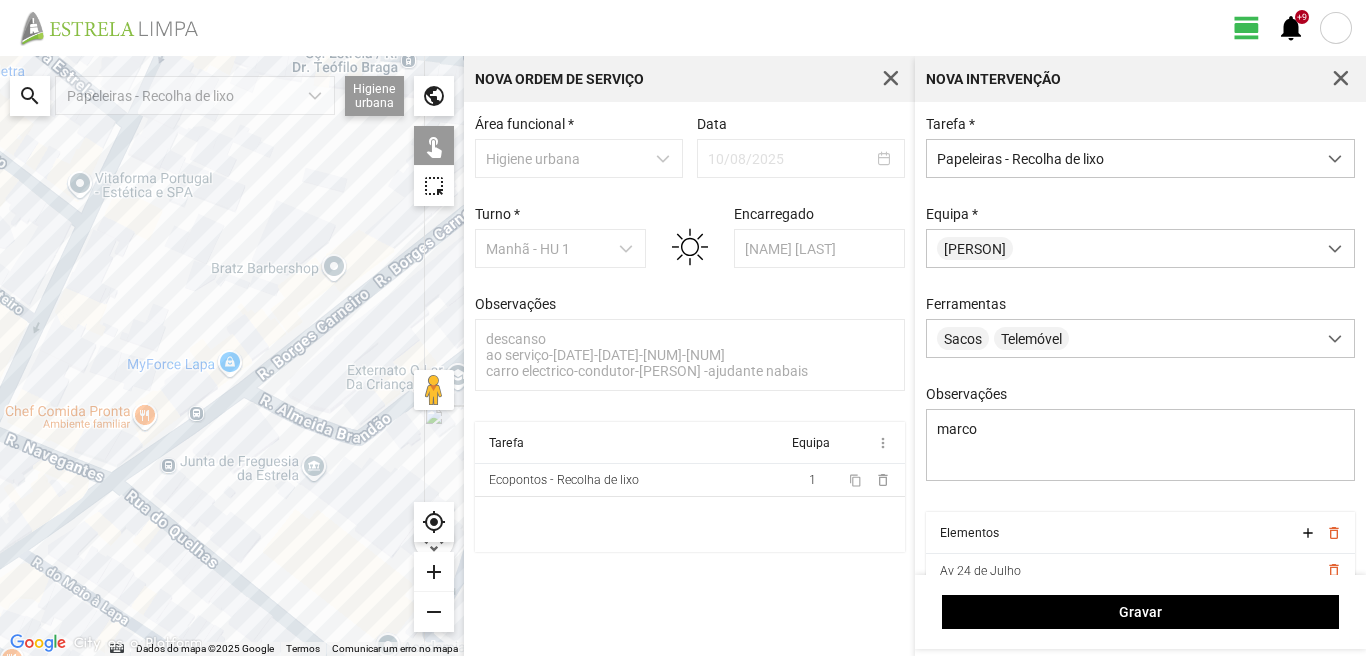 drag, startPoint x: 148, startPoint y: 438, endPoint x: 171, endPoint y: 395, distance: 48.76474 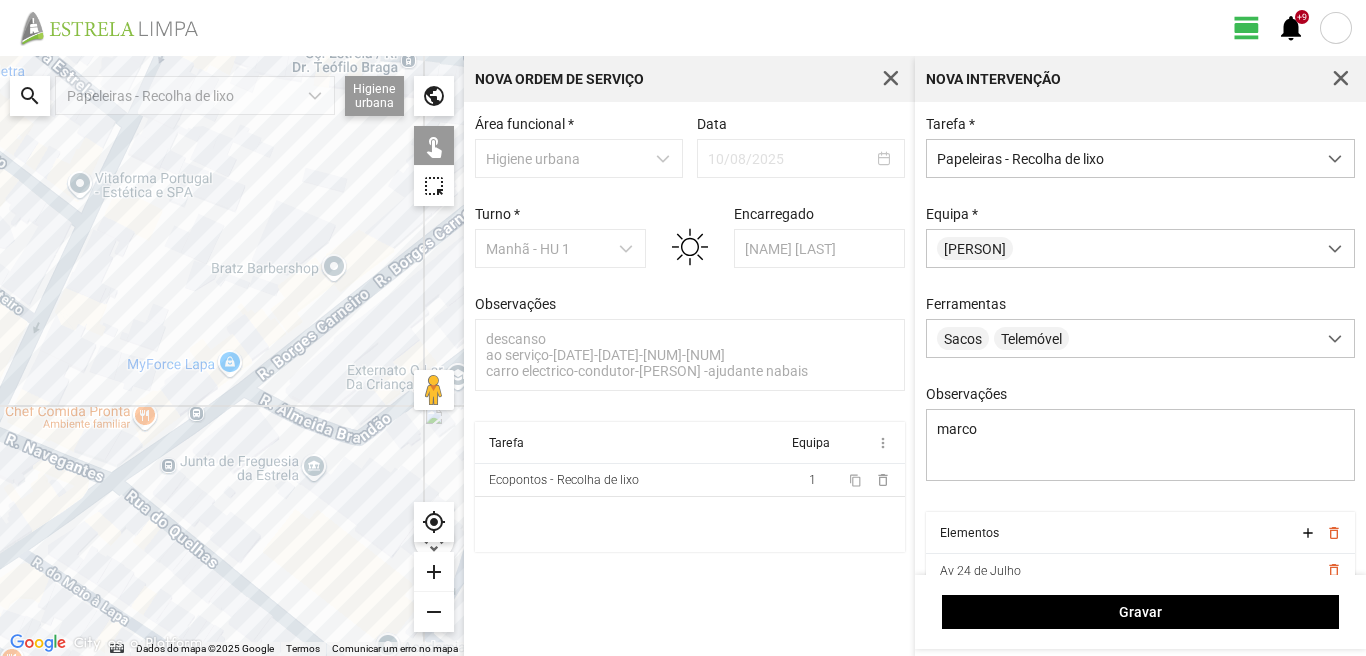 click 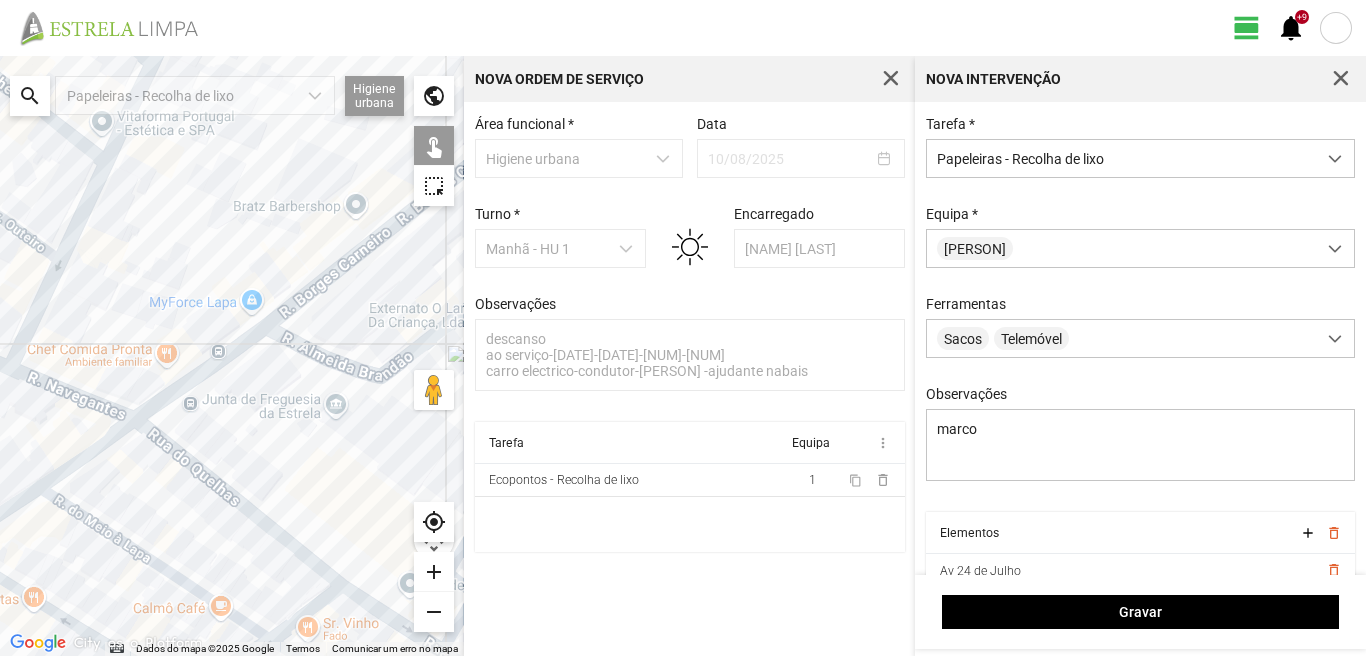 click 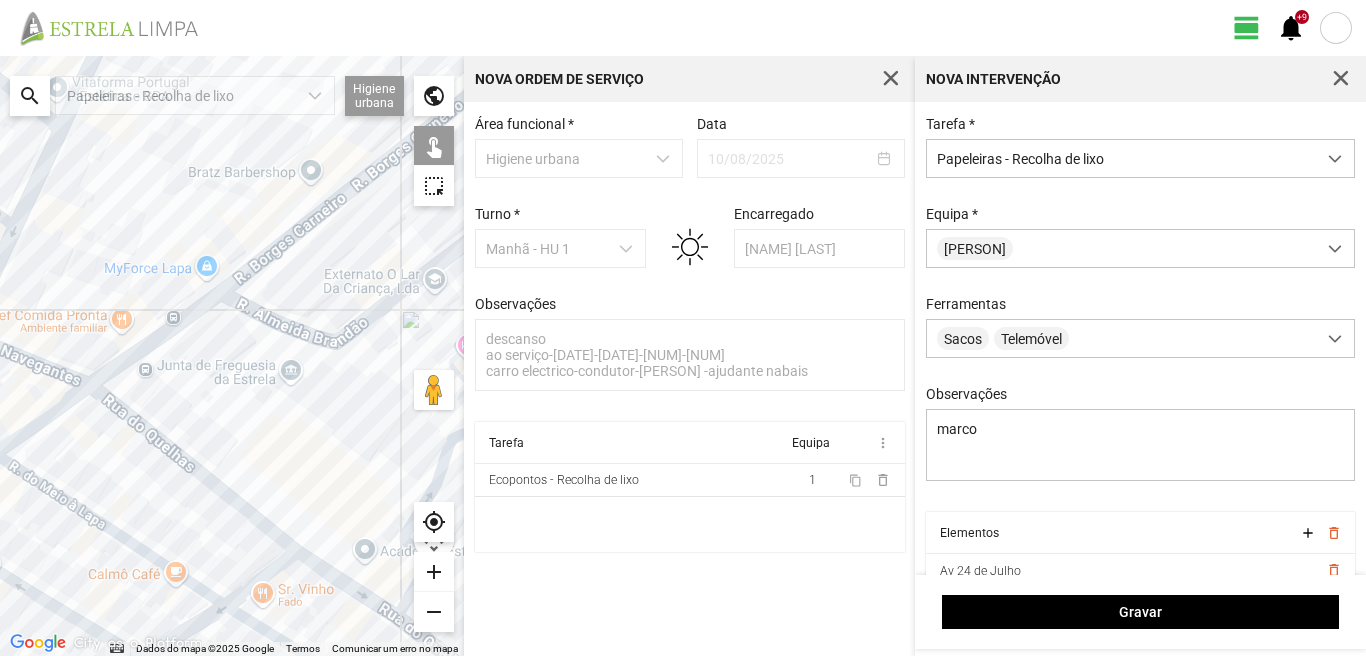 drag, startPoint x: 236, startPoint y: 511, endPoint x: 184, endPoint y: 498, distance: 53.600372 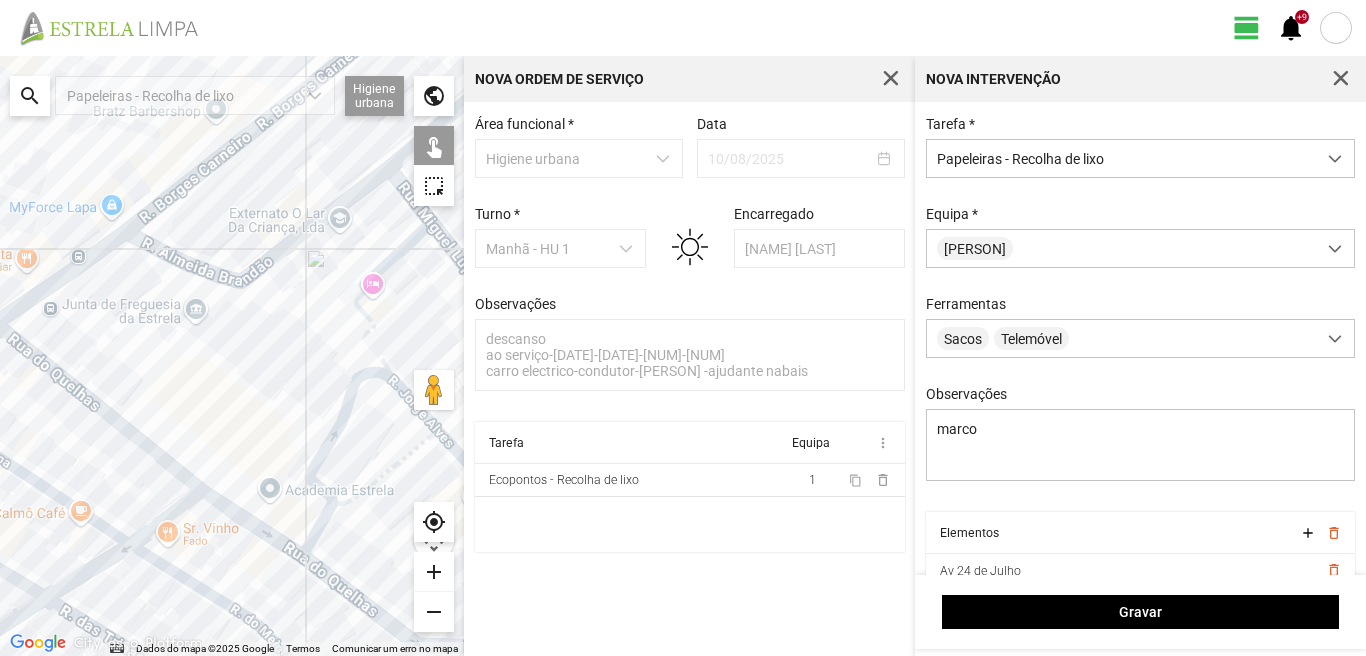 drag, startPoint x: 277, startPoint y: 552, endPoint x: 245, endPoint y: 520, distance: 45.254833 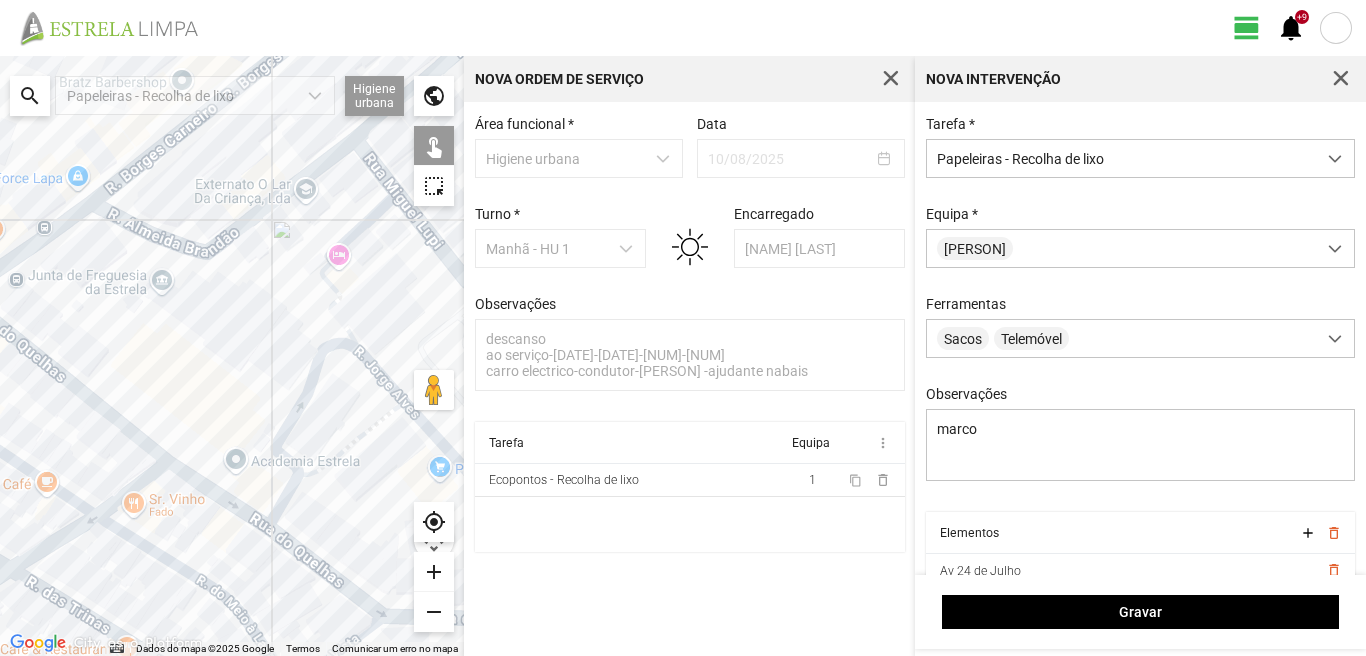click 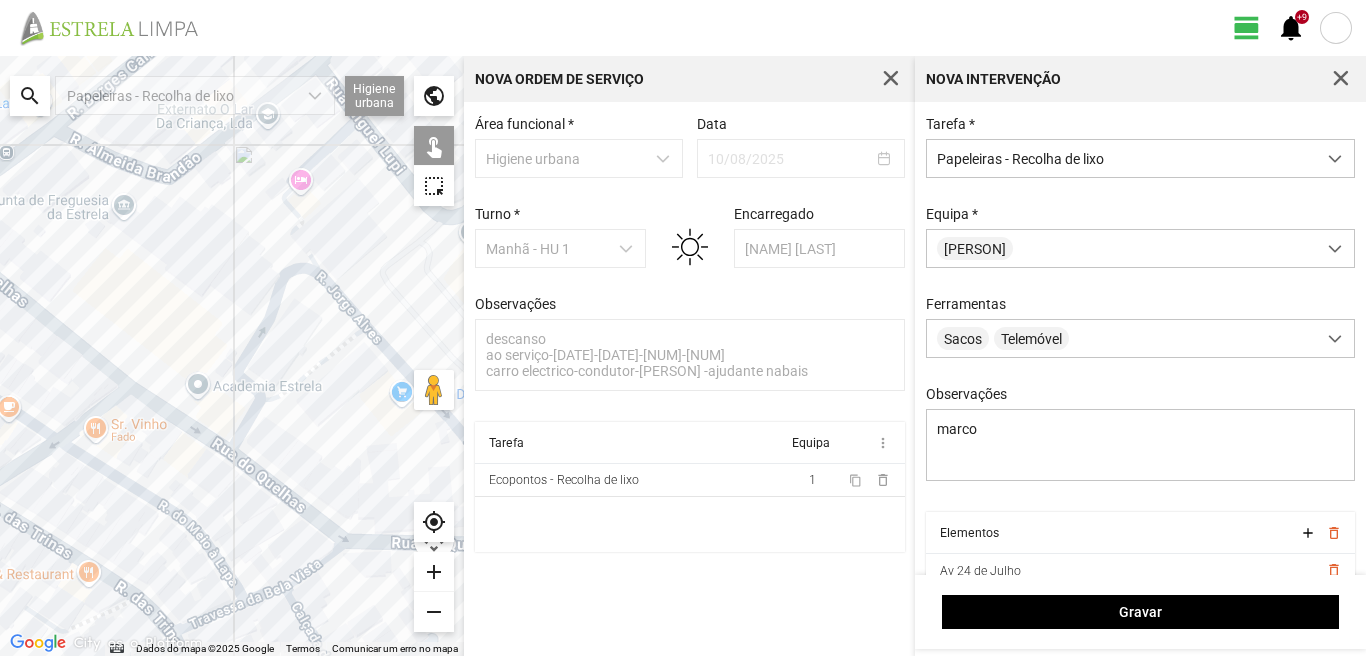 drag, startPoint x: 331, startPoint y: 565, endPoint x: 287, endPoint y: 485, distance: 91.3017 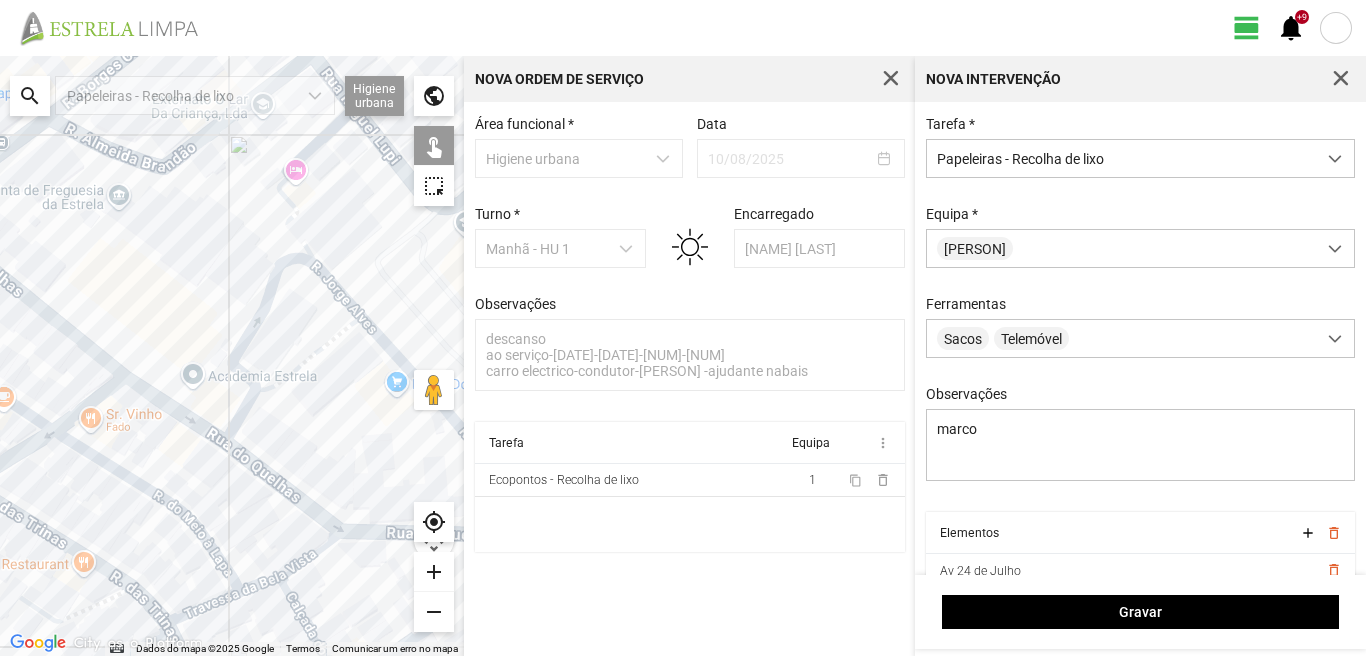 click 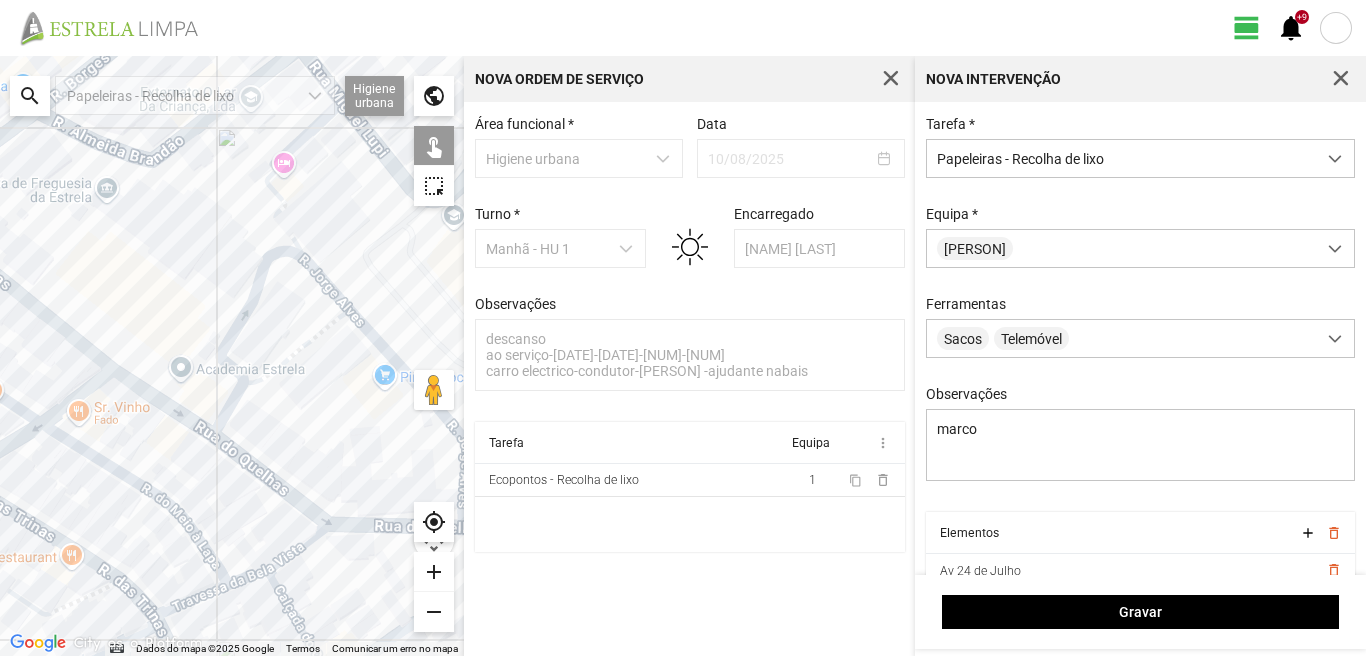 drag, startPoint x: 325, startPoint y: 534, endPoint x: 280, endPoint y: 515, distance: 48.8467 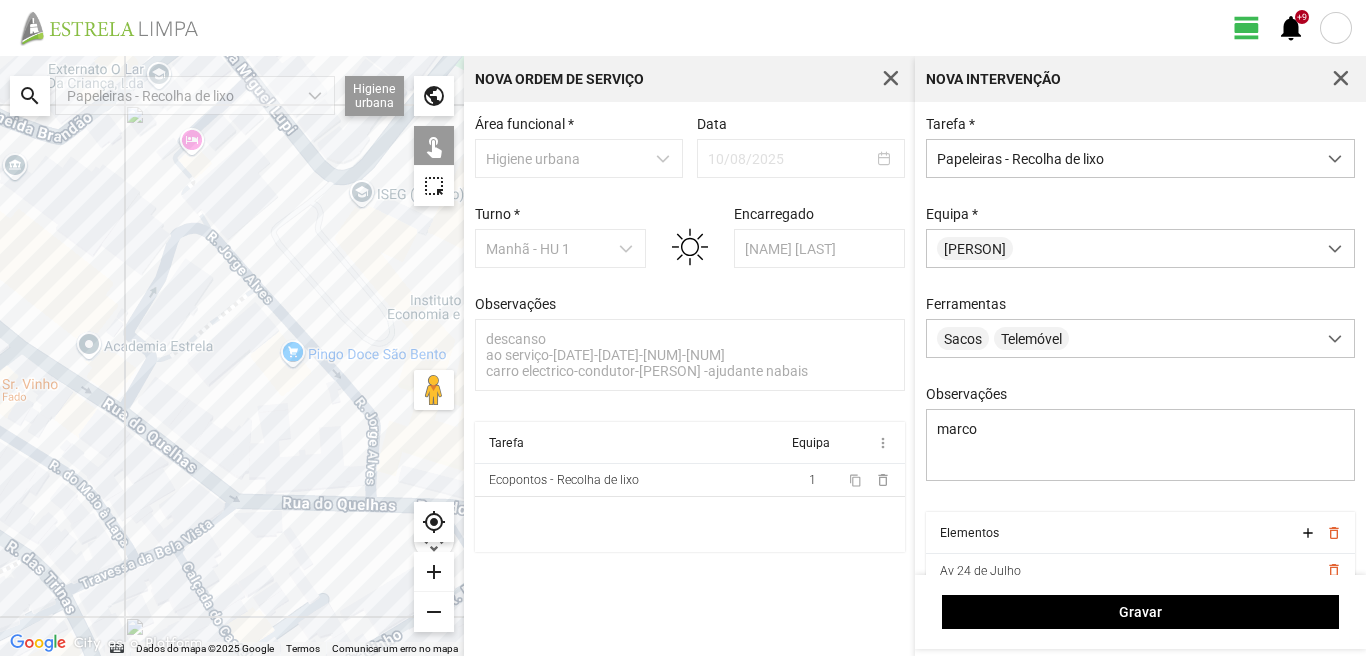 drag, startPoint x: 395, startPoint y: 473, endPoint x: 307, endPoint y: 465, distance: 88.362885 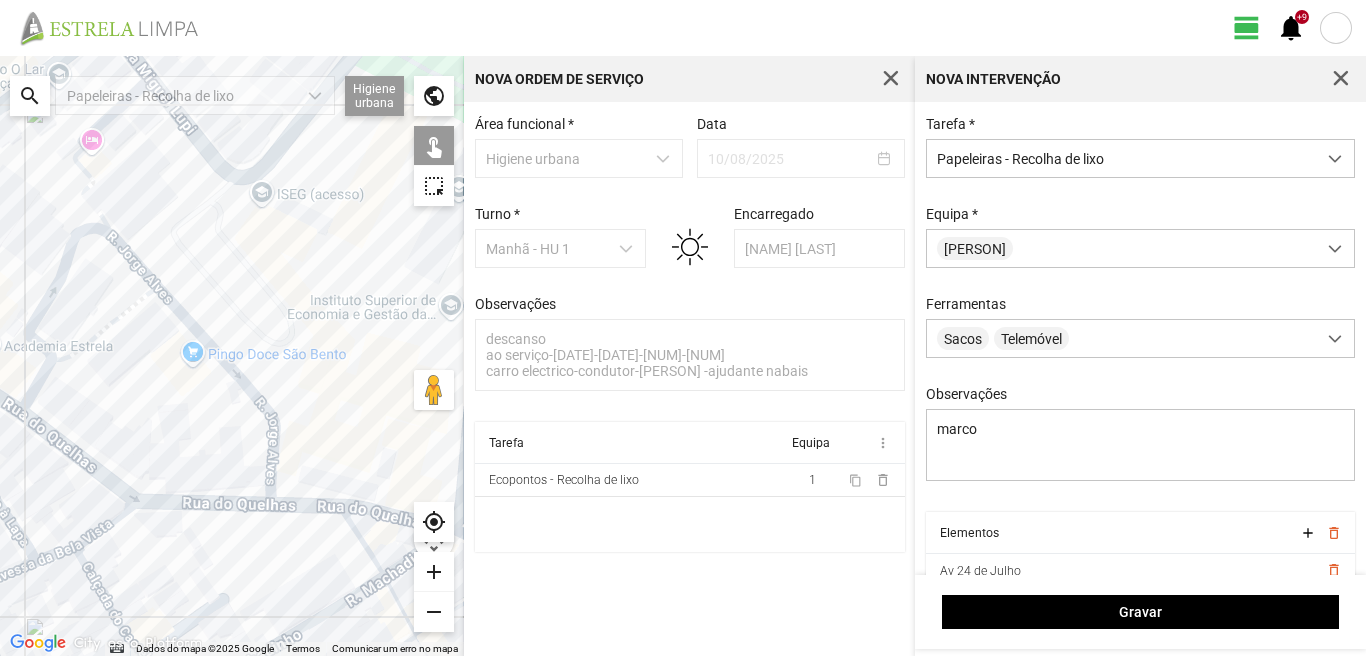 click 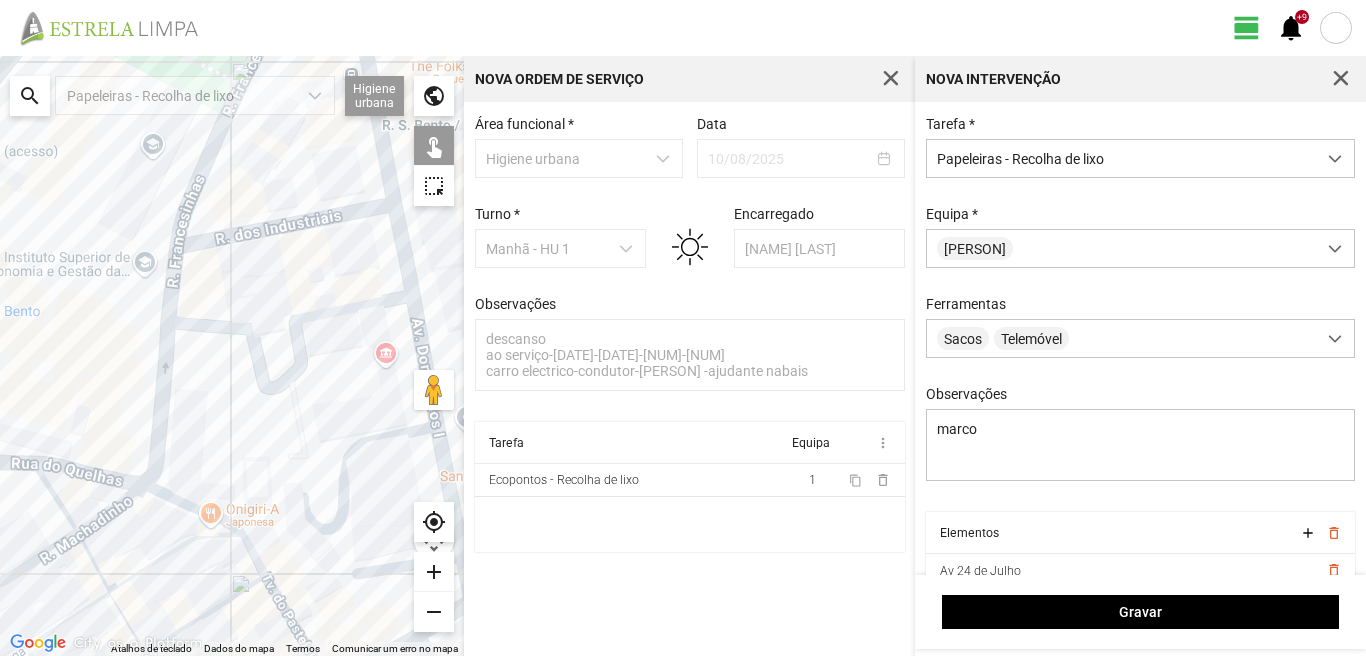 drag, startPoint x: 162, startPoint y: 501, endPoint x: 232, endPoint y: 464, distance: 79.17702 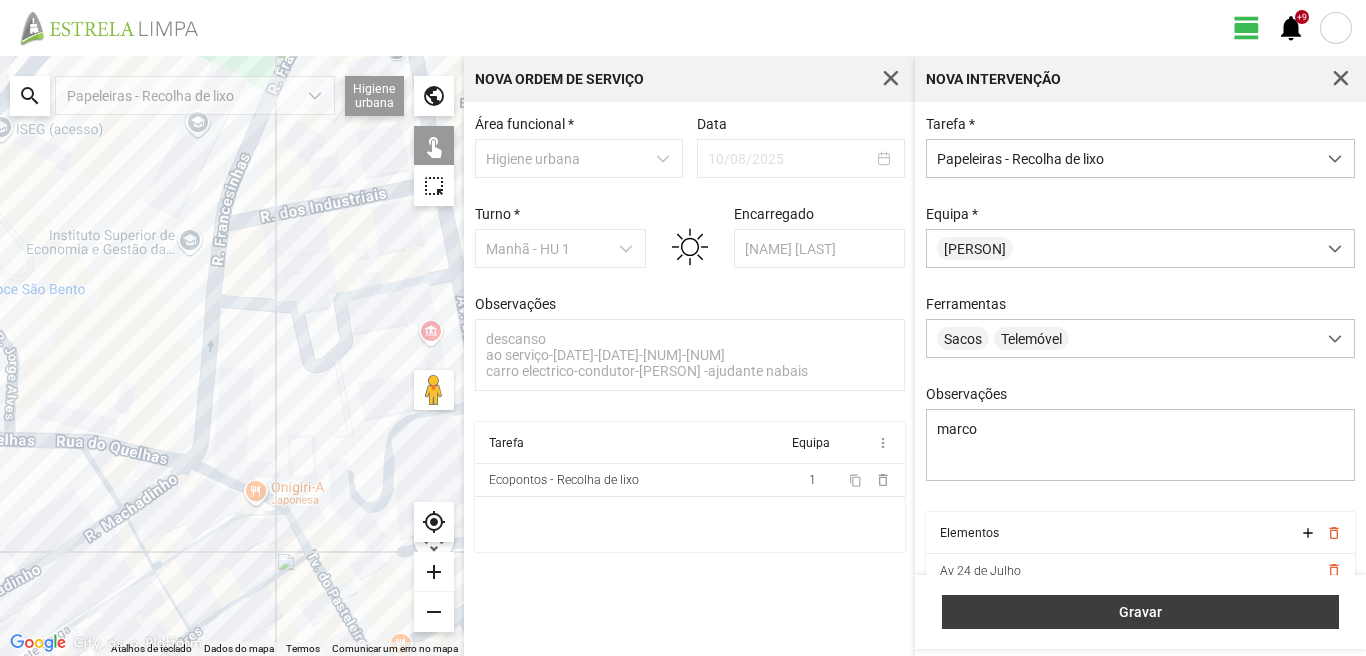 click on "Gravar" at bounding box center [1141, 612] 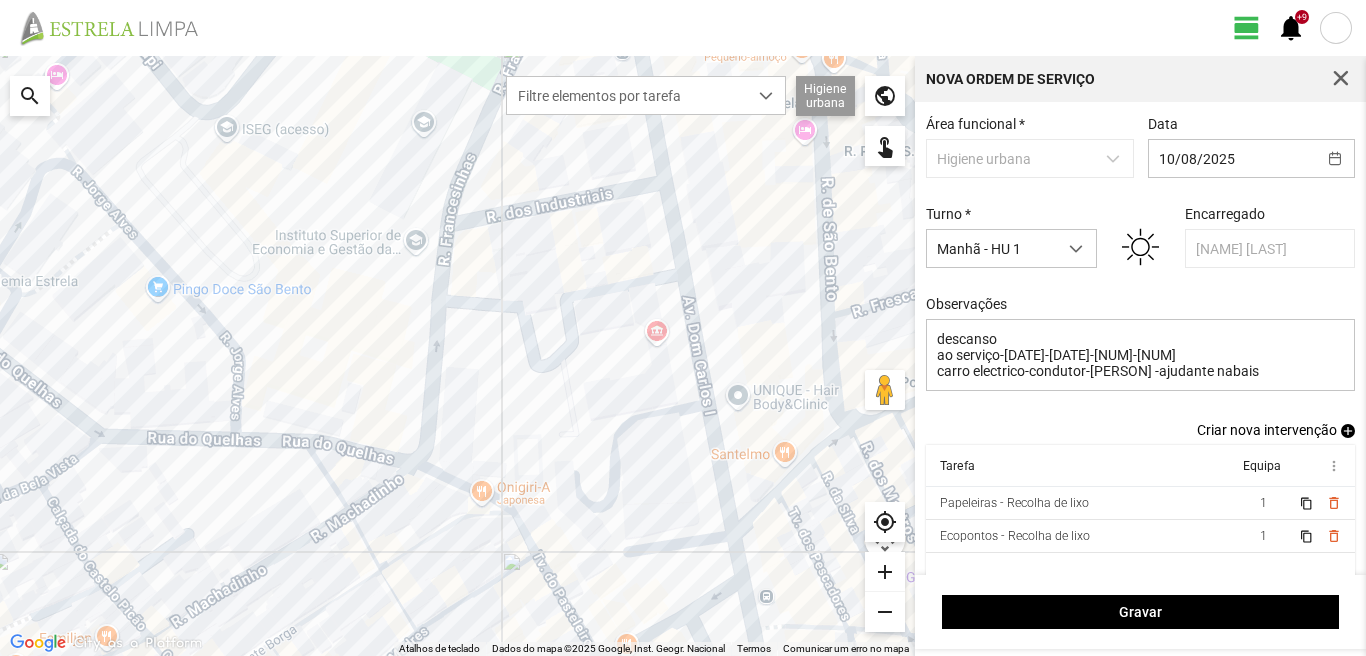 click on "add" at bounding box center [1348, 431] 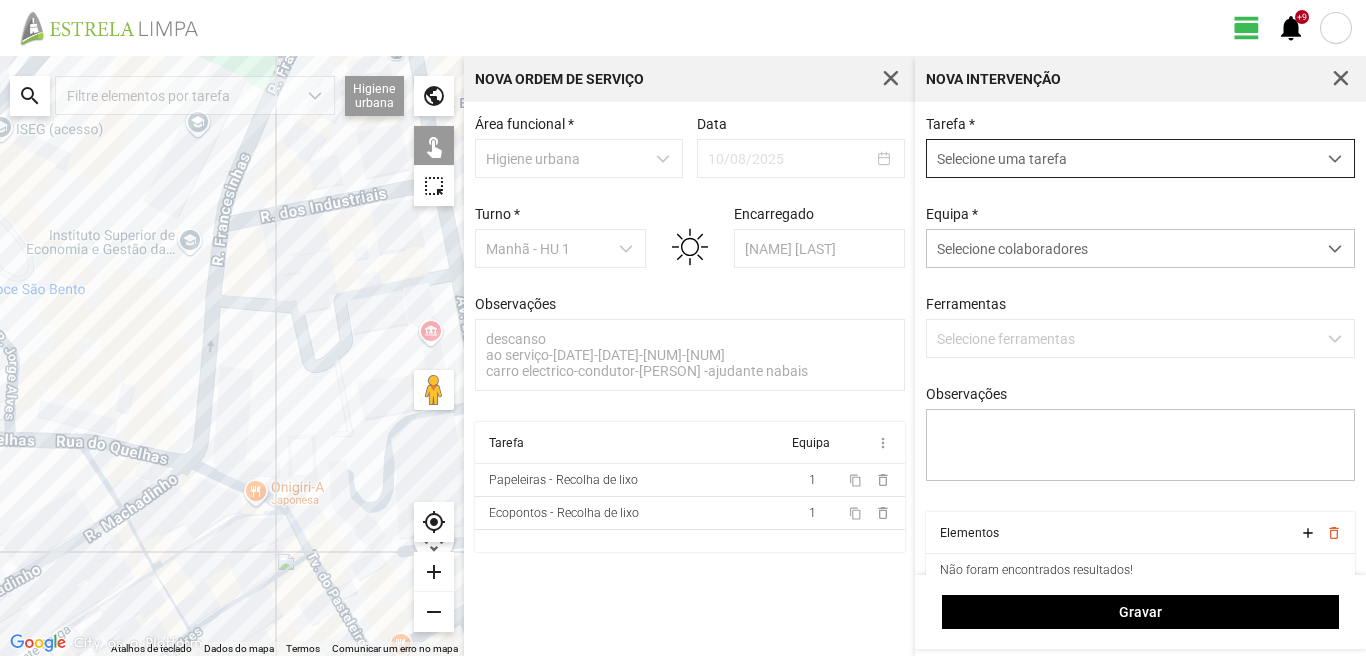 click on "Selecione uma tarefa" at bounding box center [1121, 158] 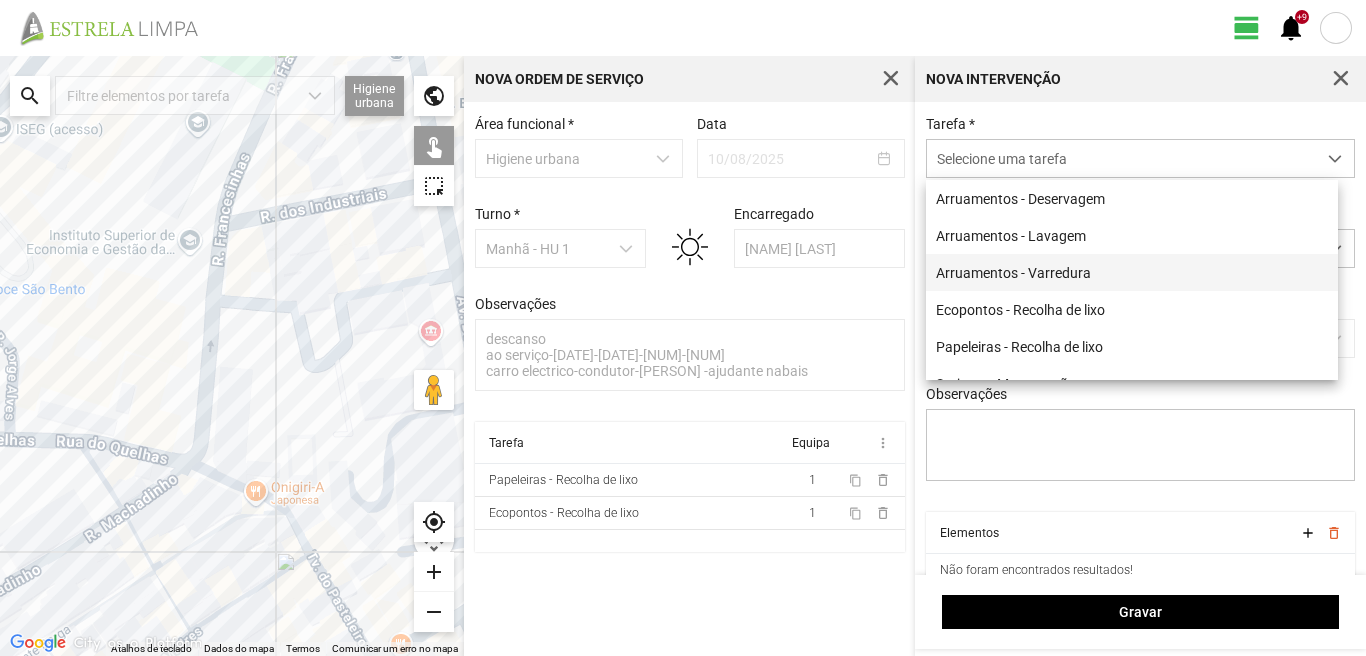 click on "Arruamentos - Varredura" at bounding box center (1132, 272) 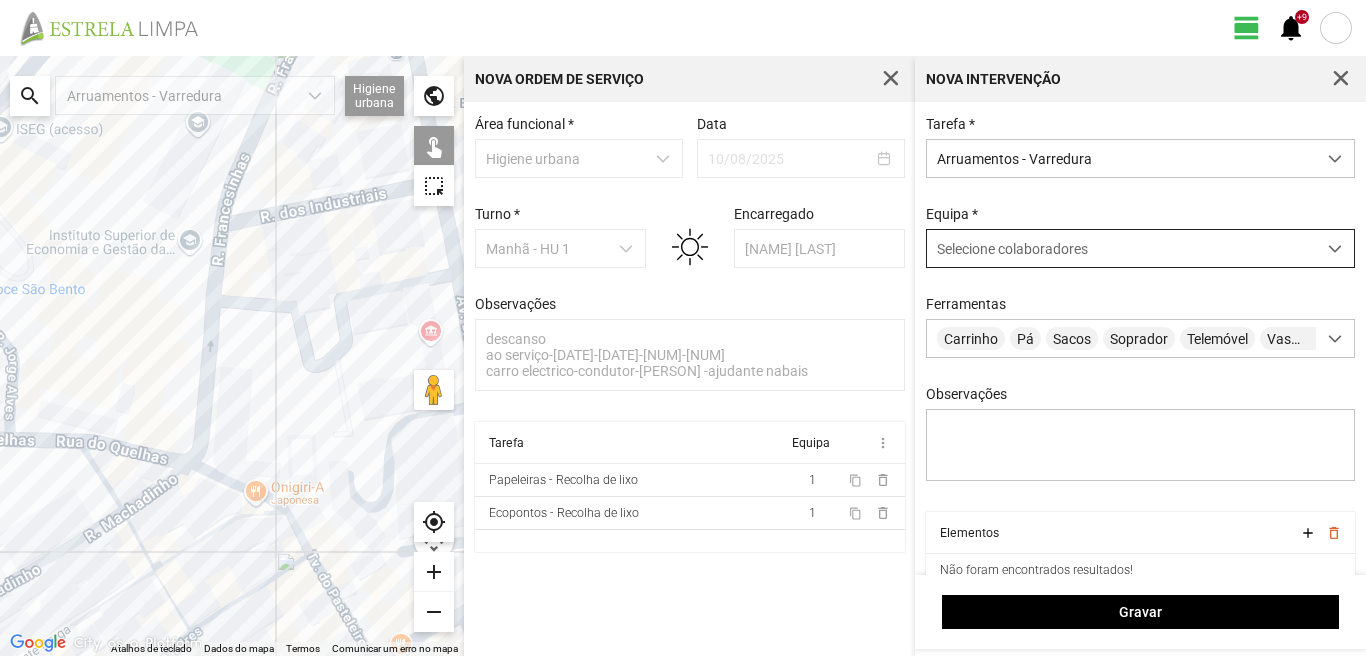 click on "Selecione colaboradores" at bounding box center [1012, 249] 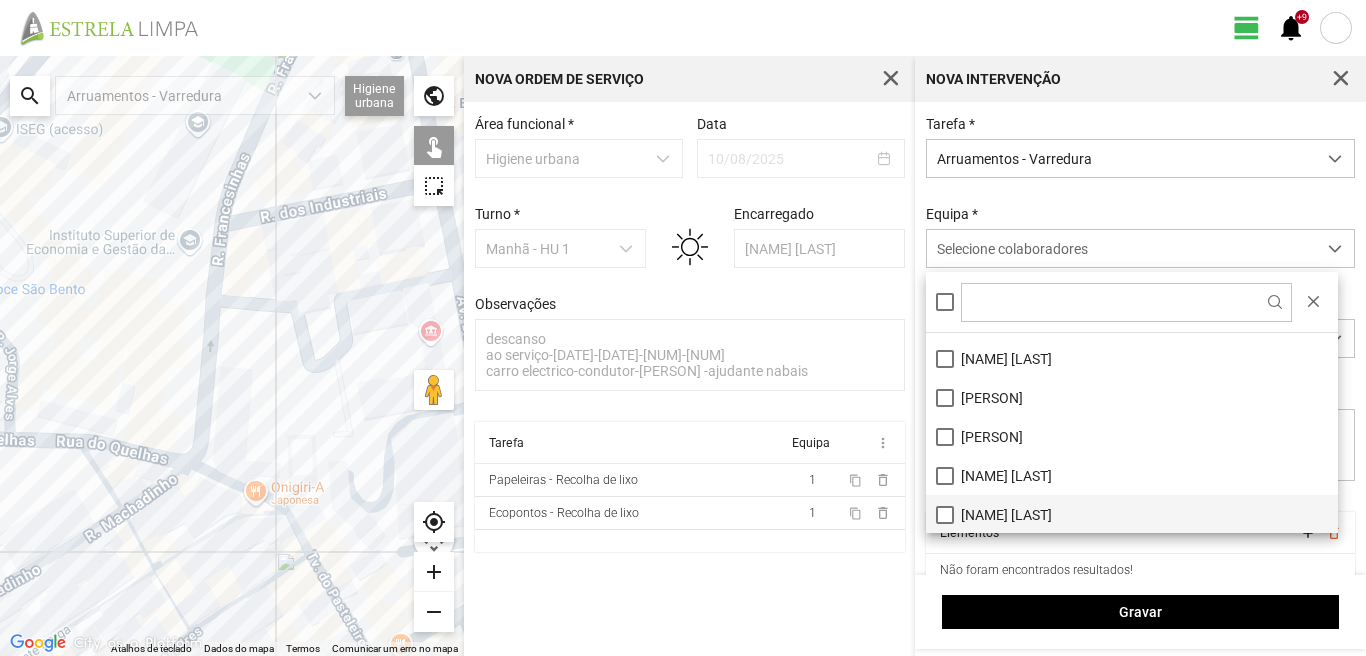 scroll, scrollTop: 268, scrollLeft: 0, axis: vertical 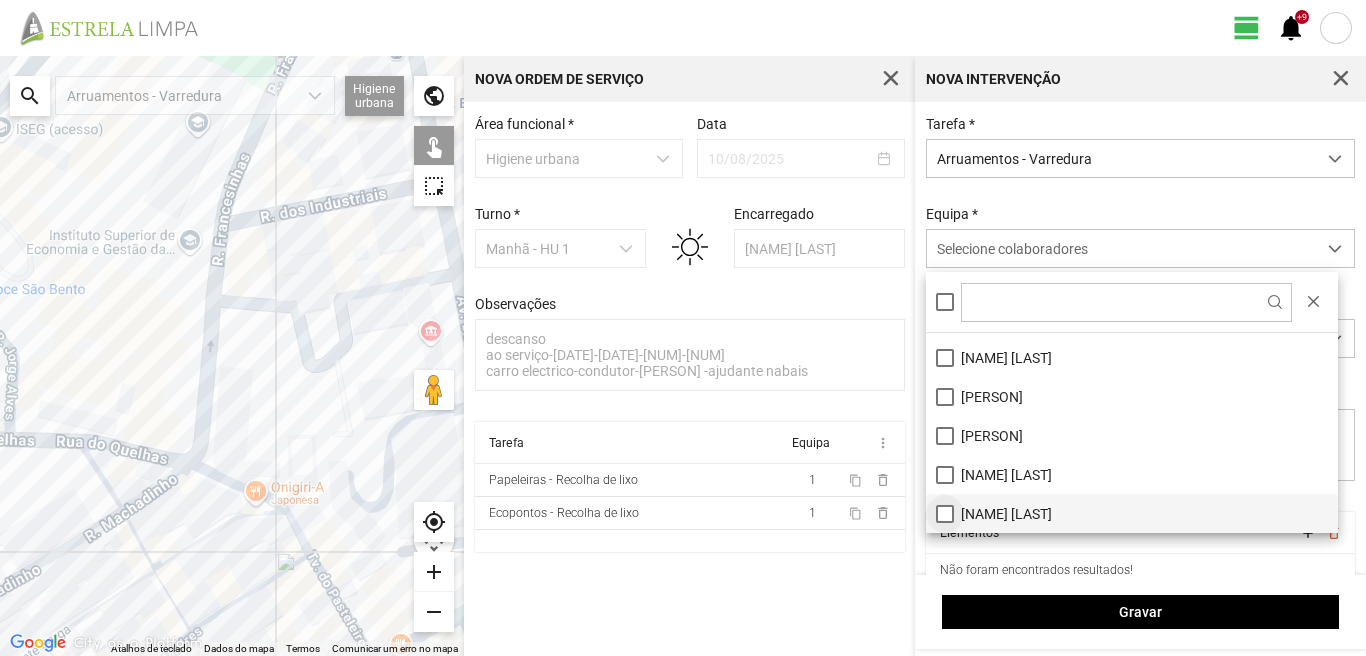 click on "[NAME] [LAST]" at bounding box center (1132, 513) 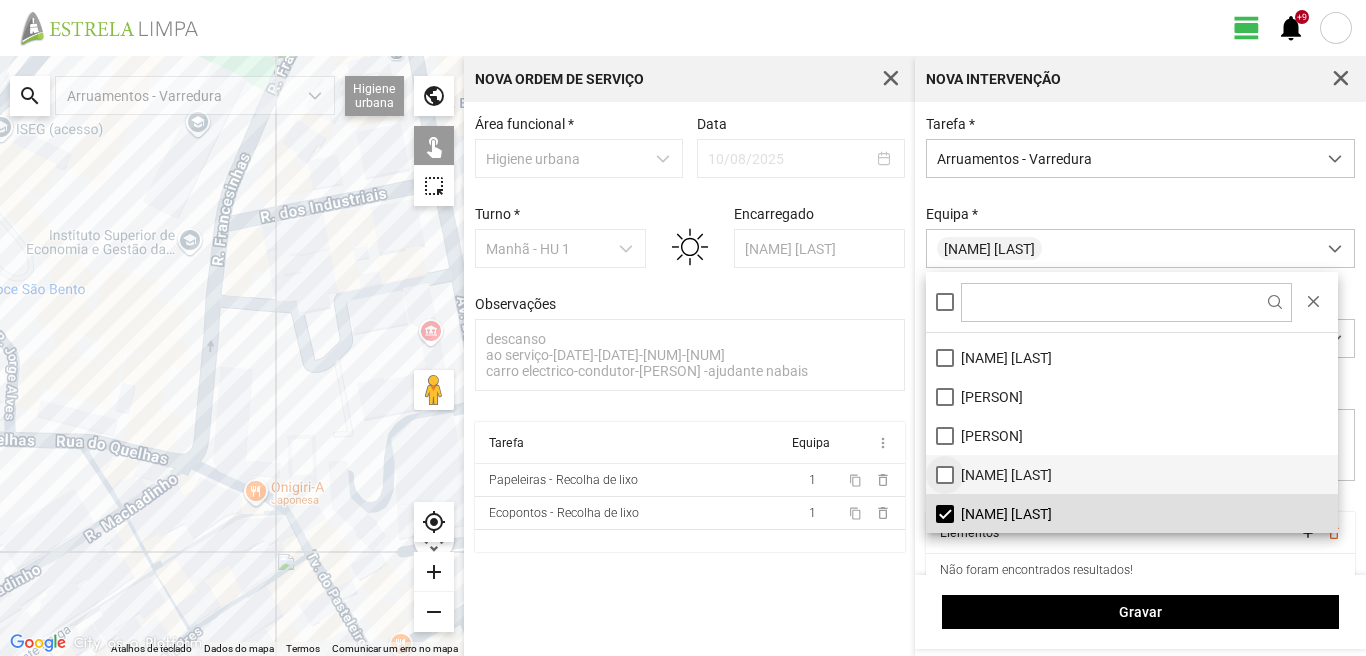 click on "[NAME] [LAST]" at bounding box center [1132, 474] 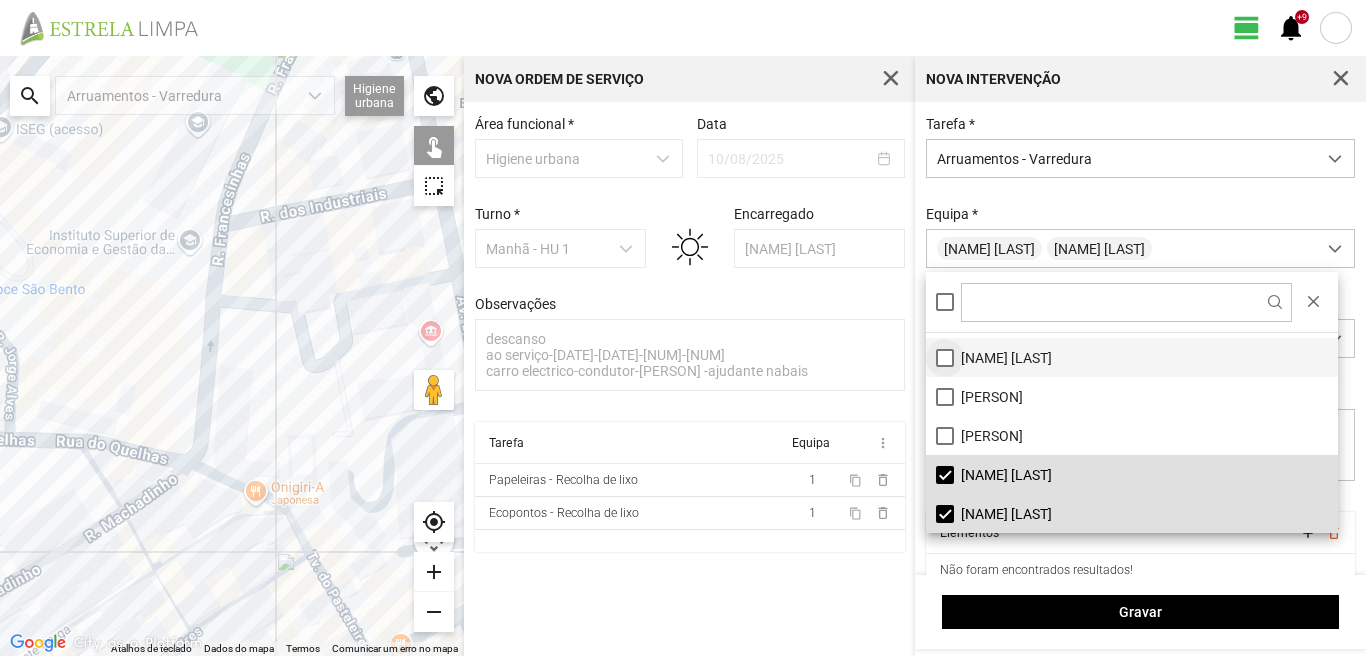 click on "[NAME] [LAST]" at bounding box center (1132, 357) 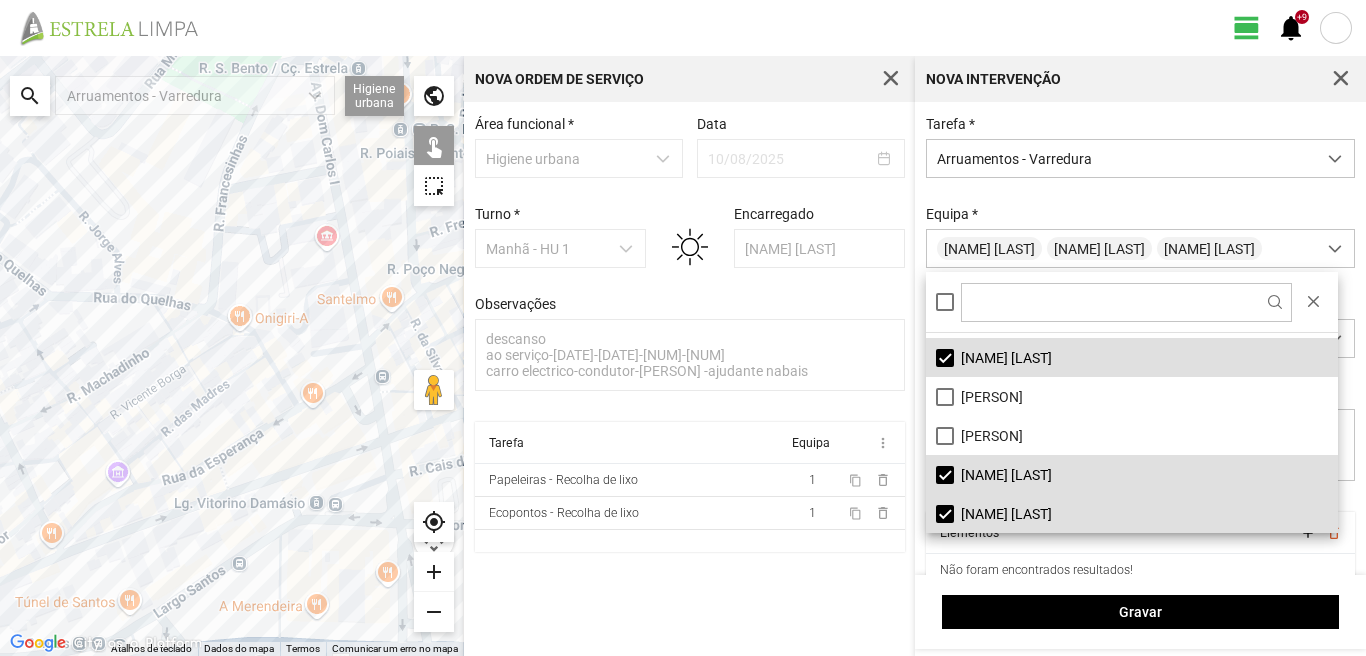 click 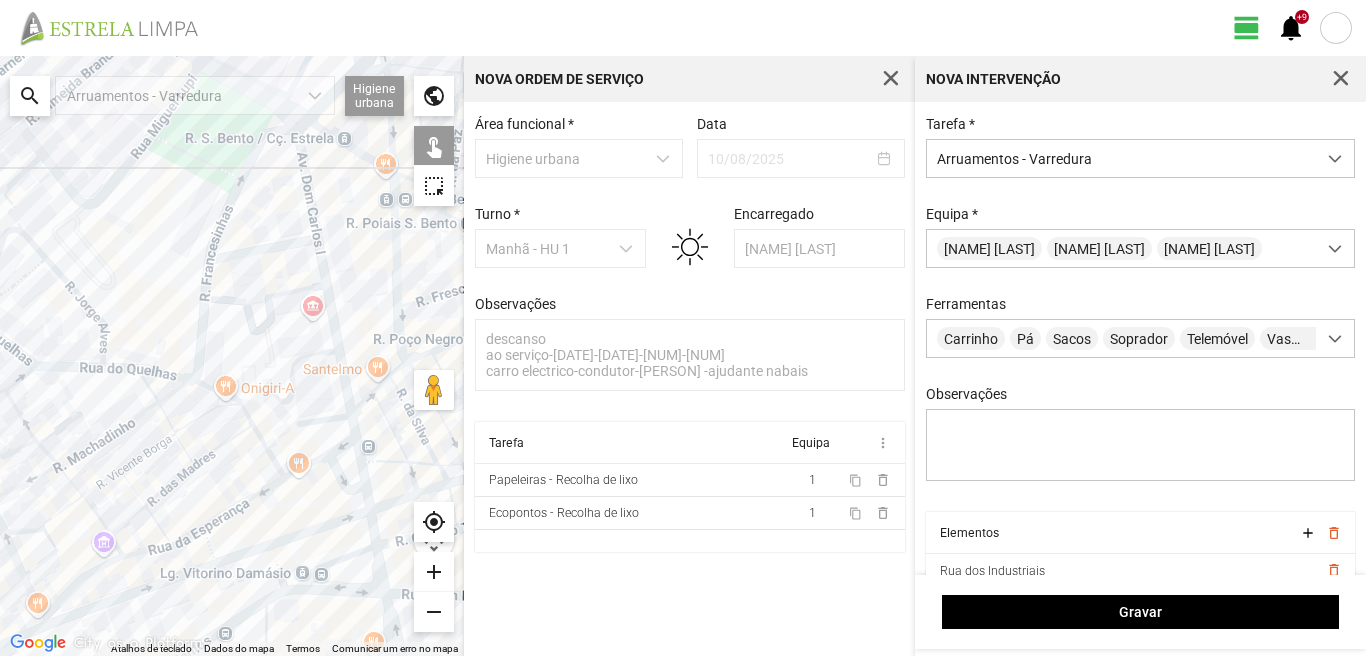 drag, startPoint x: 284, startPoint y: 195, endPoint x: 260, endPoint y: 288, distance: 96.04687 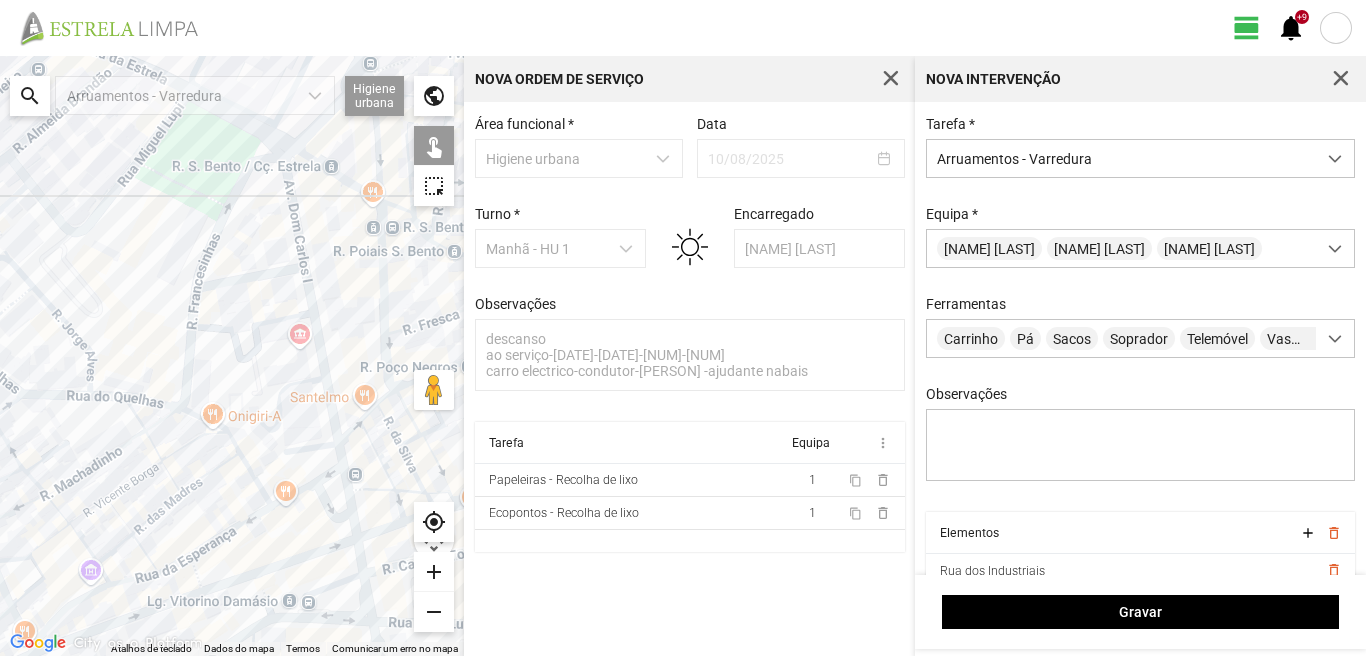 click 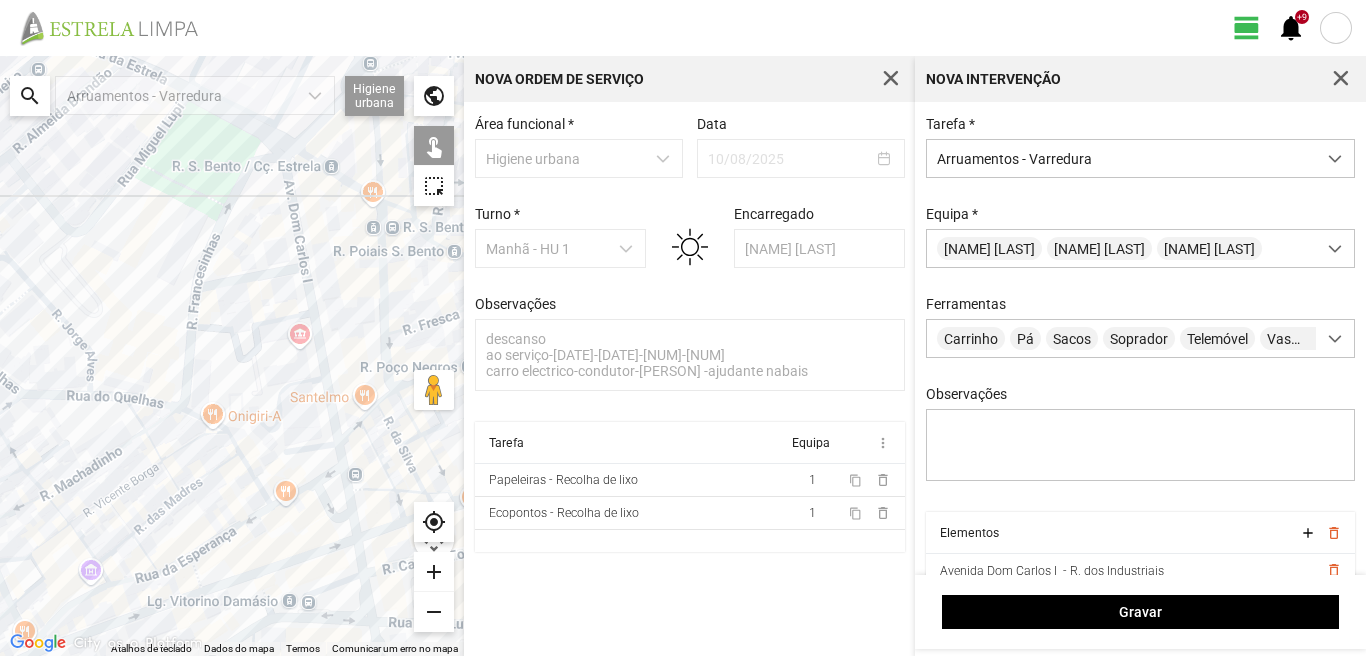 click 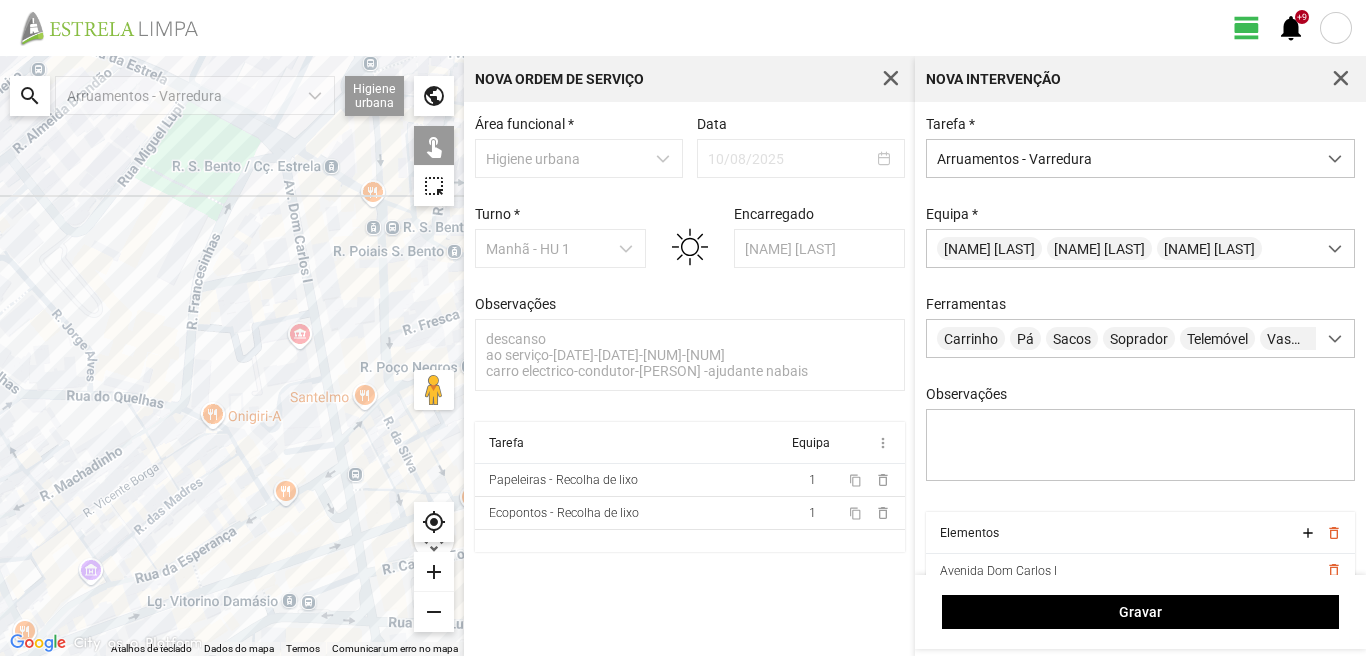 click 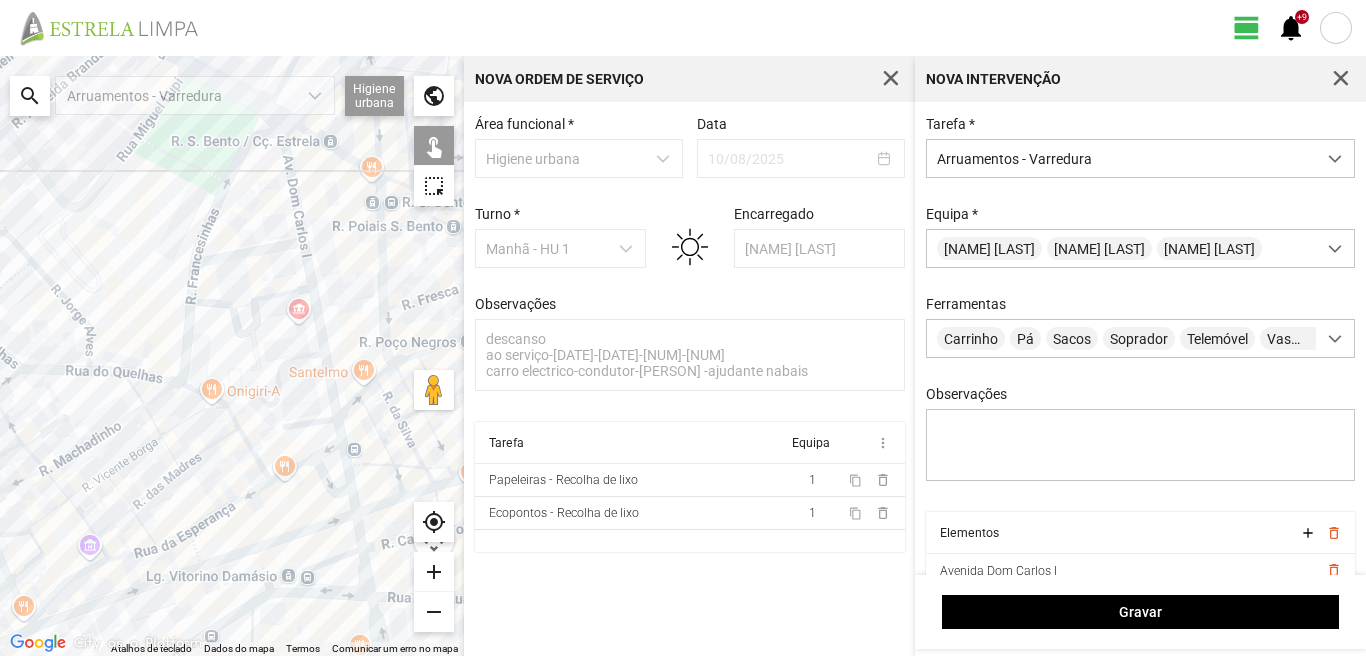 drag, startPoint x: 339, startPoint y: 558, endPoint x: 338, endPoint y: 512, distance: 46.010868 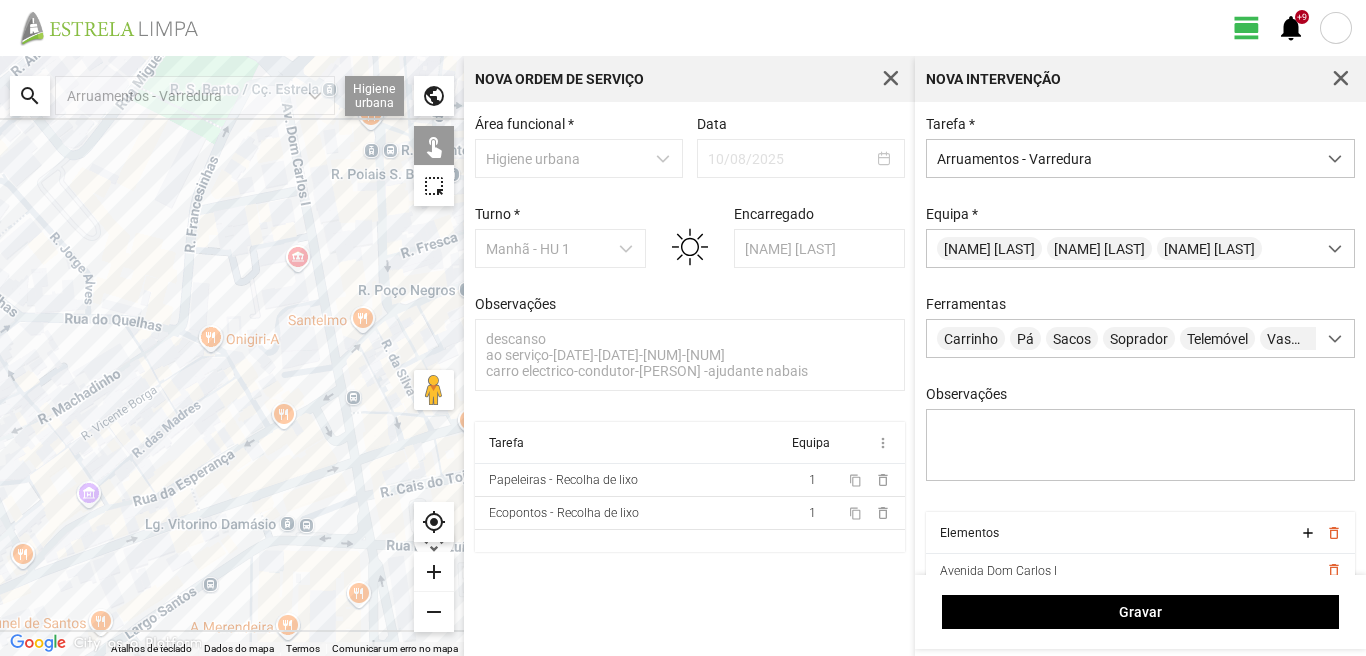 click 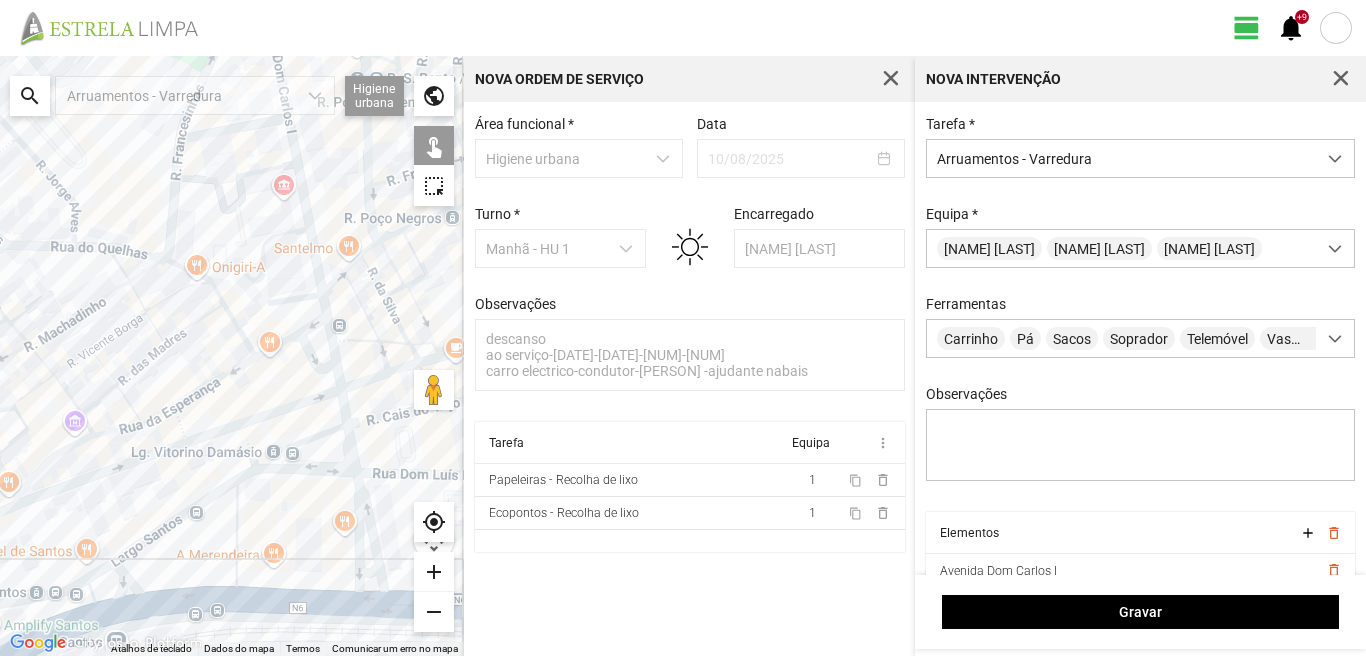 drag, startPoint x: 345, startPoint y: 566, endPoint x: 331, endPoint y: 489, distance: 78.26238 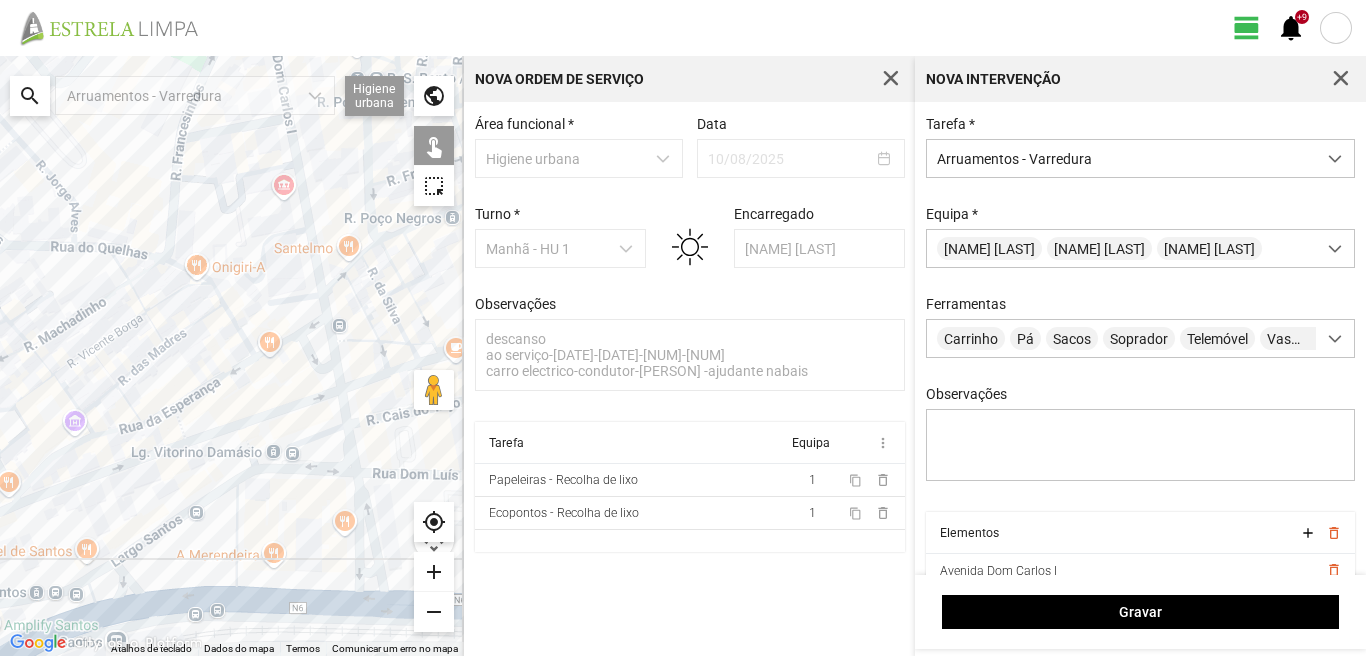 click 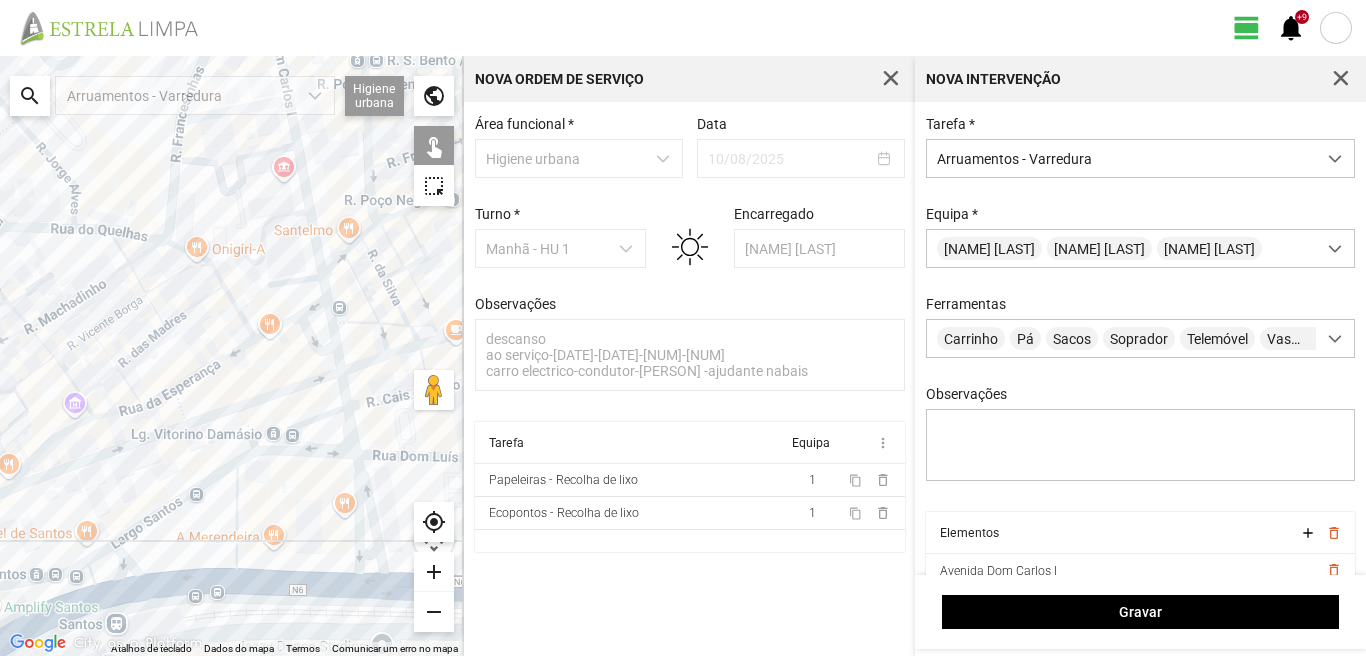 click 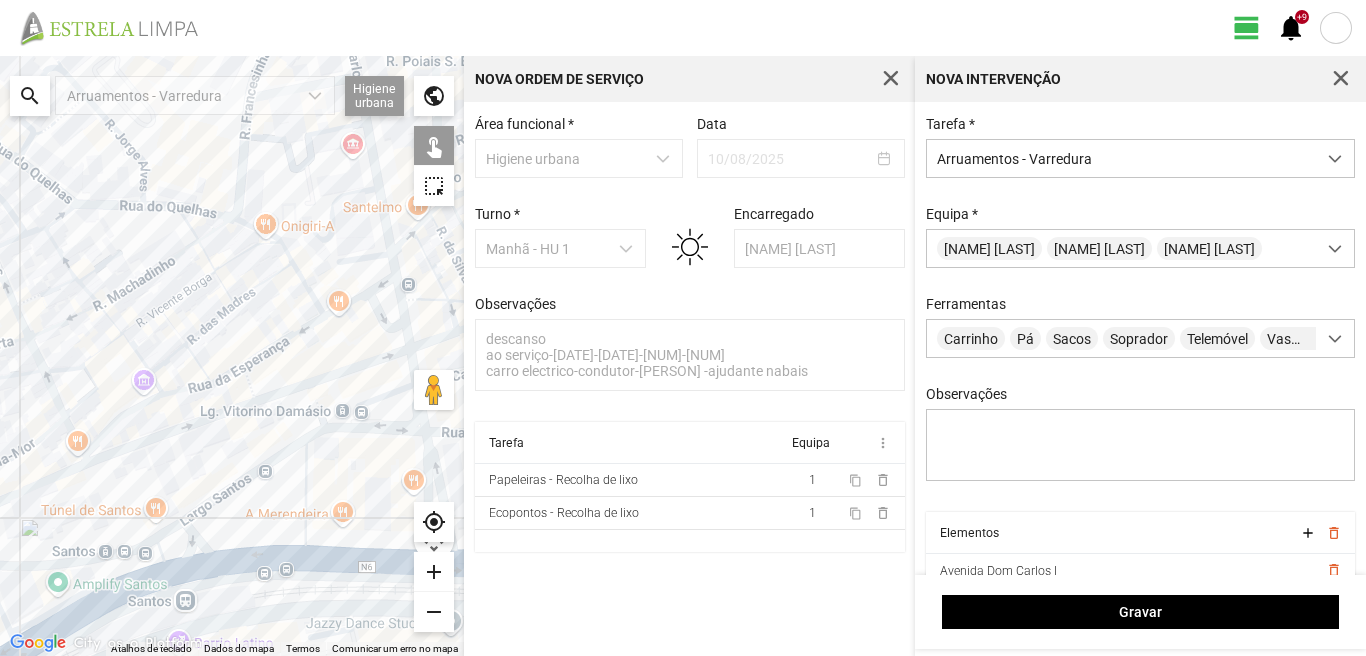 drag, startPoint x: 178, startPoint y: 535, endPoint x: 261, endPoint y: 505, distance: 88.25531 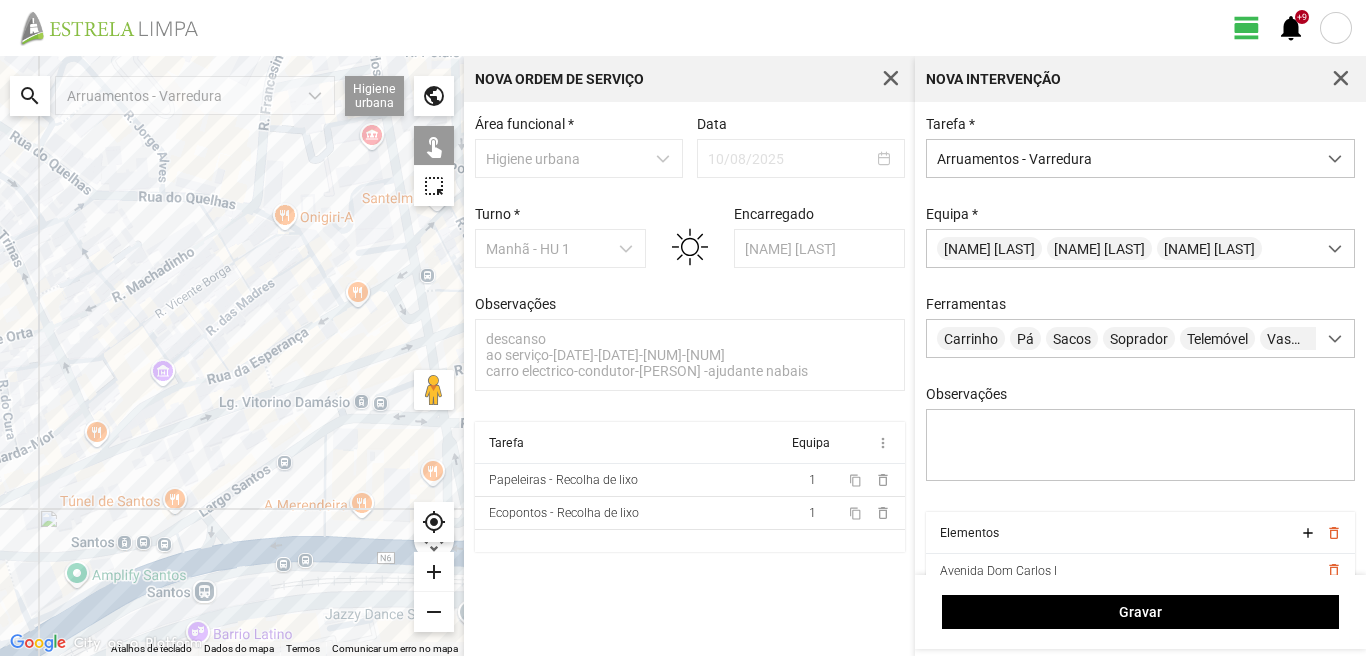 click 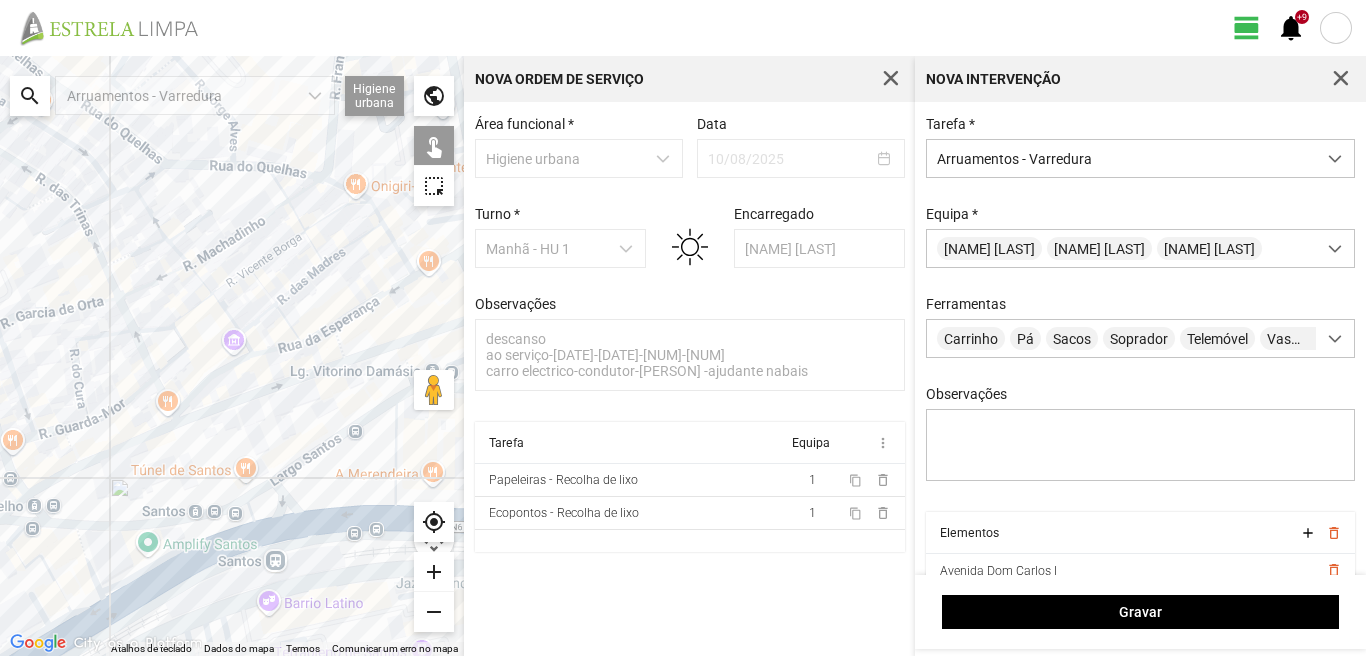 drag, startPoint x: 102, startPoint y: 588, endPoint x: 327, endPoint y: 492, distance: 244.6242 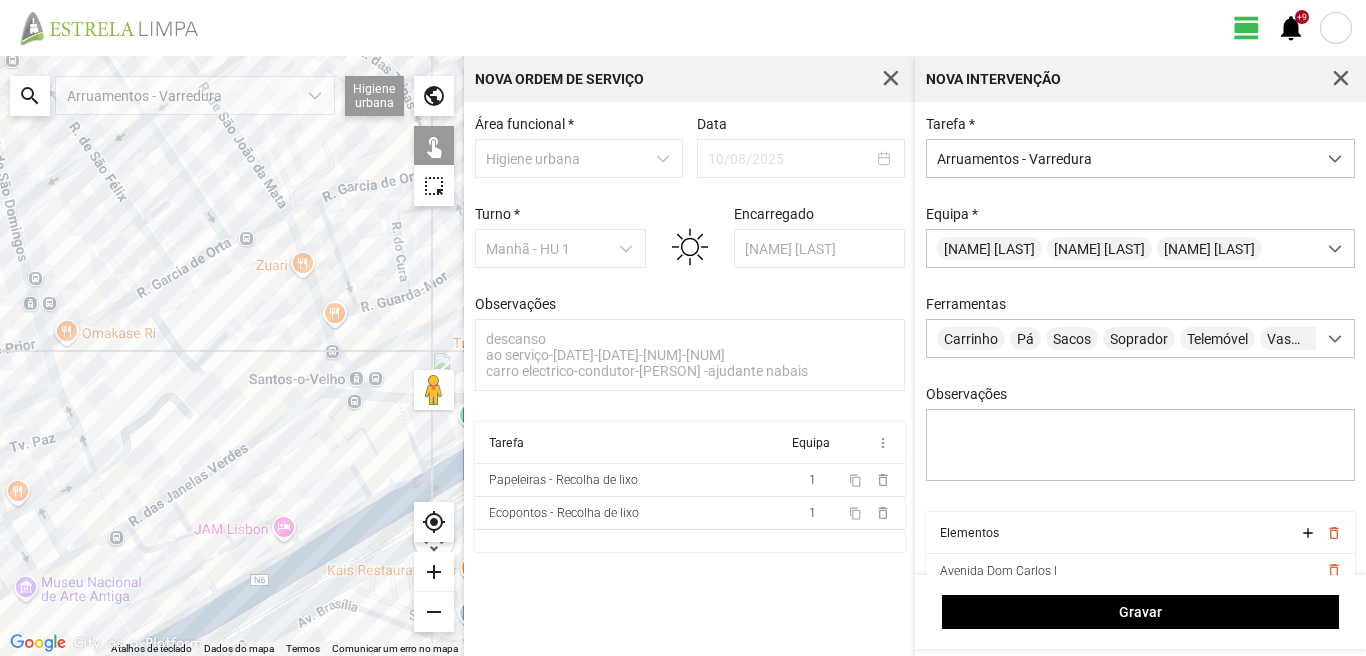 drag, startPoint x: 327, startPoint y: 490, endPoint x: 222, endPoint y: 537, distance: 115.03912 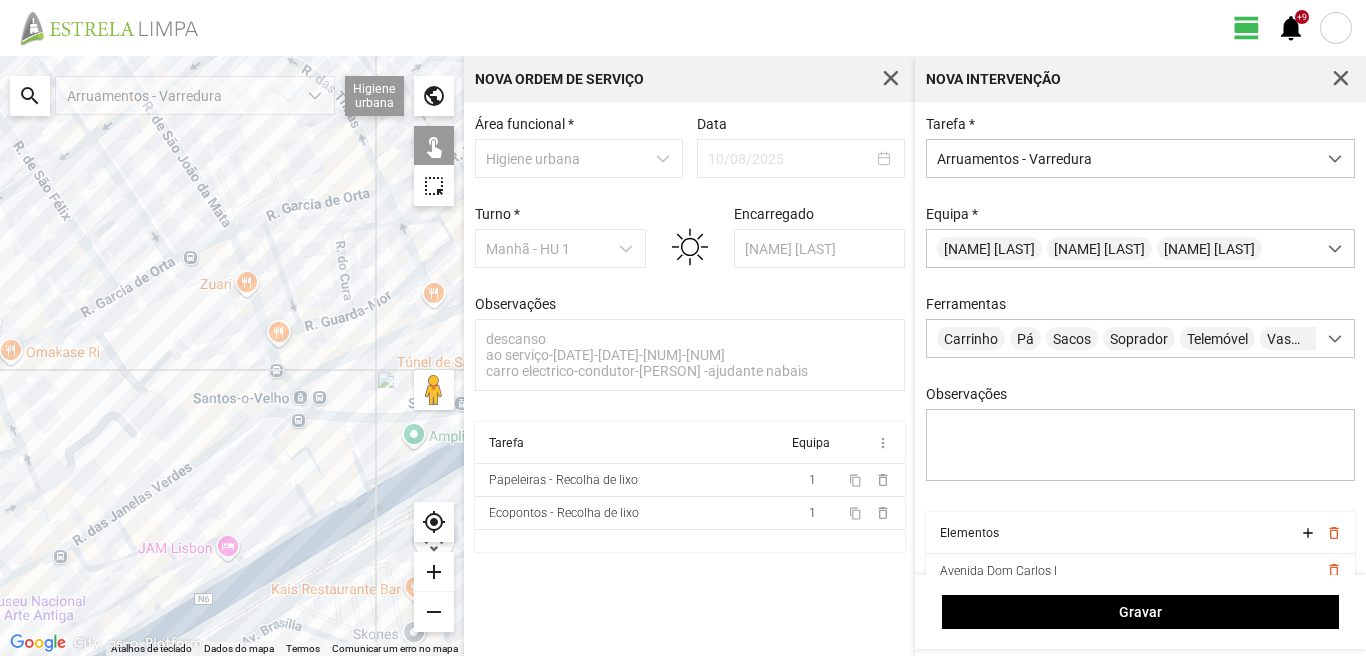 click 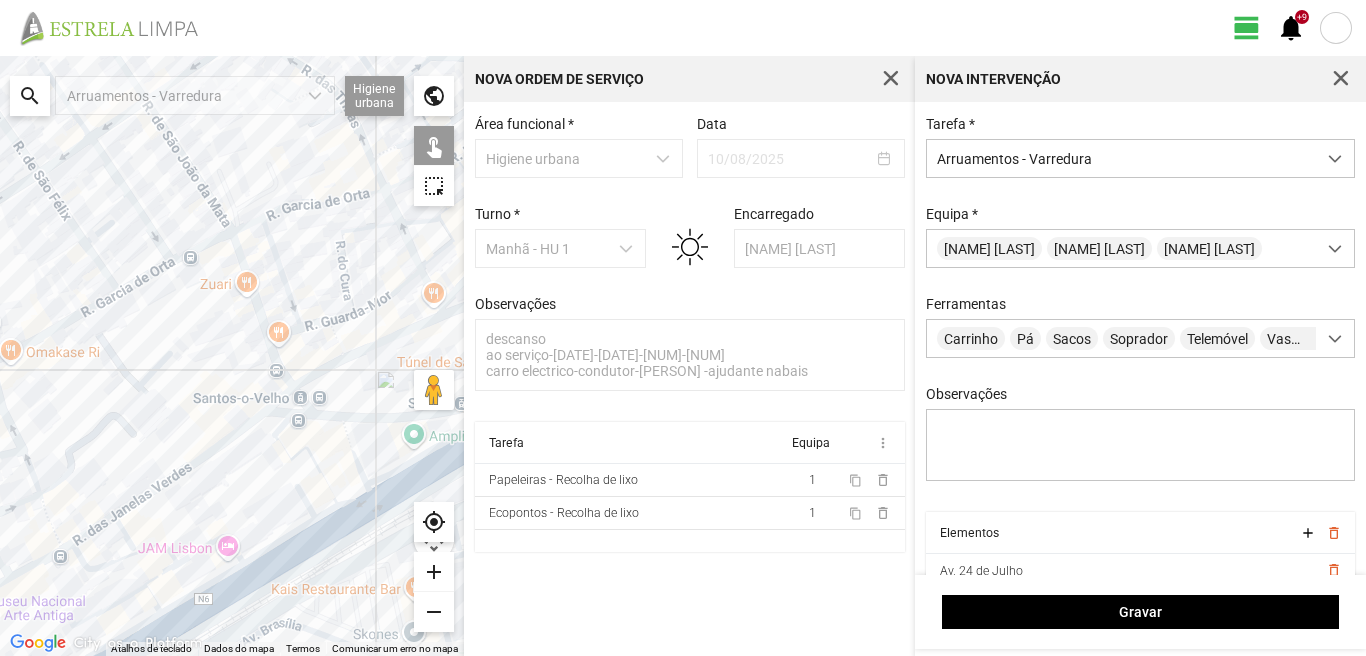 click 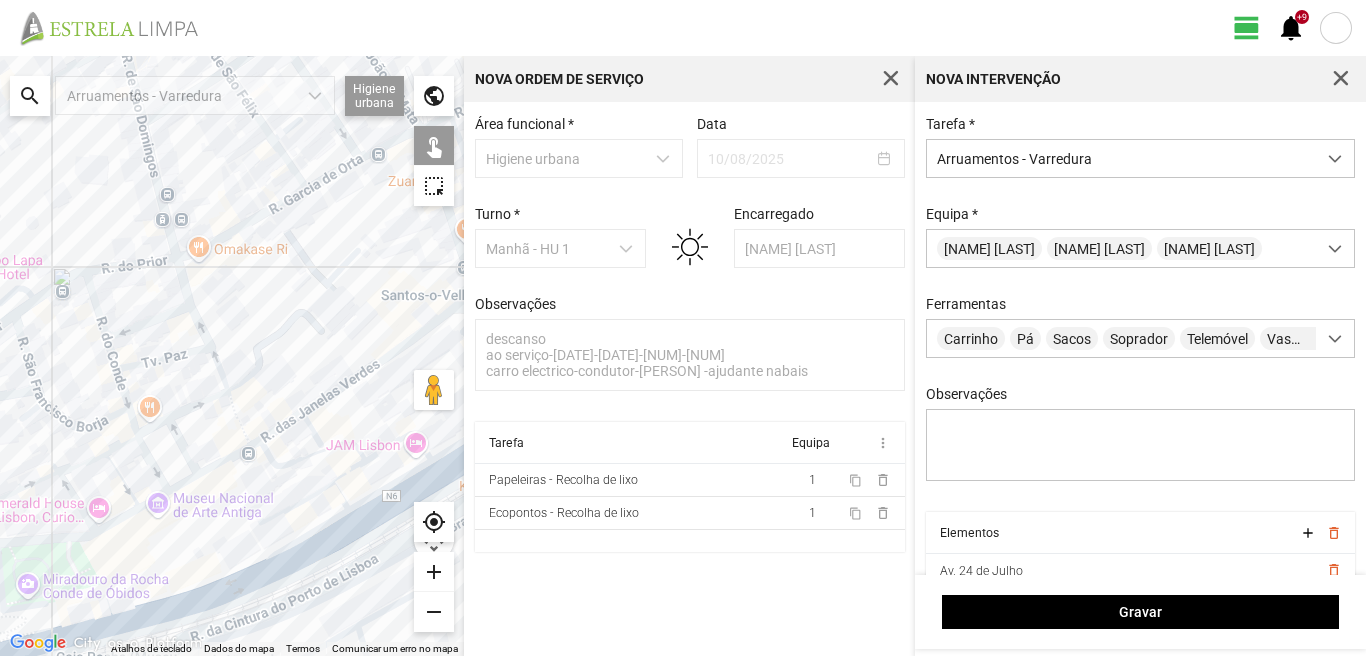 drag, startPoint x: 175, startPoint y: 603, endPoint x: 362, endPoint y: 497, distance: 214.95348 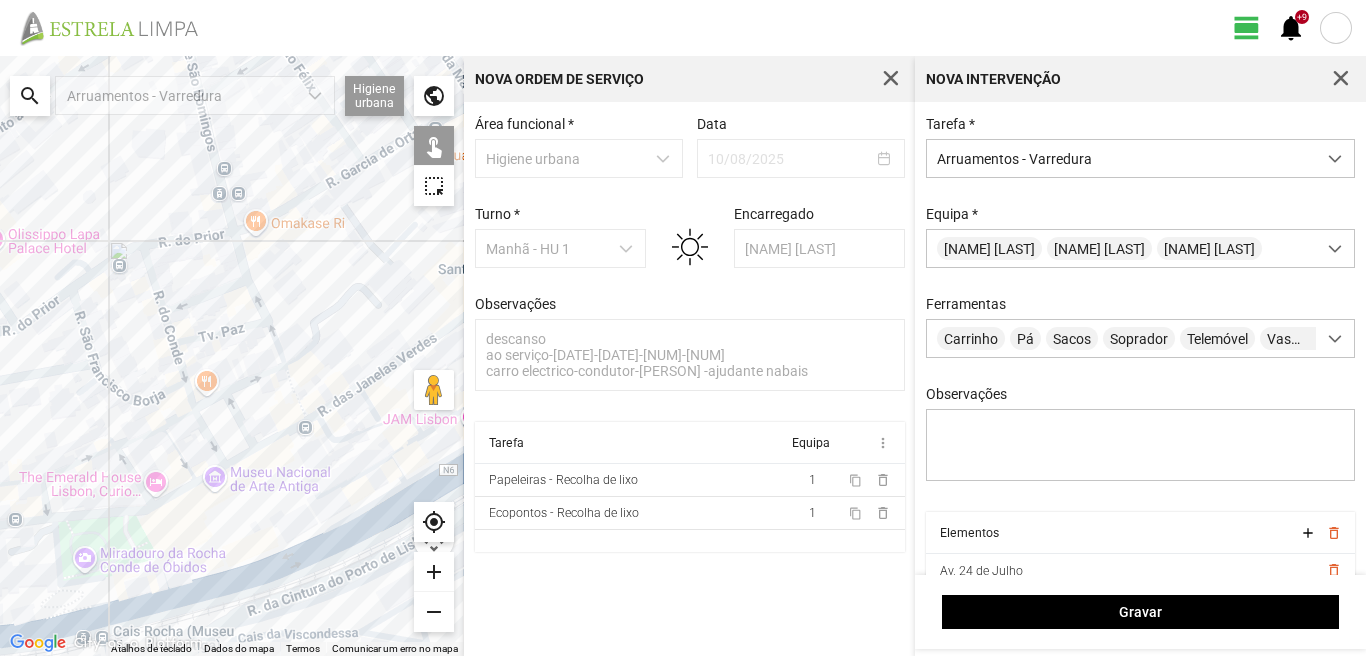 click 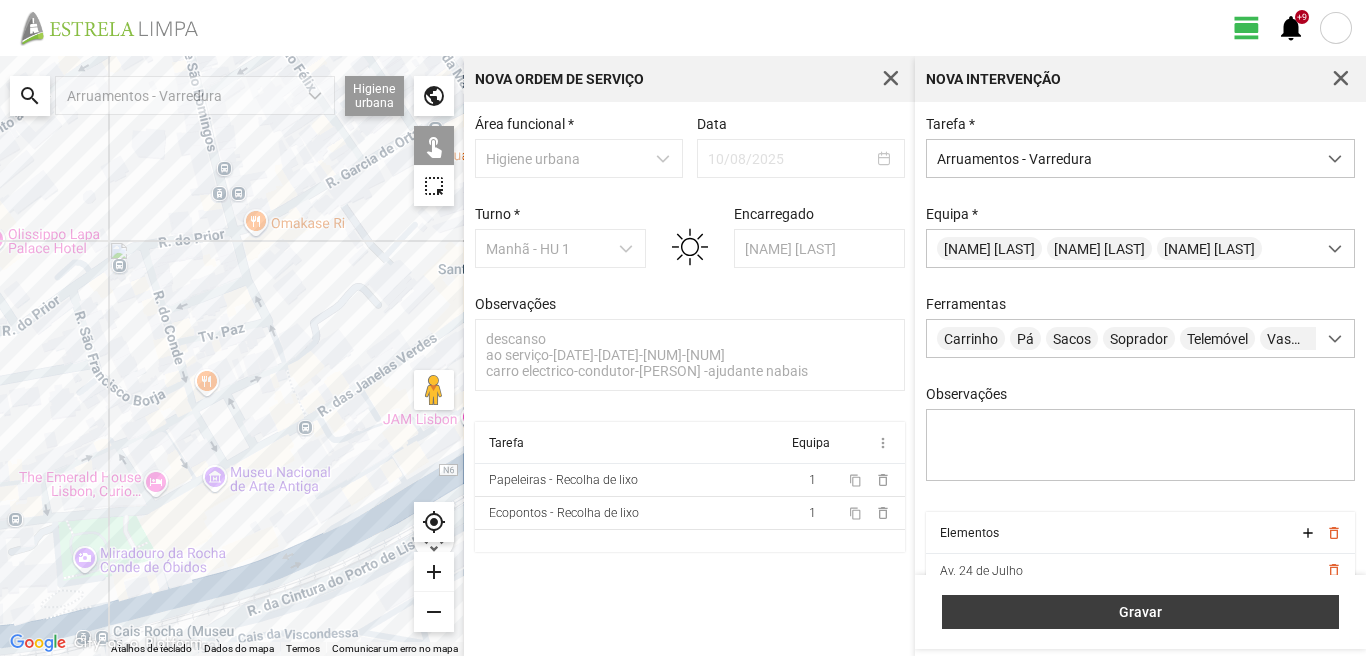 click on "Gravar" at bounding box center (1141, 612) 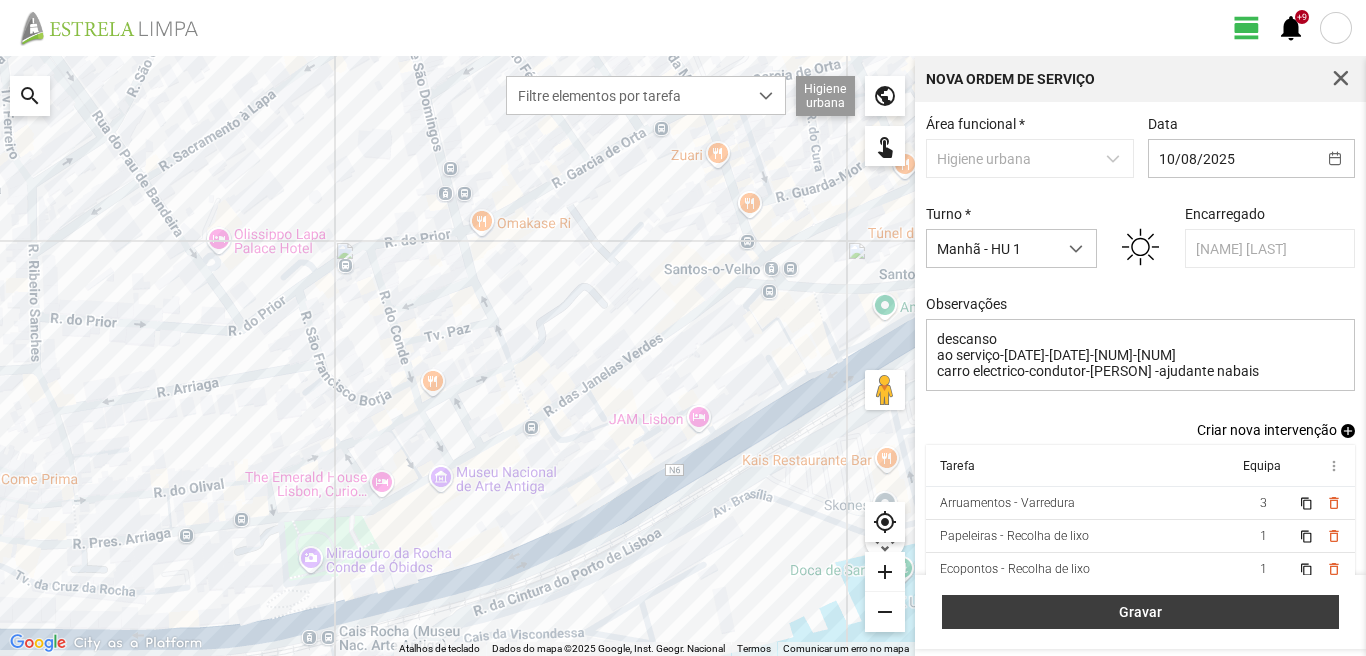 click on "Gravar" at bounding box center [1141, 612] 